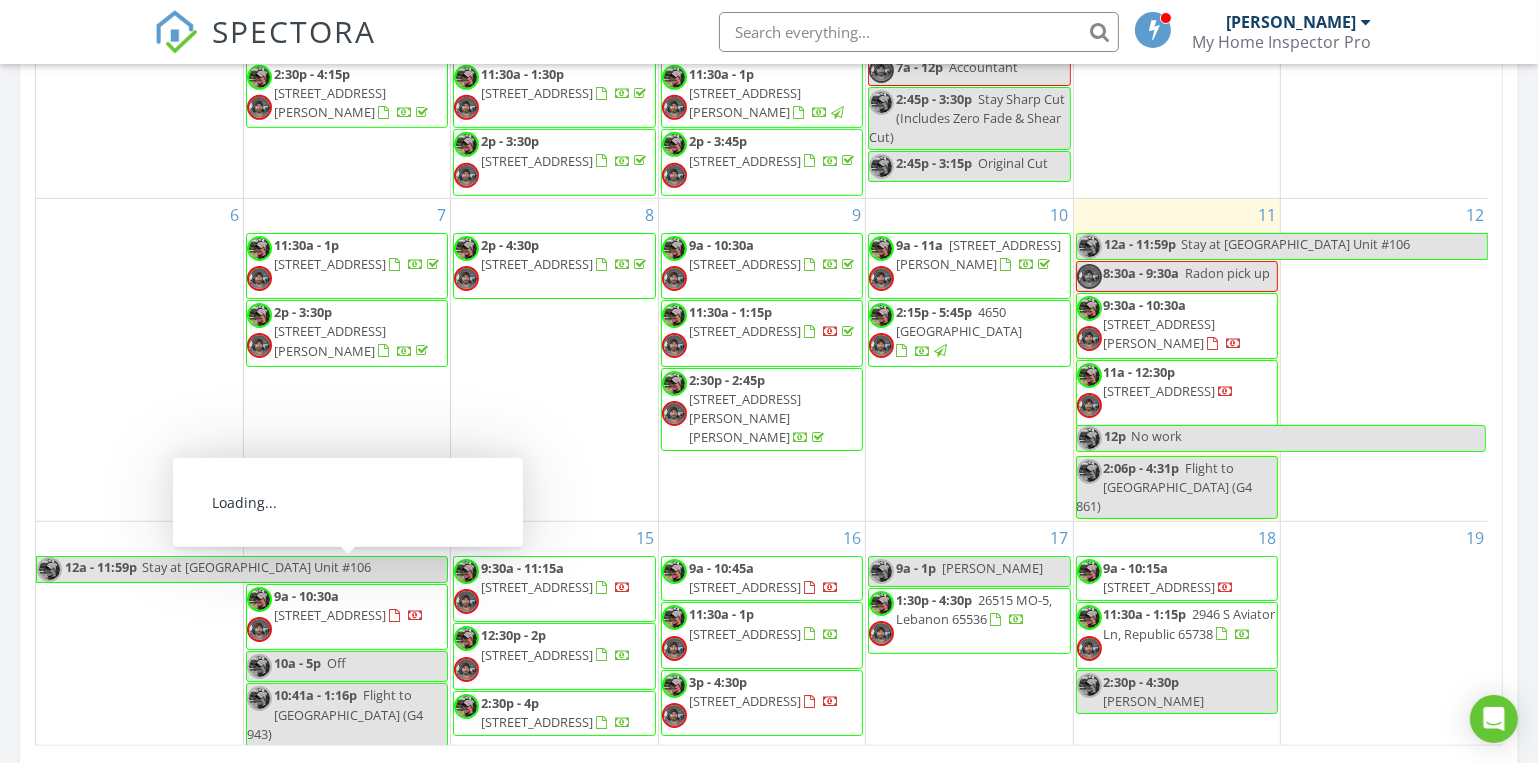 scroll, scrollTop: 1090, scrollLeft: 0, axis: vertical 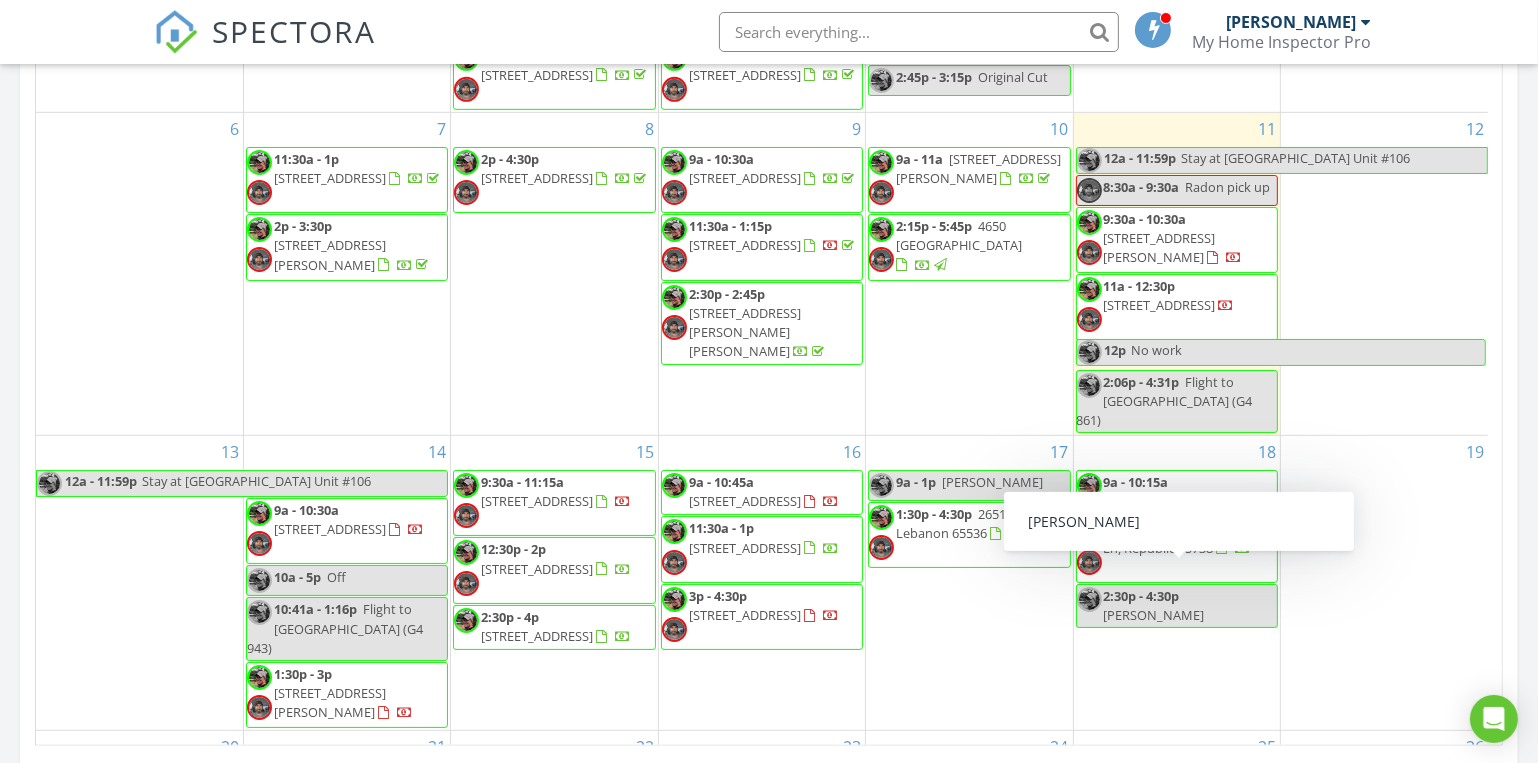 click on "Brady" at bounding box center [1154, 615] 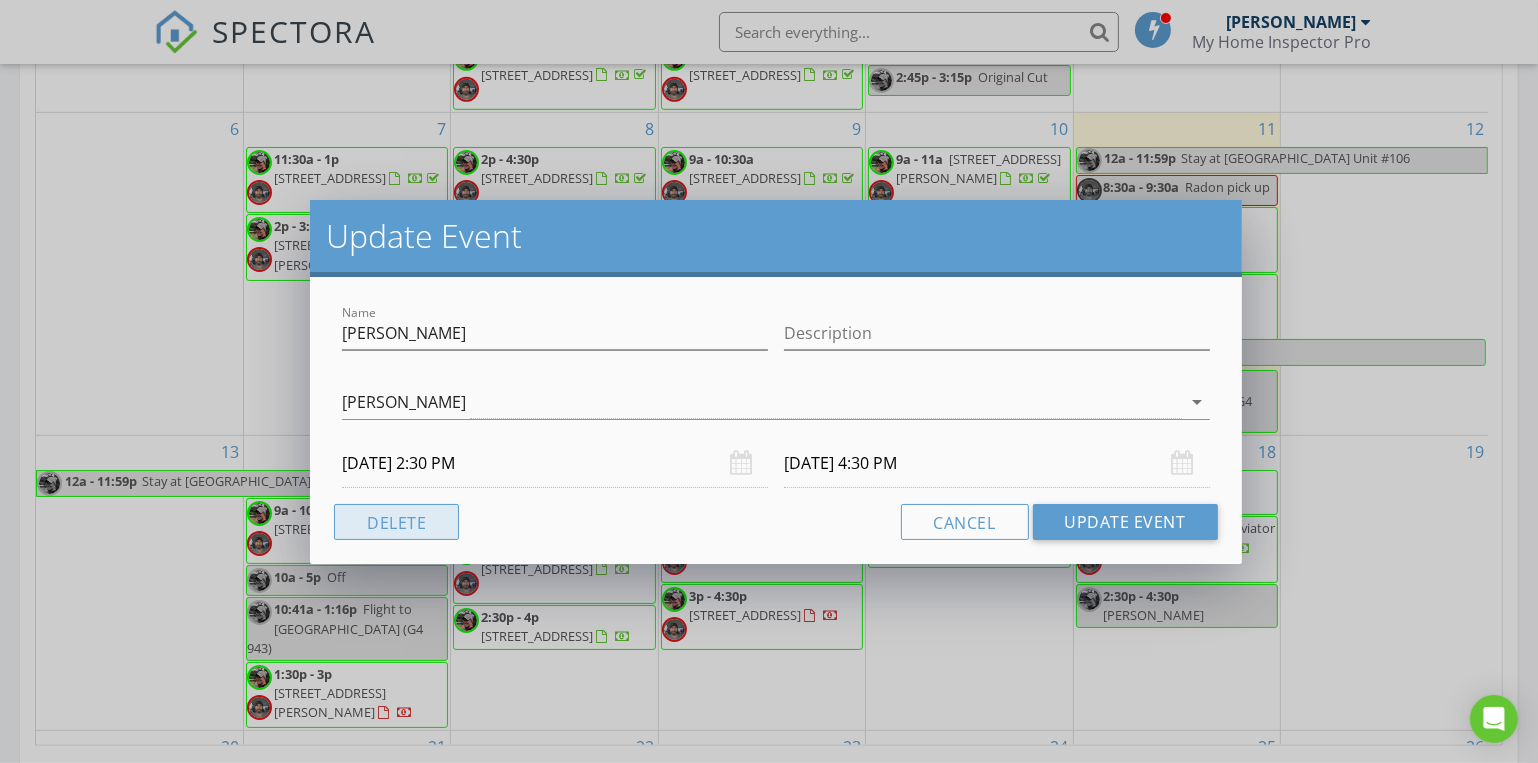 click on "Delete" at bounding box center (396, 522) 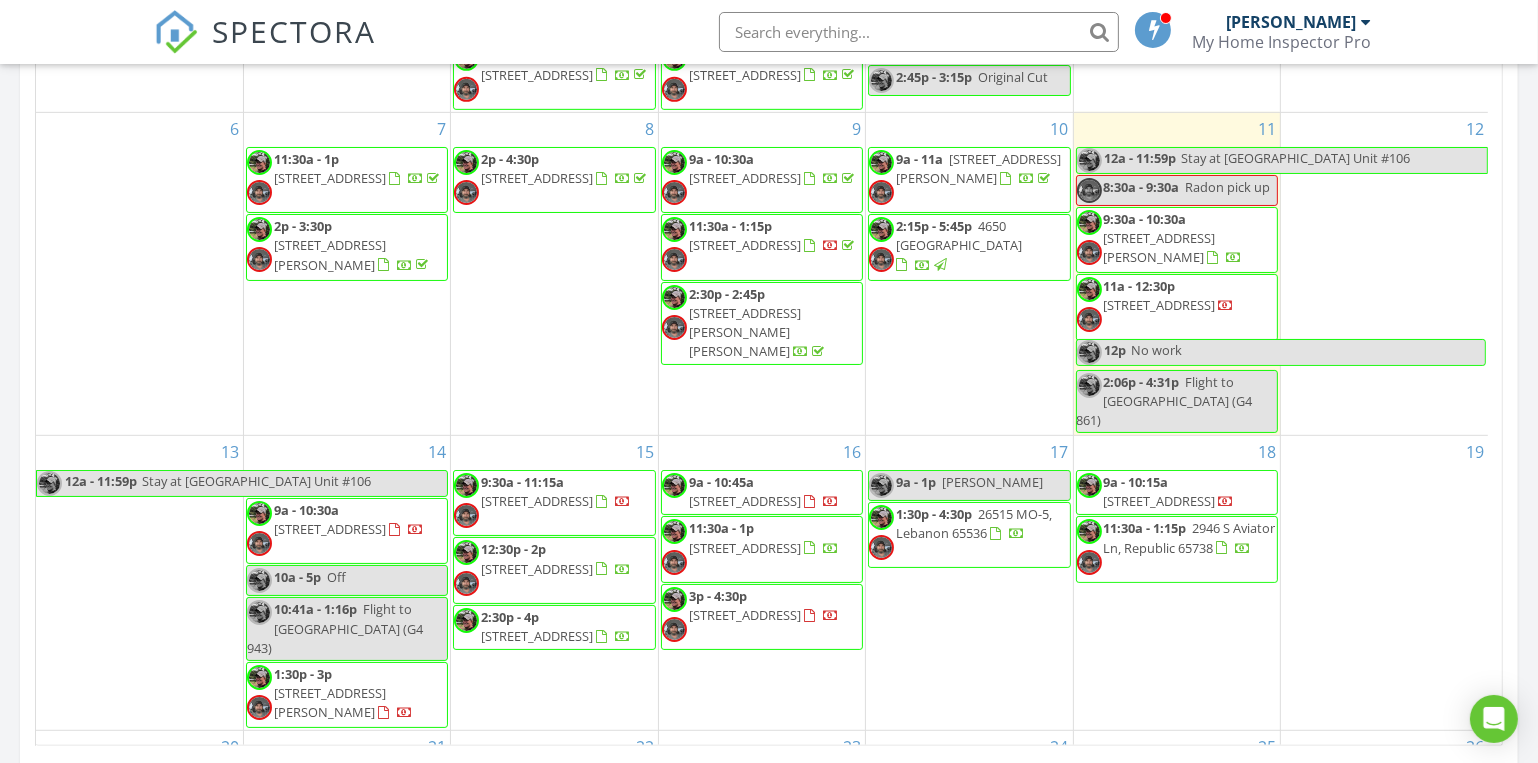 scroll, scrollTop: 1177, scrollLeft: 0, axis: vertical 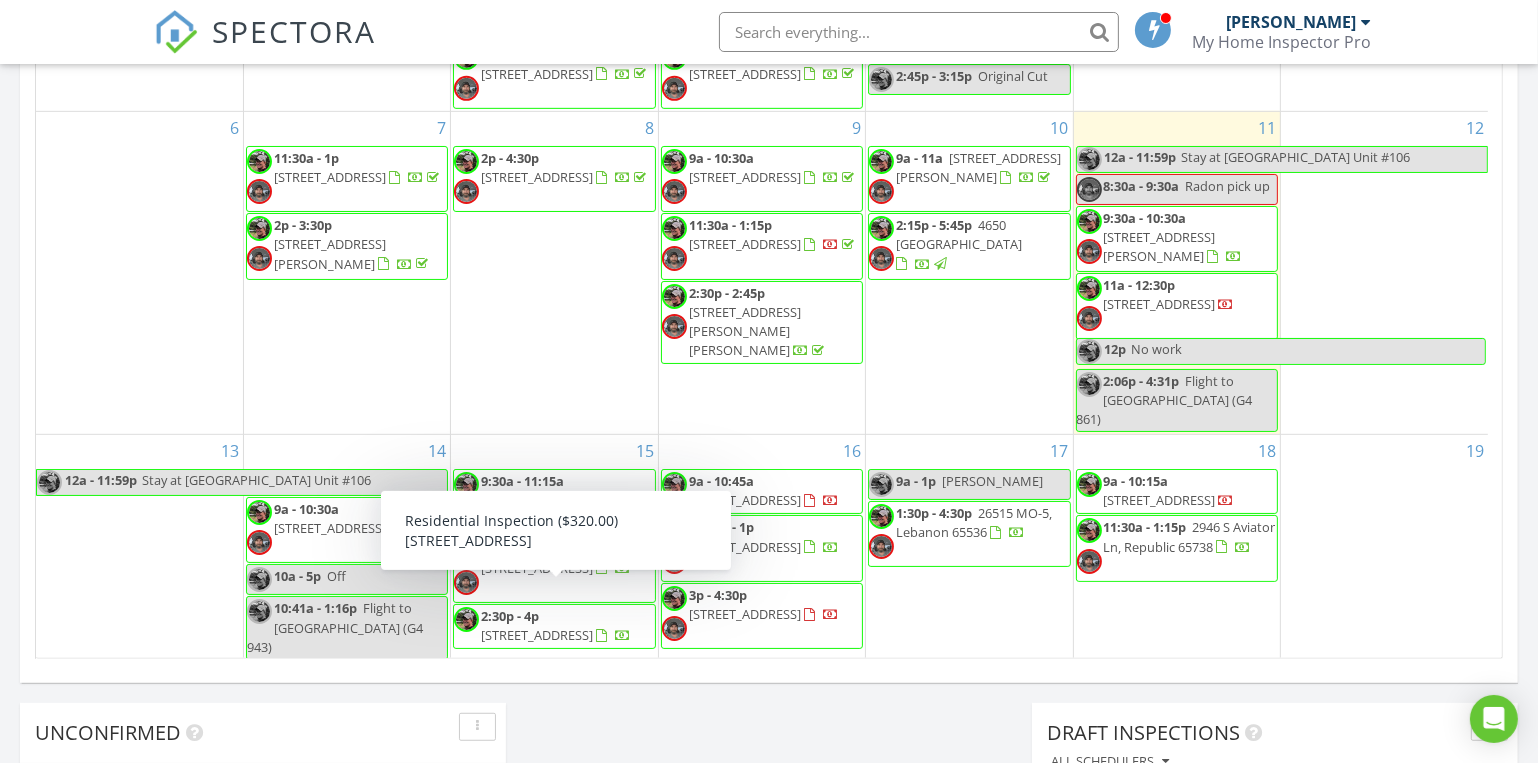 click on "18
9a - 10:15a
16482 Co Rd 339, Preston 65732
11:30a - 1:15p
2946 S Aviator Ln, Republic 65738" at bounding box center [1177, 582] 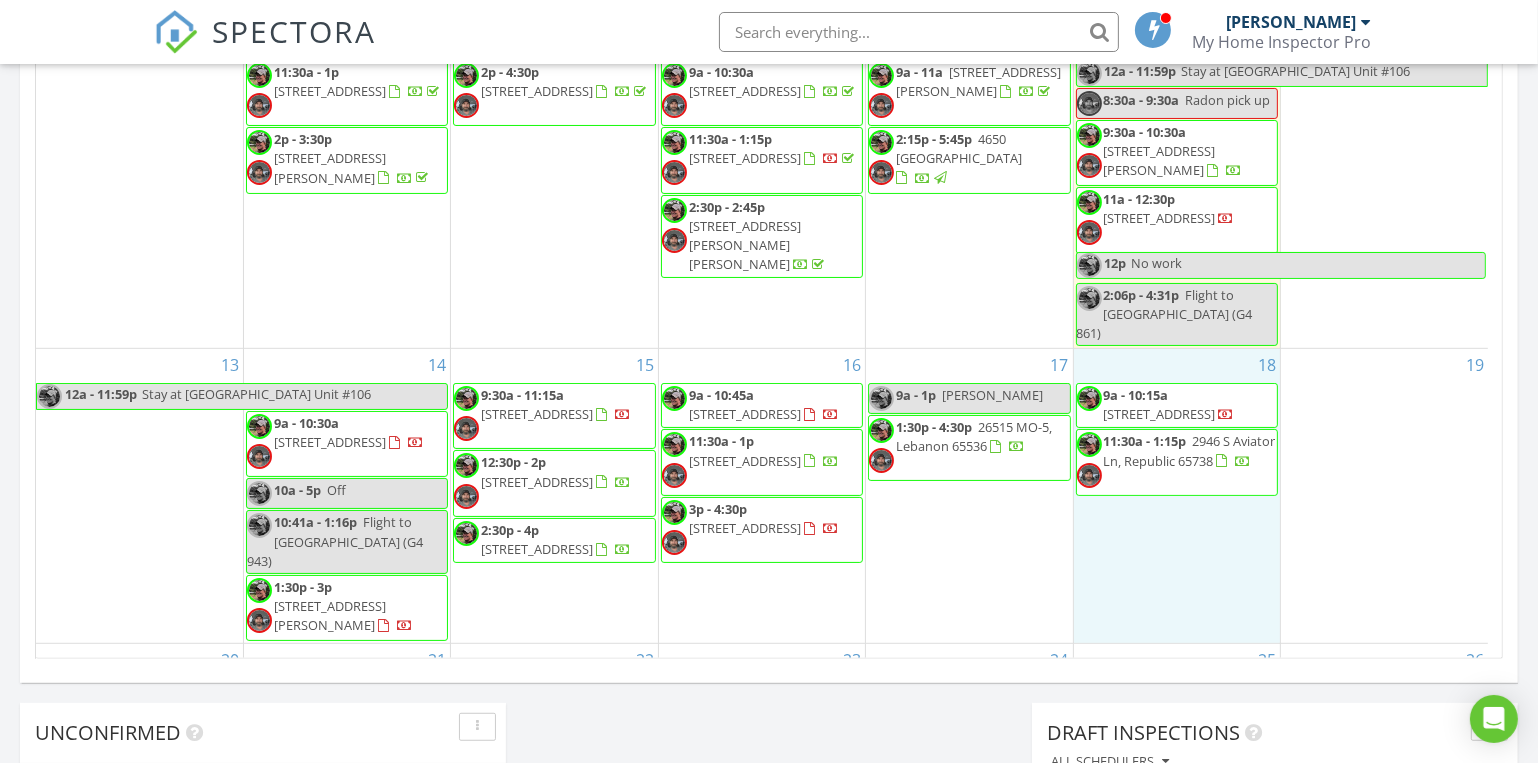 scroll, scrollTop: 86, scrollLeft: 0, axis: vertical 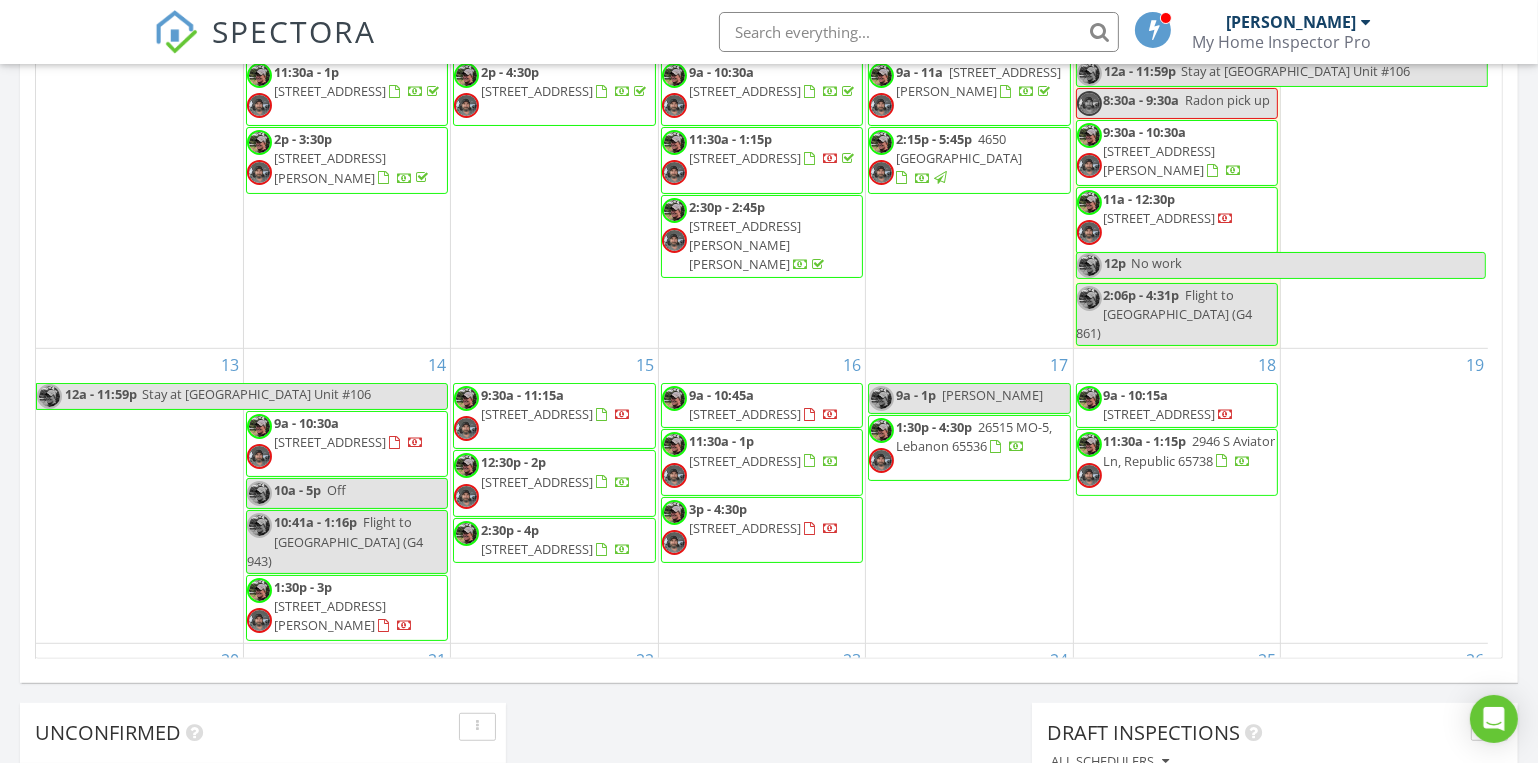 click at bounding box center [769, 381] 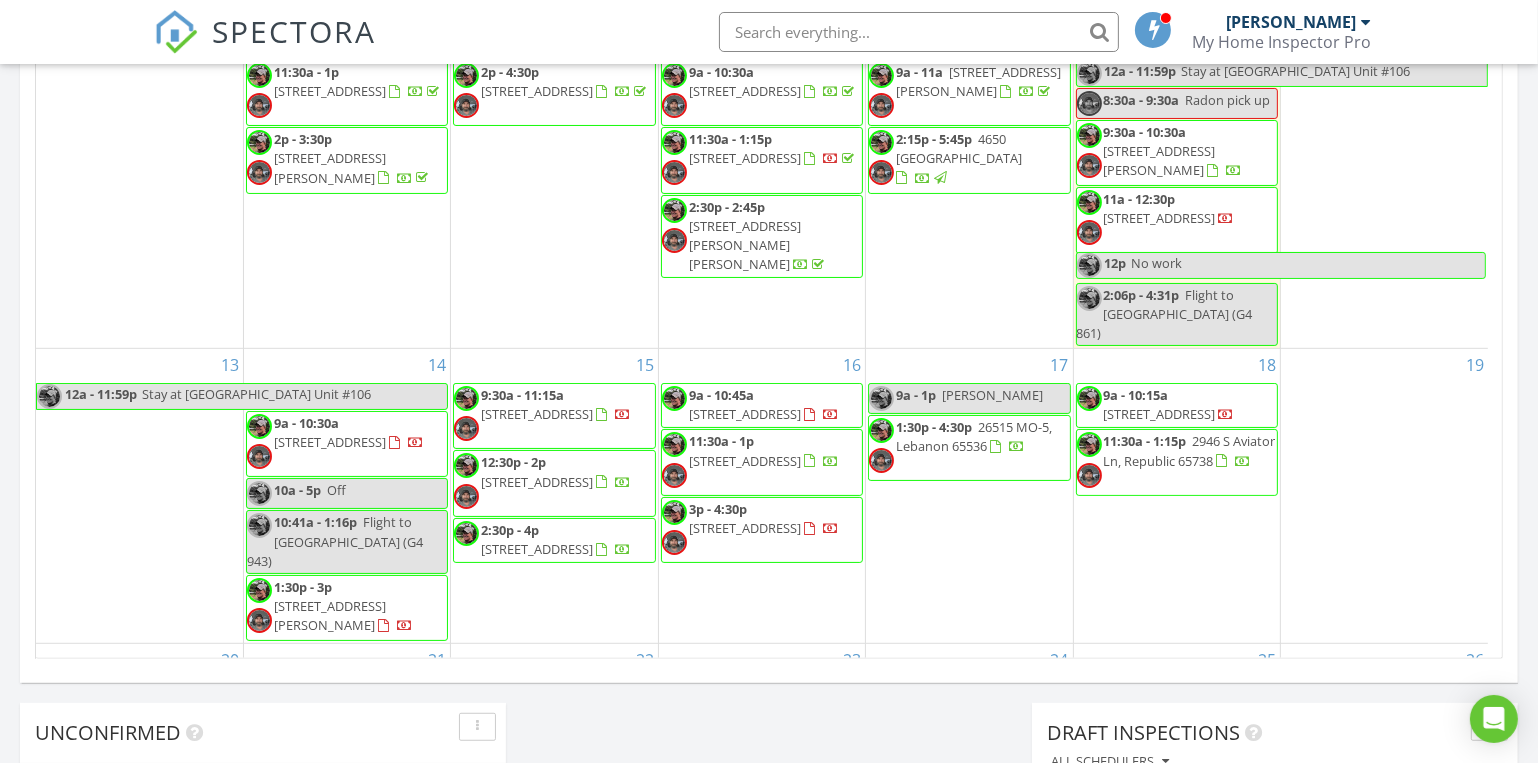 click on "18
9a - 10:15a
16482 Co Rd 339, Preston 65732
11:30a - 1:15p
2946 S Aviator Ln, Republic 65738" at bounding box center (1177, 496) 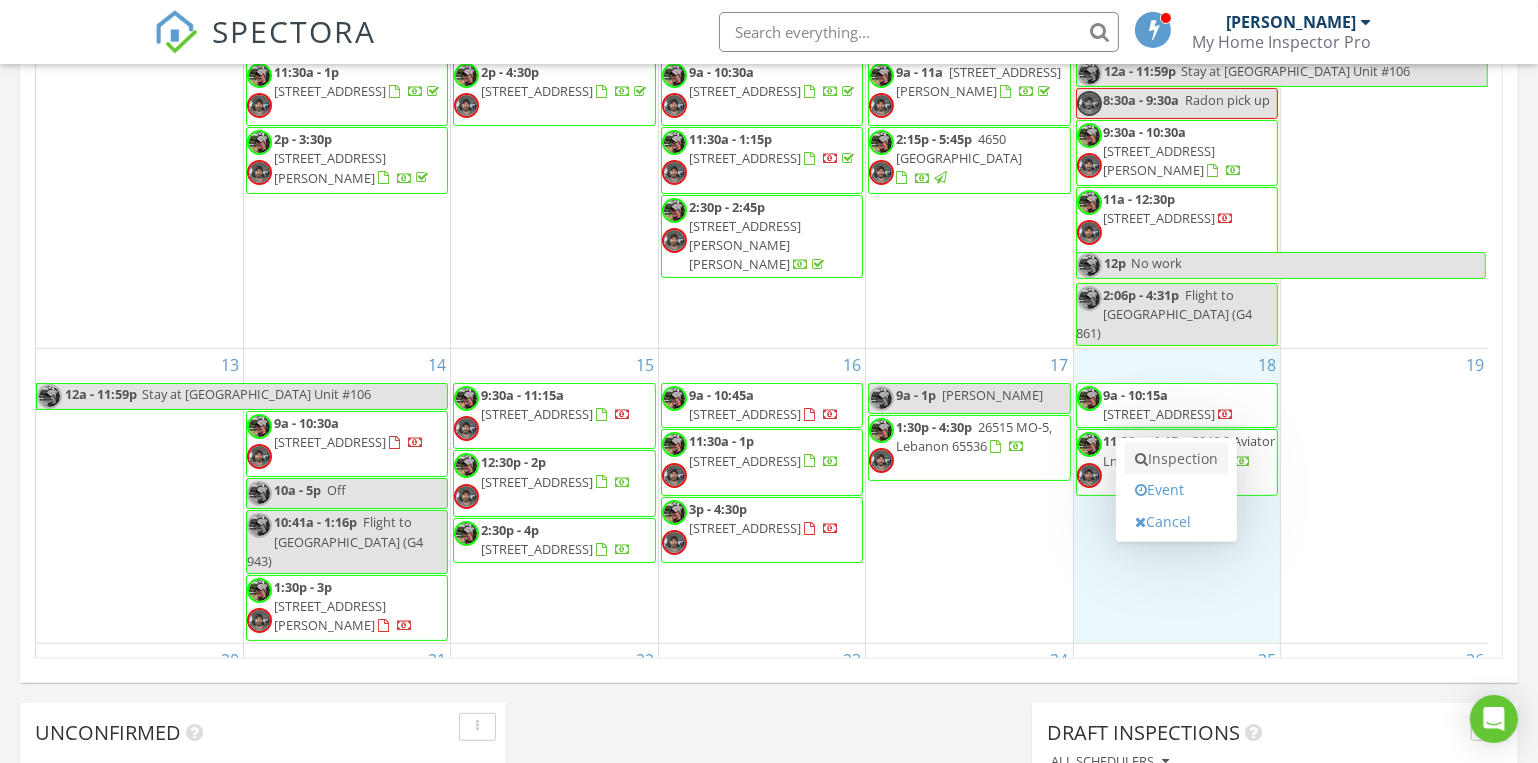 click on "Inspection" at bounding box center [1176, 459] 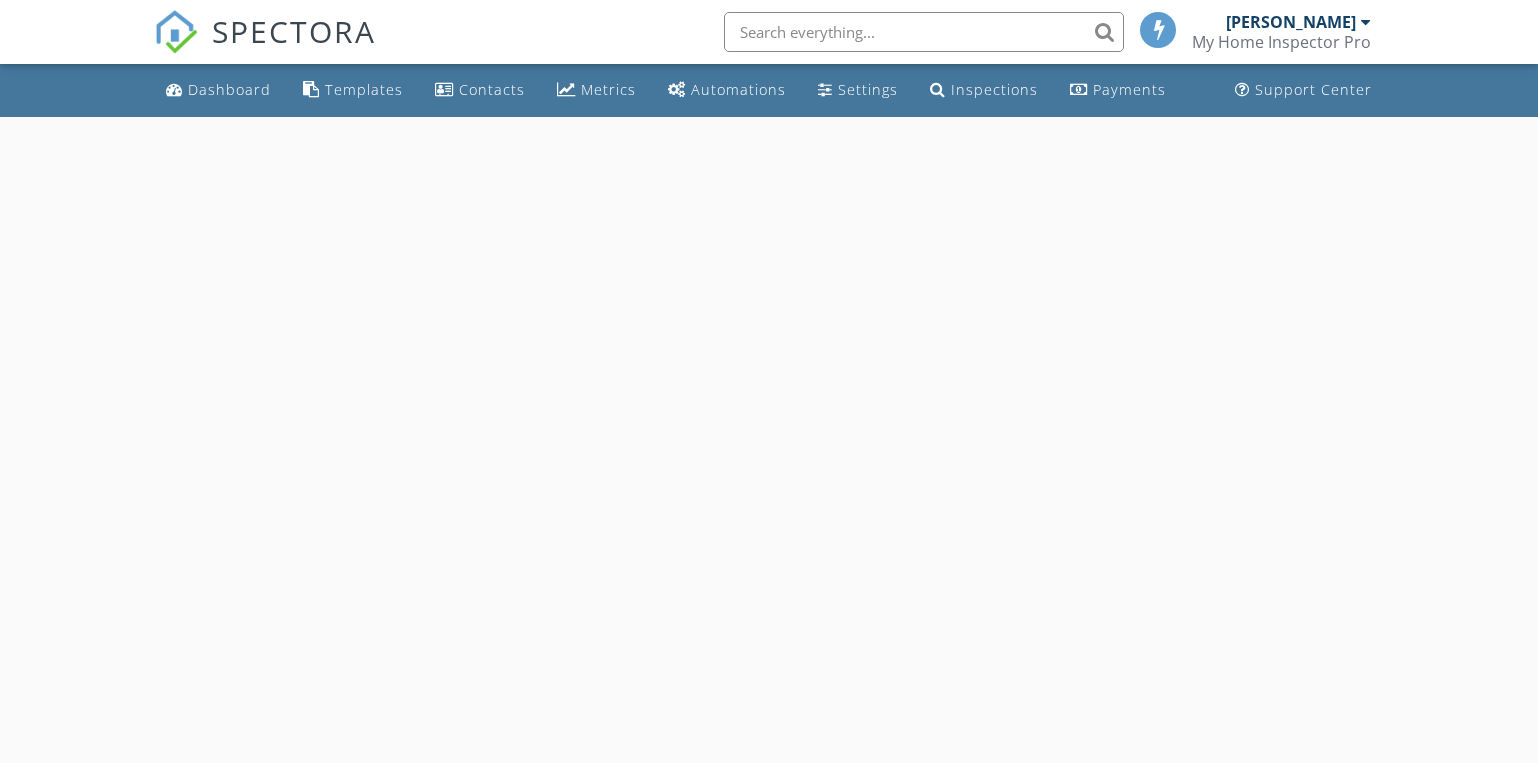 scroll, scrollTop: 0, scrollLeft: 0, axis: both 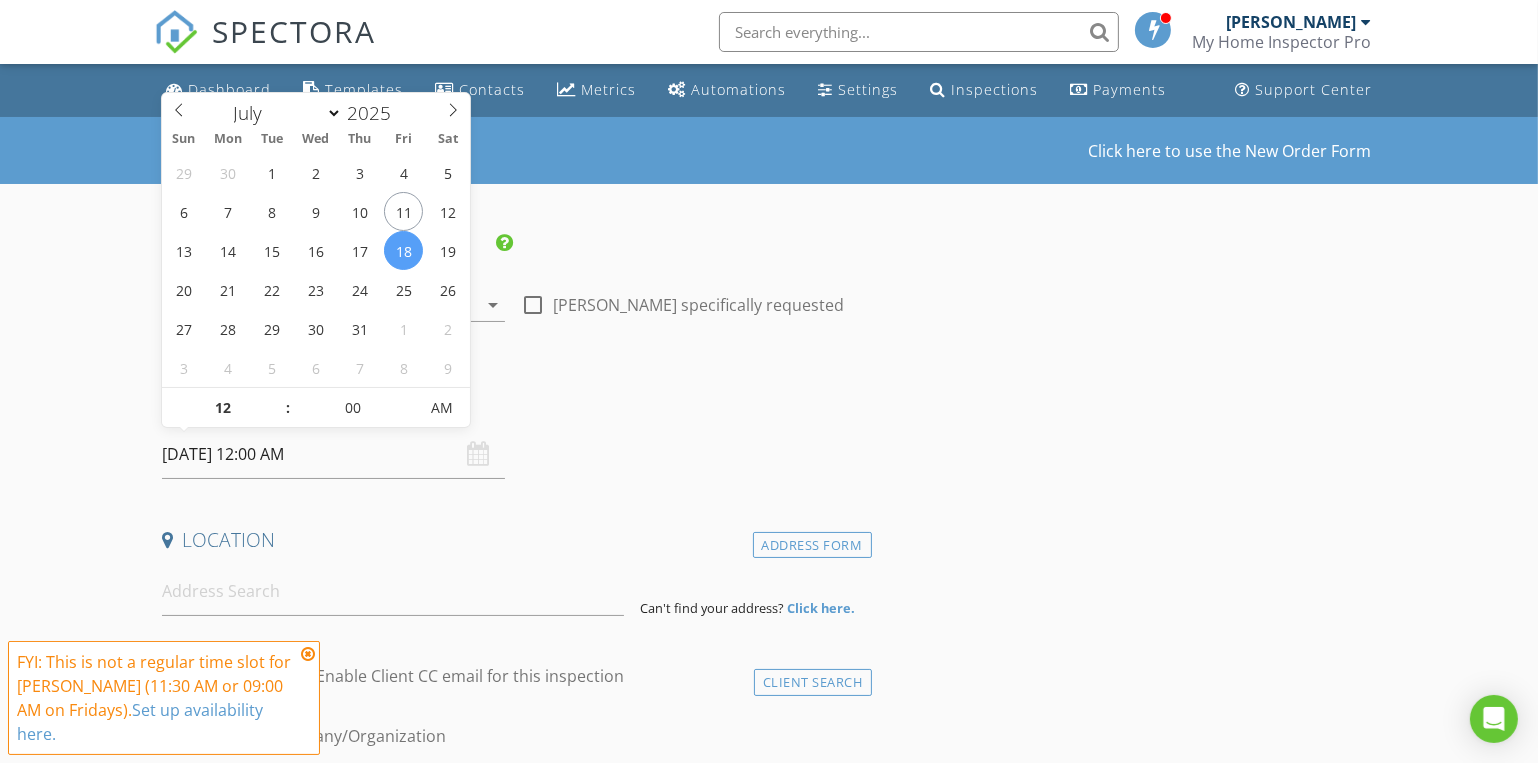 click on "07/18/2025 12:00 AM" at bounding box center [333, 454] 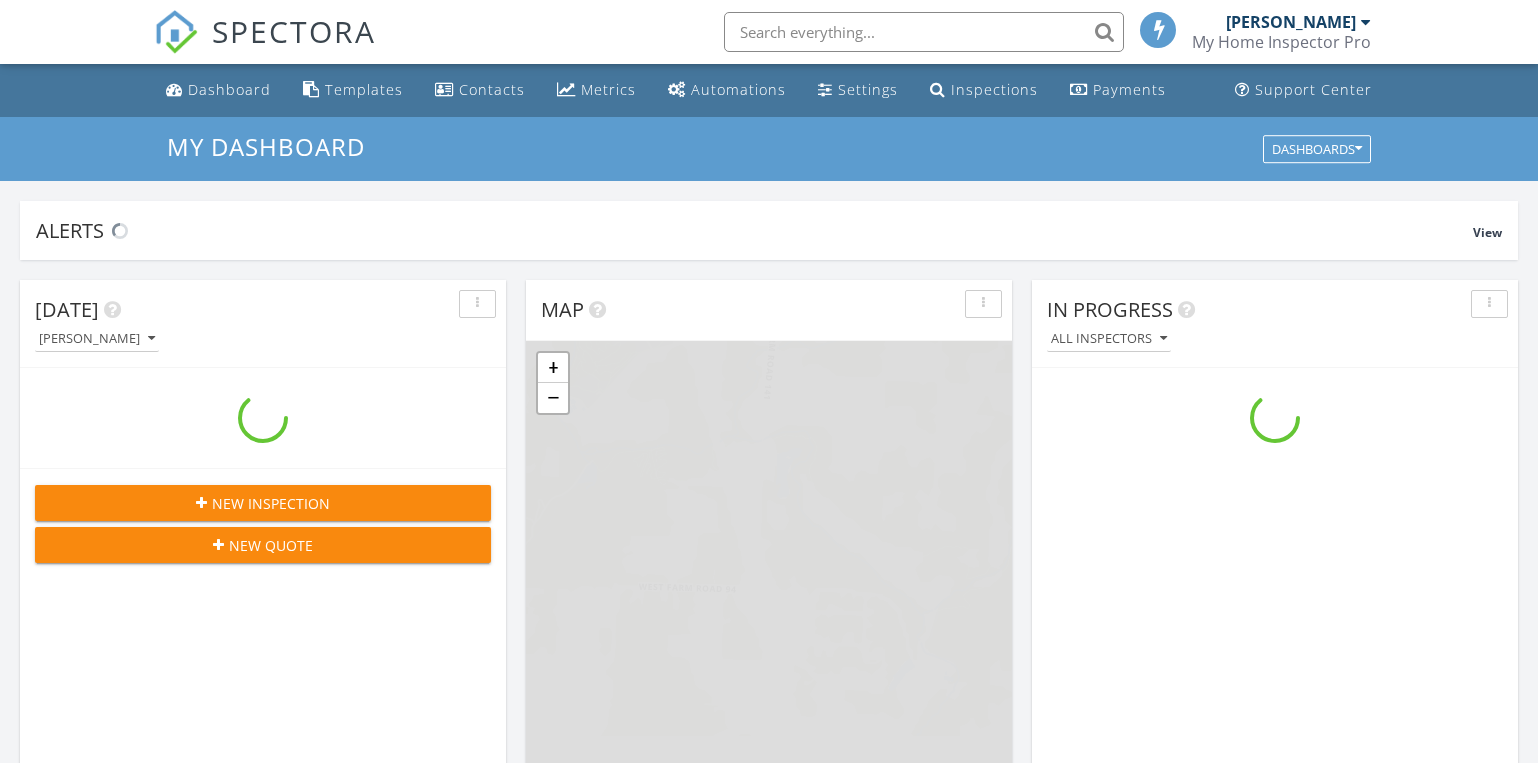 scroll, scrollTop: 487, scrollLeft: 0, axis: vertical 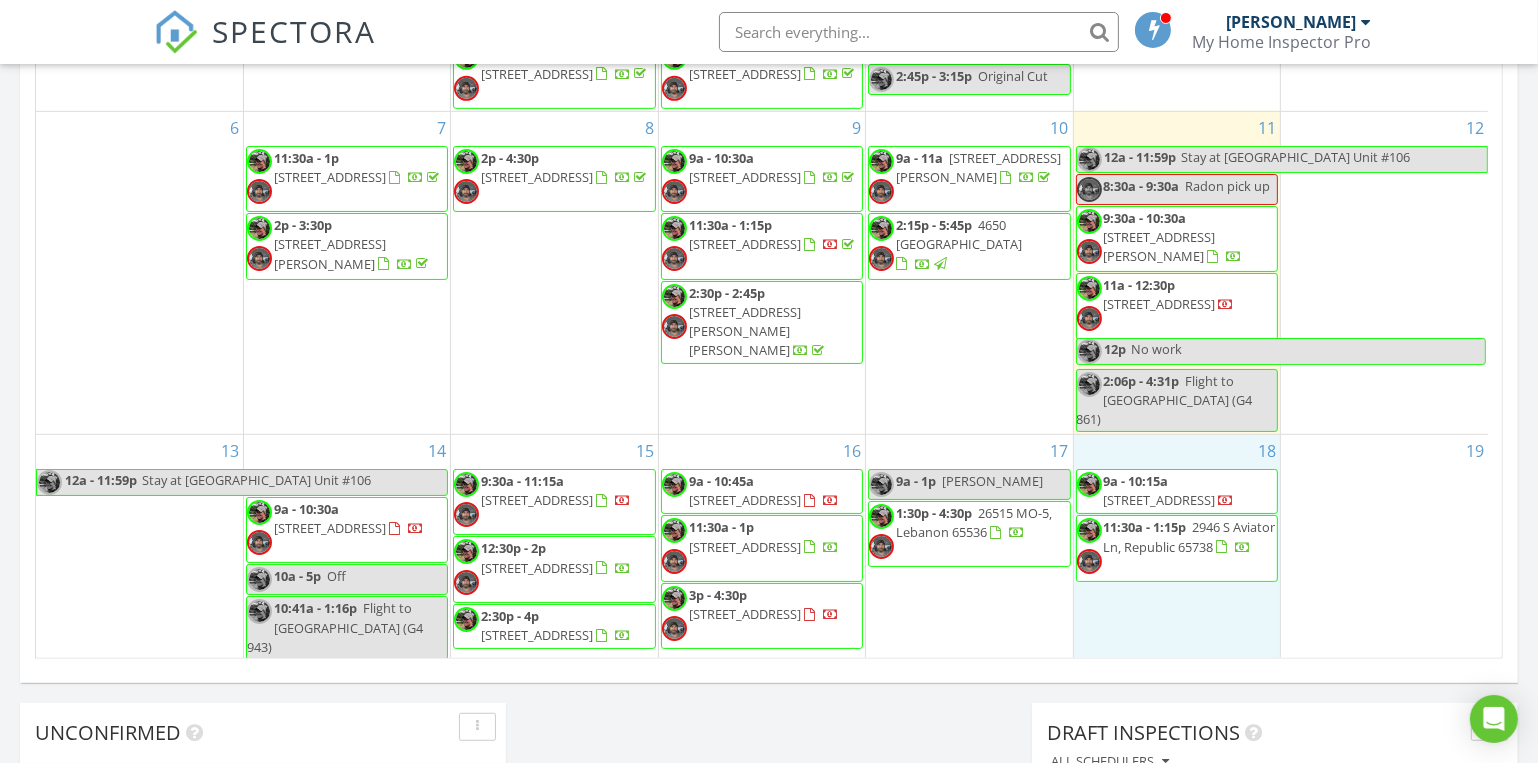 click on "18
9a - 10:15a
[STREET_ADDRESS]
11:30a - 1:15p
[STREET_ADDRESS]" at bounding box center [1177, 582] 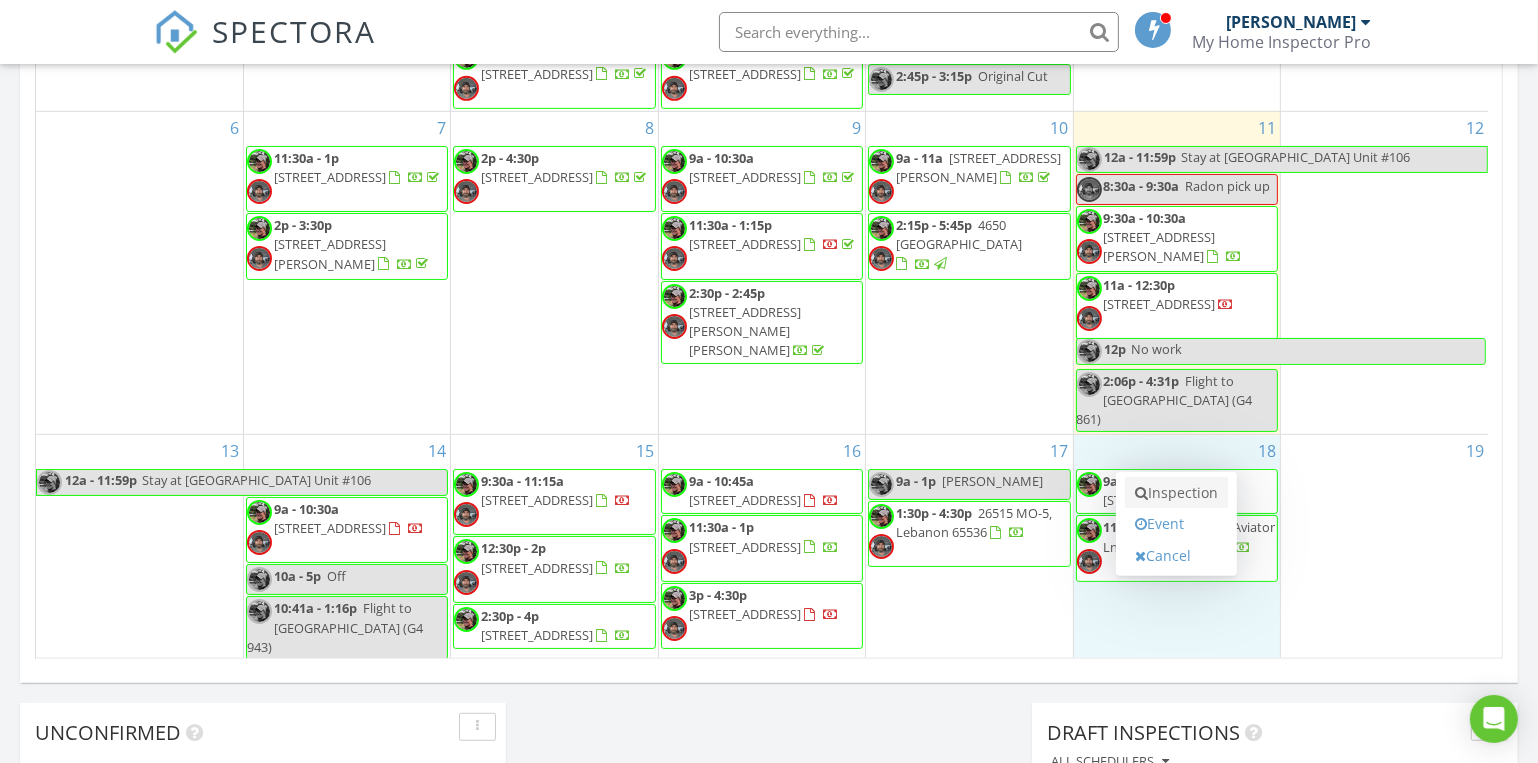 click on "Inspection" at bounding box center (1176, 493) 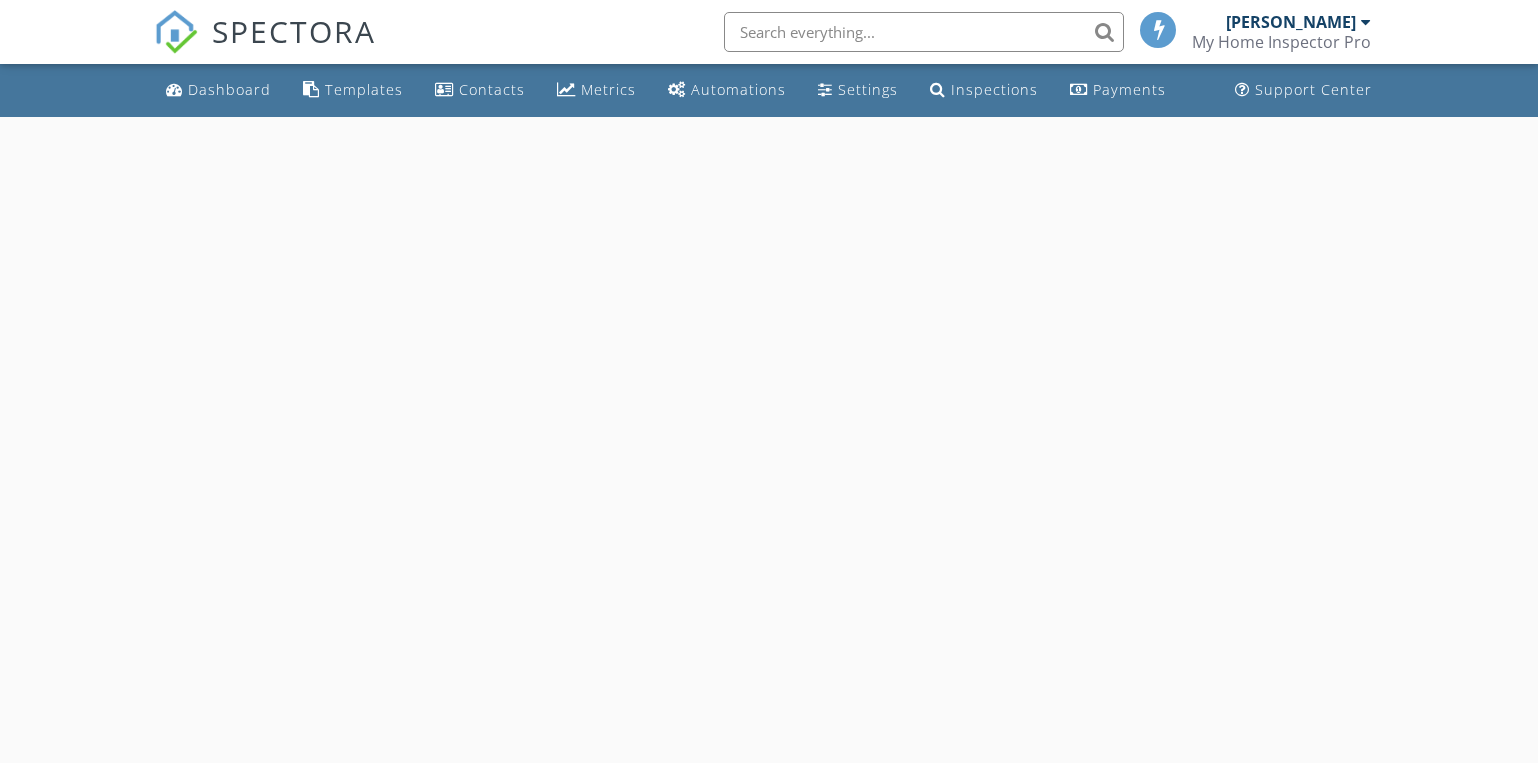 scroll, scrollTop: 0, scrollLeft: 0, axis: both 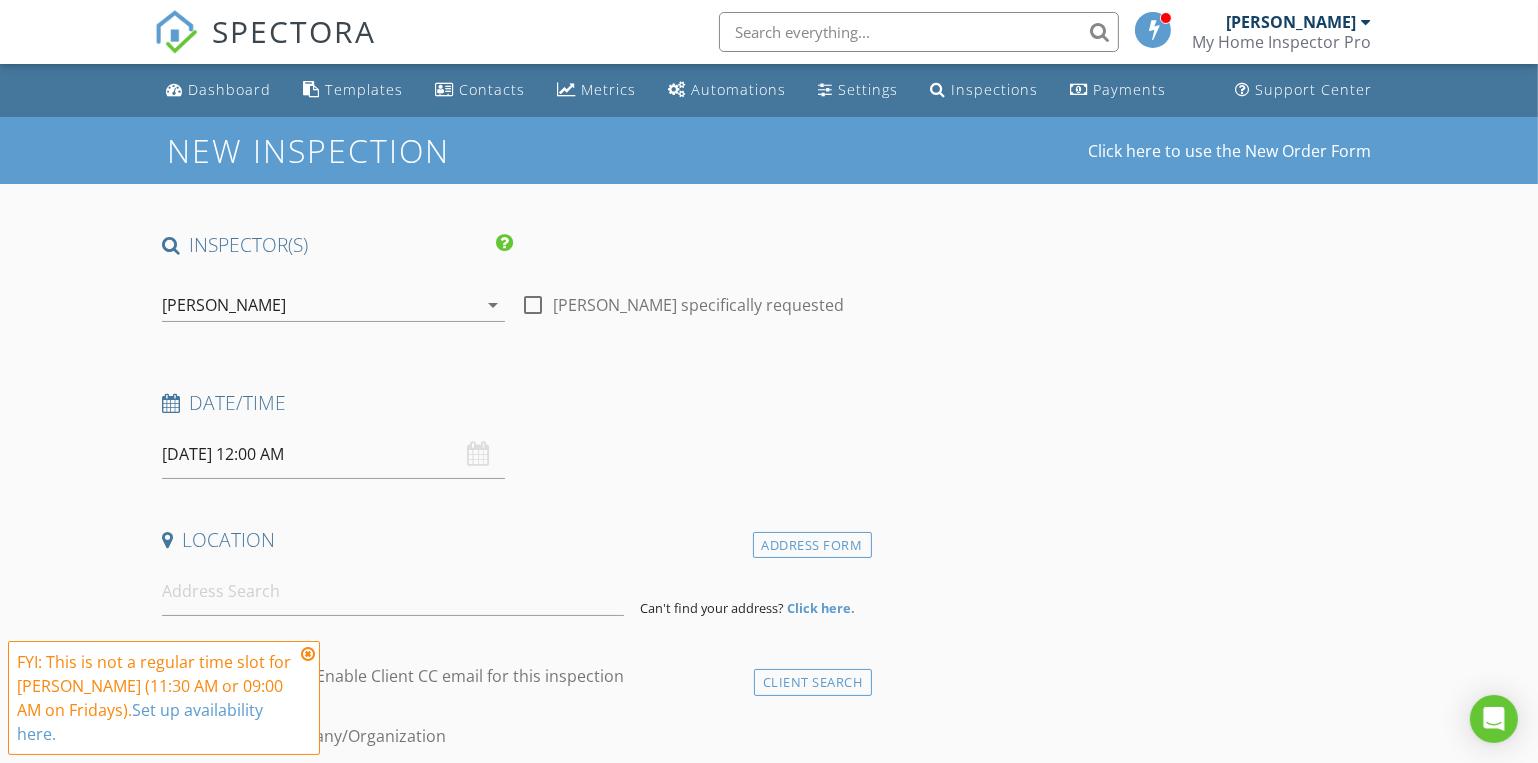 click on "[DATE] 12:00 AM" at bounding box center (333, 454) 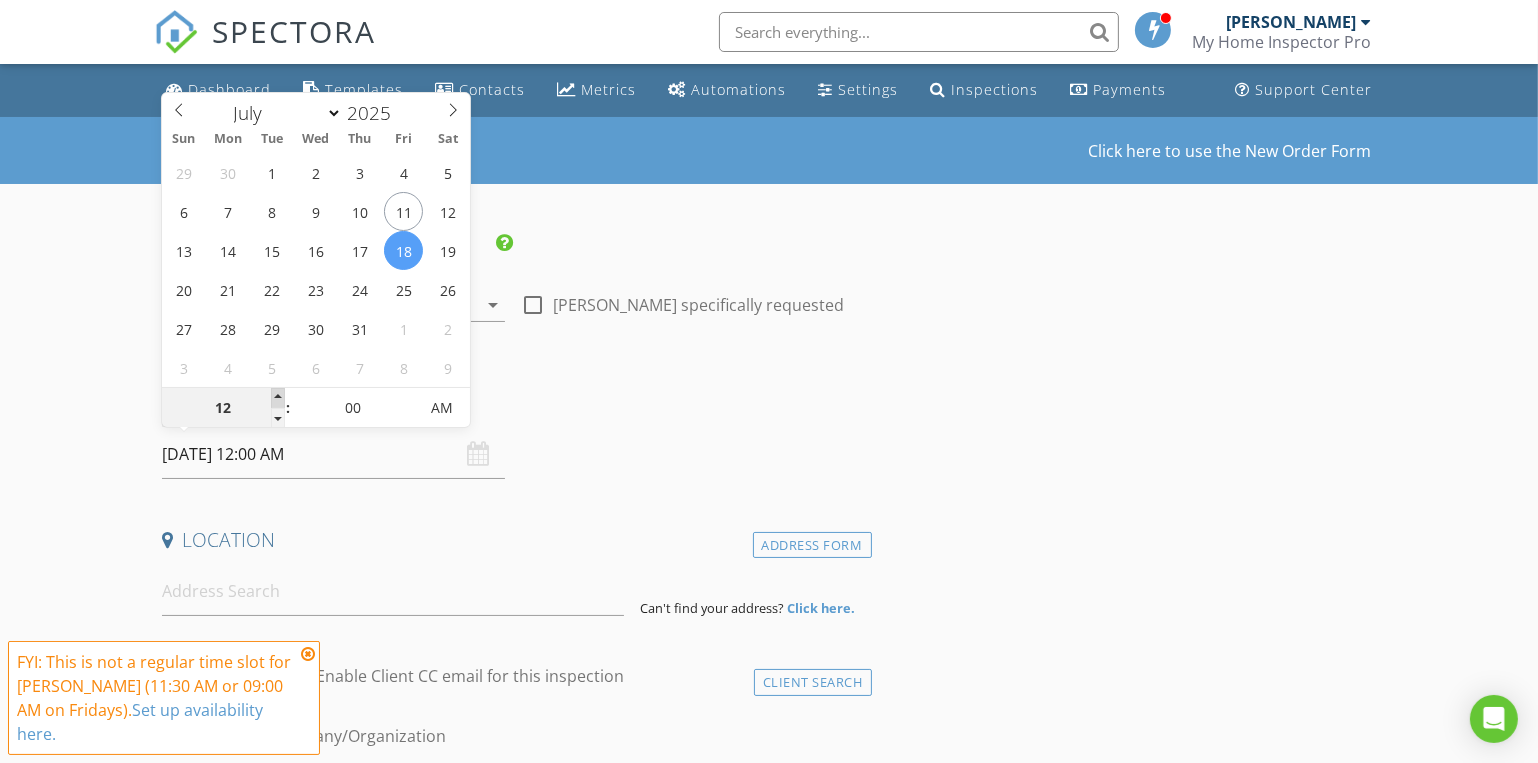 type on "01" 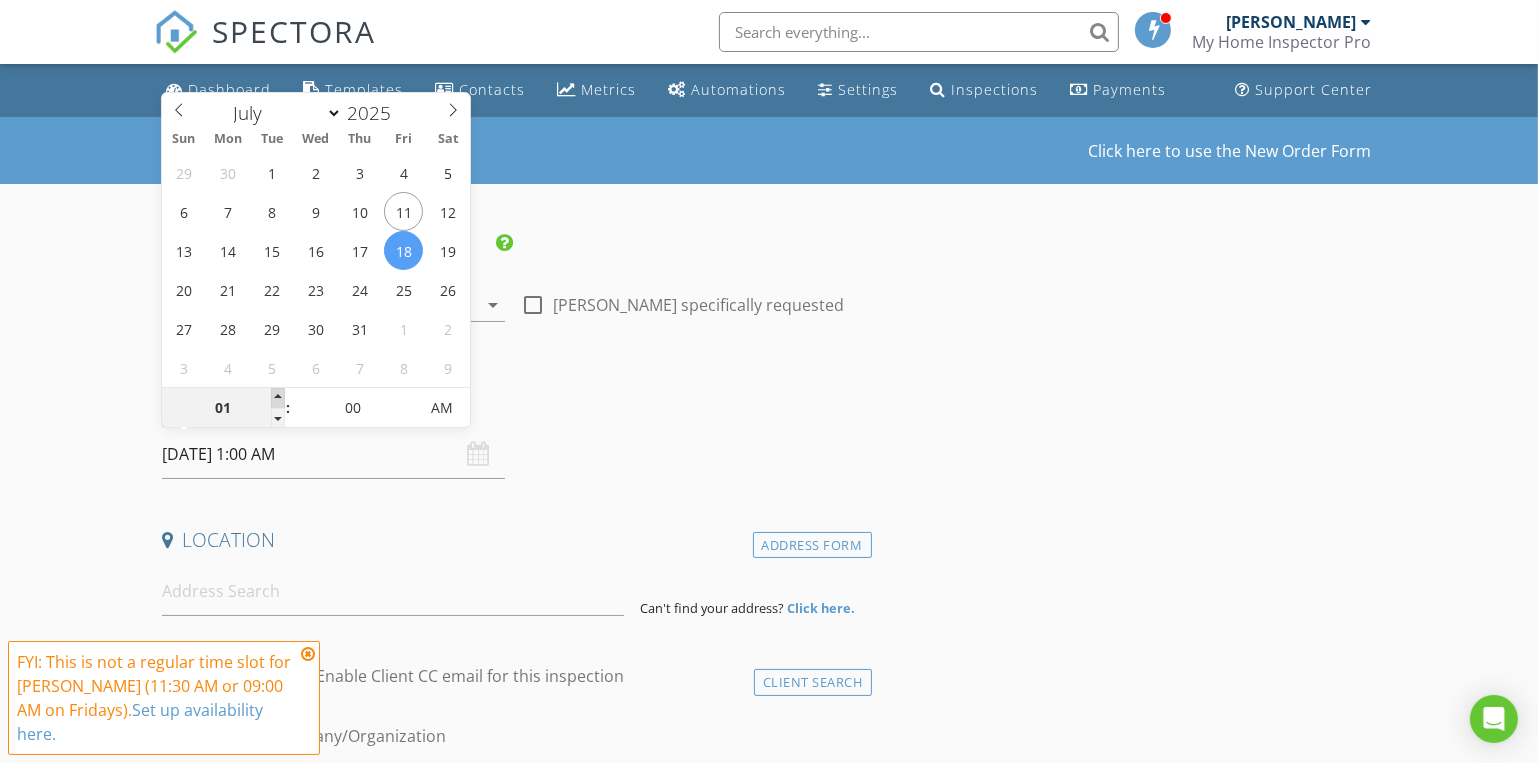click at bounding box center [278, 398] 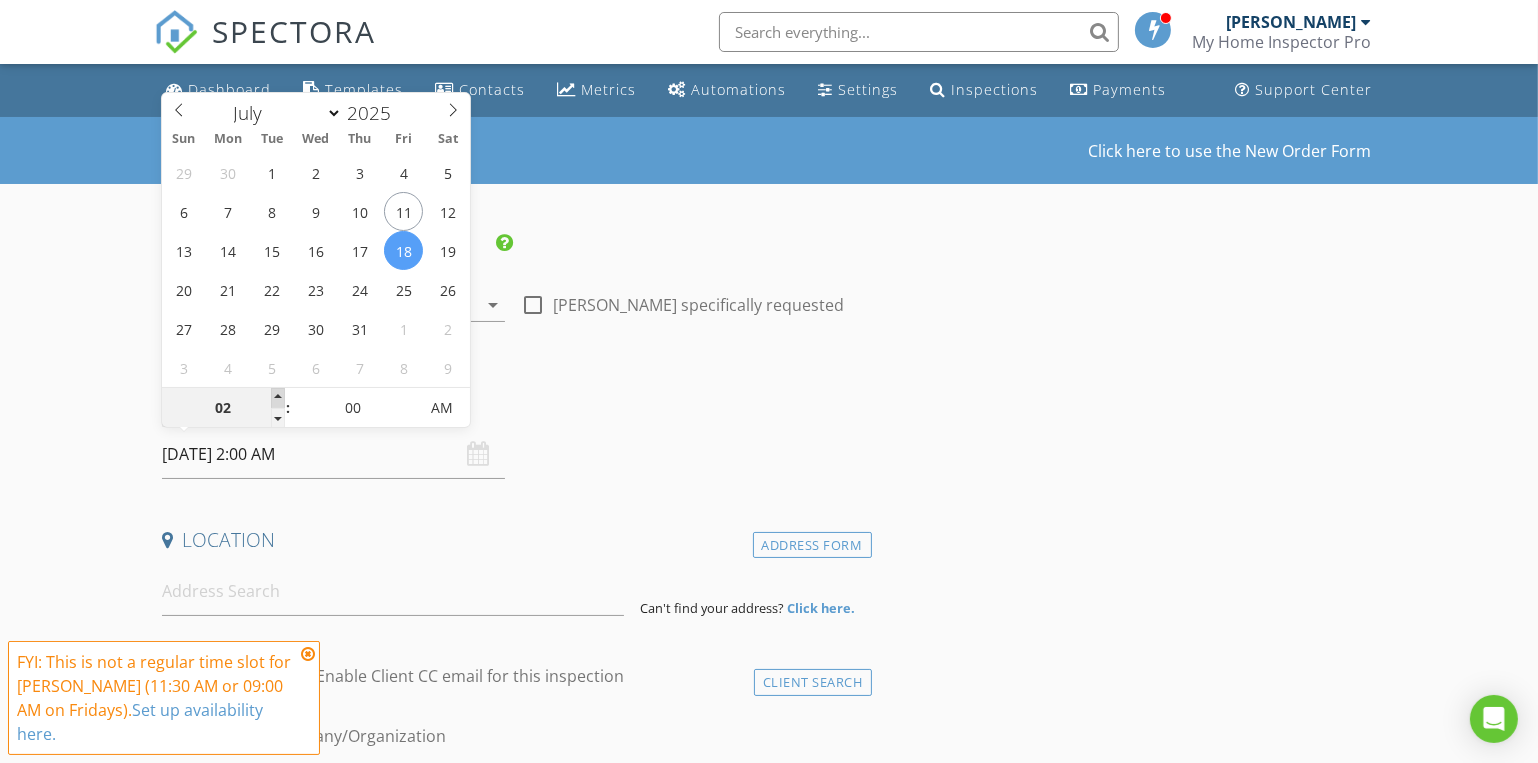 click at bounding box center [278, 398] 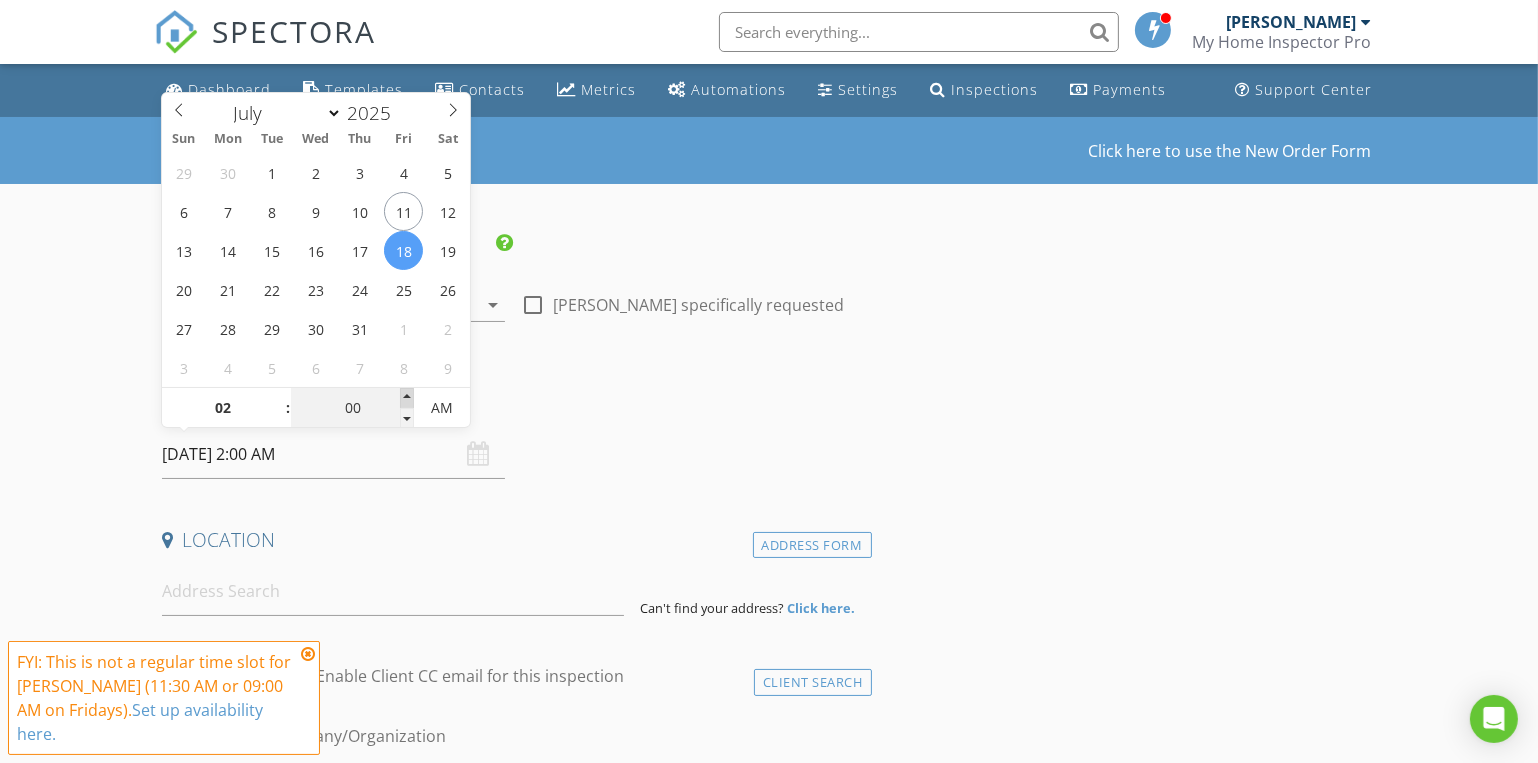 type on "05" 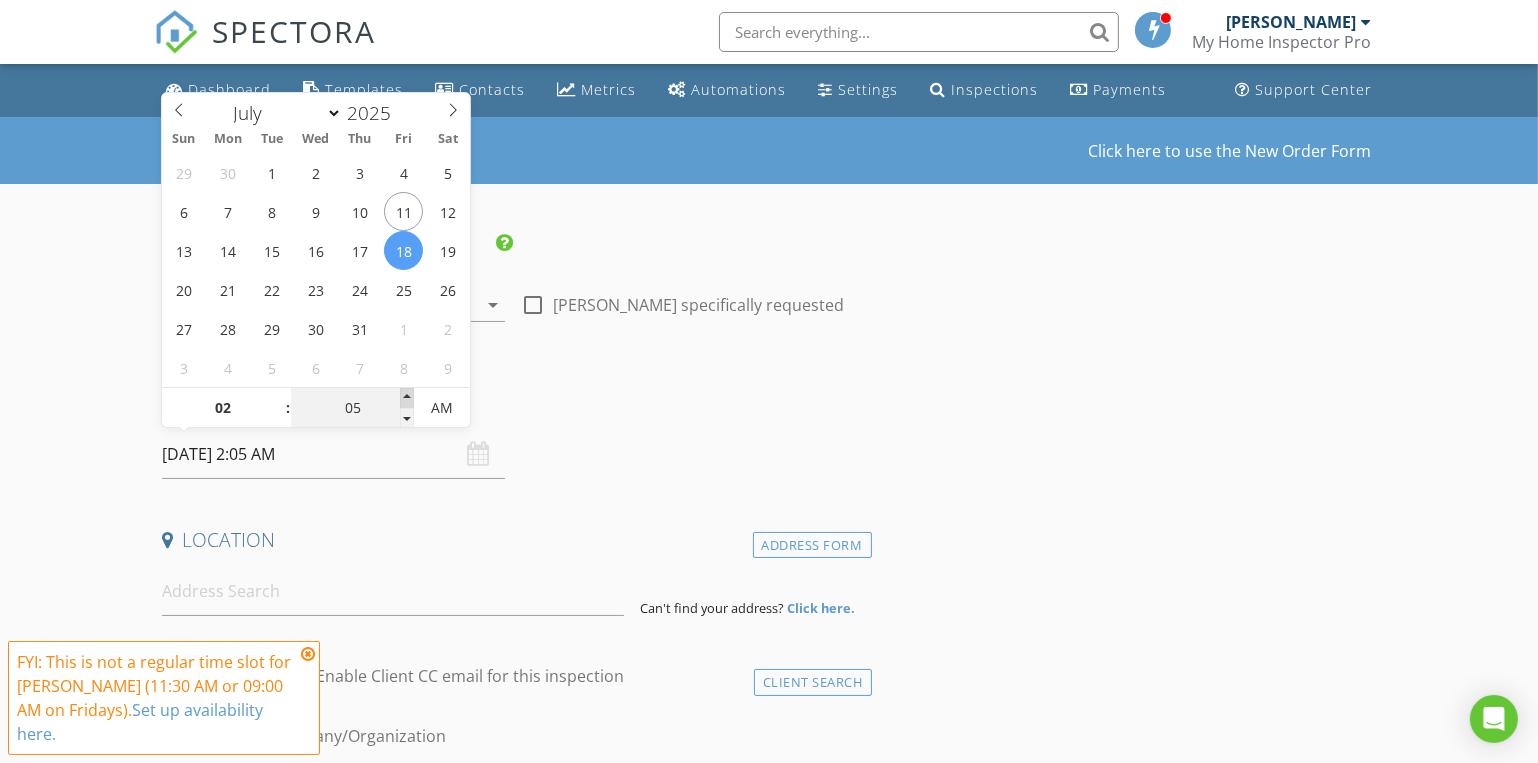 click at bounding box center (407, 398) 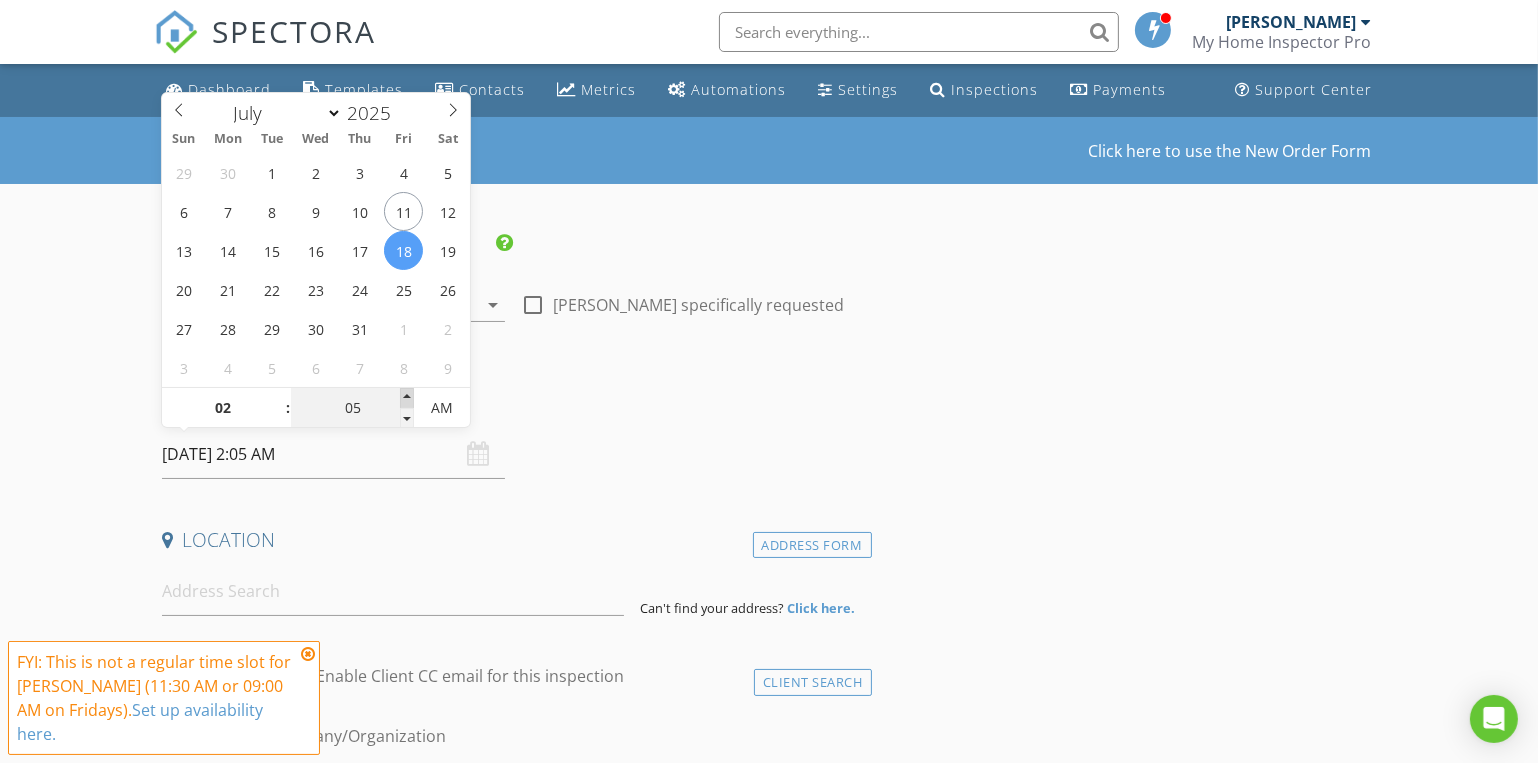 type on "10" 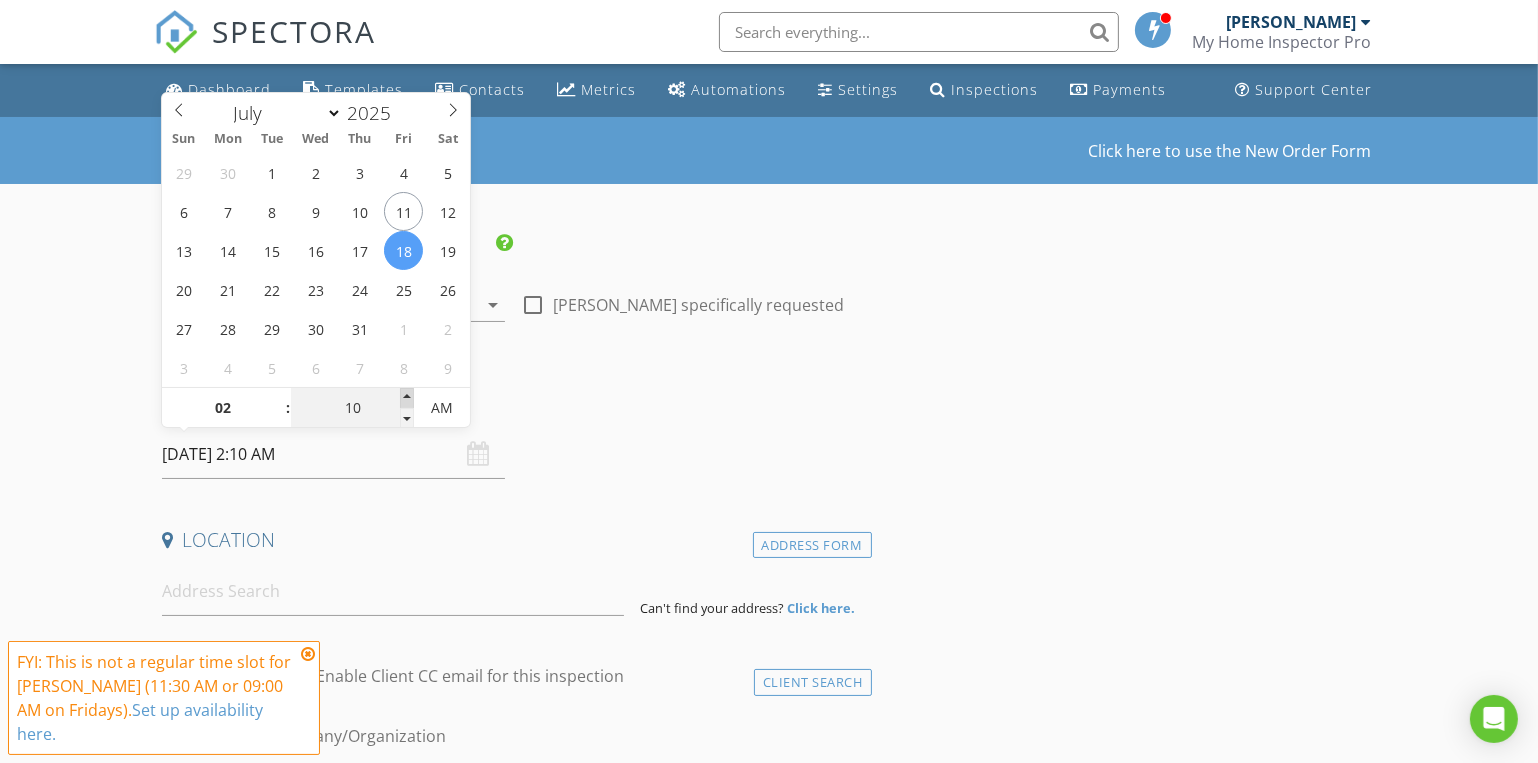 click at bounding box center [407, 398] 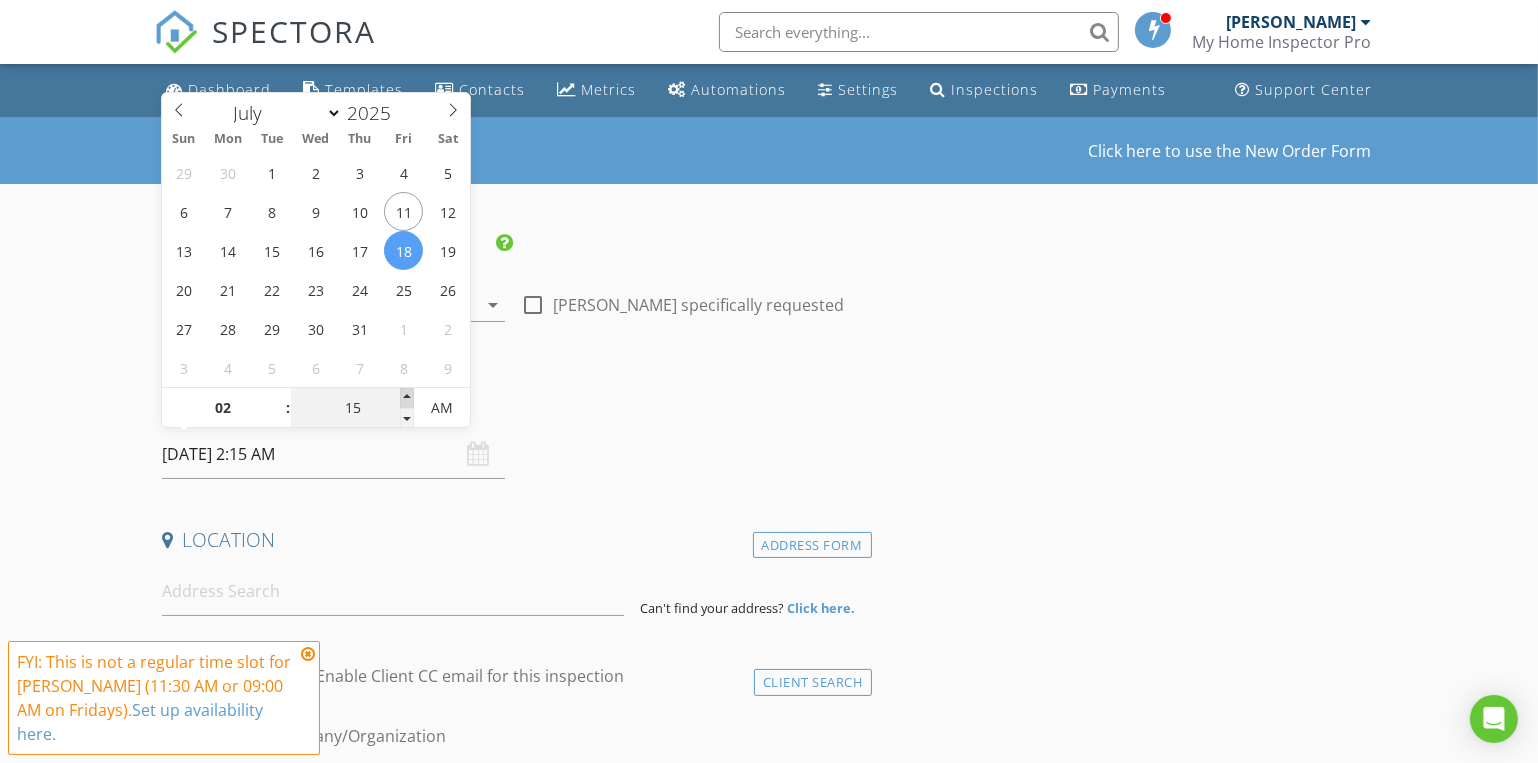 click at bounding box center [407, 398] 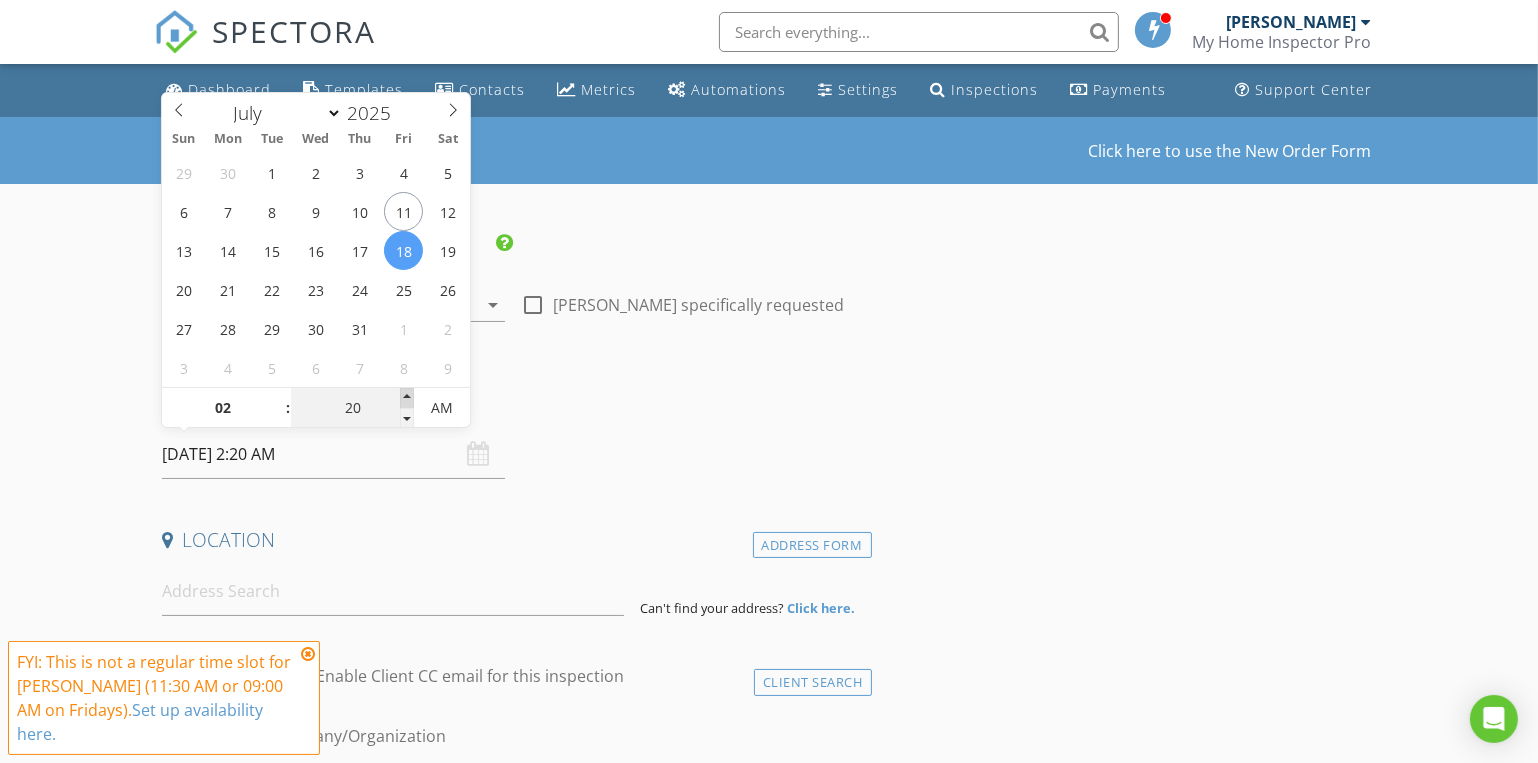 click at bounding box center (407, 398) 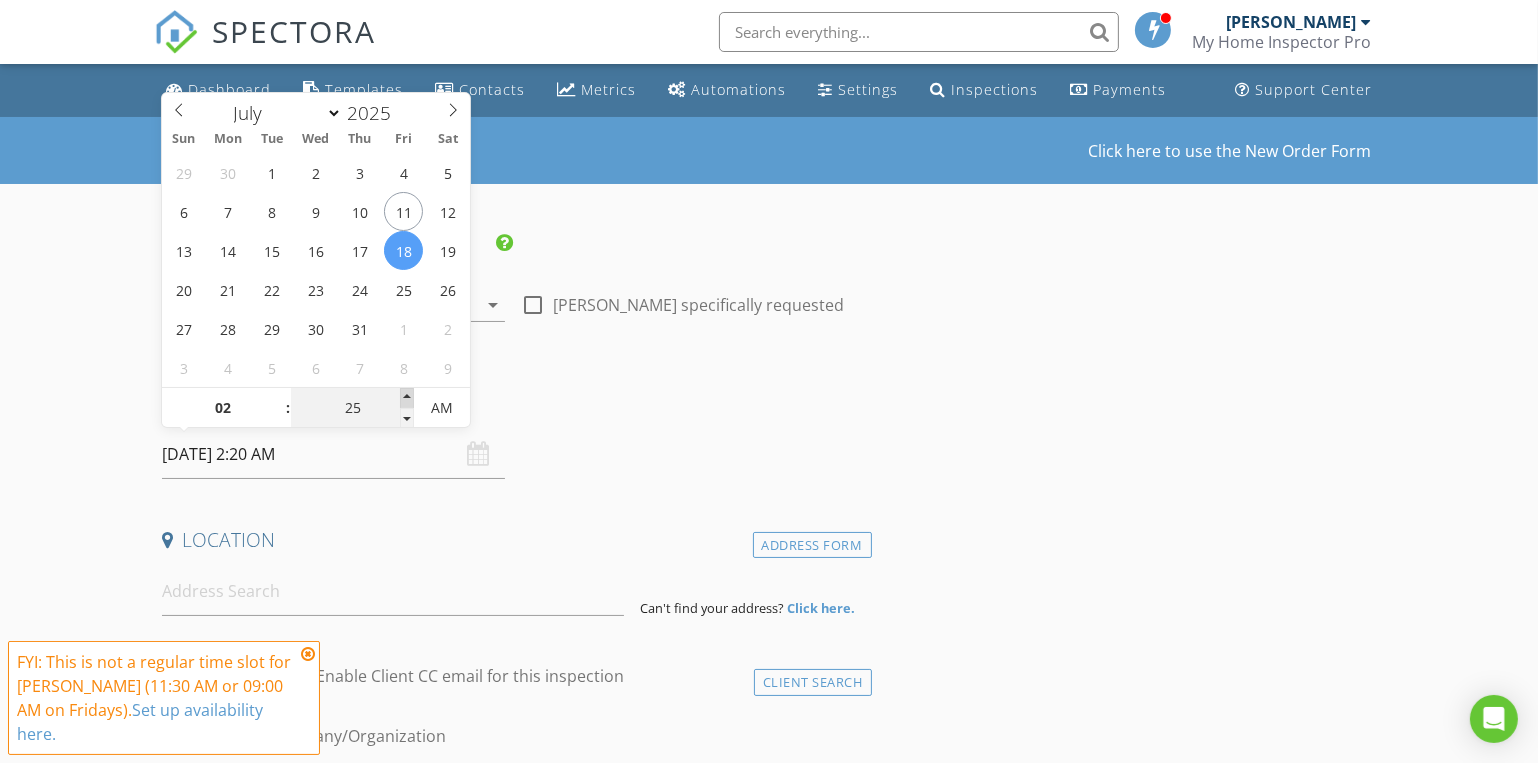 type on "07/18/2025 2:25 AM" 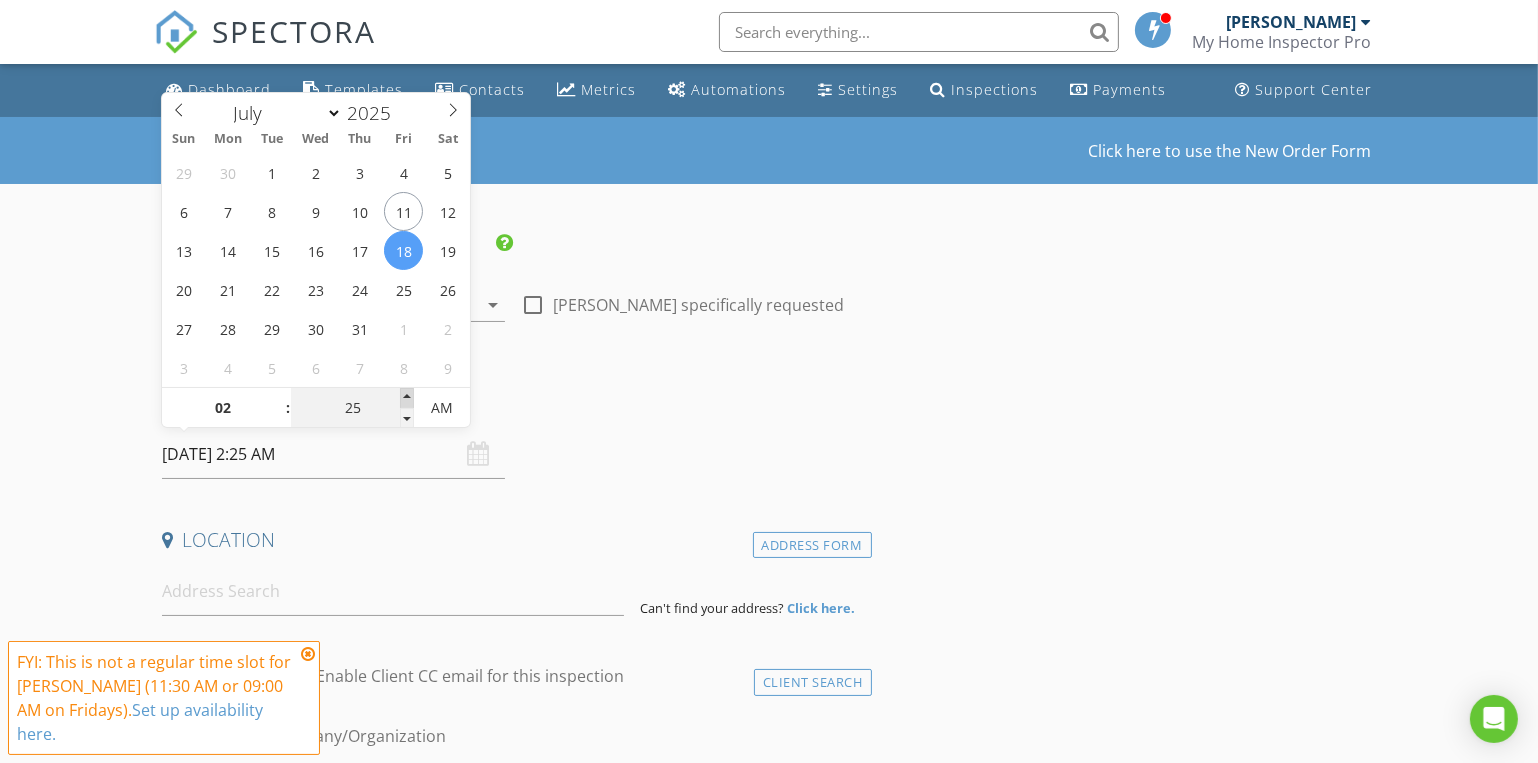 click at bounding box center (407, 398) 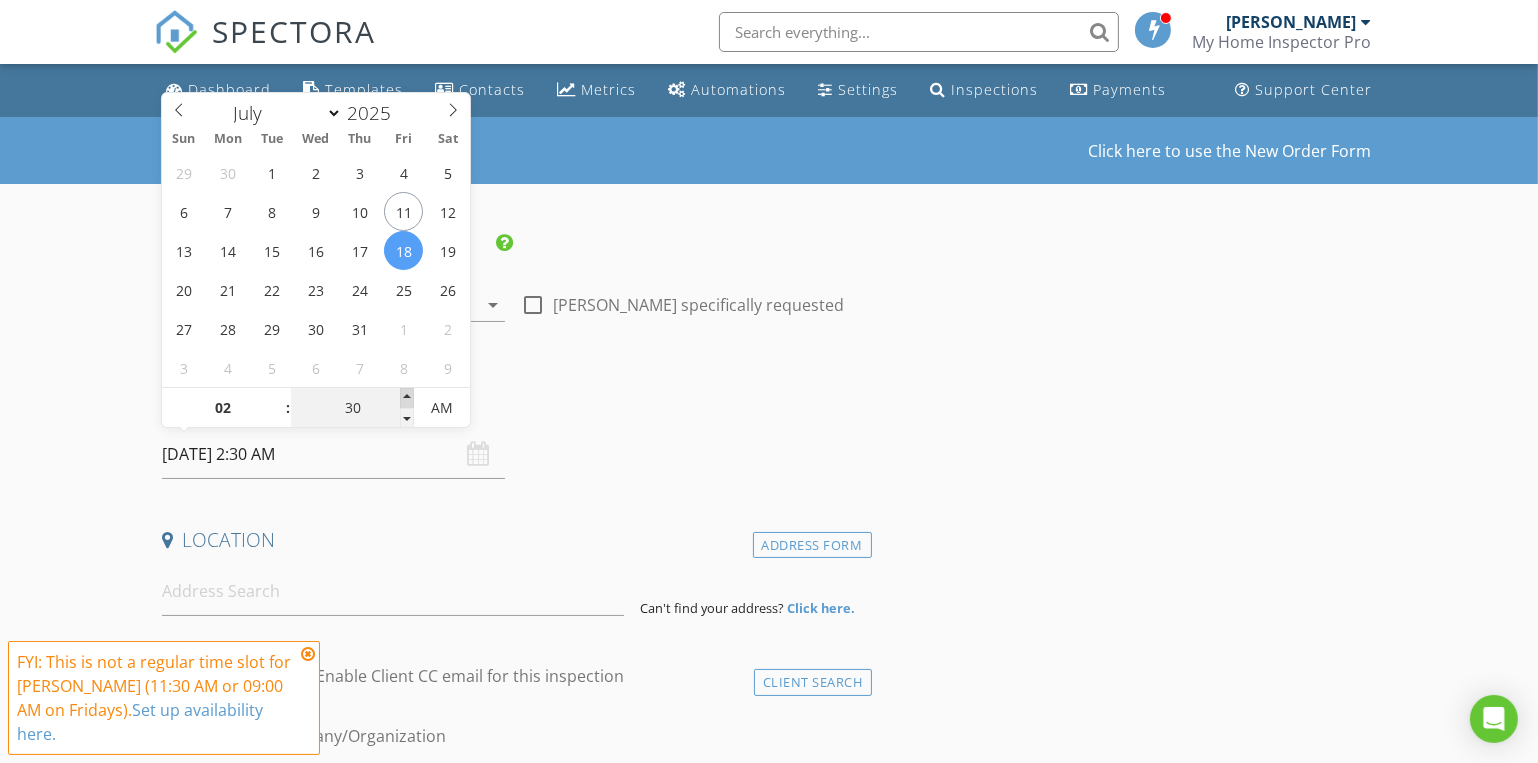 click at bounding box center [407, 398] 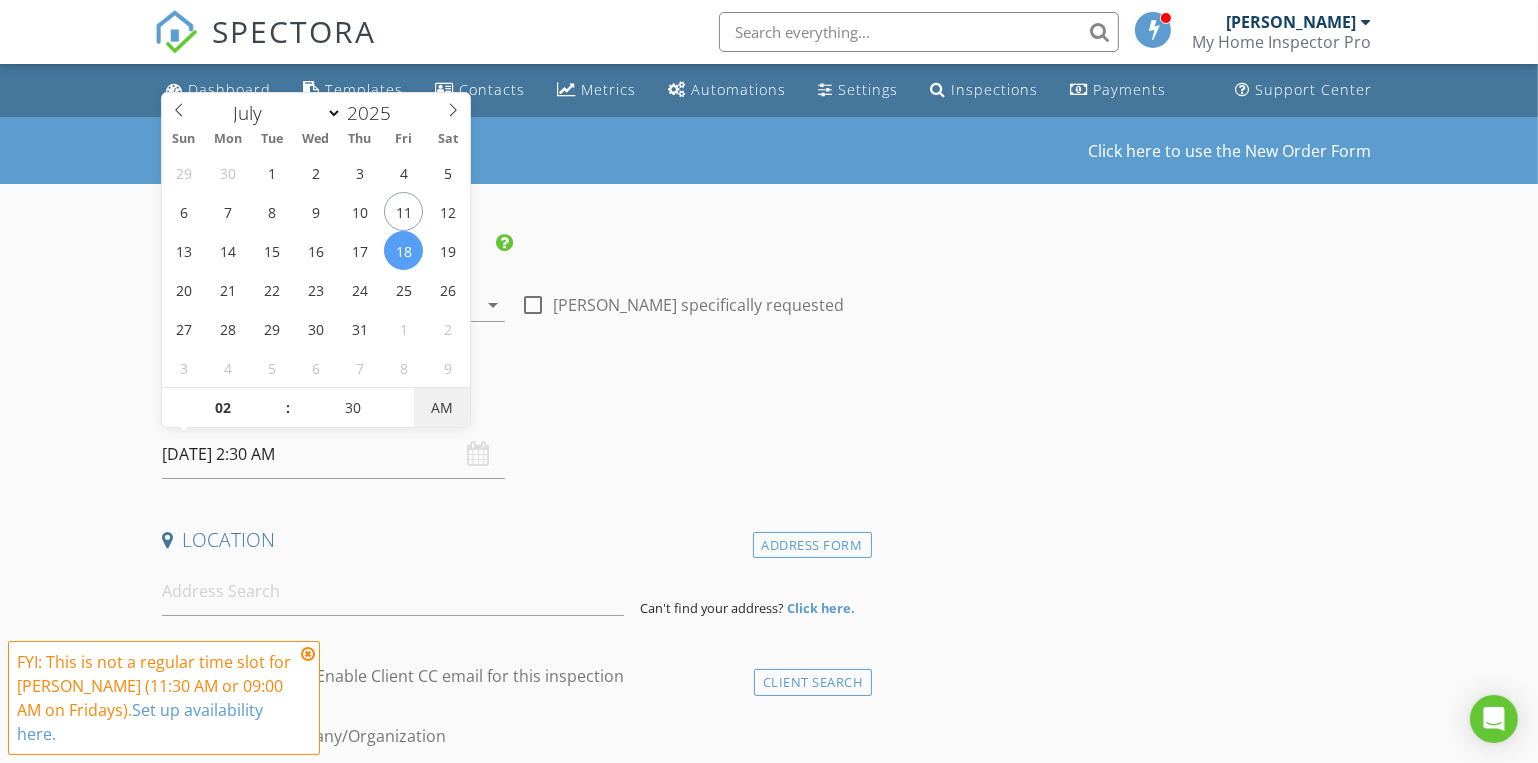type on "[DATE] 2:30 PM" 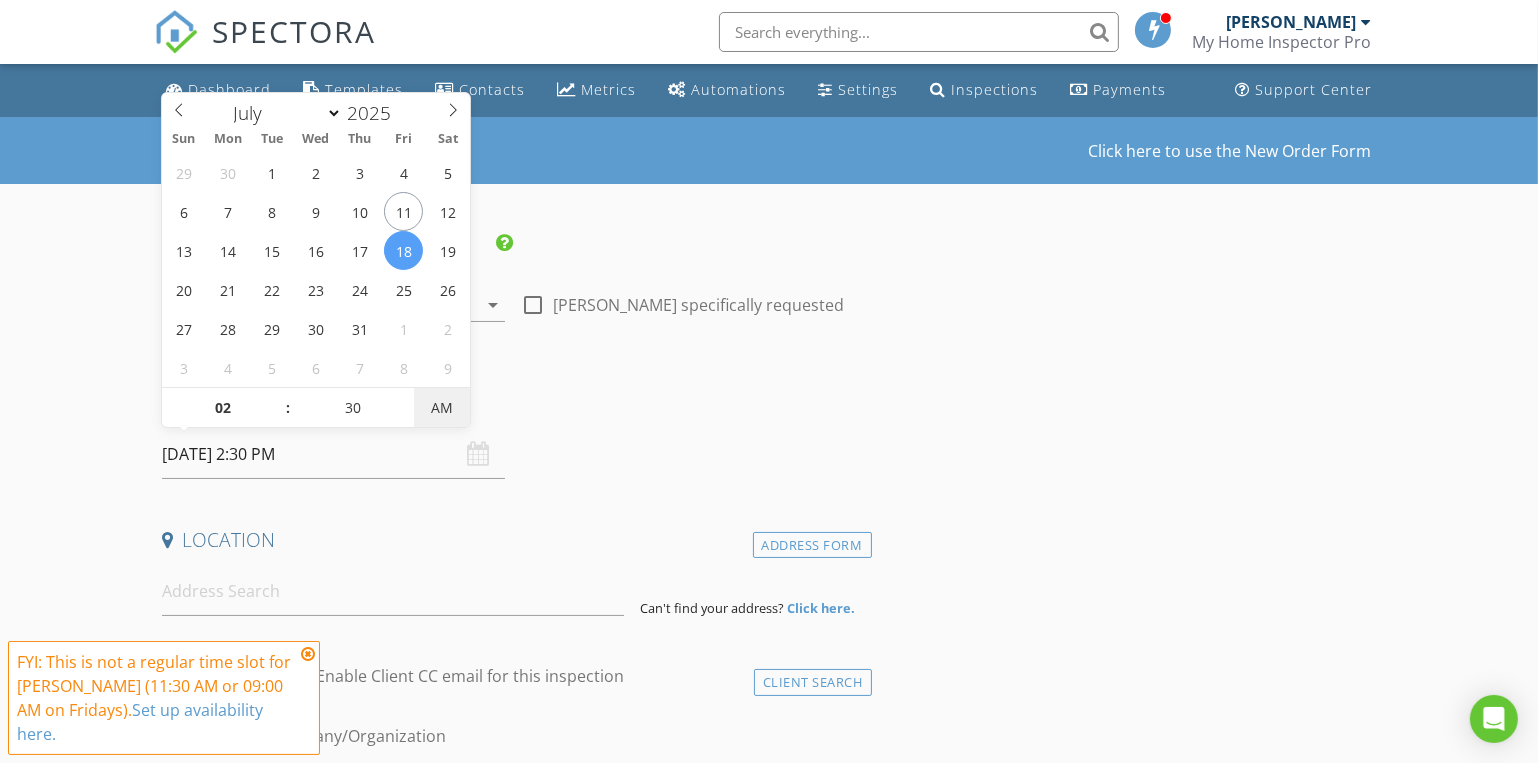 click on "AM" at bounding box center [441, 408] 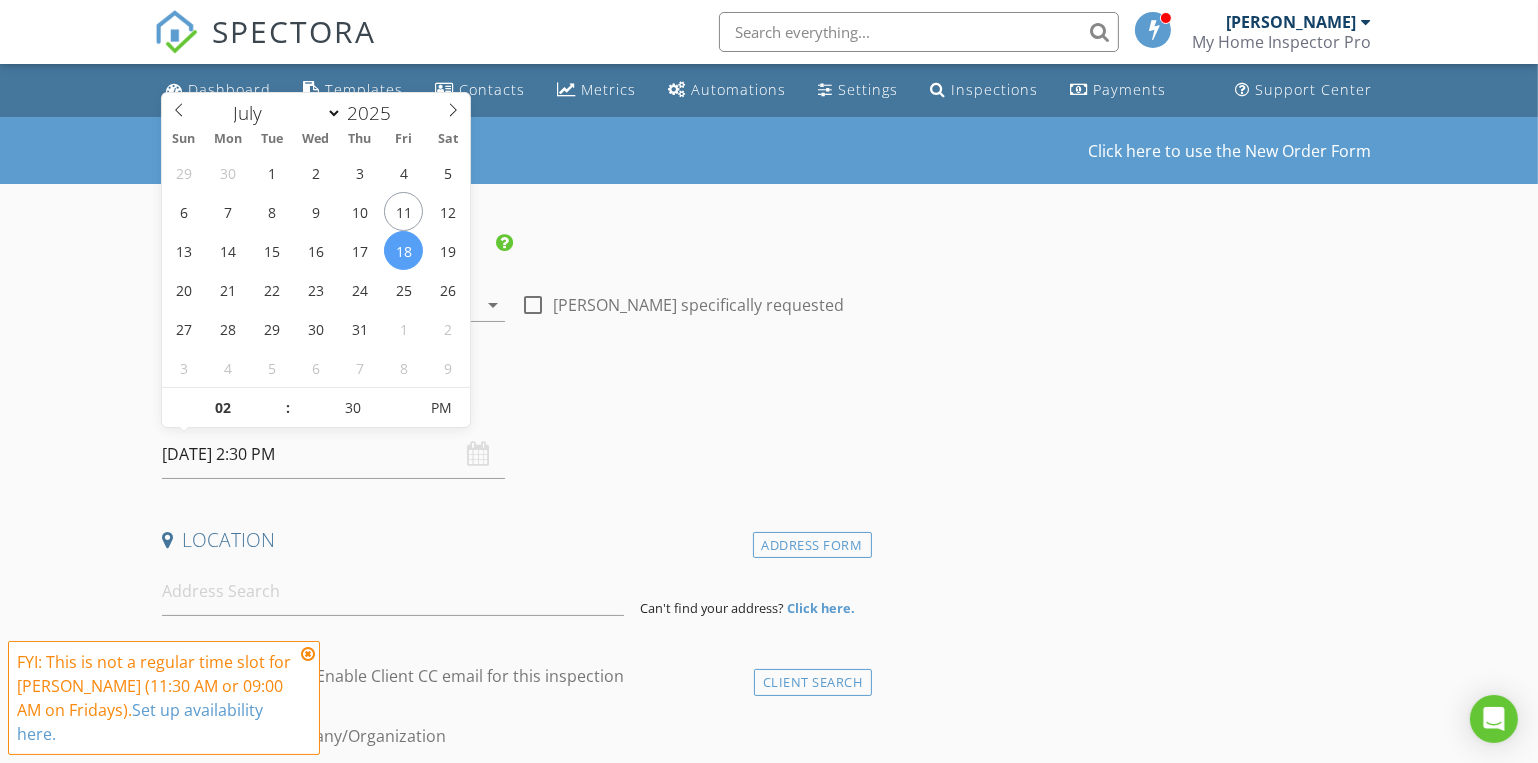 click on "Date/Time" at bounding box center (513, 403) 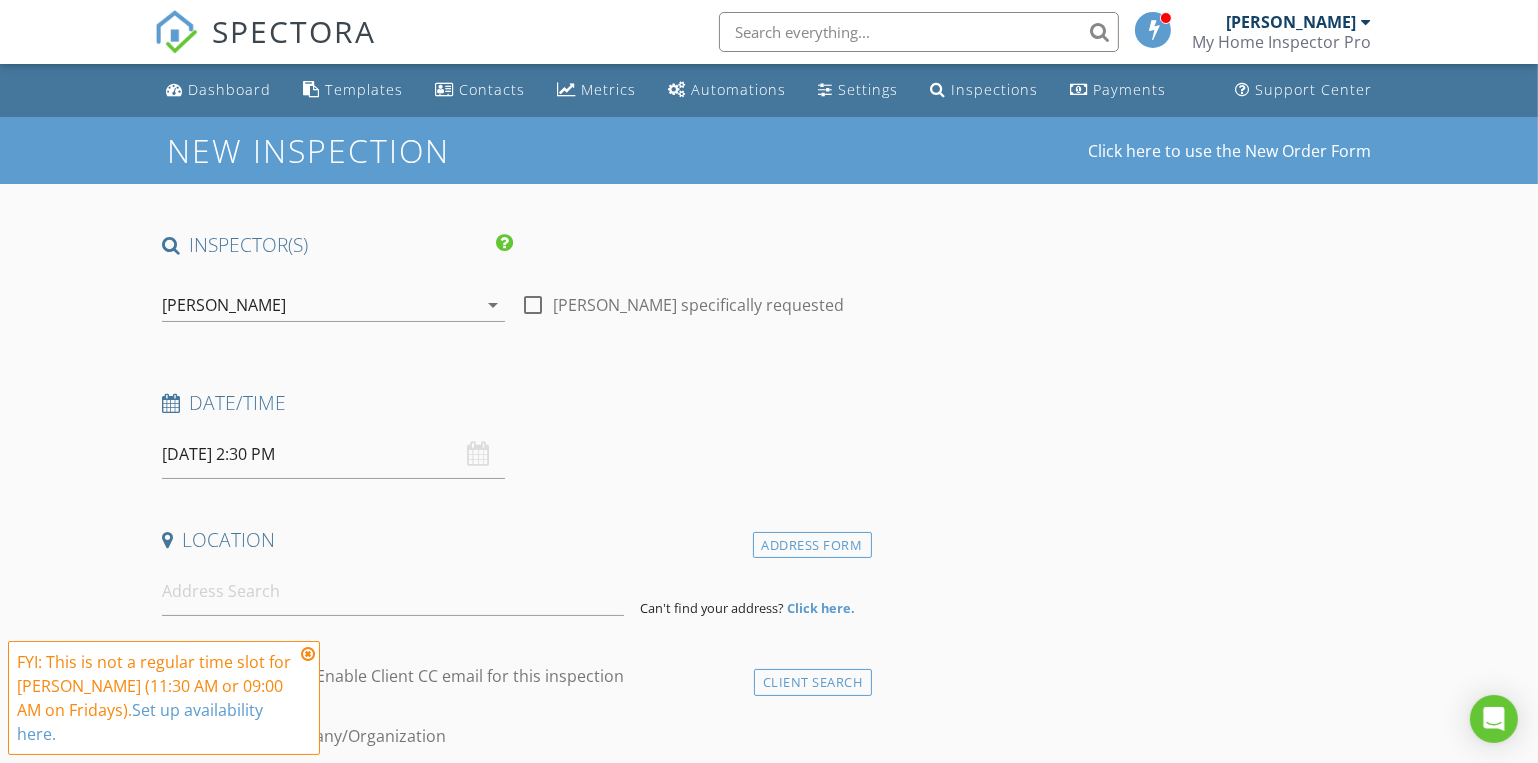 click on "[PERSON_NAME]" at bounding box center (319, 305) 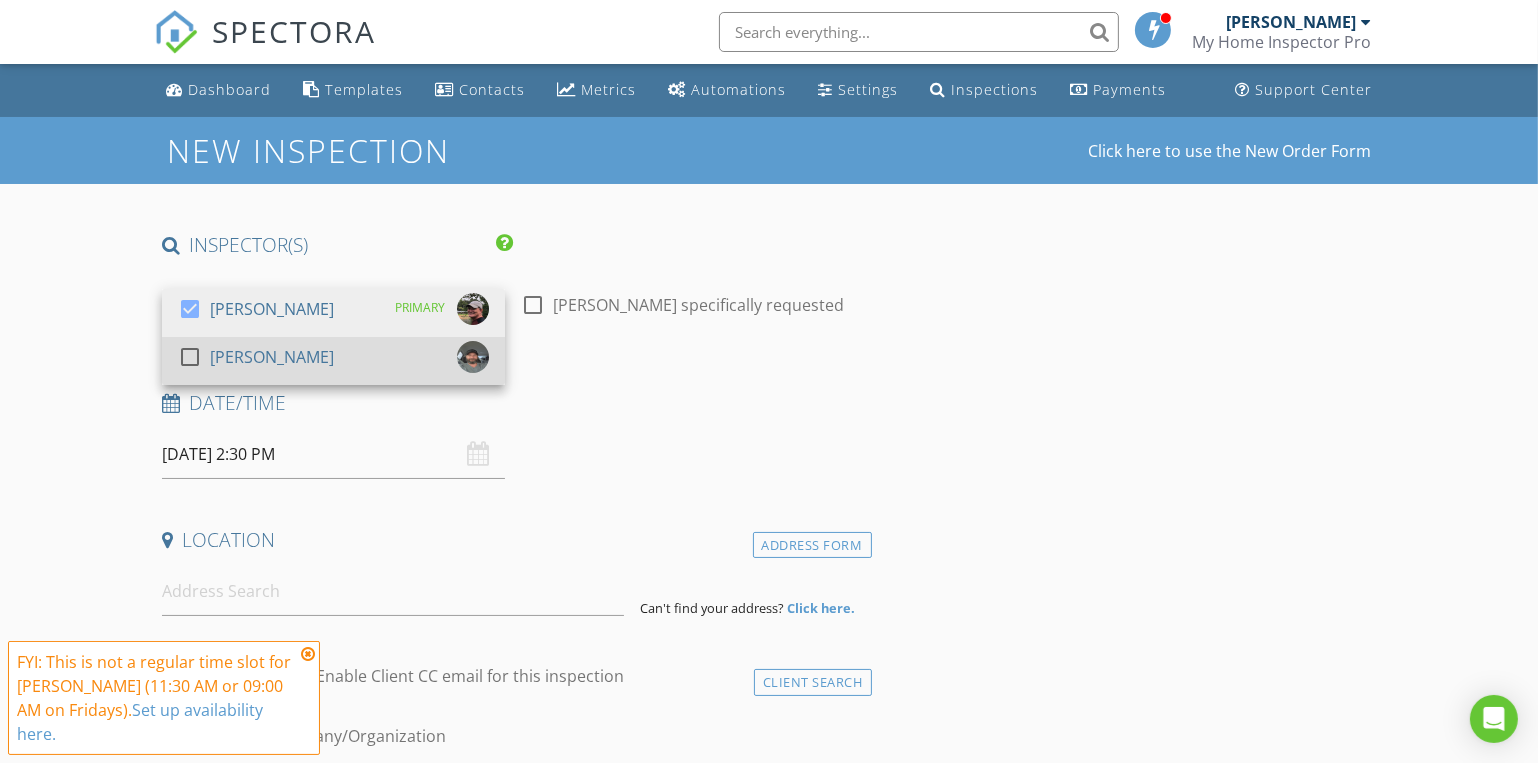 click on "check_box_outline_blank" at bounding box center [194, 357] 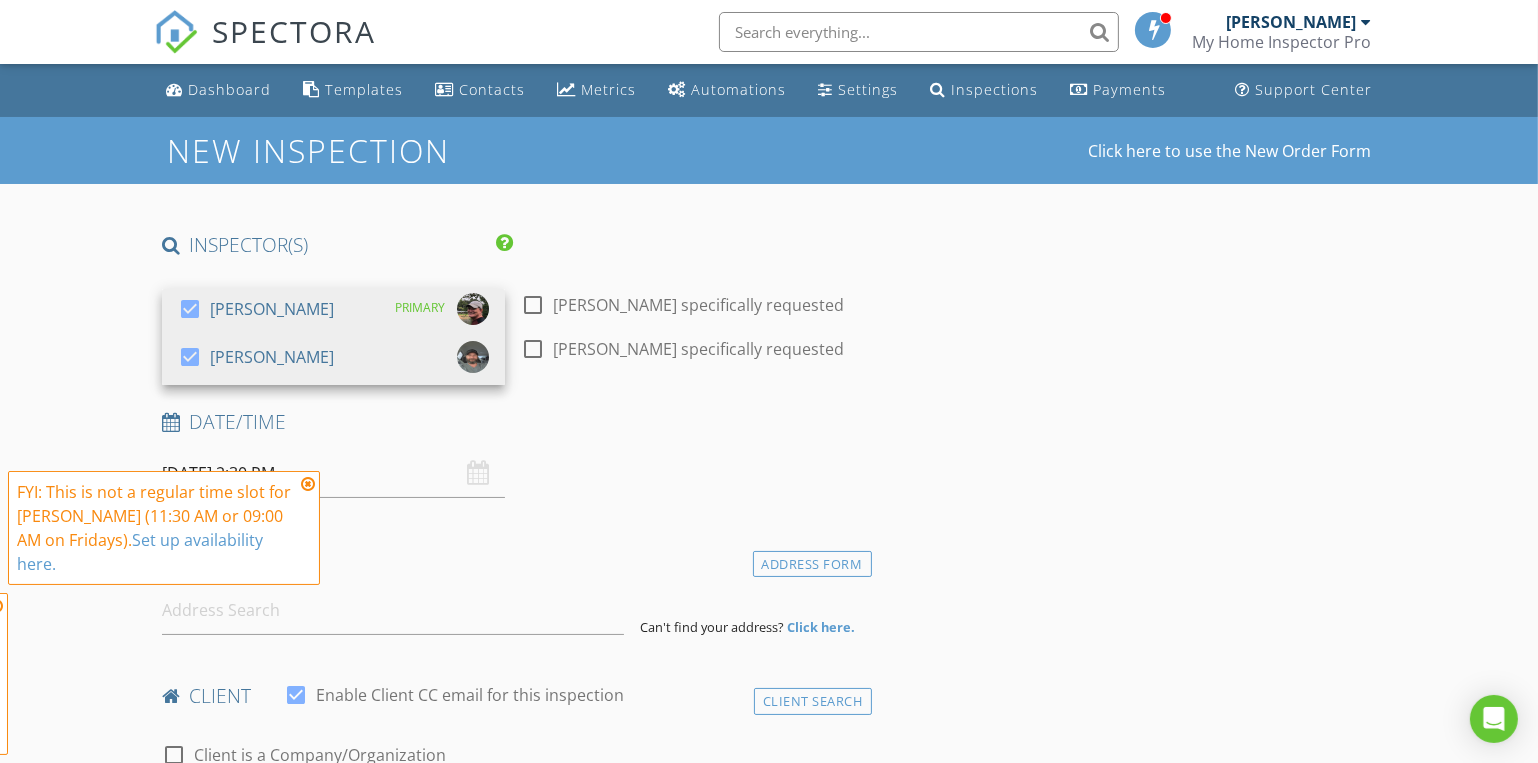 click on "New Inspection
Click here to use the New Order Form
INSPECTOR(S)
check_box   Dave Gress   PRIMARY   check_box   Josh Gress     Dave Gress,  Josh Gress arrow_drop_down   check_box_outline_blank Dave Gress specifically requested check_box_outline_blank Josh Gress specifically requested
Date/Time
07/18/2025 2:30 PM
Location
Address Form       Can't find your address?   Click here.
client
check_box Enable Client CC email for this inspection   Client Search     check_box_outline_blank Client is a Company/Organization     First Name   Last Name   Email   CC Email   Phone           Notes   Private Notes
ADD ADDITIONAL client
SERVICES
arrow_drop_down     Select Discount Code arrow_drop_down    Charges       TOTAL   $0.00    Duration    No services with durations selected" at bounding box center [769, 1781] 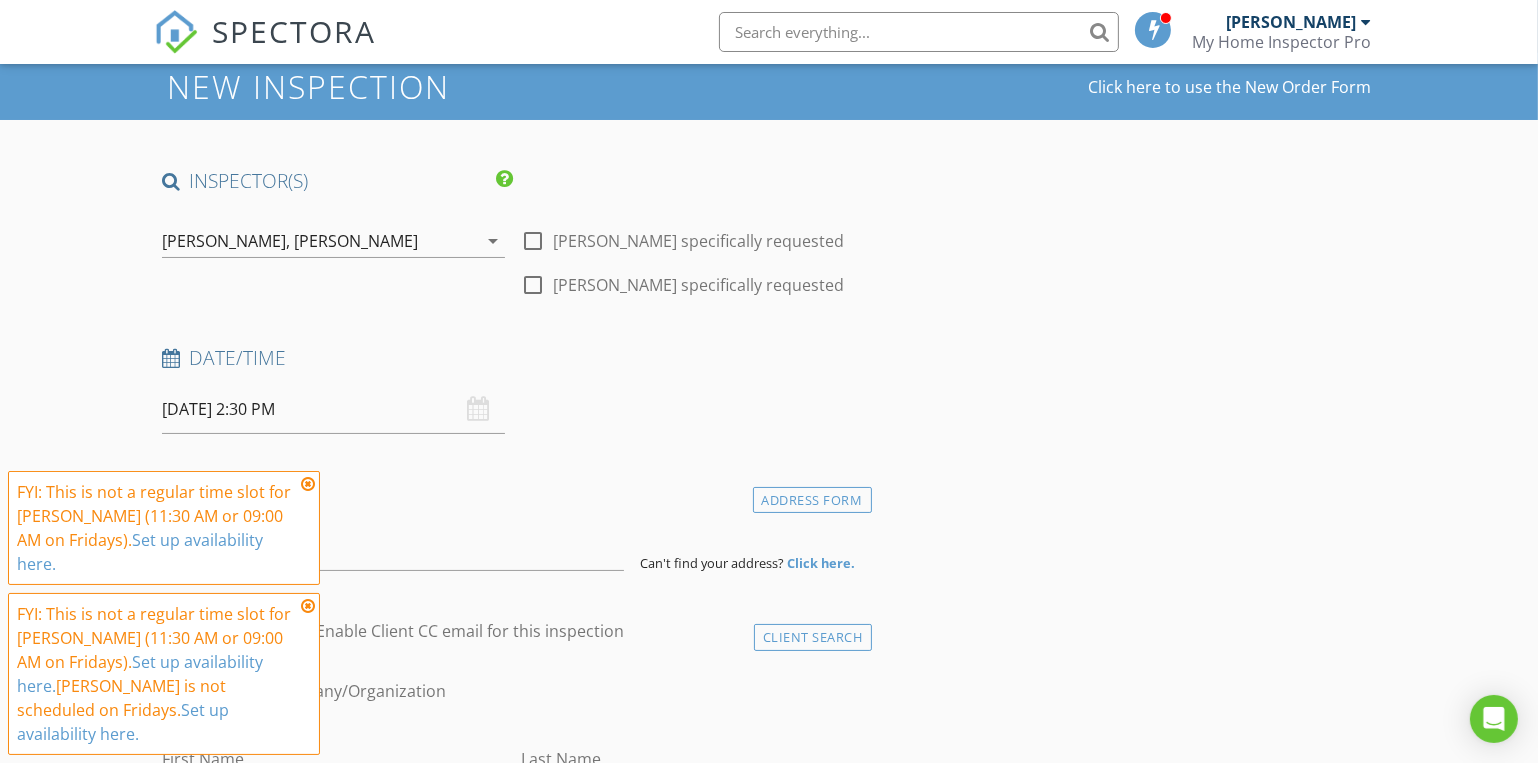 scroll, scrollTop: 272, scrollLeft: 0, axis: vertical 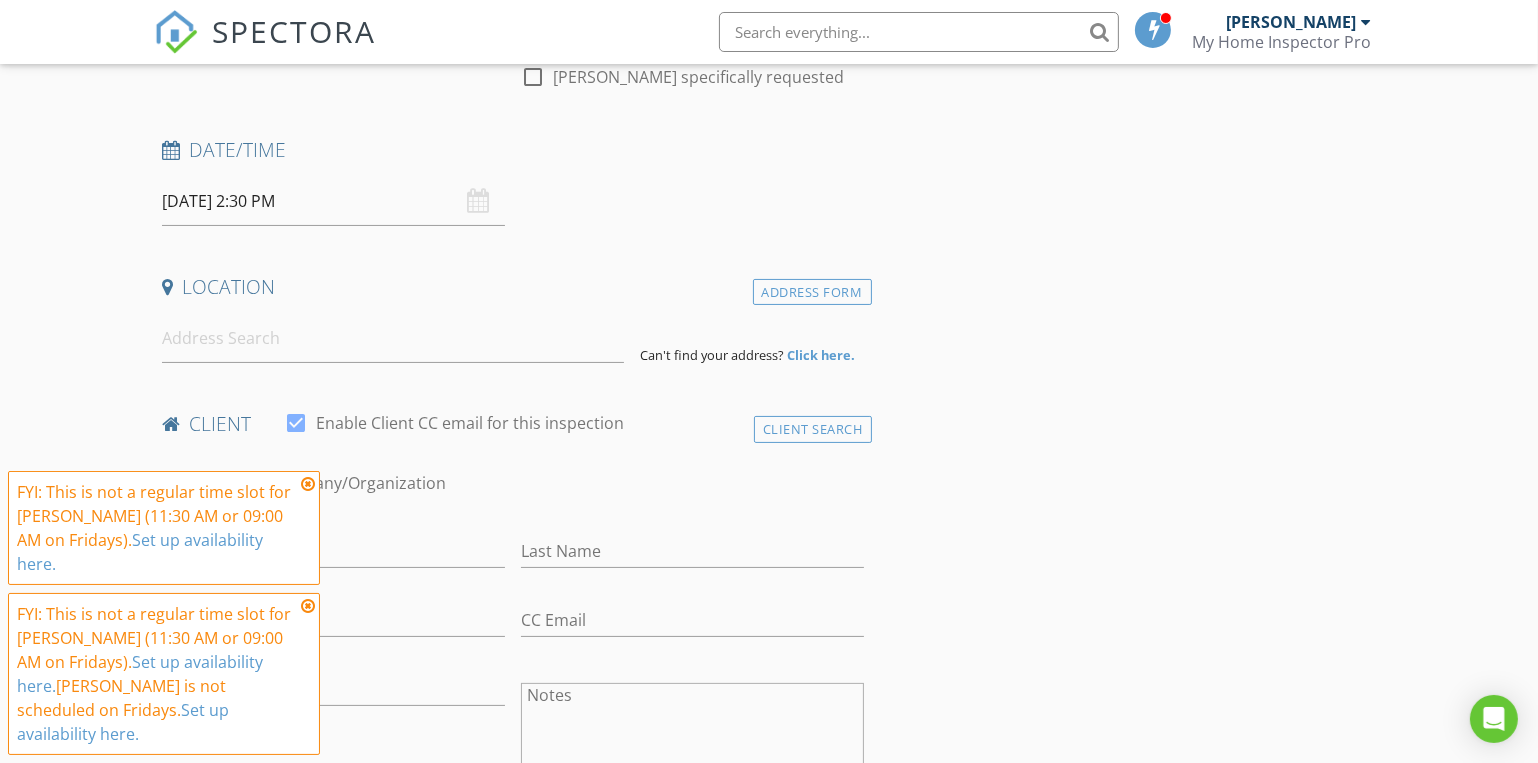 click at bounding box center (308, 484) 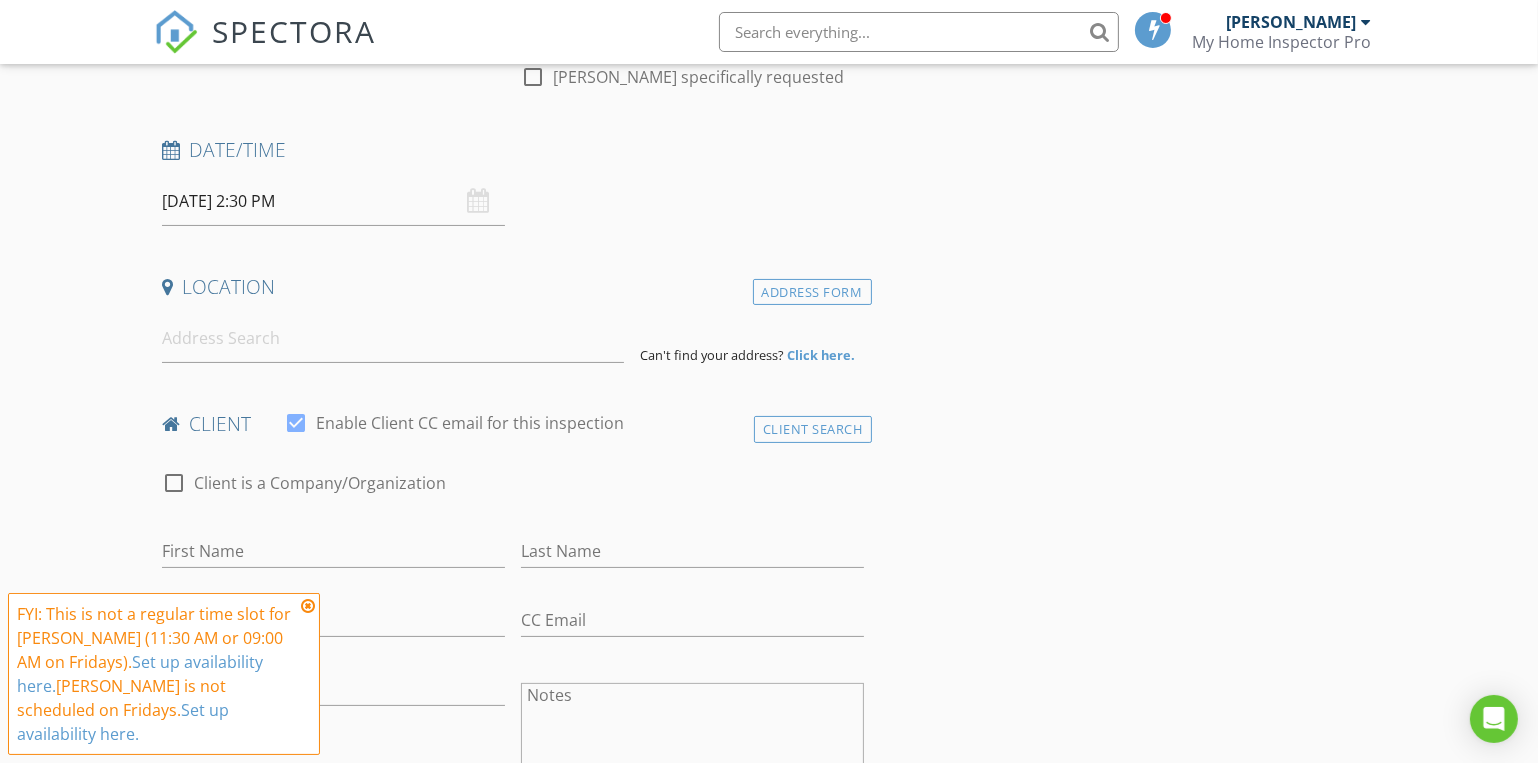 click at bounding box center (308, 606) 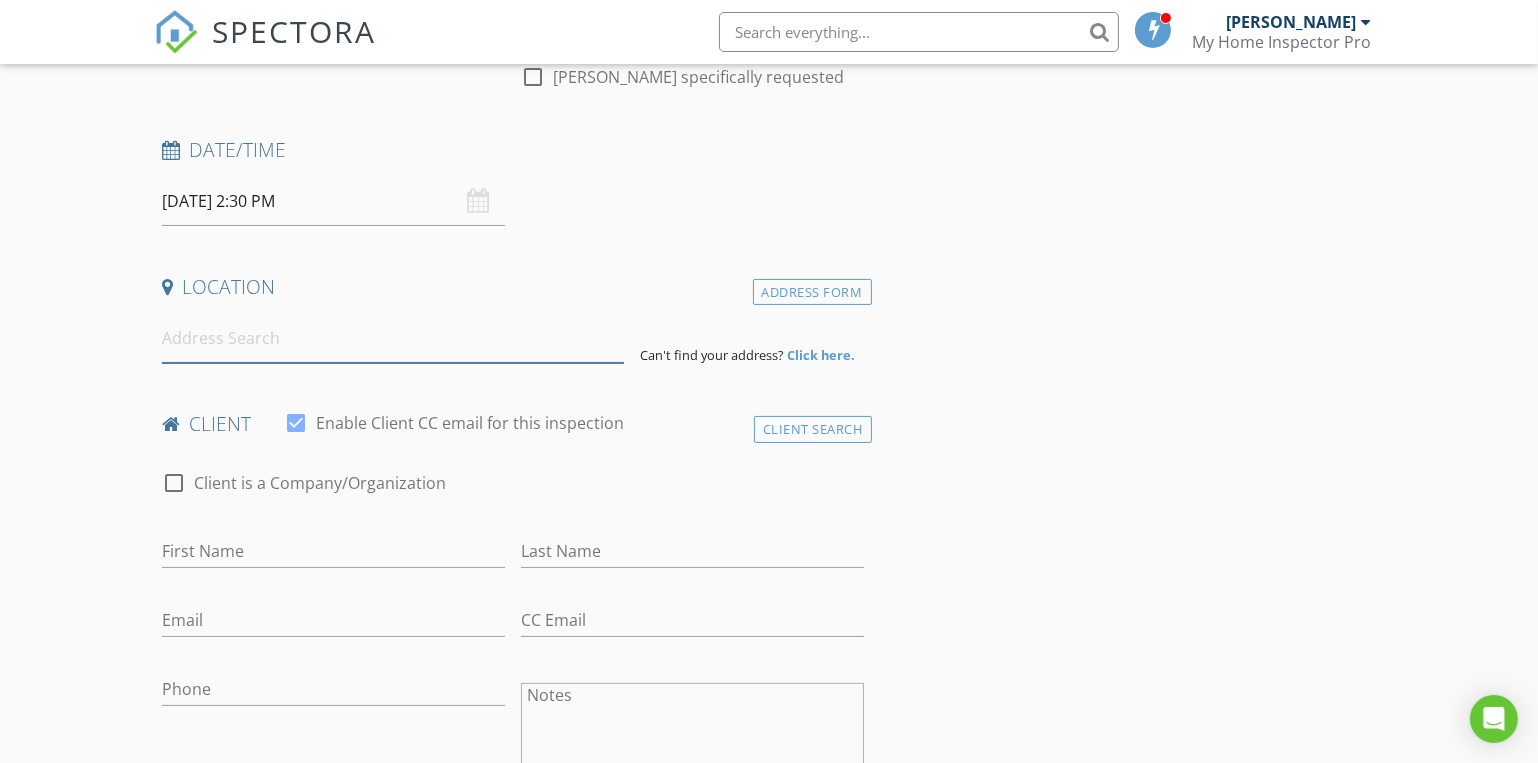 click at bounding box center (393, 338) 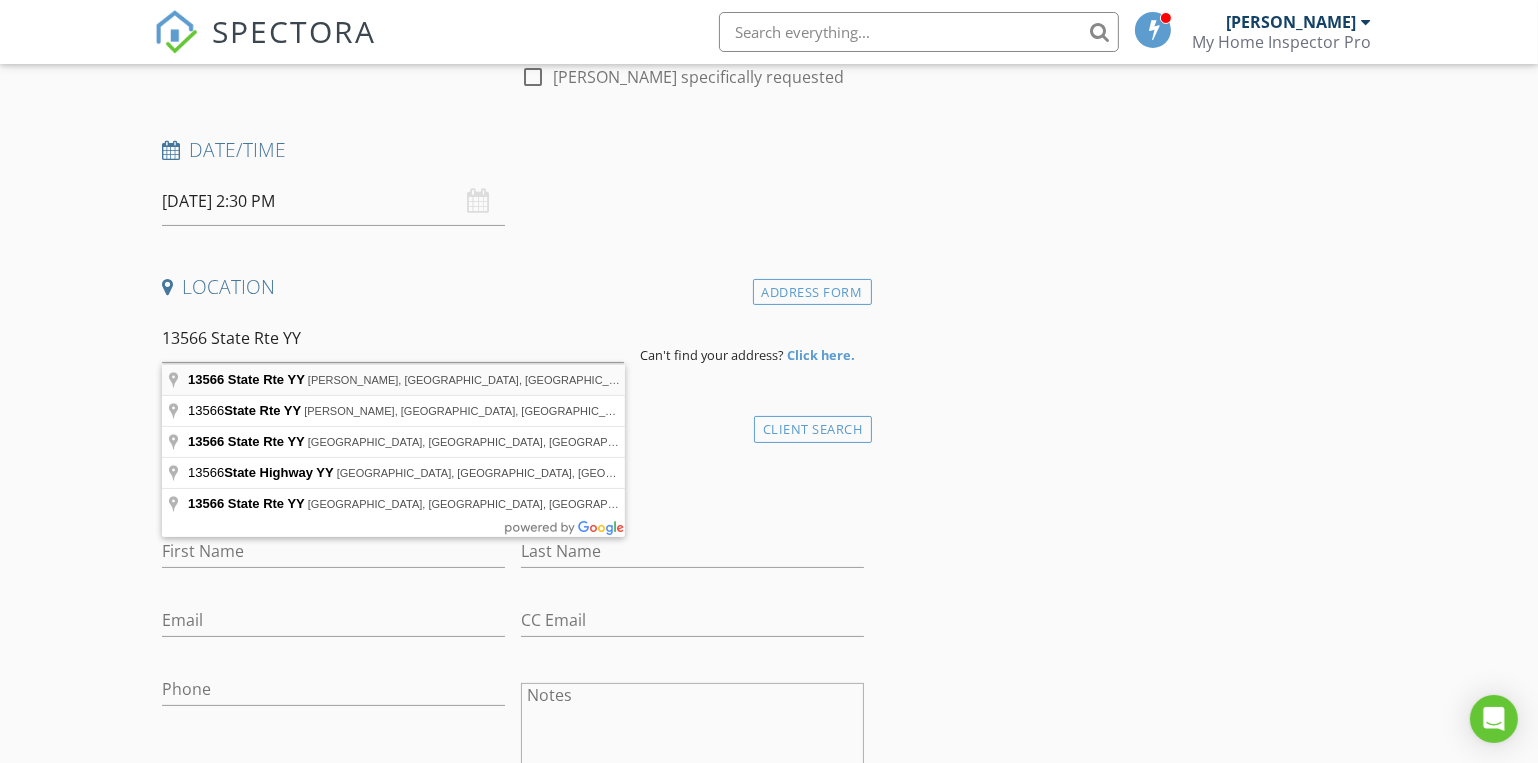 type on "13566 State Rte YY, Caulfield, MO, USA" 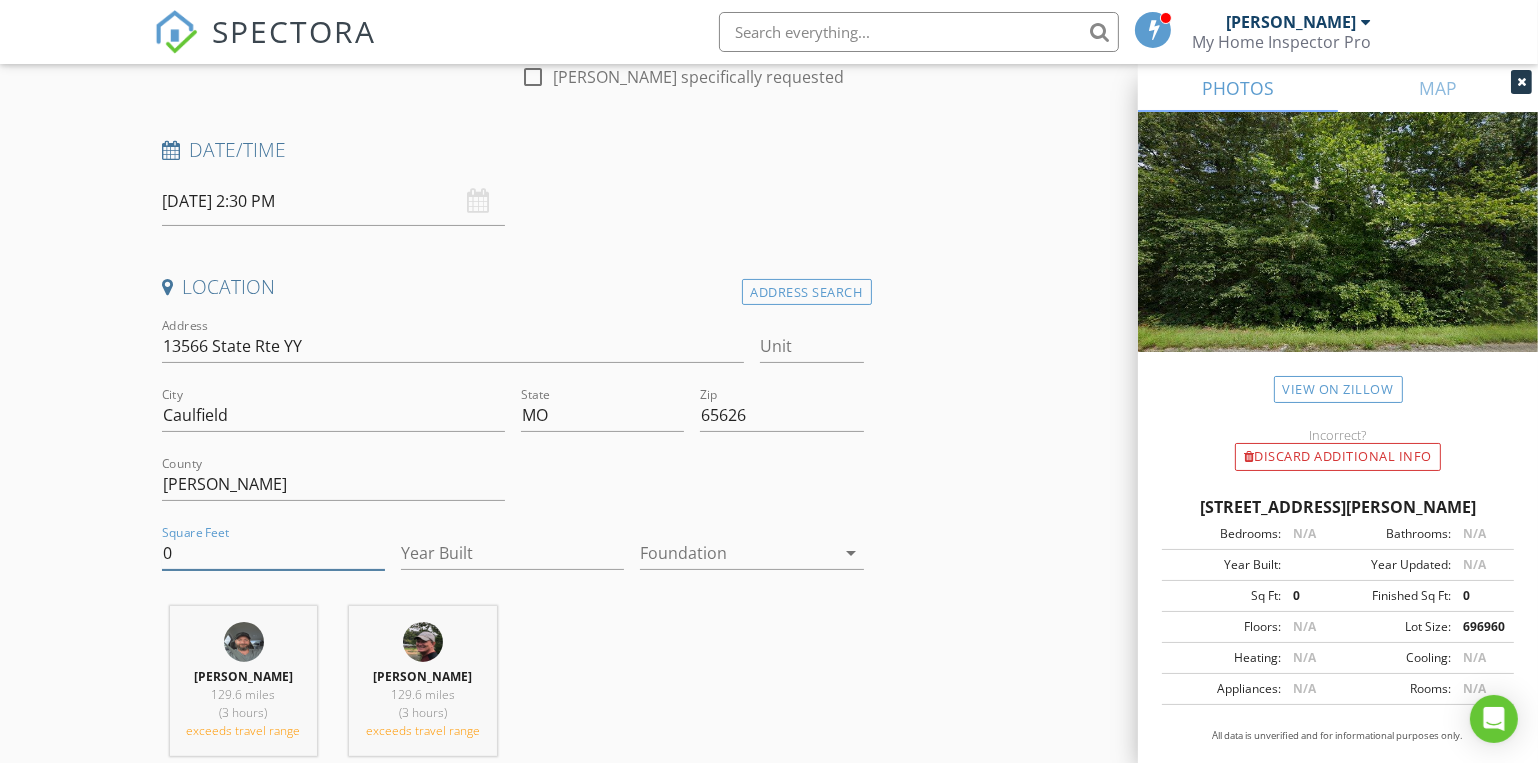 drag, startPoint x: 237, startPoint y: 551, endPoint x: 98, endPoint y: 542, distance: 139.29106 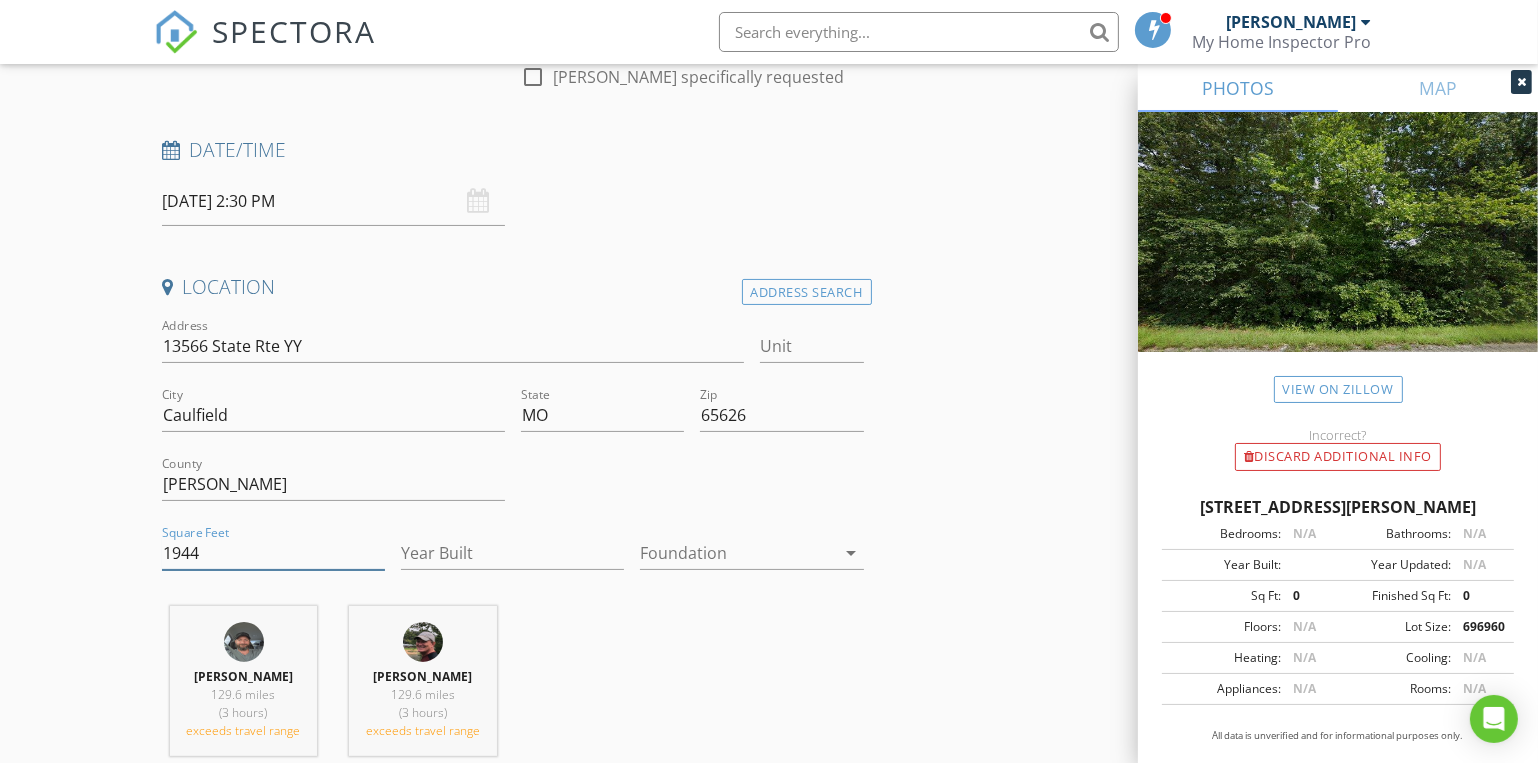 type on "1944" 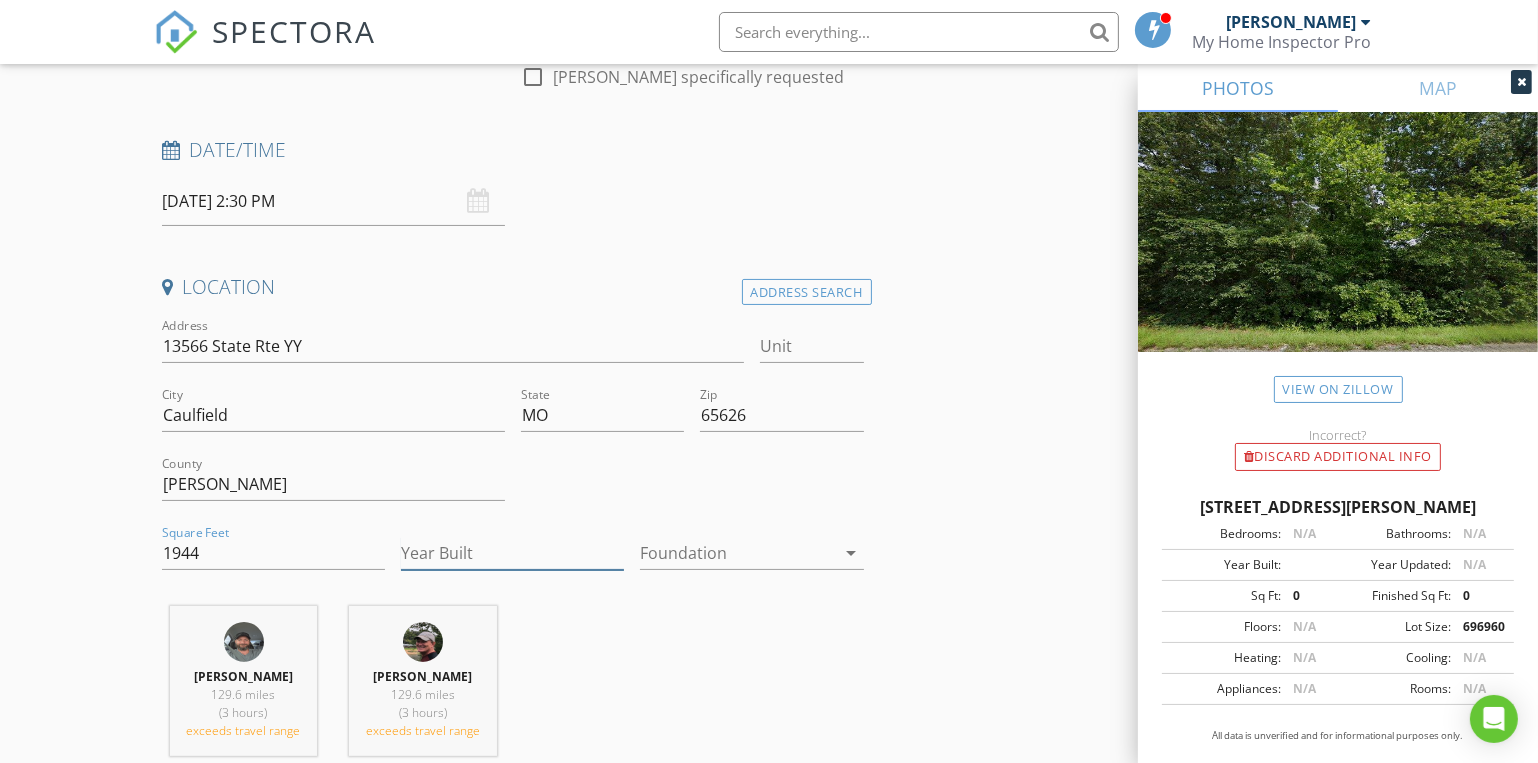 click on "Year Built" at bounding box center (512, 553) 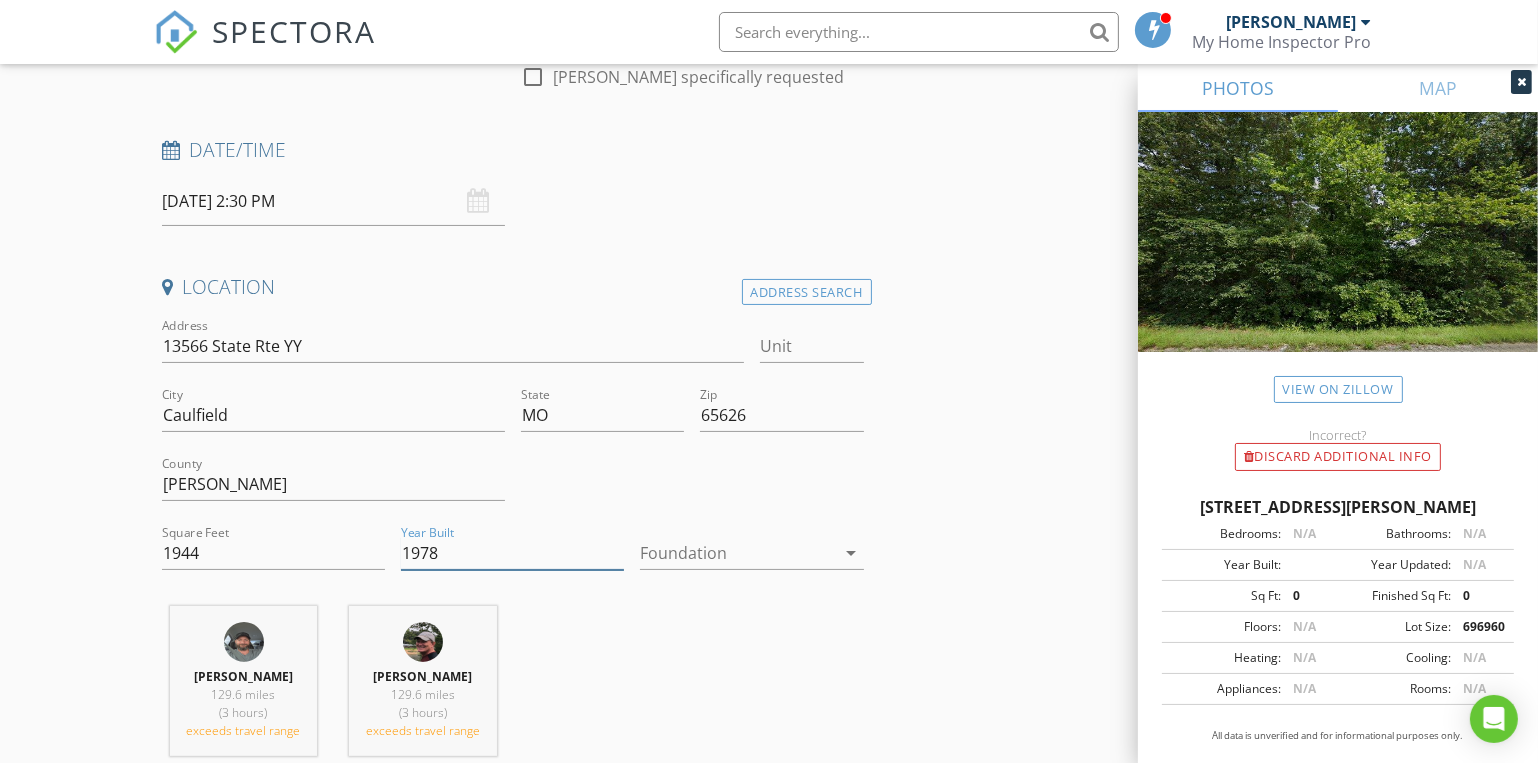 type on "1978" 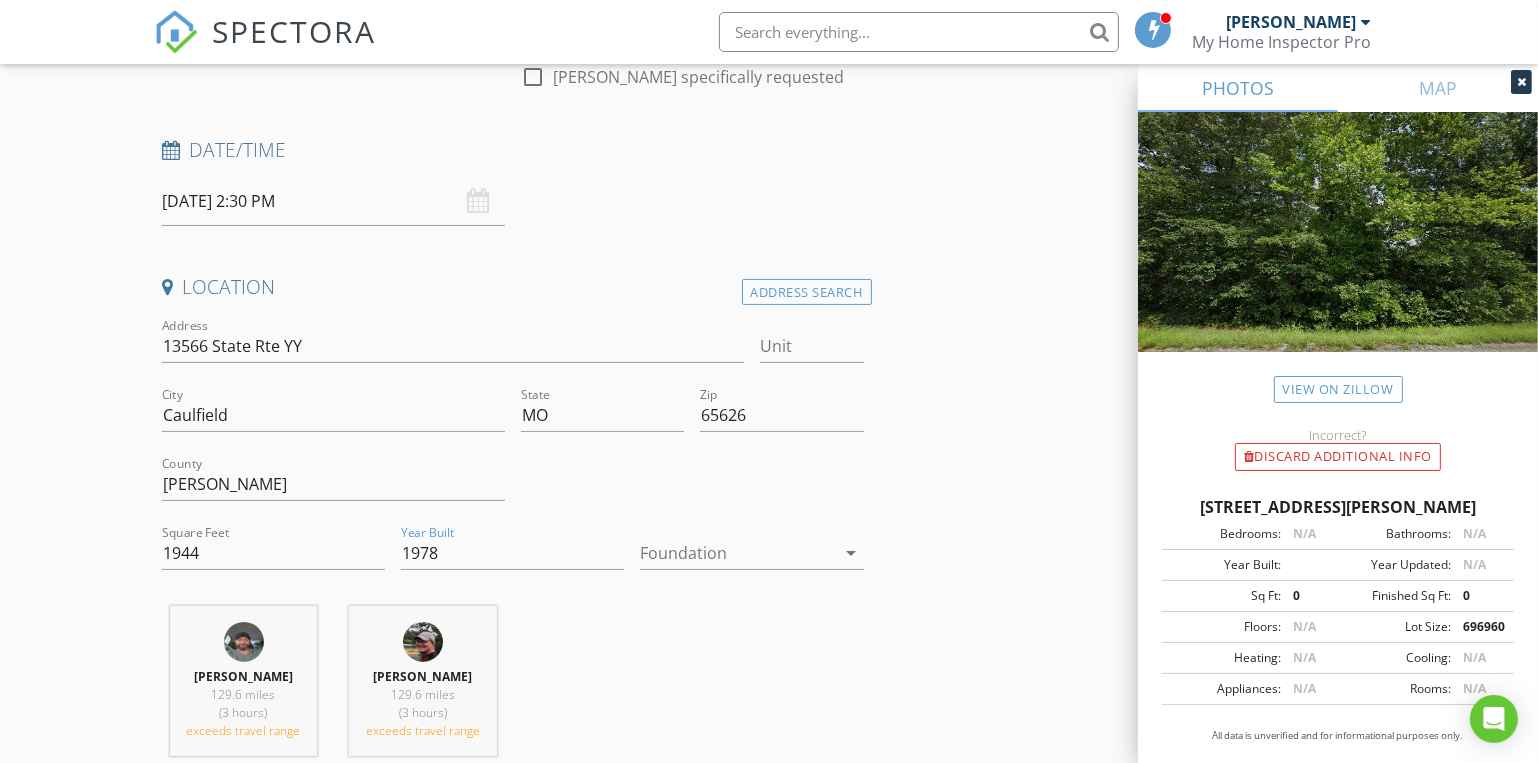click at bounding box center (737, 553) 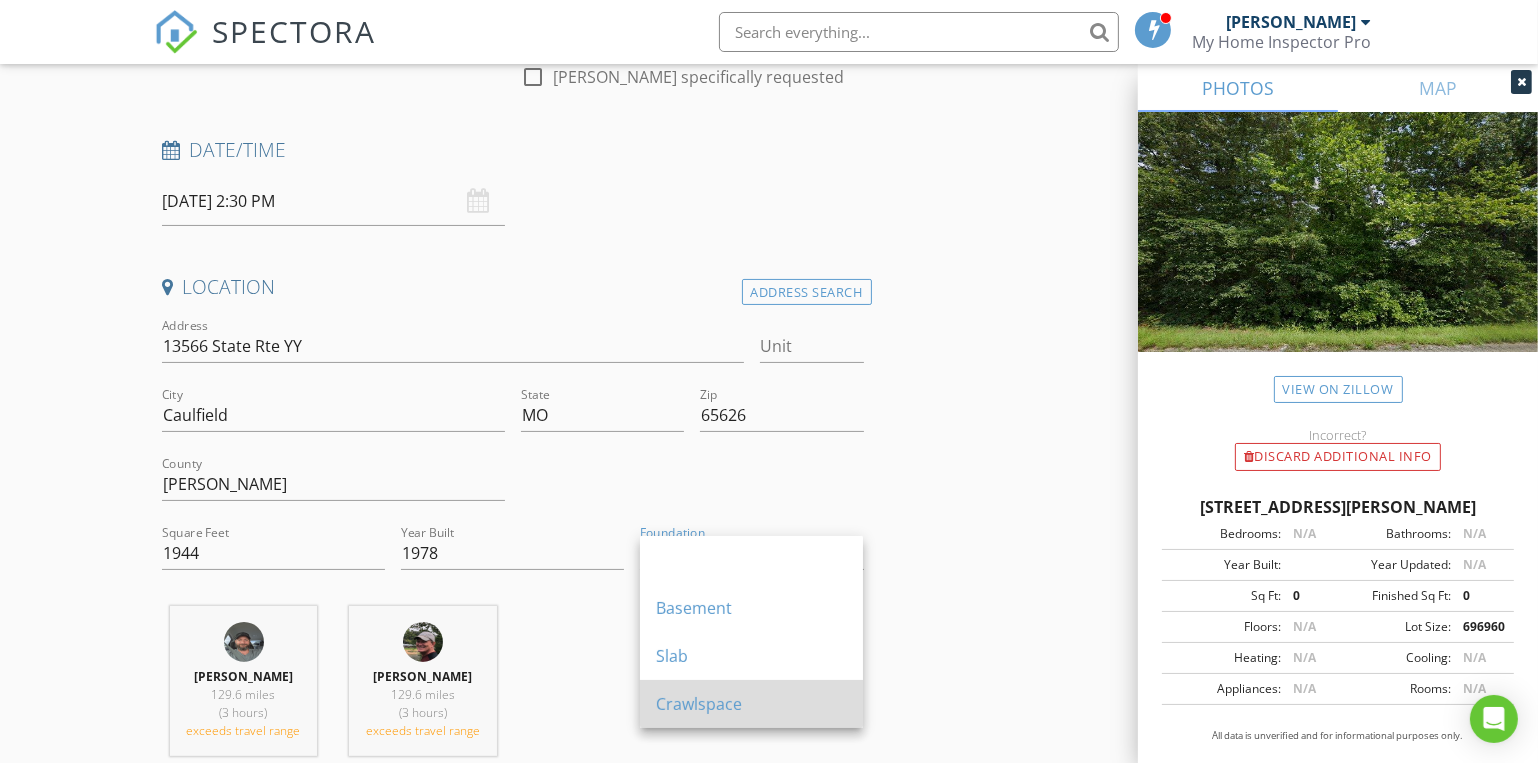 click on "Crawlspace" at bounding box center (751, 704) 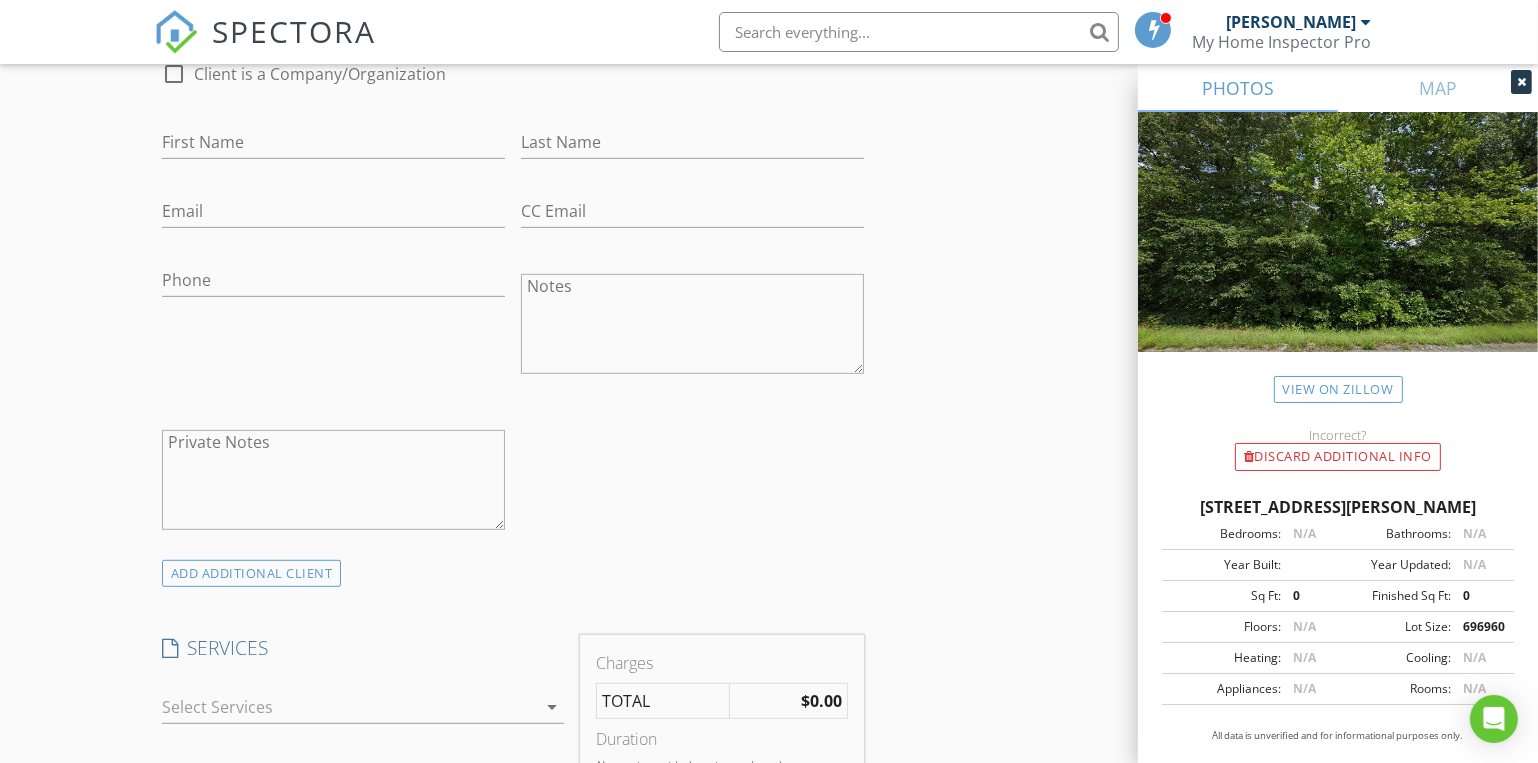 scroll, scrollTop: 1363, scrollLeft: 0, axis: vertical 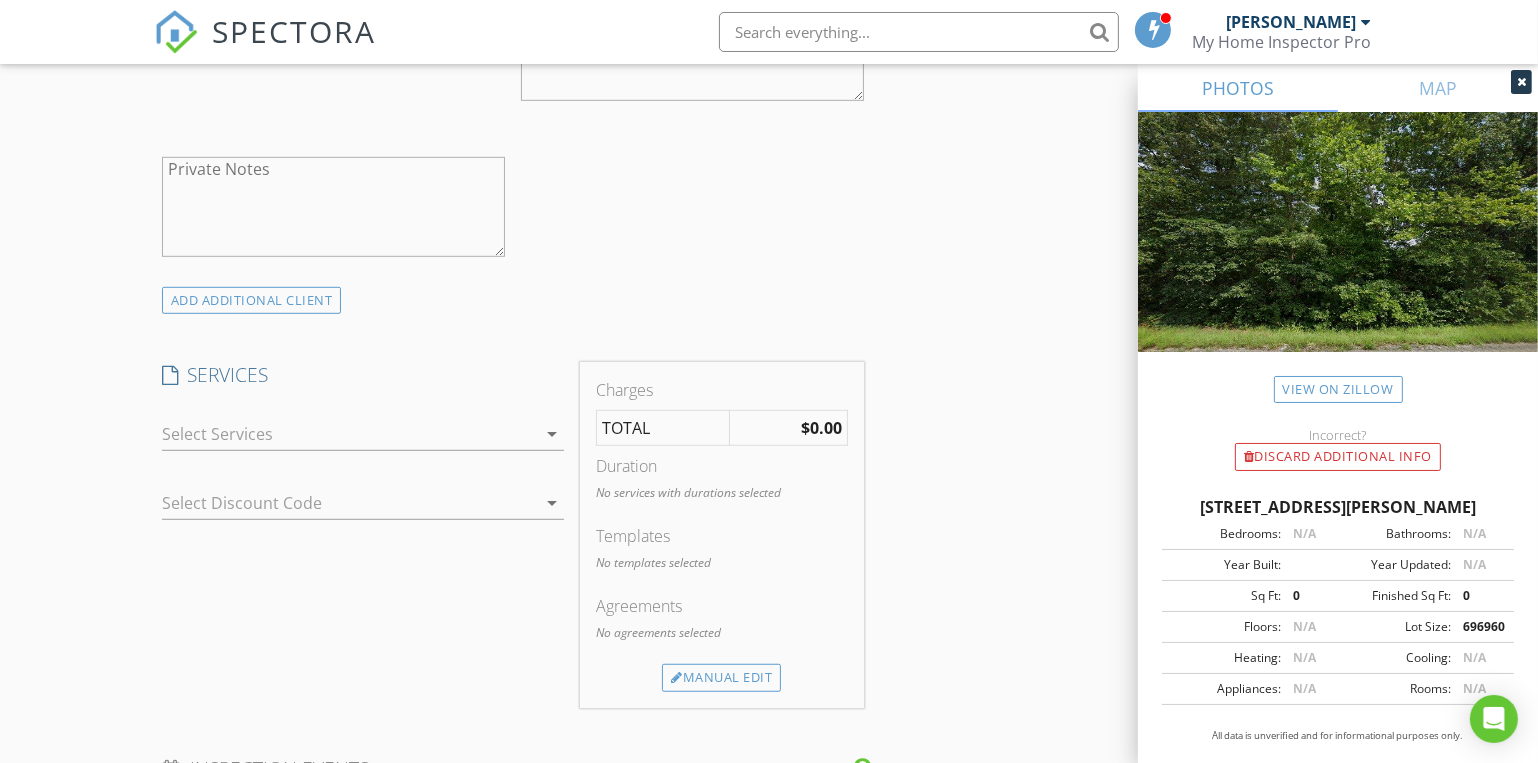 click at bounding box center (349, 434) 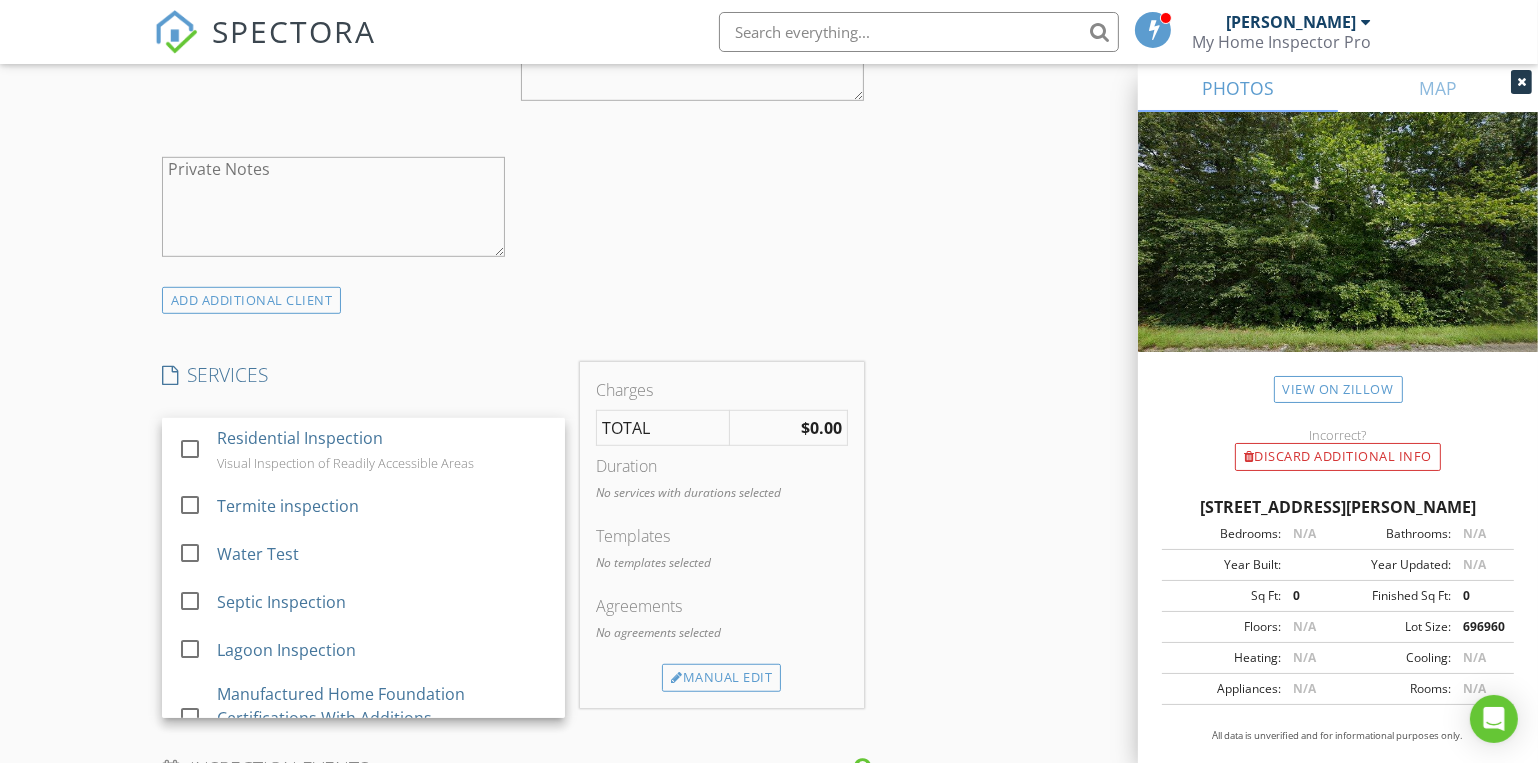 click on "Residential Inspection" at bounding box center [300, 438] 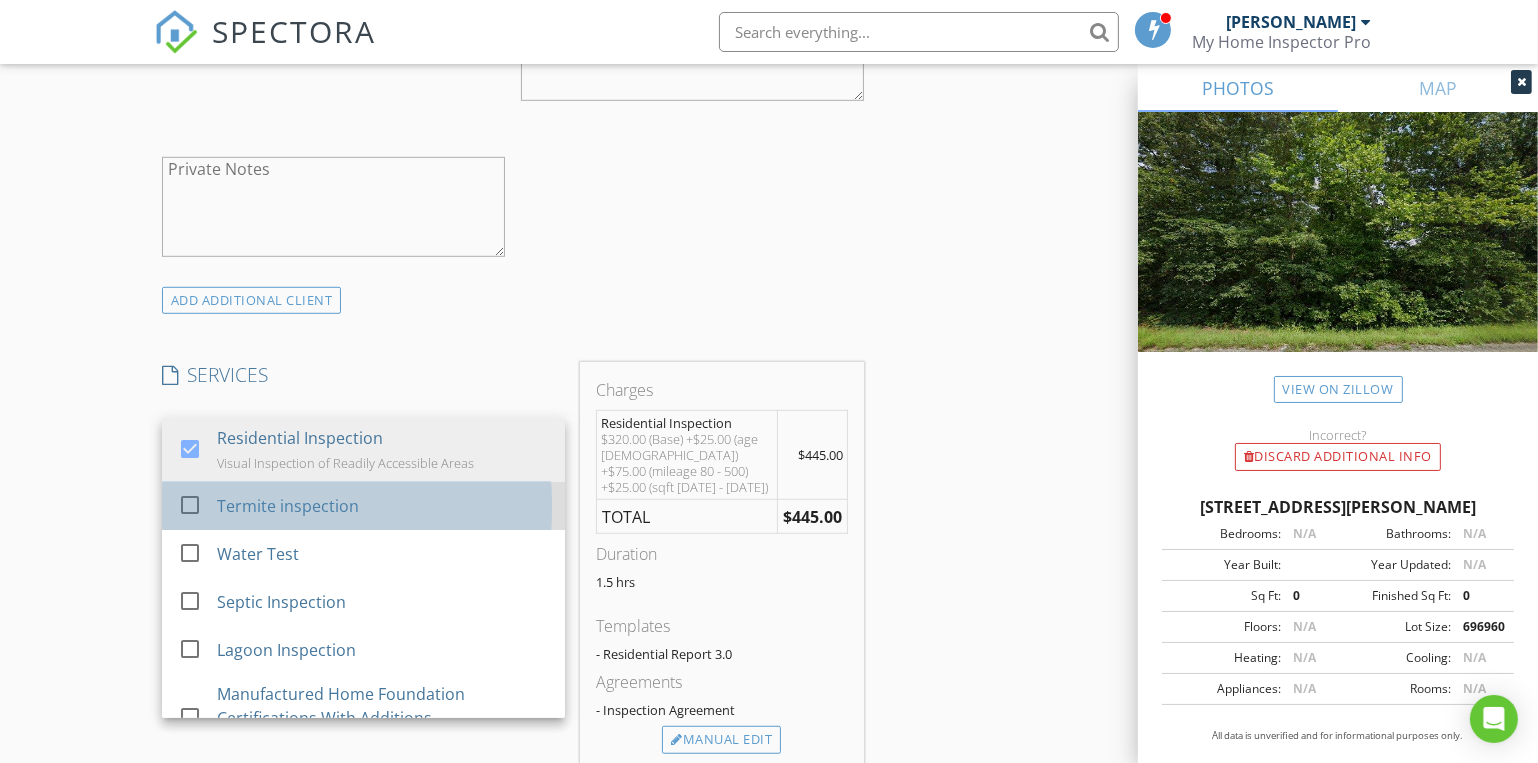 click on "Termite inspection" at bounding box center [288, 506] 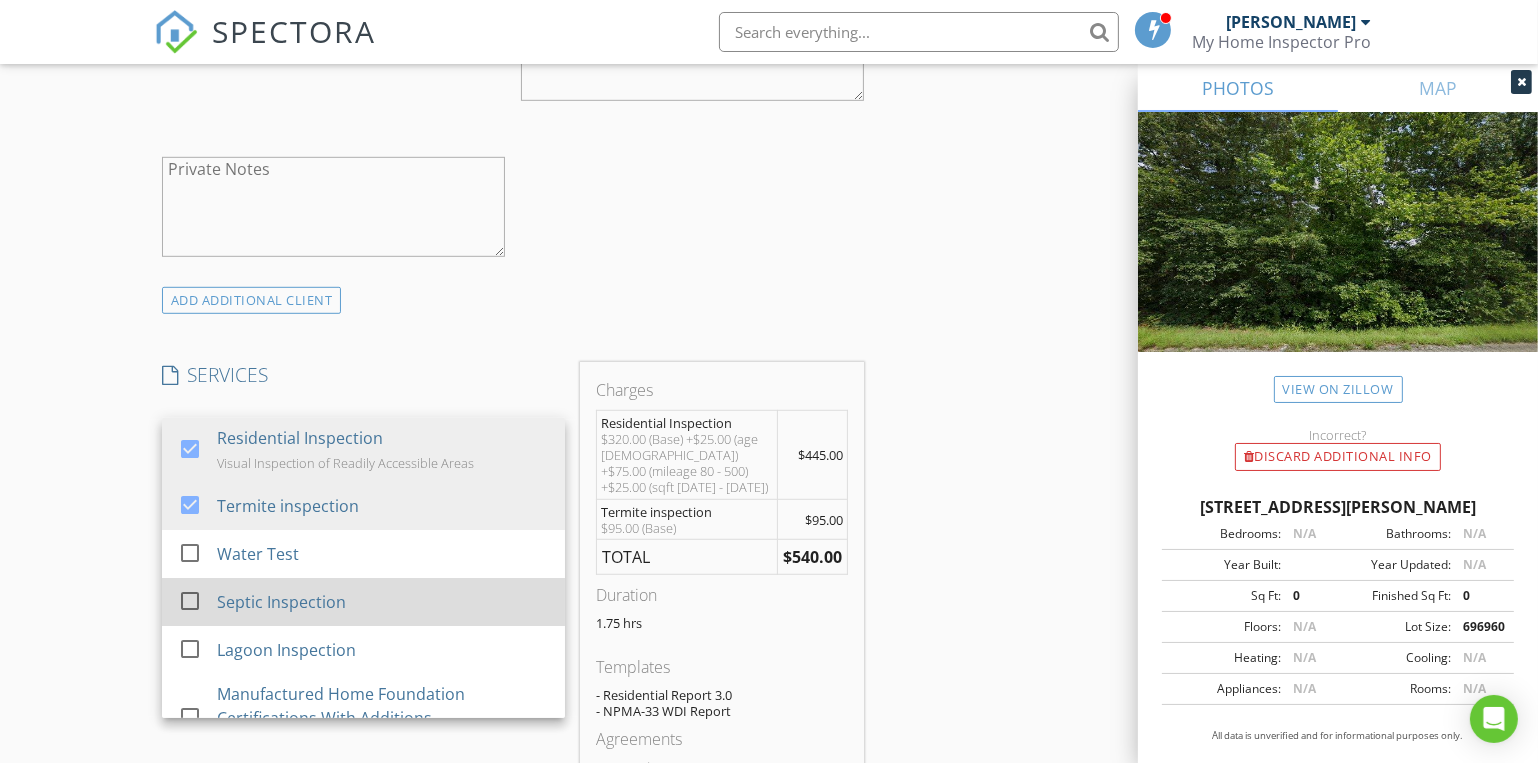 click at bounding box center [194, 619] 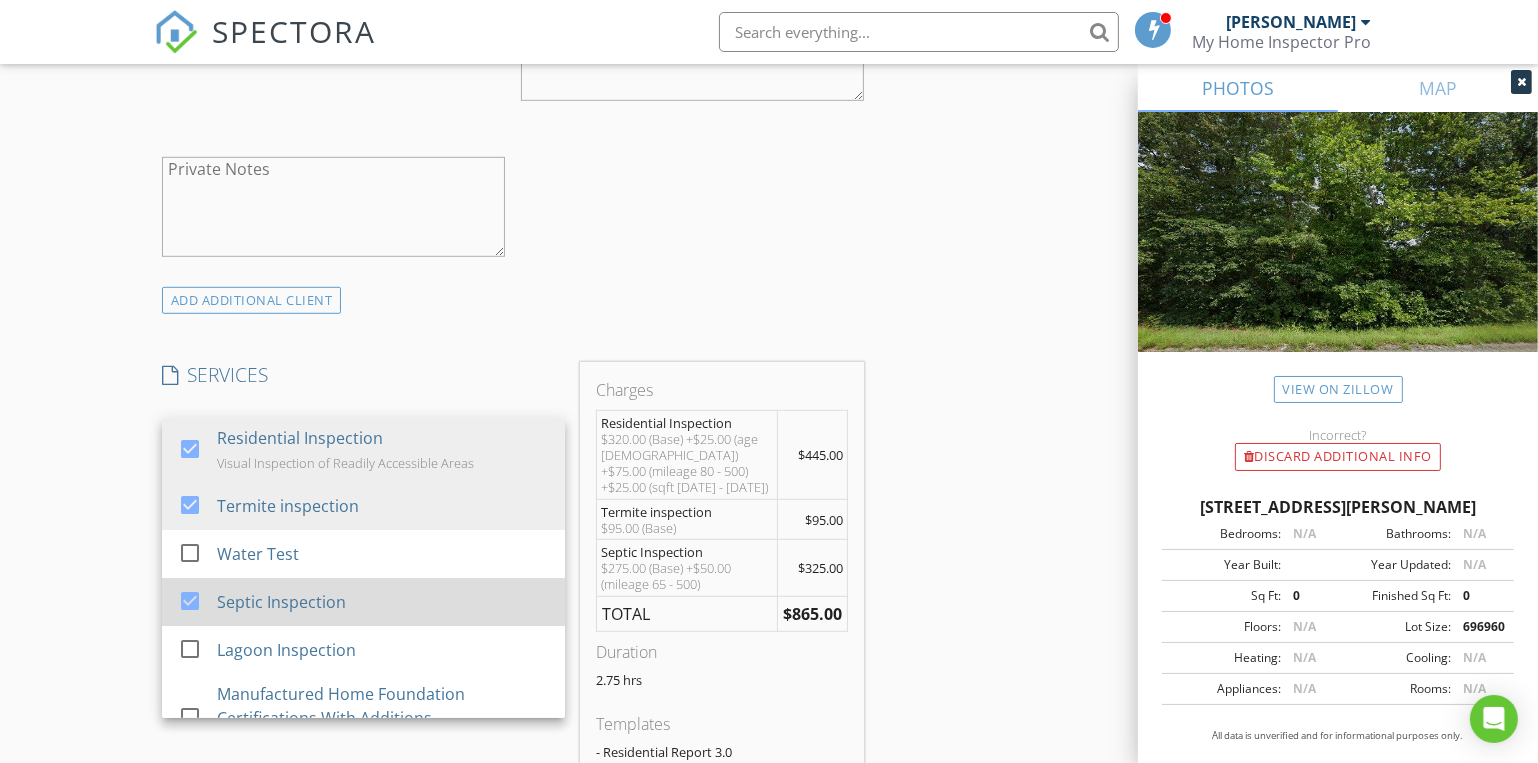 scroll, scrollTop: 272, scrollLeft: 0, axis: vertical 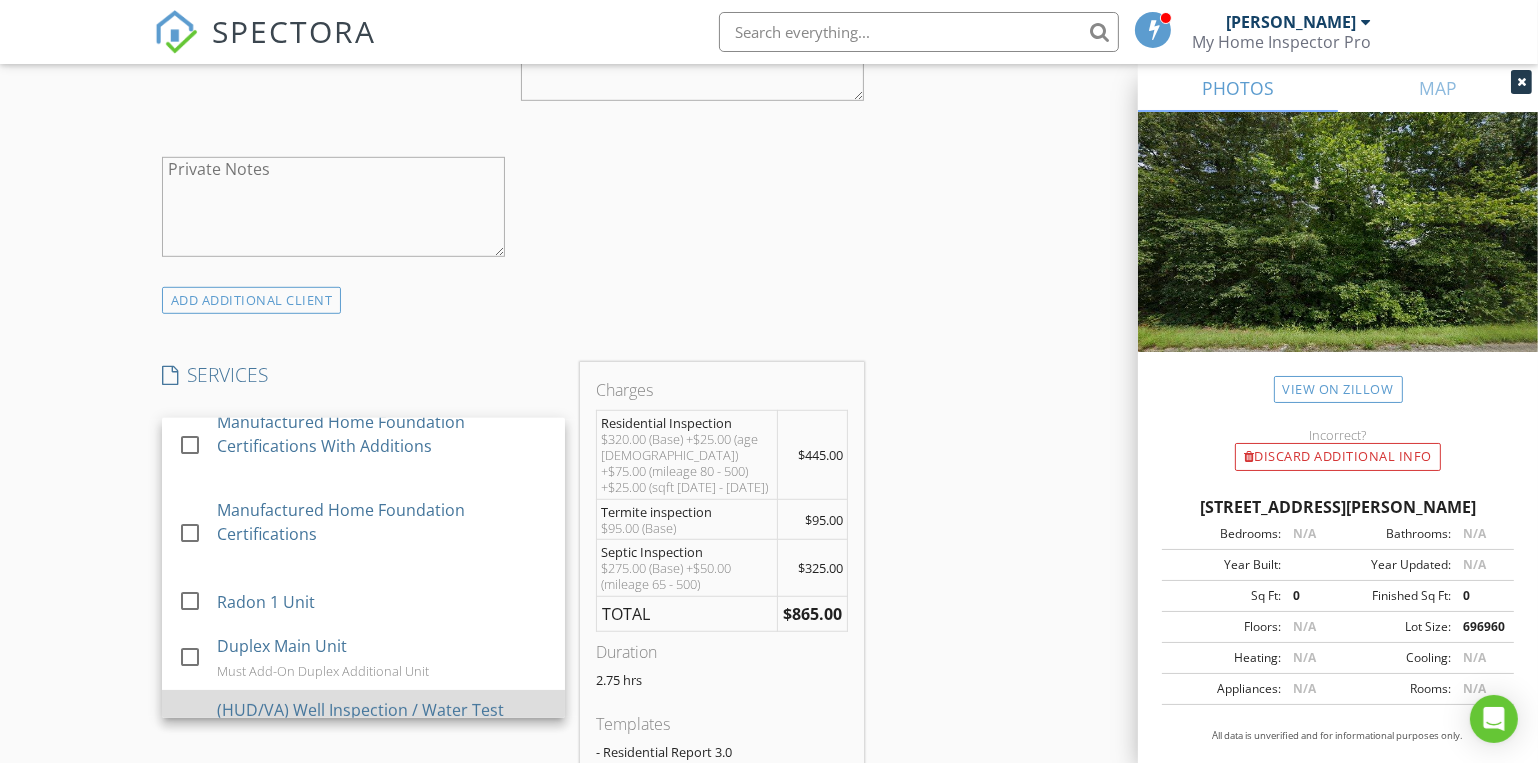 click on "(HUD/VA) Well Inspection / Water Test LEAD..." at bounding box center [383, 722] 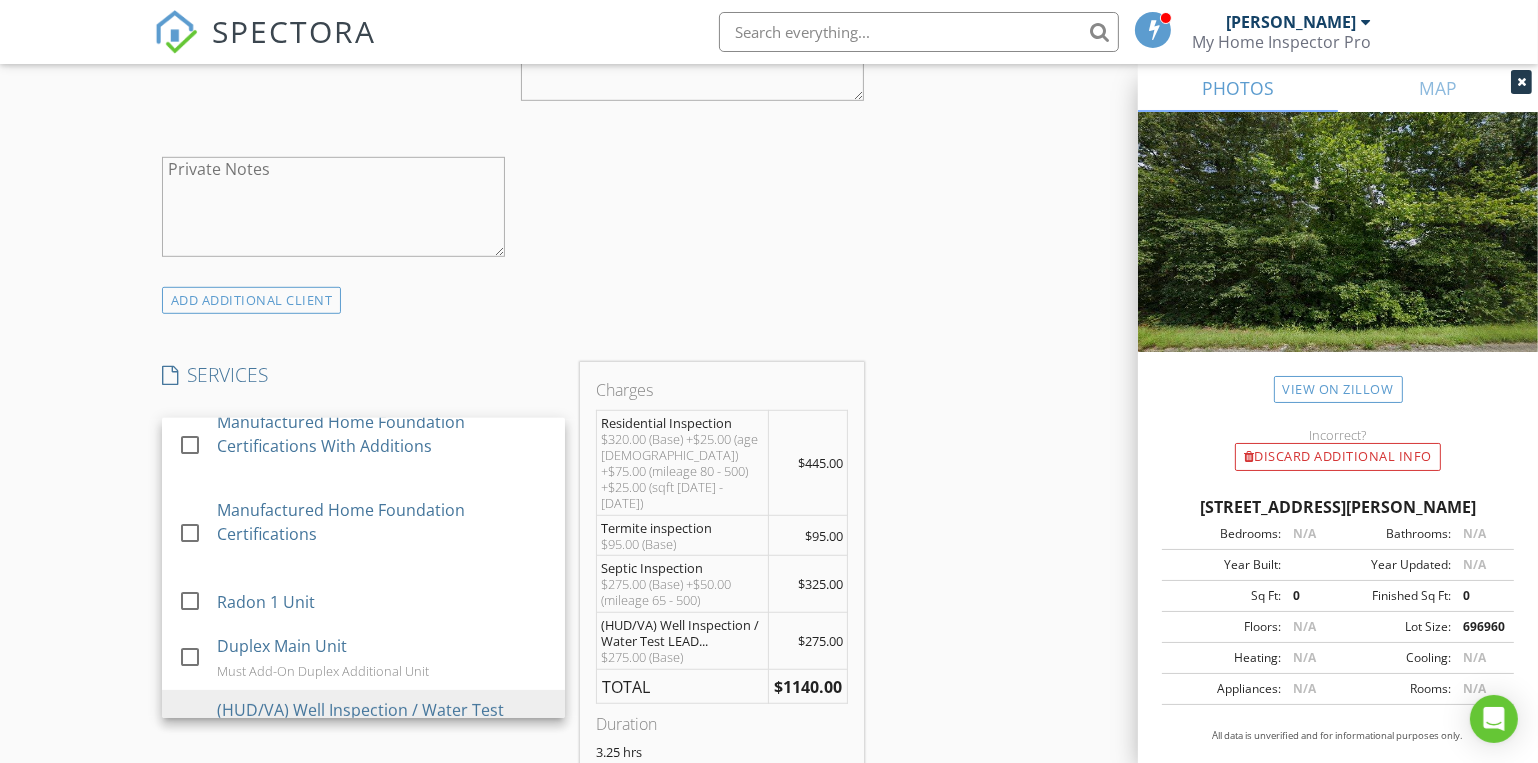 scroll, scrollTop: 1636, scrollLeft: 0, axis: vertical 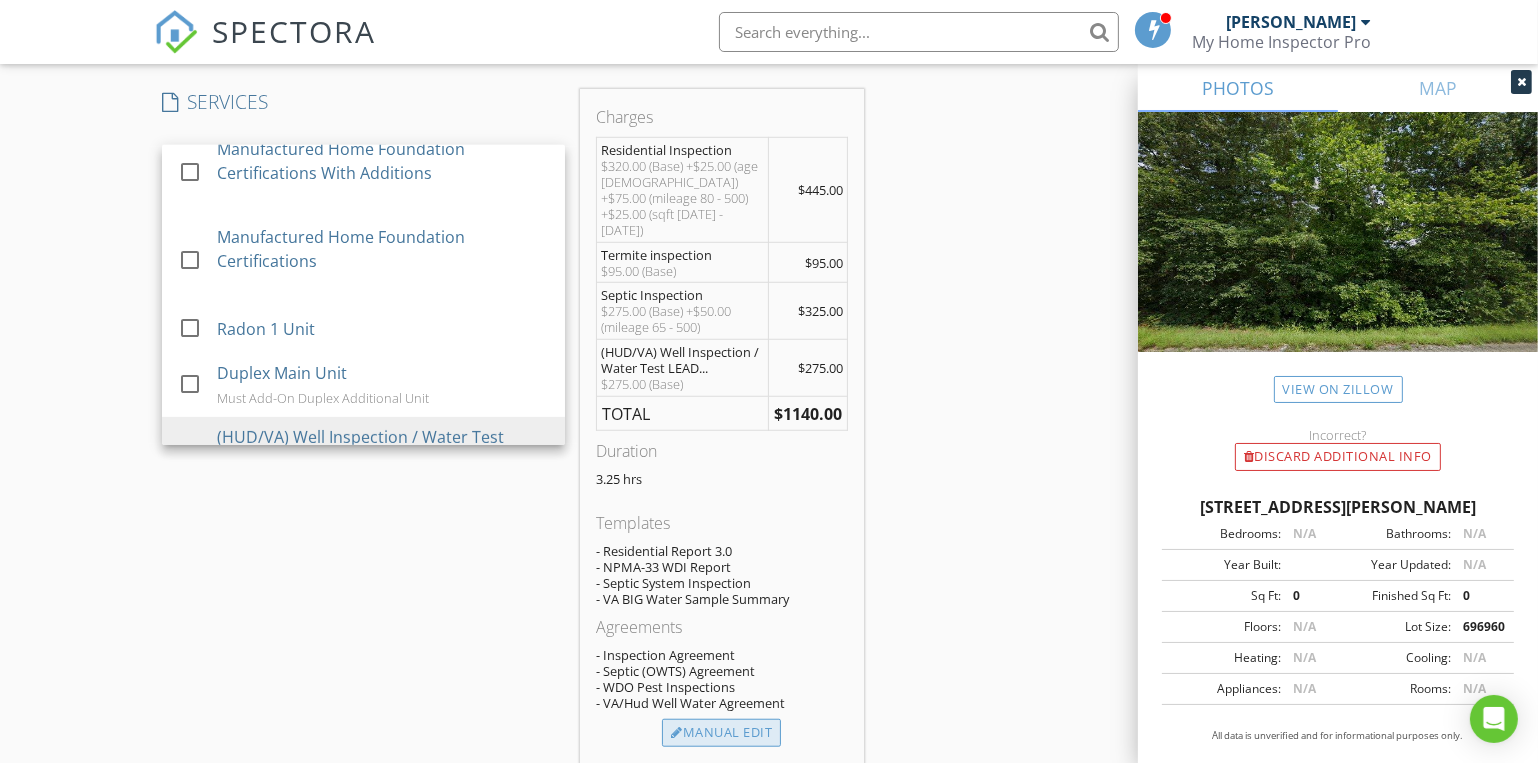 click on "Manual Edit" at bounding box center (721, 733) 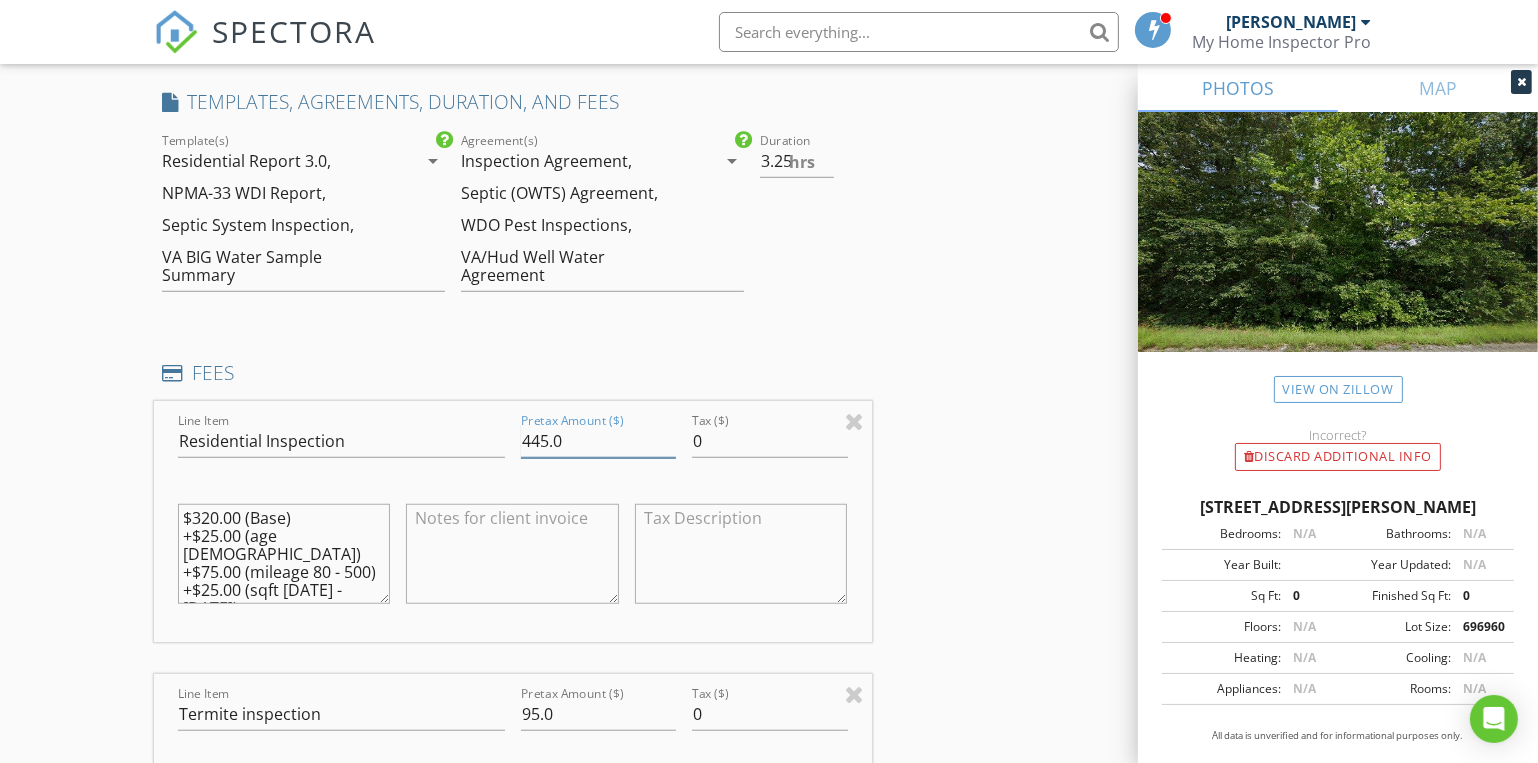 click on "445.0" at bounding box center (598, 441) 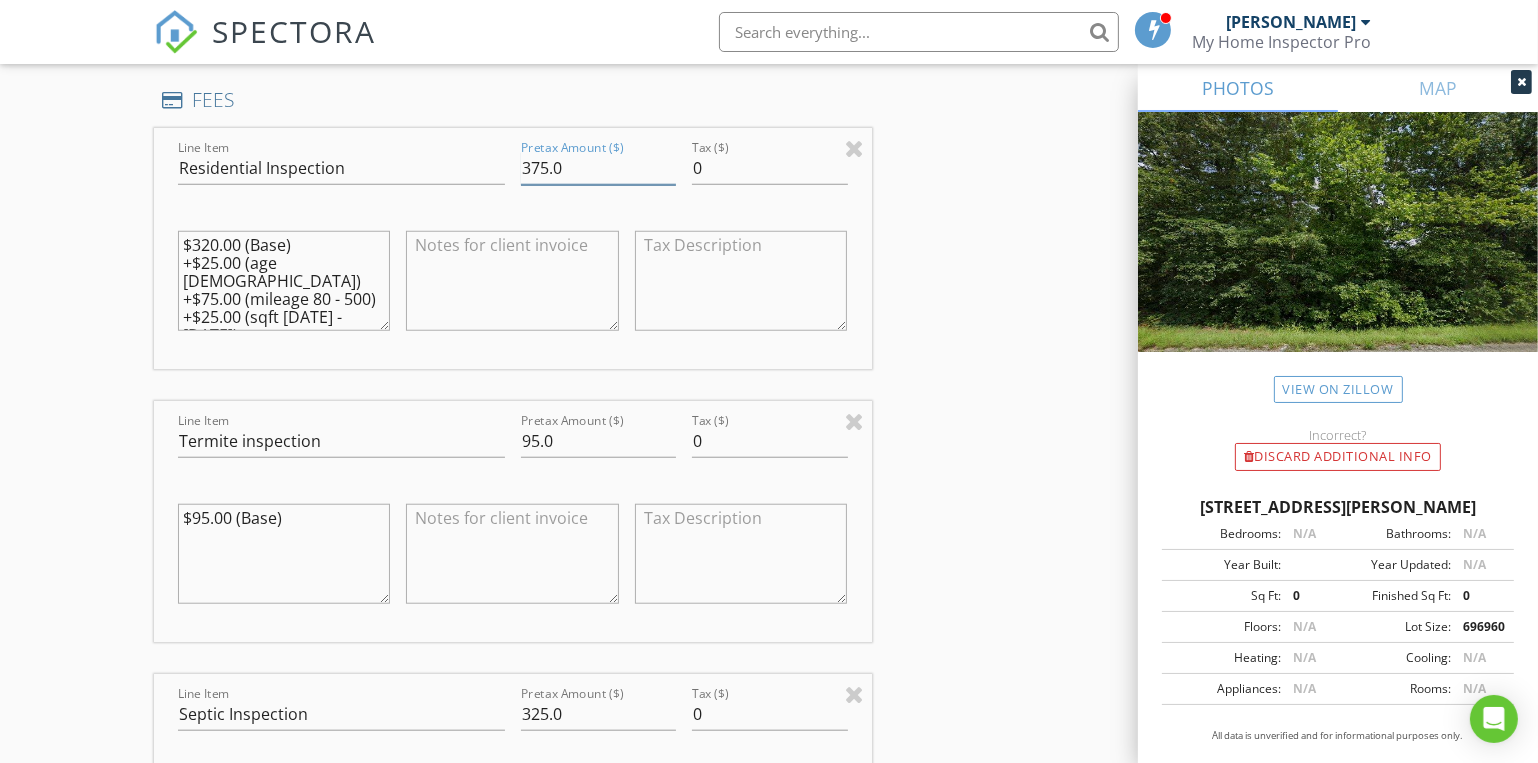 scroll, scrollTop: 2181, scrollLeft: 0, axis: vertical 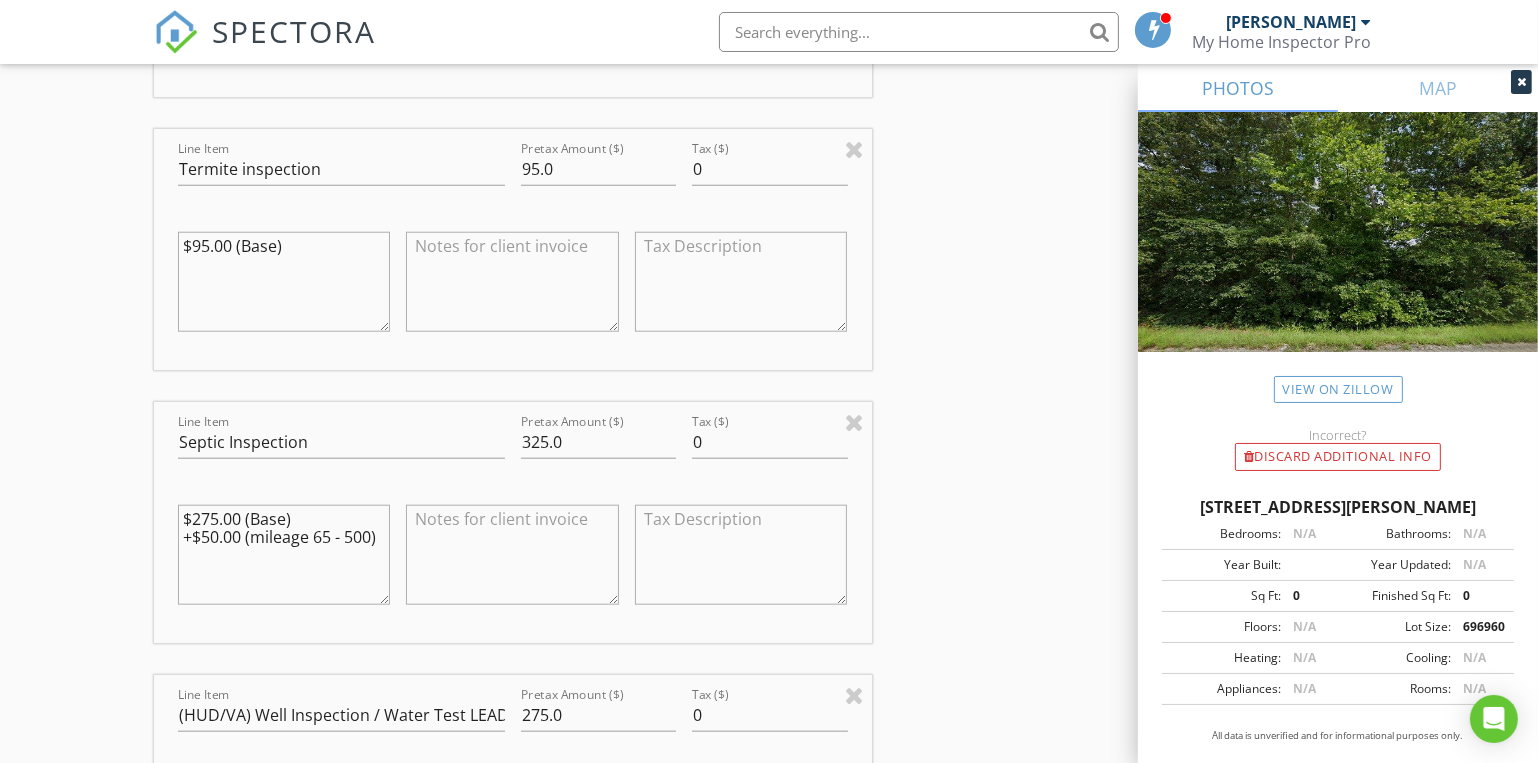 type on "375.0" 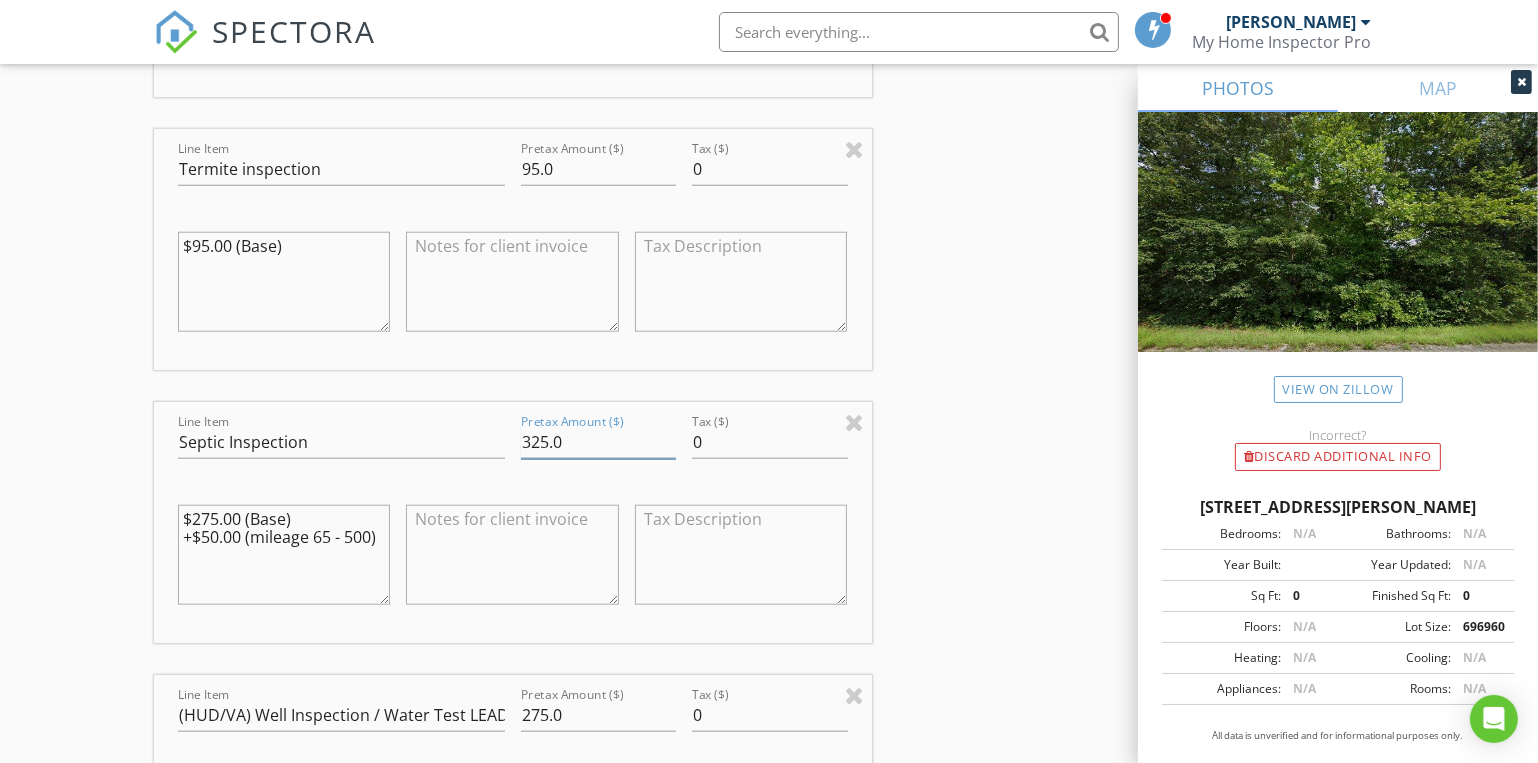 drag, startPoint x: 540, startPoint y: 433, endPoint x: 517, endPoint y: 433, distance: 23 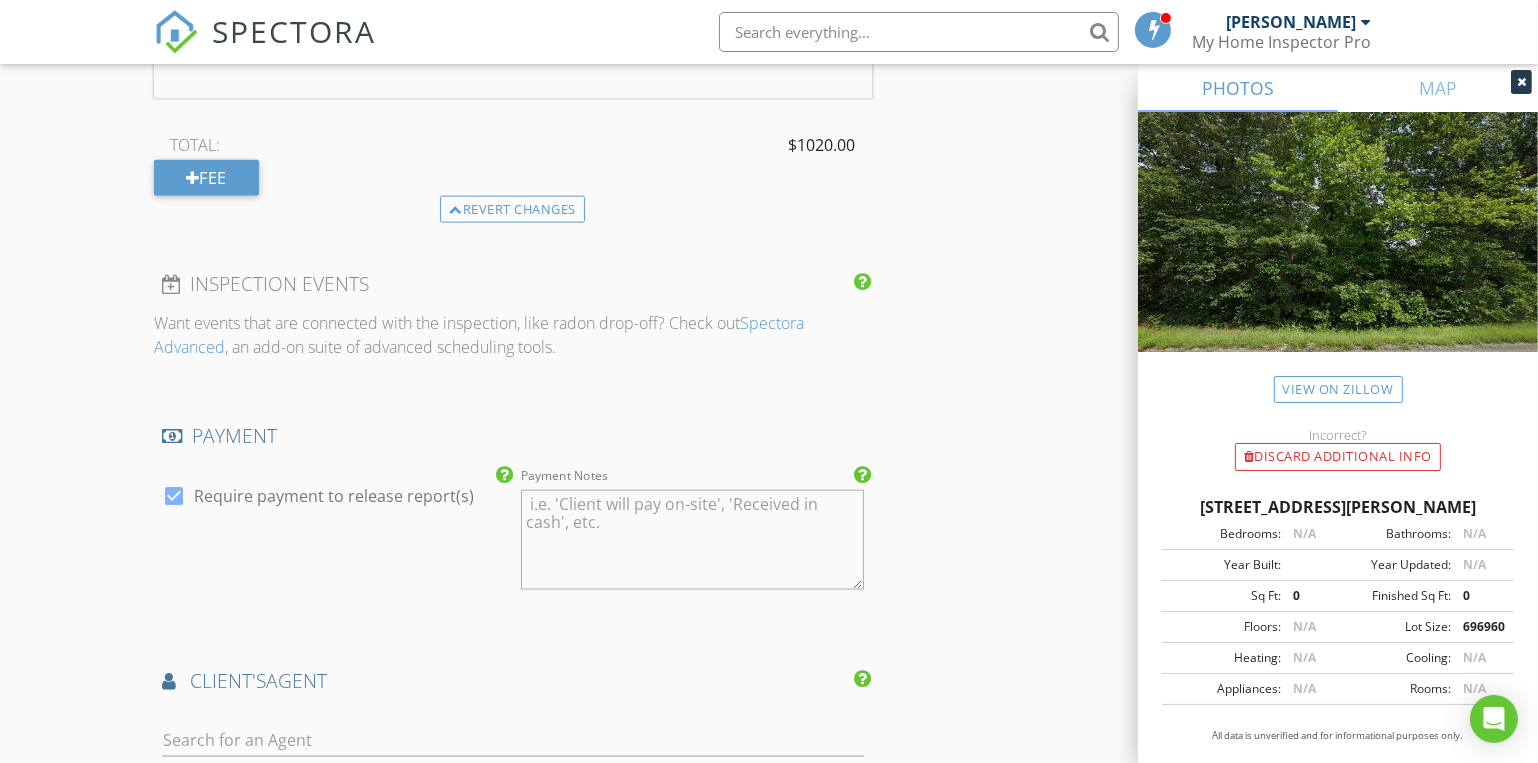 scroll, scrollTop: 3272, scrollLeft: 0, axis: vertical 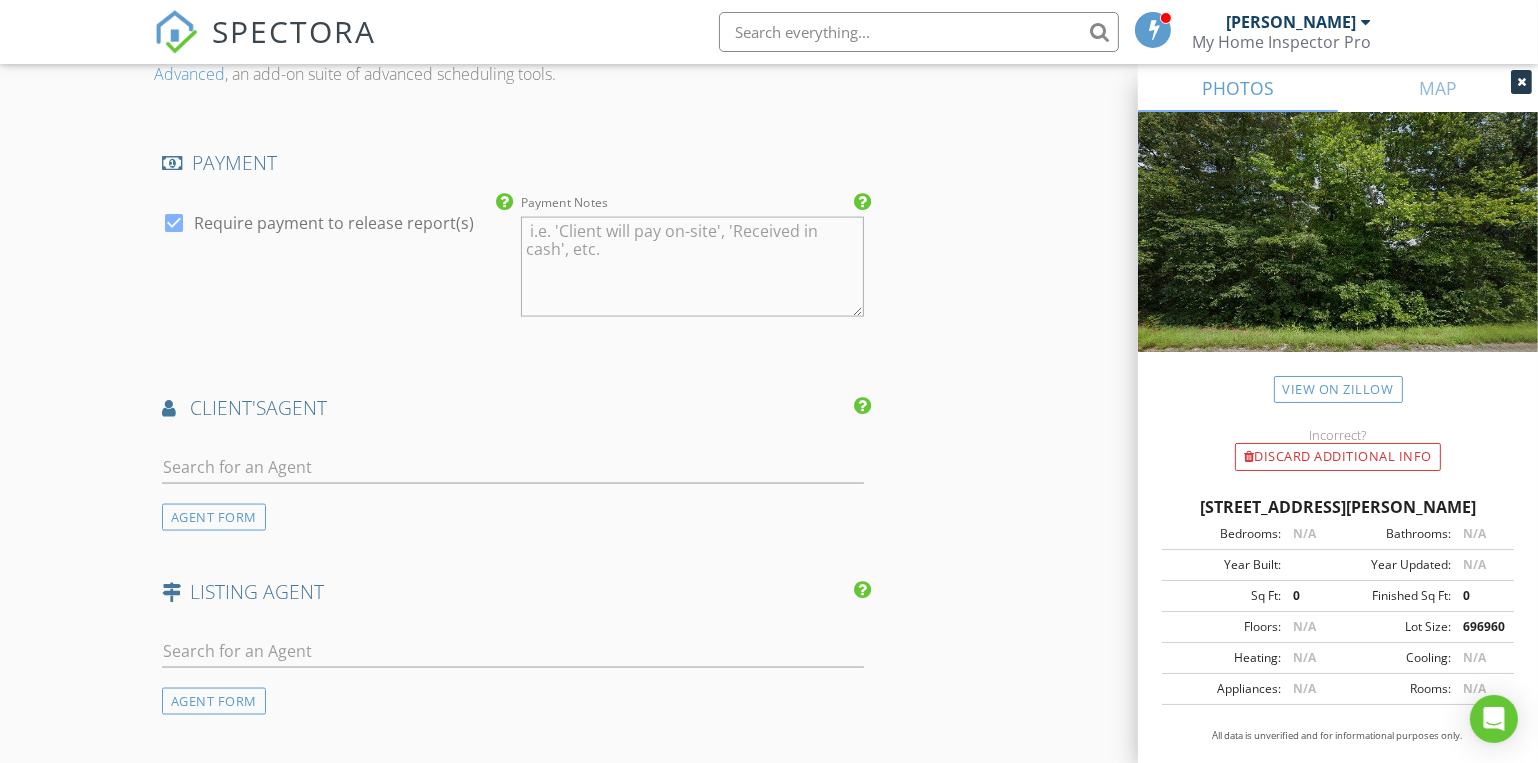 type on "275.0" 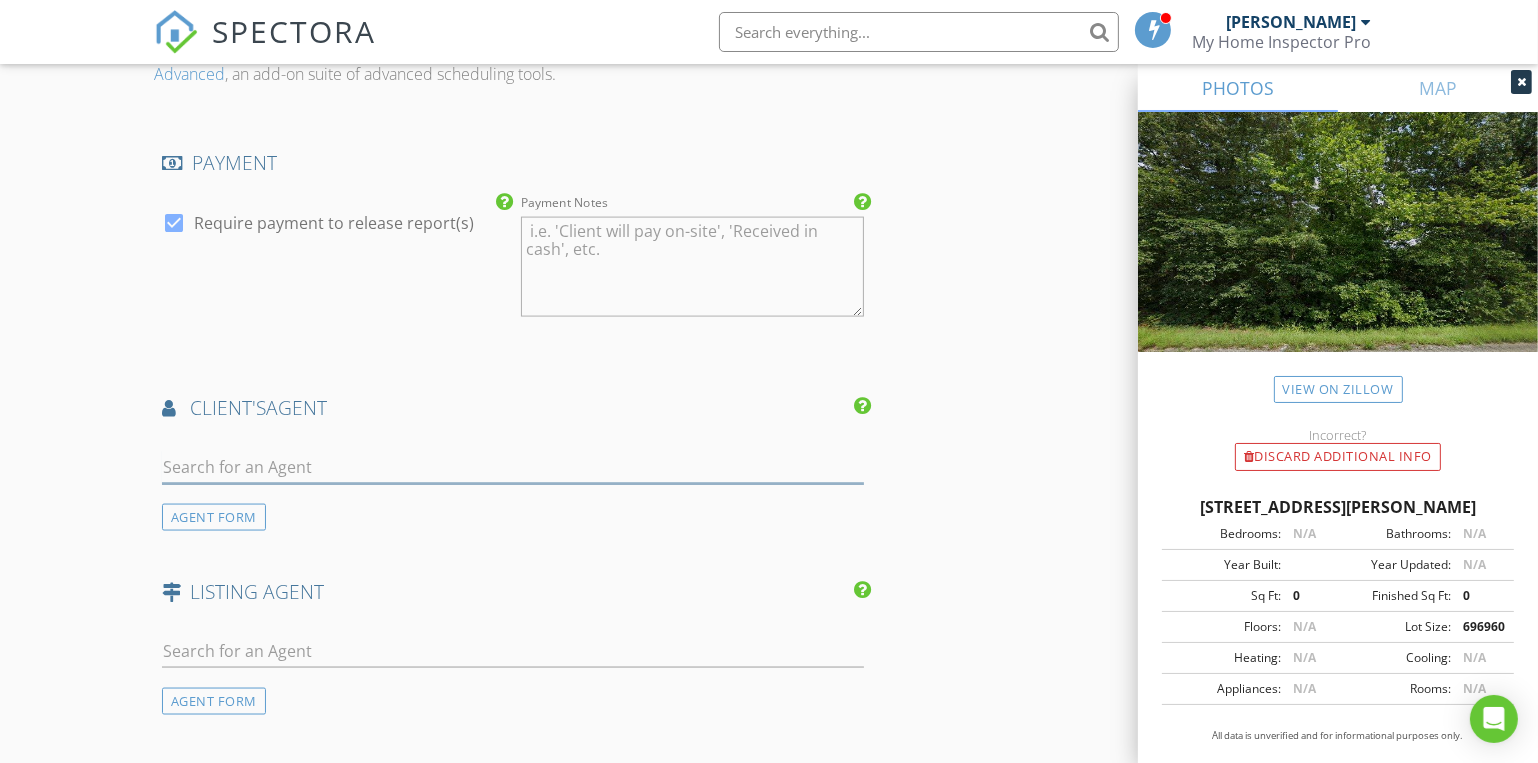 click at bounding box center [513, 467] 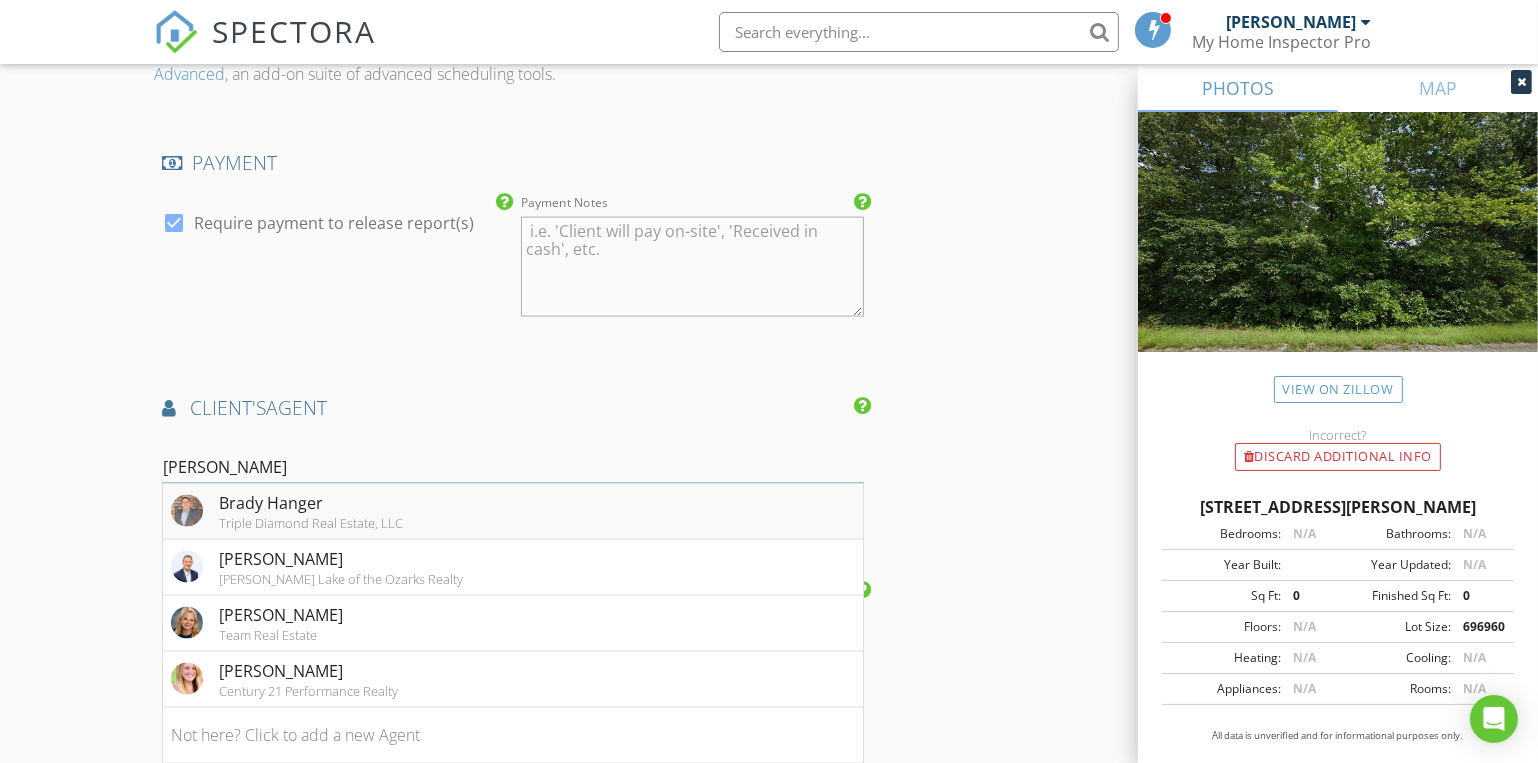 type on "Brady" 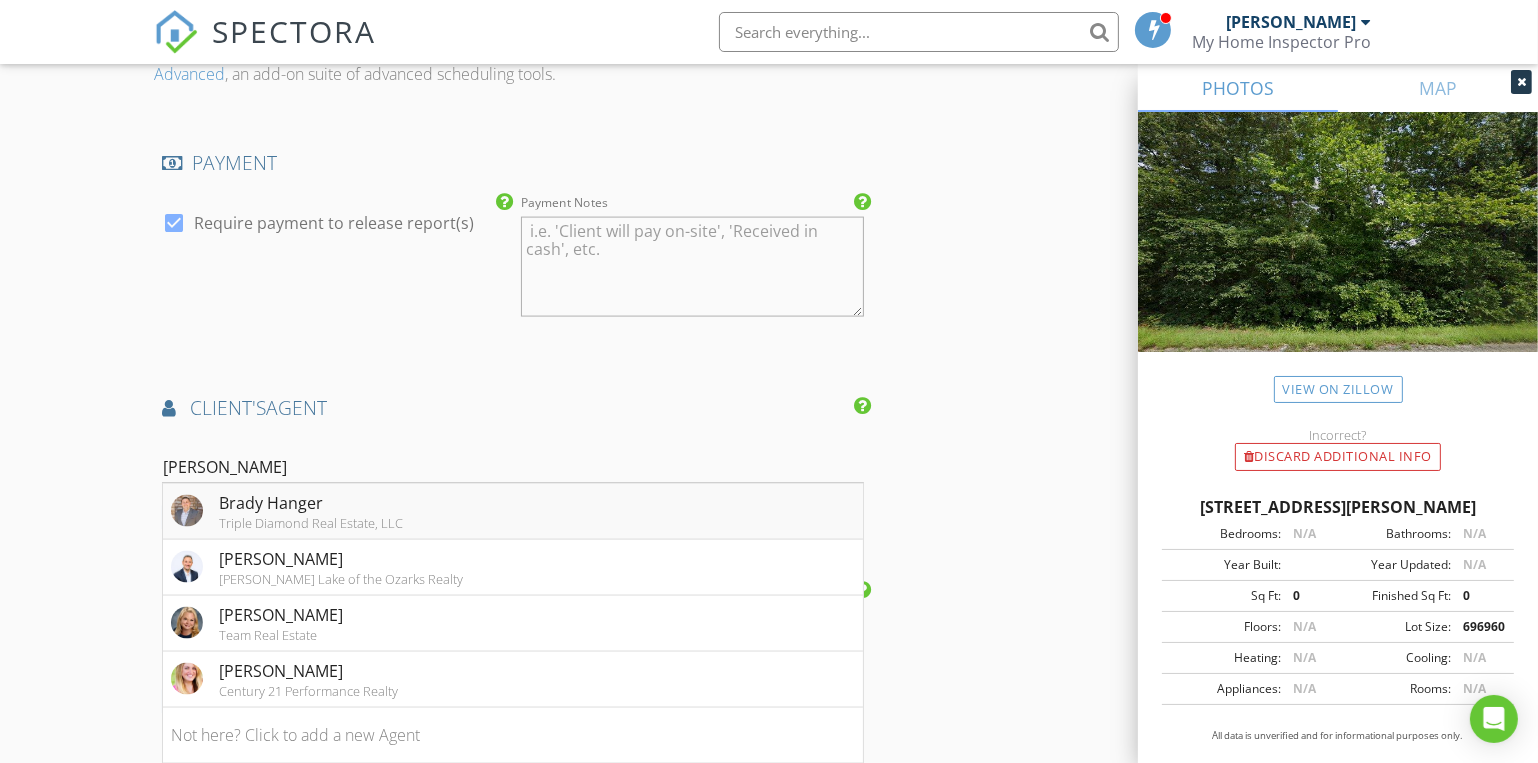 click on "Brady Hanger
Triple Diamond Real Estate, LLC" at bounding box center [287, 511] 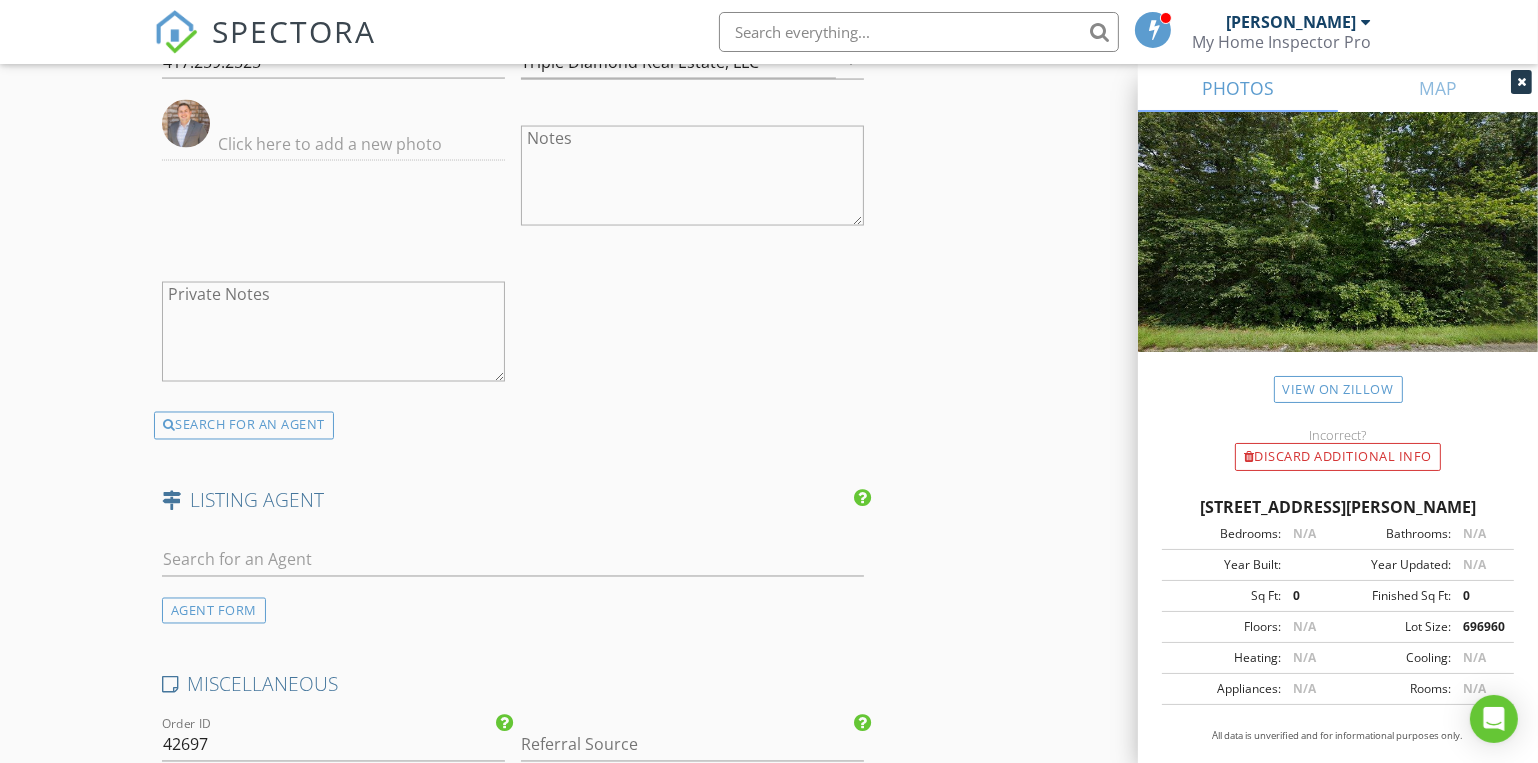 scroll, scrollTop: 4090, scrollLeft: 0, axis: vertical 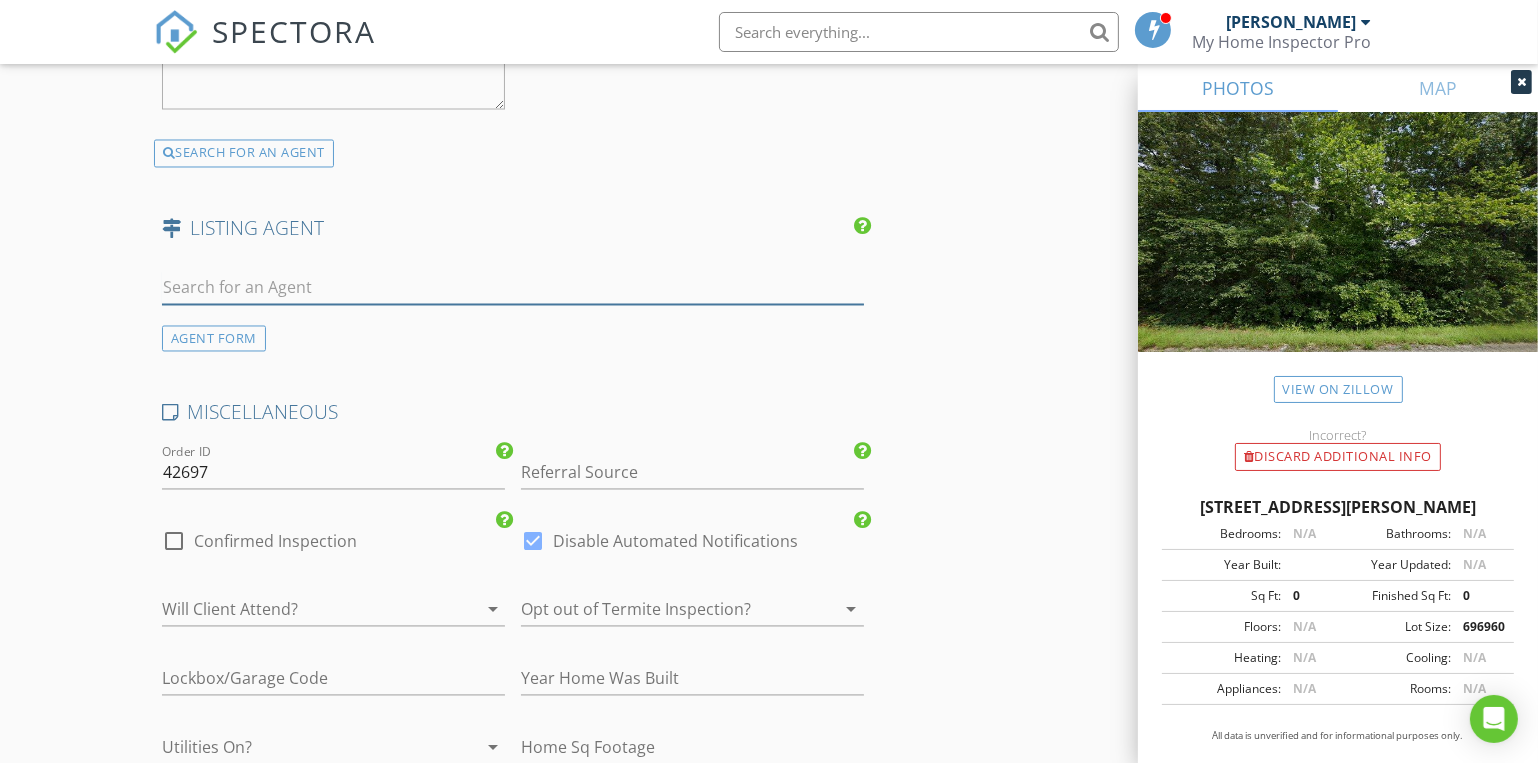 click at bounding box center [513, 288] 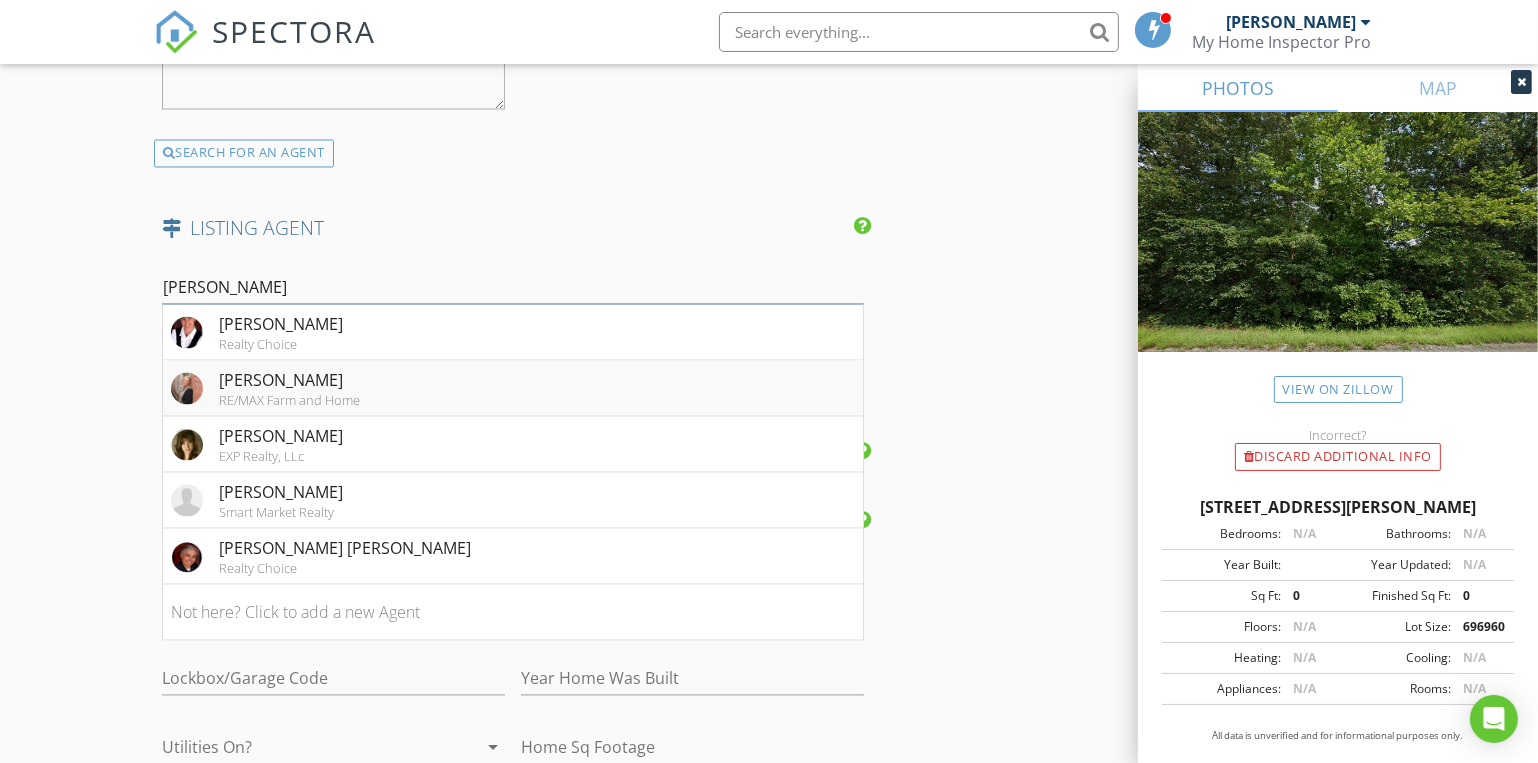 type on "Julie" 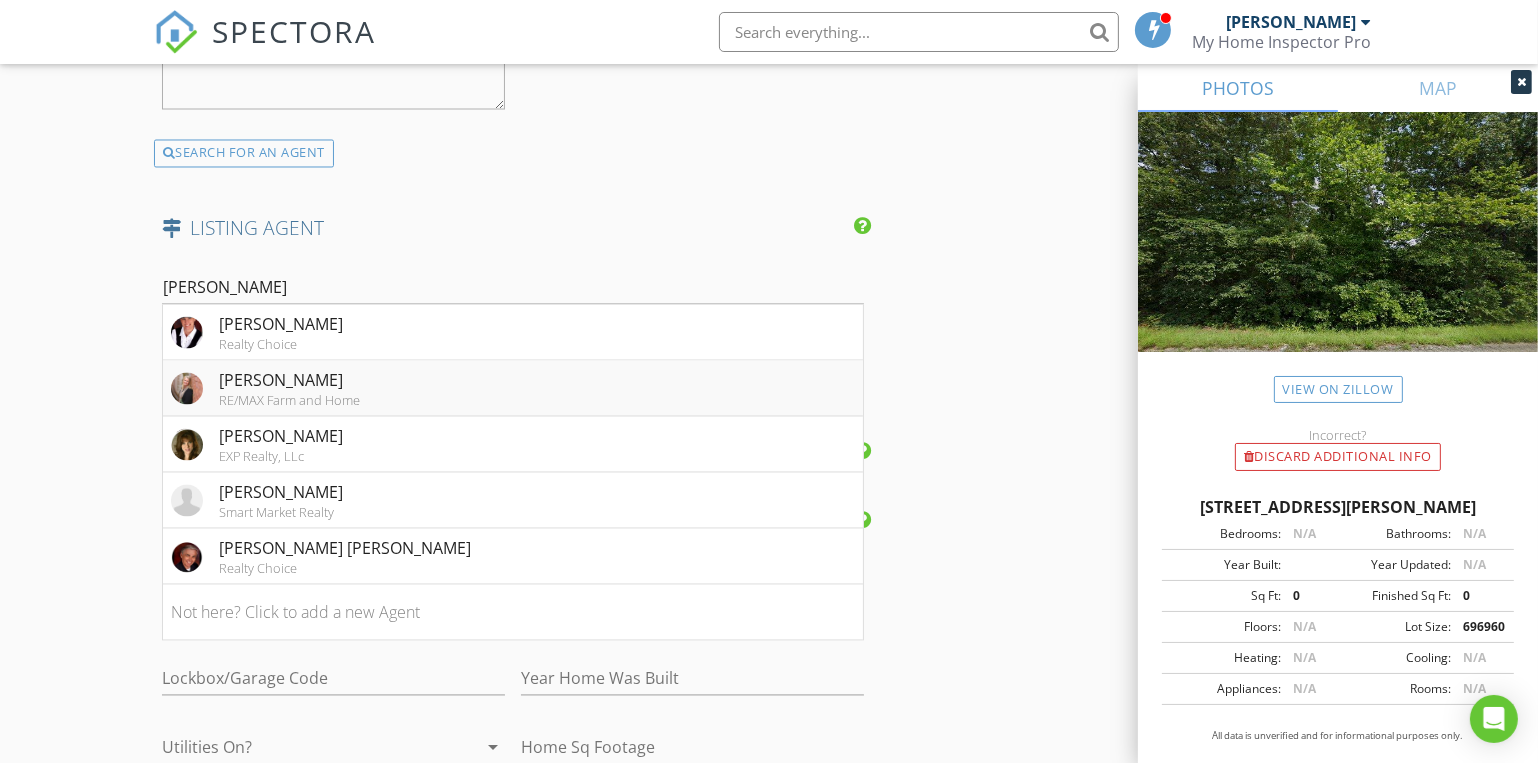 click on "Julie A. Thompson" at bounding box center (289, 381) 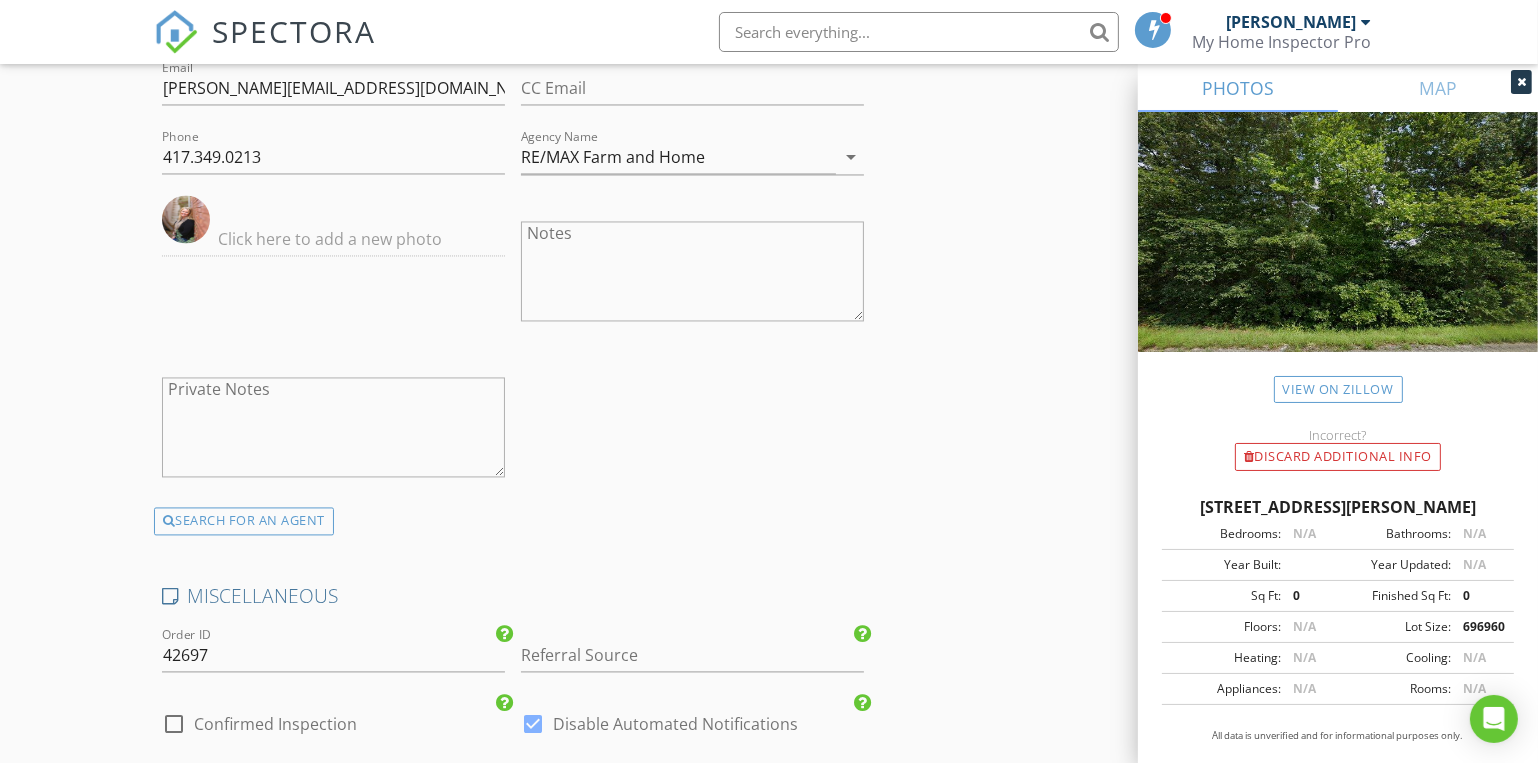 scroll, scrollTop: 4636, scrollLeft: 0, axis: vertical 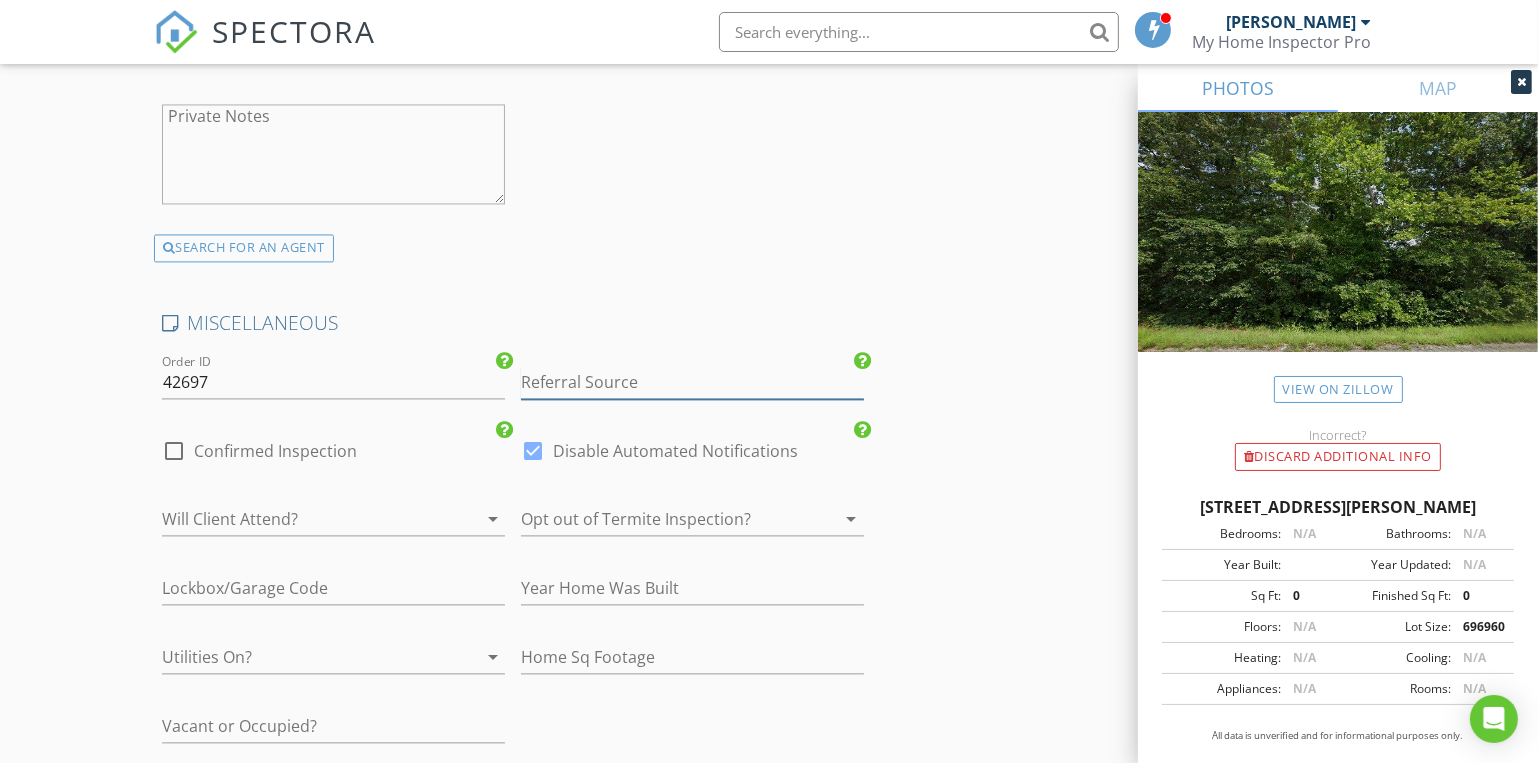 click at bounding box center [692, 382] 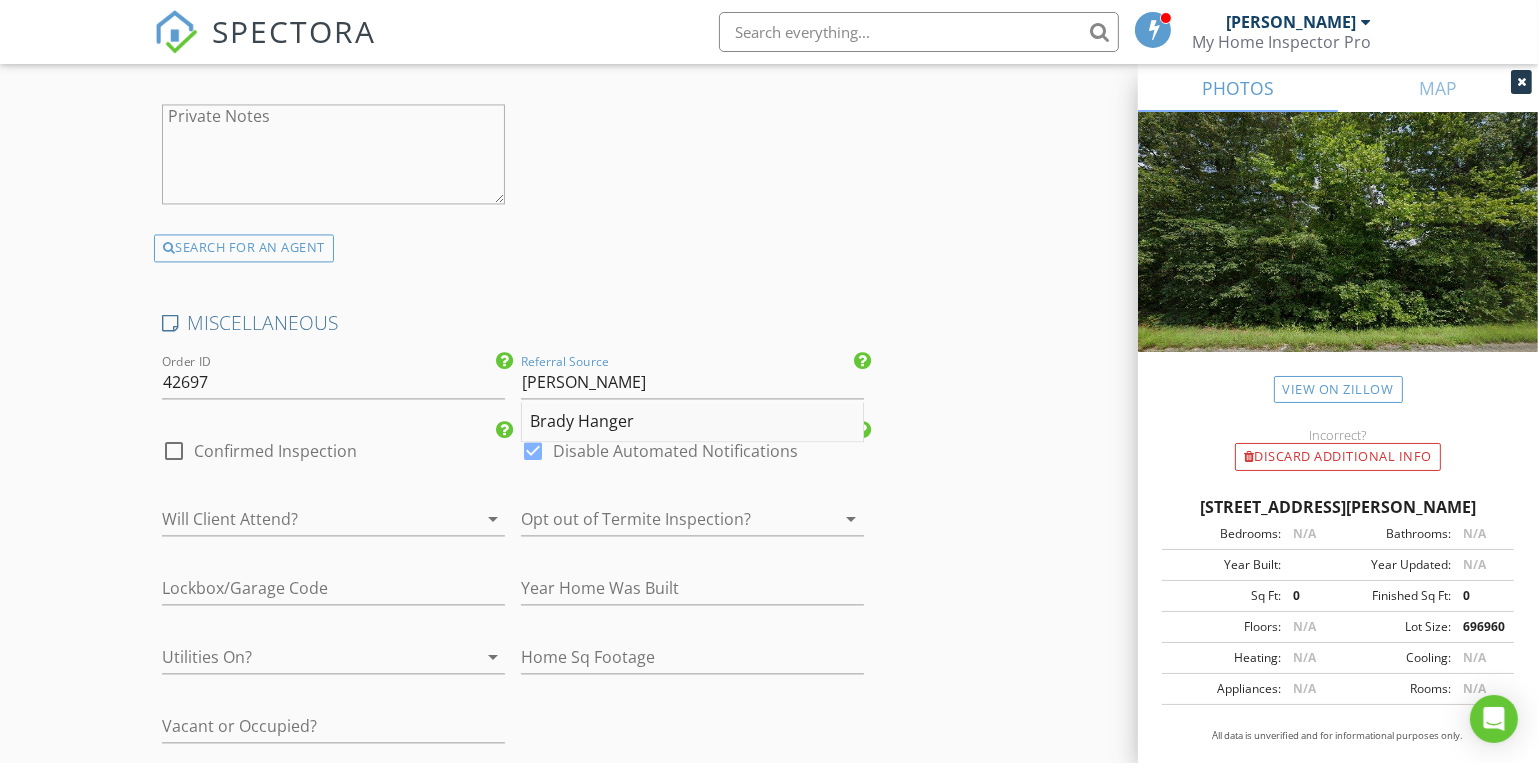 click on "Brady Hanger" at bounding box center (692, 422) 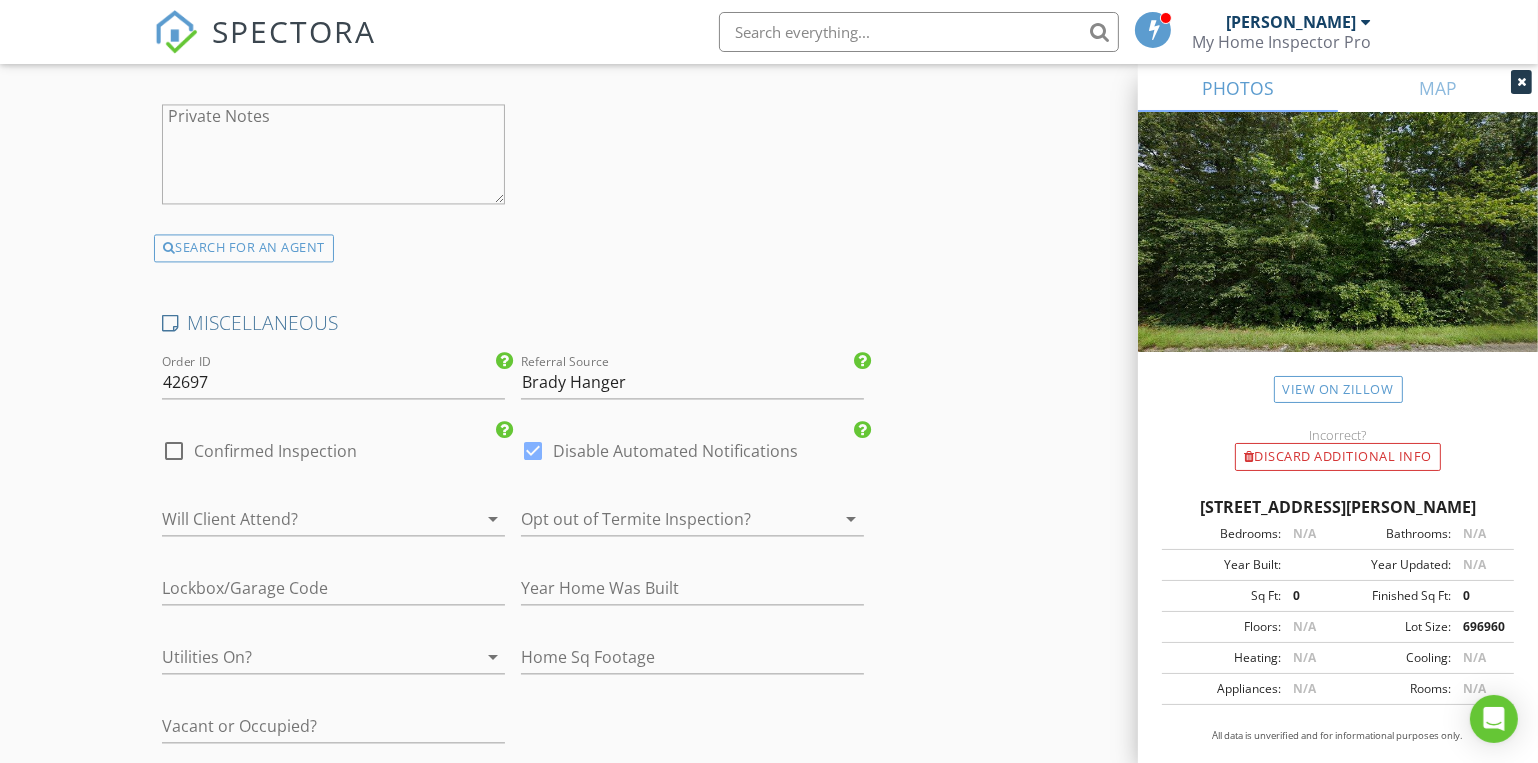 click at bounding box center [664, 519] 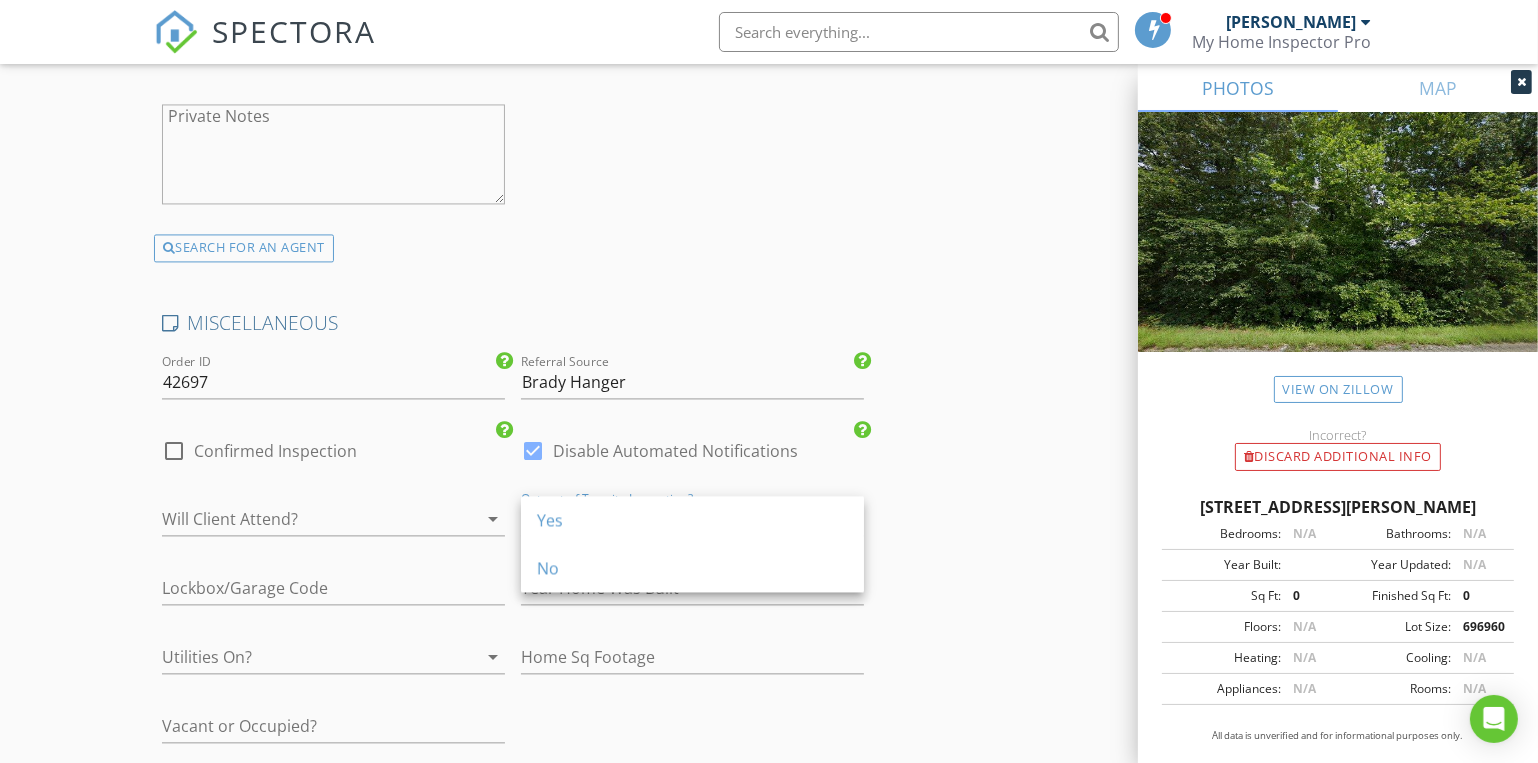 click on "No" at bounding box center (692, 568) 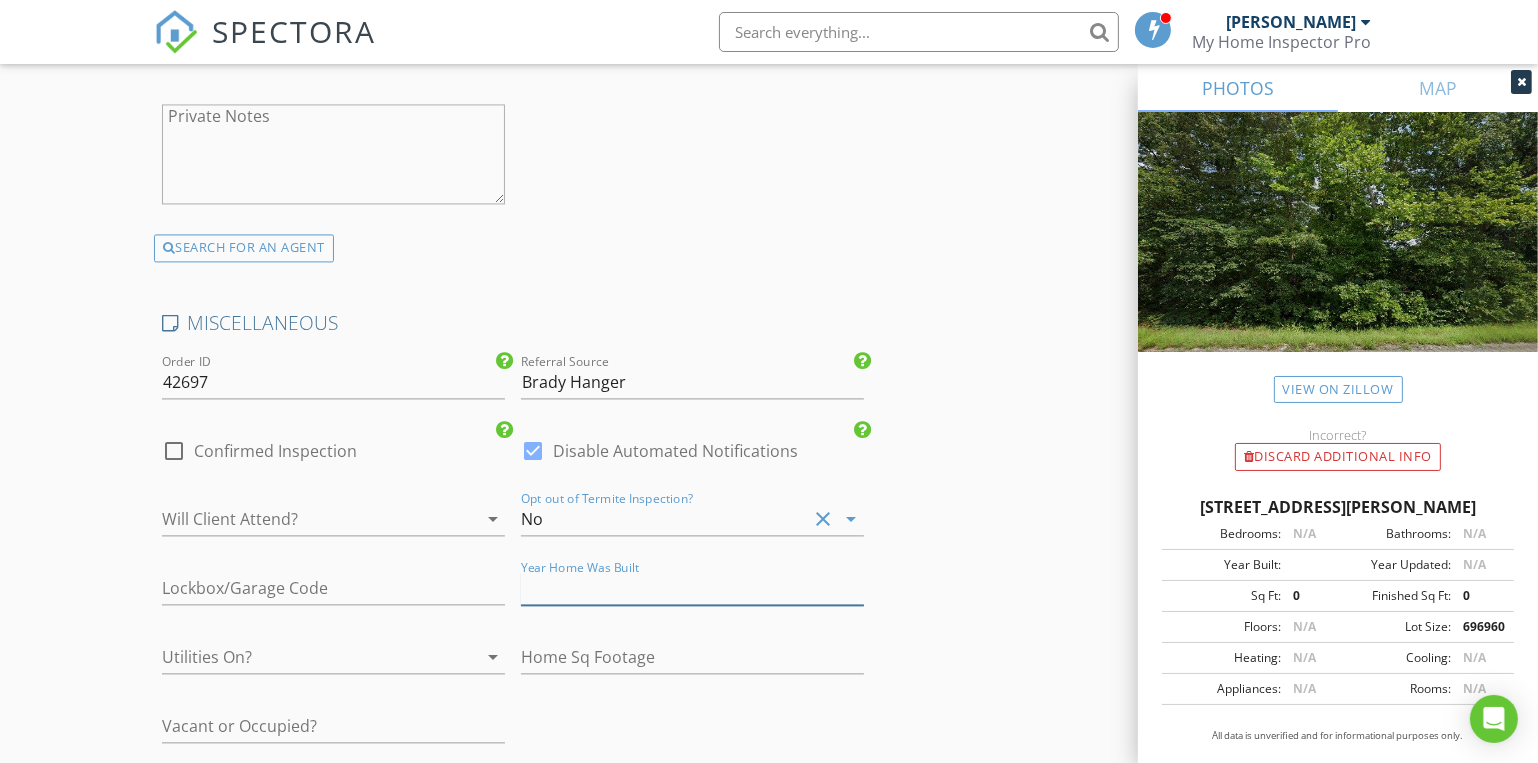 click at bounding box center (692, 588) 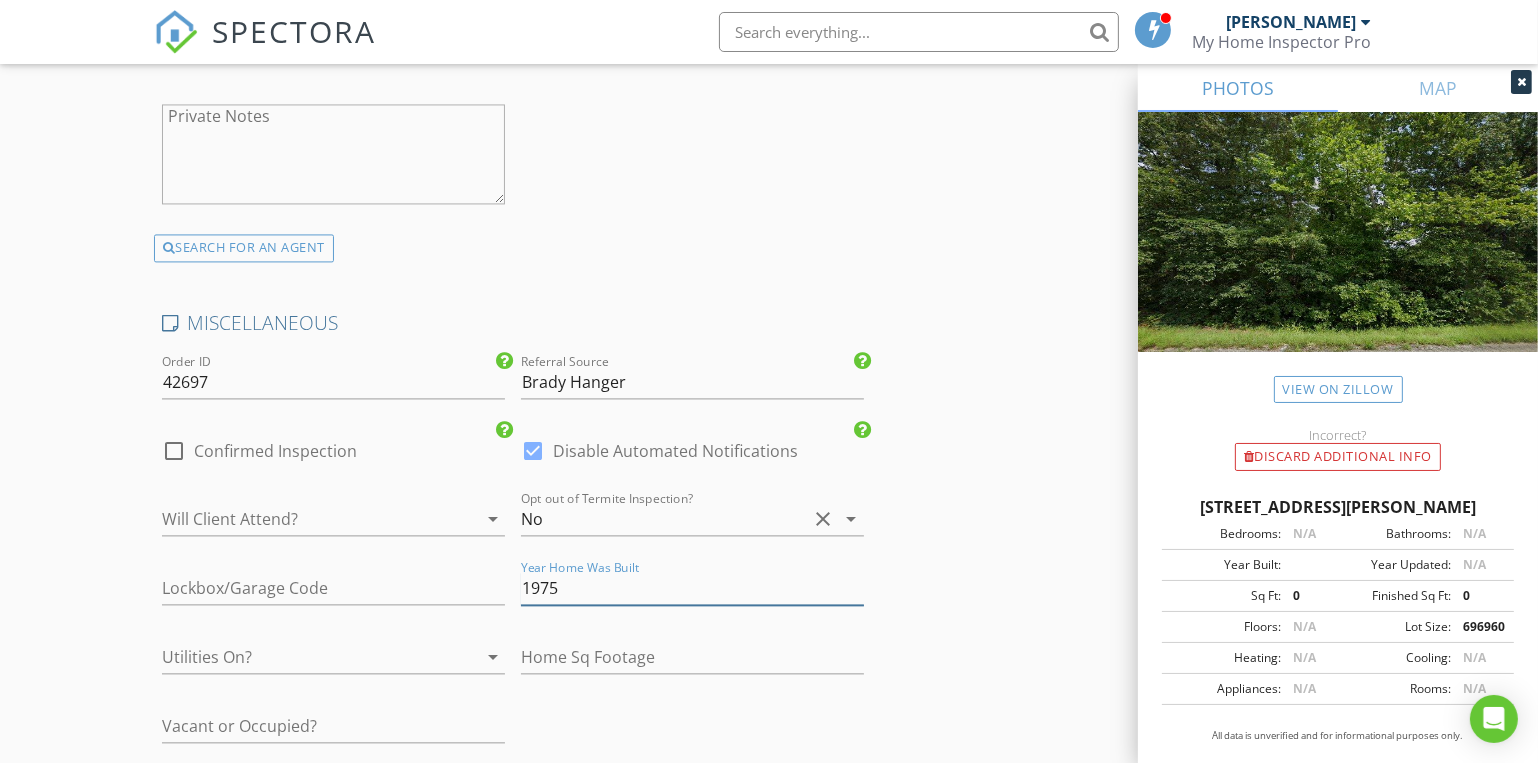 type on "1975" 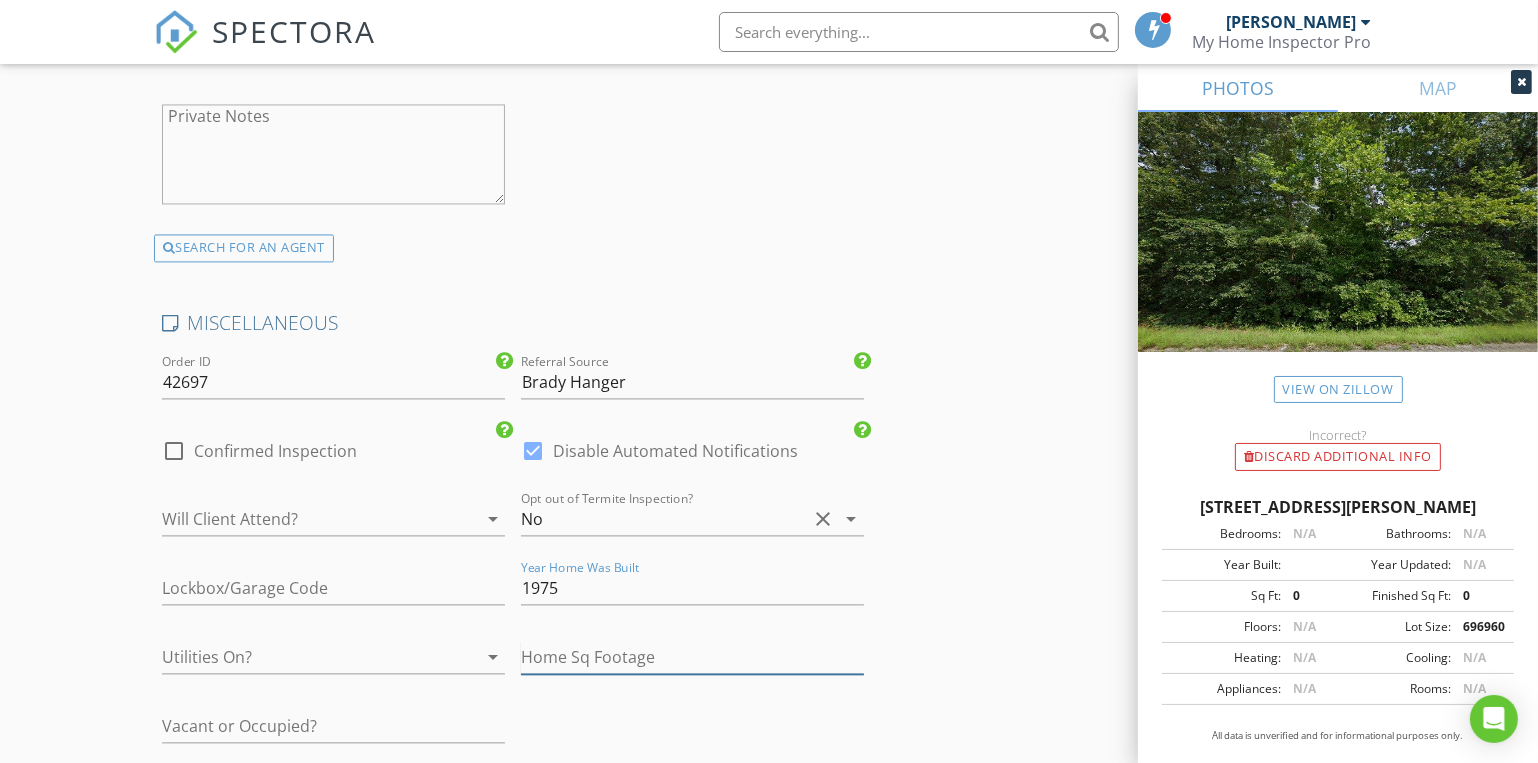 click at bounding box center (692, 657) 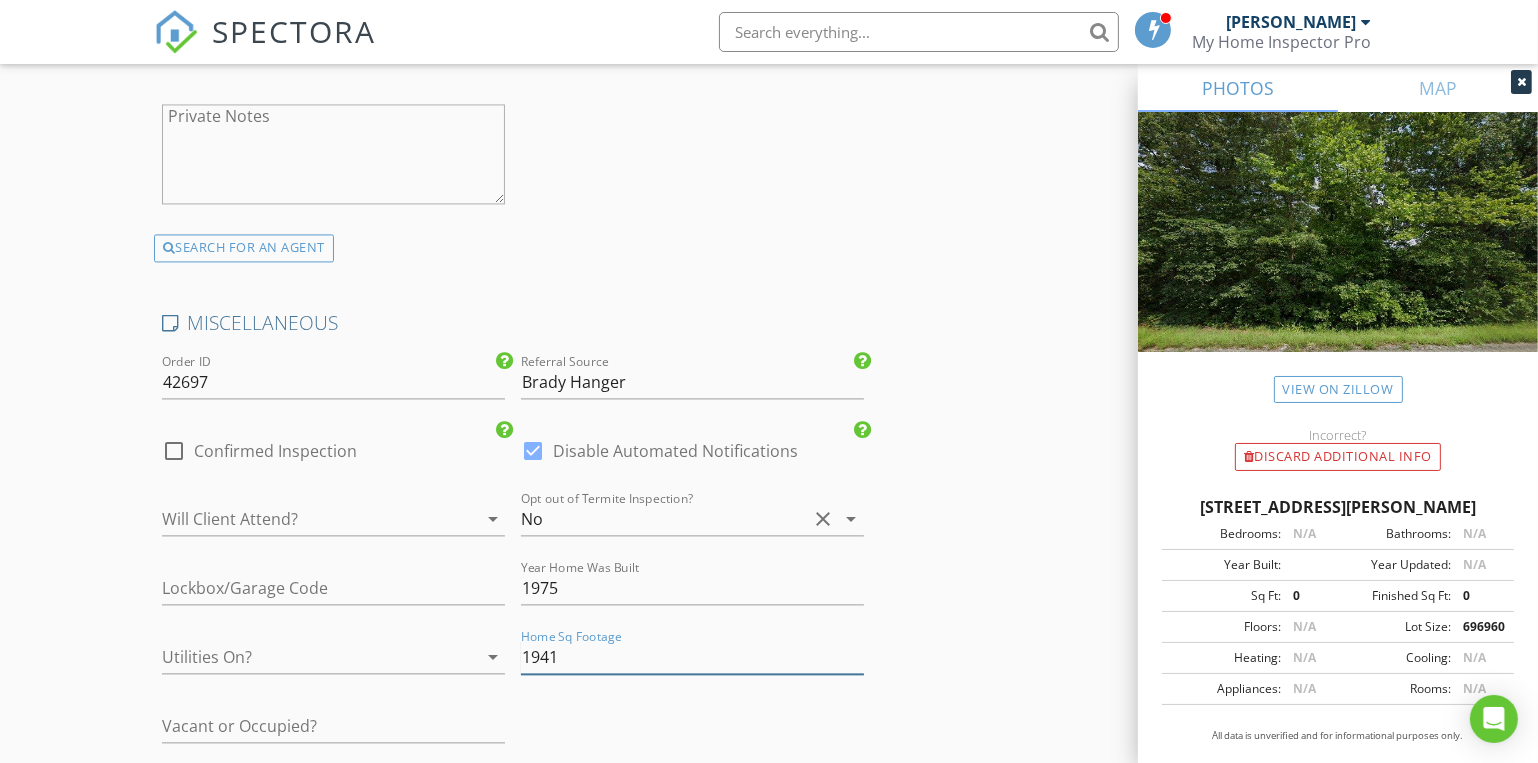 type on "1941" 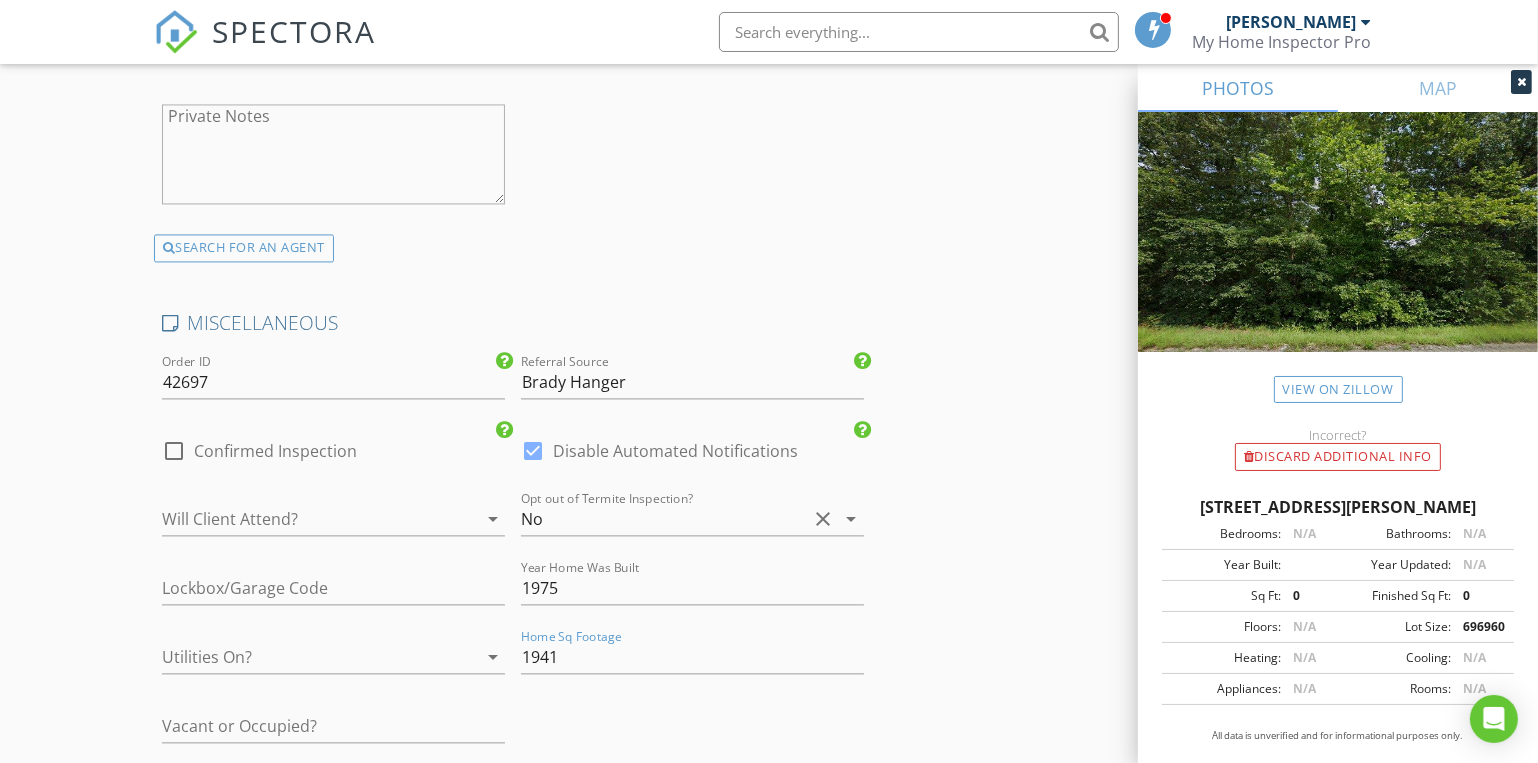 click at bounding box center (305, 519) 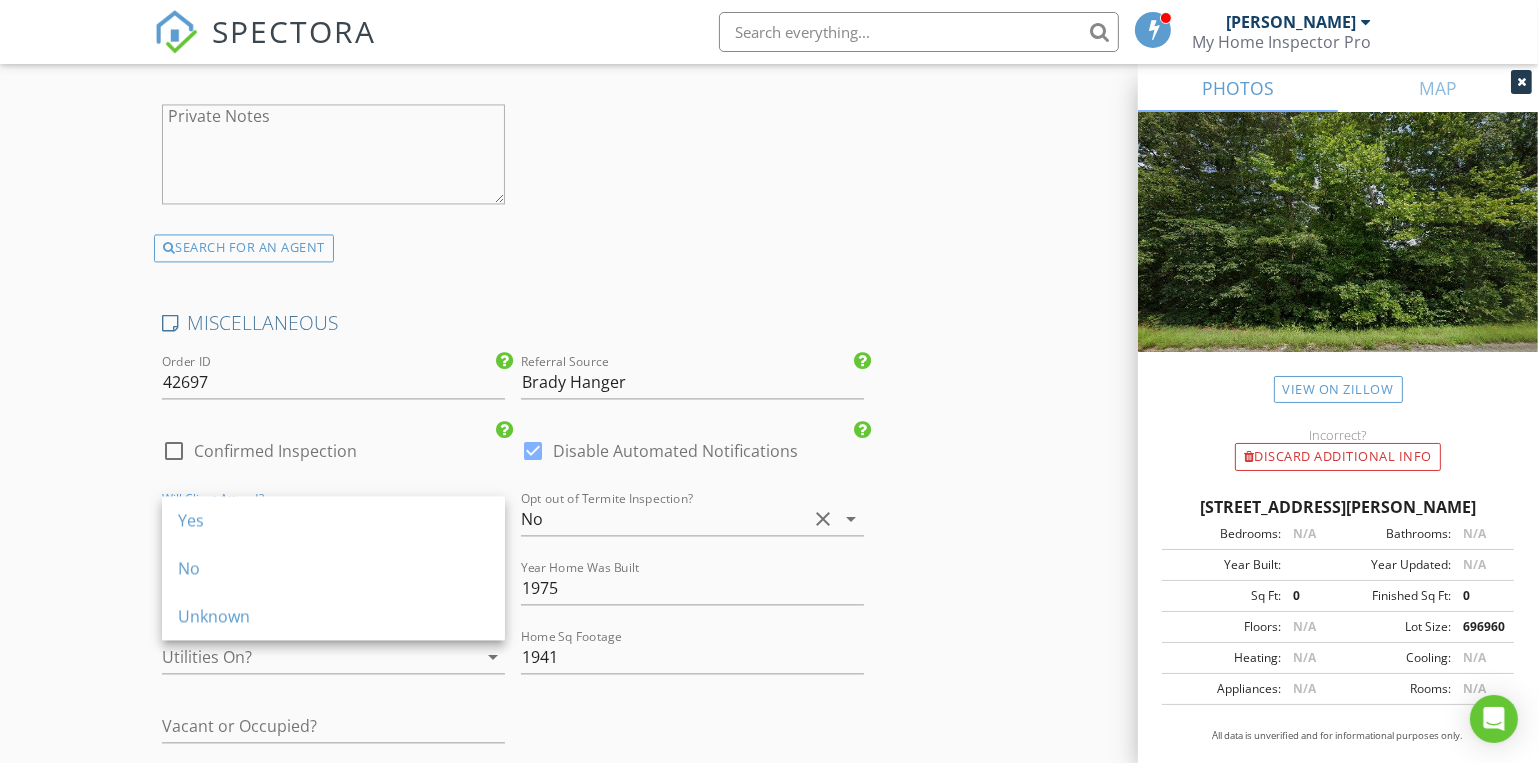 click on "New Inspection
Click here to use the New Order Form
INSPECTOR(S)
check_box   Dave Gress   PRIMARY   check_box   Josh Gress     Dave Gress,  Josh Gress arrow_drop_down   check_box_outline_blank Dave Gress specifically requested check_box_outline_blank Josh Gress specifically requested
Date/Time
07/18/2025 2:30 PM
Location
Address Search       Address 13566 State Rte YY   Unit   City Caulfield   State MO   Zip 65626   County Howell     Square Feet 1944   Year Built 1978   Foundation Crawlspace arrow_drop_down     Josh Gress     129.6 miles     (3 hours)     exceeds travel range   Dave Gress     129.6 miles     (3 hours)     exceeds travel range
client
check_box Enable Client CC email for this inspection   Client Search     check_box_outline_blank Client is a Company/Organization     First Name   Last Name   Email   CC Email   Phone           Notes" at bounding box center (769, -1620) 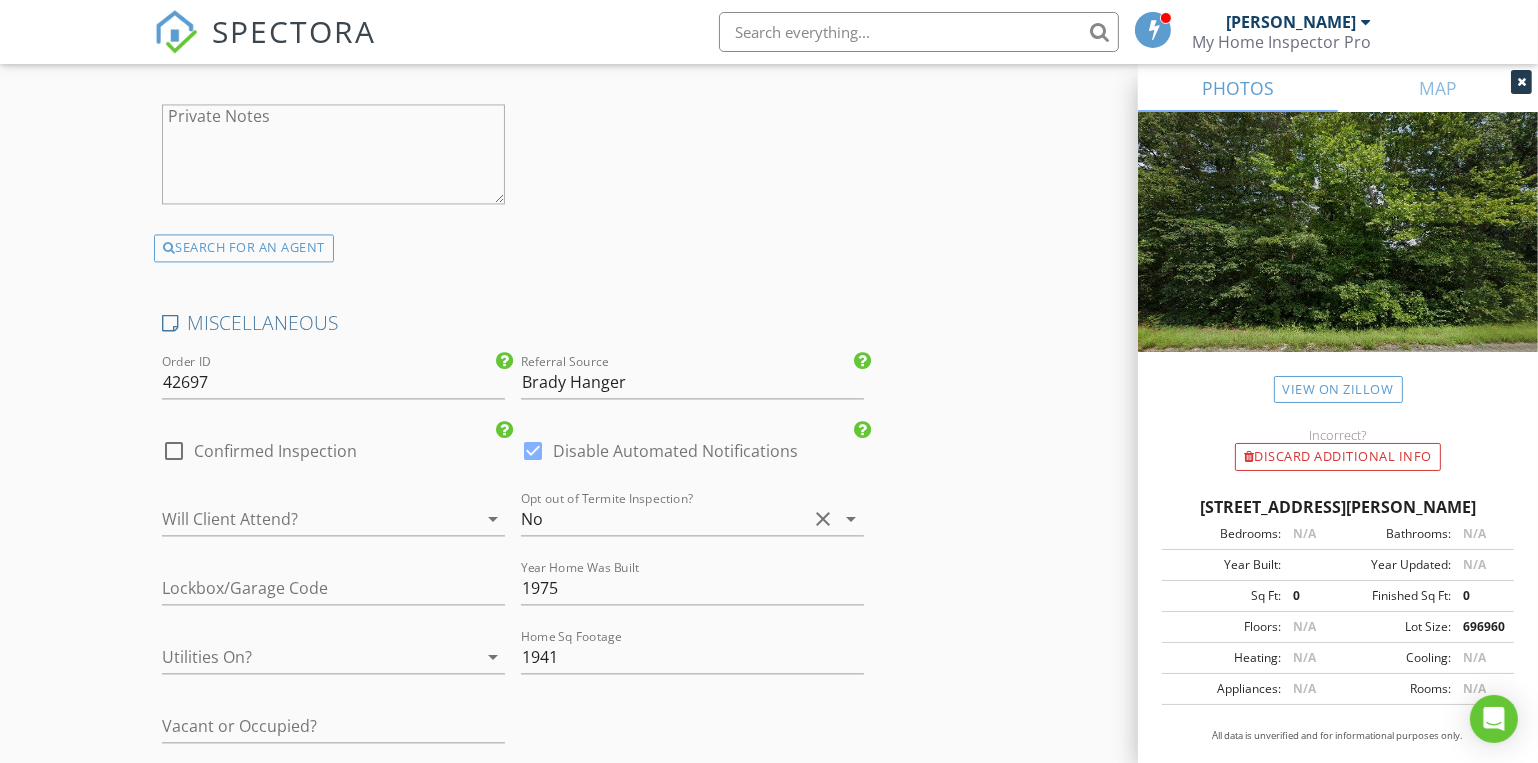 click at bounding box center [305, 657] 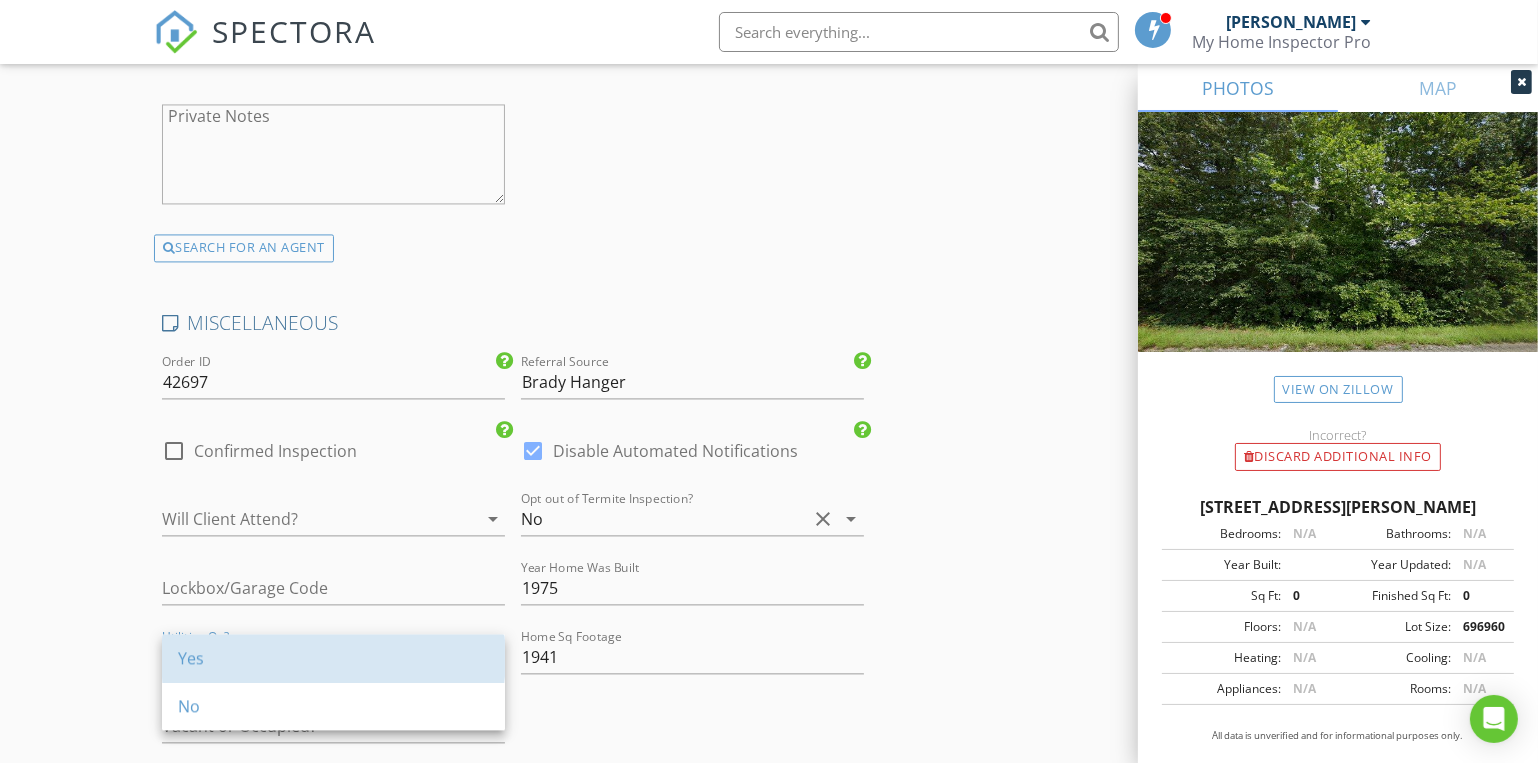 click on "Yes" at bounding box center (333, 658) 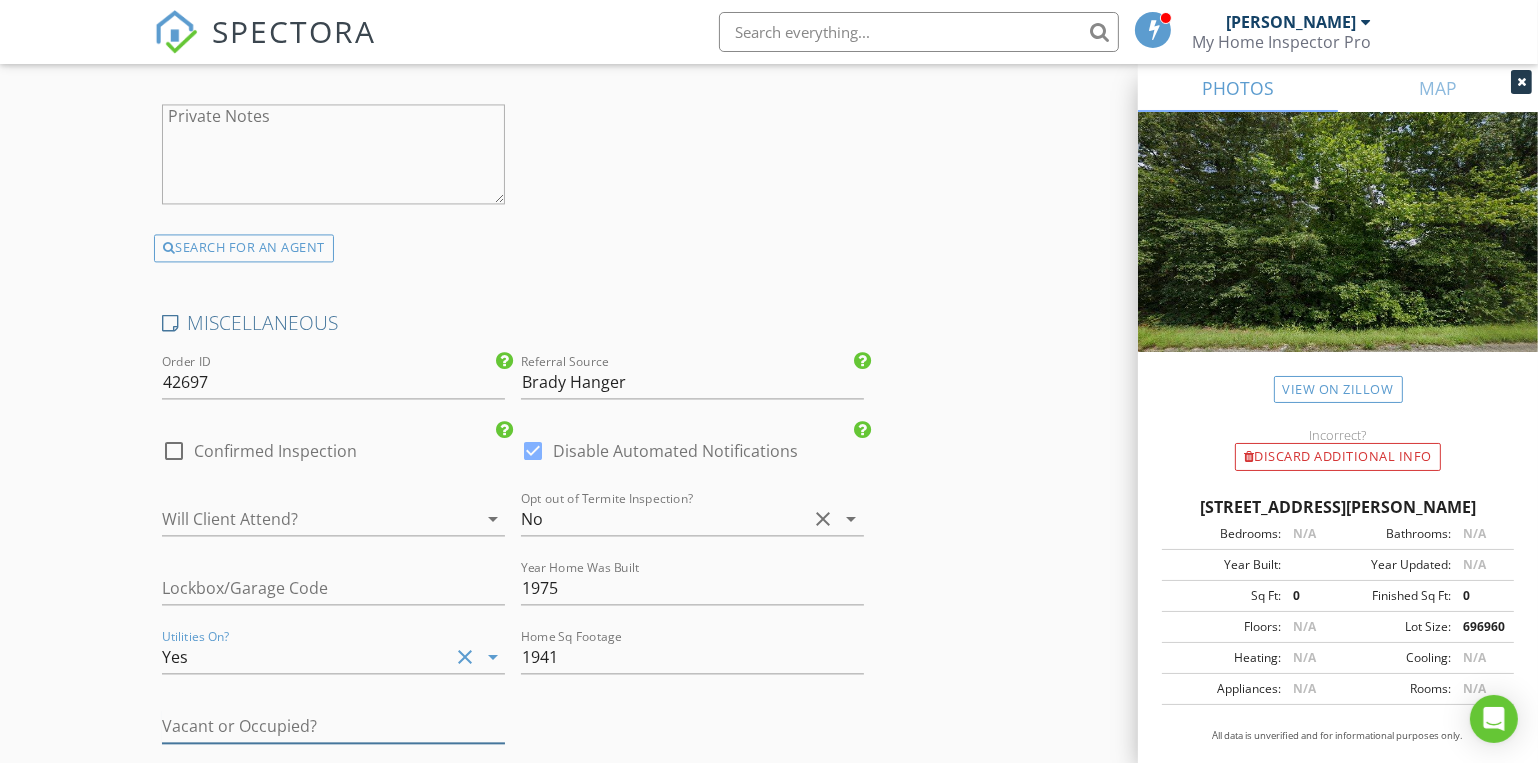 click at bounding box center [333, 726] 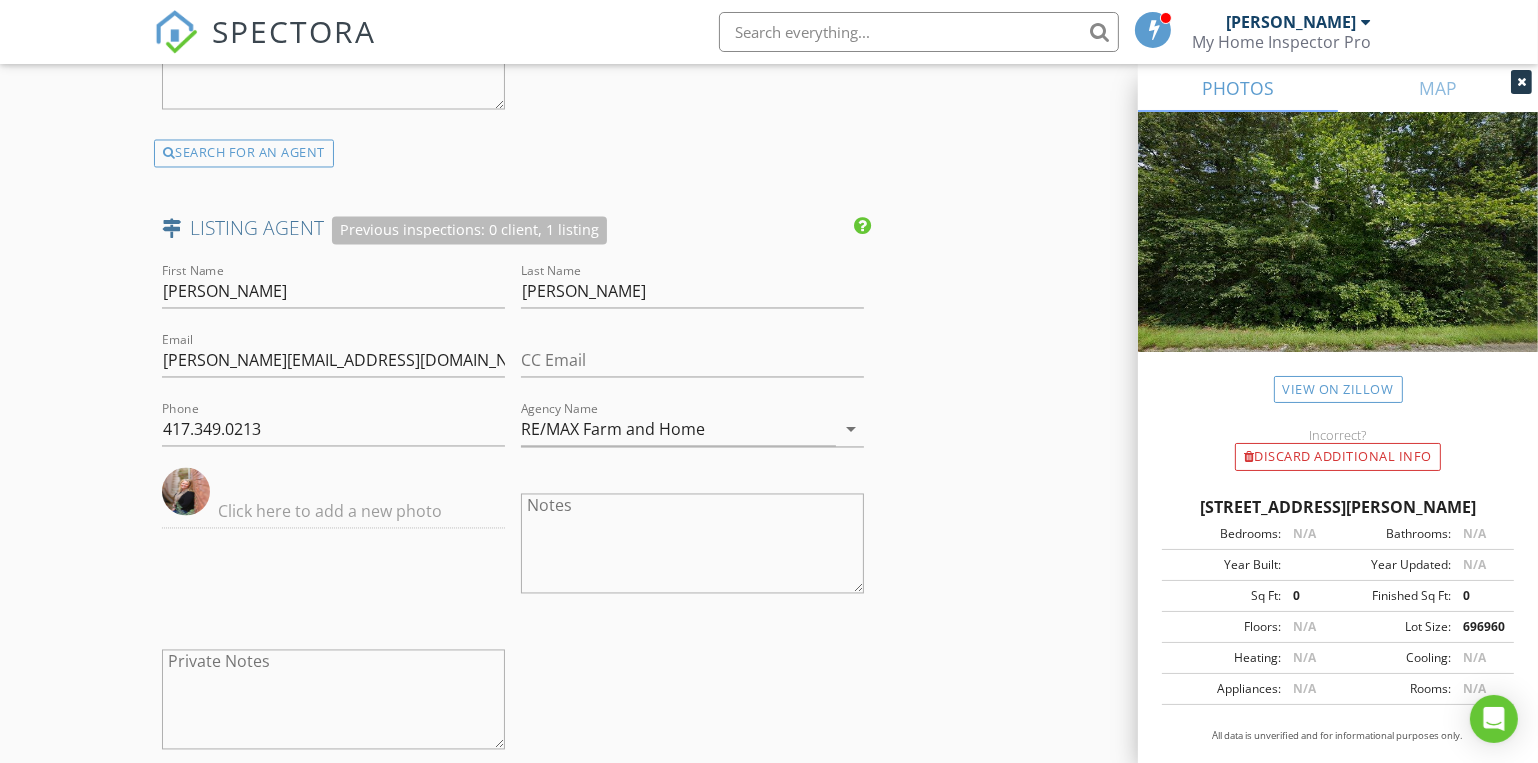 scroll, scrollTop: 5145, scrollLeft: 0, axis: vertical 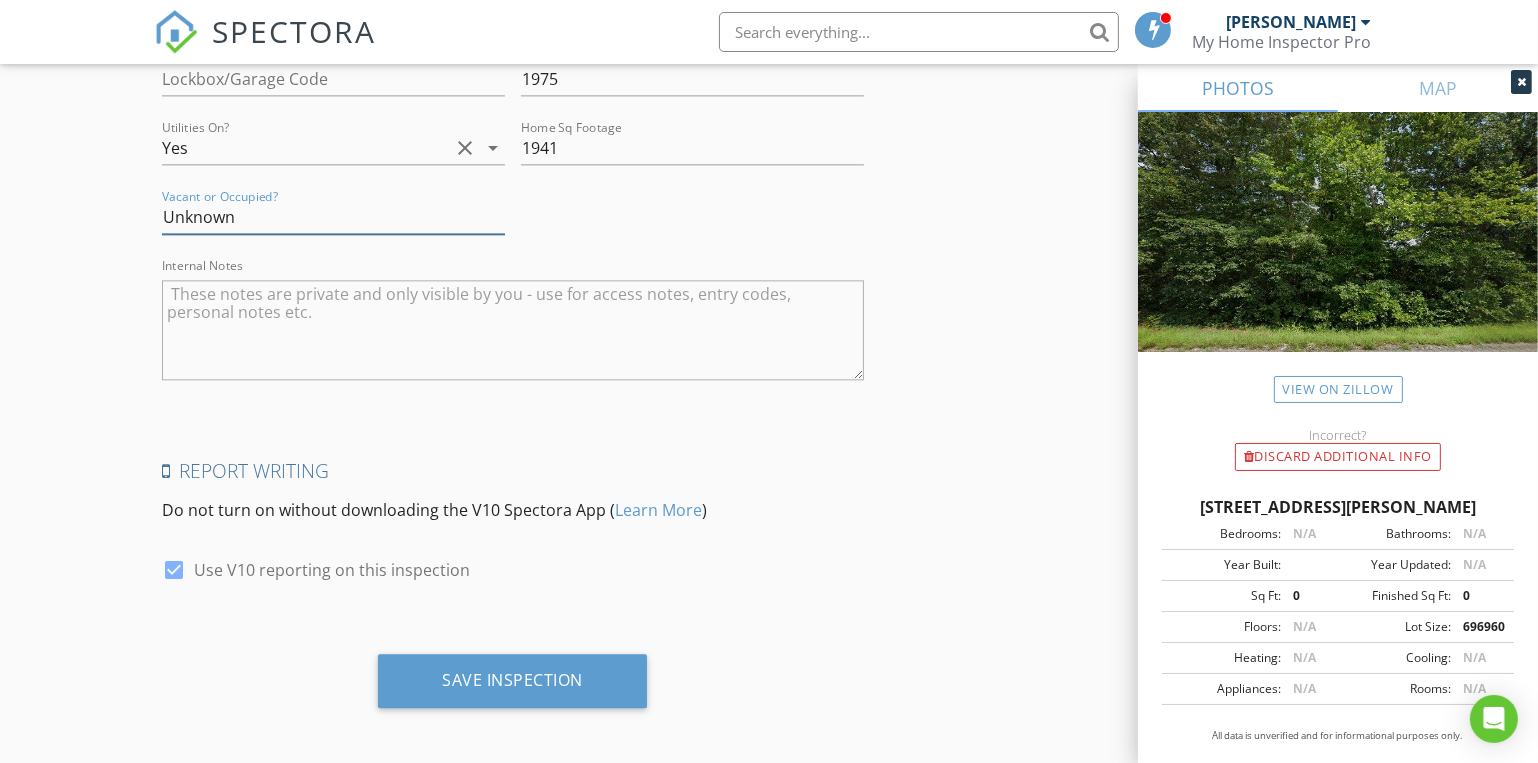 type on "Unknown" 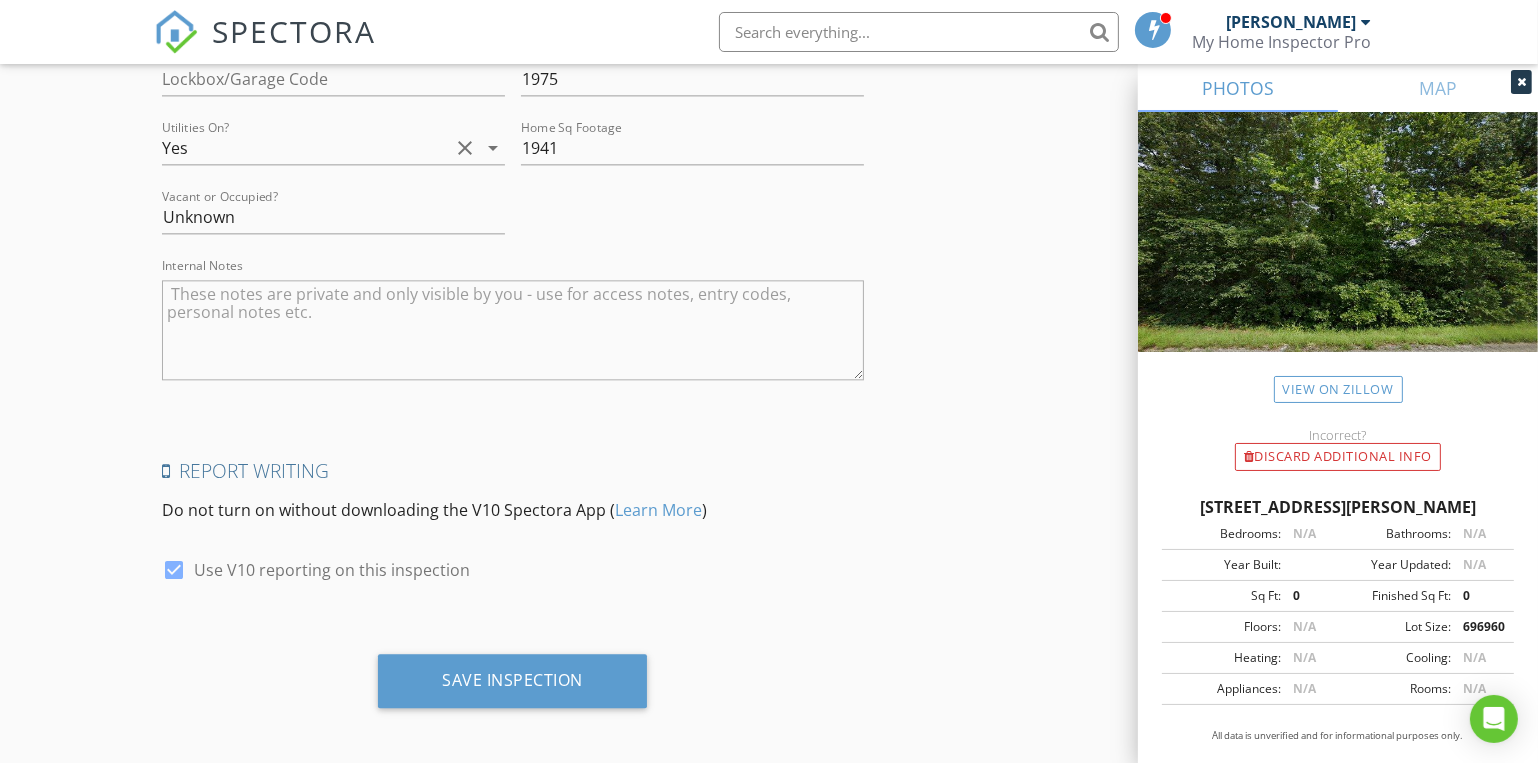 click on "Save Inspection" at bounding box center (512, 681) 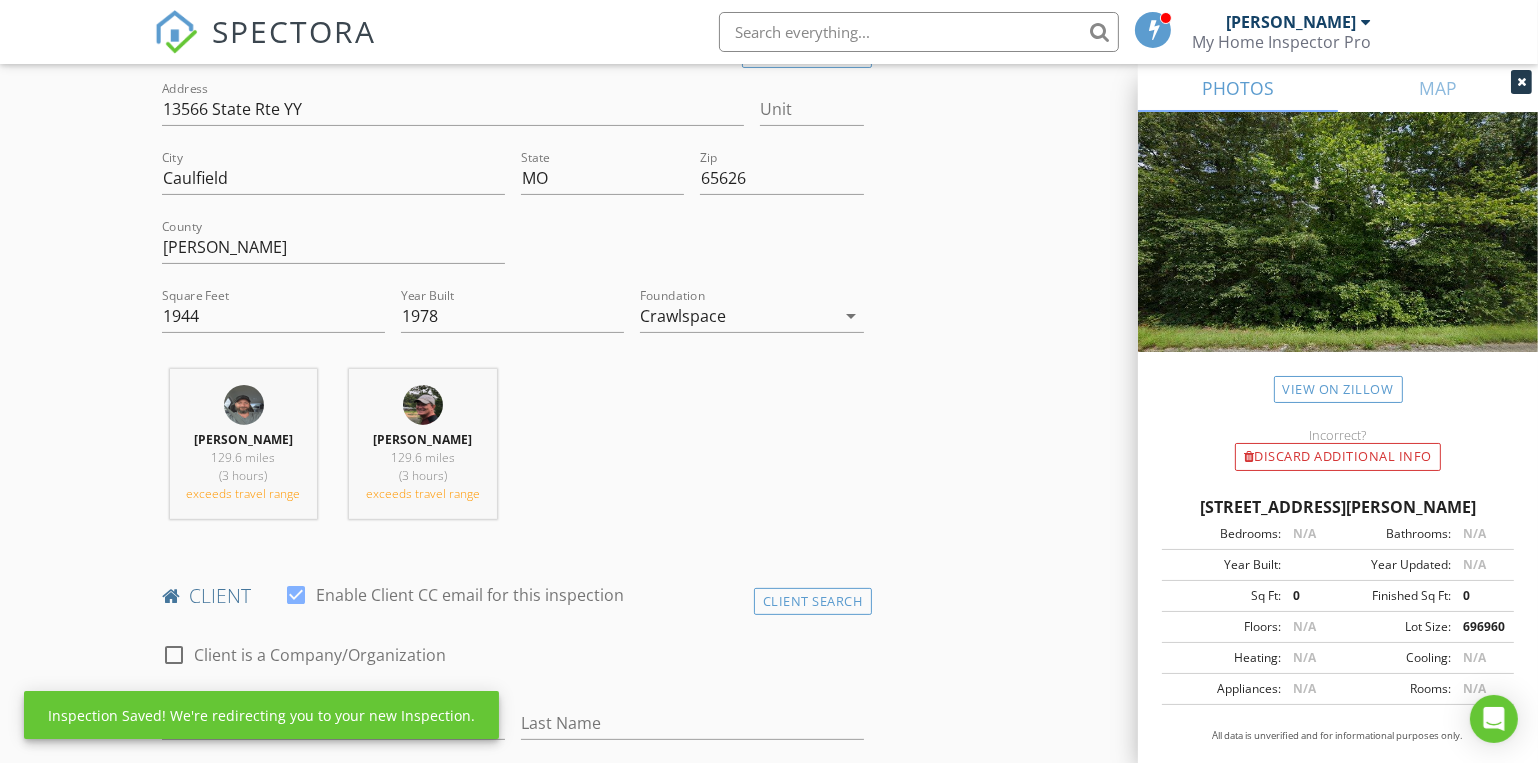 scroll, scrollTop: 0, scrollLeft: 0, axis: both 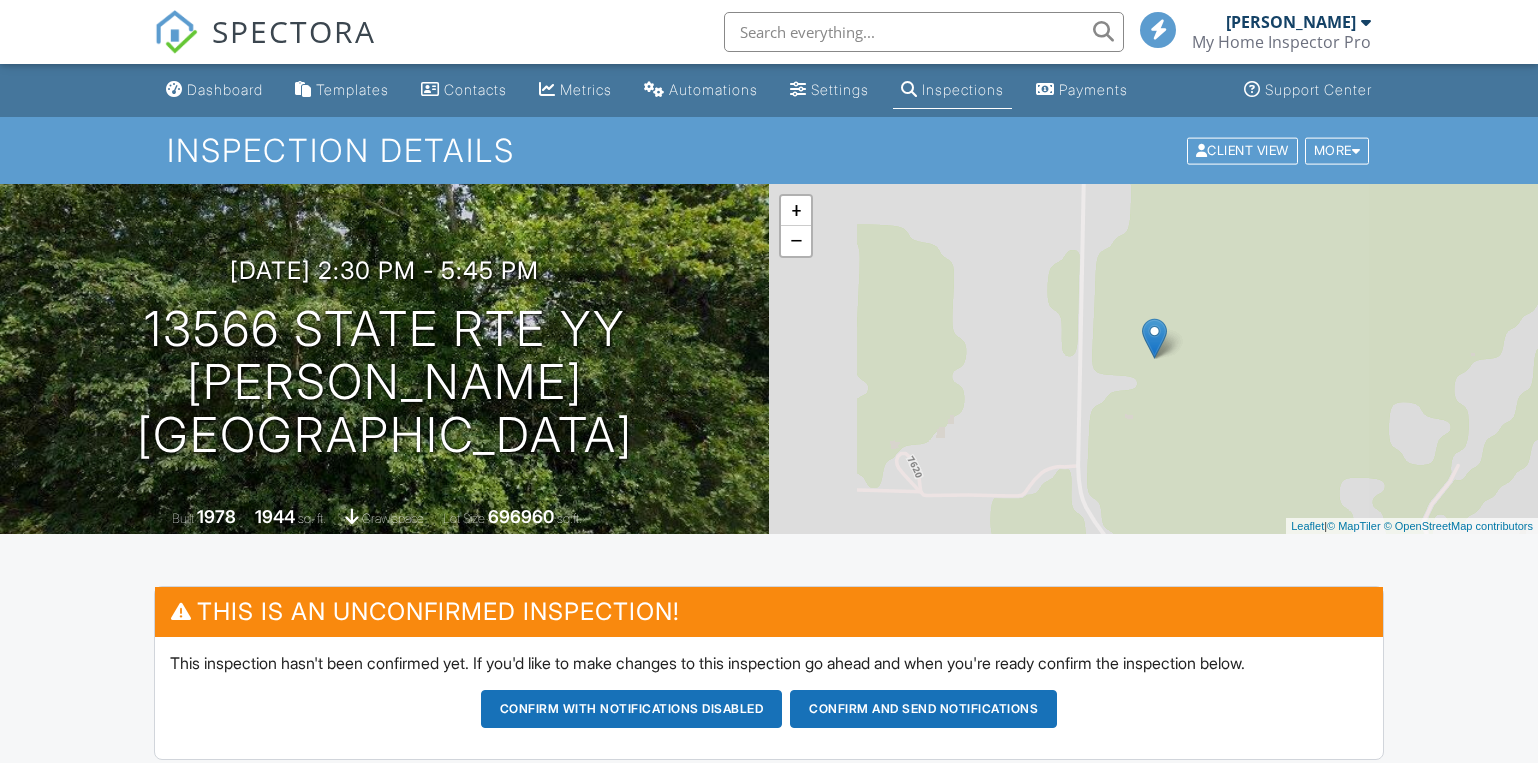 click on "Dashboard" at bounding box center [225, 89] 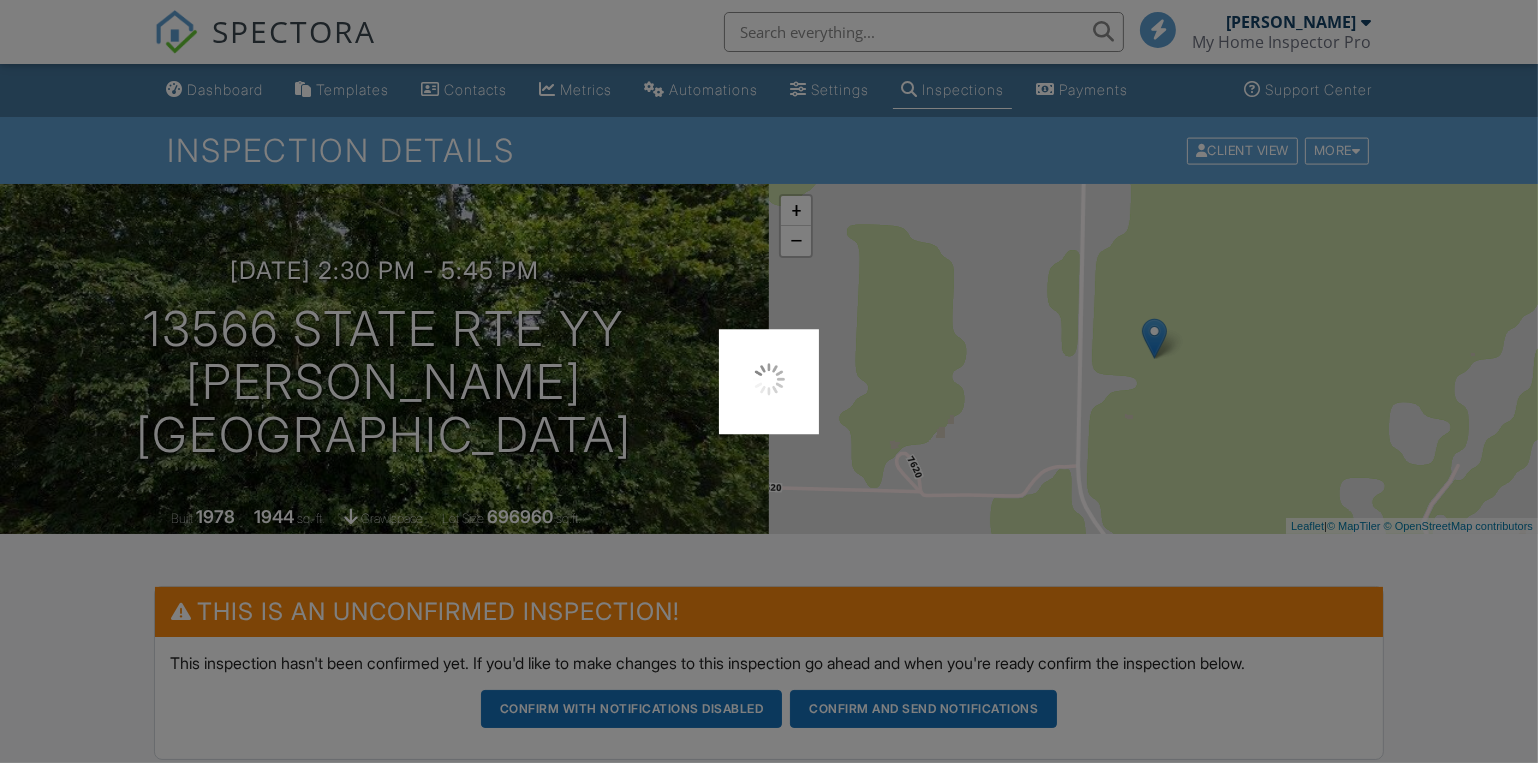 scroll, scrollTop: 0, scrollLeft: 0, axis: both 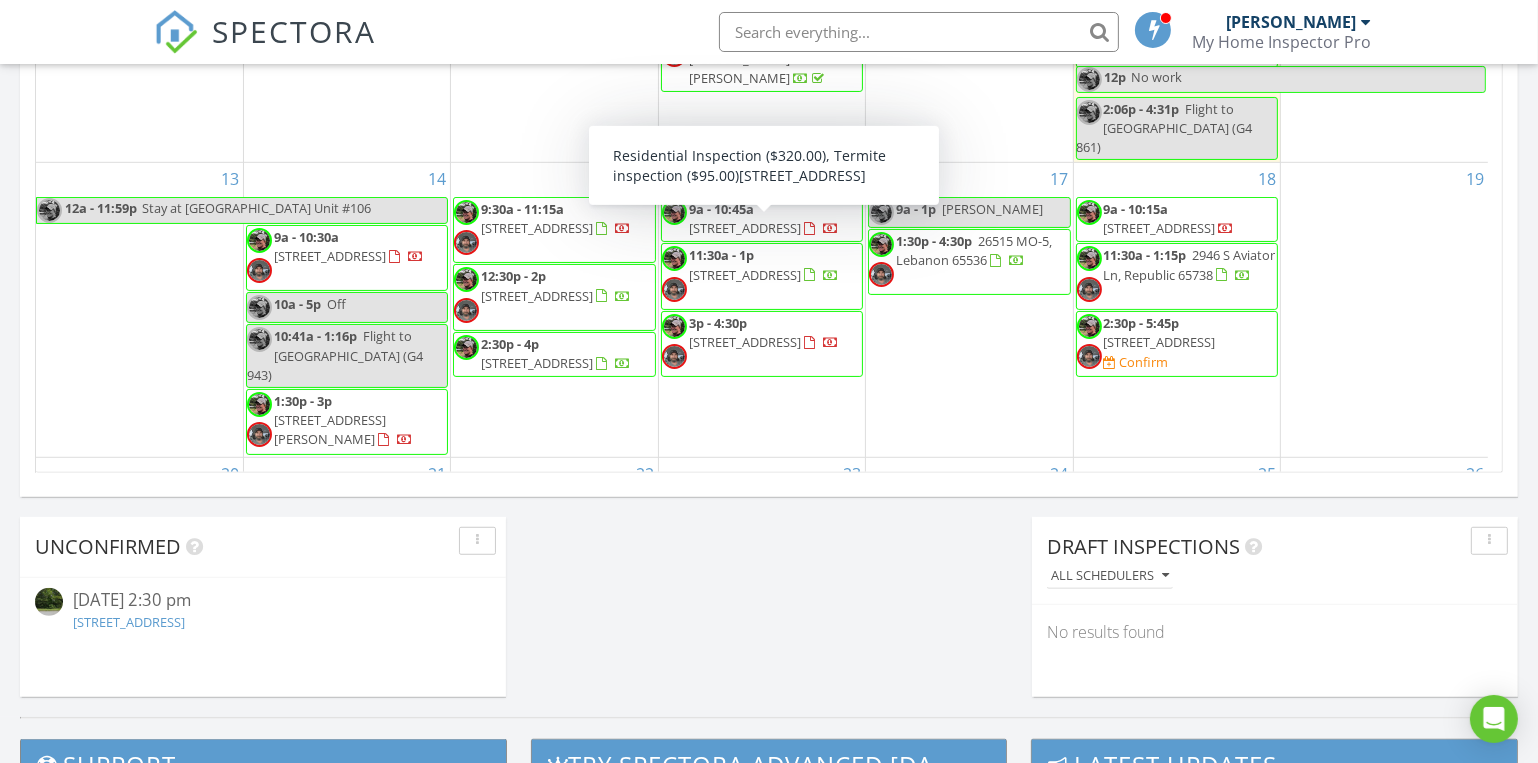 click on "21
9:30a - 11:30a
Ash grove" at bounding box center [347, 491] 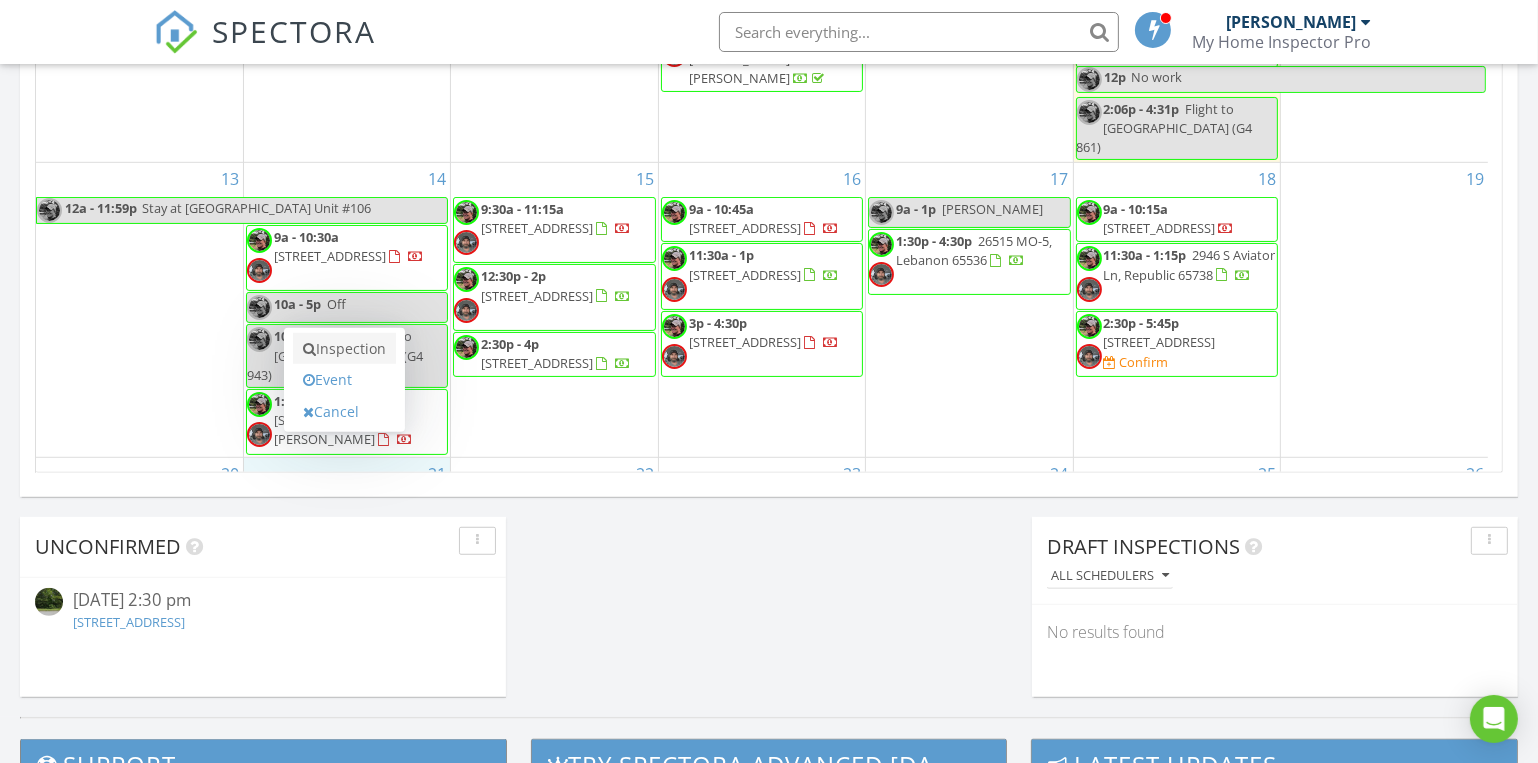 click on "Inspection" at bounding box center (344, 349) 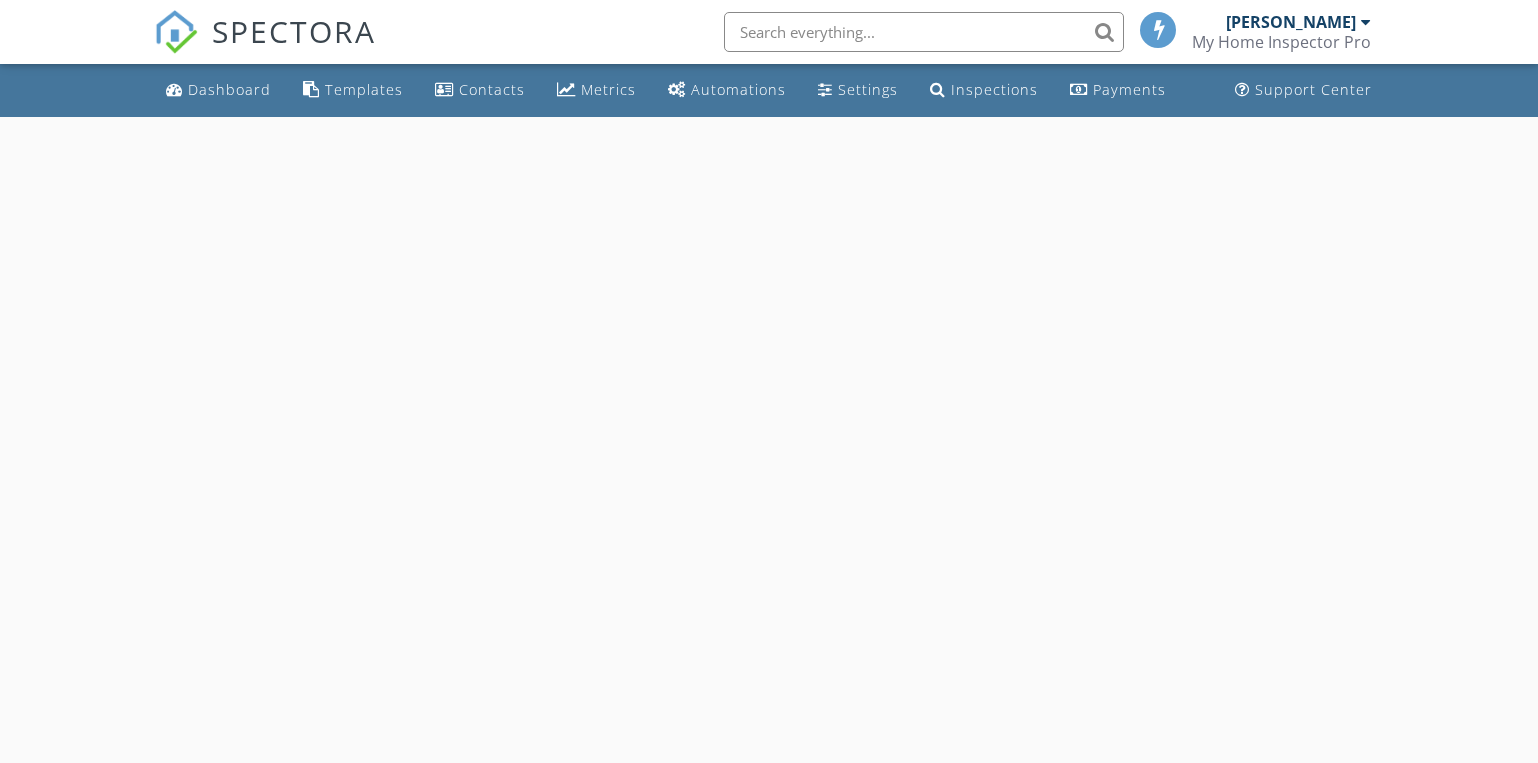 scroll, scrollTop: 0, scrollLeft: 0, axis: both 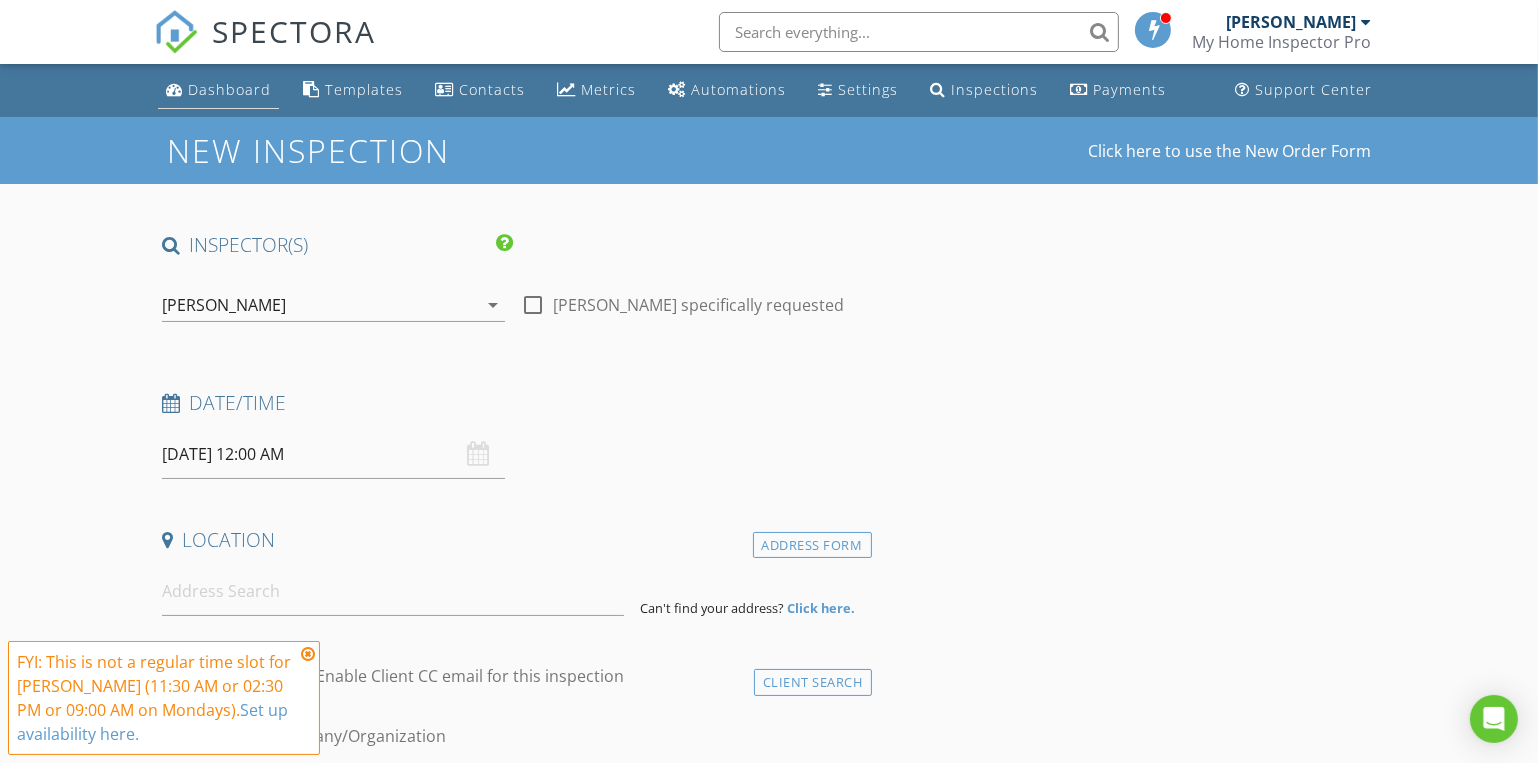 click on "Dashboard" at bounding box center (229, 89) 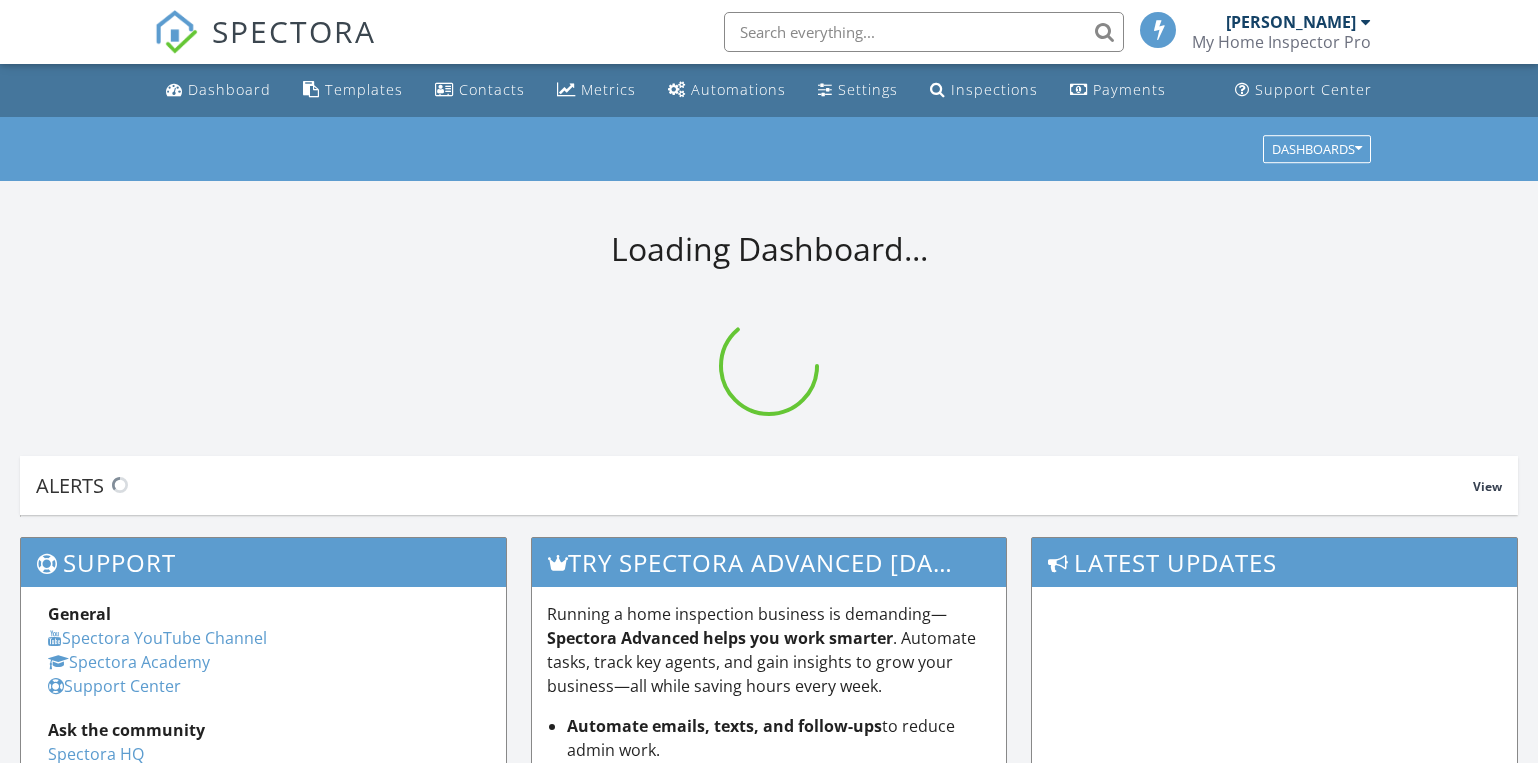 scroll, scrollTop: 0, scrollLeft: 0, axis: both 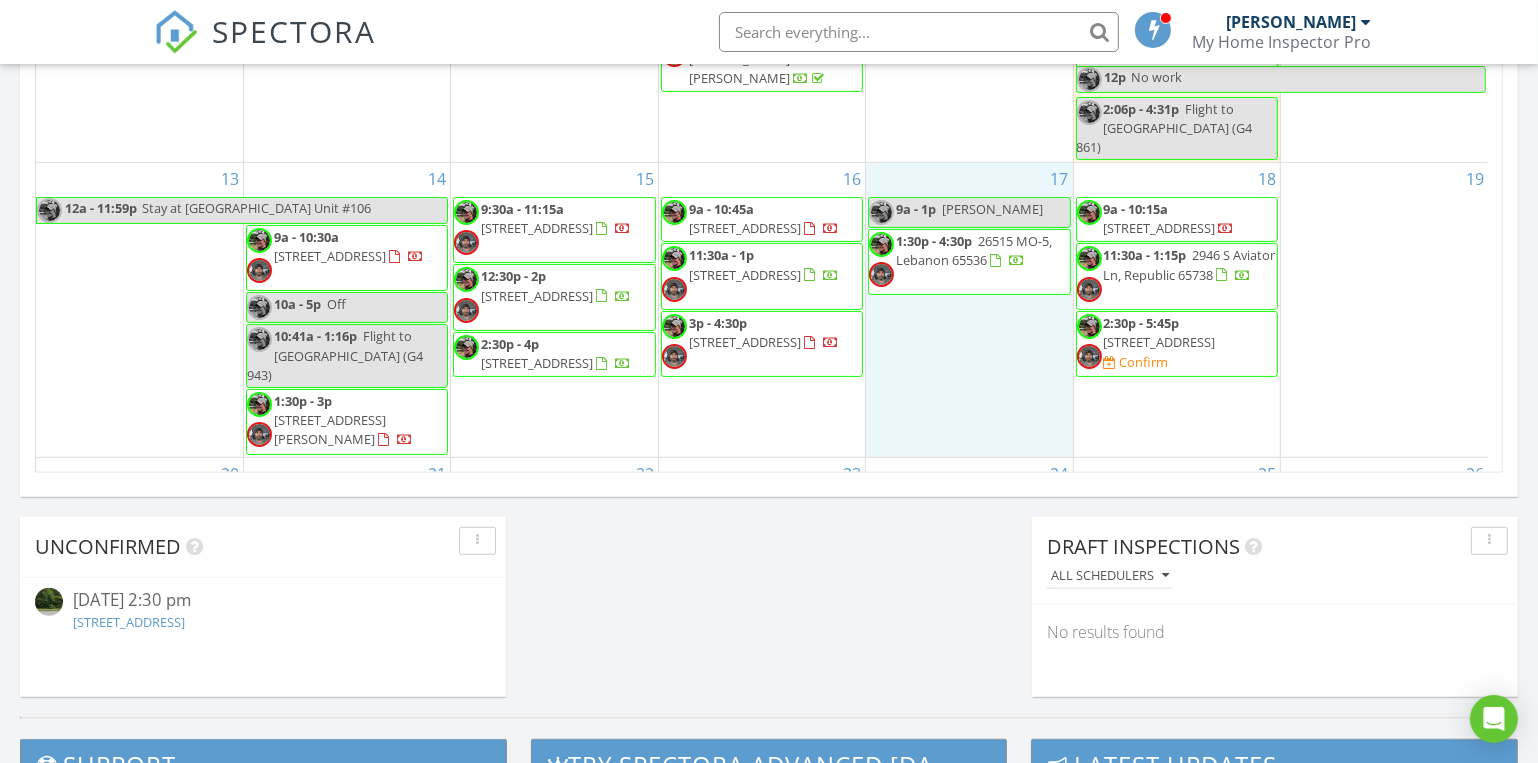 click on "17
9a - 1p
Ray
1:30p - 4:30p
26515 MO-5, Lebanon 65536" at bounding box center [969, 310] 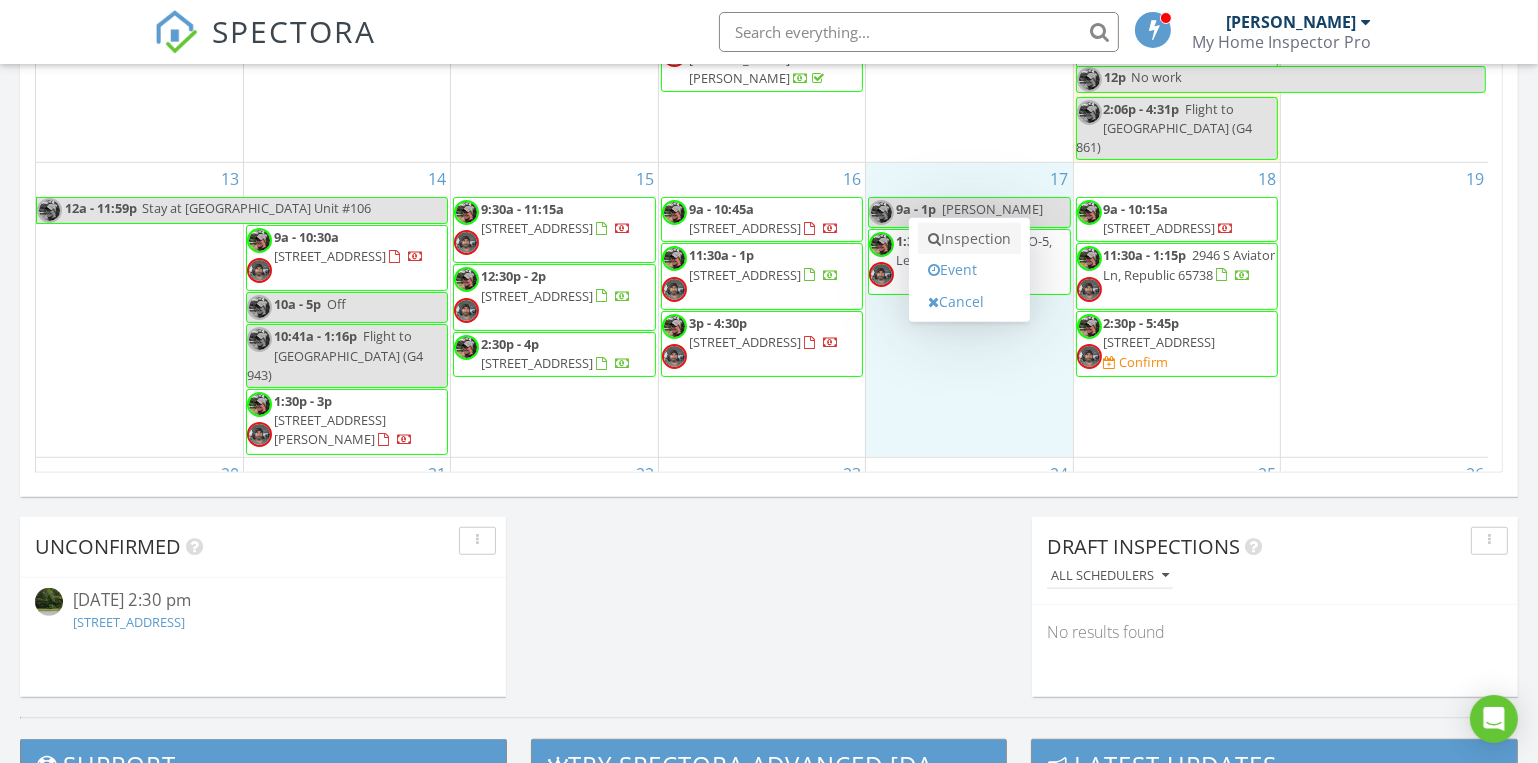 click on "Inspection" at bounding box center (969, 239) 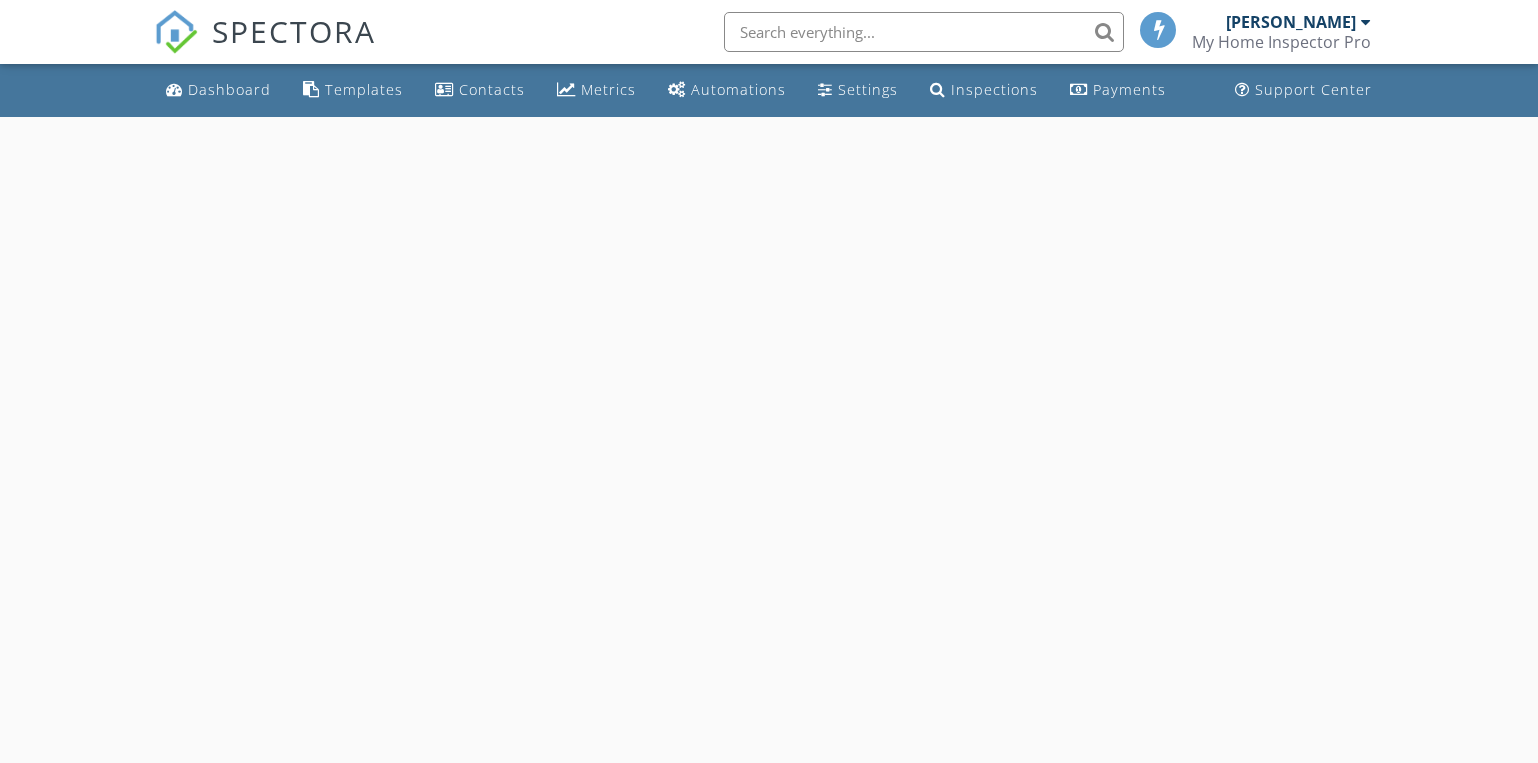 scroll, scrollTop: 0, scrollLeft: 0, axis: both 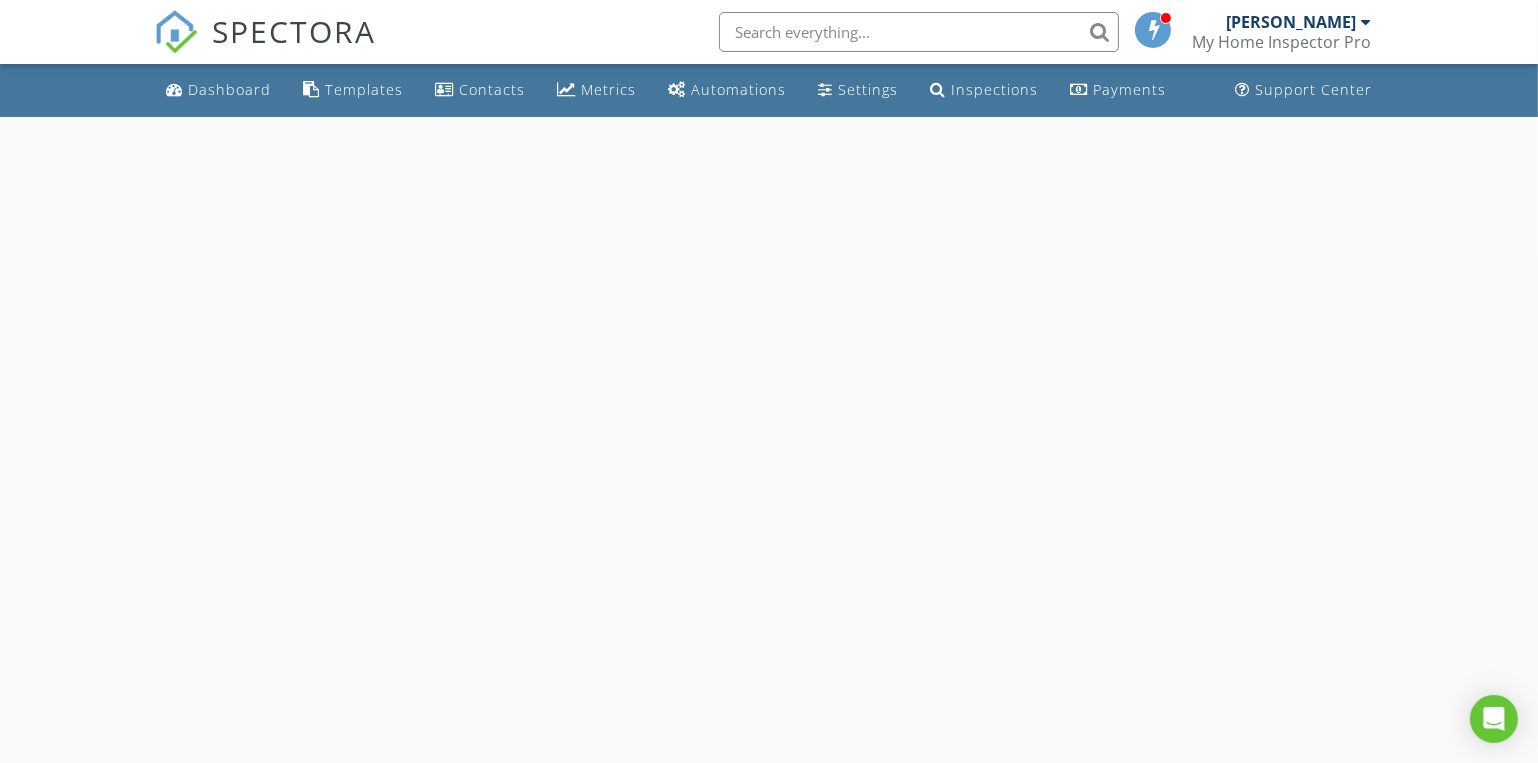 select on "6" 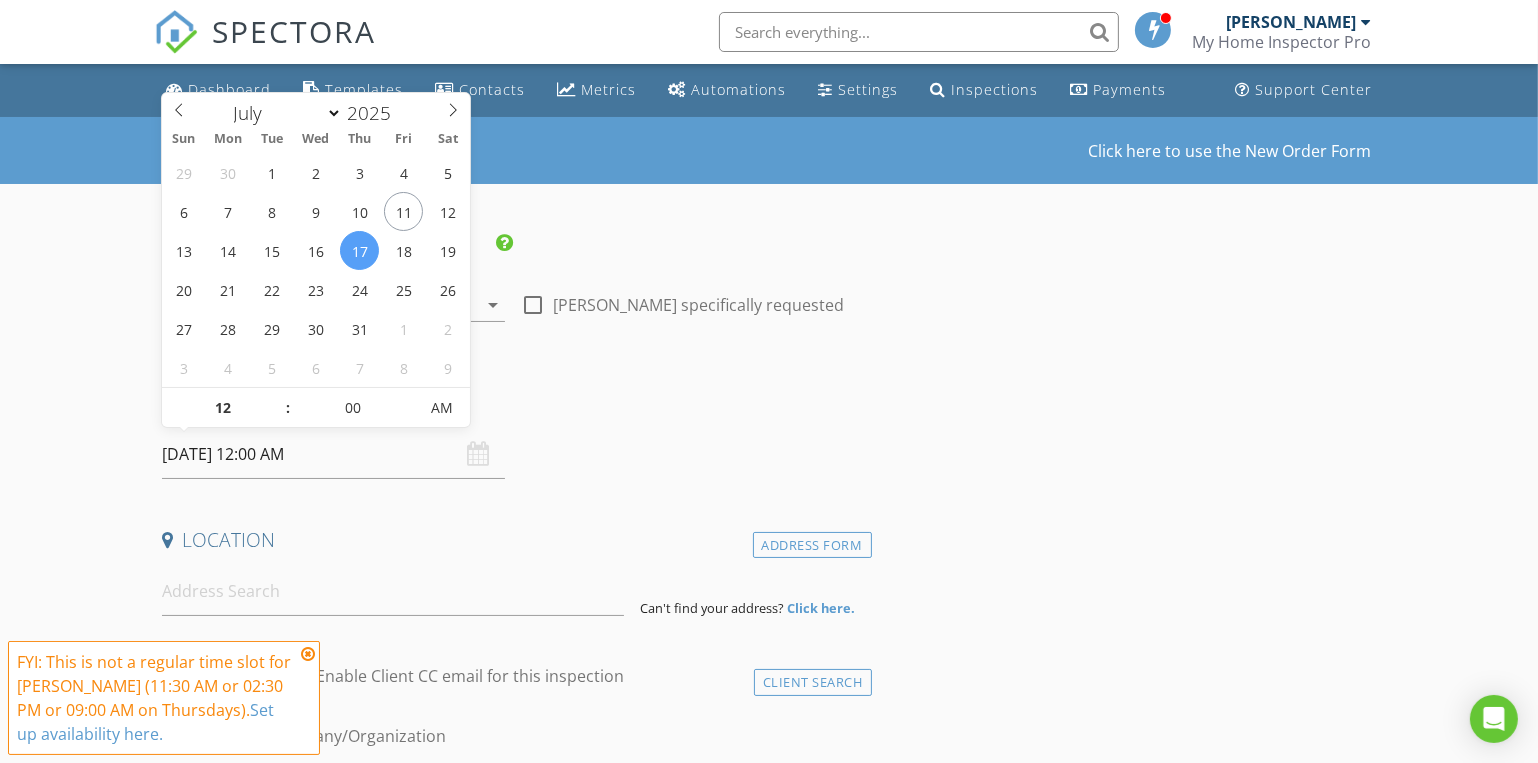 click on "[DATE] 12:00 AM" at bounding box center (333, 454) 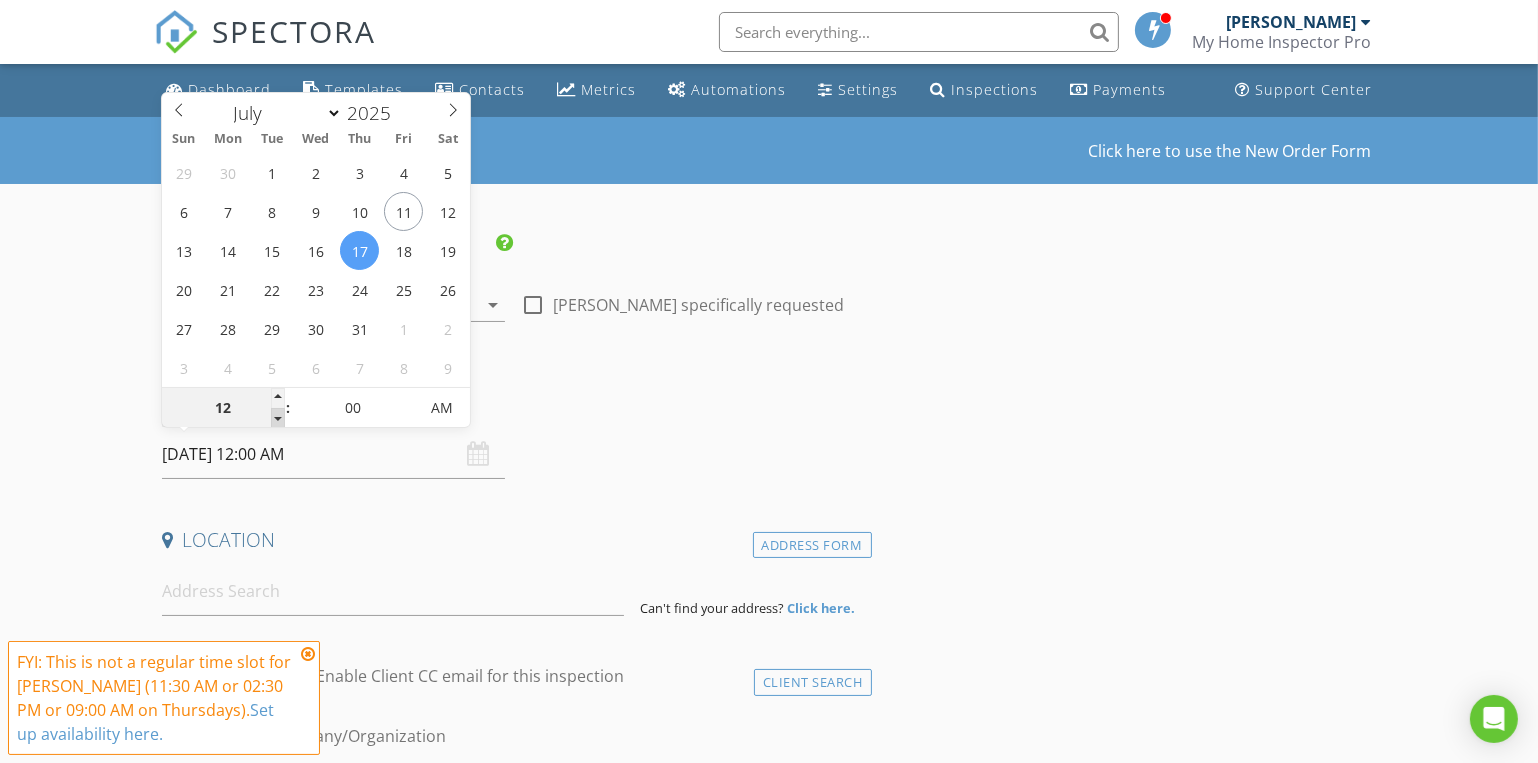 type on "11" 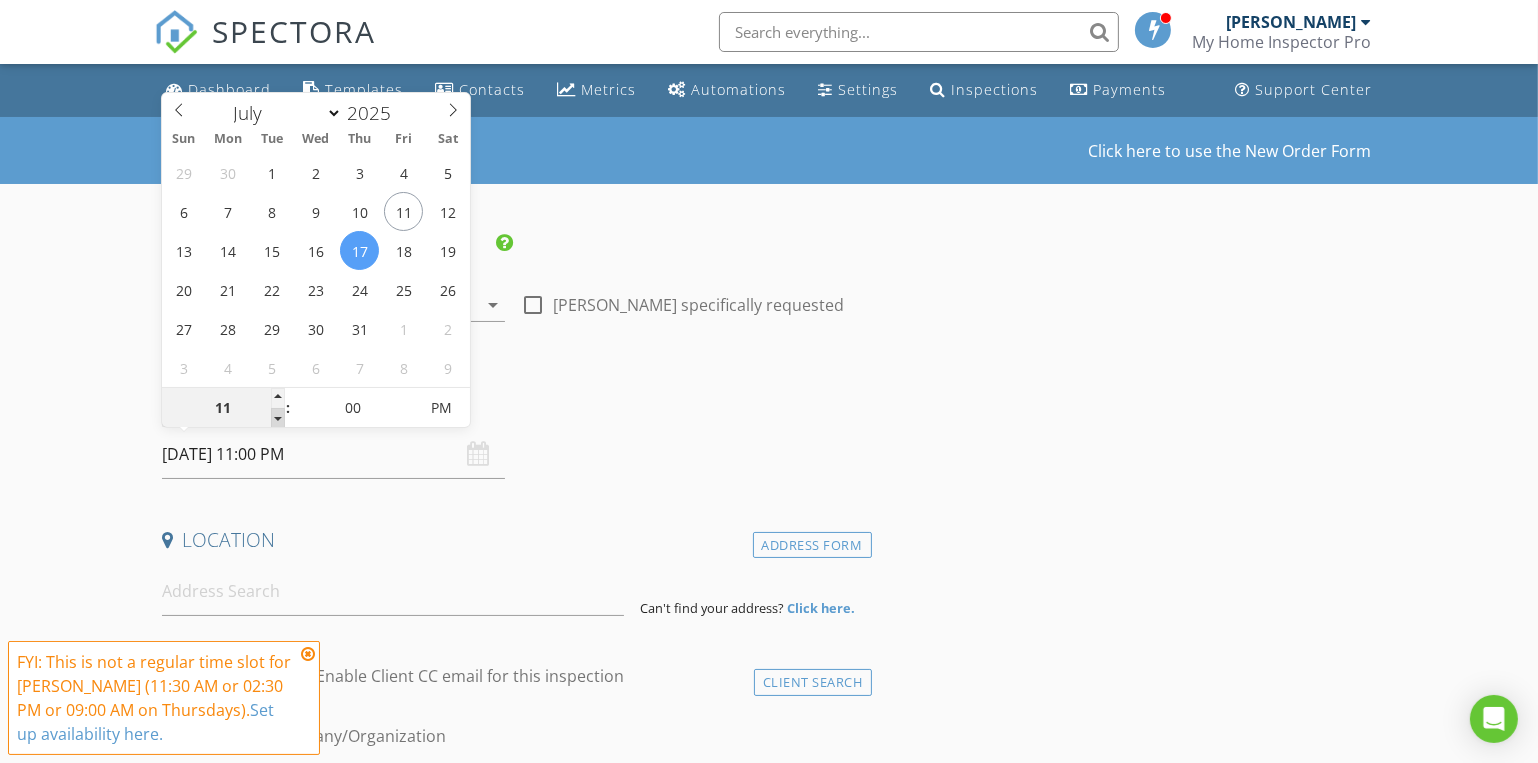 click at bounding box center [278, 418] 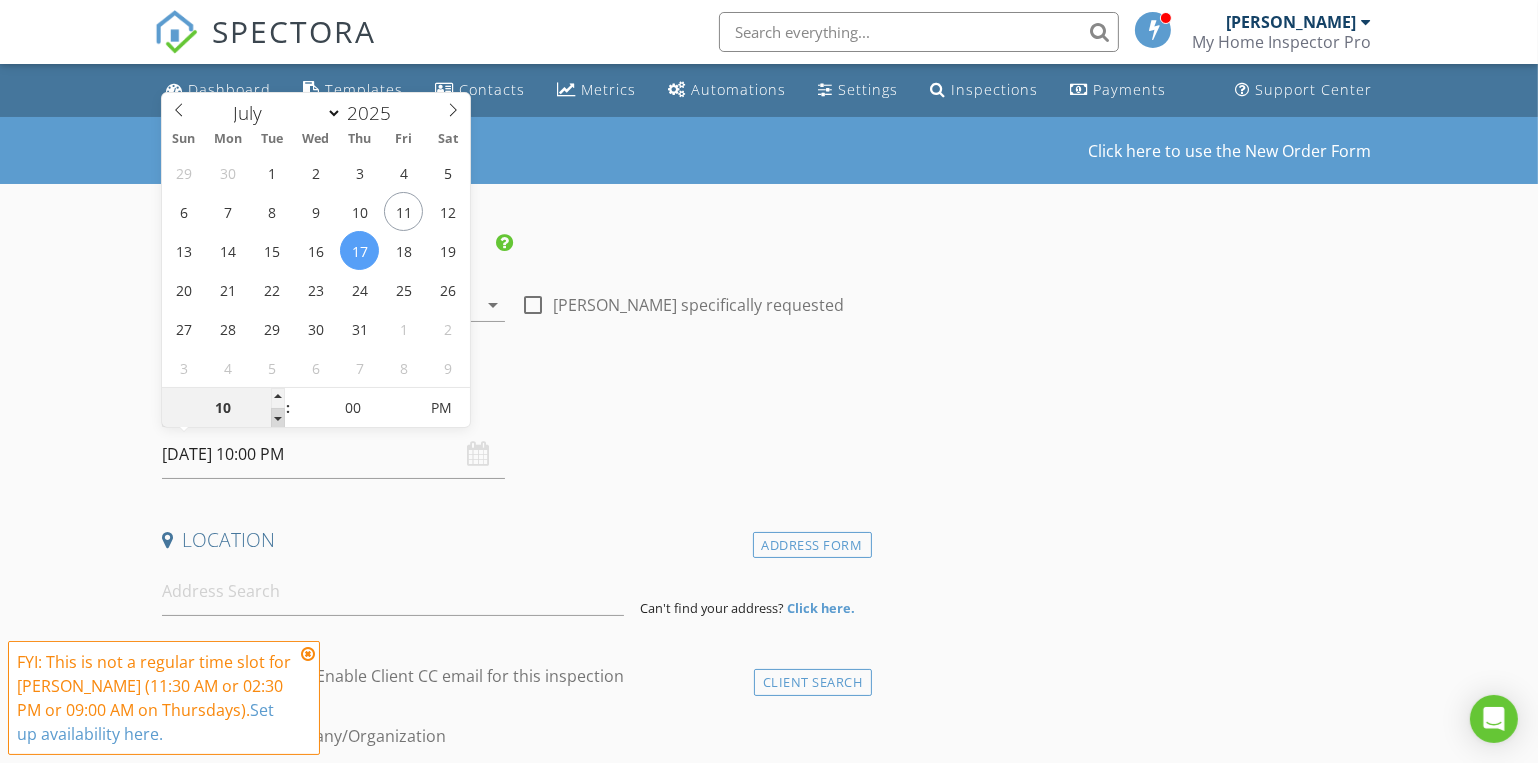 click at bounding box center [278, 418] 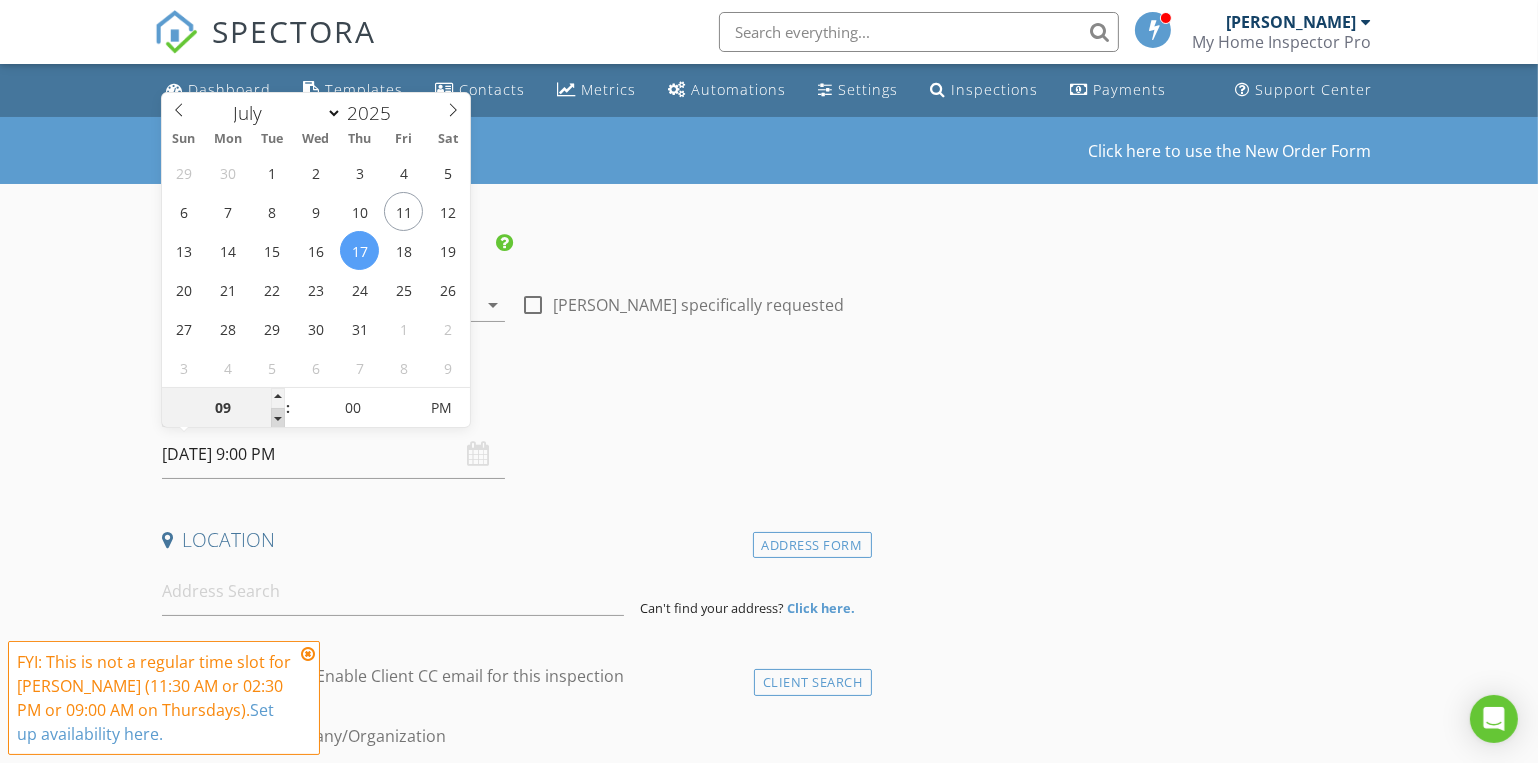 click at bounding box center [278, 418] 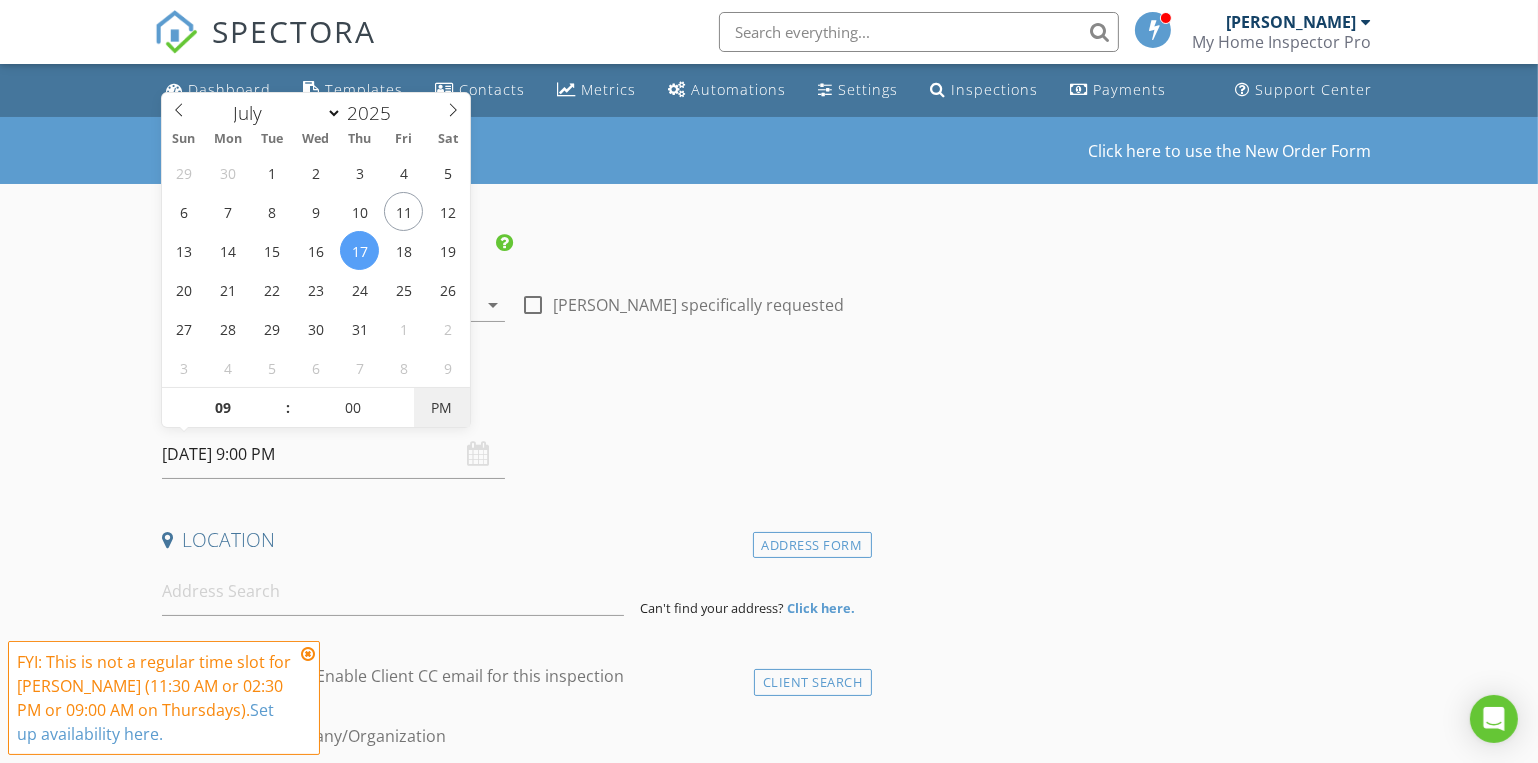 type on "[DATE] 9:00 AM" 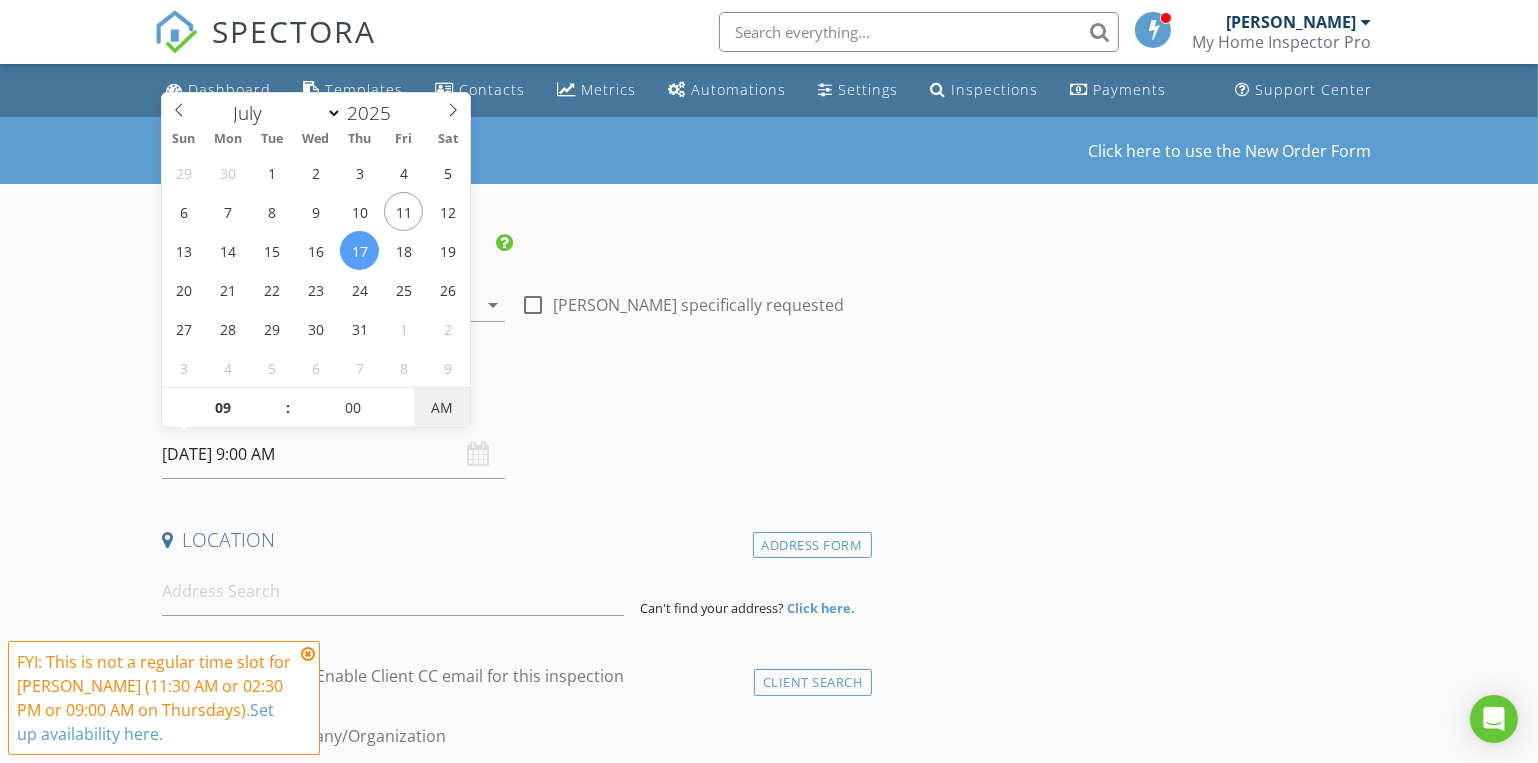 click on "AM" at bounding box center [441, 408] 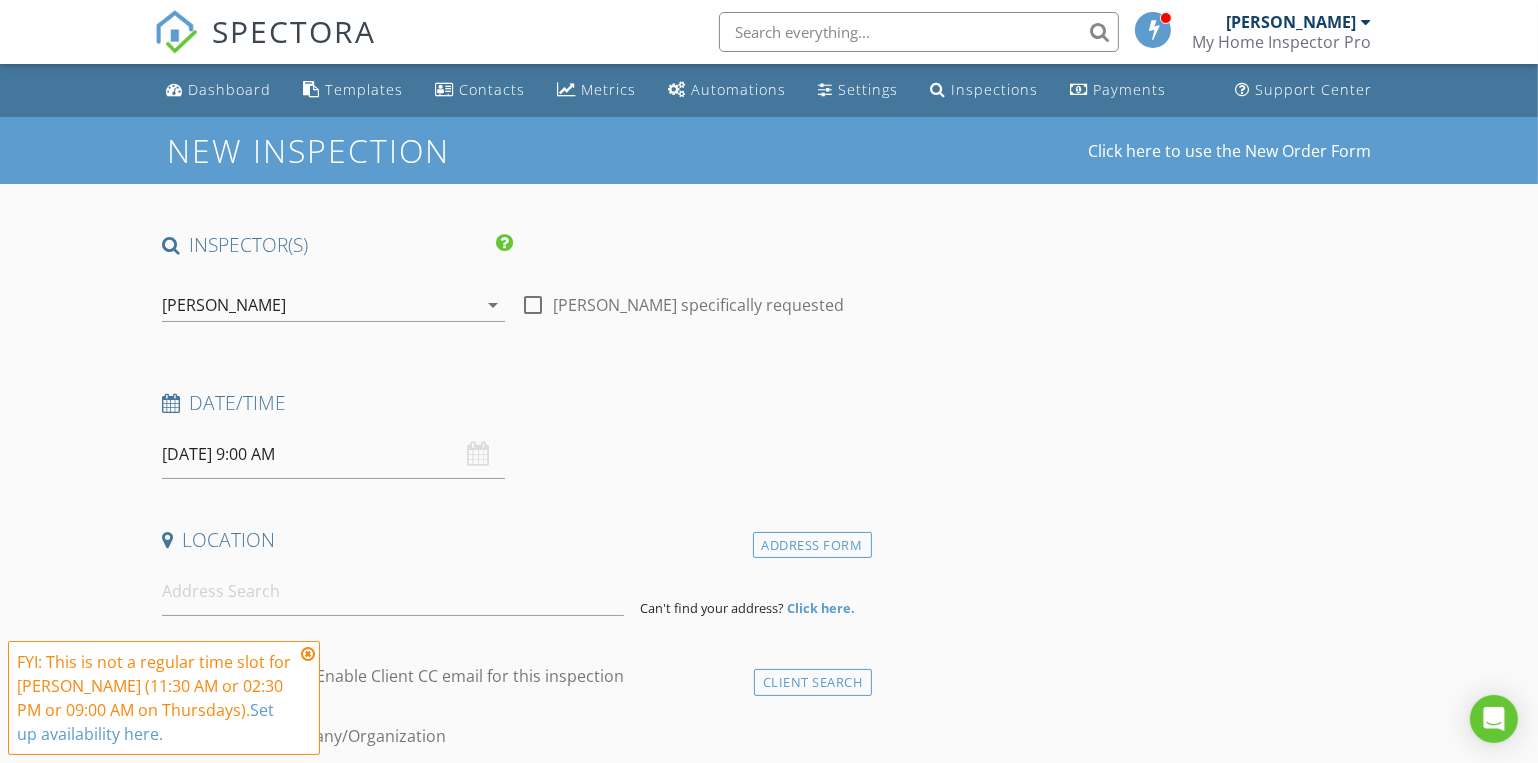 click on "Date/Time" at bounding box center (513, 410) 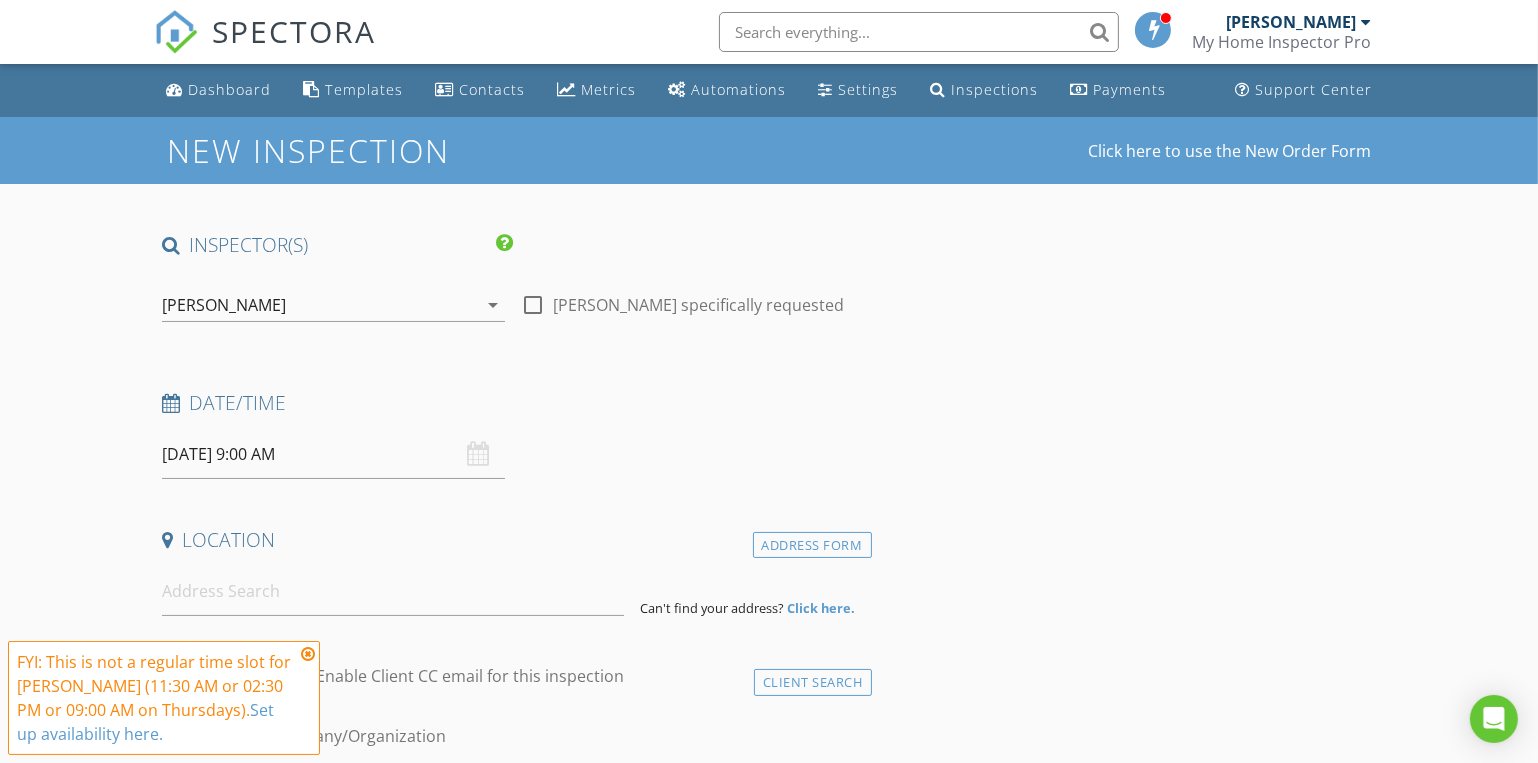 click on "[PERSON_NAME]" at bounding box center [319, 305] 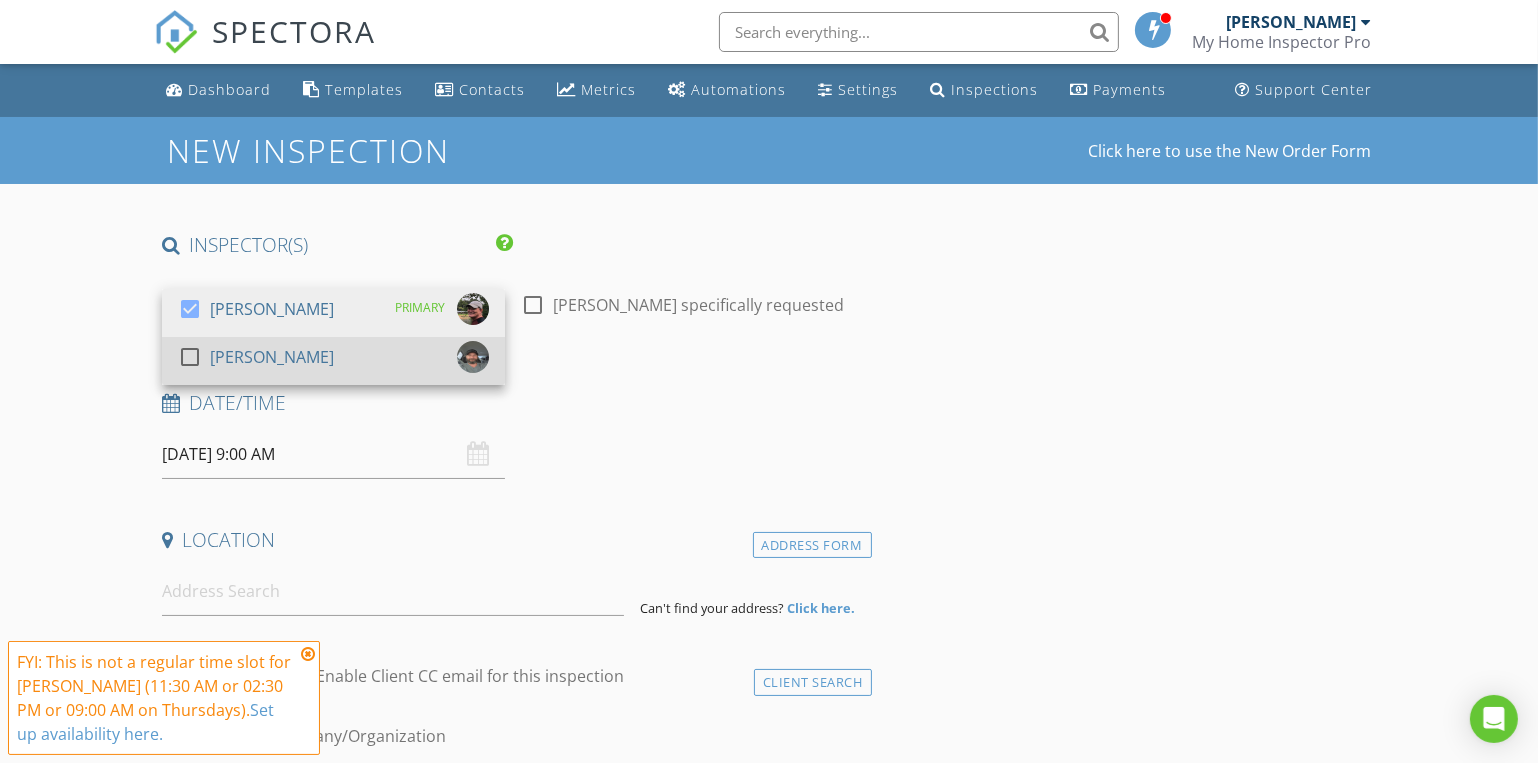 click at bounding box center [190, 357] 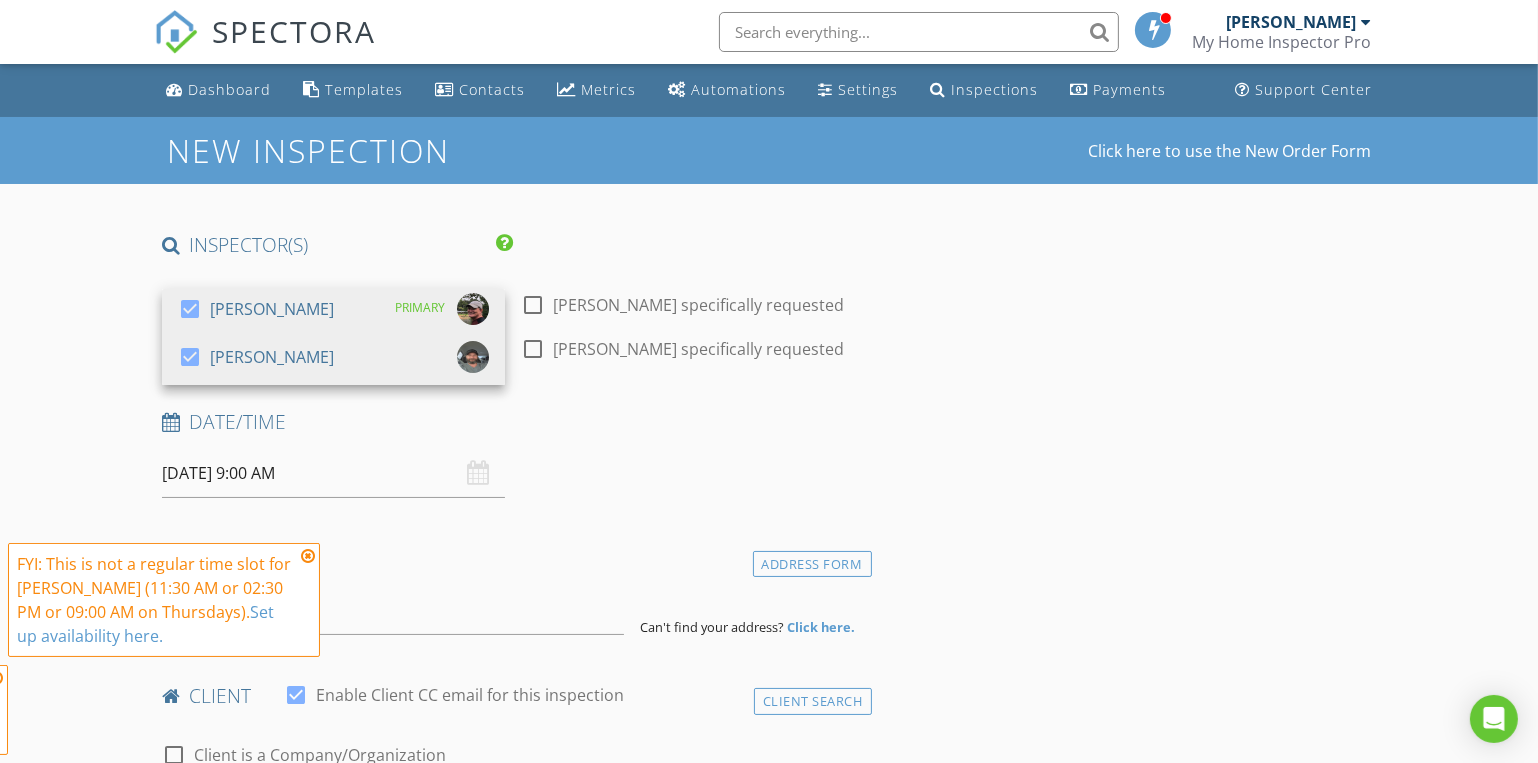 click on "New Inspection
Click here to use the New Order Form
INSPECTOR(S)
check_box   Dave Gress   PRIMARY   check_box   Josh Gress     Dave Gress,  Josh Gress arrow_drop_down   check_box_outline_blank Dave Gress specifically requested check_box_outline_blank Josh Gress specifically requested
Date/Time
07/17/2025 9:00 AM
Location
Address Form       Can't find your address?   Click here.
client
check_box Enable Client CC email for this inspection   Client Search     check_box_outline_blank Client is a Company/Organization     First Name   Last Name   Email   CC Email   Phone           Notes   Private Notes
ADD ADDITIONAL client
SERVICES
check_box_outline_blank   Residential Inspection   Visual Inspection of Readily Accessible Areas check_box_outline_blank       Water Test" at bounding box center [769, 1781] 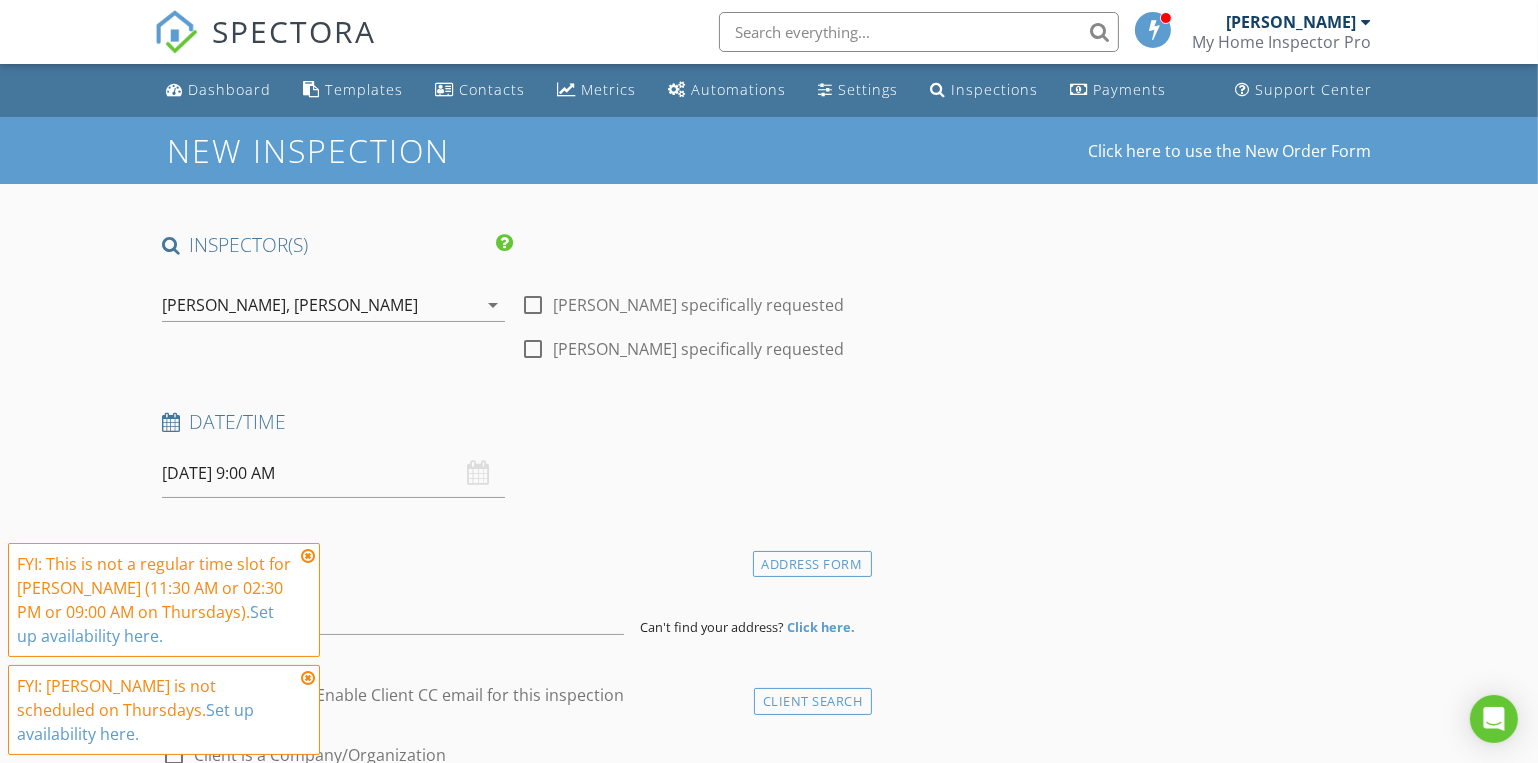 click at bounding box center [308, 556] 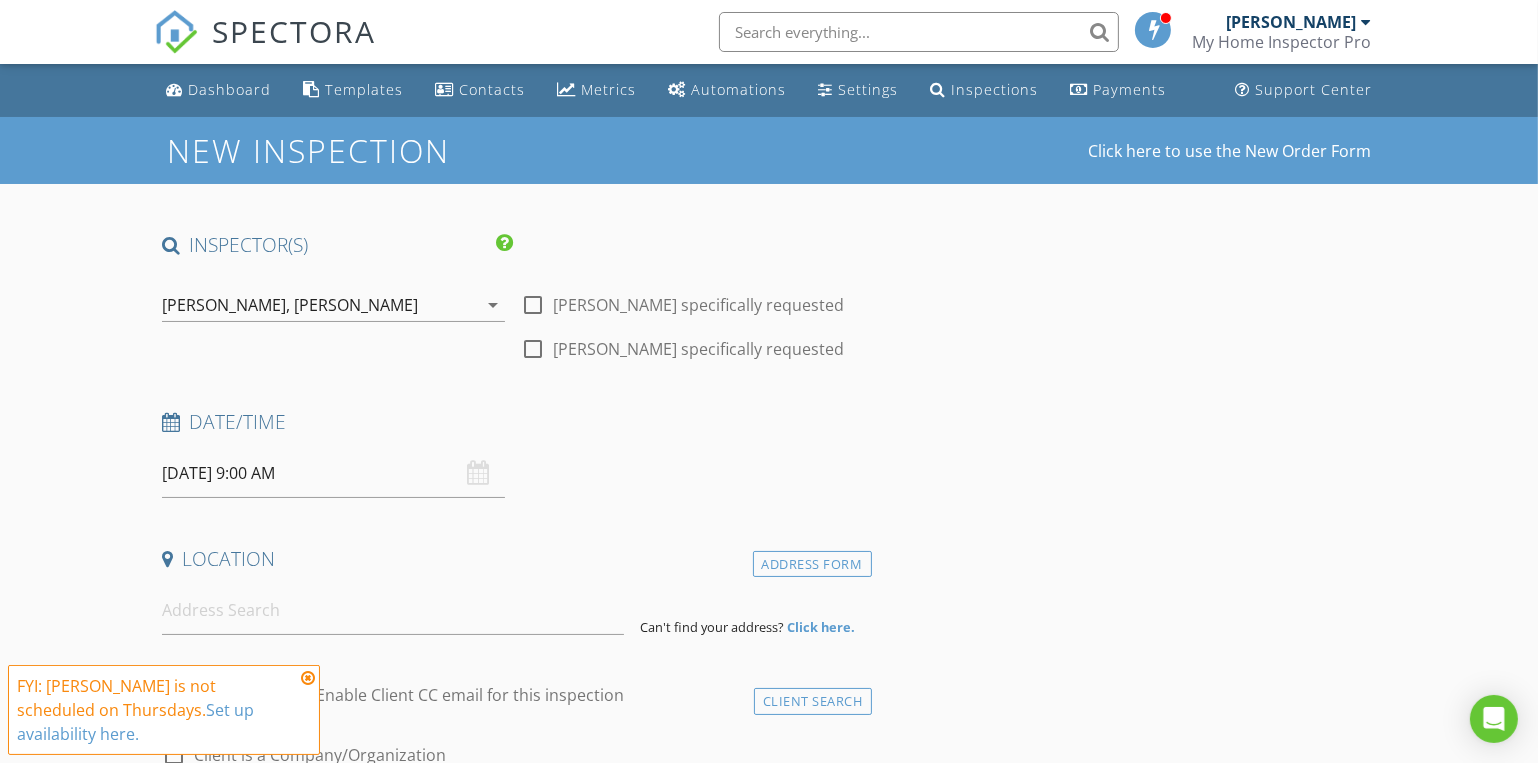 click at bounding box center (308, 678) 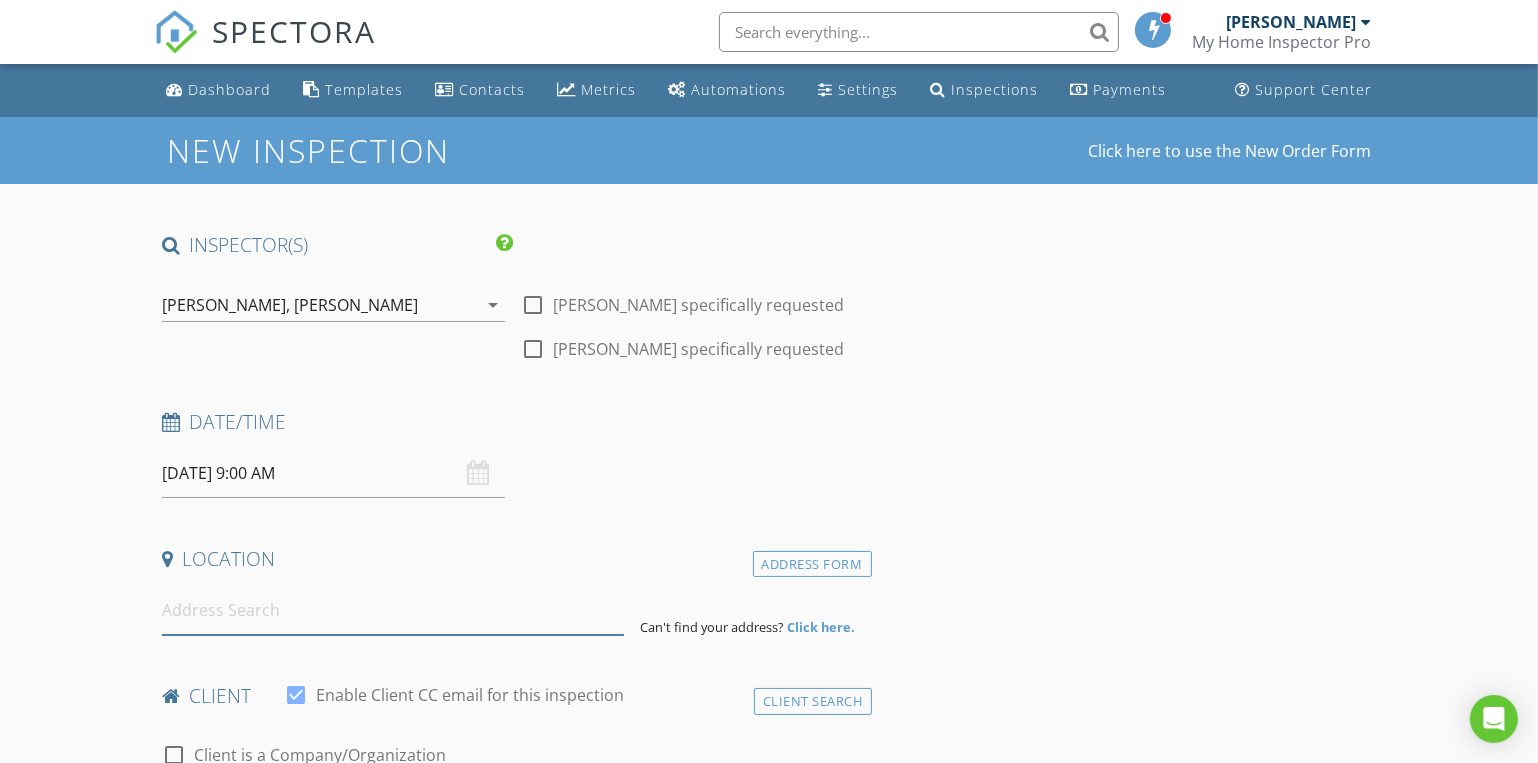 click at bounding box center [393, 610] 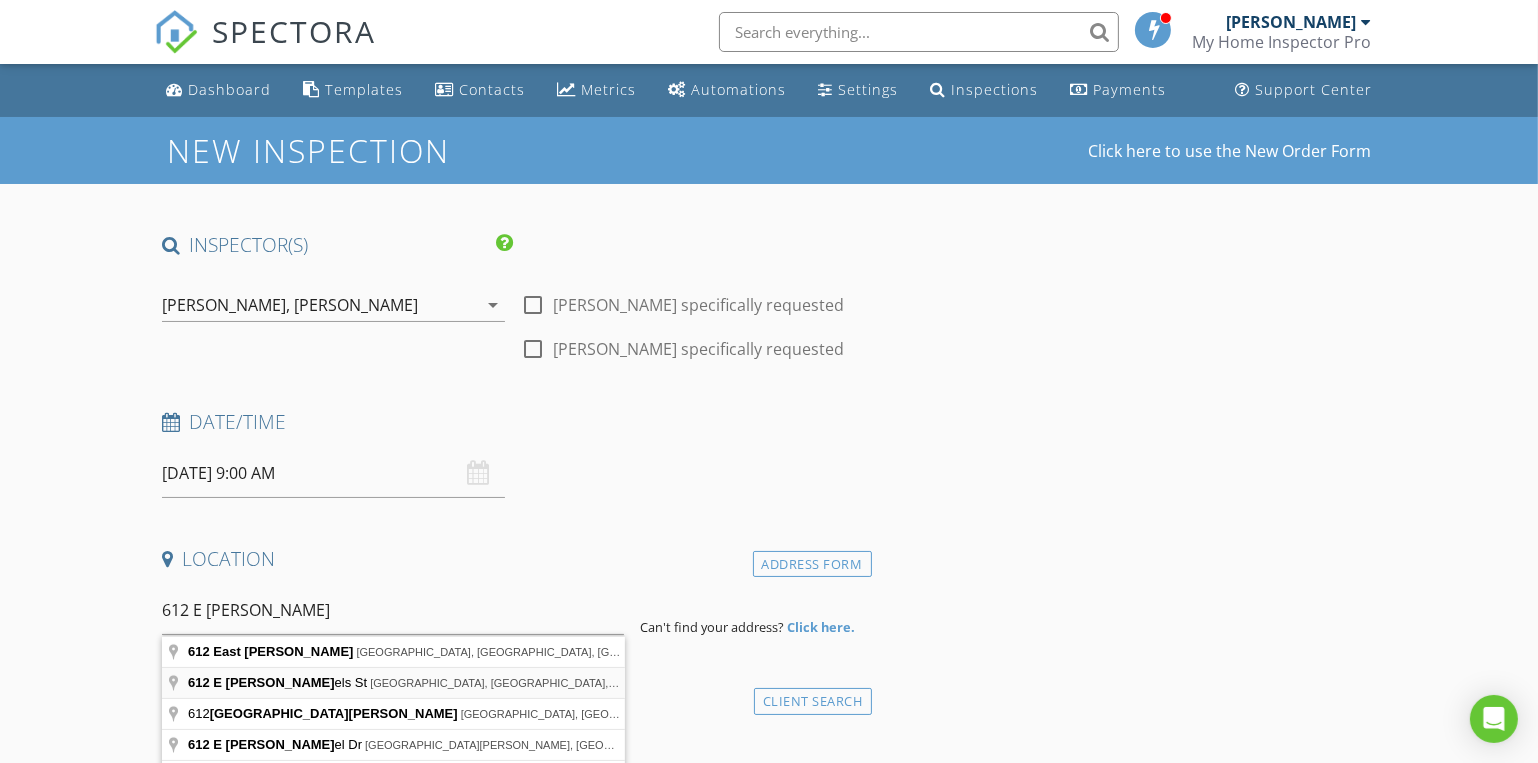 type on "612 E Daniels St, Ozark, MO, USA" 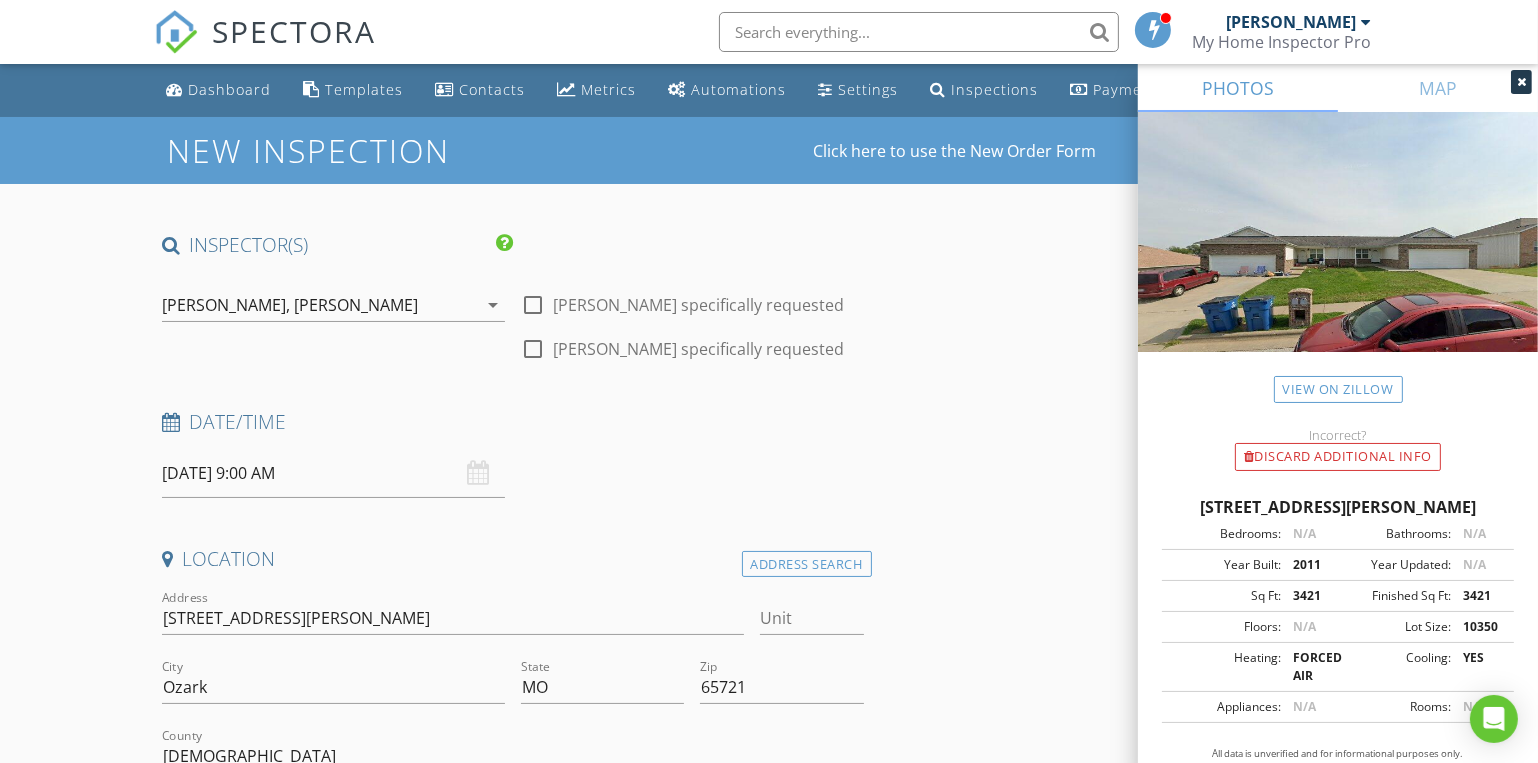 scroll, scrollTop: 272, scrollLeft: 0, axis: vertical 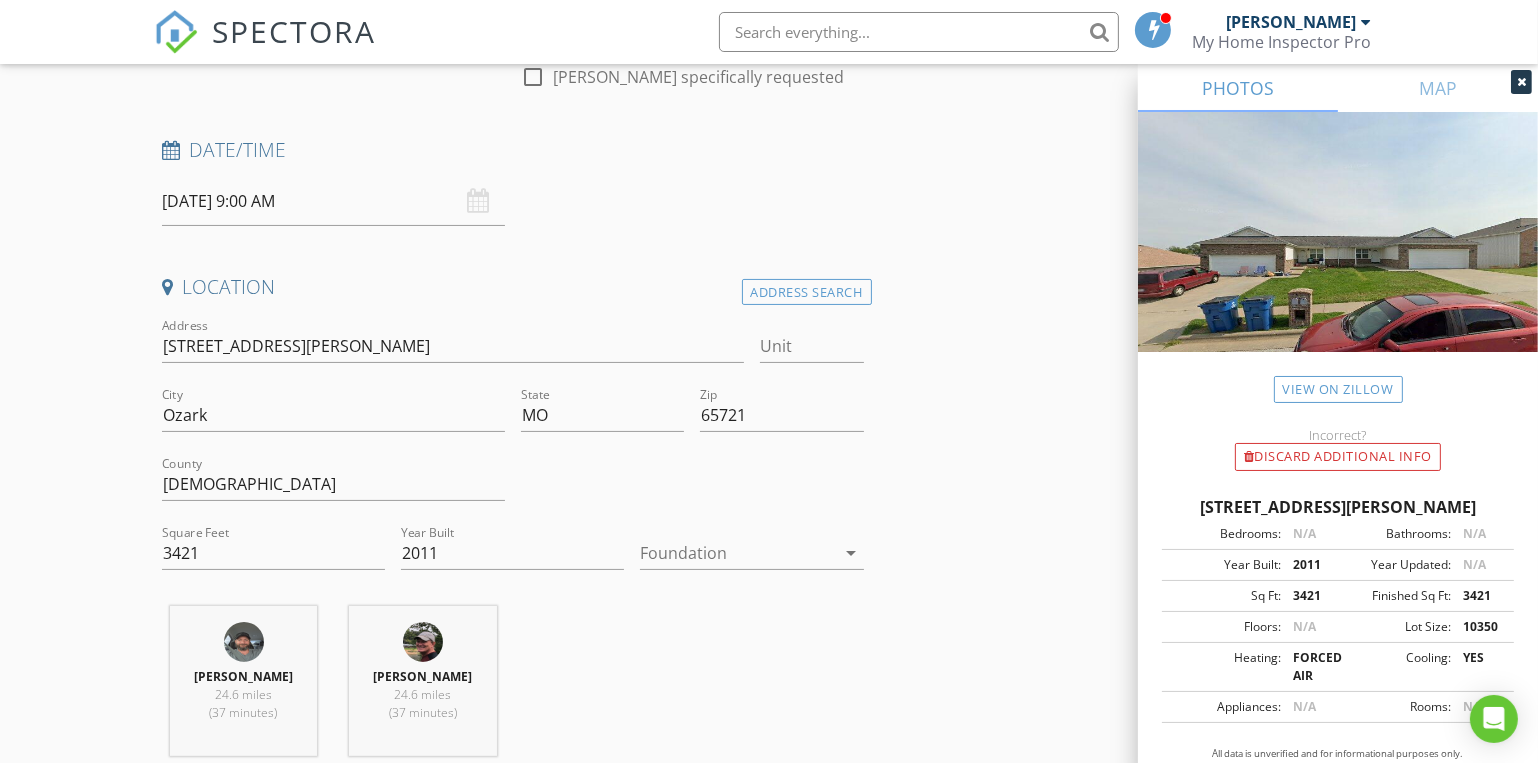 click at bounding box center [737, 553] 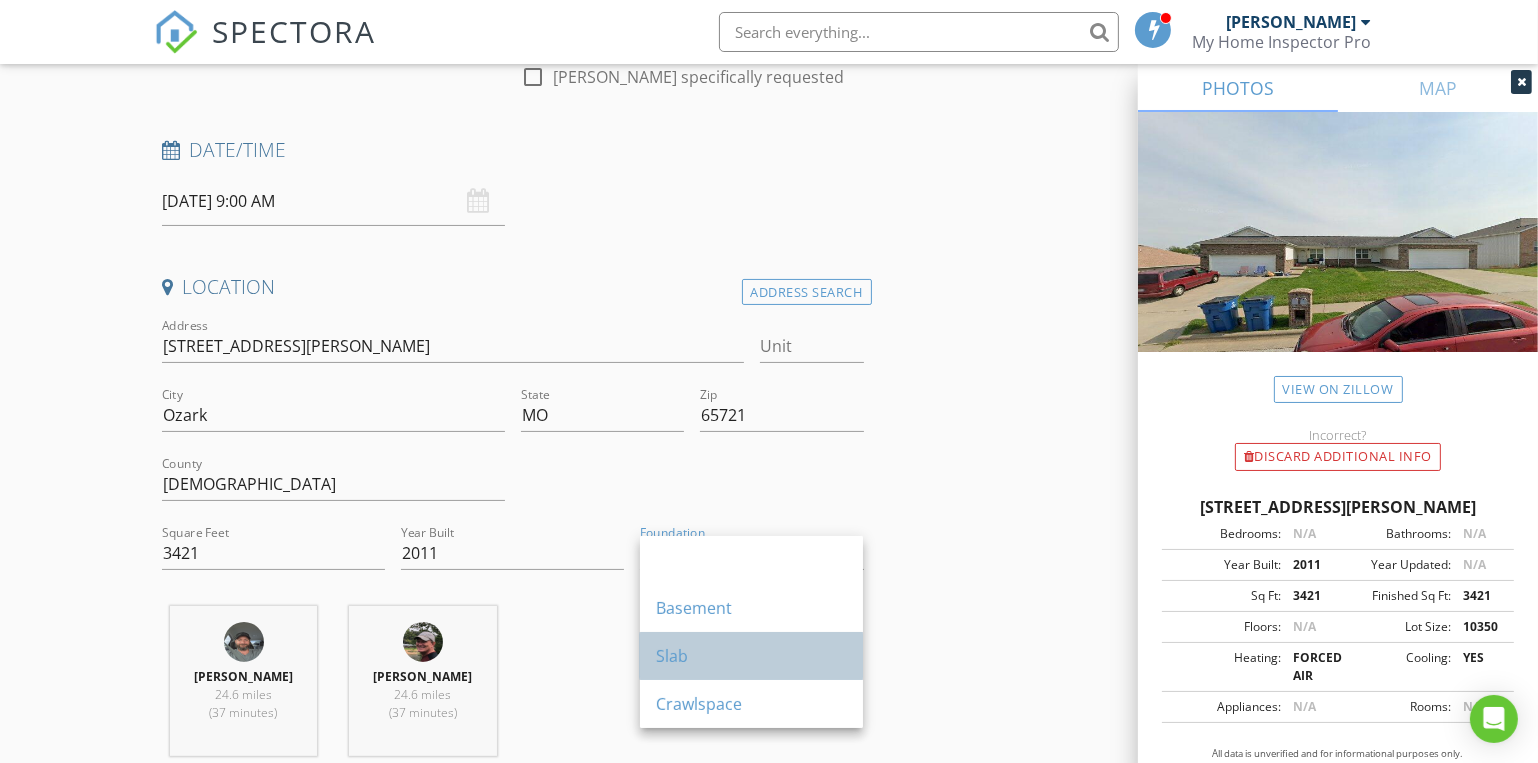 click on "Slab" at bounding box center [751, 656] 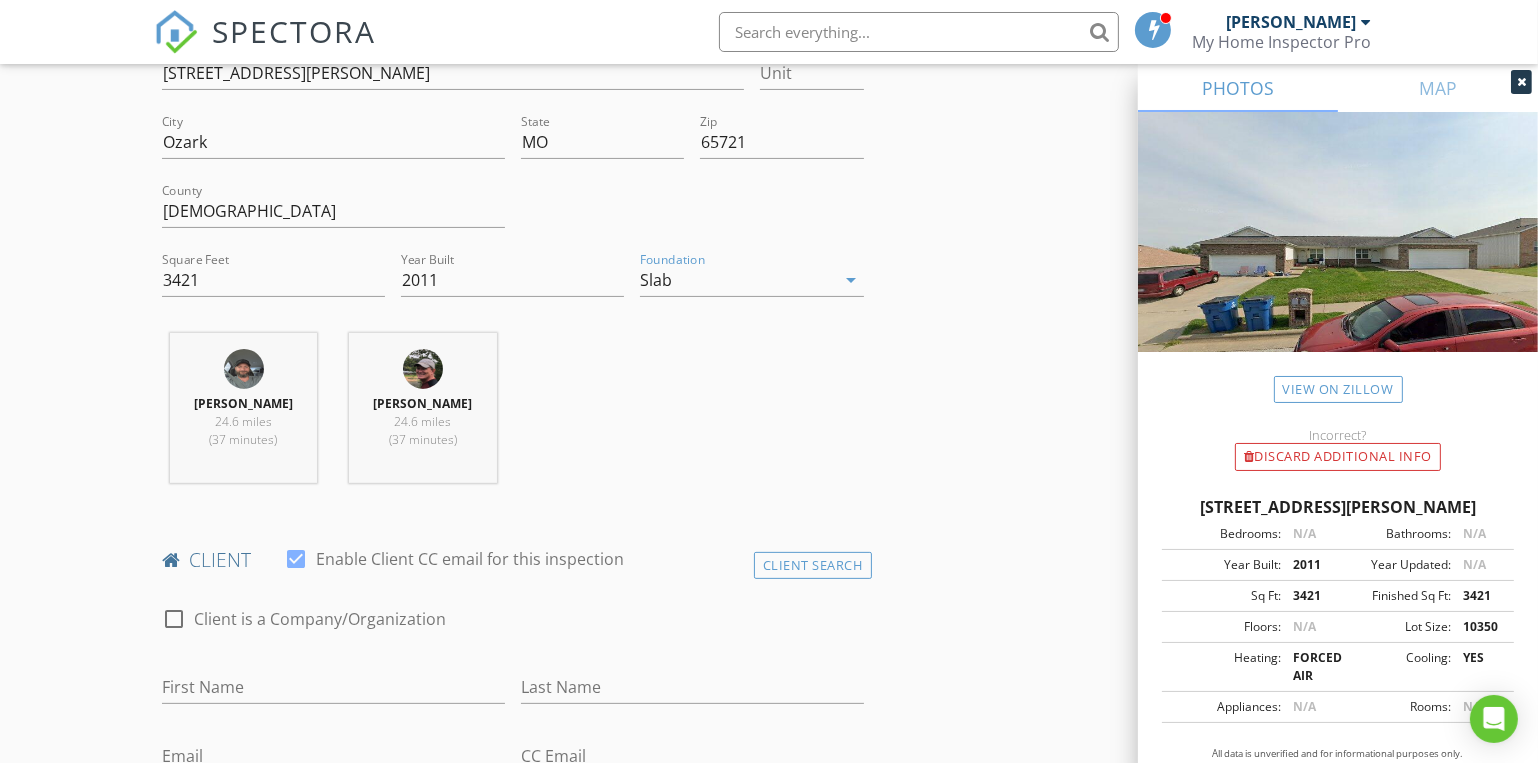 scroll, scrollTop: 818, scrollLeft: 0, axis: vertical 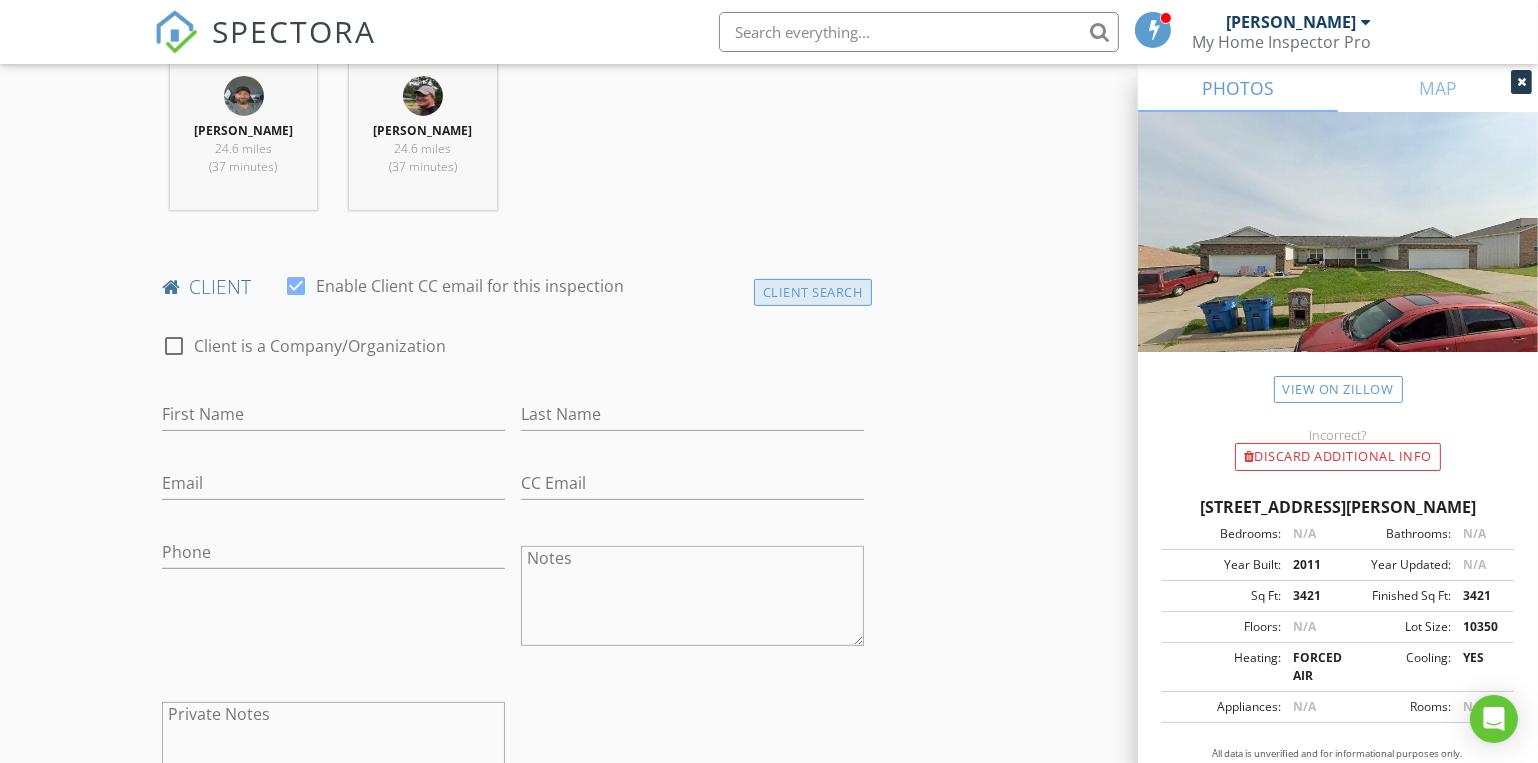 click on "Client Search" at bounding box center (813, 292) 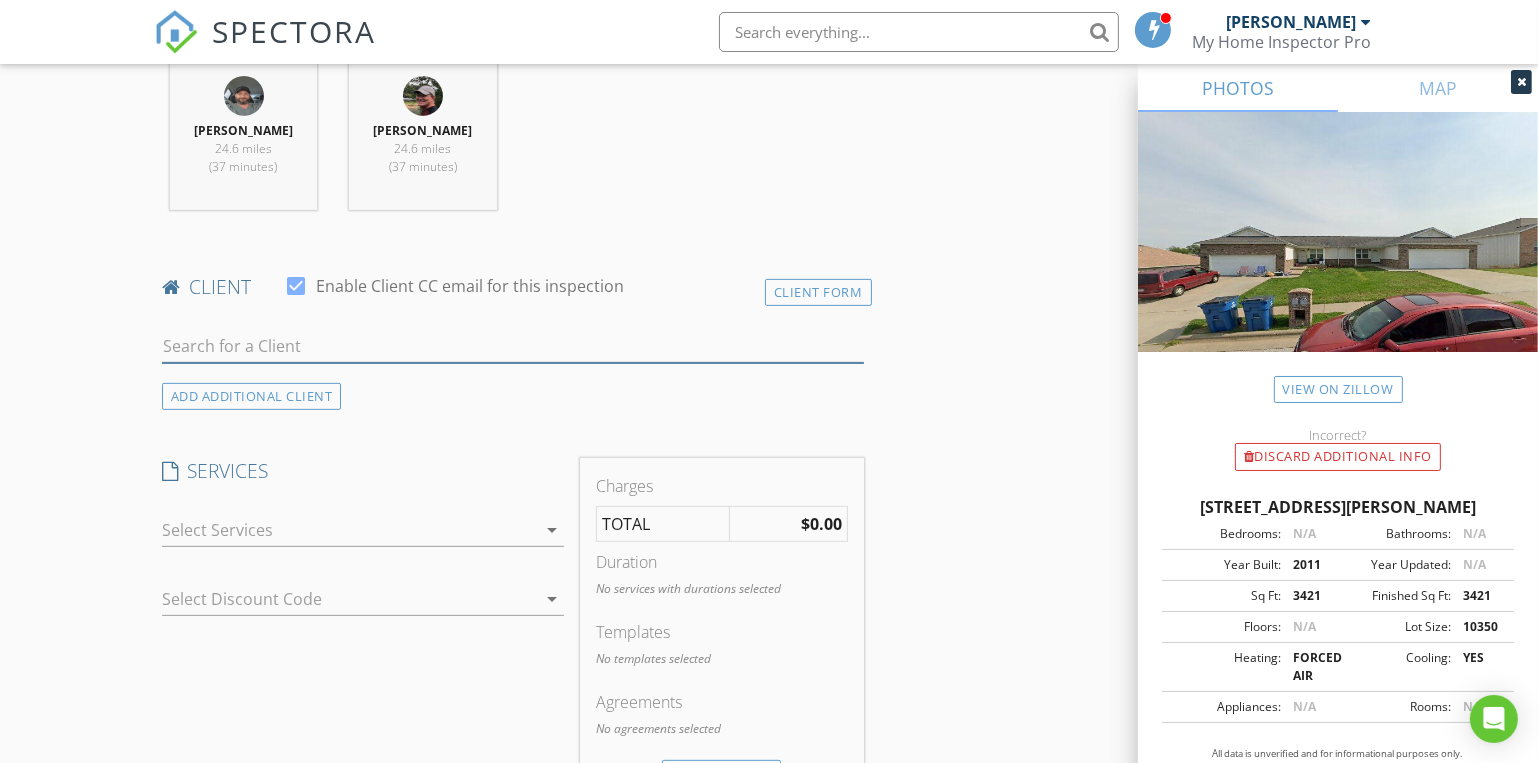 click at bounding box center [513, 346] 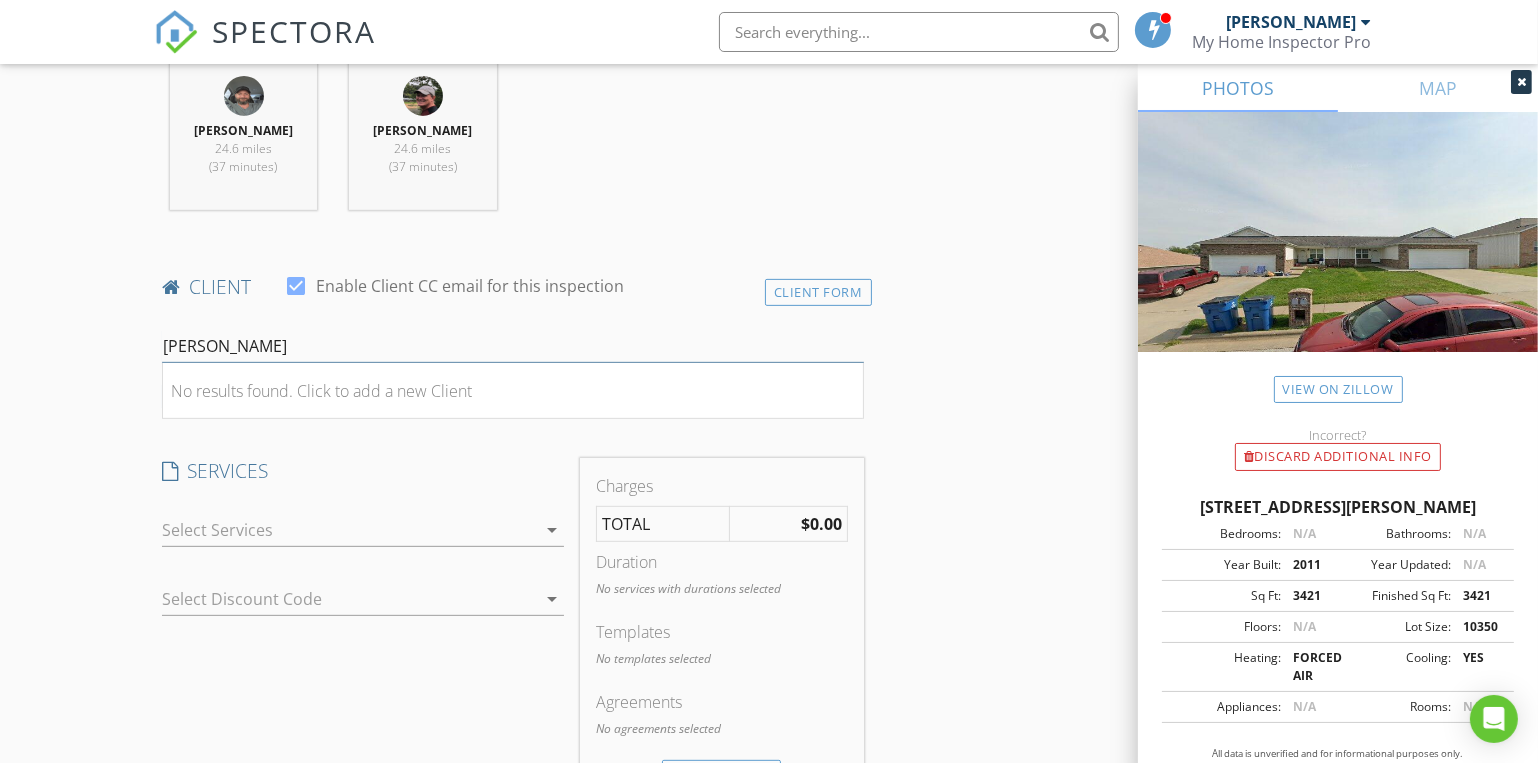 click on "John Barnes" at bounding box center [513, 346] 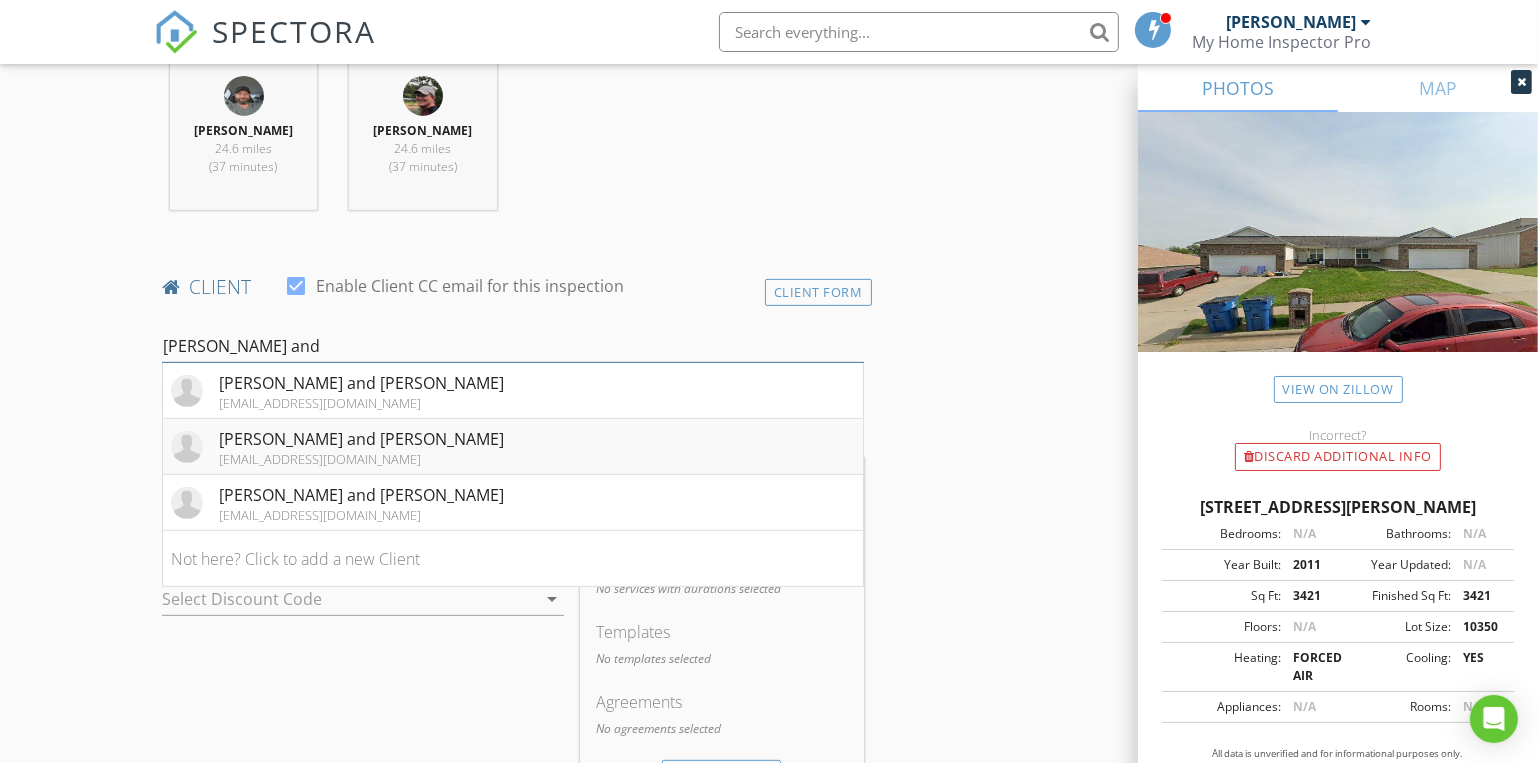 type on "John and" 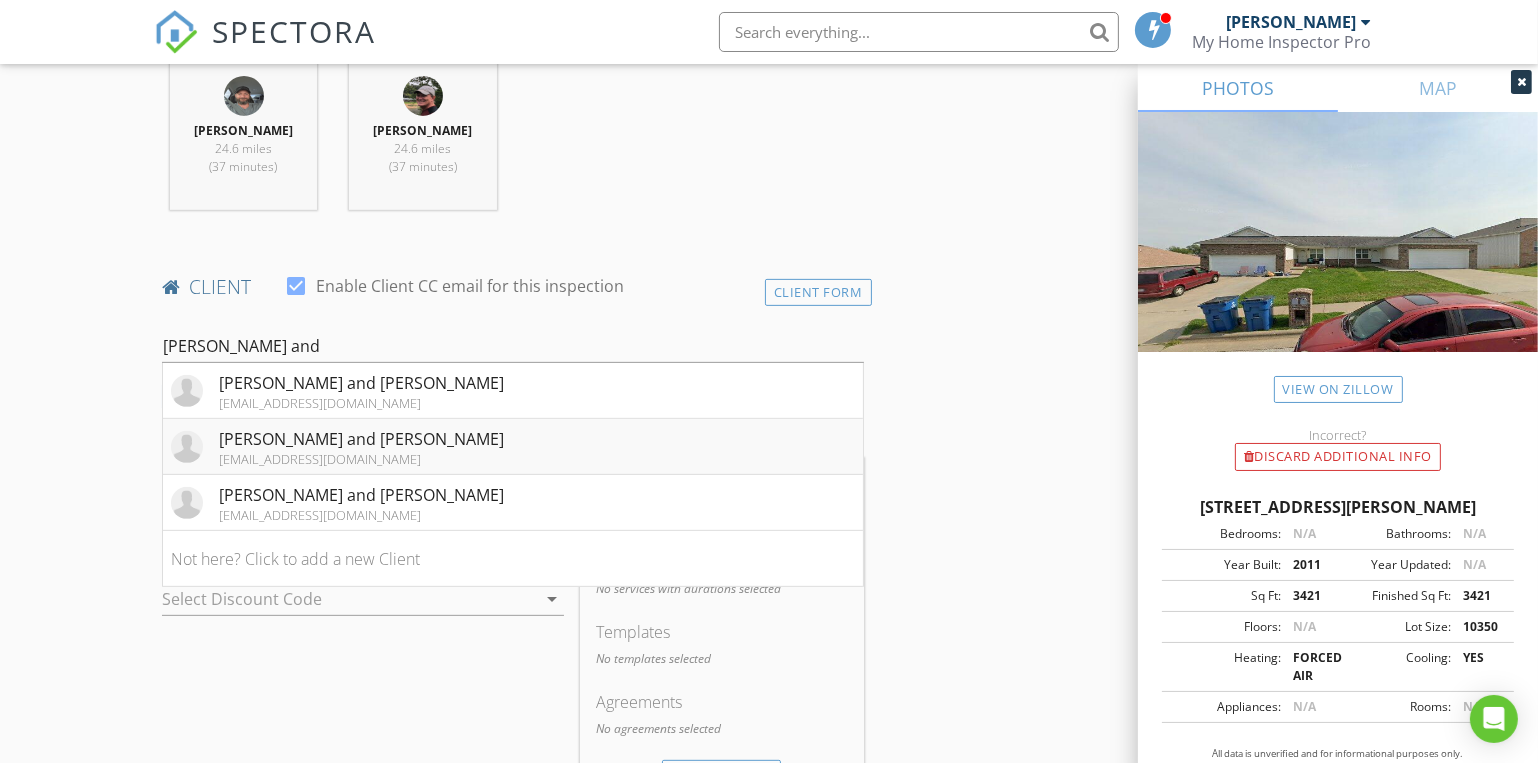 click on "[PERSON_NAME] and [PERSON_NAME]" at bounding box center [361, 439] 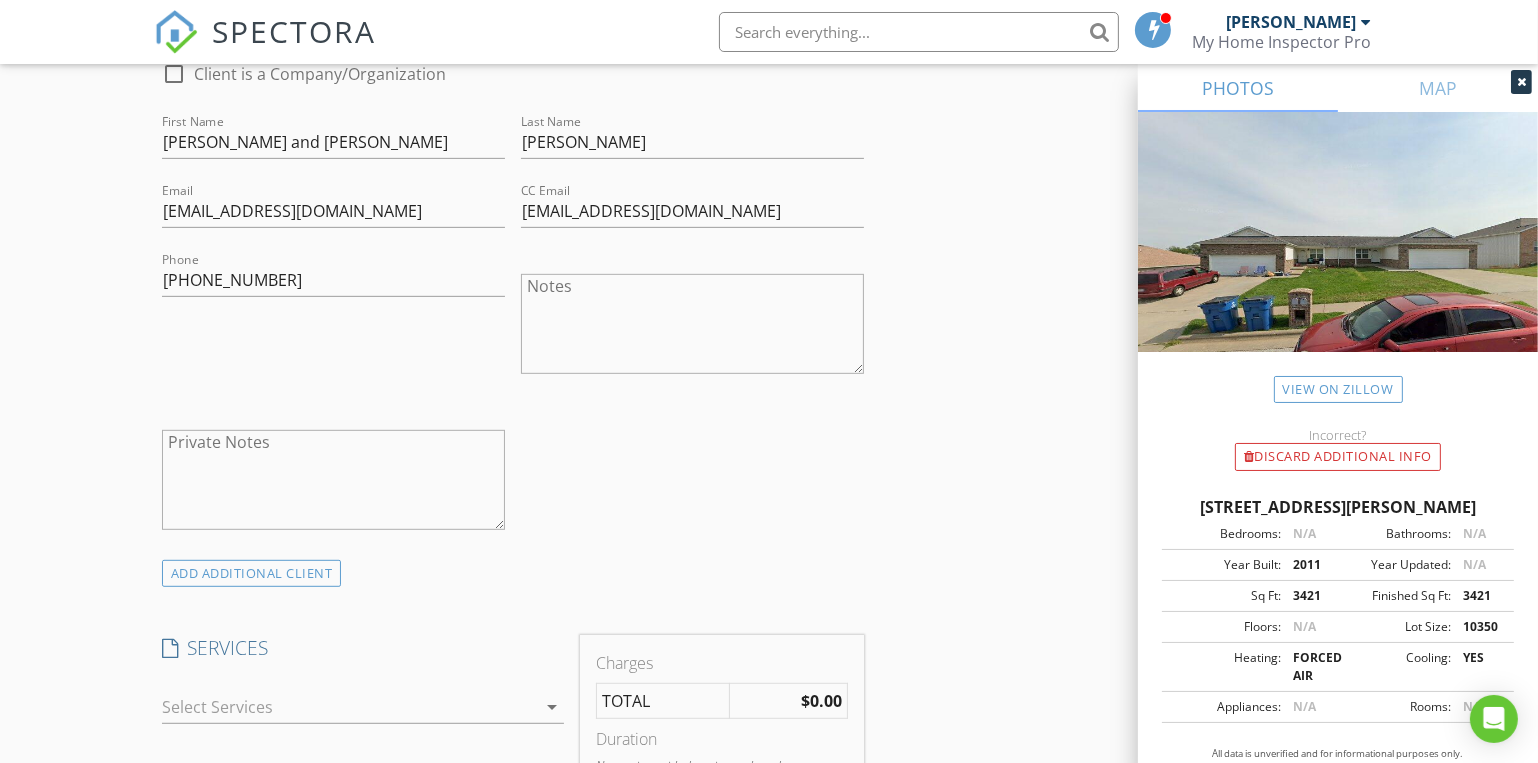 scroll, scrollTop: 1363, scrollLeft: 0, axis: vertical 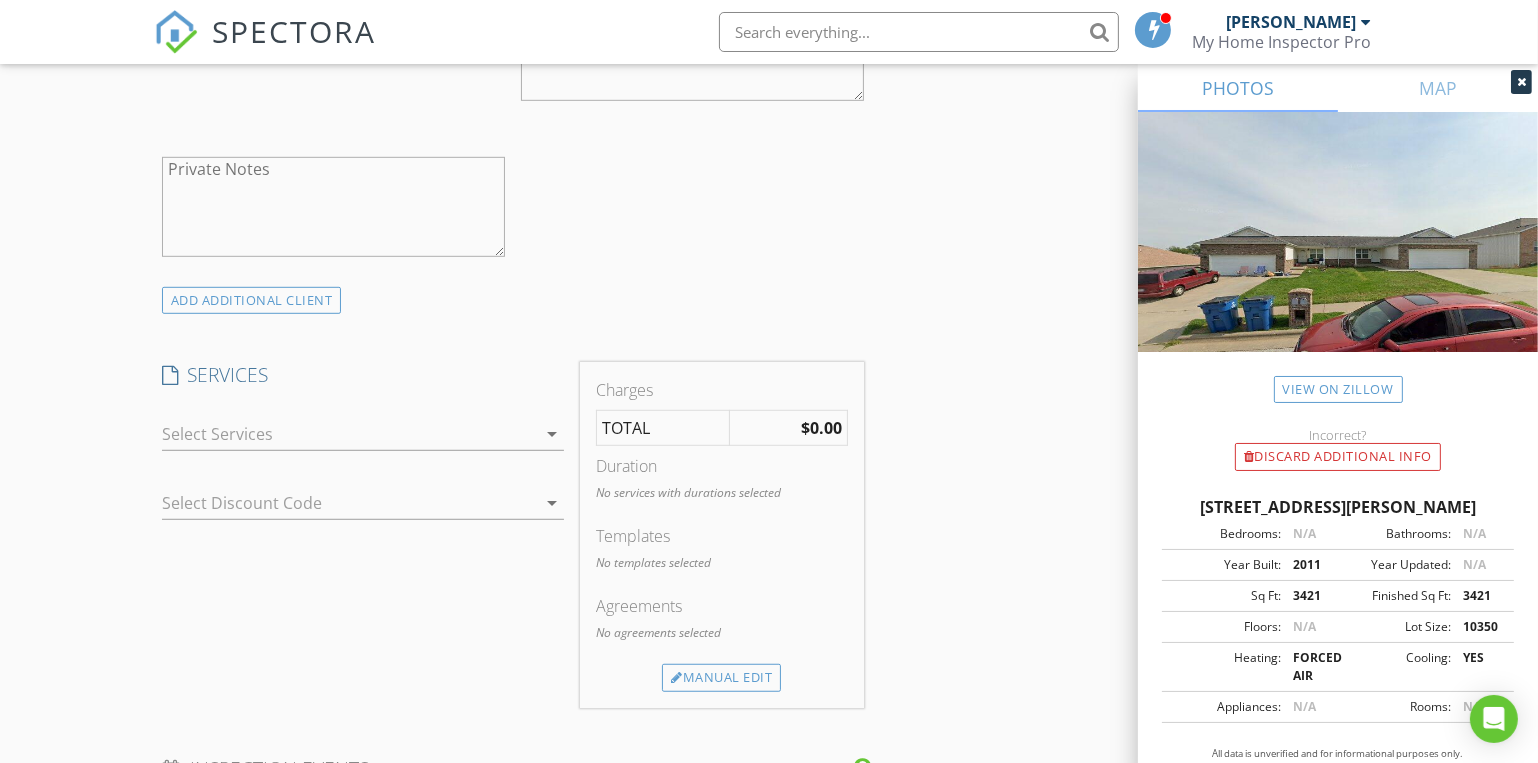 click at bounding box center [349, 434] 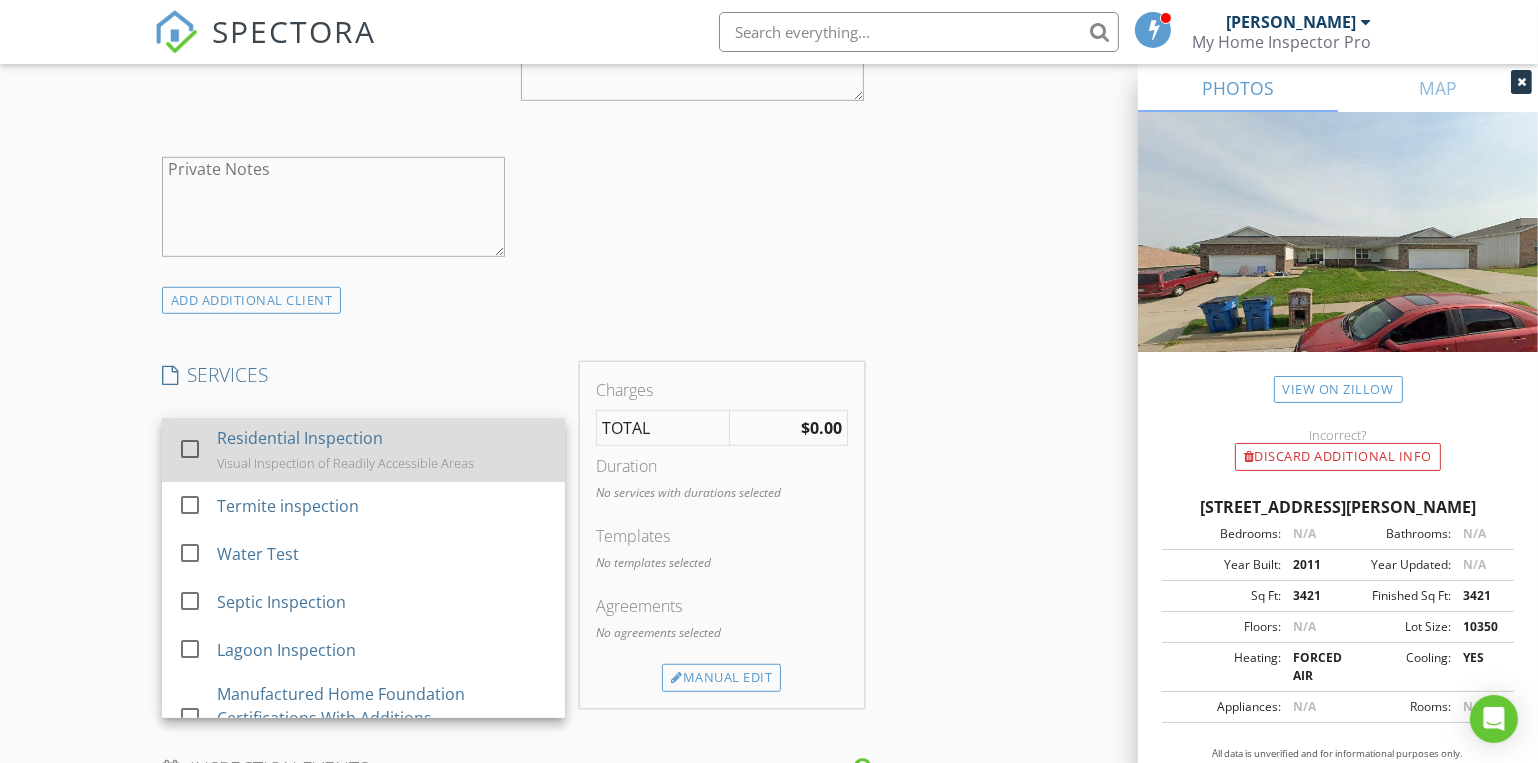 click on "Residential Inspection" at bounding box center (300, 438) 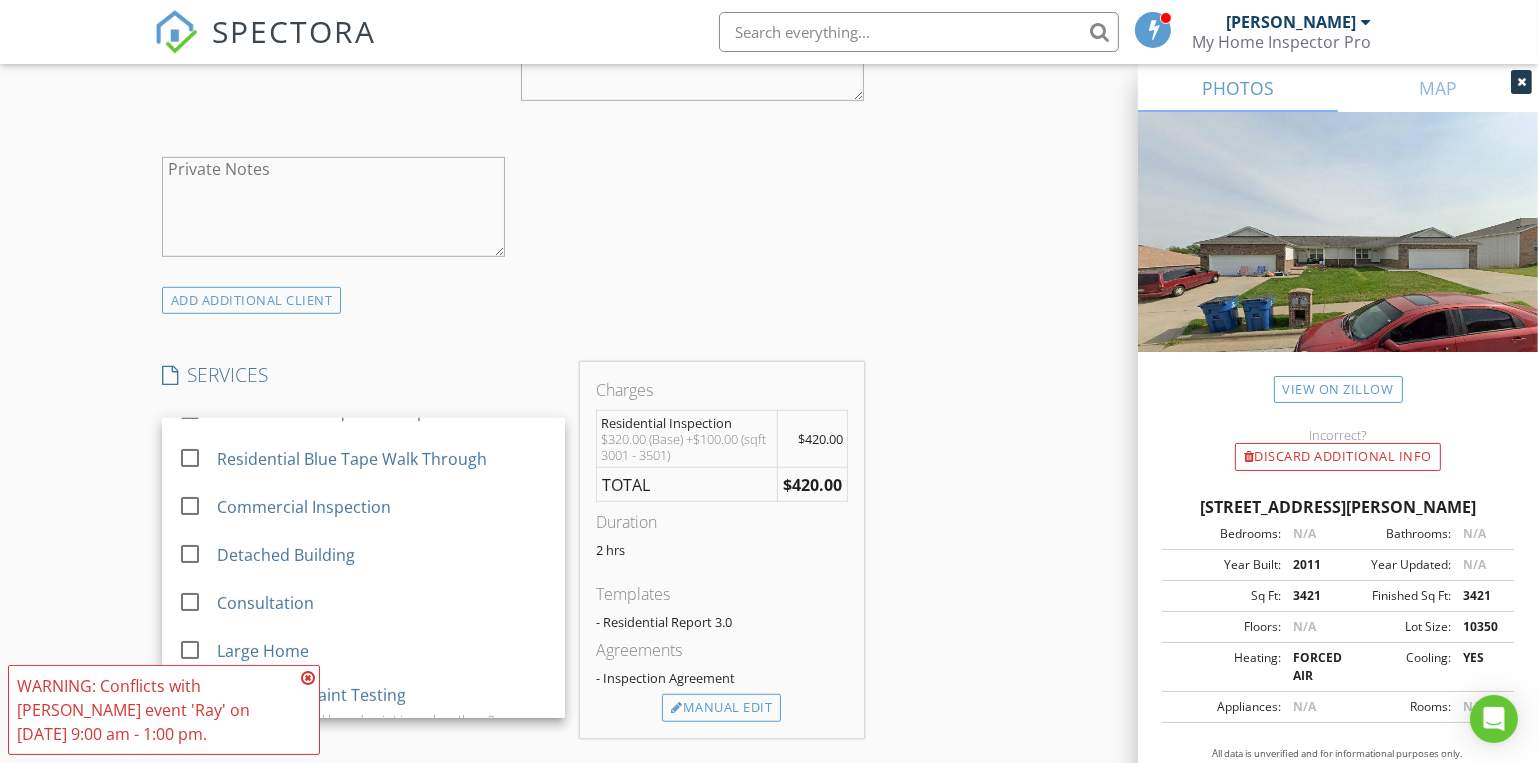 scroll, scrollTop: 1318, scrollLeft: 0, axis: vertical 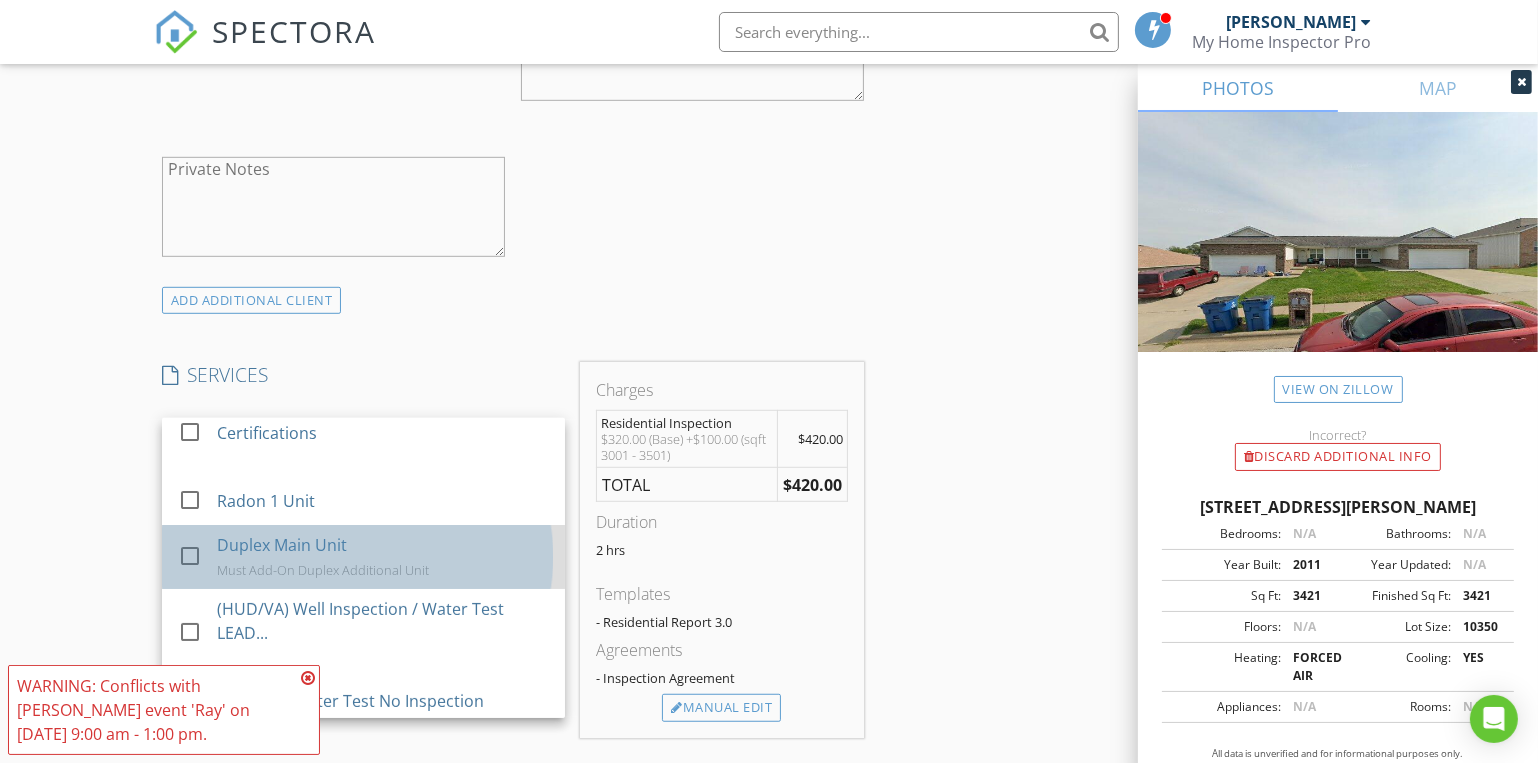click on "check_box_outline_blank" at bounding box center (194, 560) 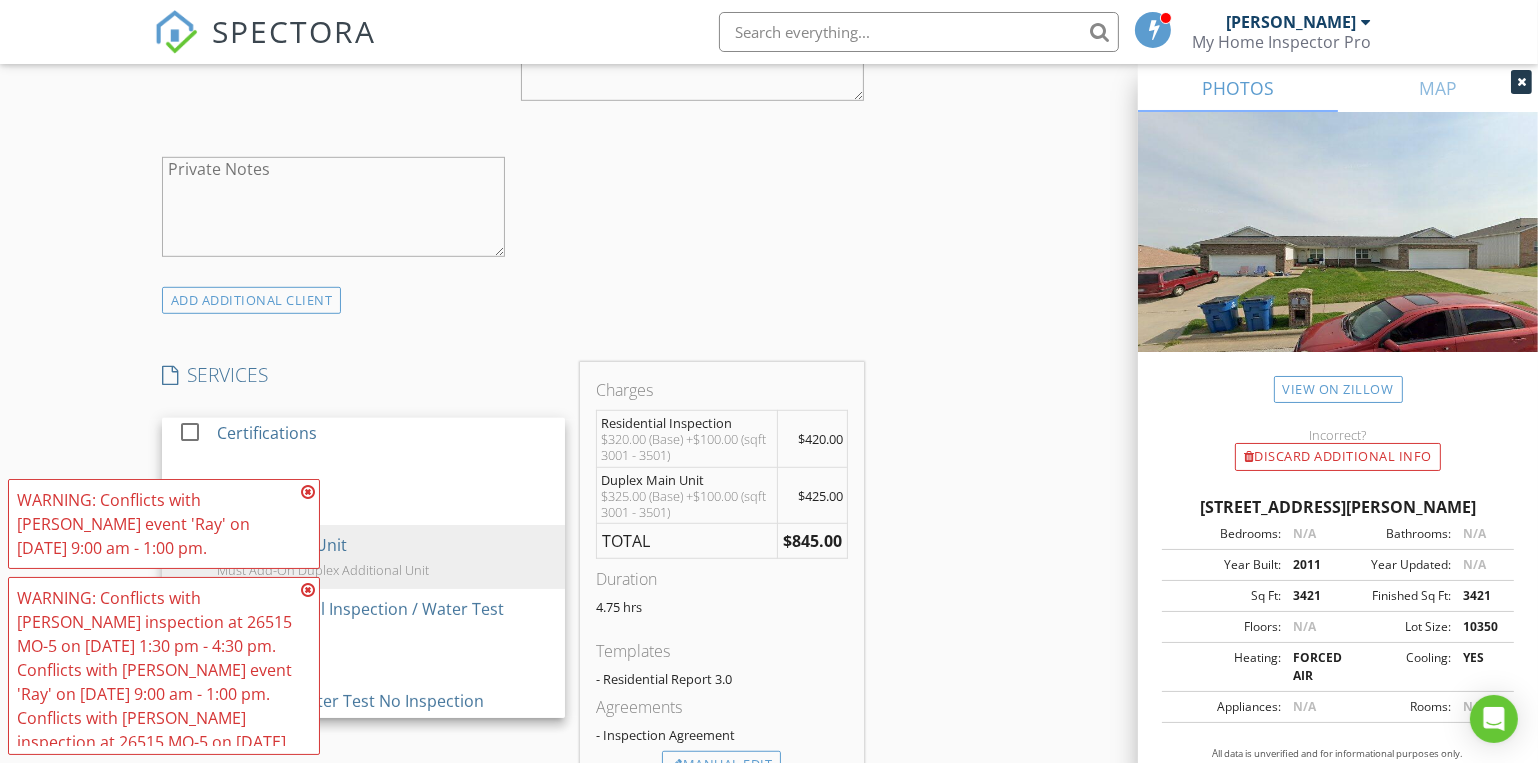 click at bounding box center [308, 492] 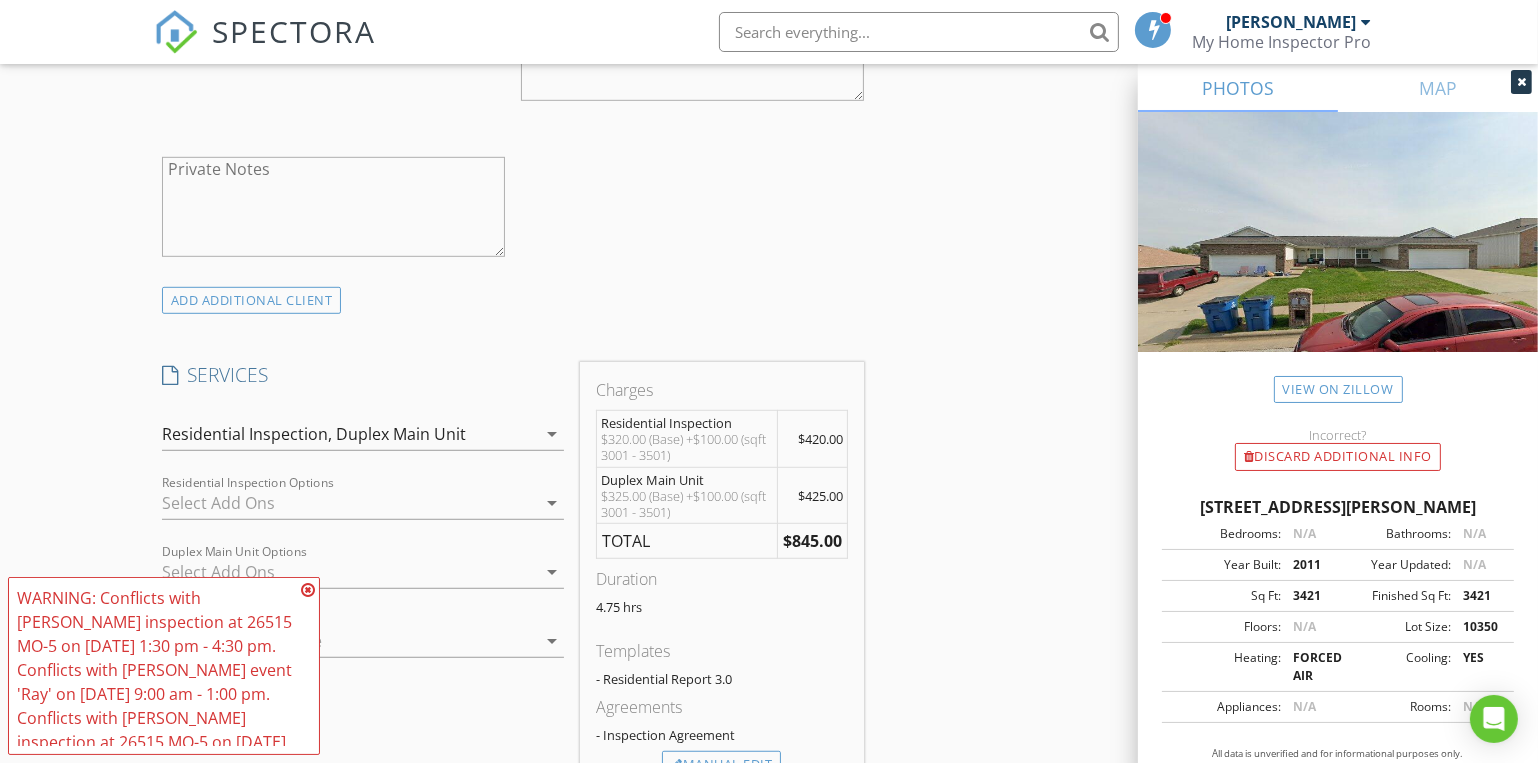 click at bounding box center (308, 590) 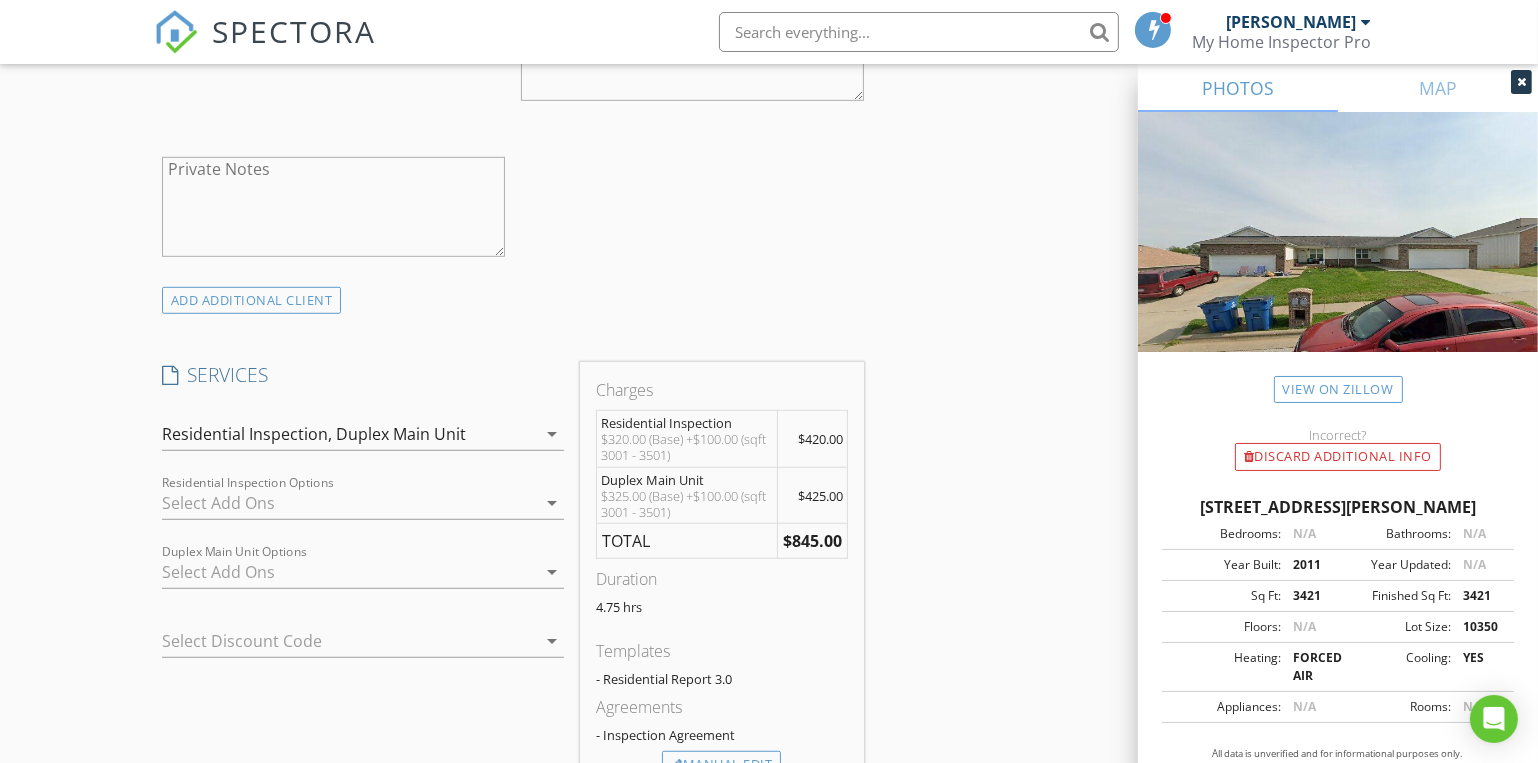 click at bounding box center (349, 503) 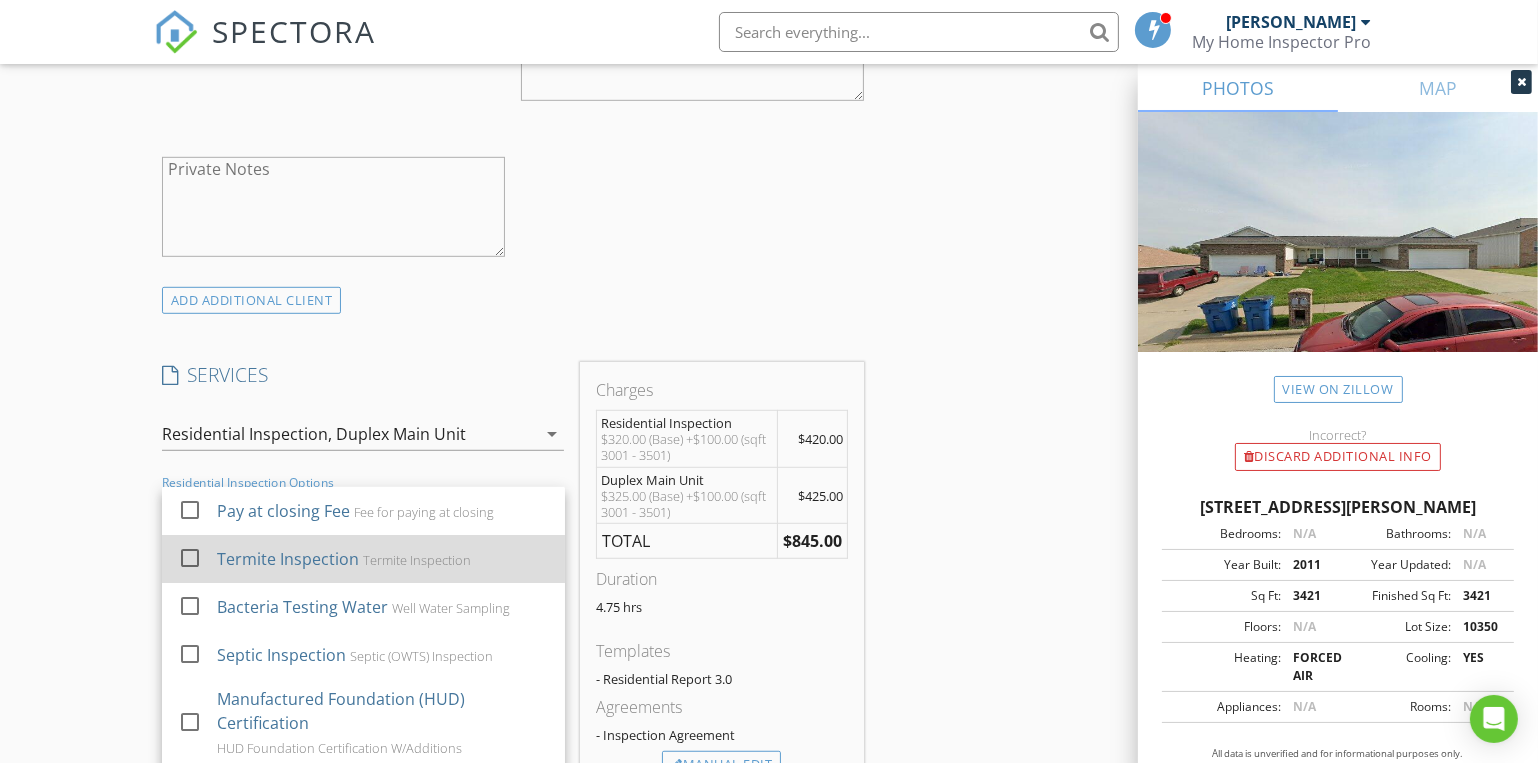 scroll, scrollTop: 123, scrollLeft: 0, axis: vertical 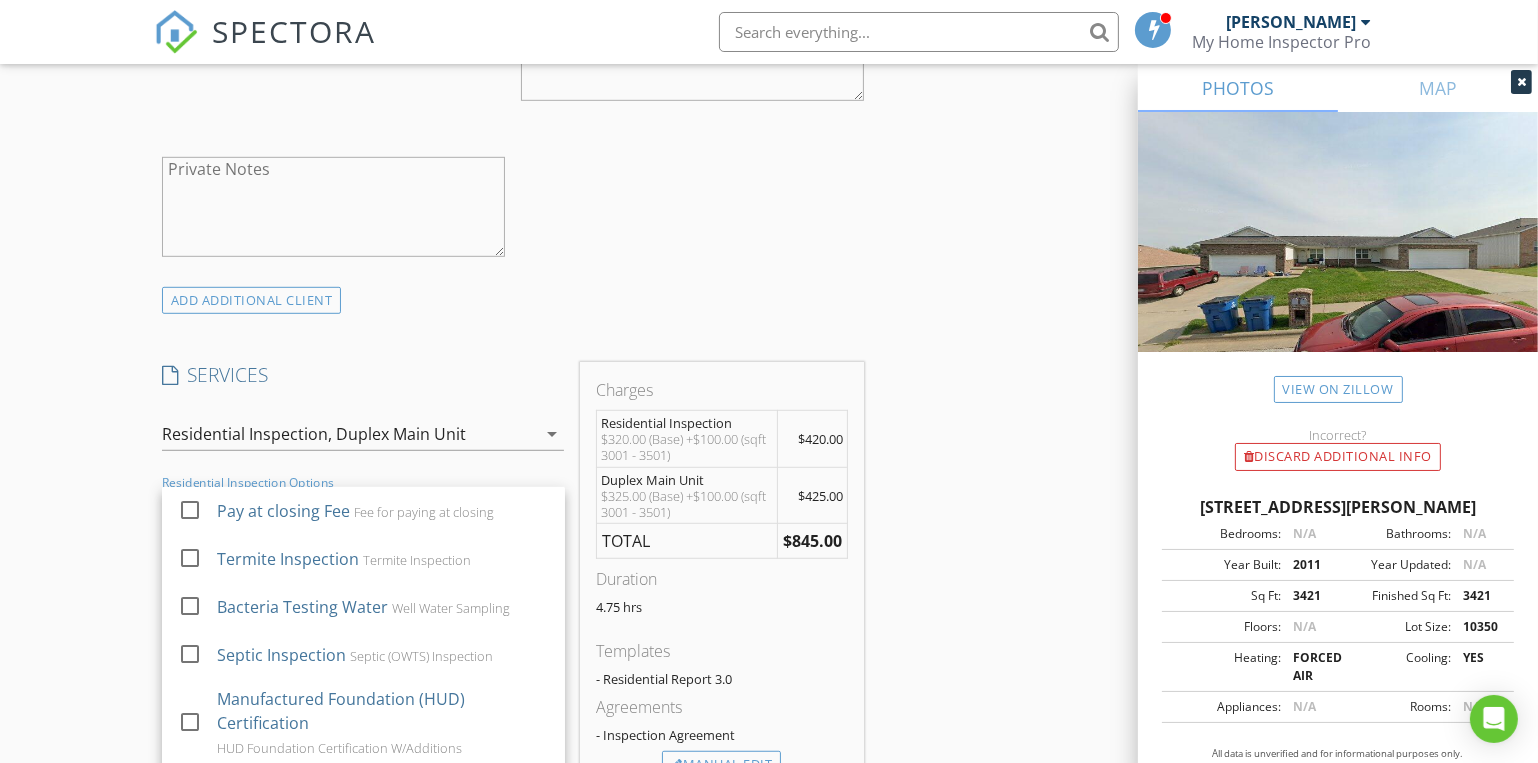 click on "New Inspection
Click here to use the New Order Form
INSPECTOR(S)
check_box   Dave Gress   PRIMARY   check_box   Josh Gress     Dave Gress,  Josh Gress arrow_drop_down   check_box_outline_blank Dave Gress specifically requested check_box_outline_blank Josh Gress specifically requested
Date/Time
07/17/2025 9:00 AM
Location
Address Search       Address 612 E Daniels St   Unit   City Ozark   State MO   Zip 65721   County Christian     Square Feet 3421   Year Built 2011   Foundation Slab arrow_drop_down     Josh Gress     24.6 miles     (37 minutes)         Dave Gress     24.6 miles     (37 minutes)
client
check_box Enable Client CC email for this inspection   Client Search     check_box_outline_blank Client is a Company/Organization     First Name John and Karry   Last Name Barnes   Email karryibarnescr@yahoo.com   CC Email johnrbarnes@yahoo.com" at bounding box center [769, 666] 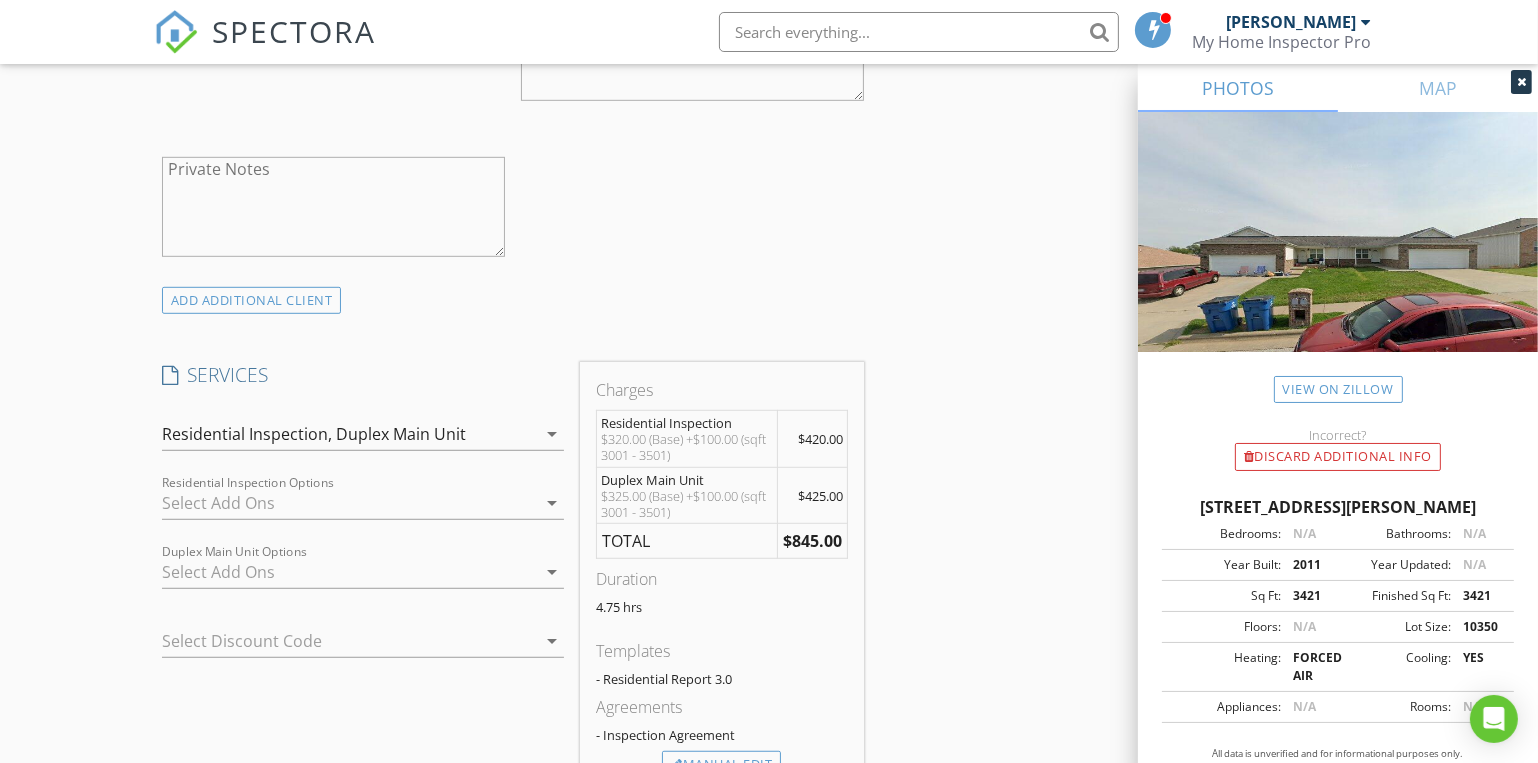 click at bounding box center [349, 572] 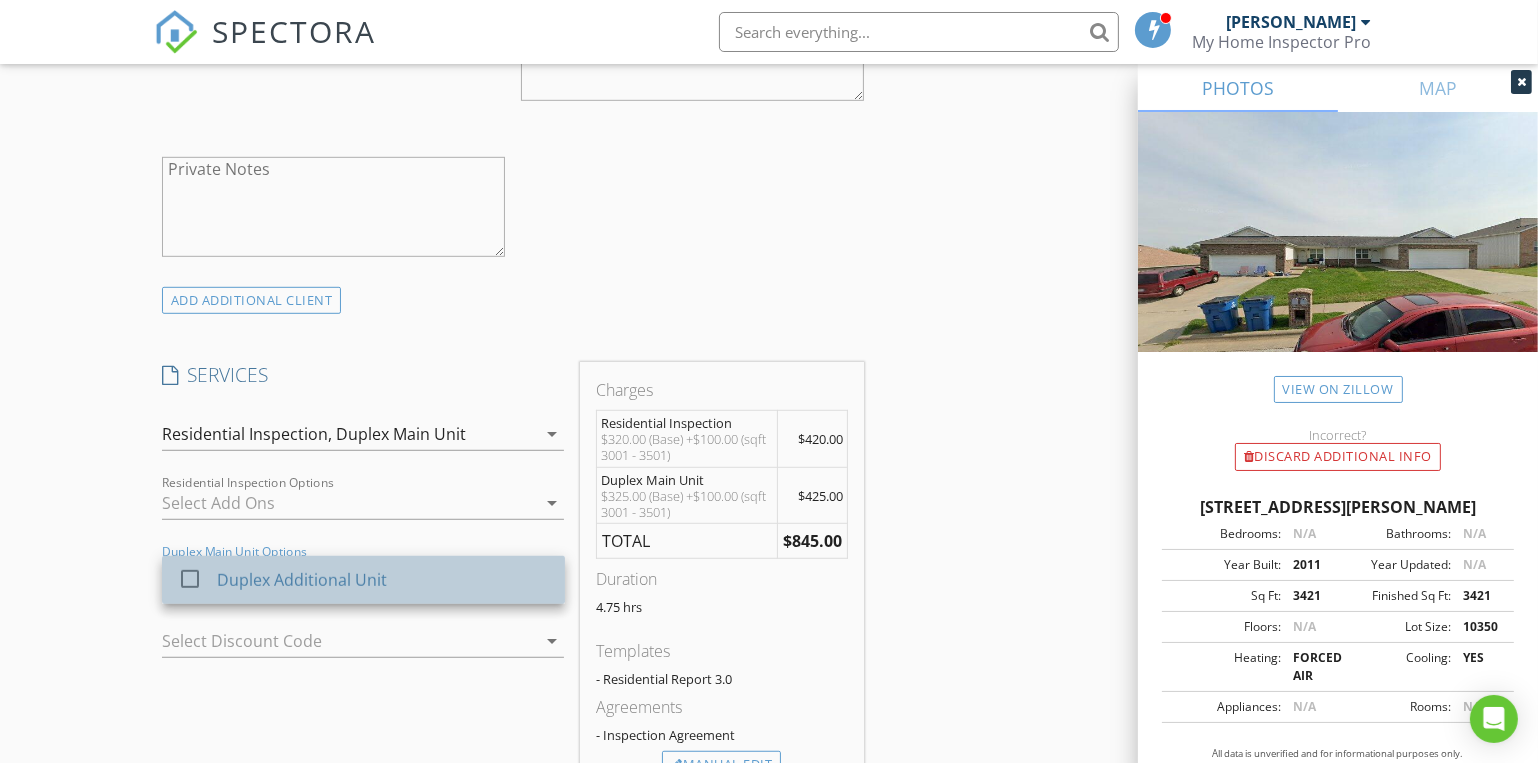 click on "Duplex Additional Unit" at bounding box center (302, 580) 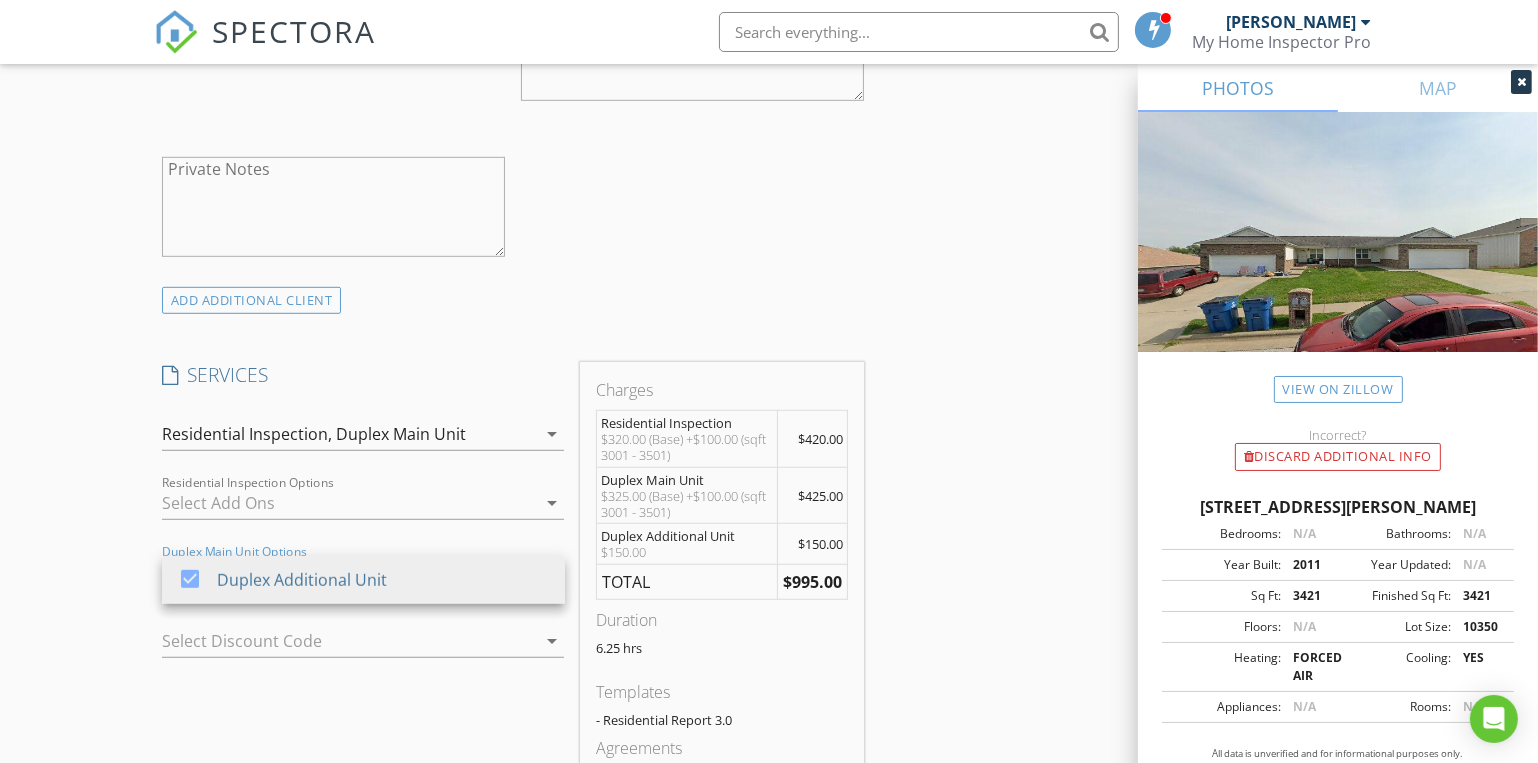click on "New Inspection
Click here to use the New Order Form
INSPECTOR(S)
check_box   Dave Gress   PRIMARY   check_box   Josh Gress     Dave Gress,  Josh Gress arrow_drop_down   check_box_outline_blank Dave Gress specifically requested check_box_outline_blank Josh Gress specifically requested
Date/Time
07/17/2025 9:00 AM
Location
Address Search       Address 612 E Daniels St   Unit   City Ozark   State MO   Zip 65721   County Christian     Square Feet 3421   Year Built 2011   Foundation Slab arrow_drop_down     Josh Gress     24.6 miles     (37 minutes)         Dave Gress     24.6 miles     (37 minutes)
client
check_box Enable Client CC email for this inspection   Client Search     check_box_outline_blank Client is a Company/Organization     First Name John and Karry   Last Name Barnes   Email karryibarnescr@yahoo.com   CC Email johnrbarnes@yahoo.com" at bounding box center [769, 686] 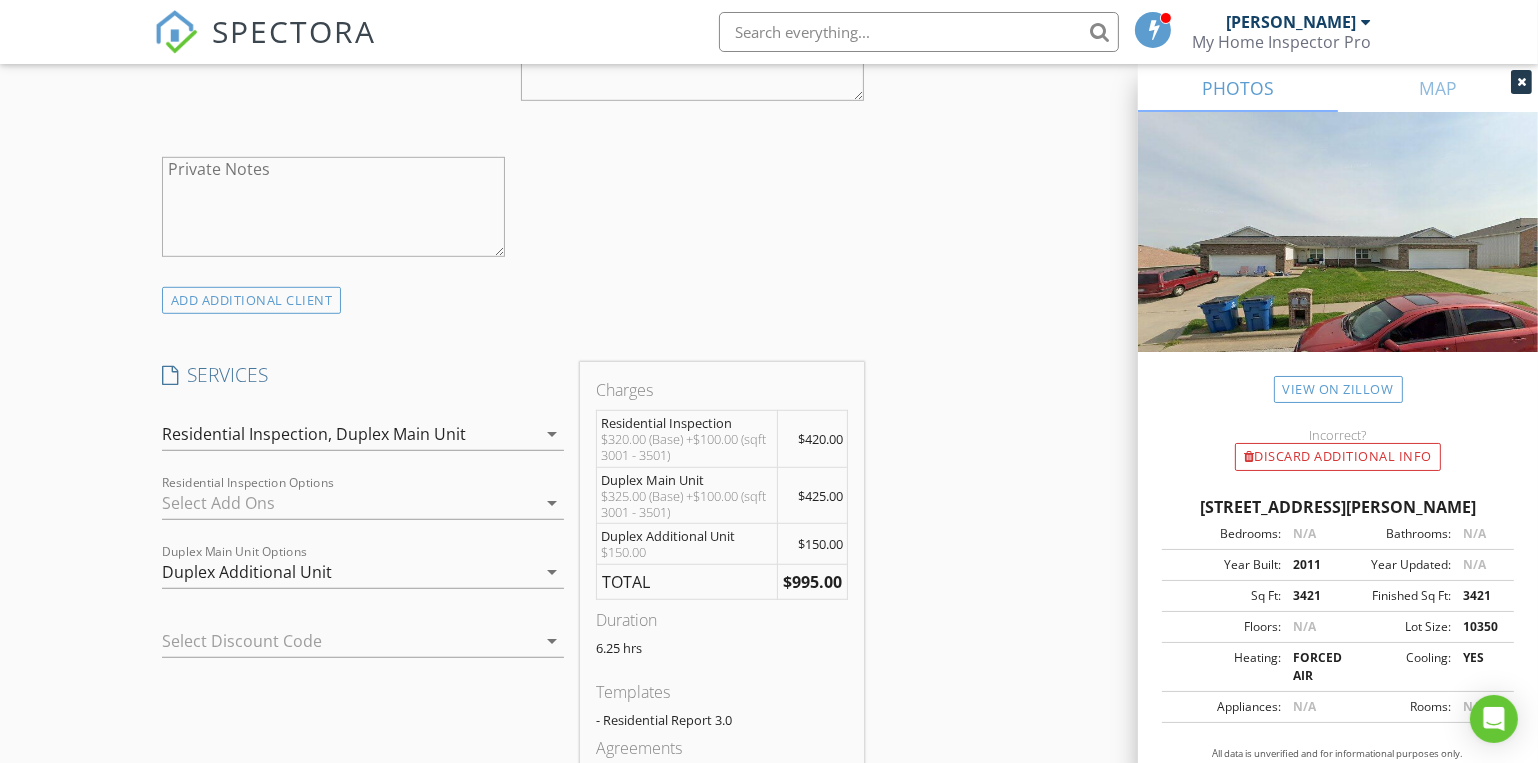 click on "Duplex Main Unit" at bounding box center (401, 434) 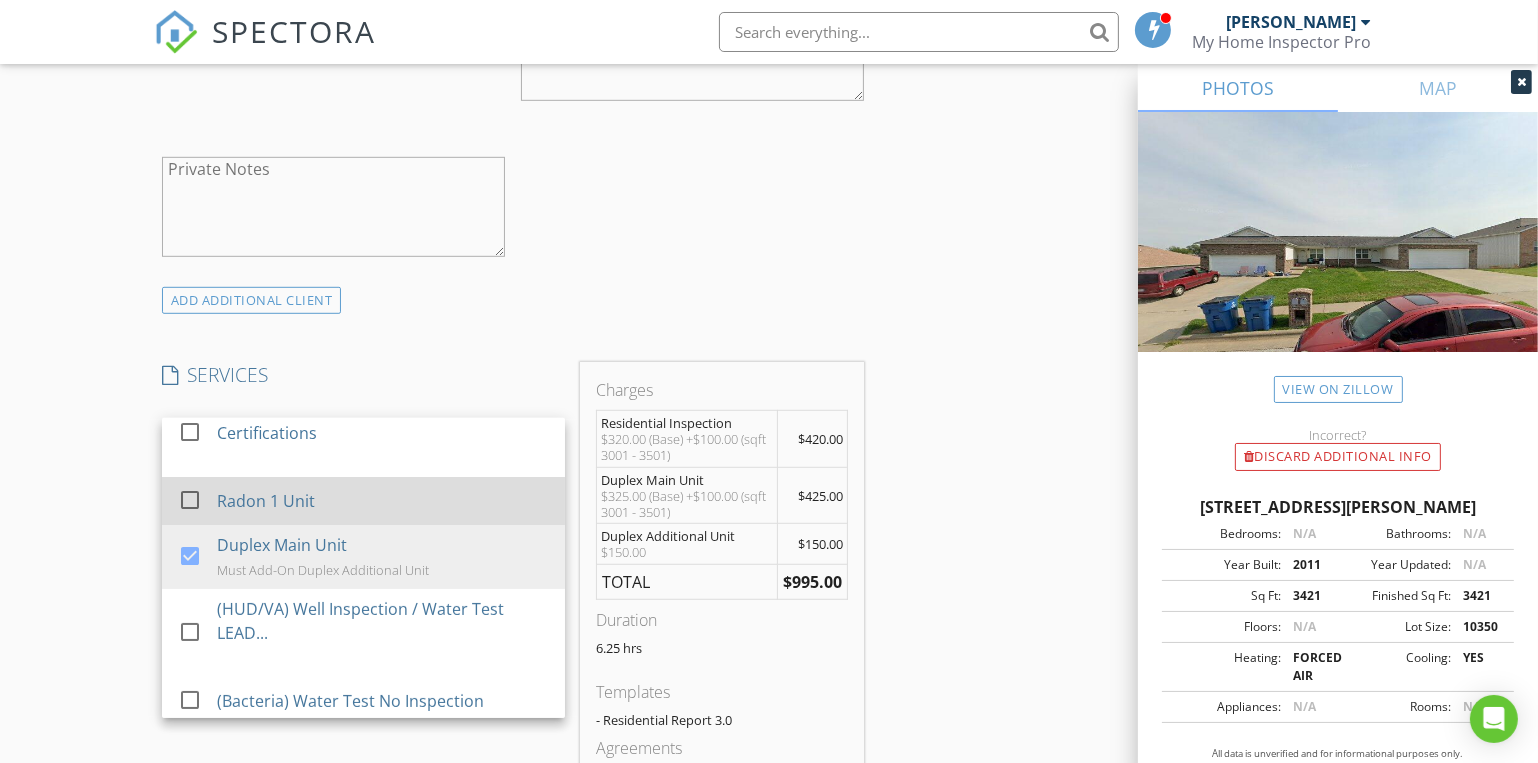 scroll, scrollTop: 0, scrollLeft: 0, axis: both 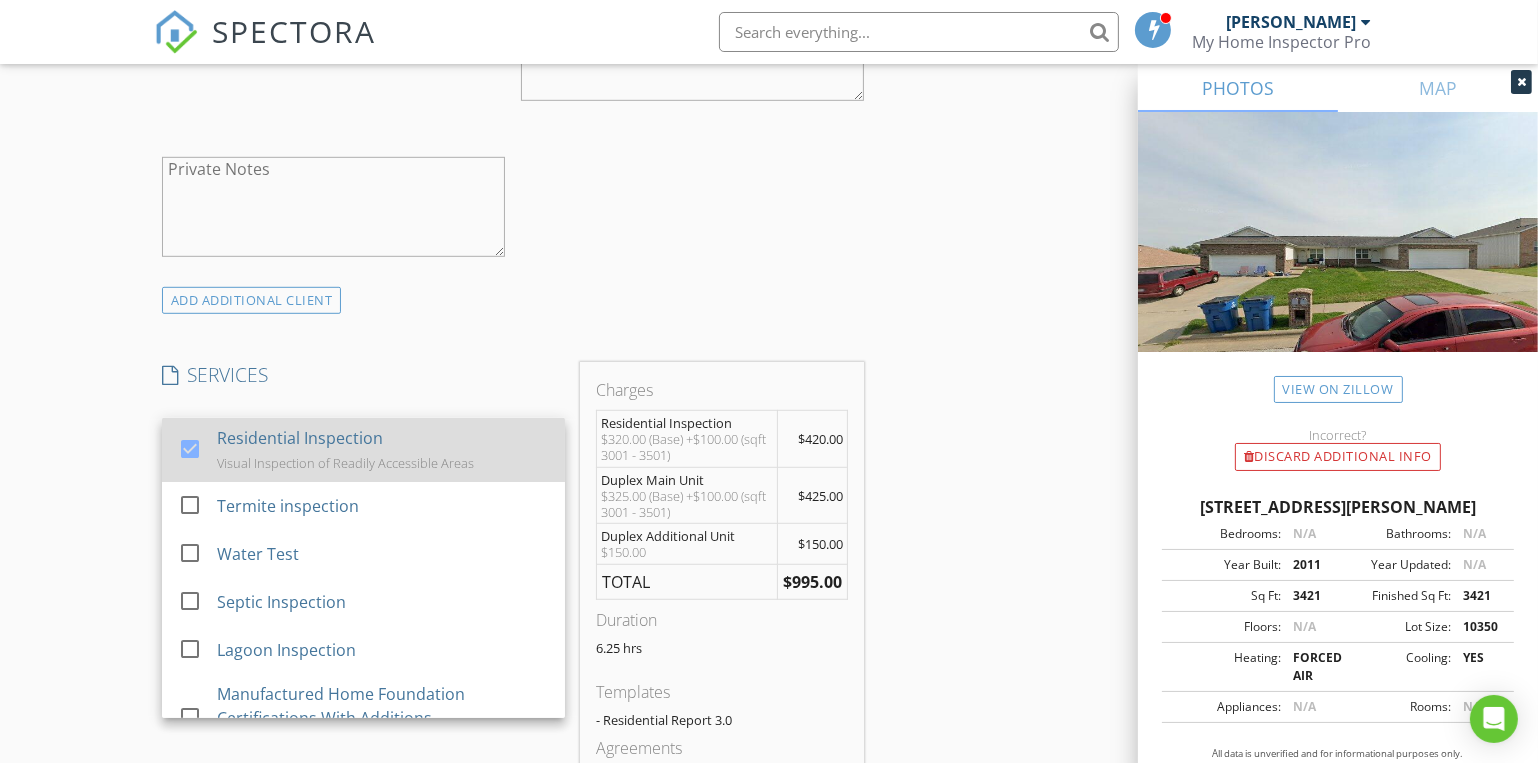 click at bounding box center [190, 449] 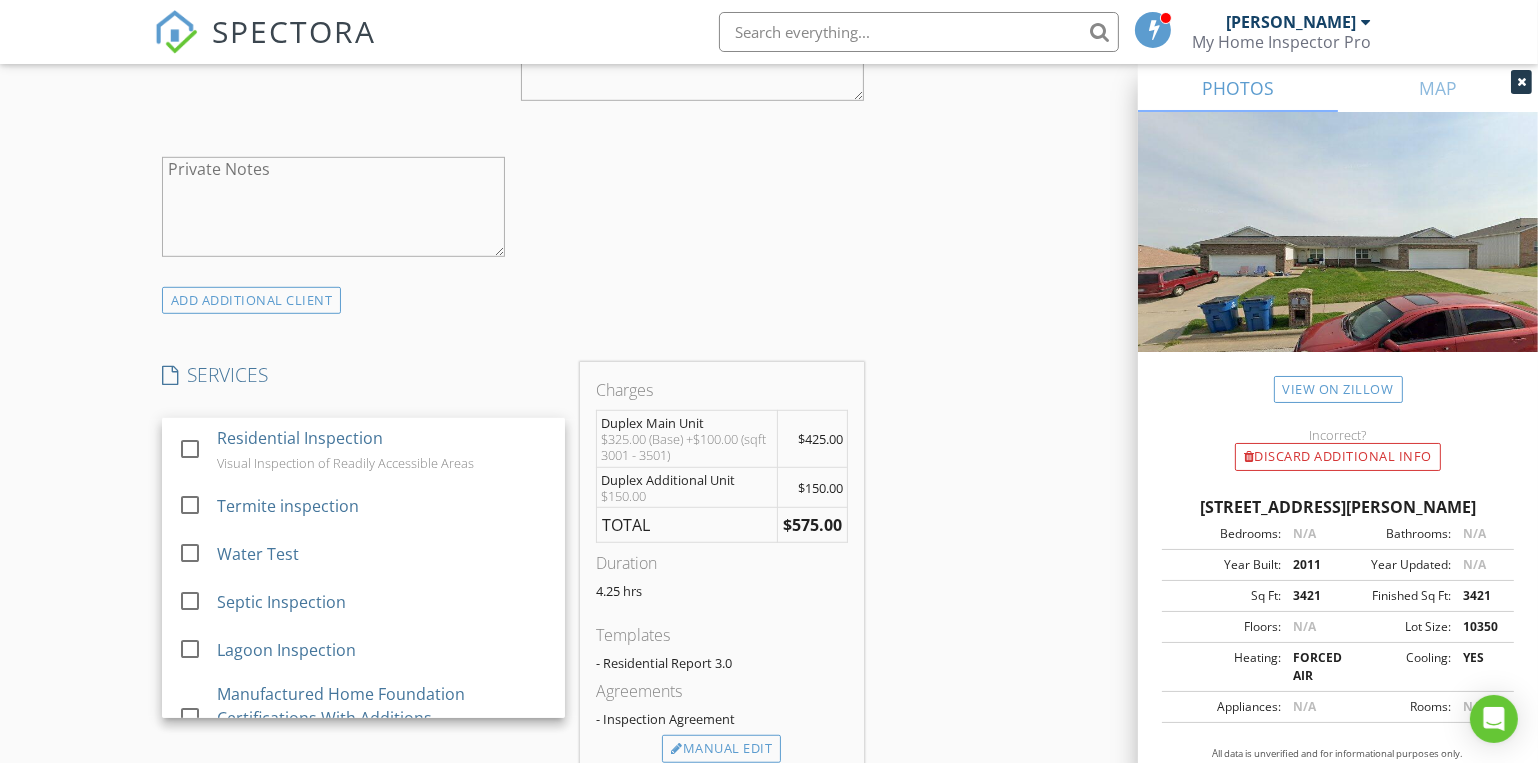 click on "INSPECTOR(S)
check_box   Dave Gress   PRIMARY   check_box   Josh Gress     Dave Gress,  Josh Gress arrow_drop_down   check_box_outline_blank Dave Gress specifically requested check_box_outline_blank Josh Gress specifically requested
Date/Time
07/17/2025 9:00 AM
Location
Address Search       Address 612 E Daniels St   Unit   City Ozark   State MO   Zip 65721   County Christian     Square Feet 3421   Year Built 2011   Foundation Slab arrow_drop_down     Josh Gress     24.6 miles     (37 minutes)         Dave Gress     24.6 miles     (37 minutes)
client
check_box Enable Client CC email for this inspection   Client Search     check_box_outline_blank Client is a Company/Organization     First Name John and Karry   Last Name Barnes   Email karryibarnescr@yahoo.com   CC Email johnrbarnes@yahoo.com   Phone 417-512-3939           Notes   Private Notes" at bounding box center [769, 691] 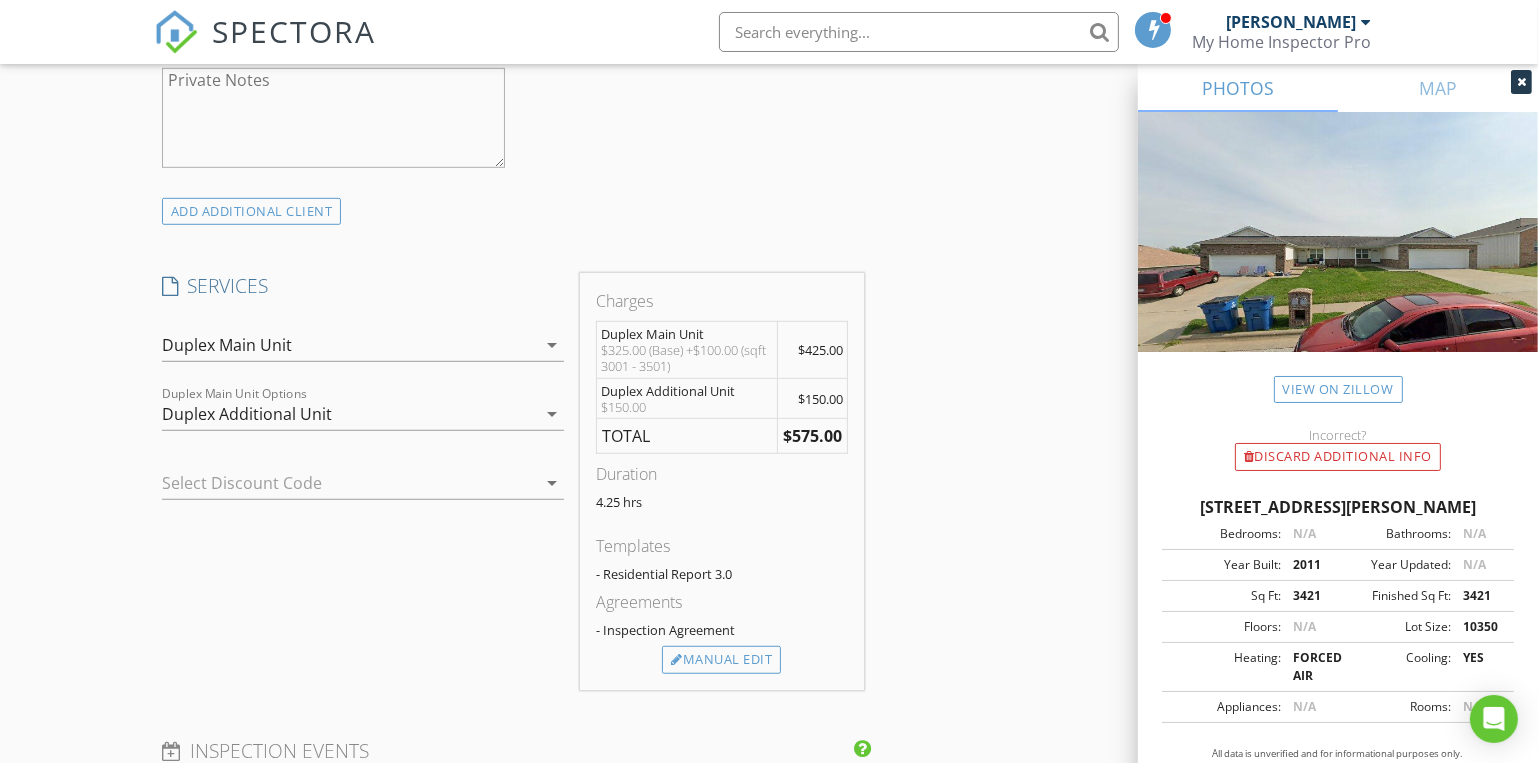 scroll, scrollTop: 1636, scrollLeft: 0, axis: vertical 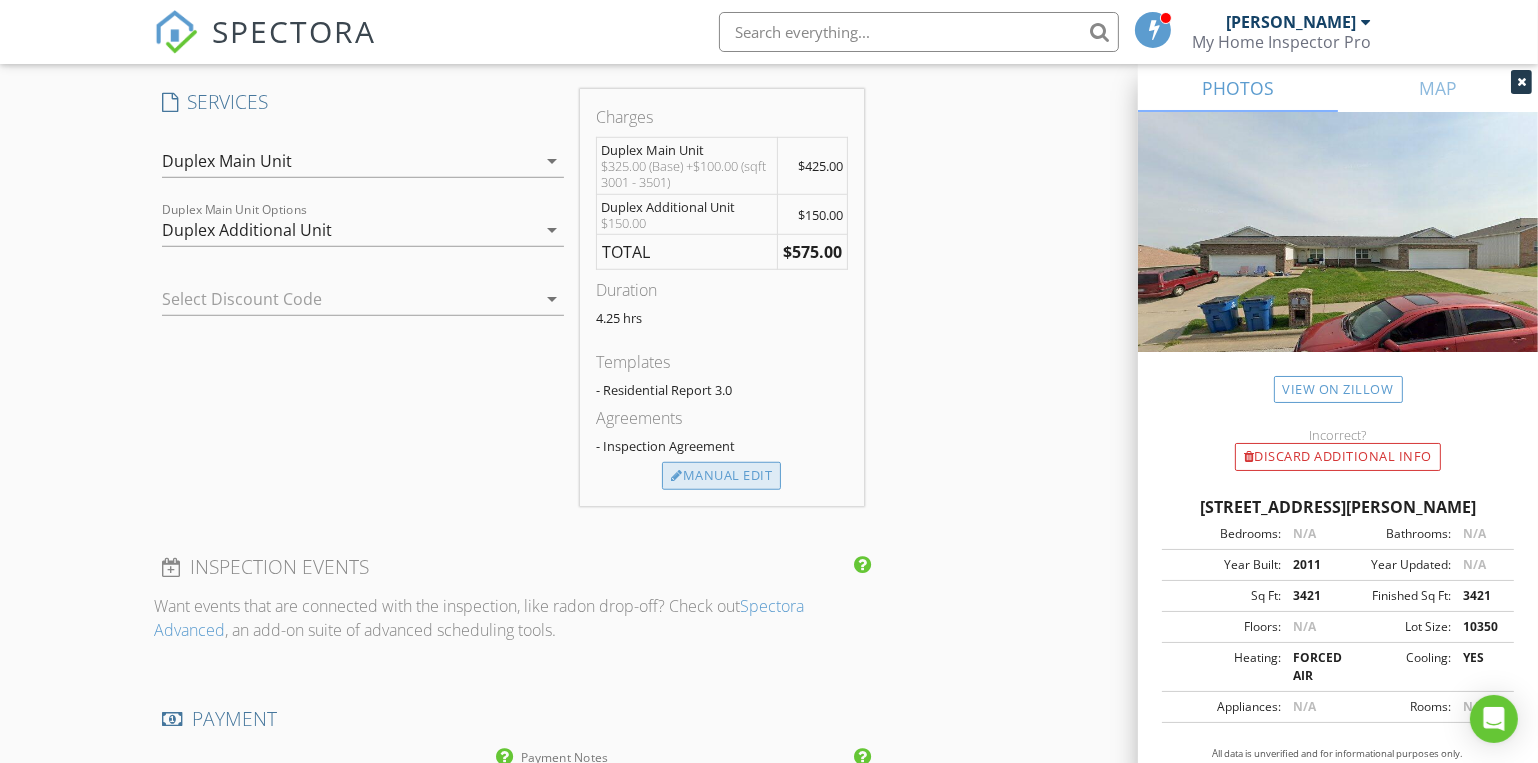 click on "Manual Edit" at bounding box center [721, 476] 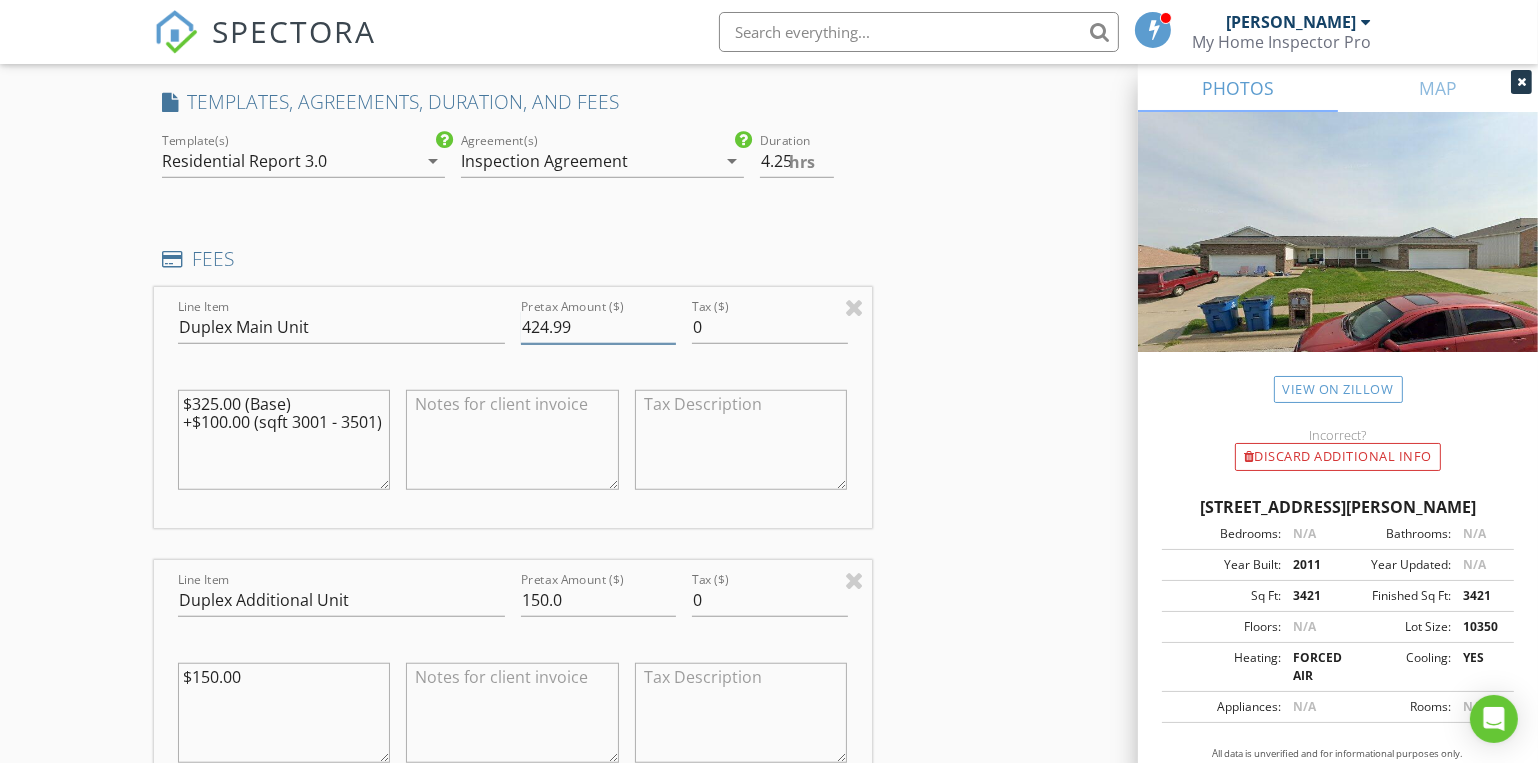 click on "424.99" at bounding box center (598, 327) 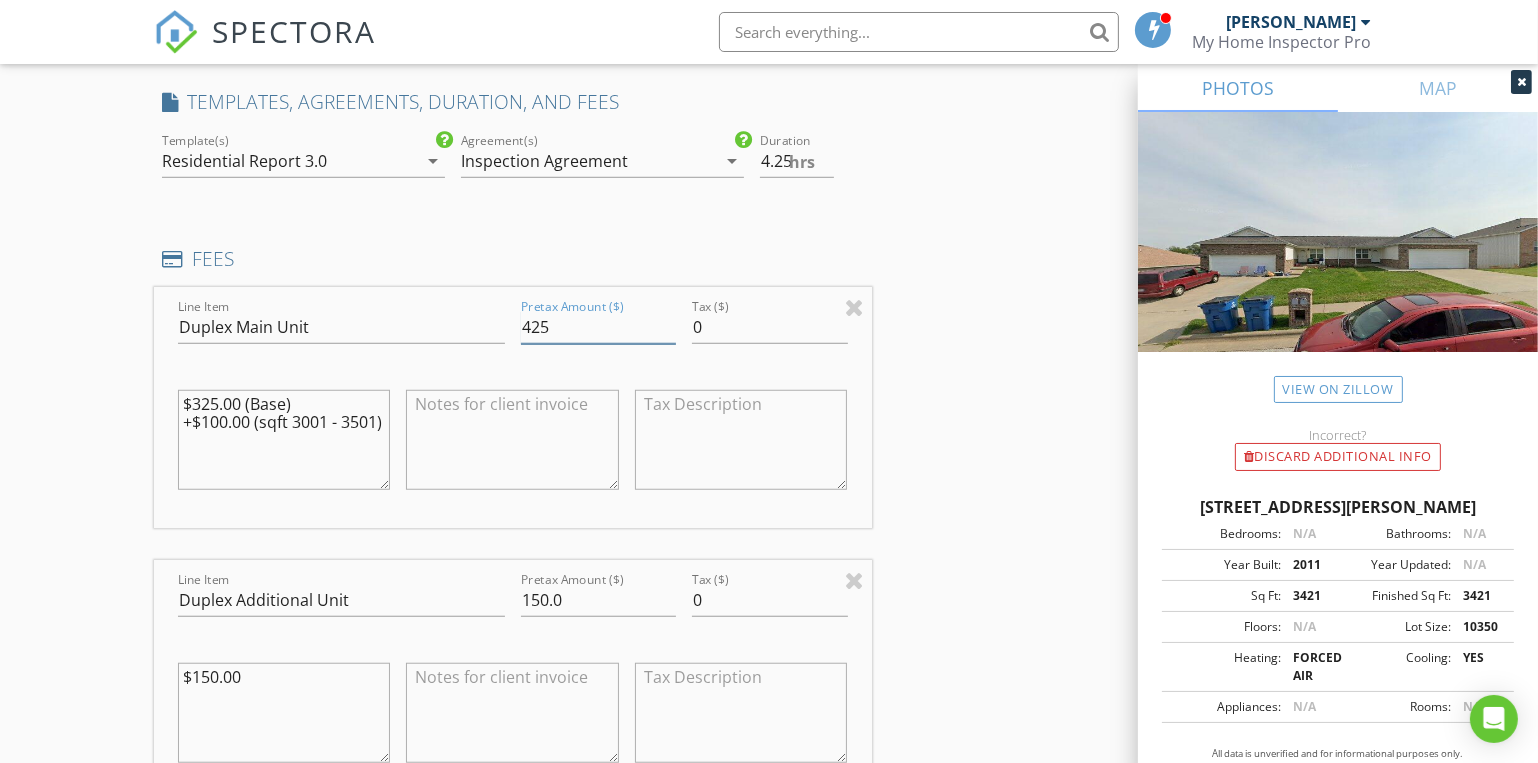 type on "425" 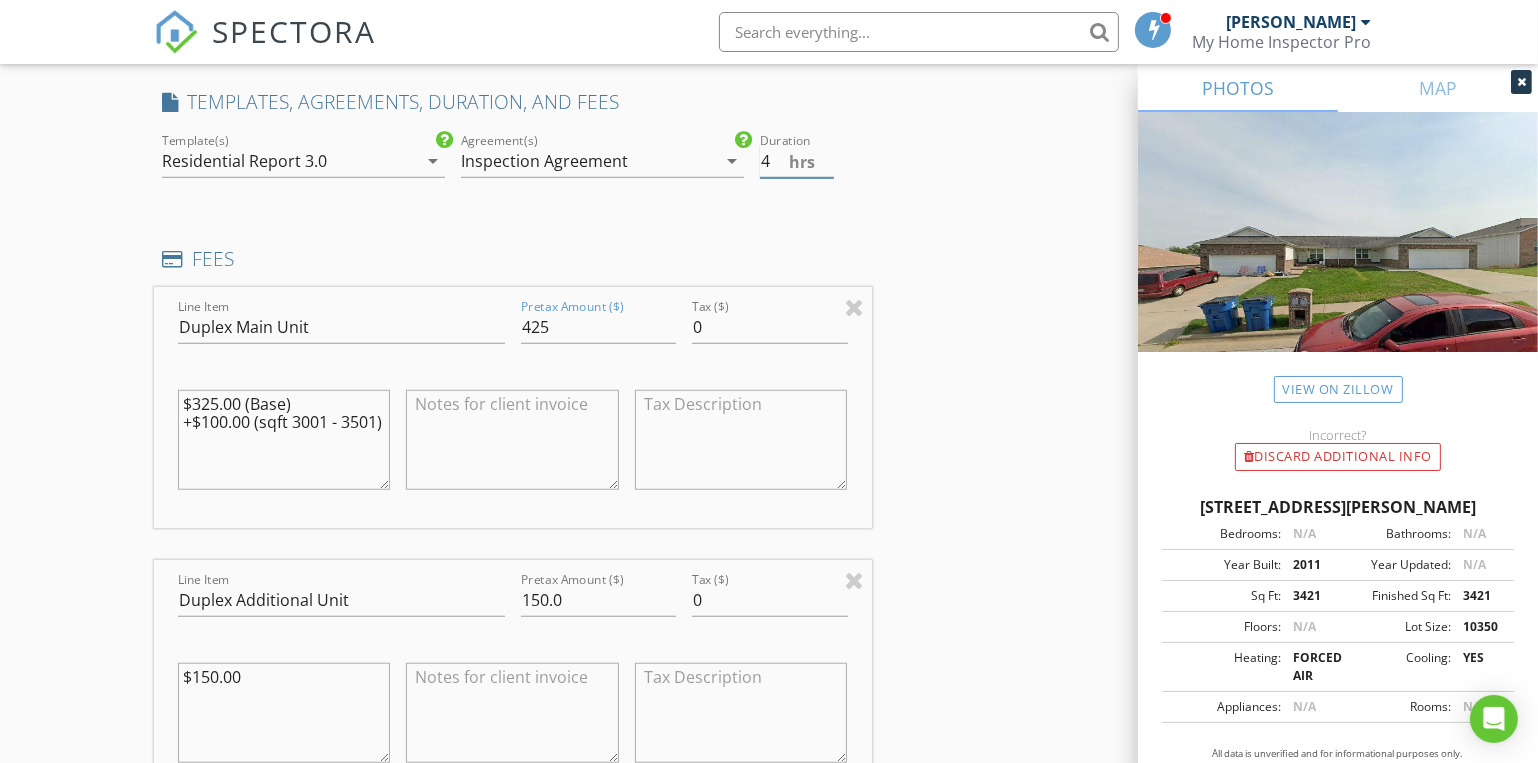 click on "4" at bounding box center [797, 161] 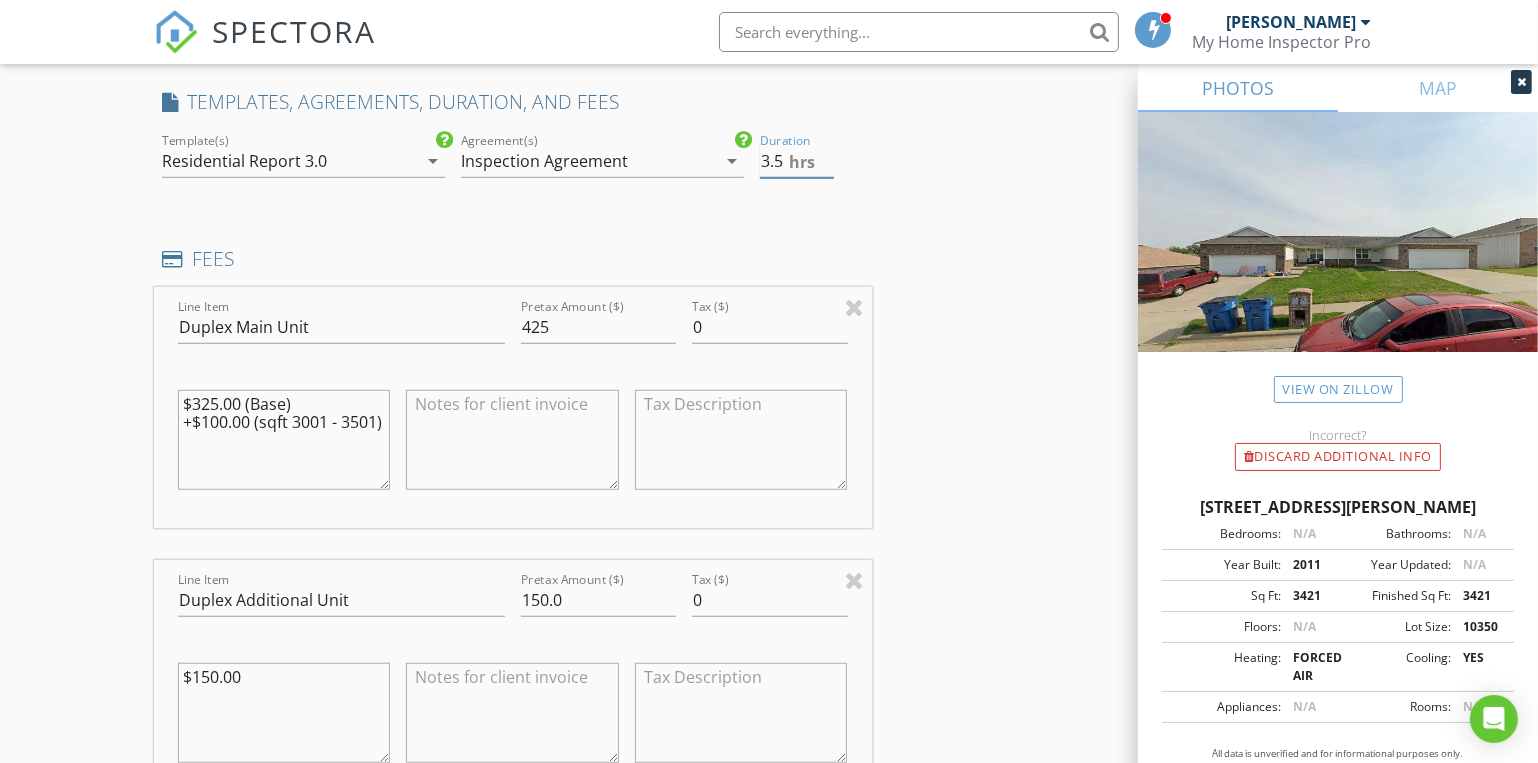 click on "3.5" at bounding box center (797, 161) 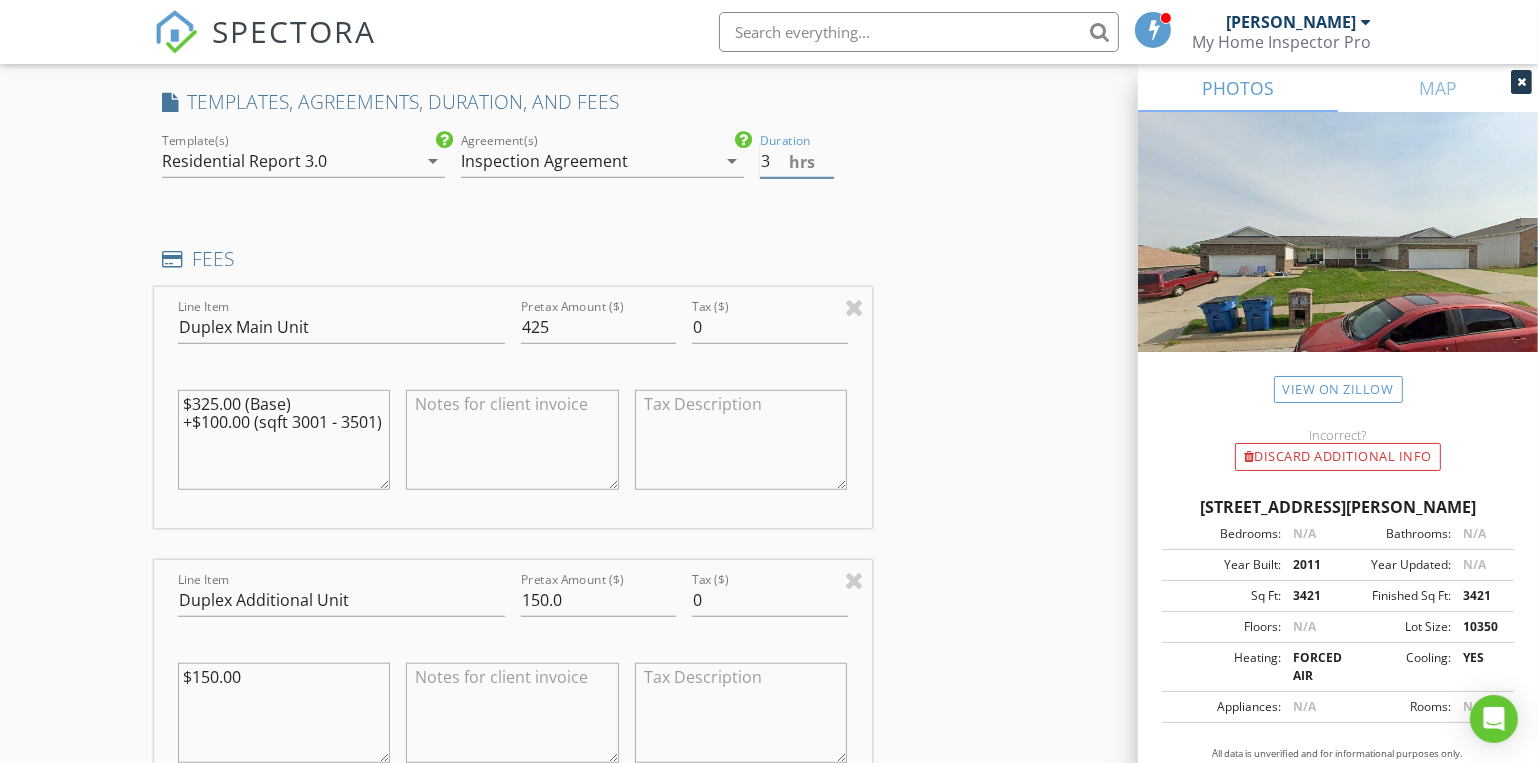 click on "3" at bounding box center [797, 161] 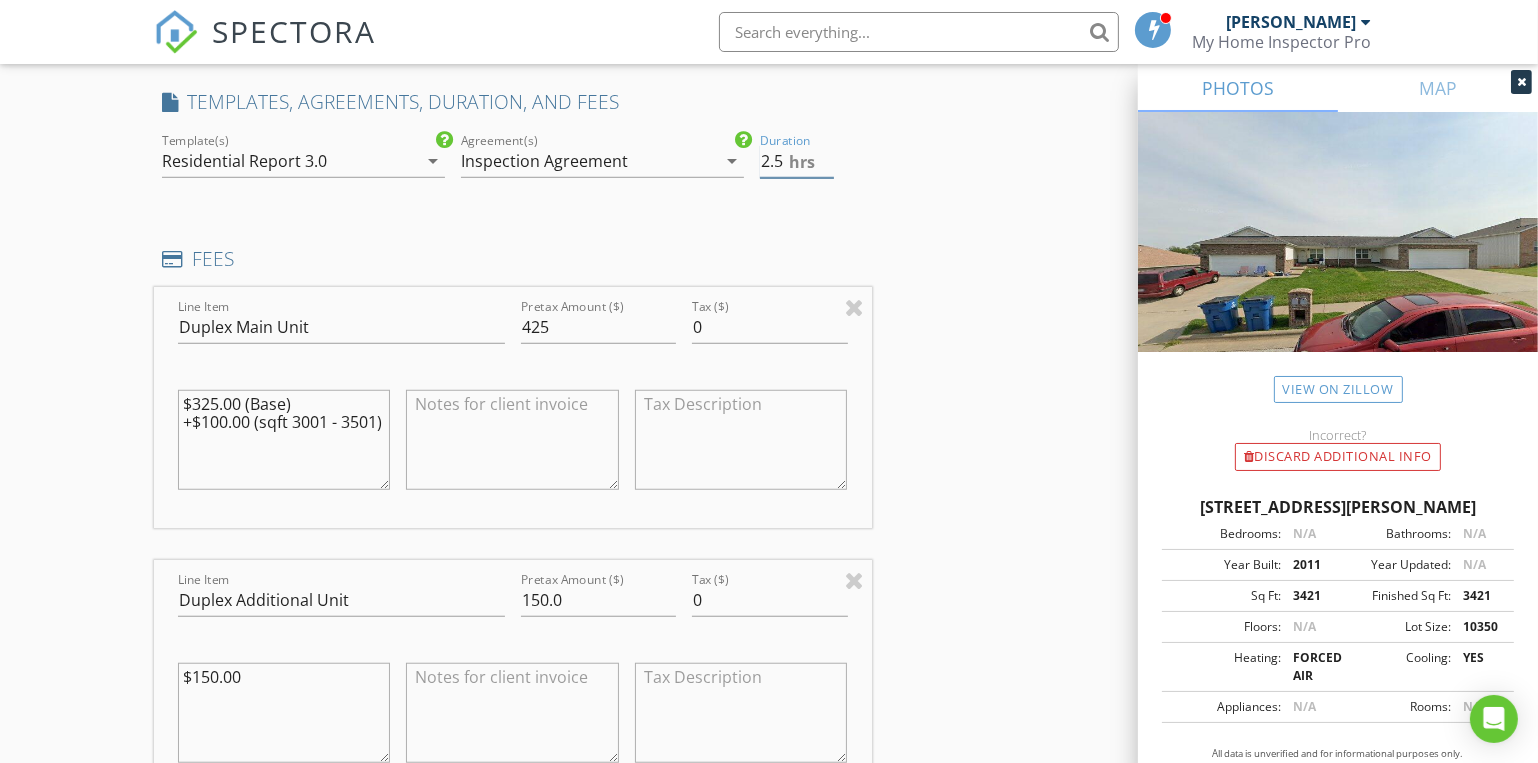 type on "2.5" 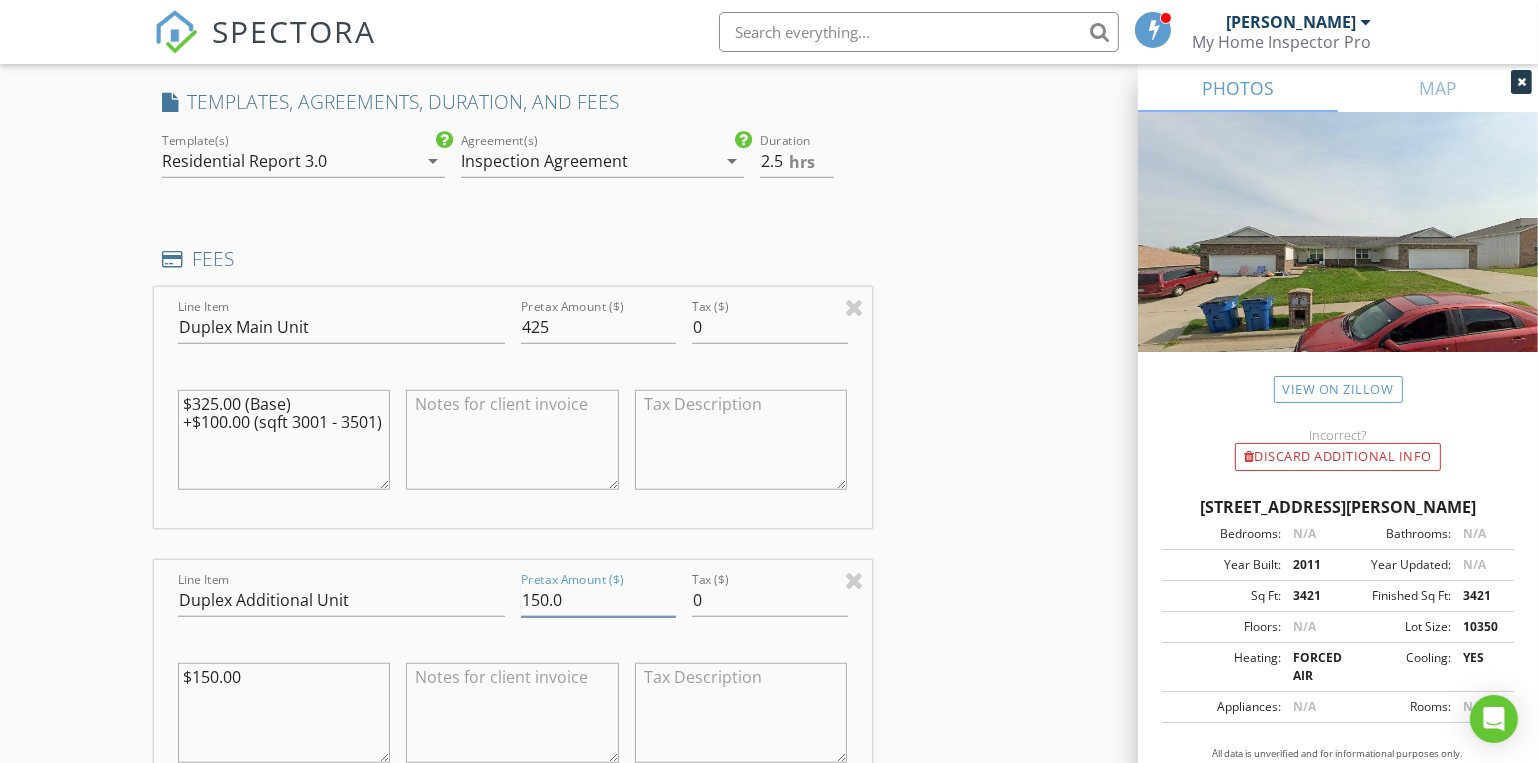 click on "150.0" at bounding box center (598, 600) 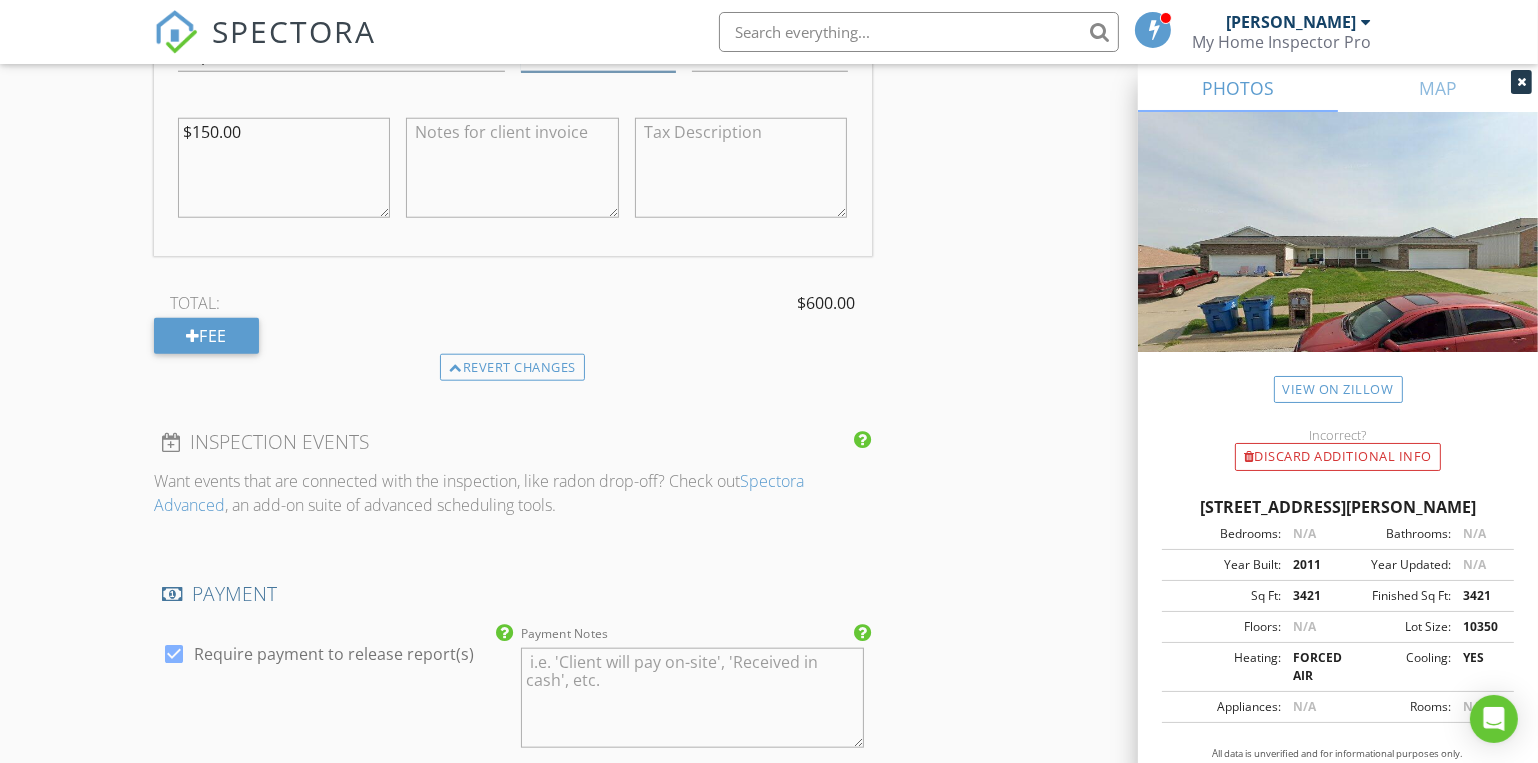 scroll, scrollTop: 2454, scrollLeft: 0, axis: vertical 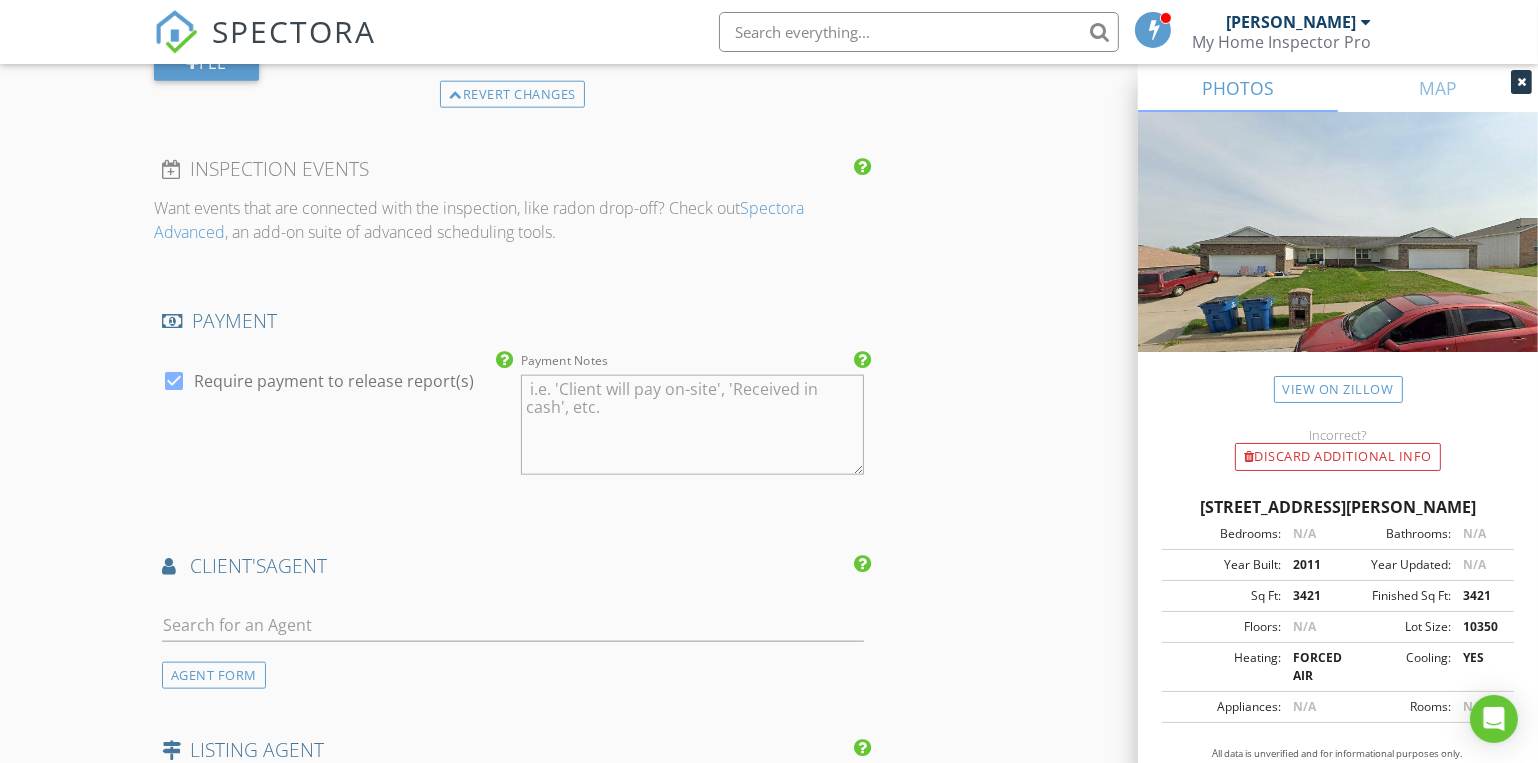 type on "175.0" 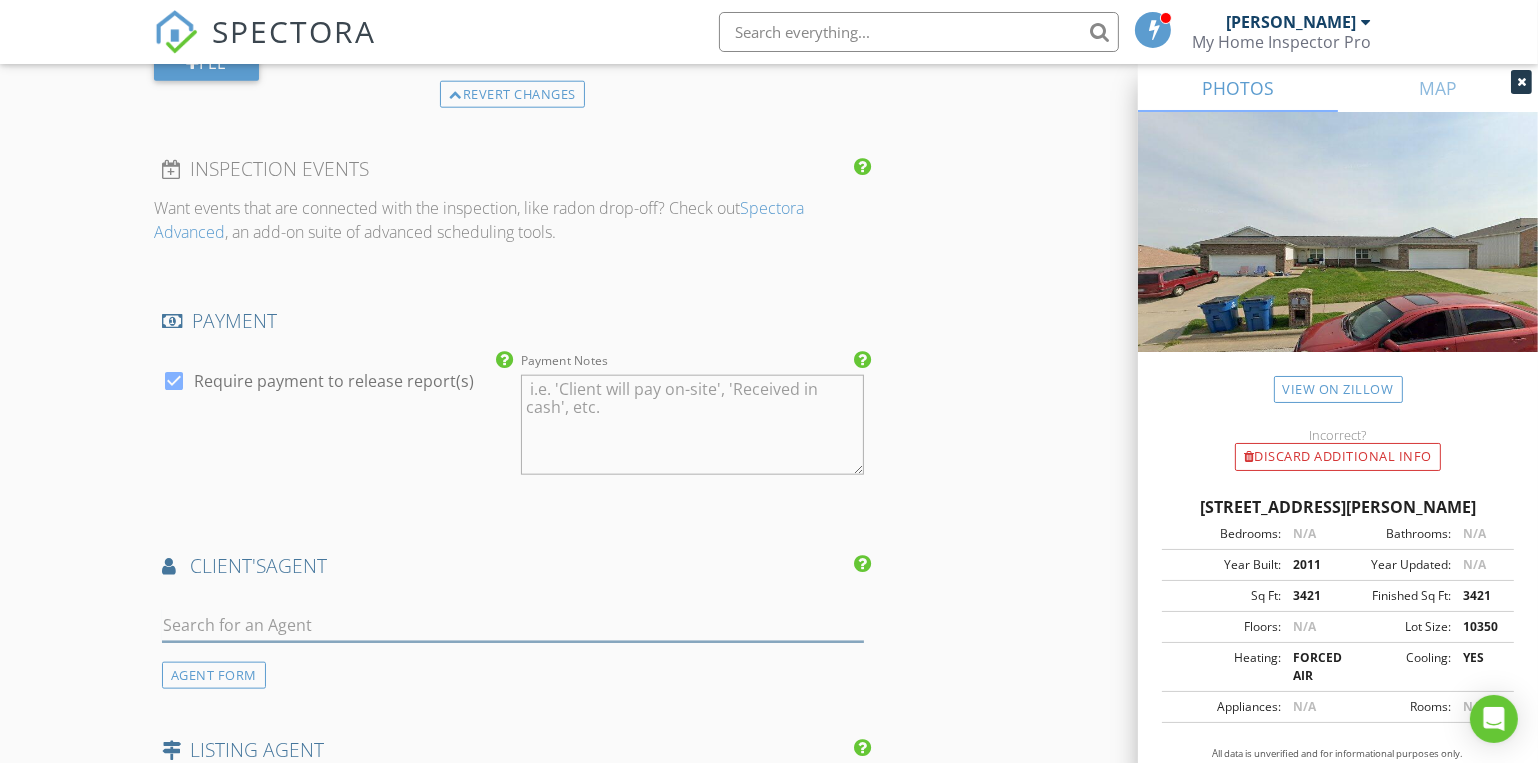 click at bounding box center [513, 625] 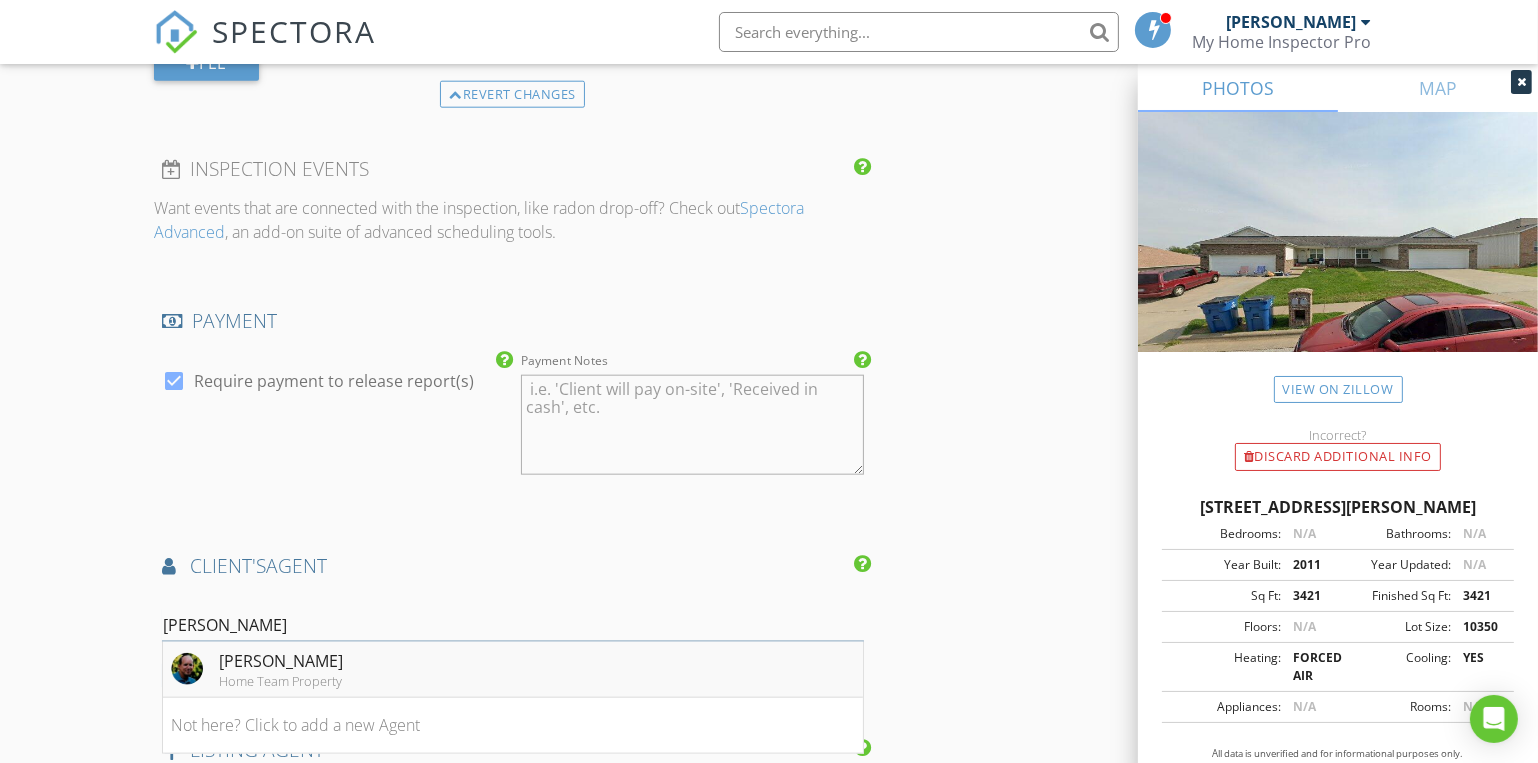 type on "[PERSON_NAME]" 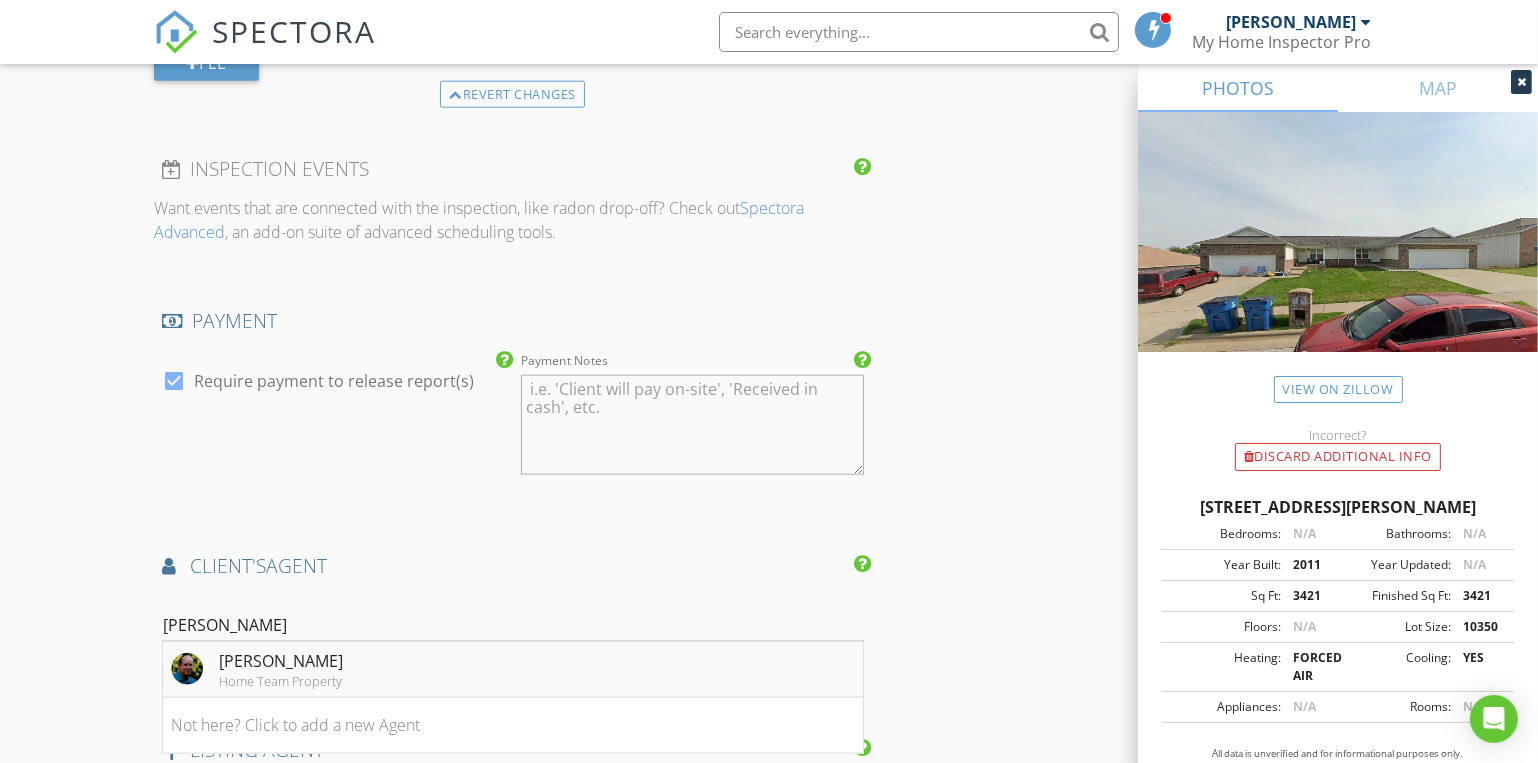 click on "Ray Brinson
Home Team Property" at bounding box center (257, 669) 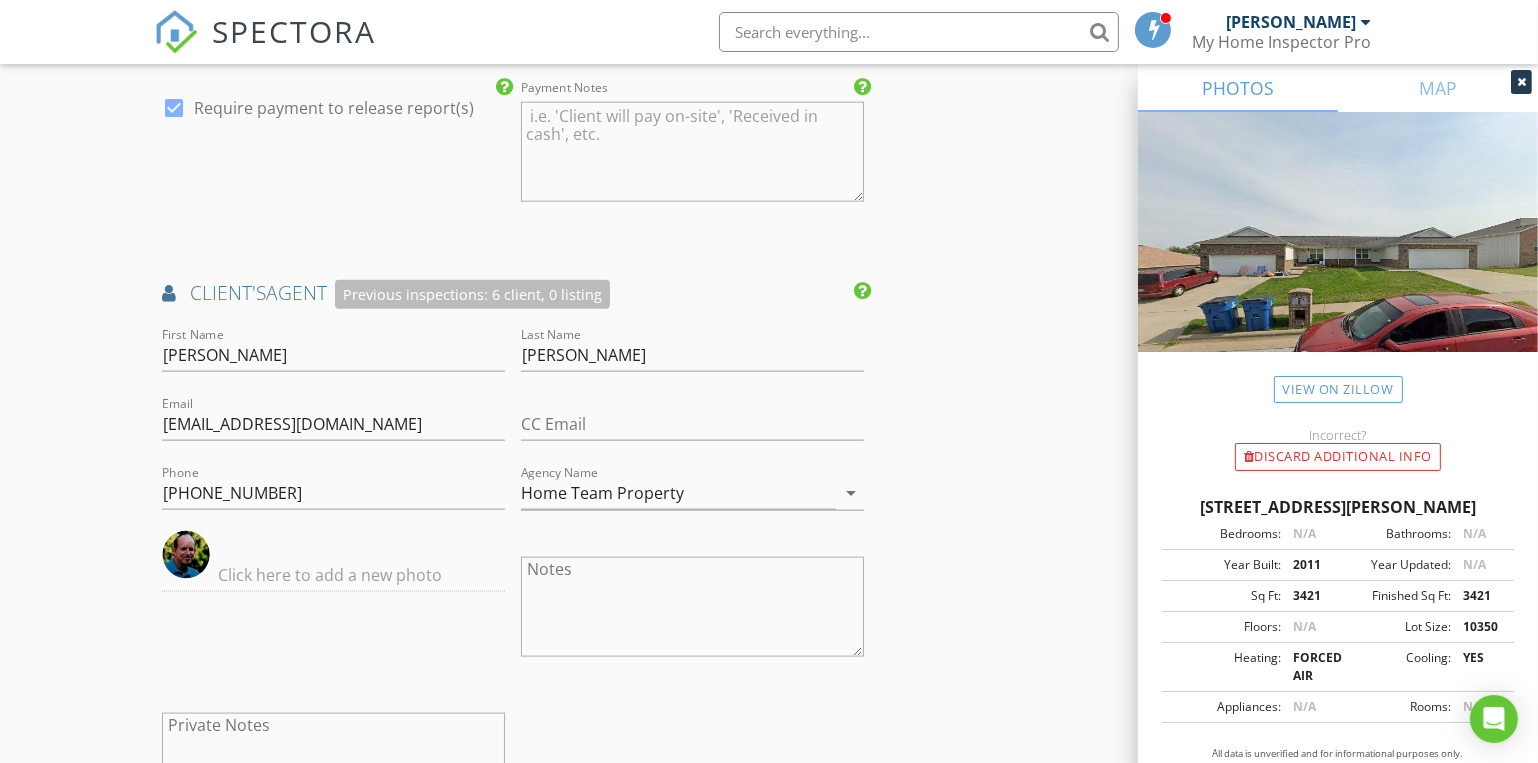 scroll, scrollTop: 2999, scrollLeft: 0, axis: vertical 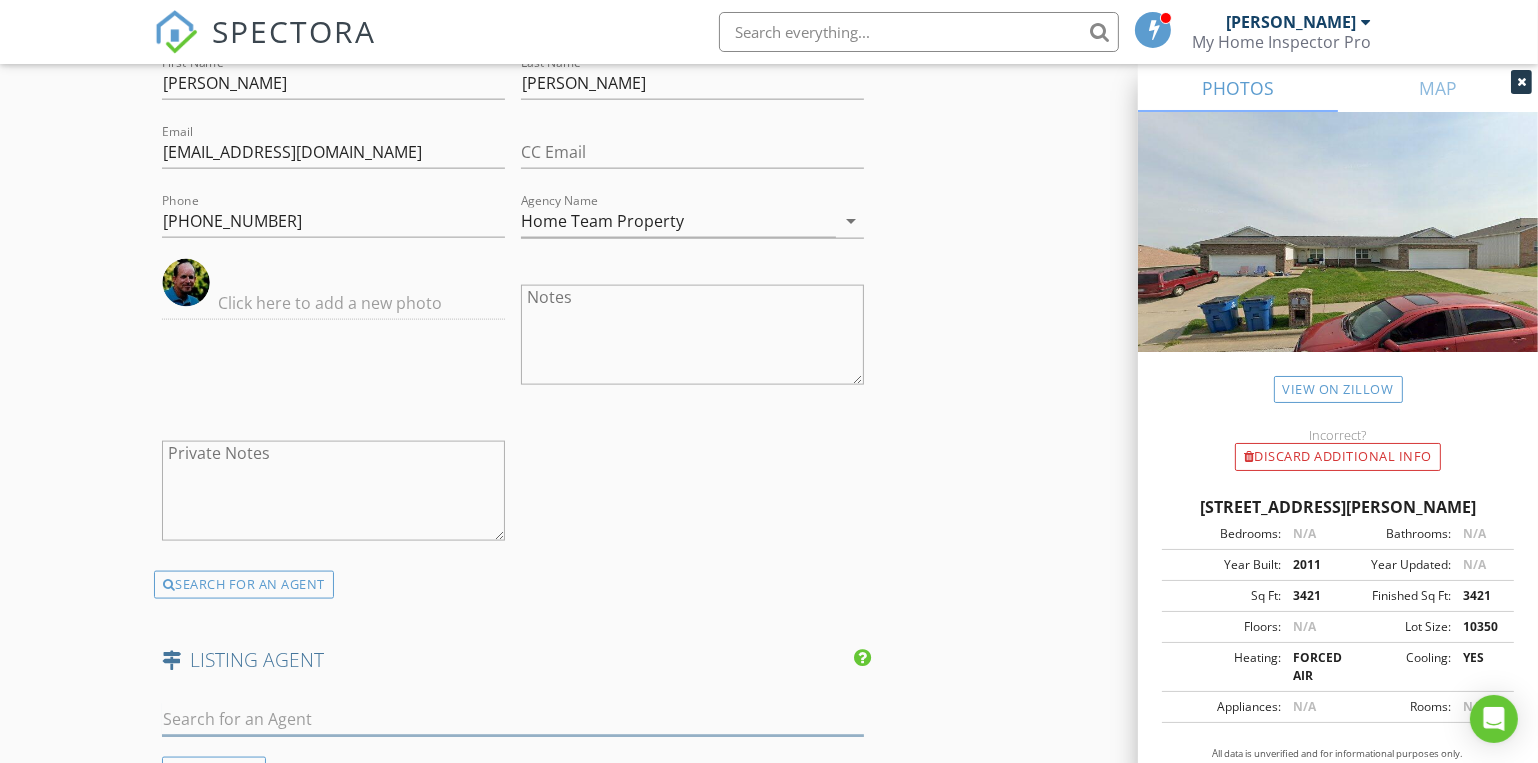 click at bounding box center [513, 719] 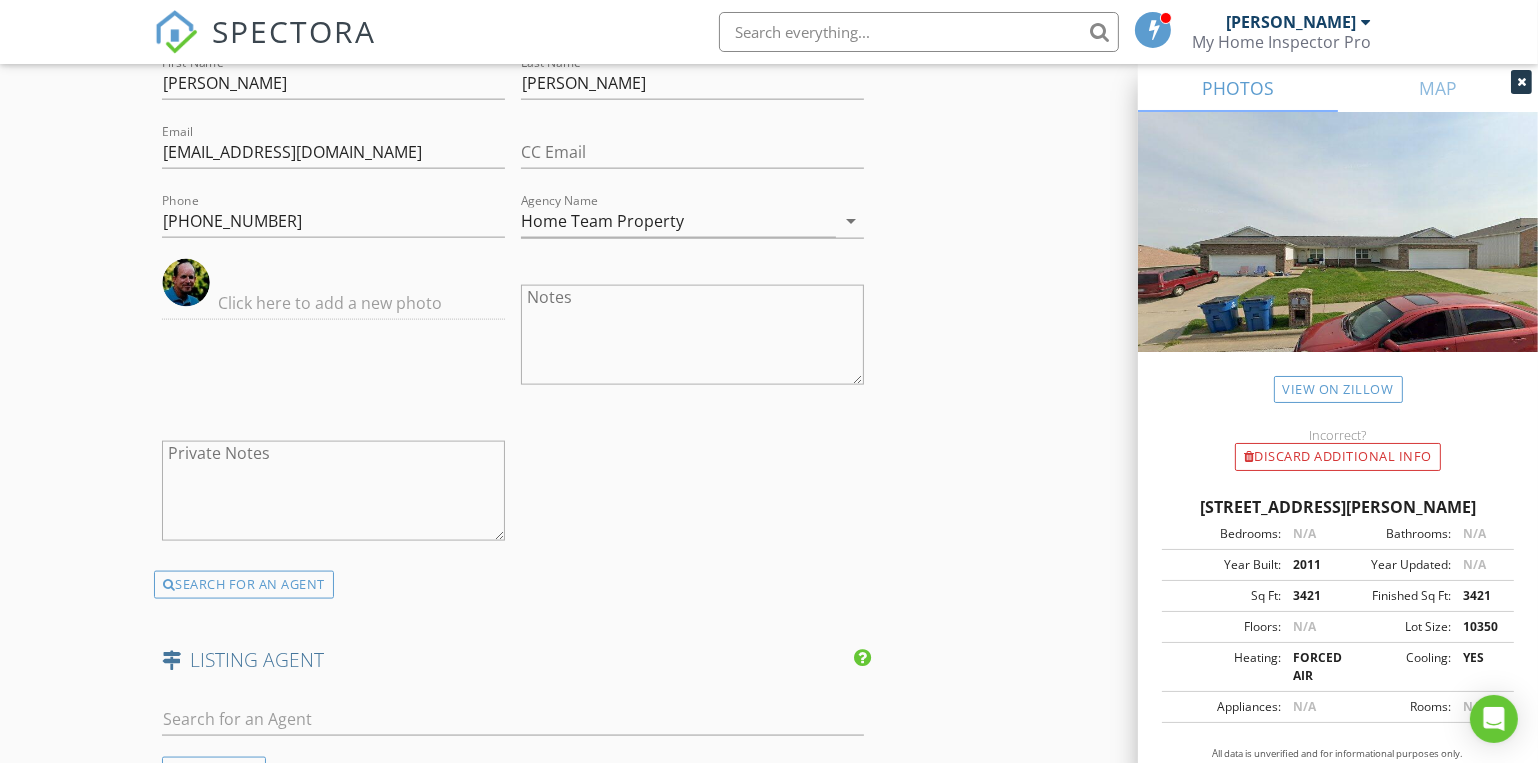 drag, startPoint x: 1186, startPoint y: 509, endPoint x: 1492, endPoint y: 508, distance: 306.00165 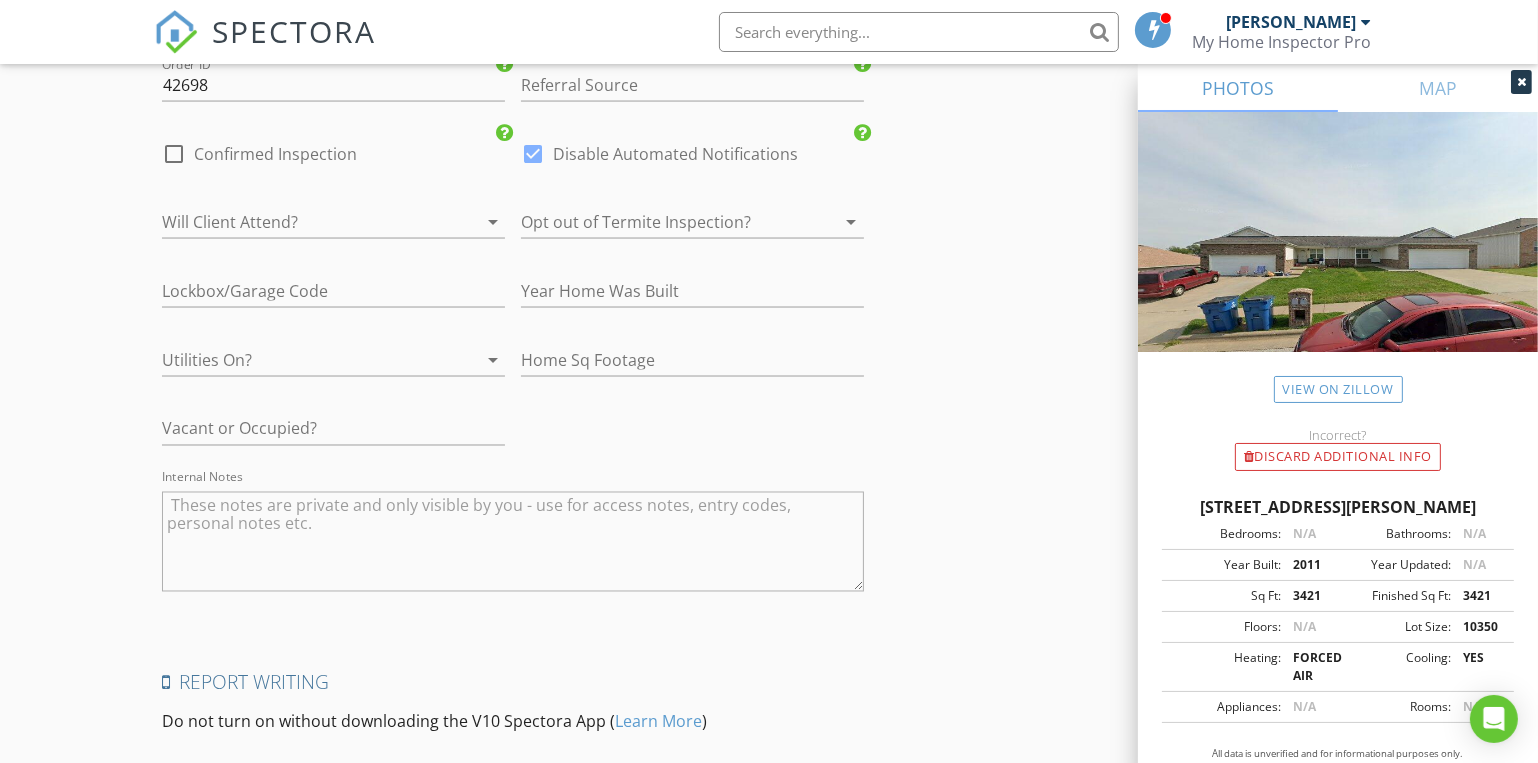 scroll, scrollTop: 3545, scrollLeft: 0, axis: vertical 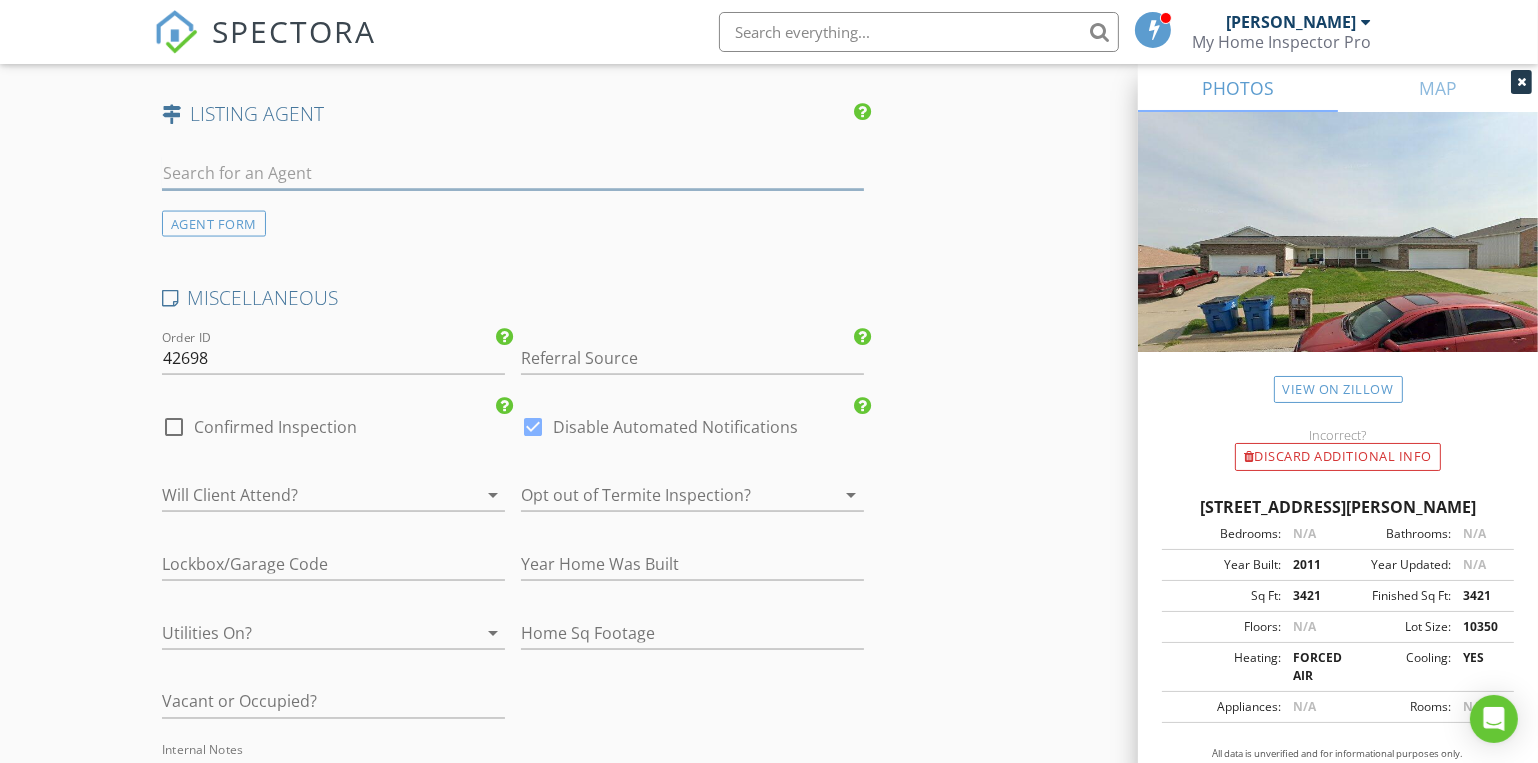 click at bounding box center [513, 173] 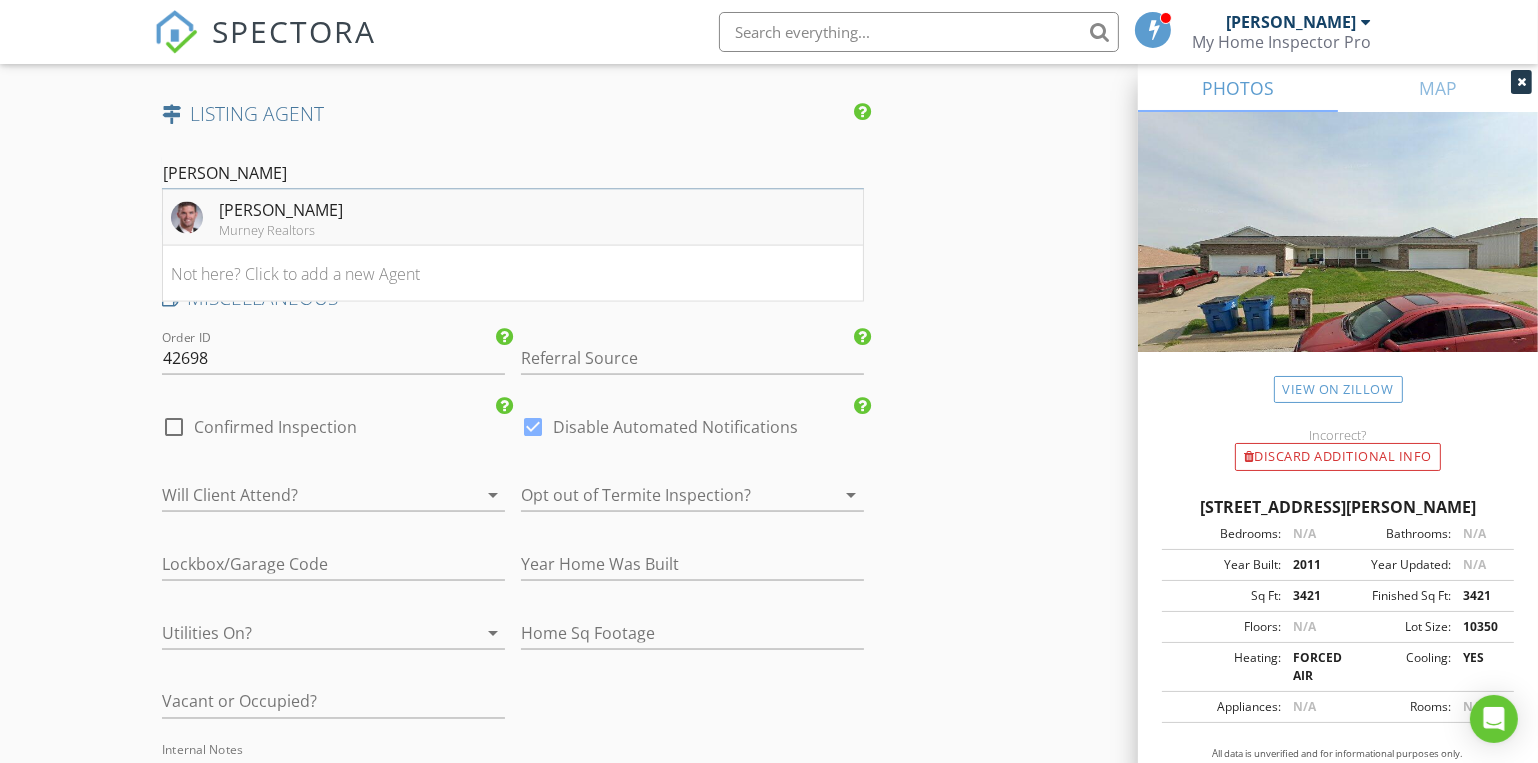 type on "Trent" 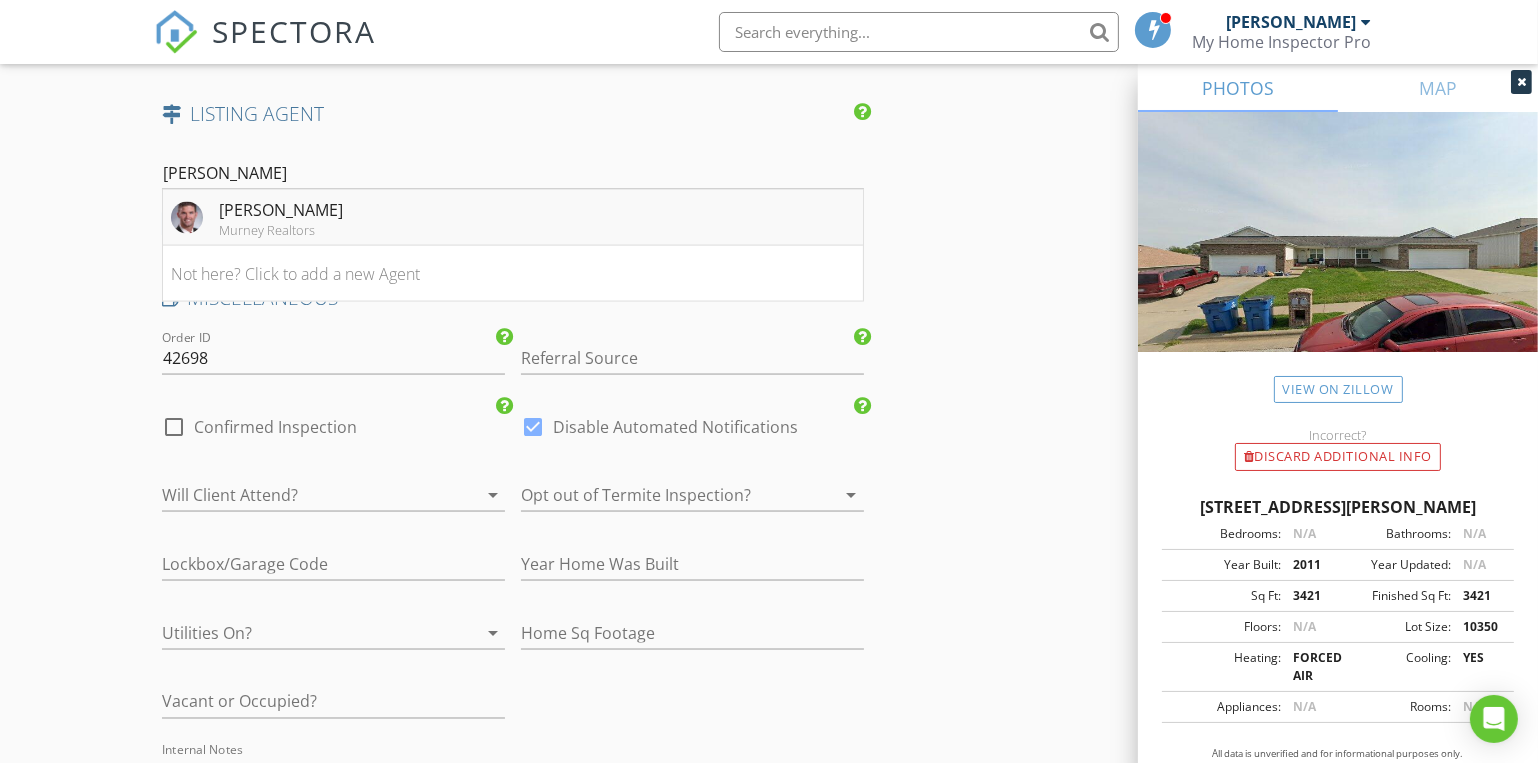 click on "[PERSON_NAME]" at bounding box center [281, 210] 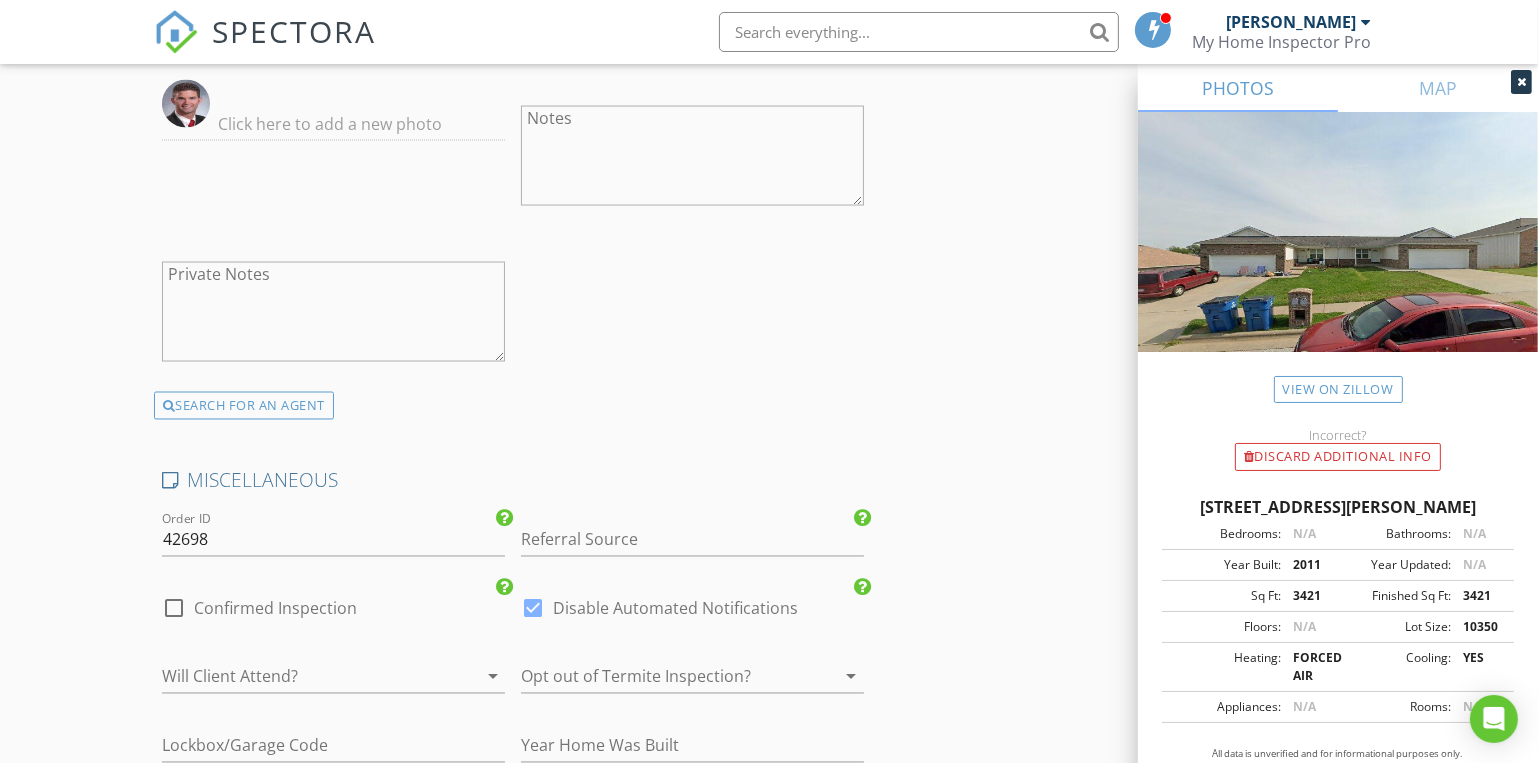 scroll, scrollTop: 4090, scrollLeft: 0, axis: vertical 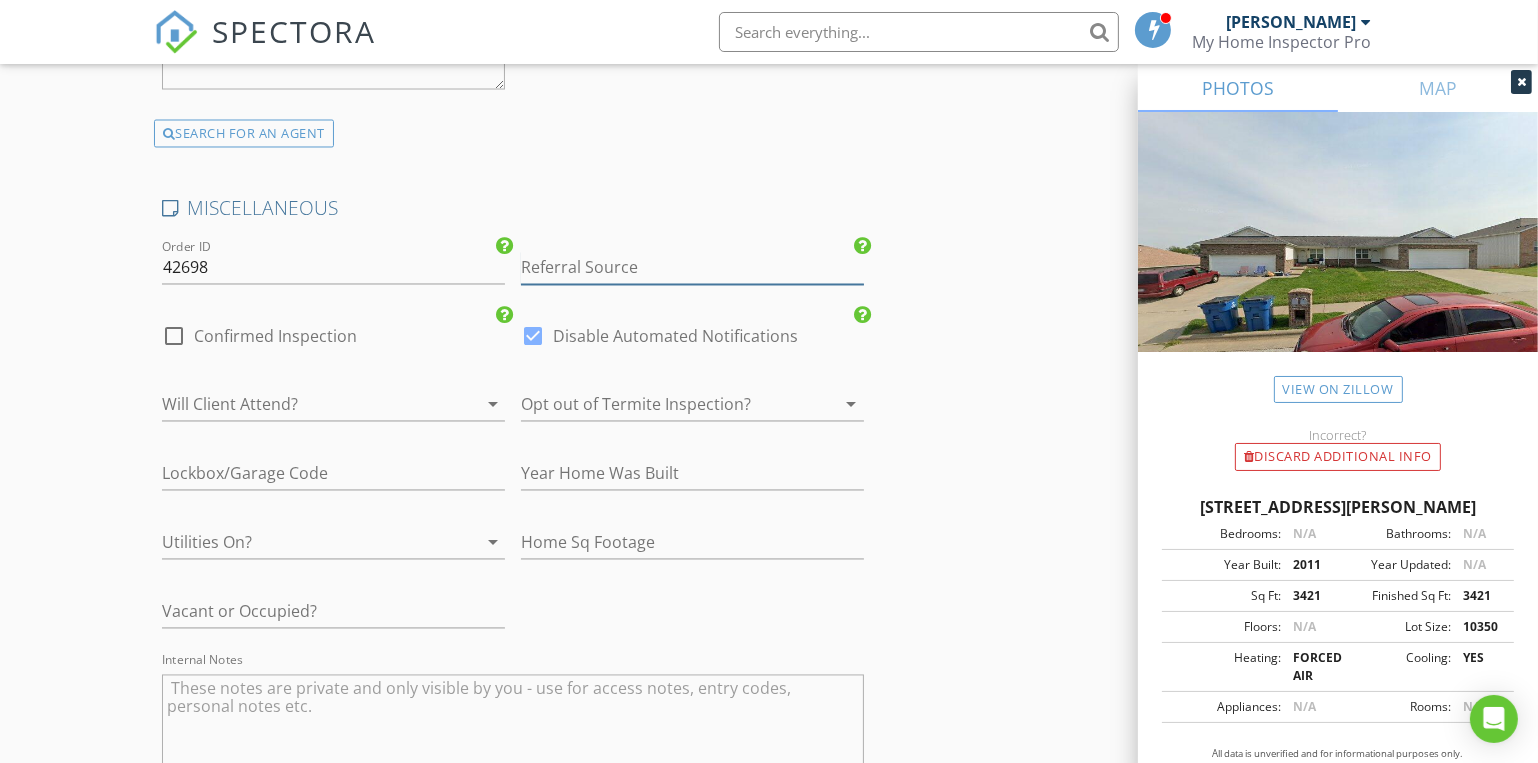 click at bounding box center (692, 268) 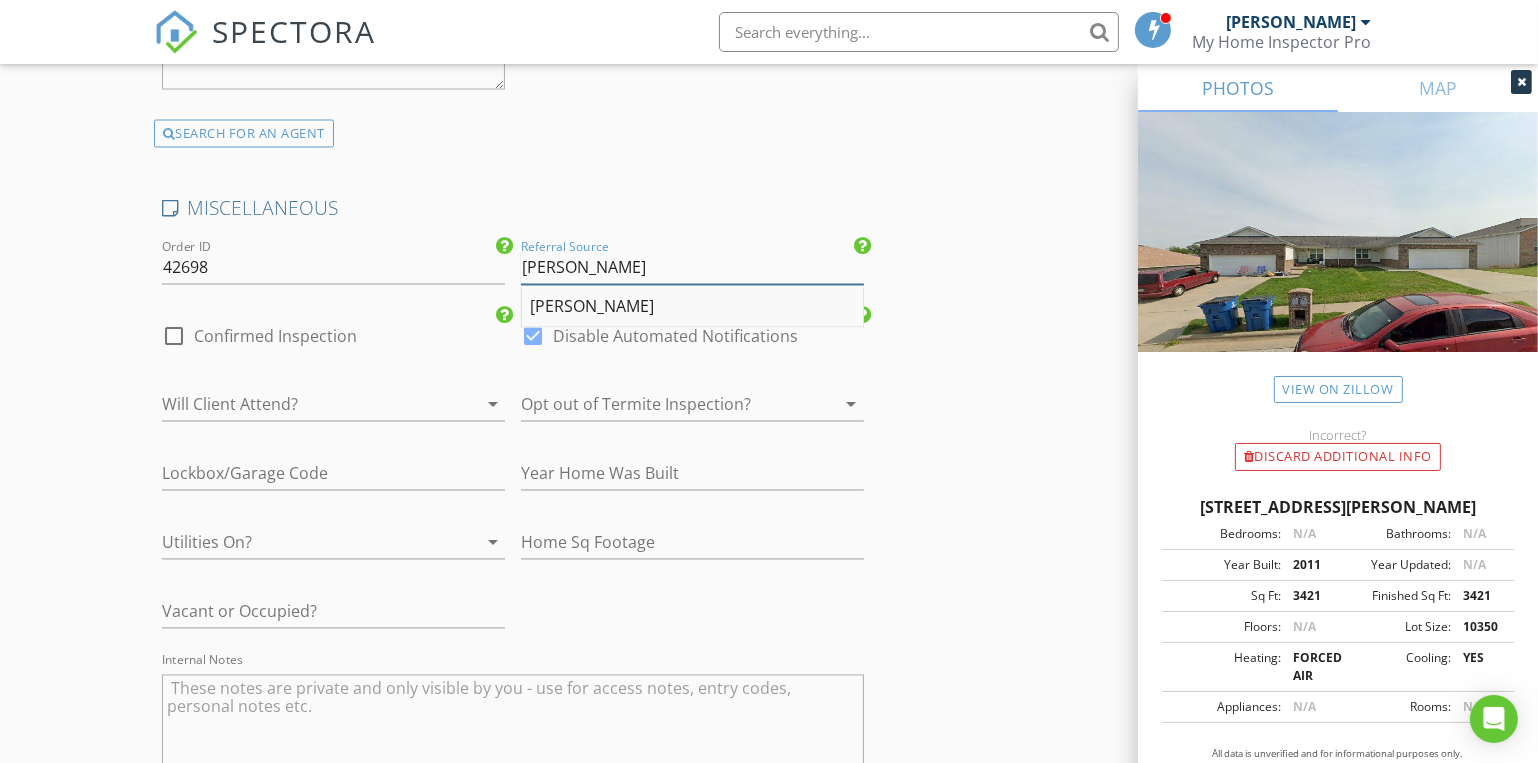 type on "[PERSON_NAME]" 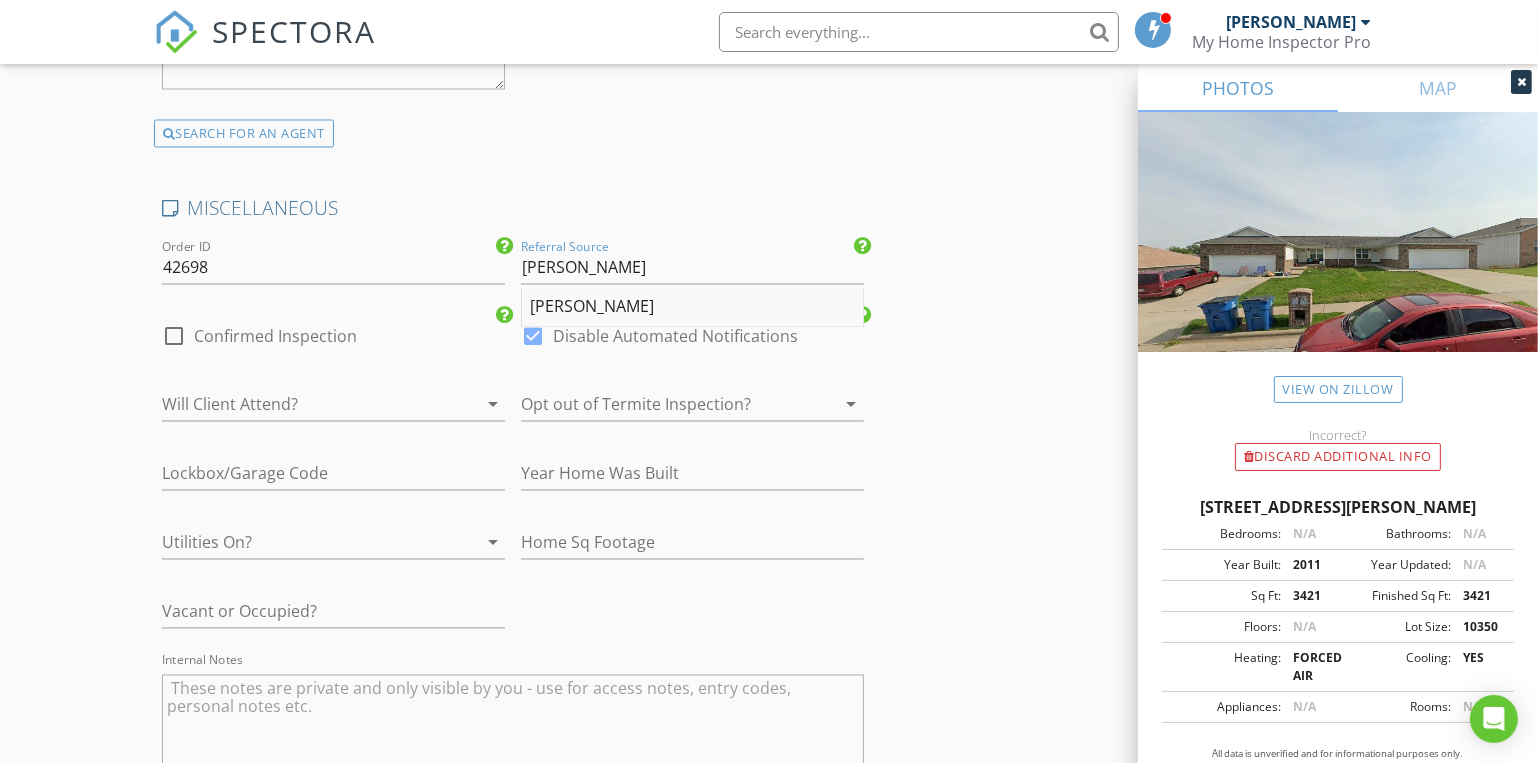 click on "[PERSON_NAME]" at bounding box center [692, 308] 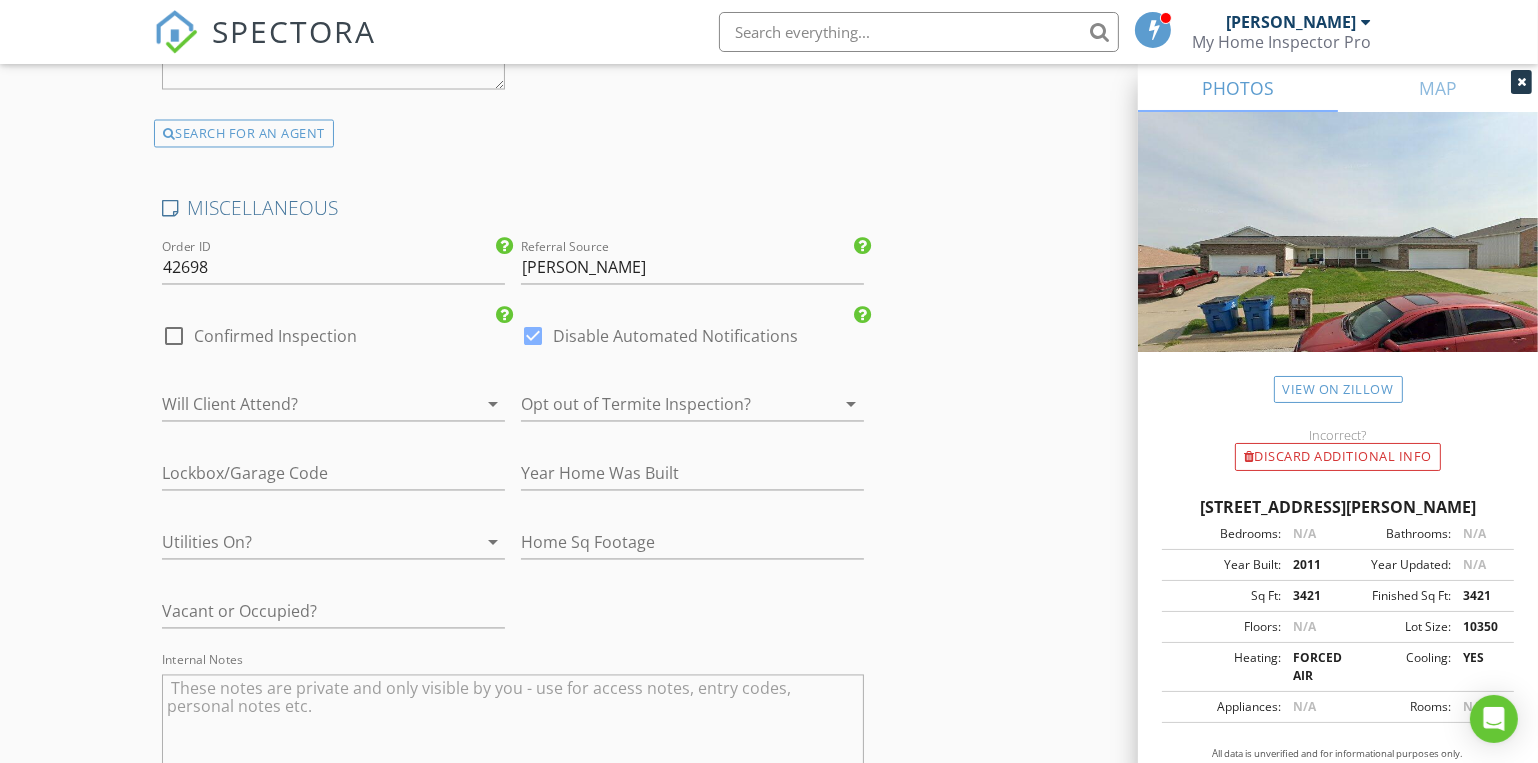 click at bounding box center (664, 405) 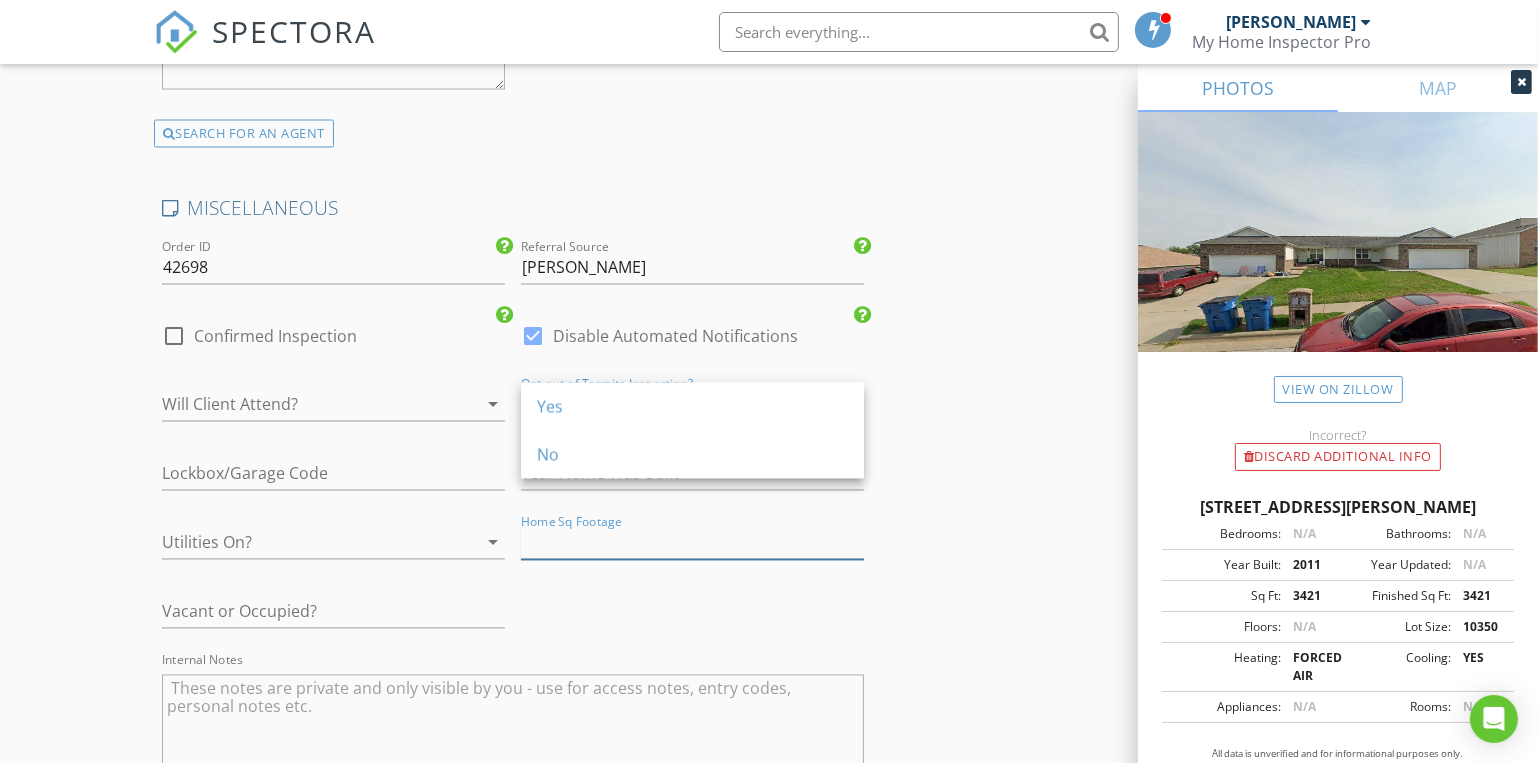 click at bounding box center (692, 543) 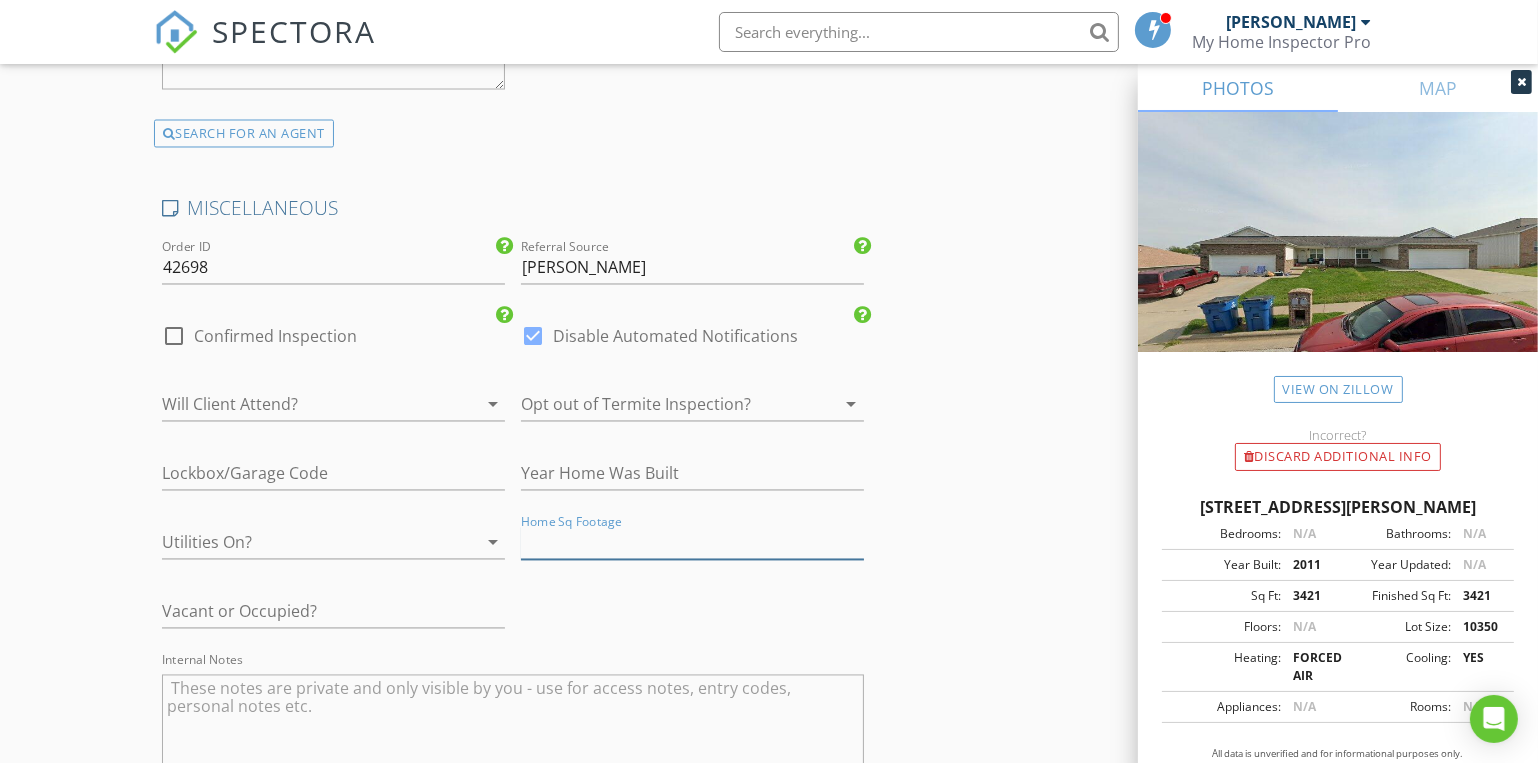 type on "3" 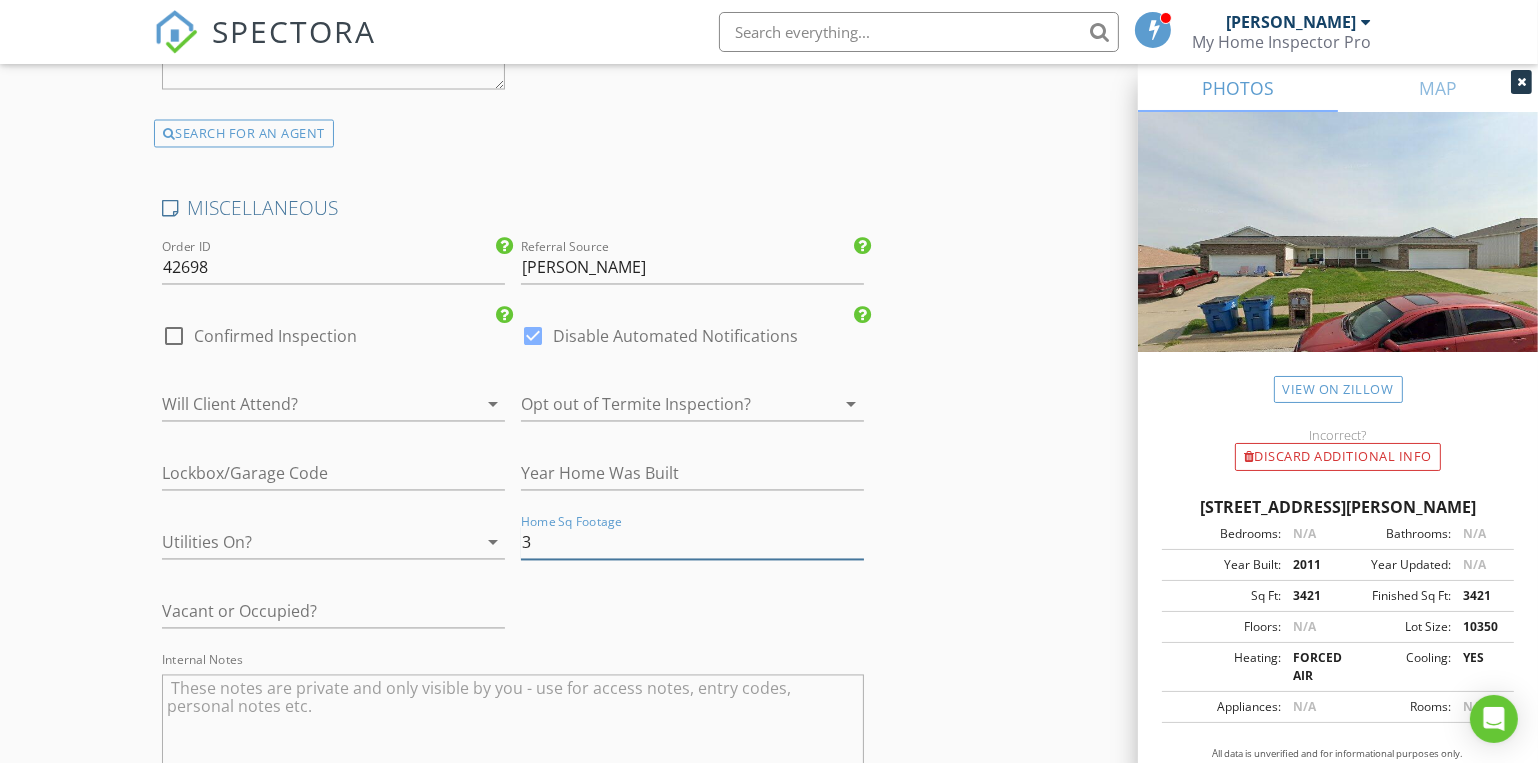 type on "4.25" 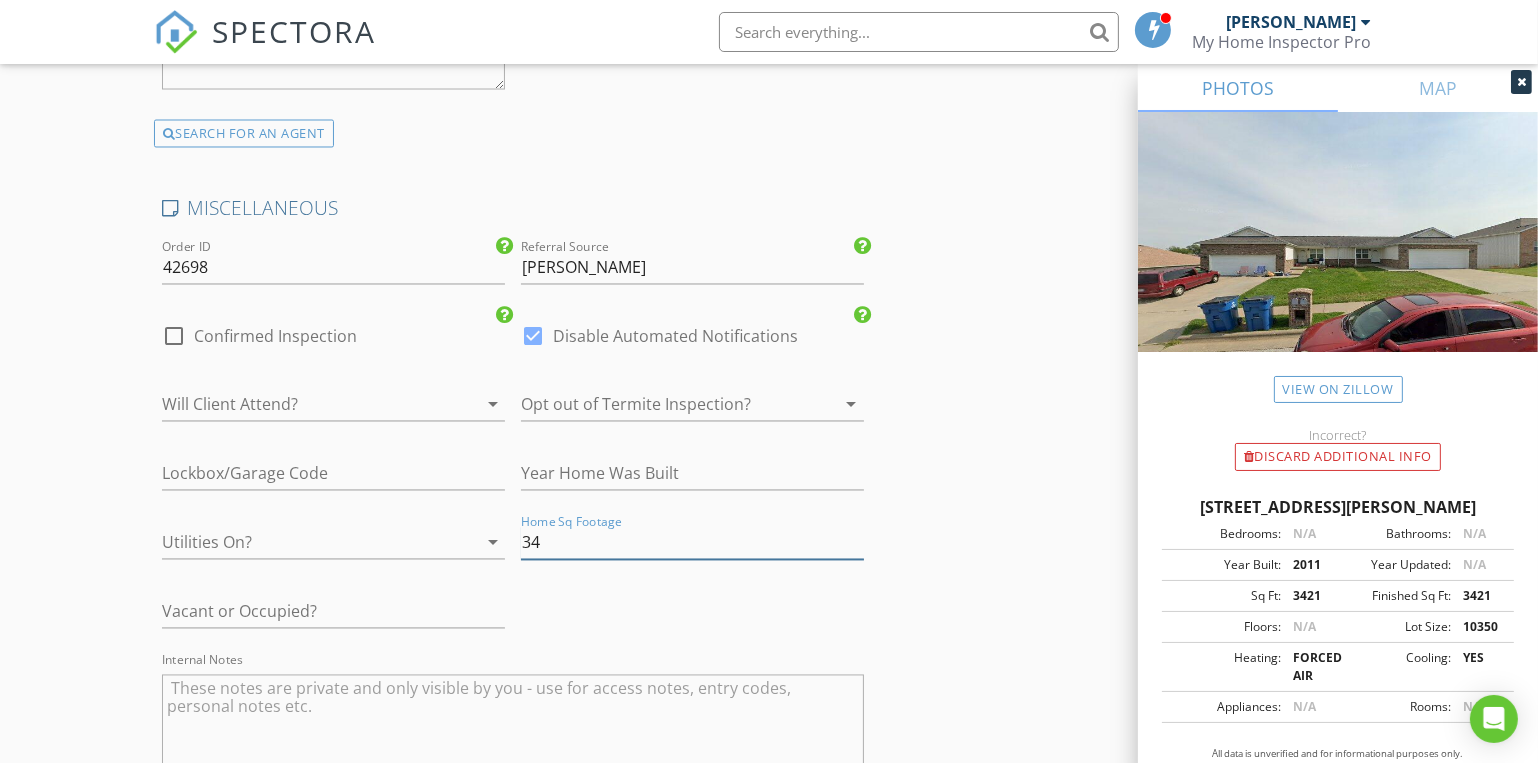 type on "3.75" 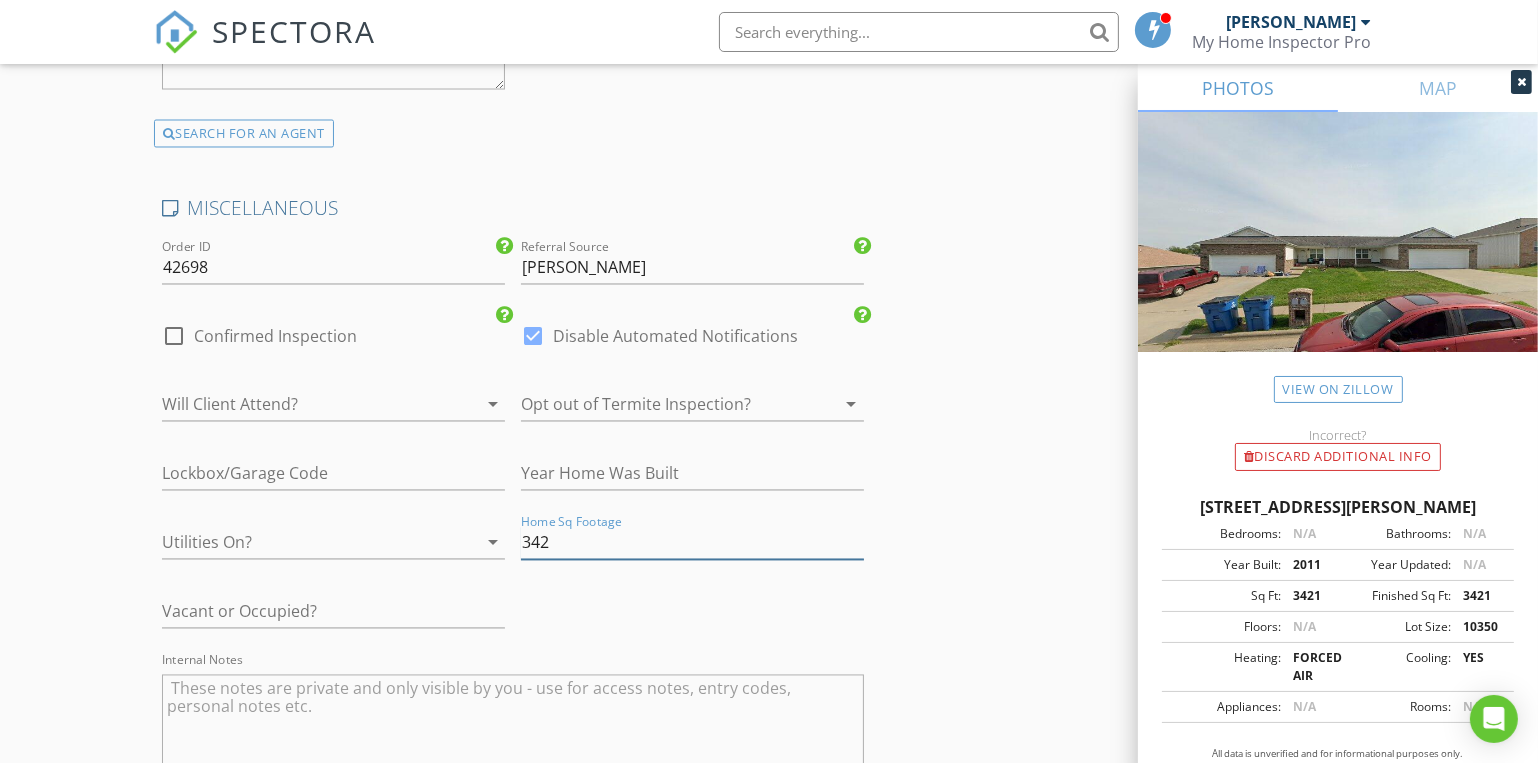 type on "4.25" 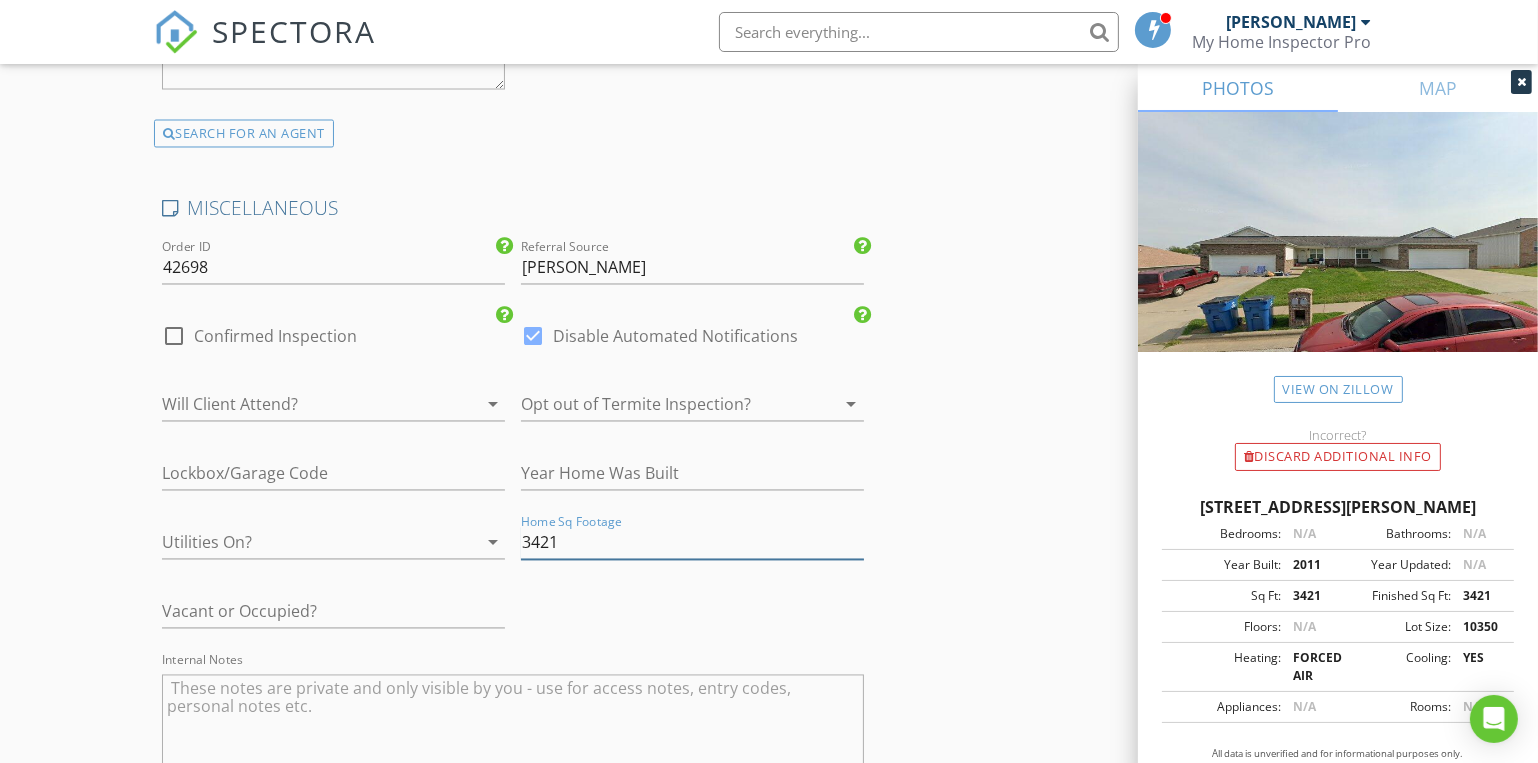 type on "3421" 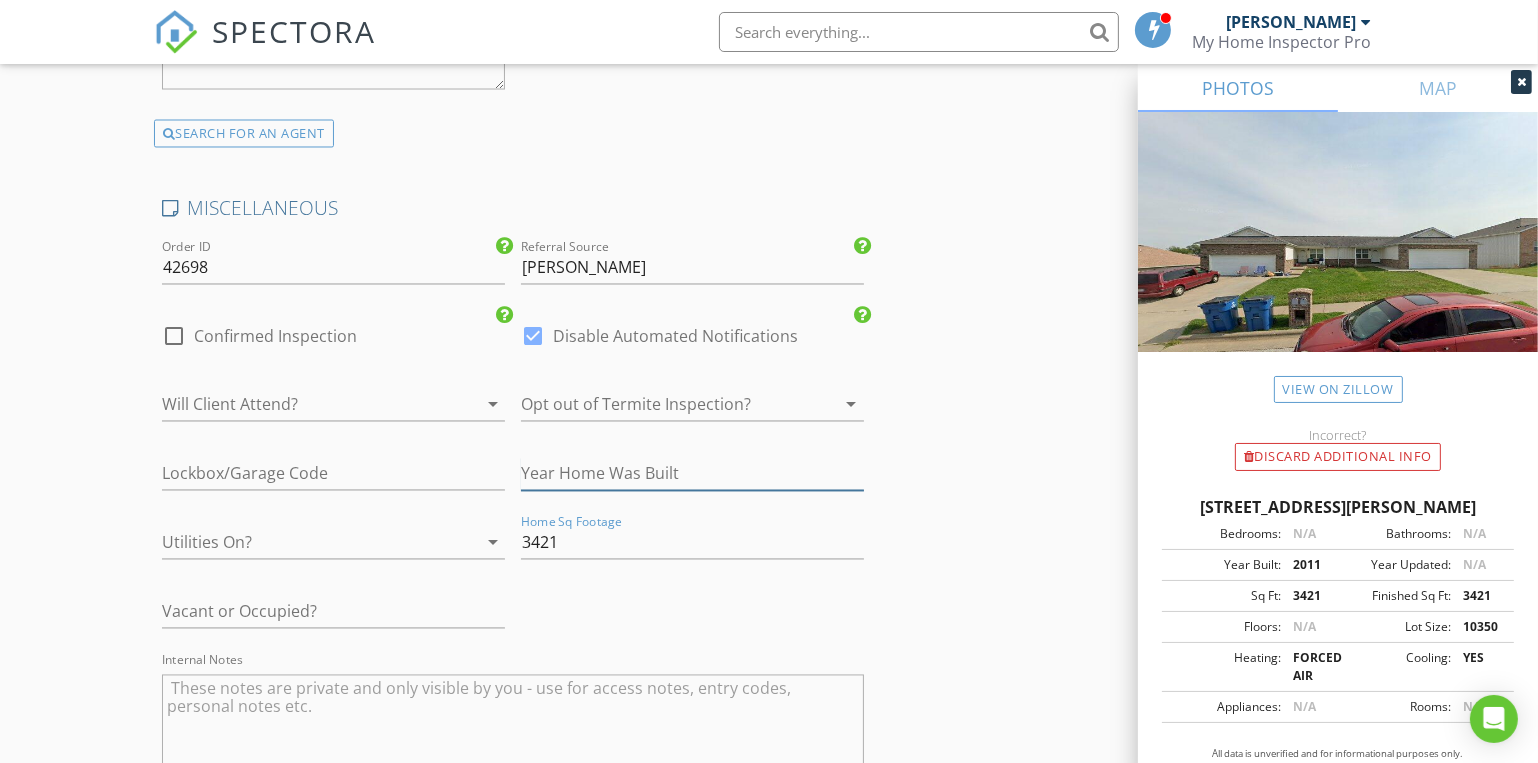 click at bounding box center (692, 474) 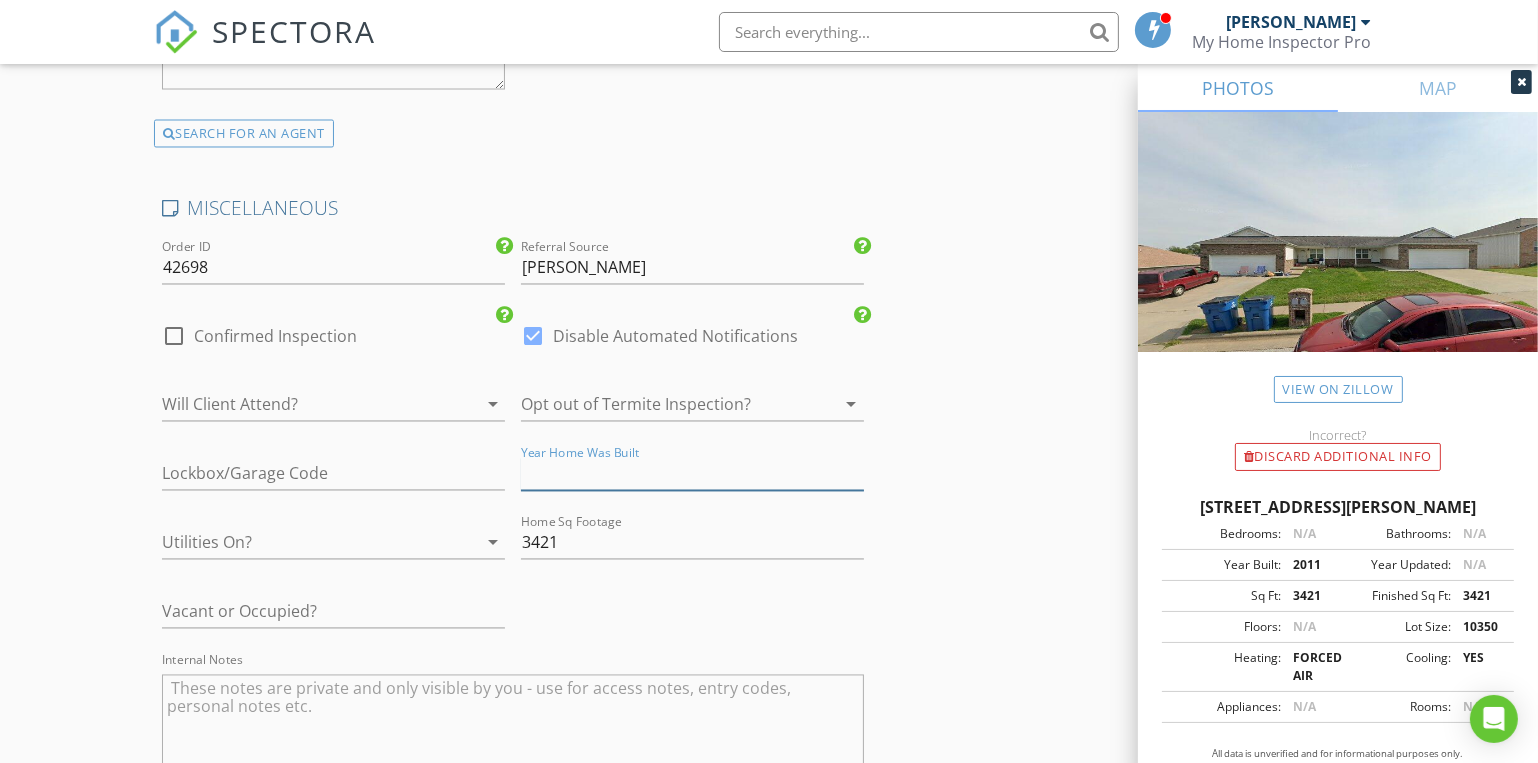 type on "2" 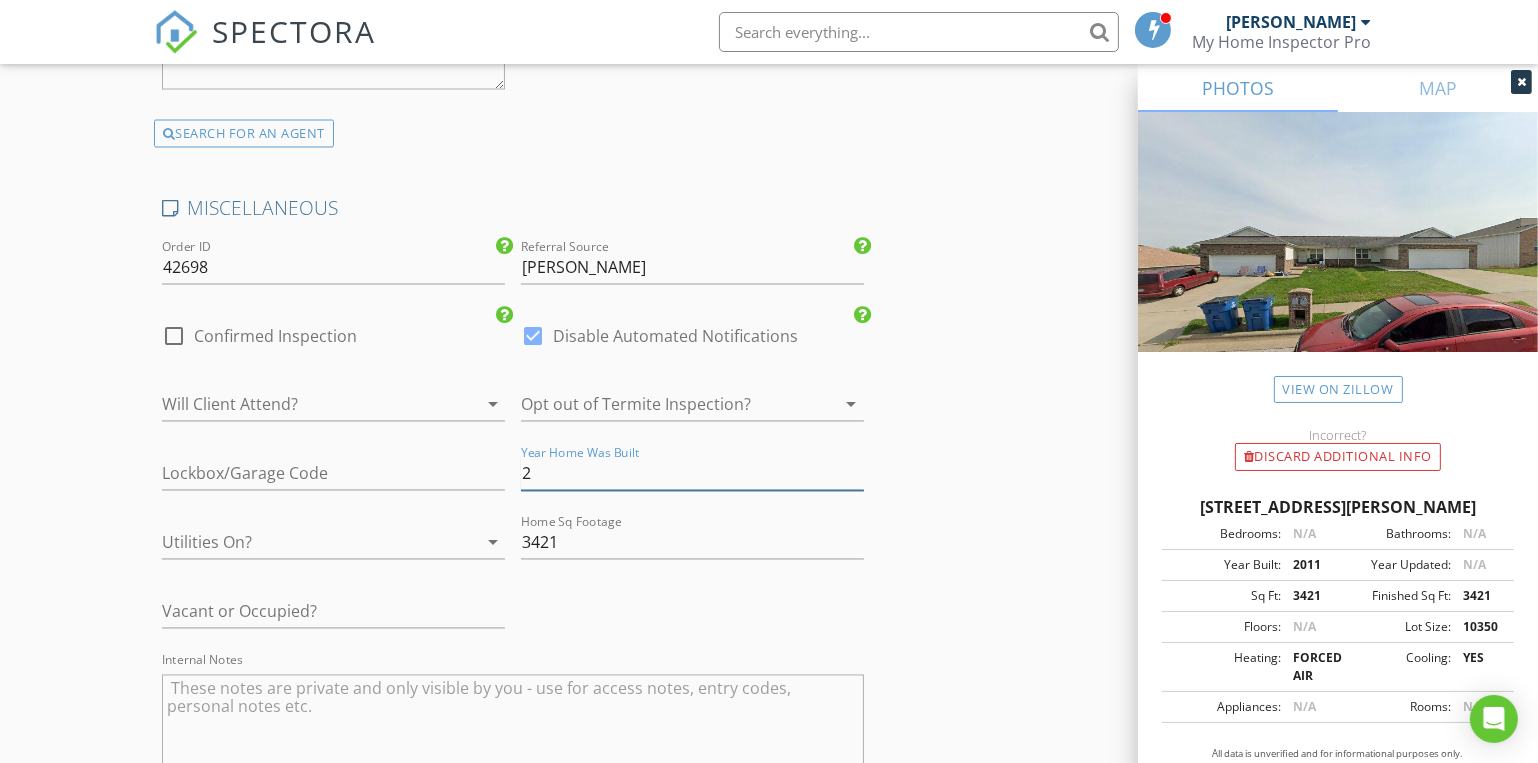 type on "4.25" 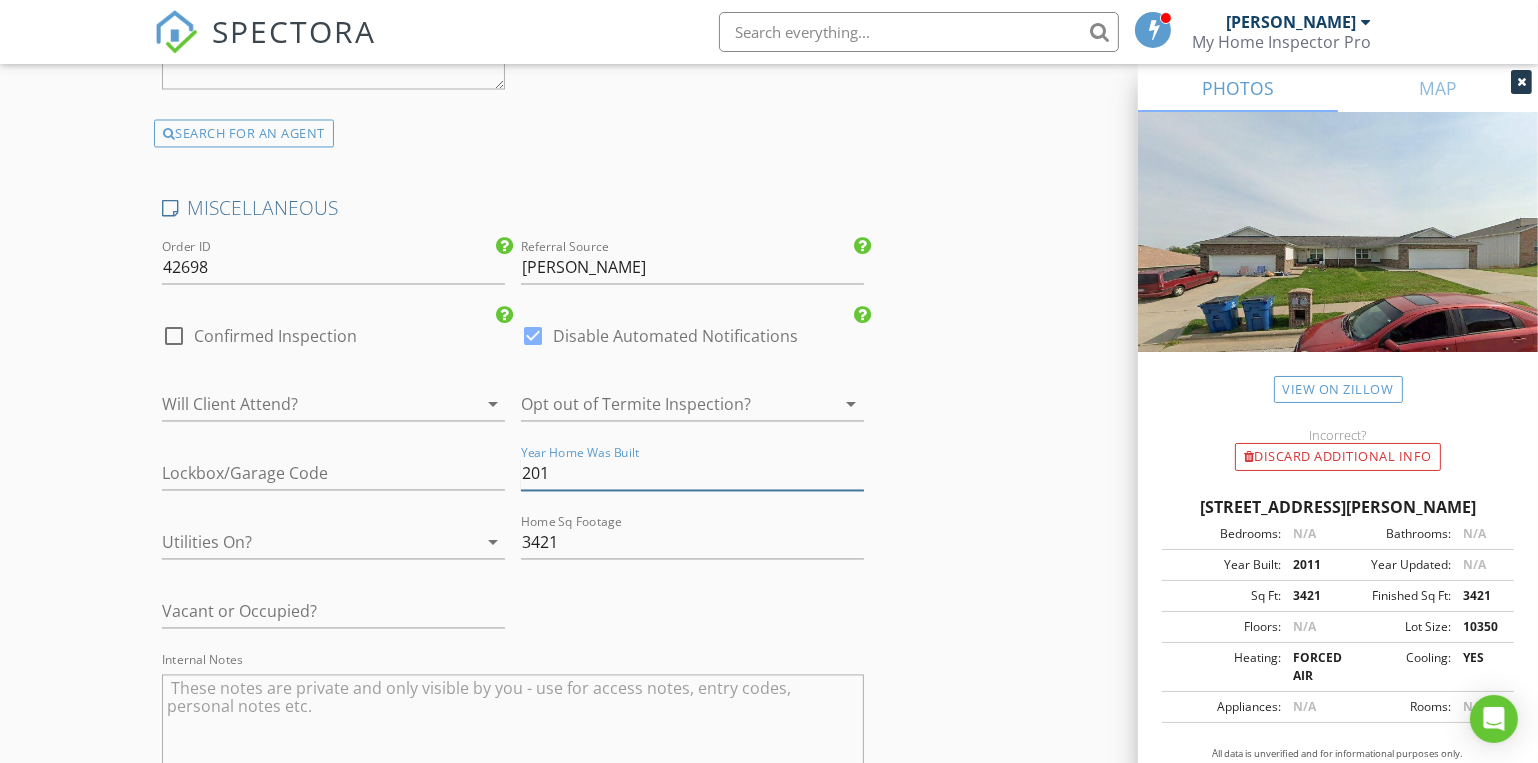 type on "2011" 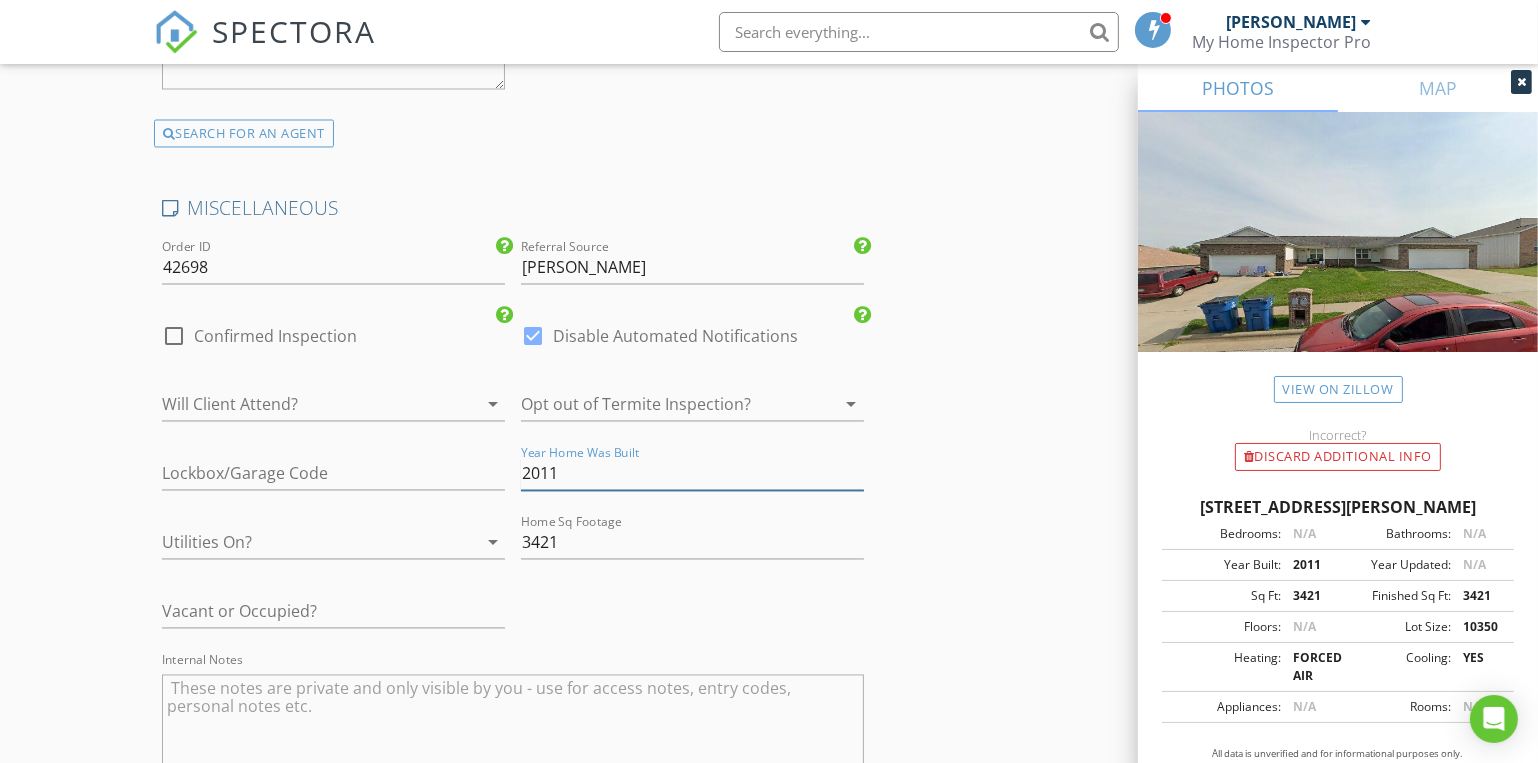type on "4.25" 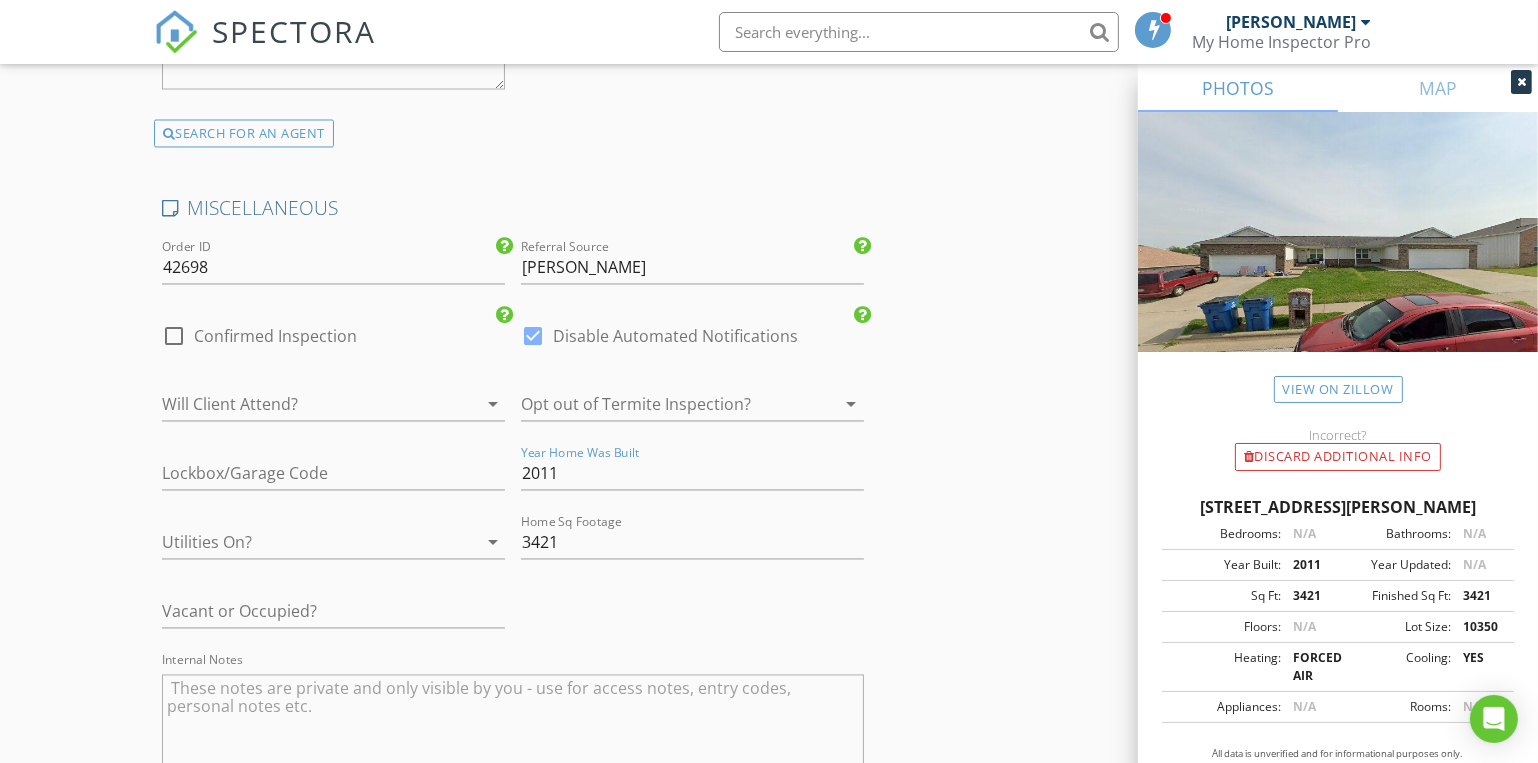 click at bounding box center (305, 405) 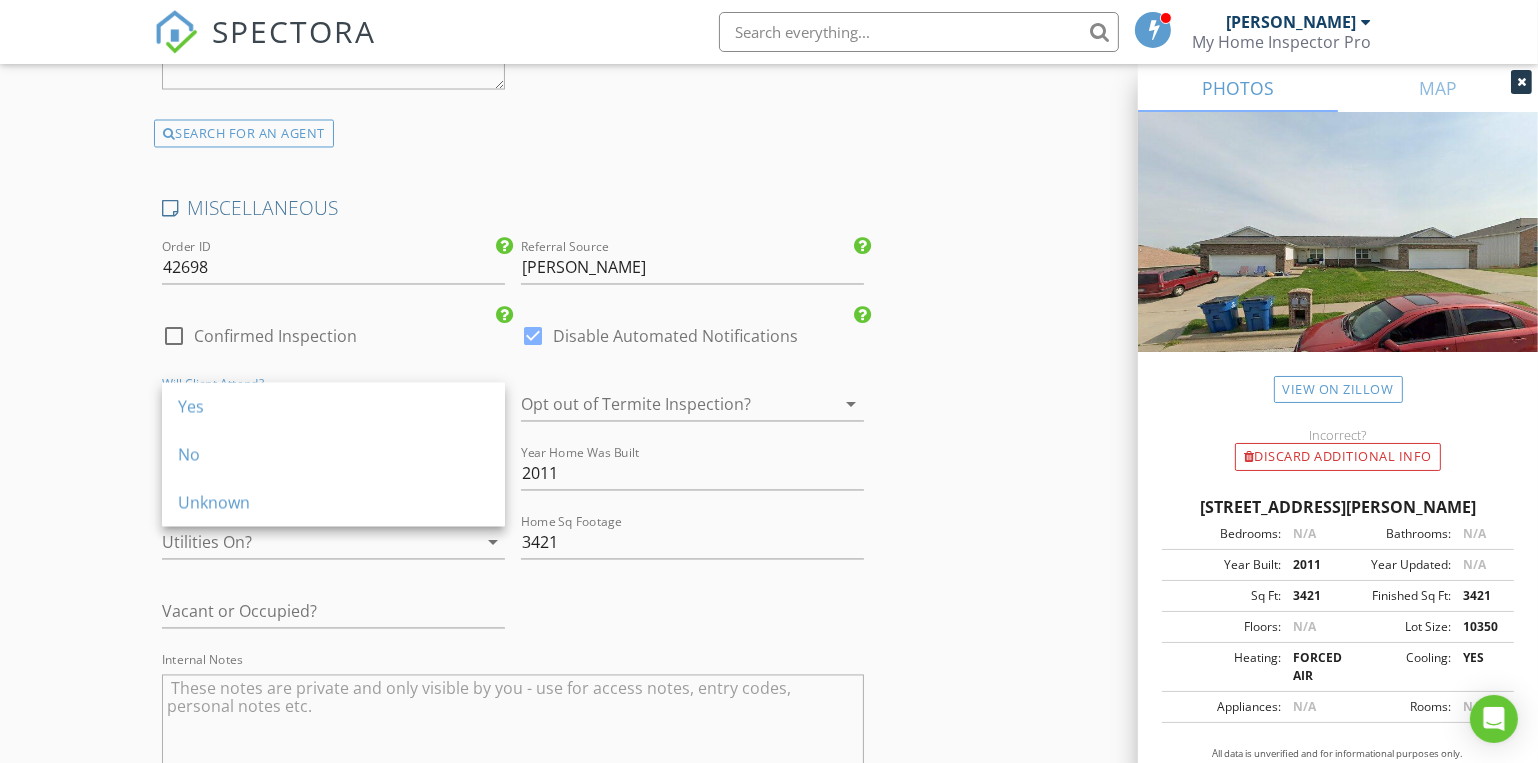 click on "Yes" at bounding box center [333, 407] 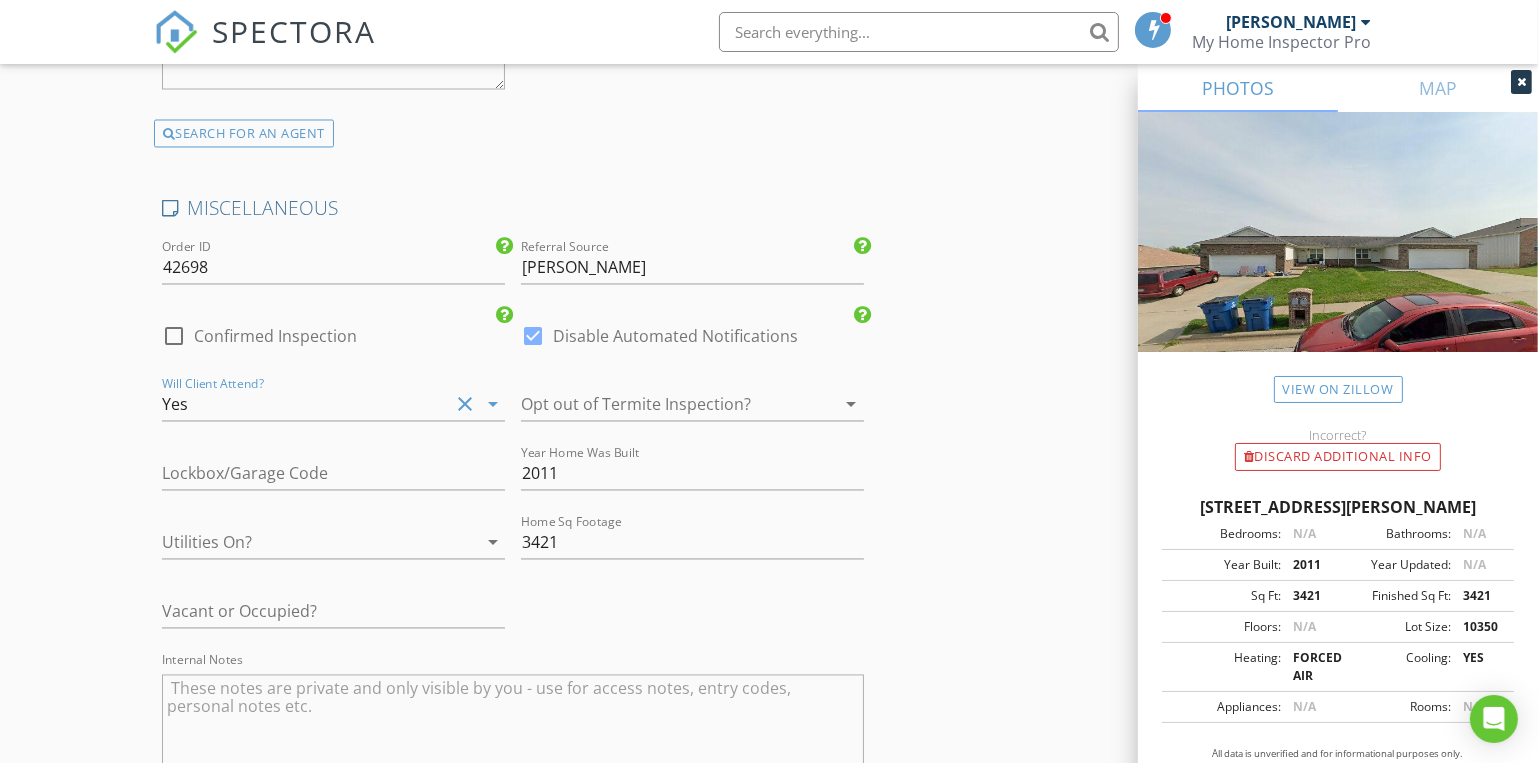 click at bounding box center [305, 543] 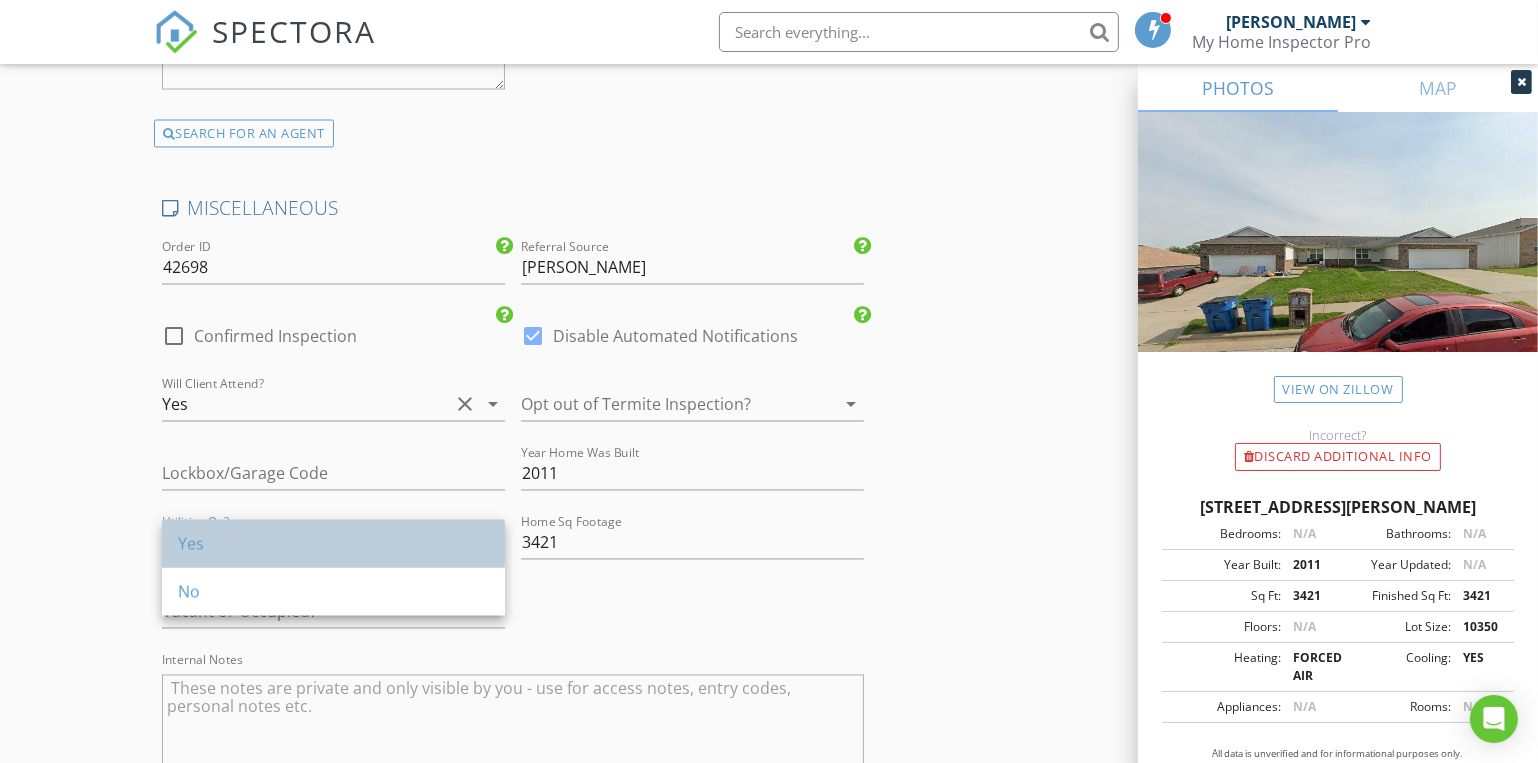 click on "Yes" at bounding box center [333, 544] 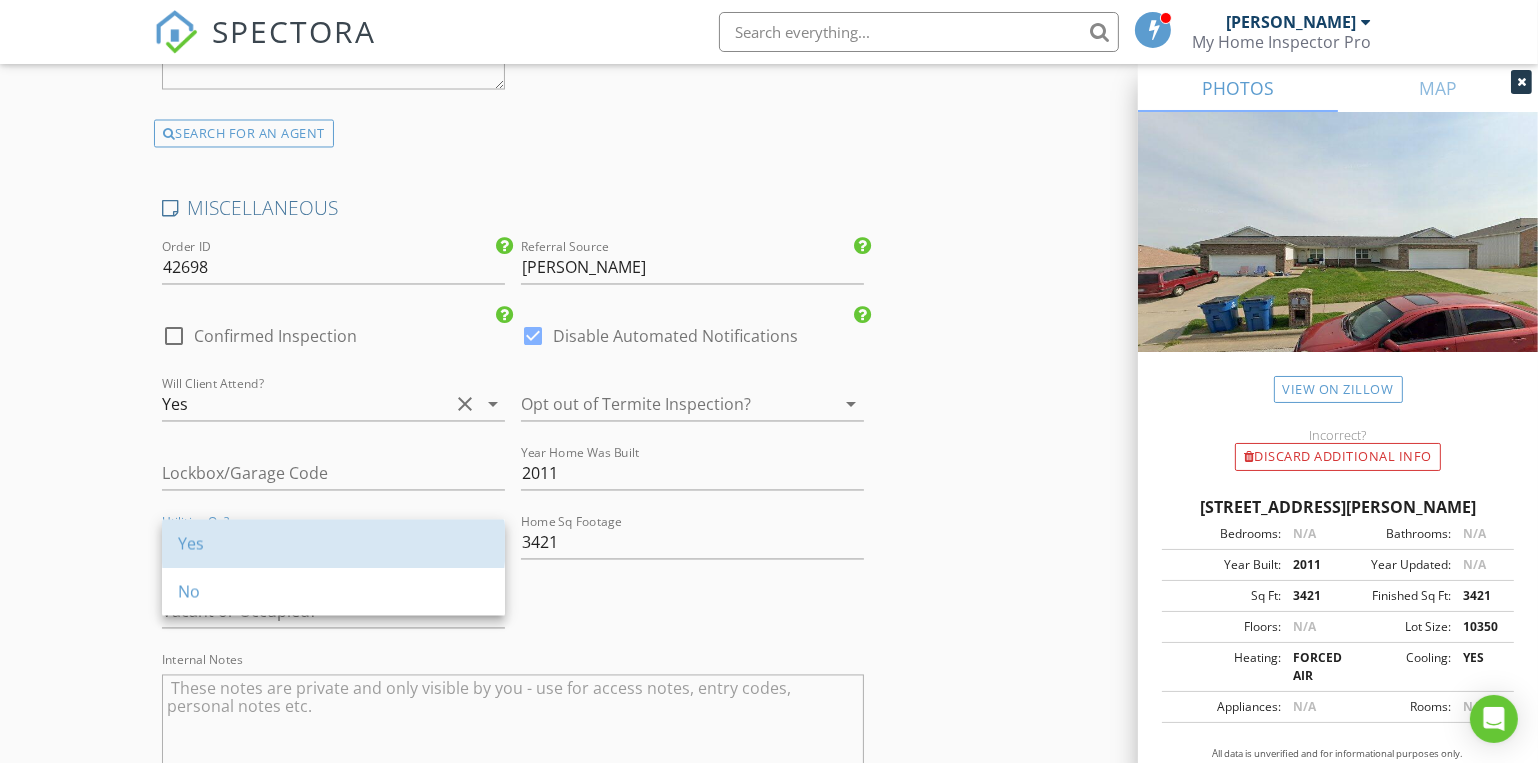 type on "4.25" 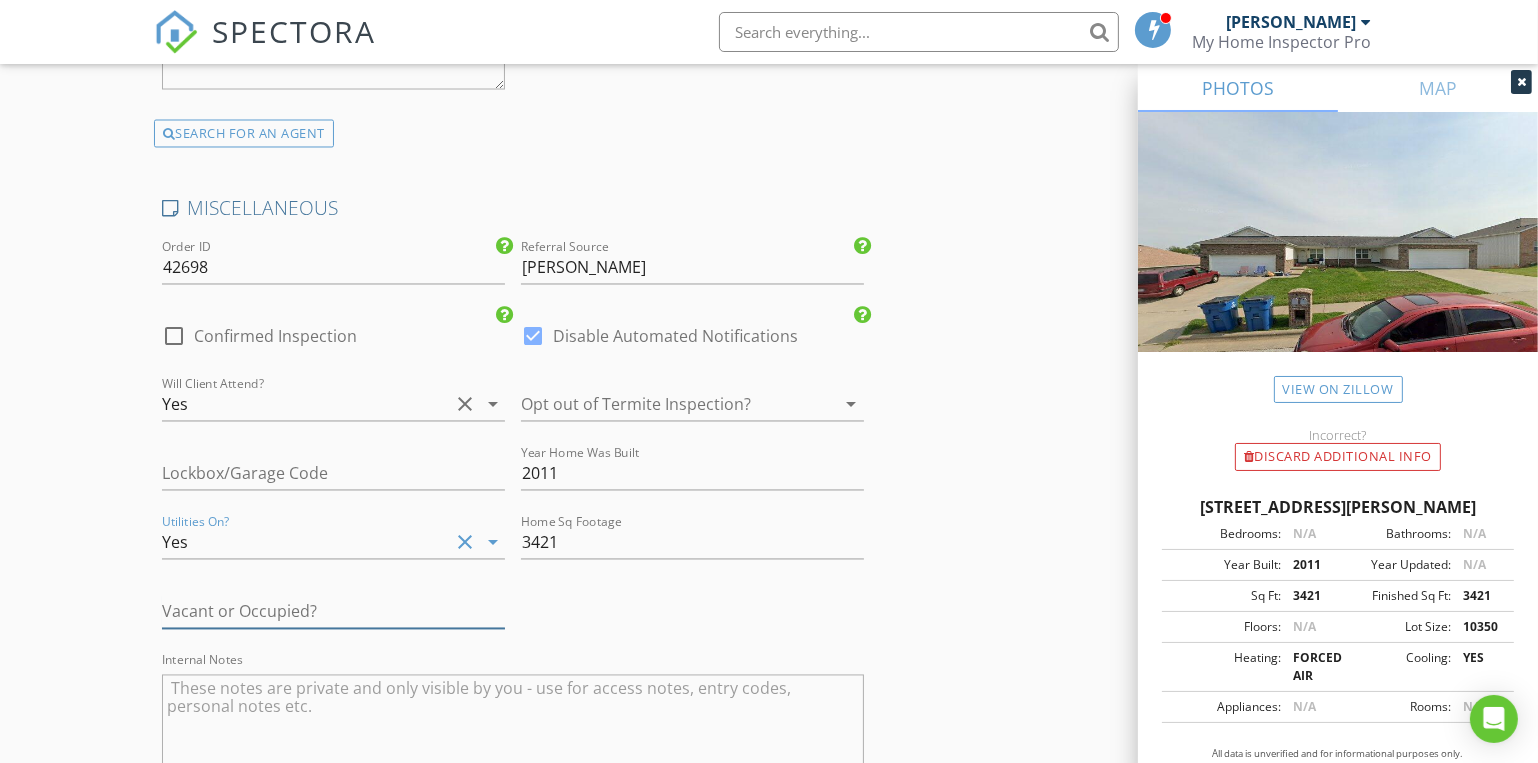 click at bounding box center (333, 612) 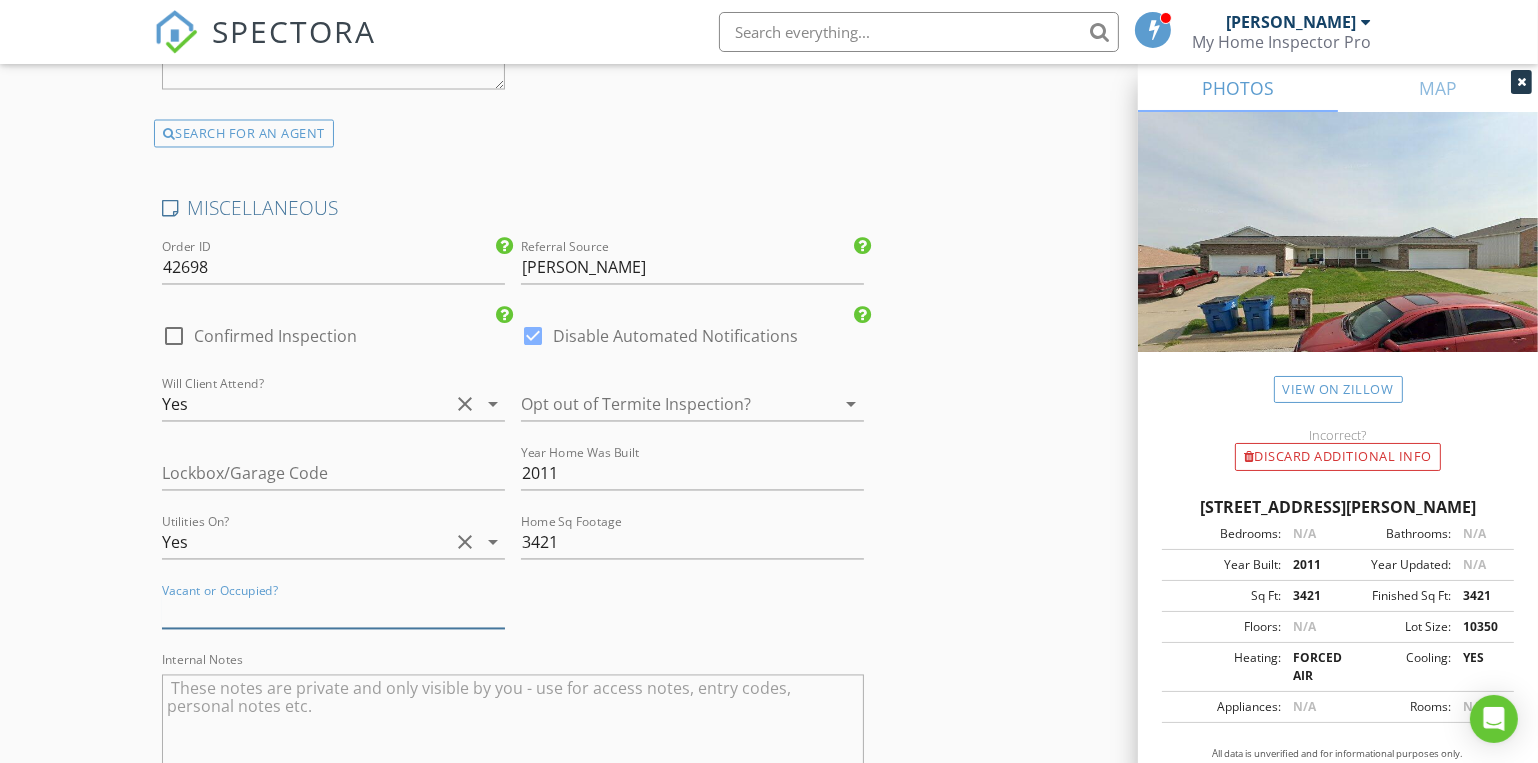type on "O" 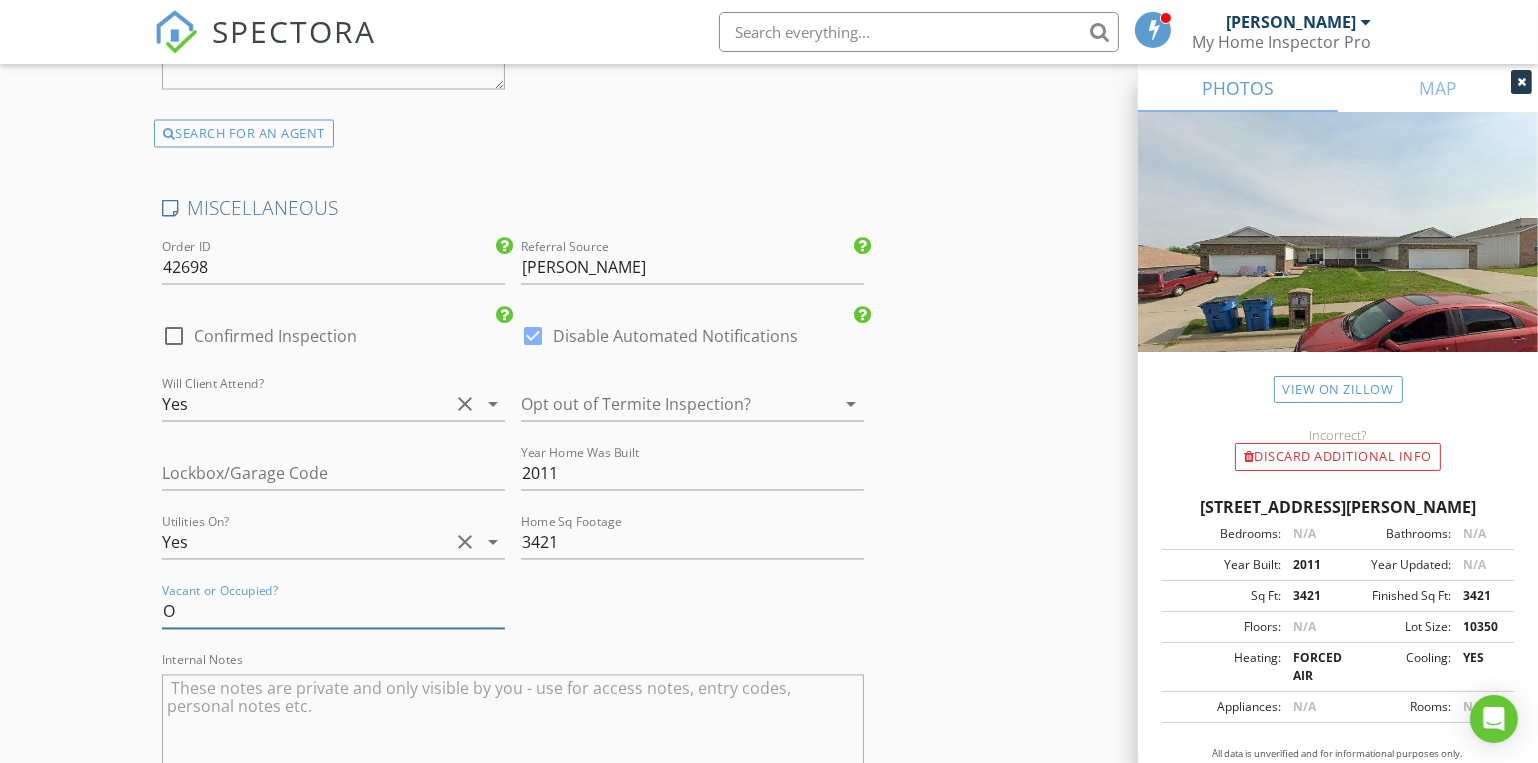 type on "4.25" 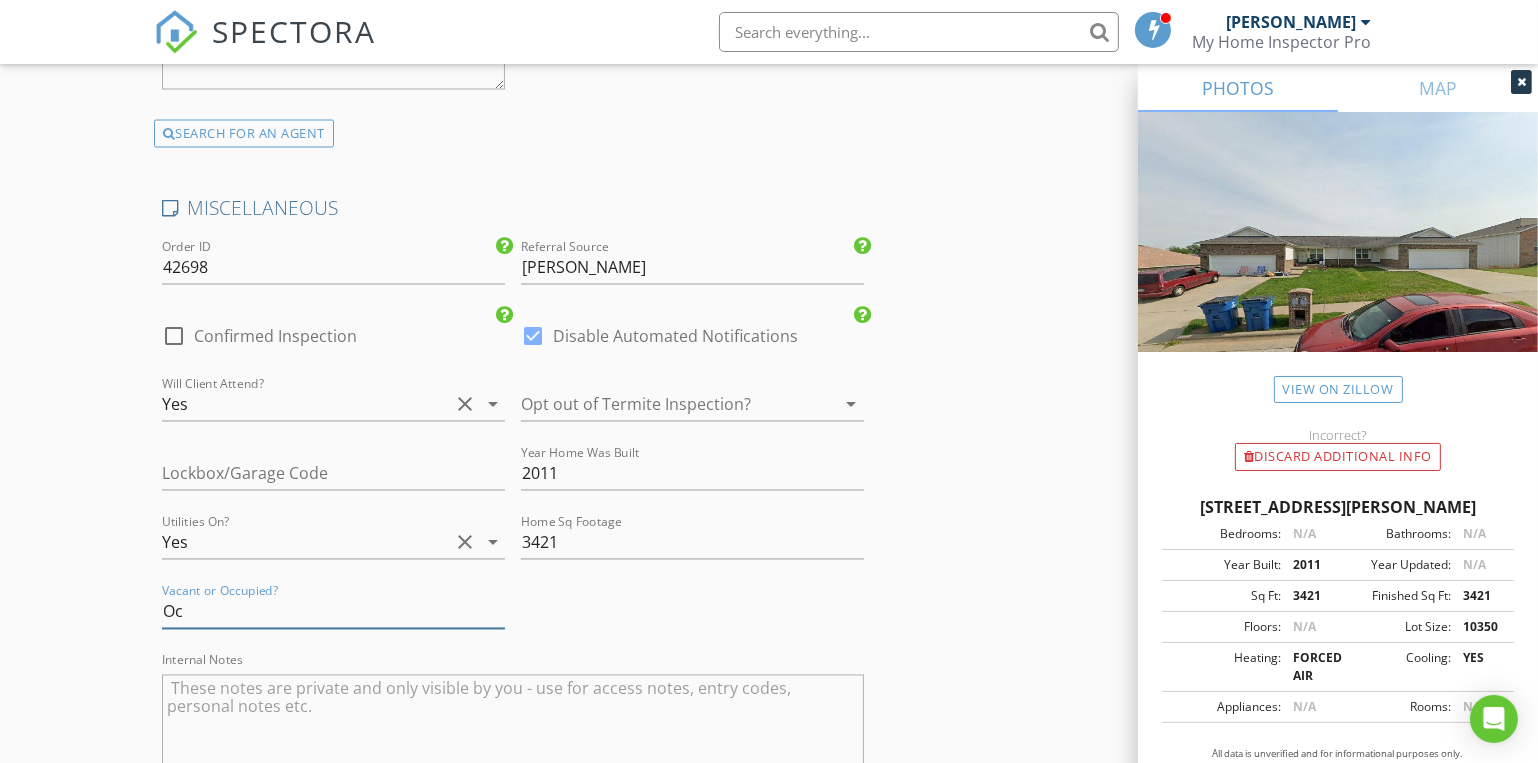 type on "Occ" 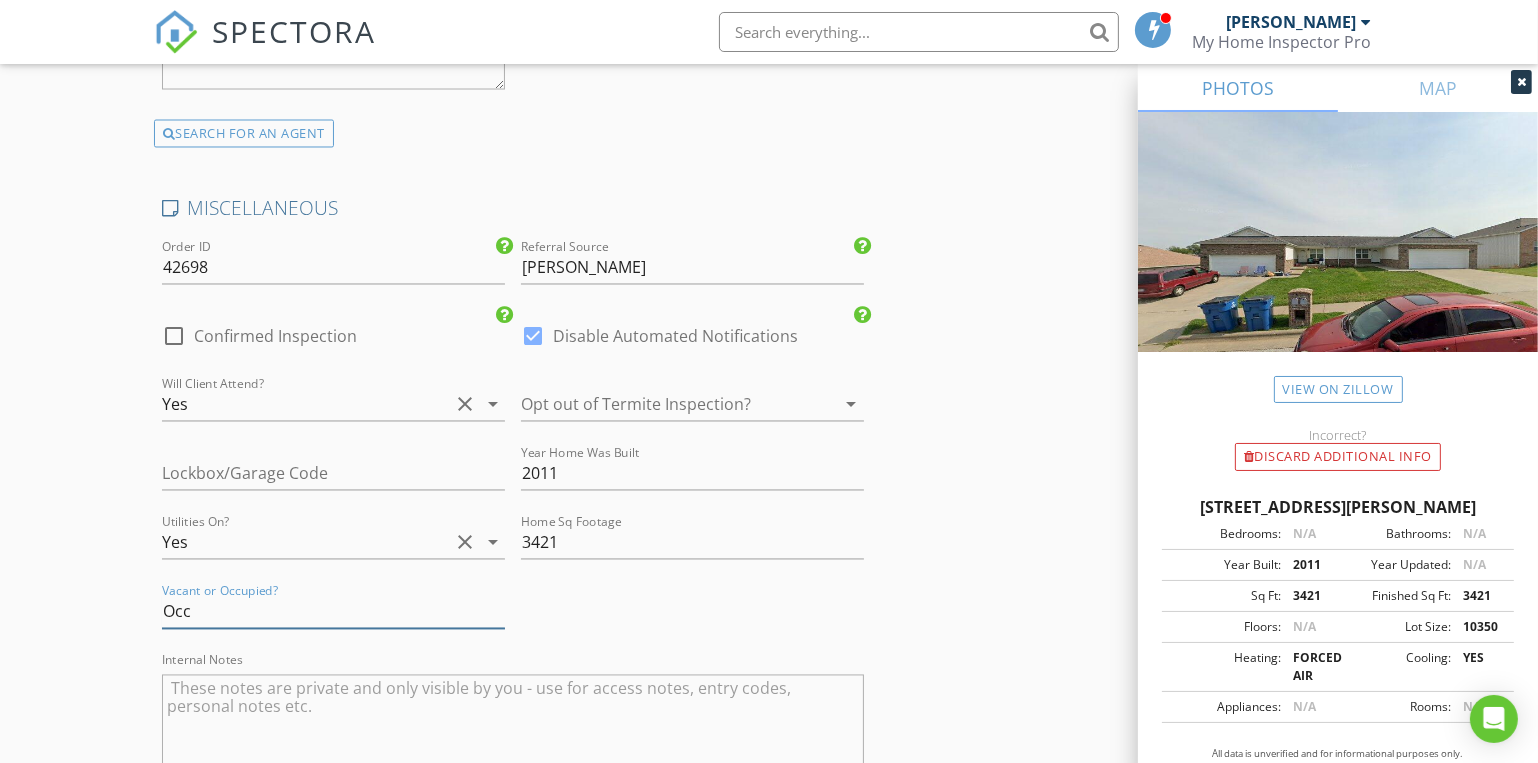 type on "4.25" 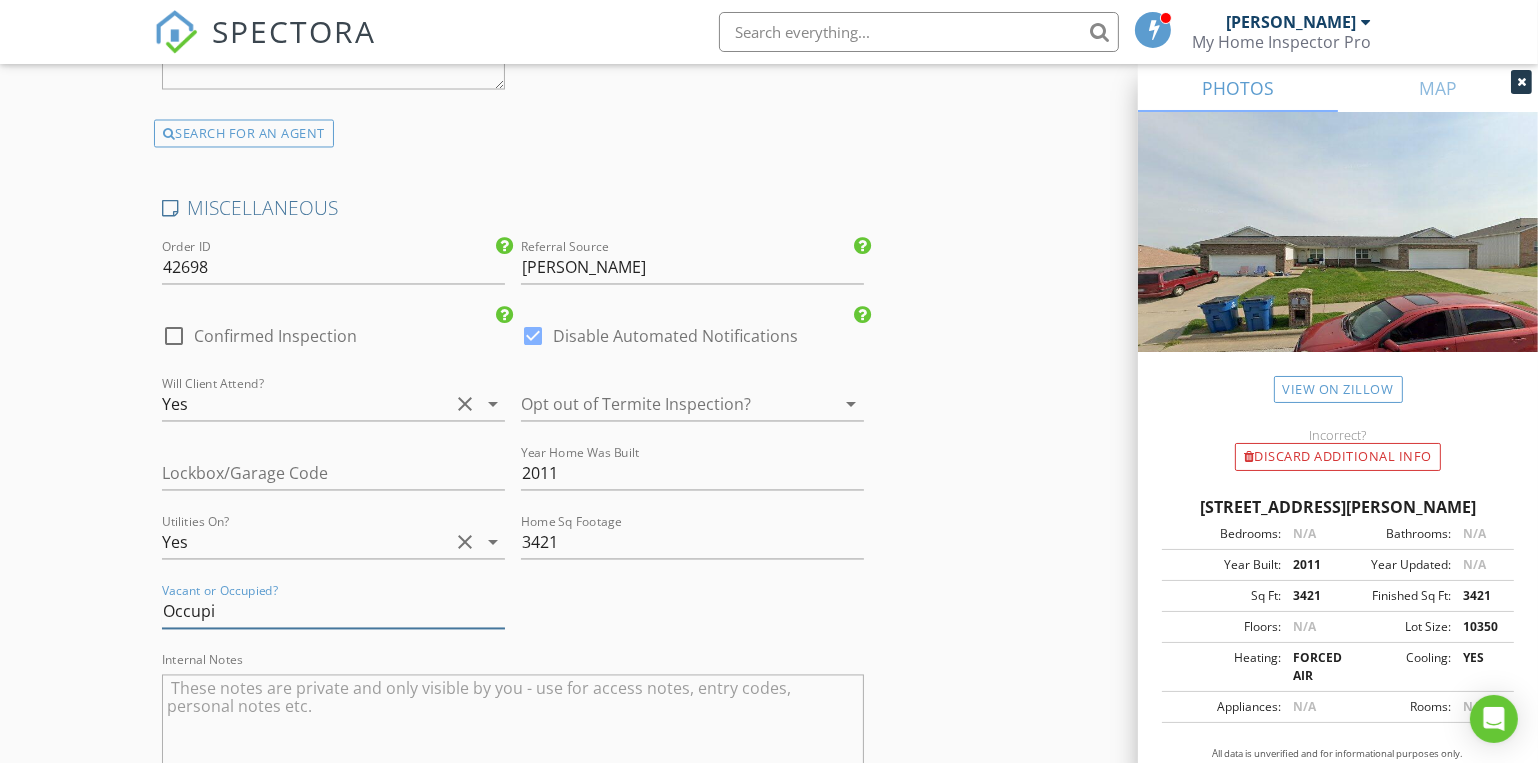 type on "Occupie" 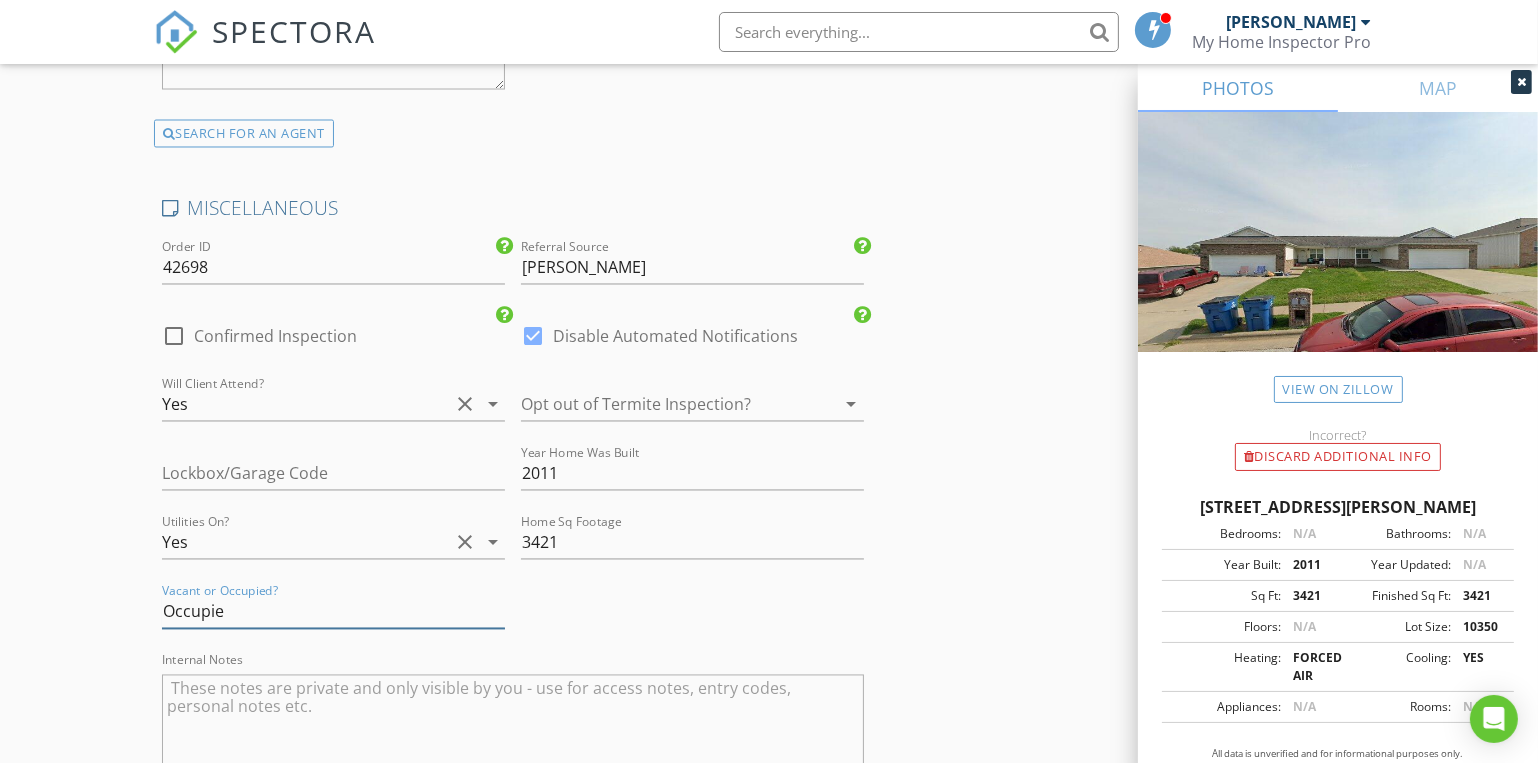 type on "4.25" 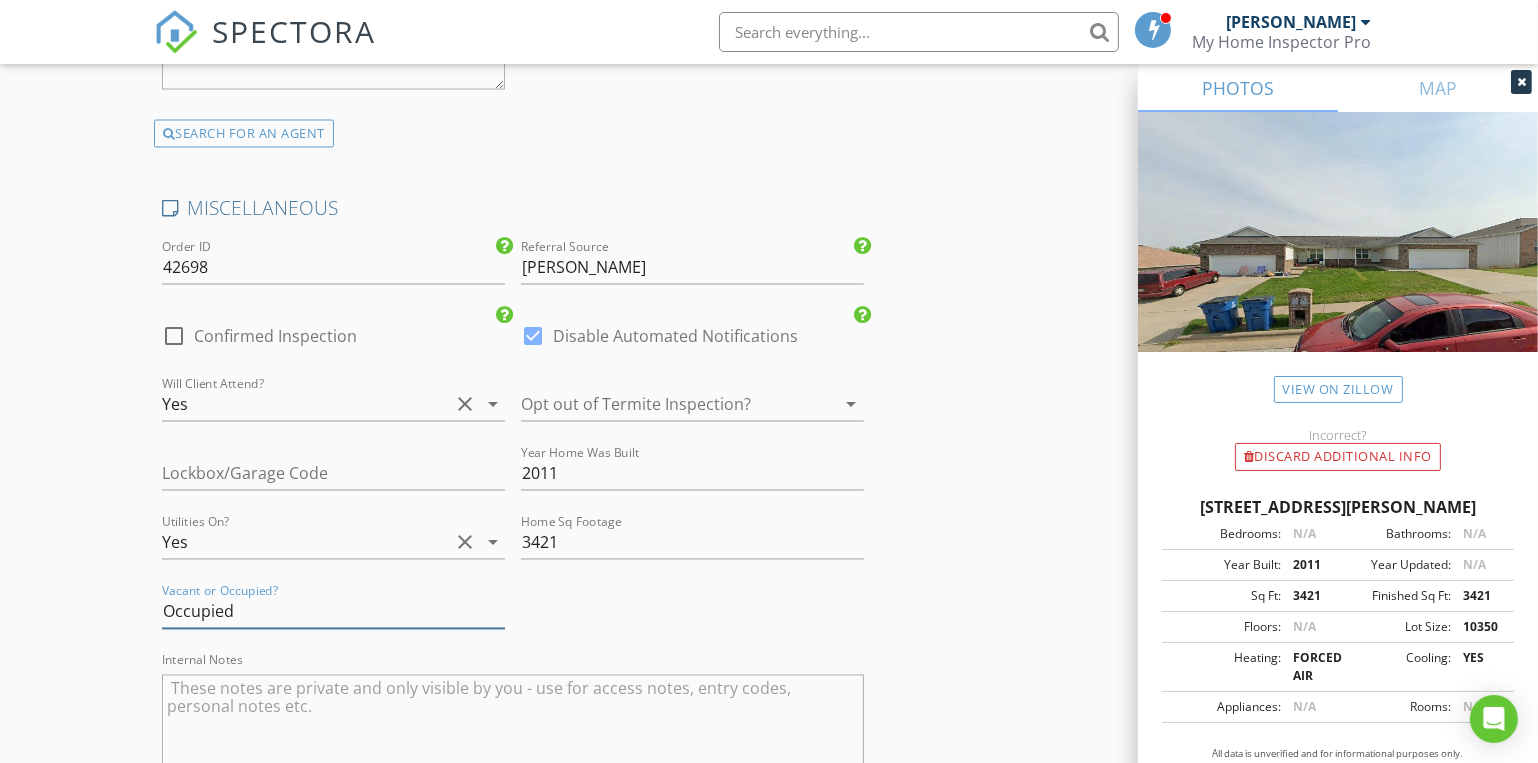type on "4.25" 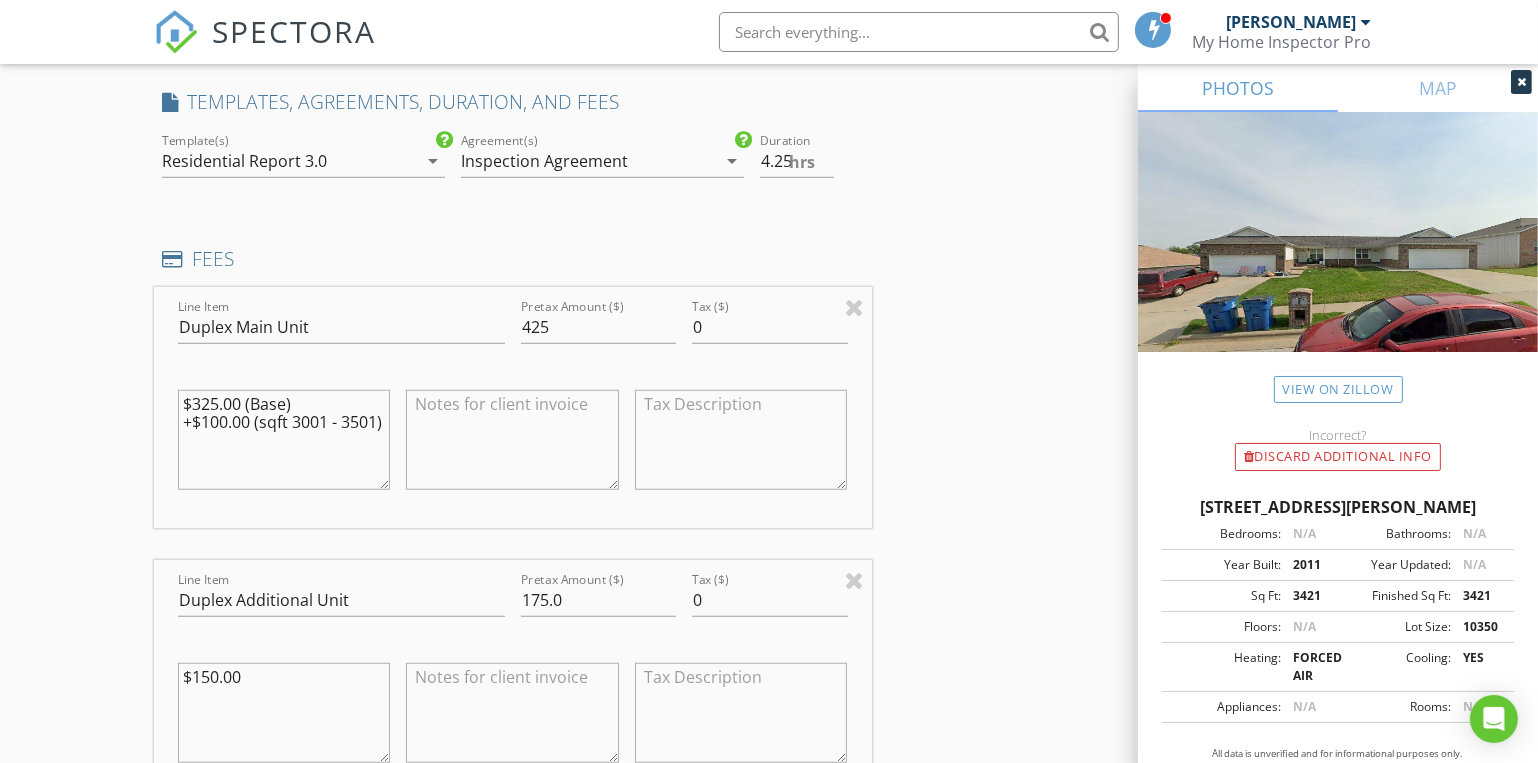 scroll, scrollTop: 1909, scrollLeft: 0, axis: vertical 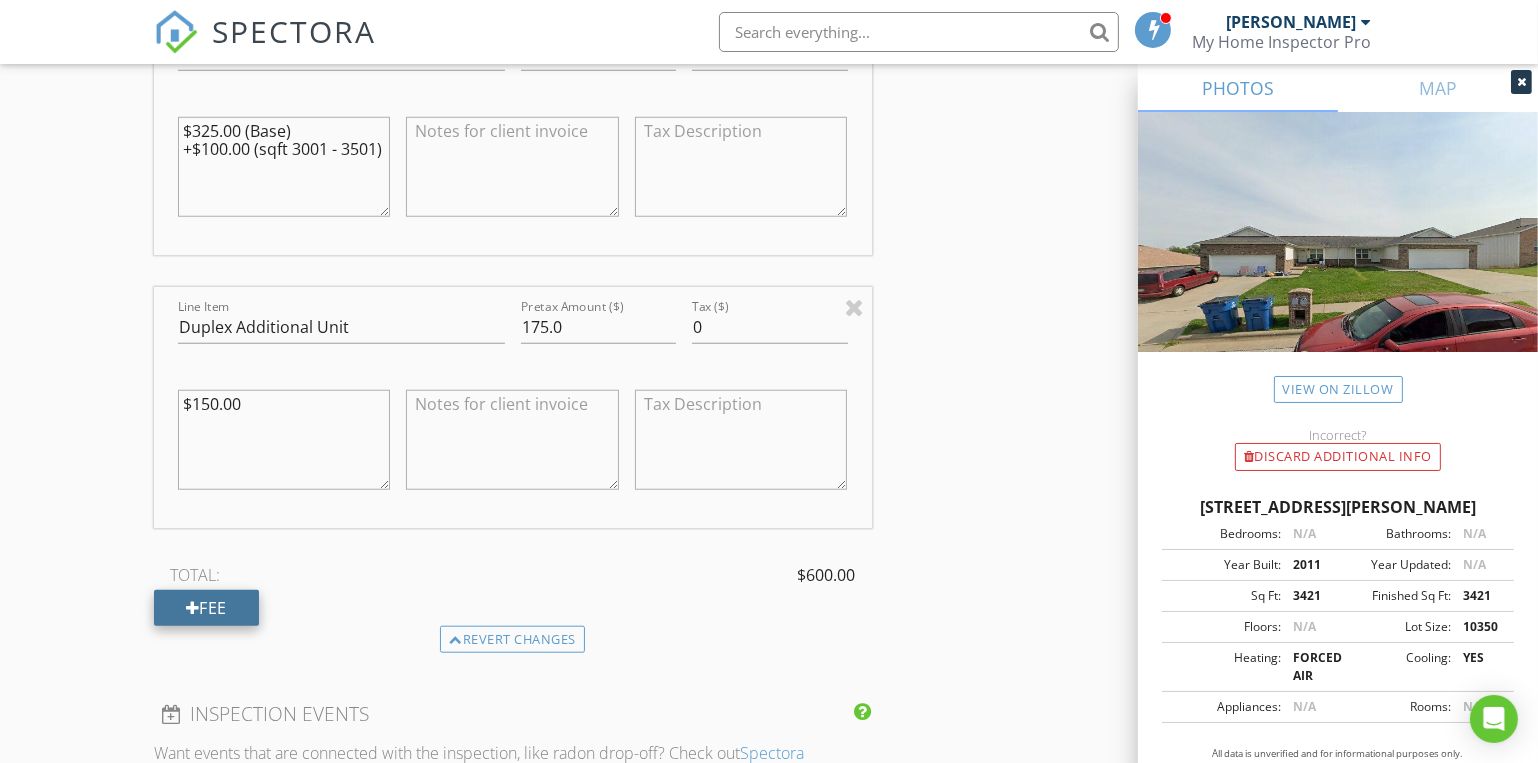 type on "Occupied" 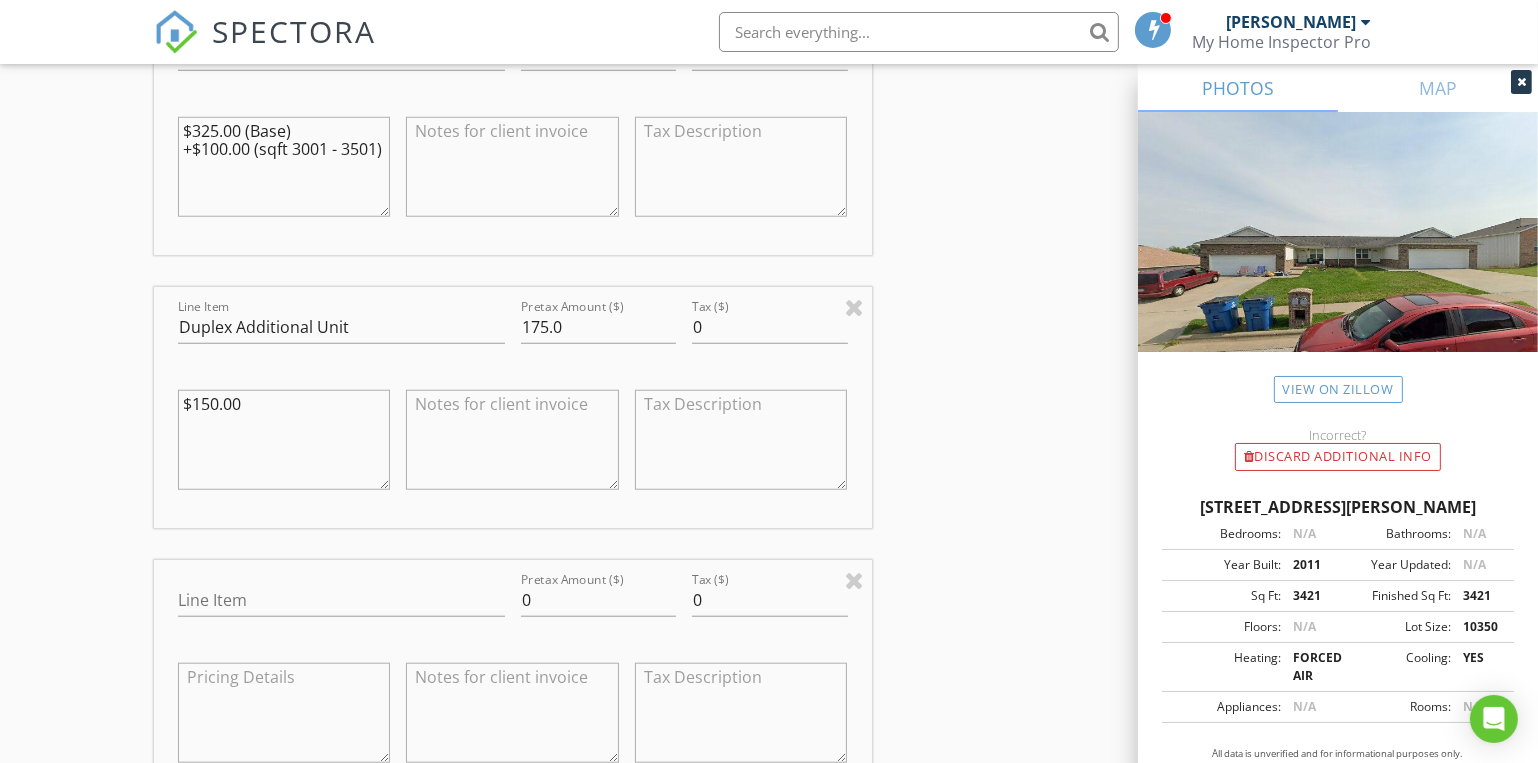 click at bounding box center [854, 580] 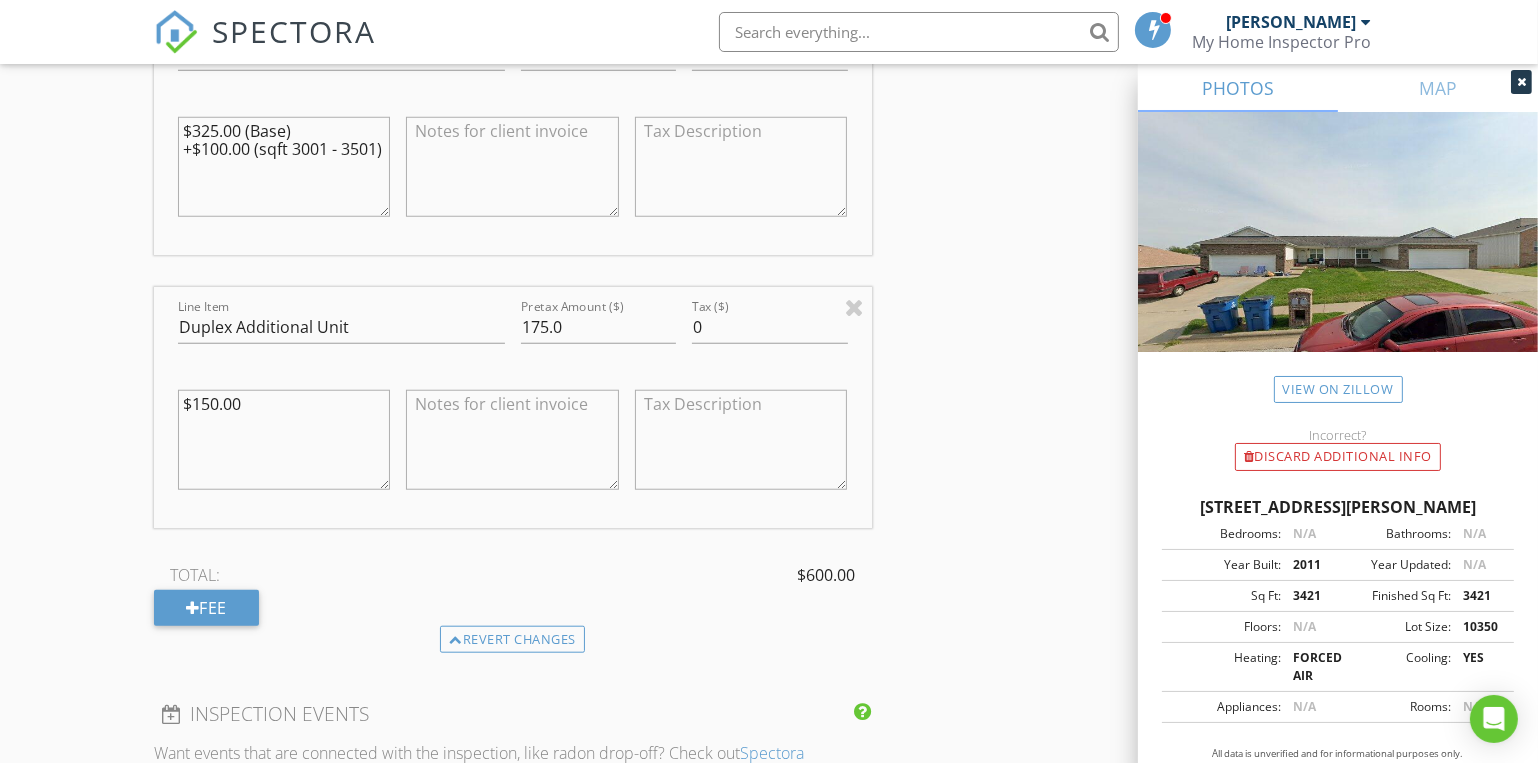 scroll, scrollTop: 2181, scrollLeft: 0, axis: vertical 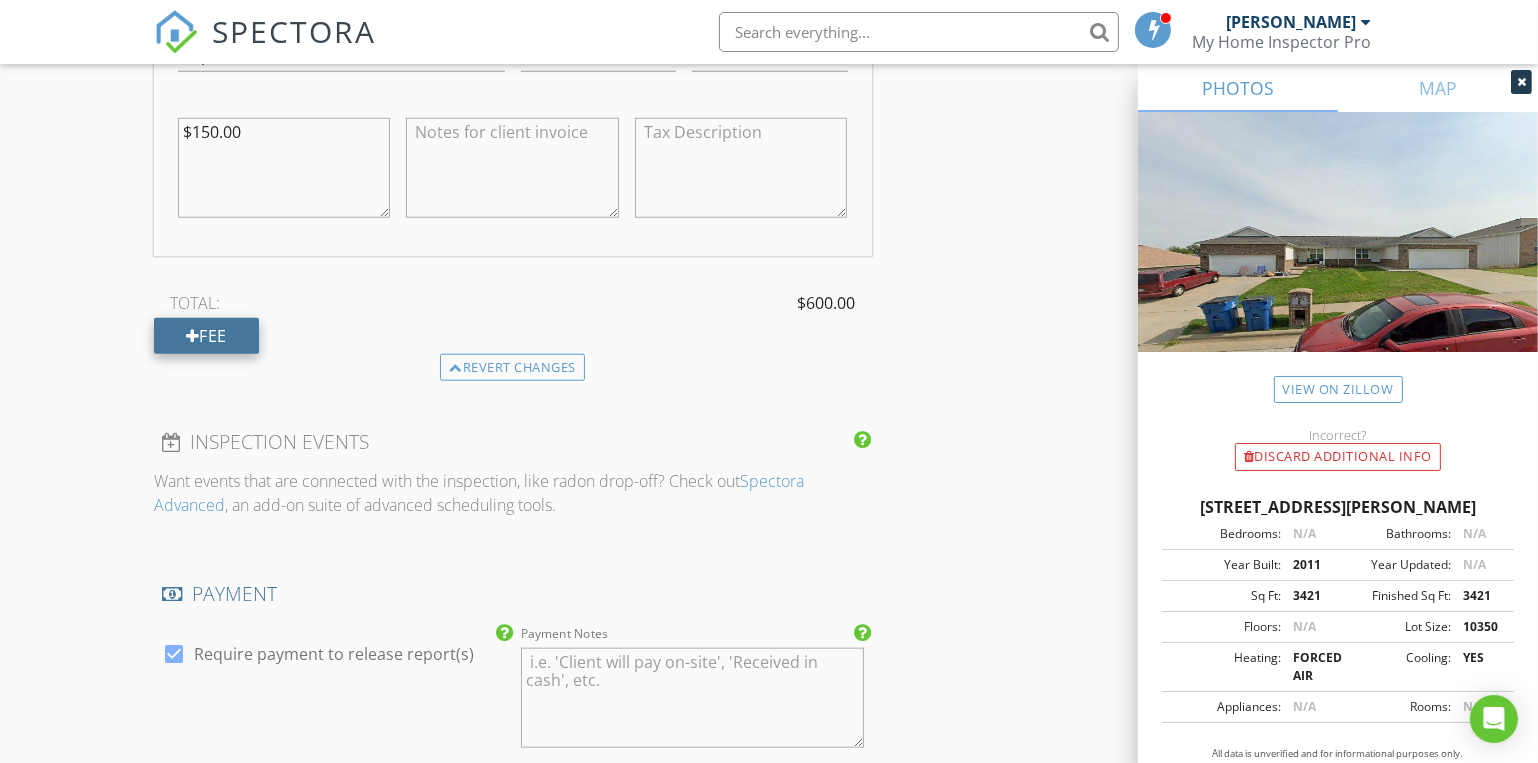 click on "Fee" at bounding box center [206, 336] 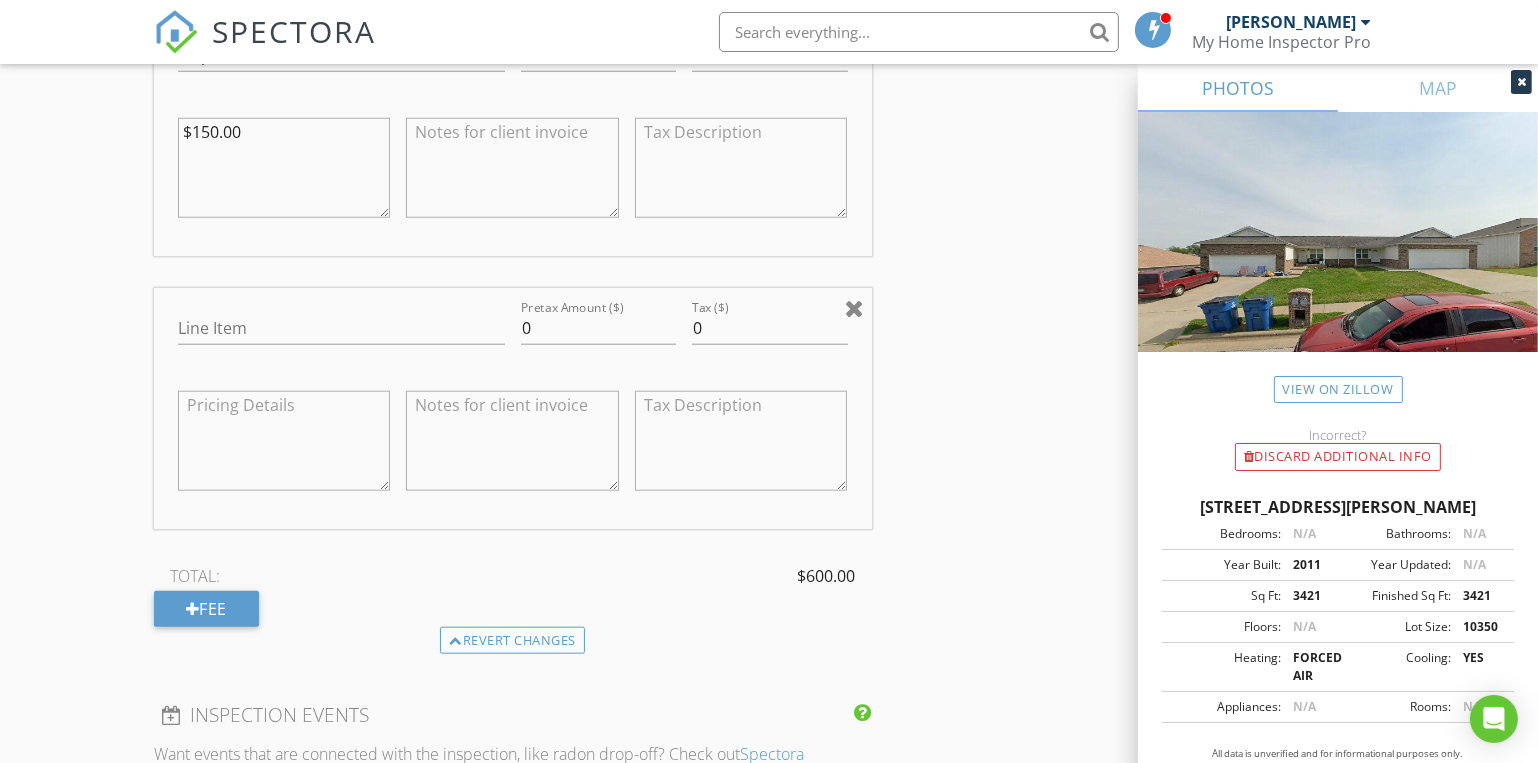 click at bounding box center (854, 308) 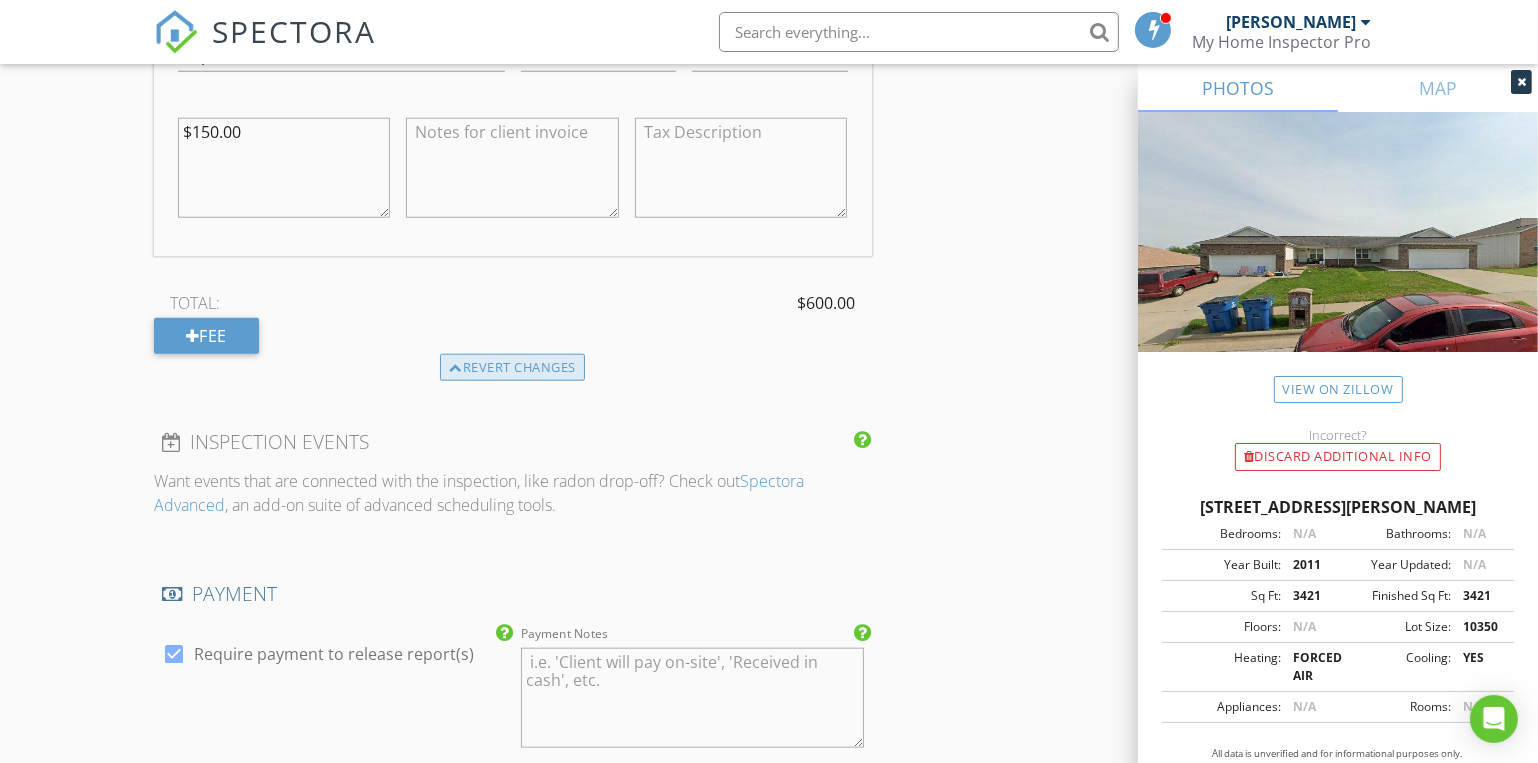 click on "Revert changes" at bounding box center [512, 368] 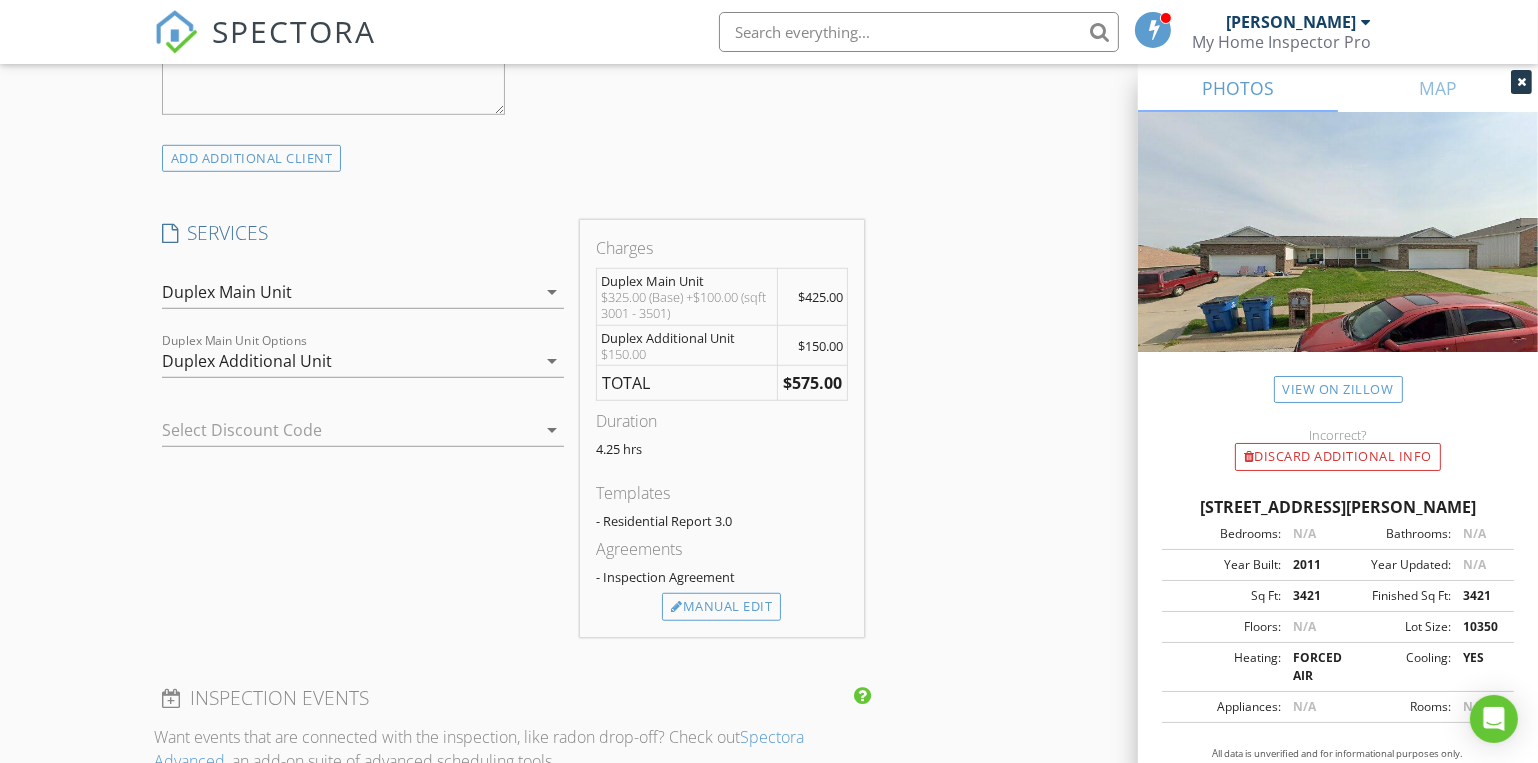 scroll, scrollTop: 1315, scrollLeft: 0, axis: vertical 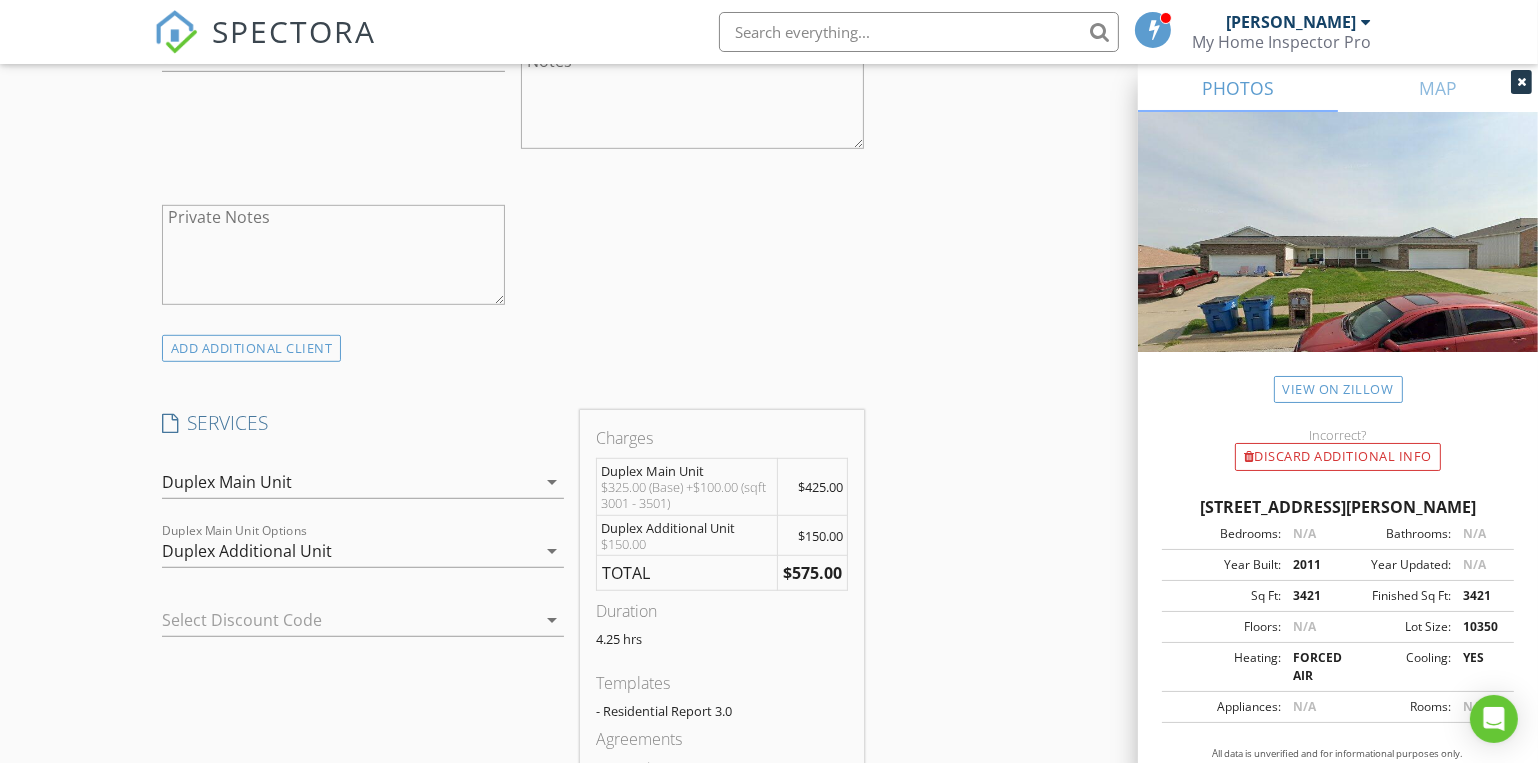 click on "Duplex Main Unit" at bounding box center [349, 482] 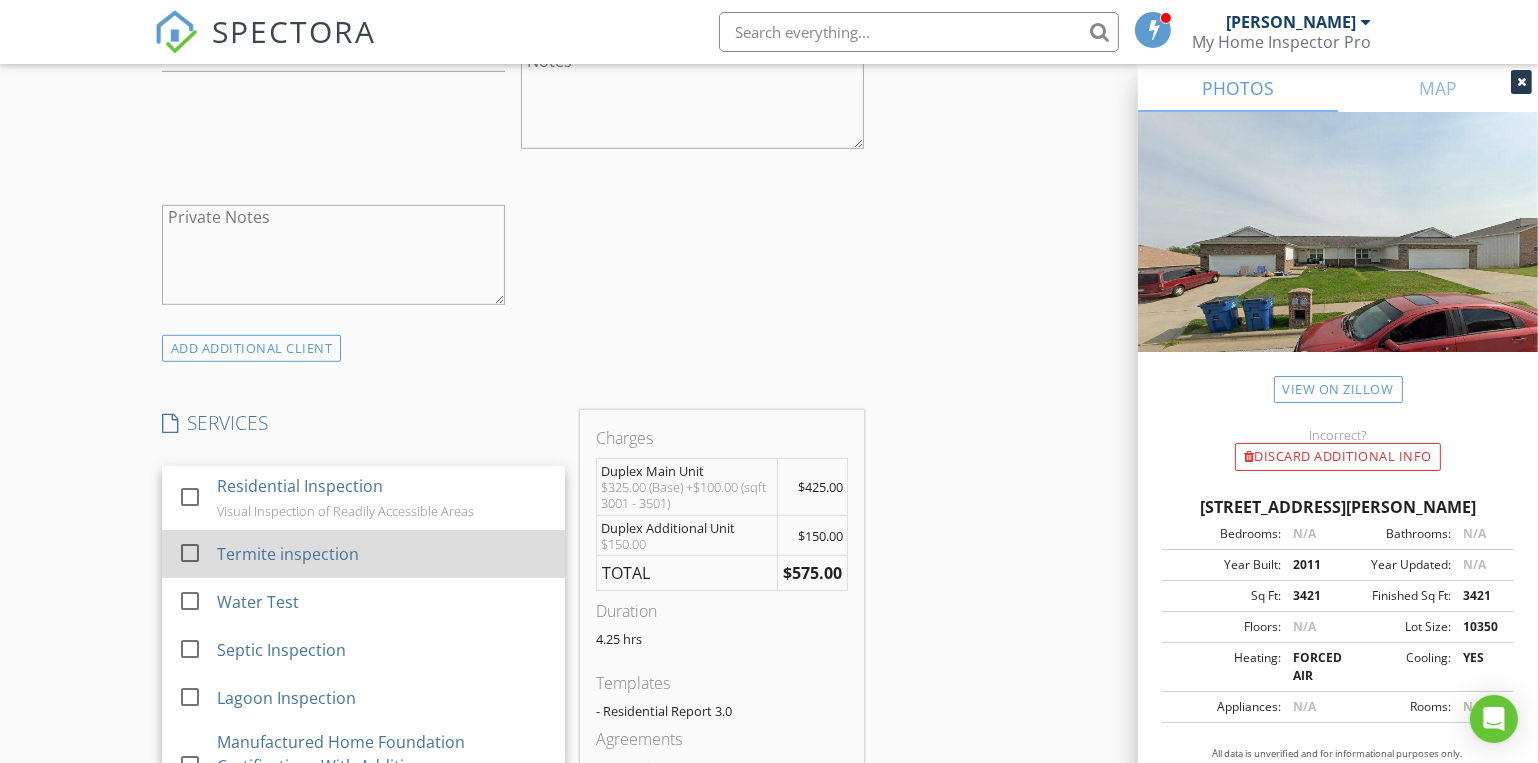 click at bounding box center [190, 553] 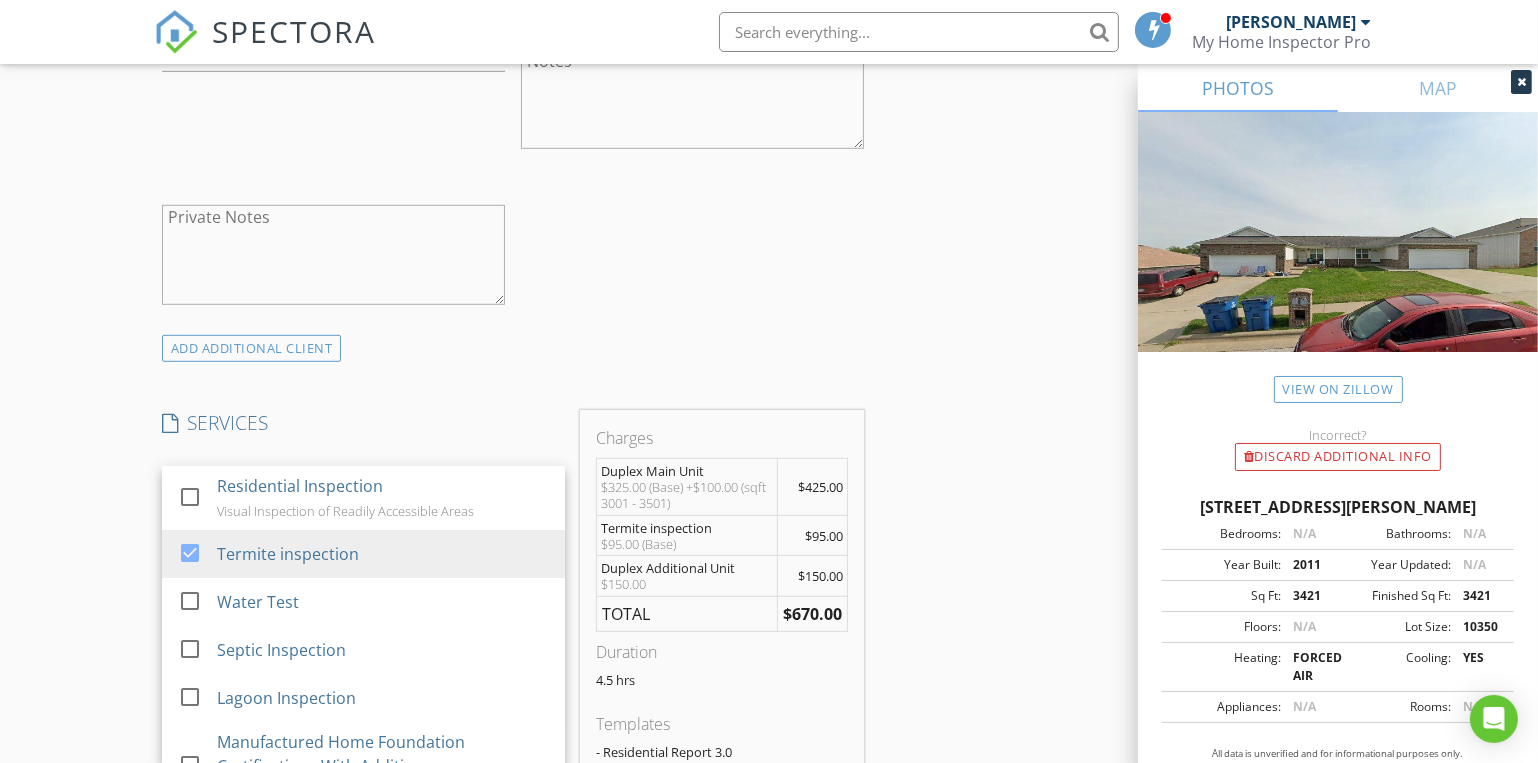 click on "INSPECTOR(S)
check_box   Dave Gress   PRIMARY   check_box   Josh Gress     Dave Gress,  Josh Gress arrow_drop_down   check_box_outline_blank Dave Gress specifically requested check_box_outline_blank Josh Gress specifically requested
Date/Time
07/17/2025 9:00 AM
Location
Address Search       Address 612 E Daniels St   Unit   City Ozark   State MO   Zip 65721   County Christian     Square Feet 3421   Year Built 2011   Foundation Slab arrow_drop_down     Josh Gress     24.6 miles     (37 minutes)         Dave Gress     24.6 miles     (37 minutes)
client
check_box Enable Client CC email for this inspection   Client Search     check_box_outline_blank Client is a Company/Organization     First Name John and Karry   Last Name Barnes   Email karryibarnescr@yahoo.com   CC Email johnrbarnes@yahoo.com   Phone 417-512-3939           Notes   Private Notes" at bounding box center (769, 1231) 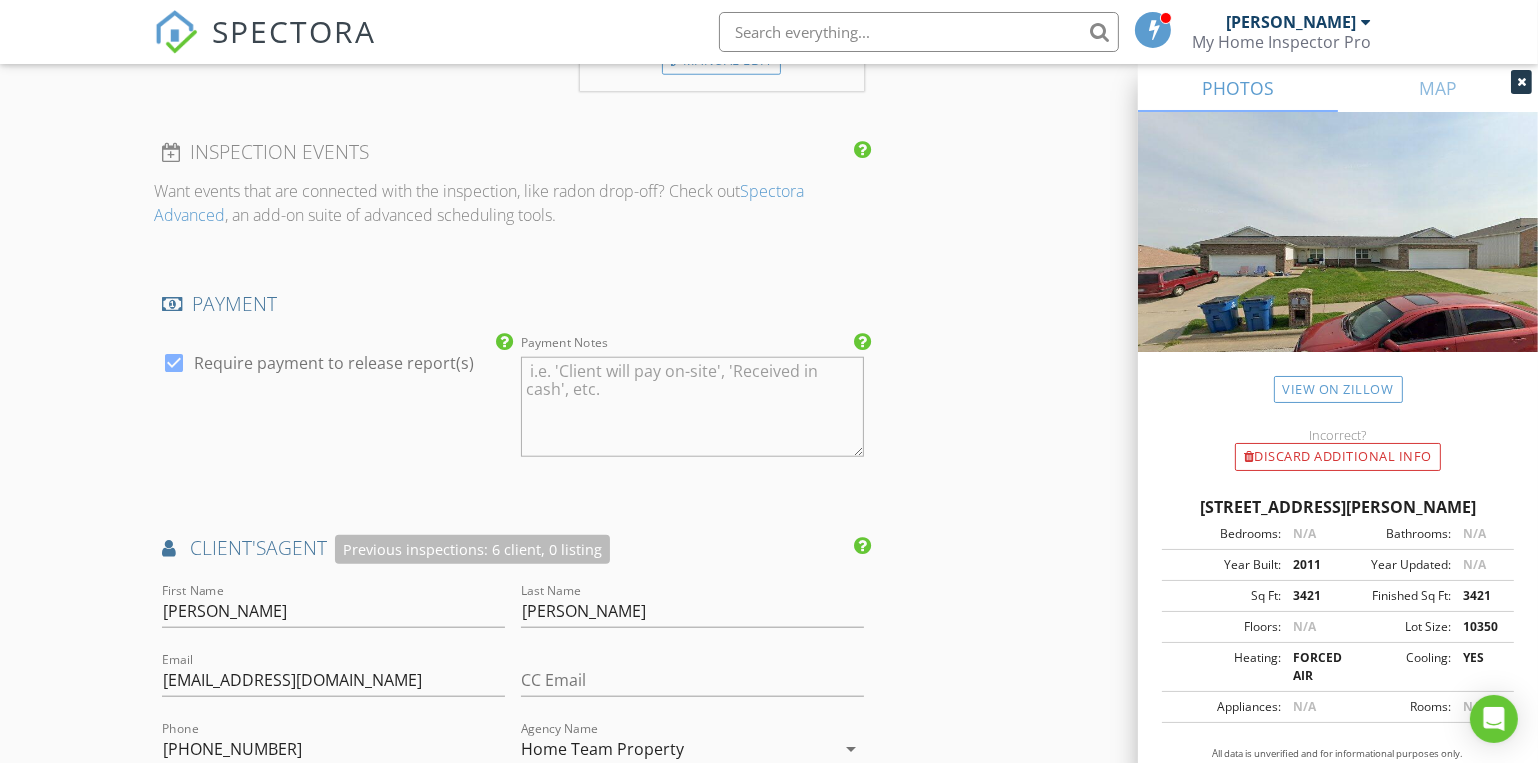 scroll, scrollTop: 1861, scrollLeft: 0, axis: vertical 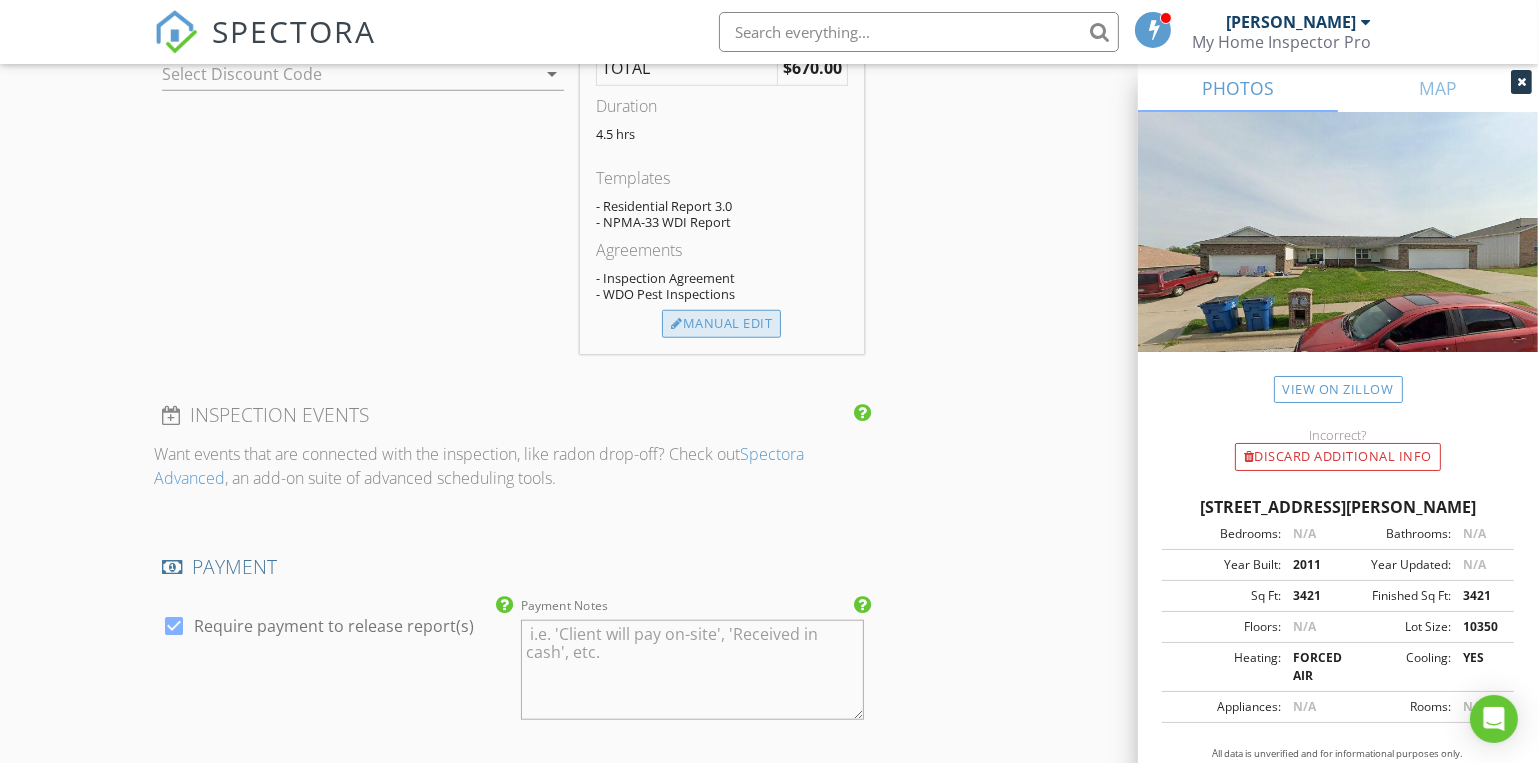 click on "Manual Edit" at bounding box center [721, 324] 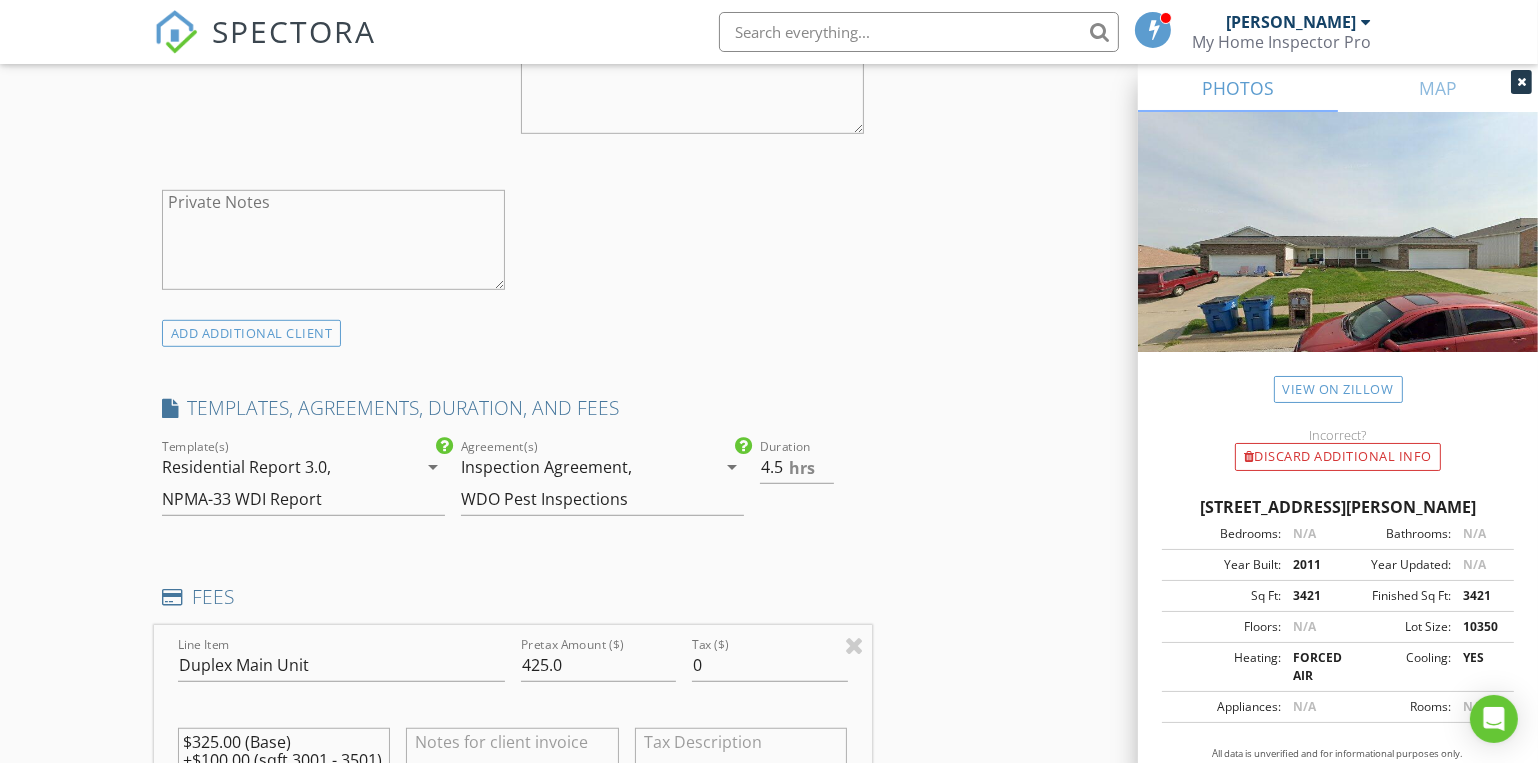 scroll, scrollTop: 1315, scrollLeft: 0, axis: vertical 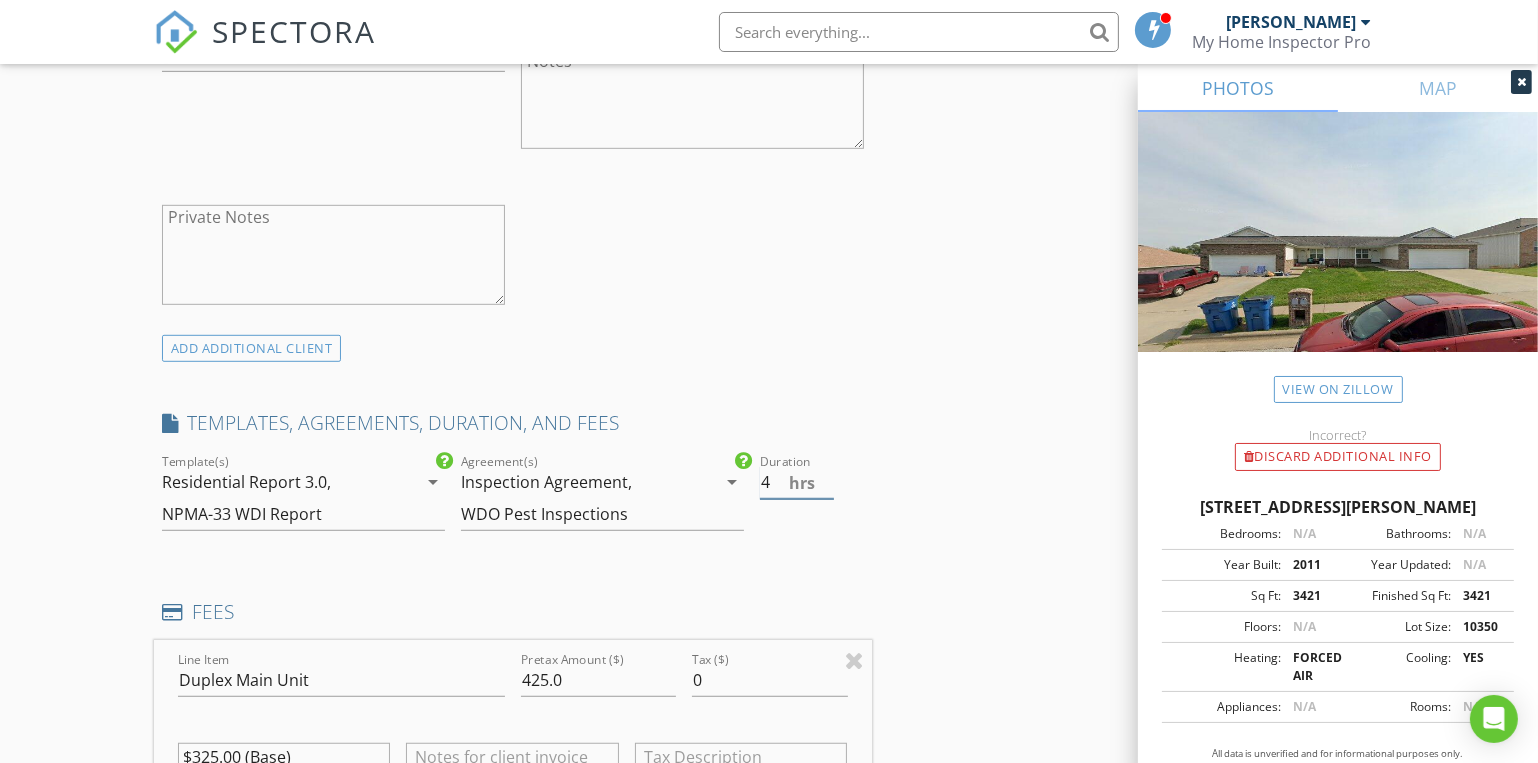 click on "4" at bounding box center (797, 482) 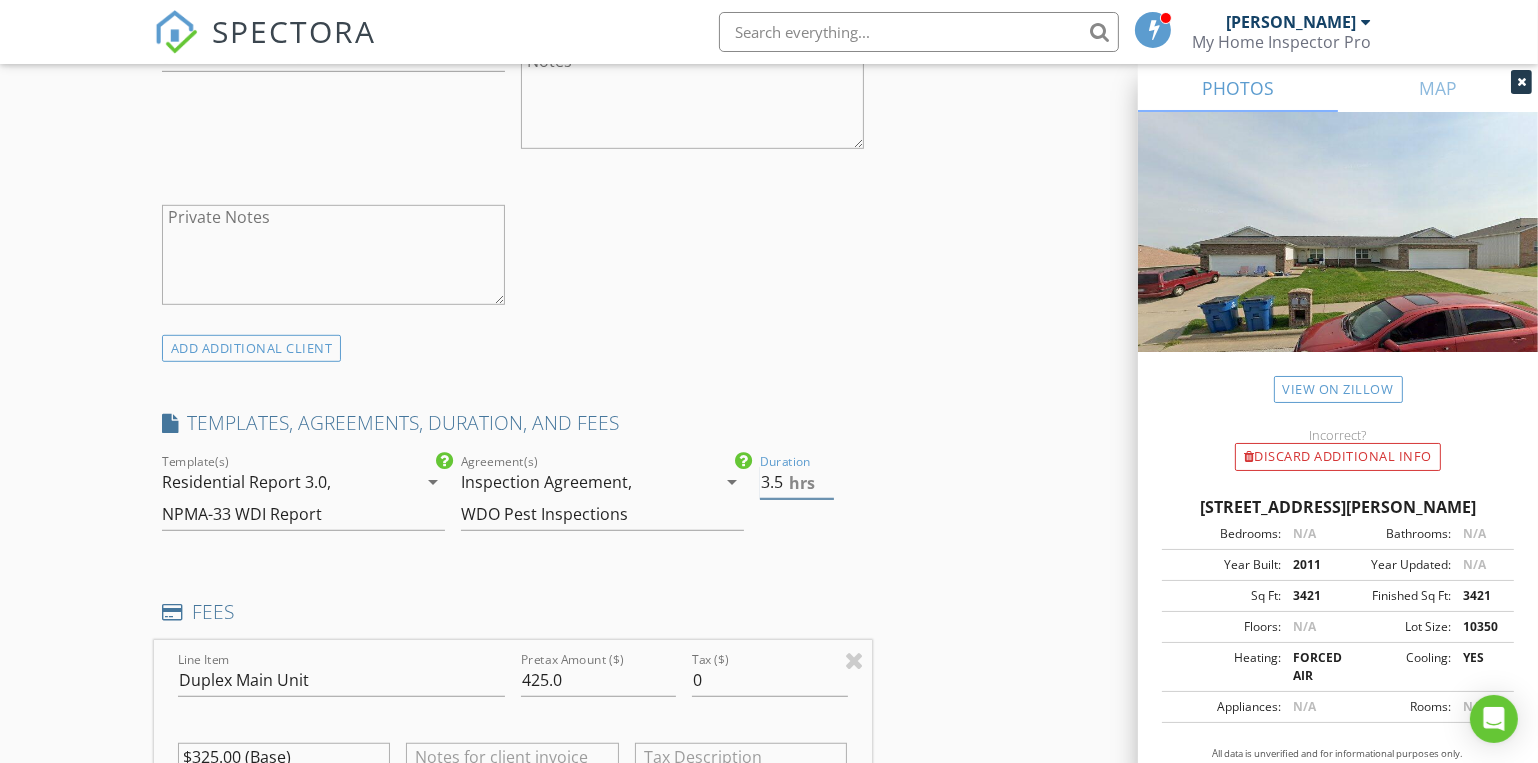 click on "3.5" at bounding box center (797, 482) 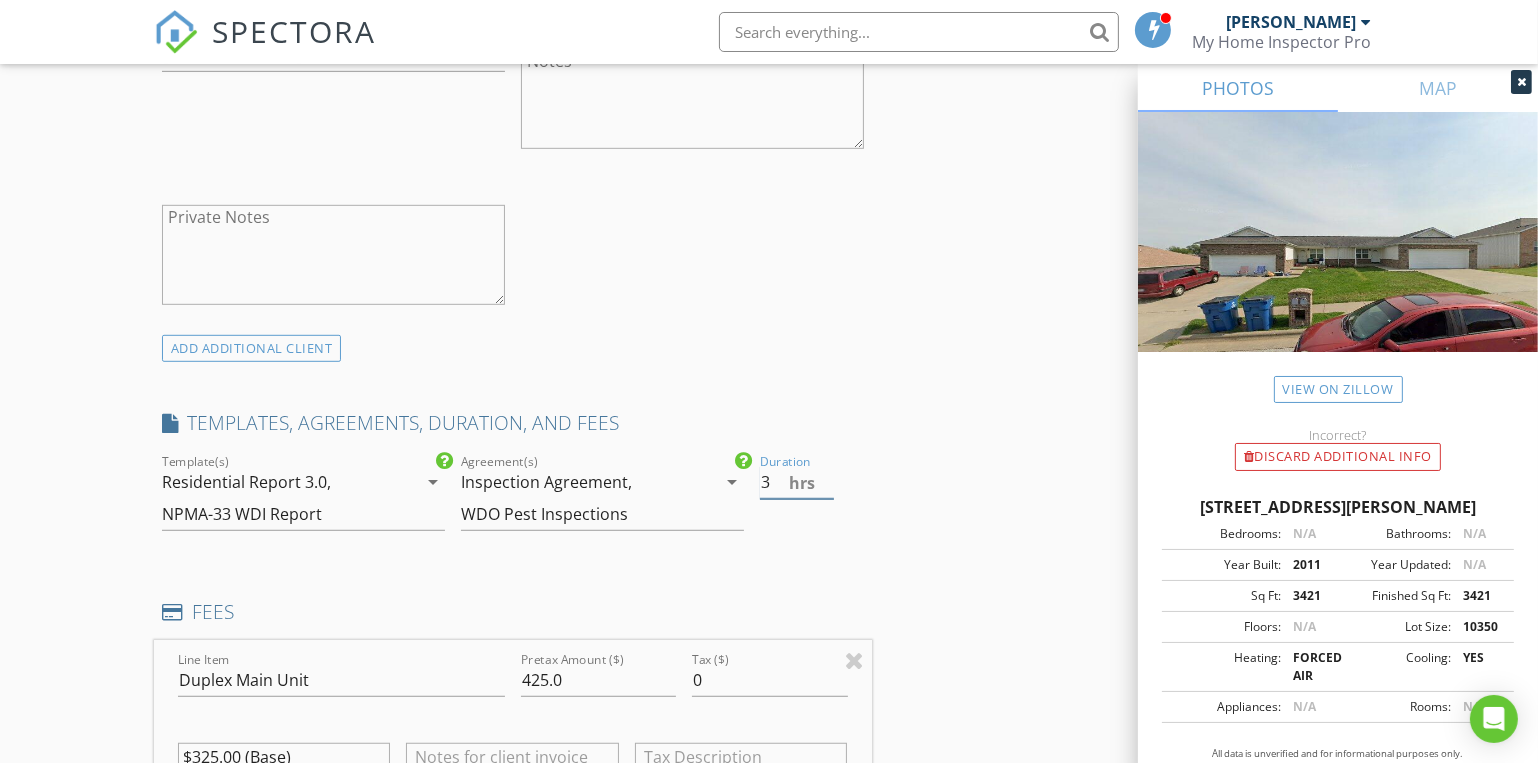 click on "3" at bounding box center (797, 482) 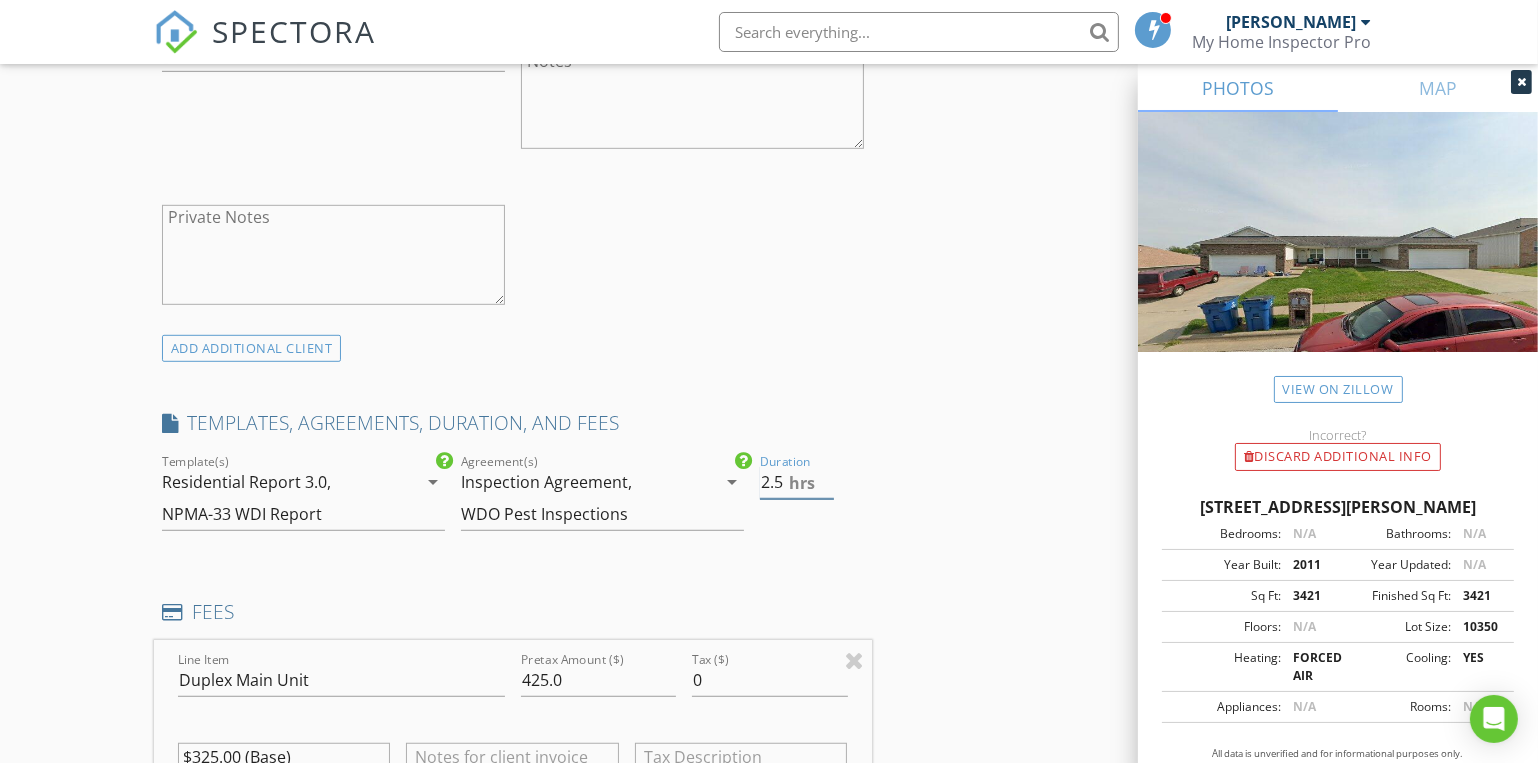type on "2.5" 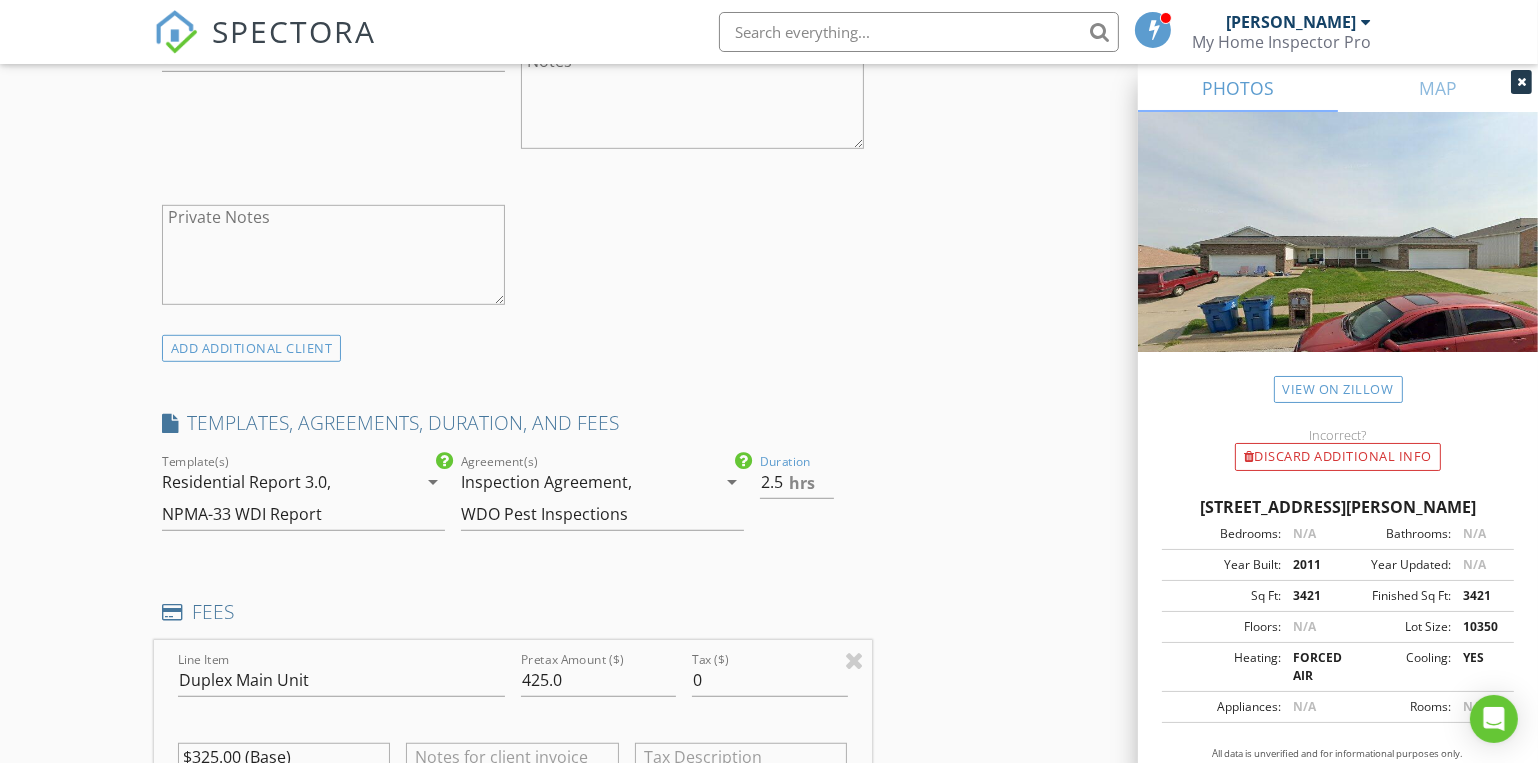 click on "INSPECTOR(S)
check_box   Dave Gress   PRIMARY   check_box   Josh Gress     Dave Gress,  Josh Gress arrow_drop_down   check_box_outline_blank Dave Gress specifically requested check_box_outline_blank Josh Gress specifically requested
Date/Time
07/17/2025 9:00 AM
Location
Address Search       Address 612 E Daniels St   Unit   City Ozark   State MO   Zip 65721   County Christian     Square Feet 3421   Year Built 2011   Foundation Slab arrow_drop_down     Josh Gress     24.6 miles     (37 minutes)         Dave Gress     24.6 miles     (37 minutes)
client
check_box Enable Client CC email for this inspection   Client Search     check_box_outline_blank Client is a Company/Organization     First Name John and Karry   Last Name Barnes   Email karryibarnescr@yahoo.com   CC Email johnrbarnes@yahoo.com   Phone 417-512-3939           Notes   Private Notes" at bounding box center [769, 1557] 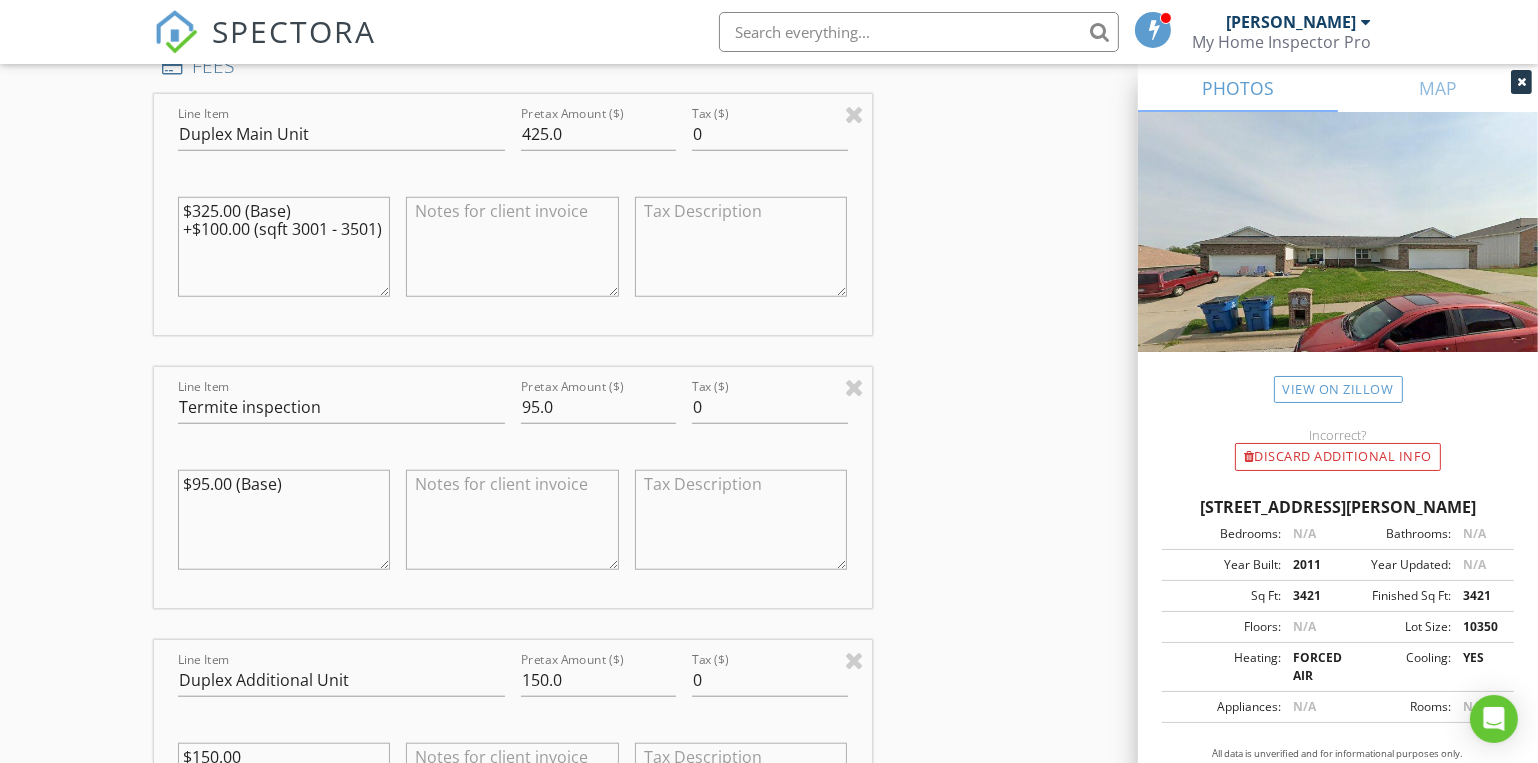 scroll, scrollTop: 2134, scrollLeft: 0, axis: vertical 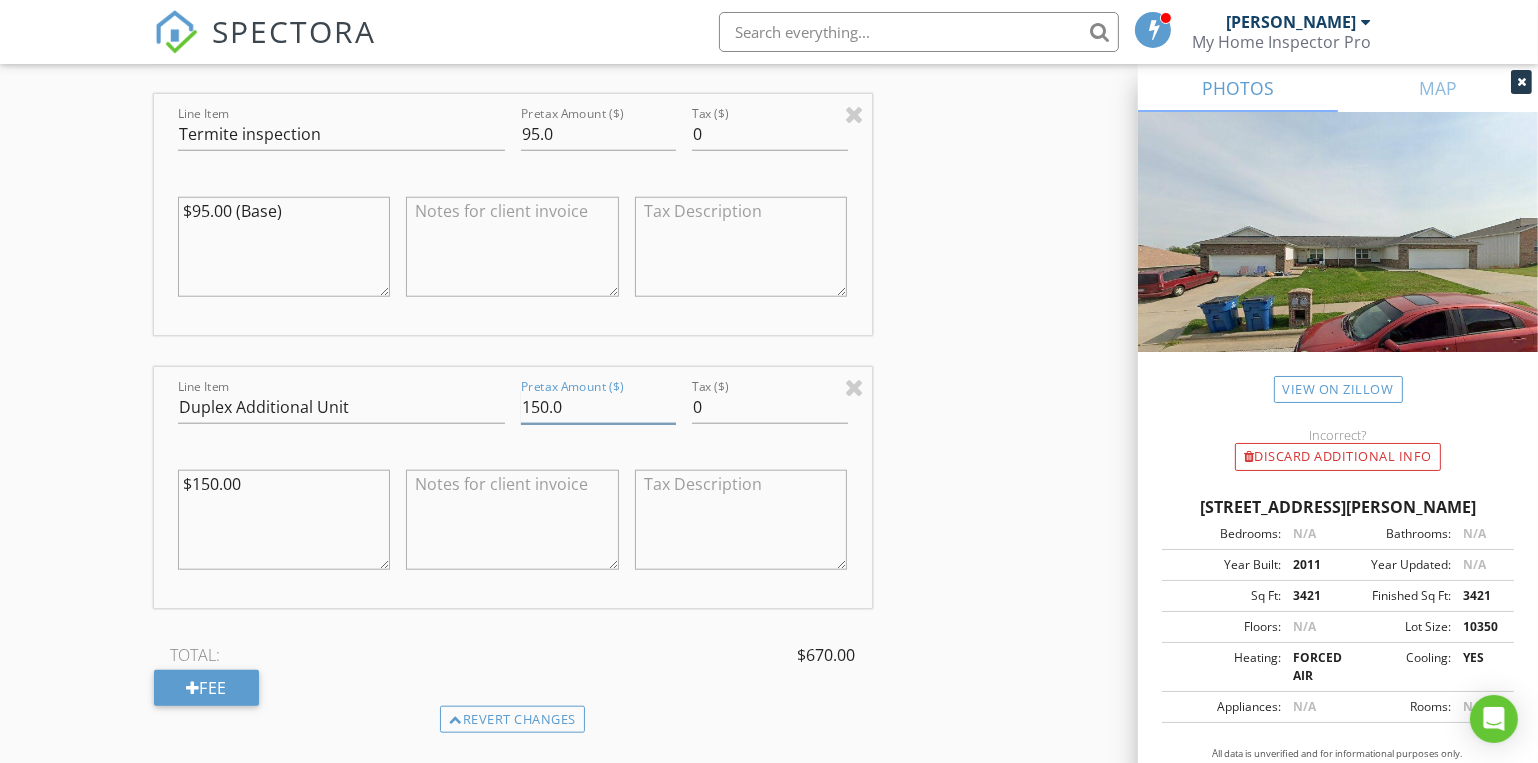 click on "150.0" at bounding box center (598, 407) 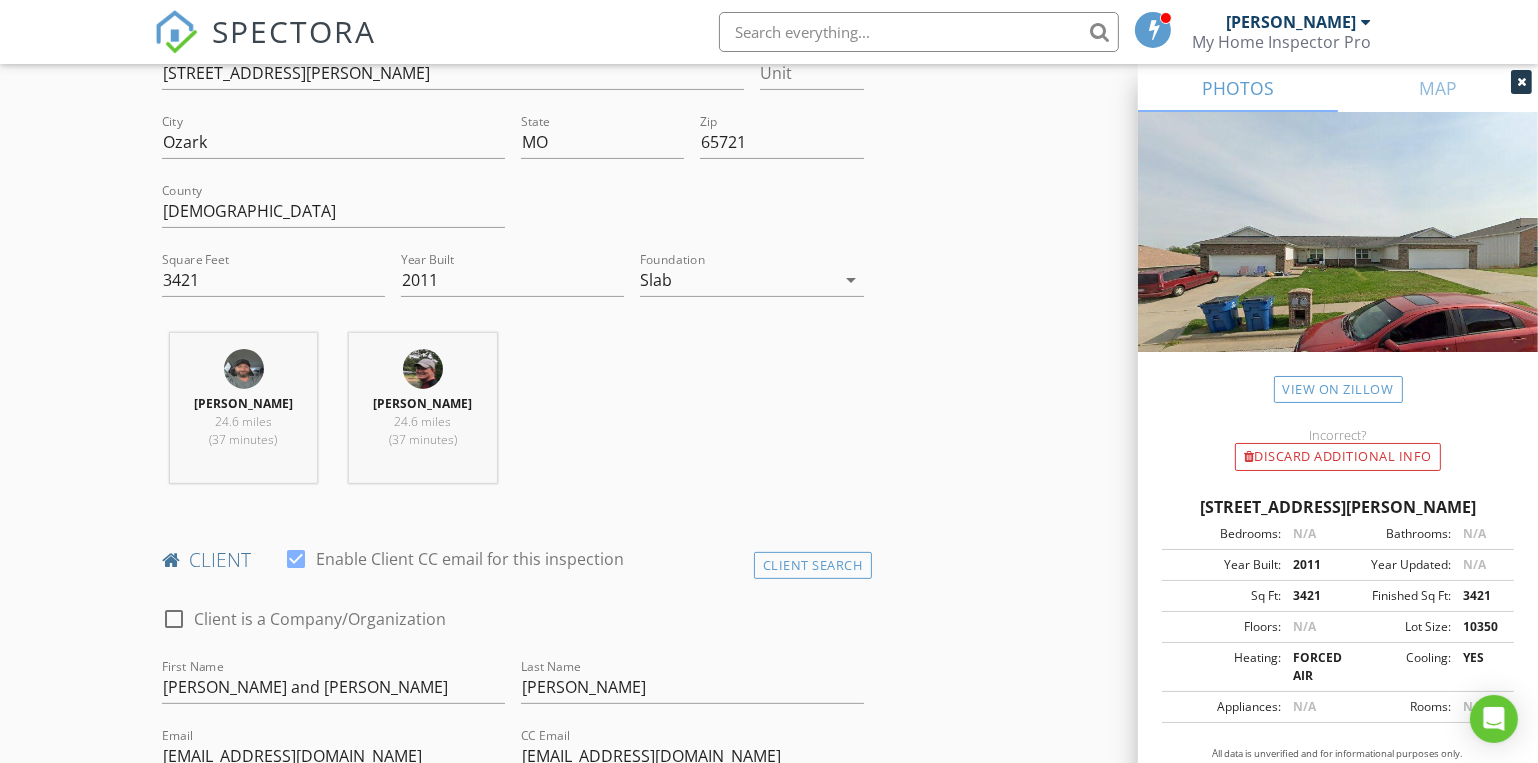 scroll, scrollTop: 818, scrollLeft: 0, axis: vertical 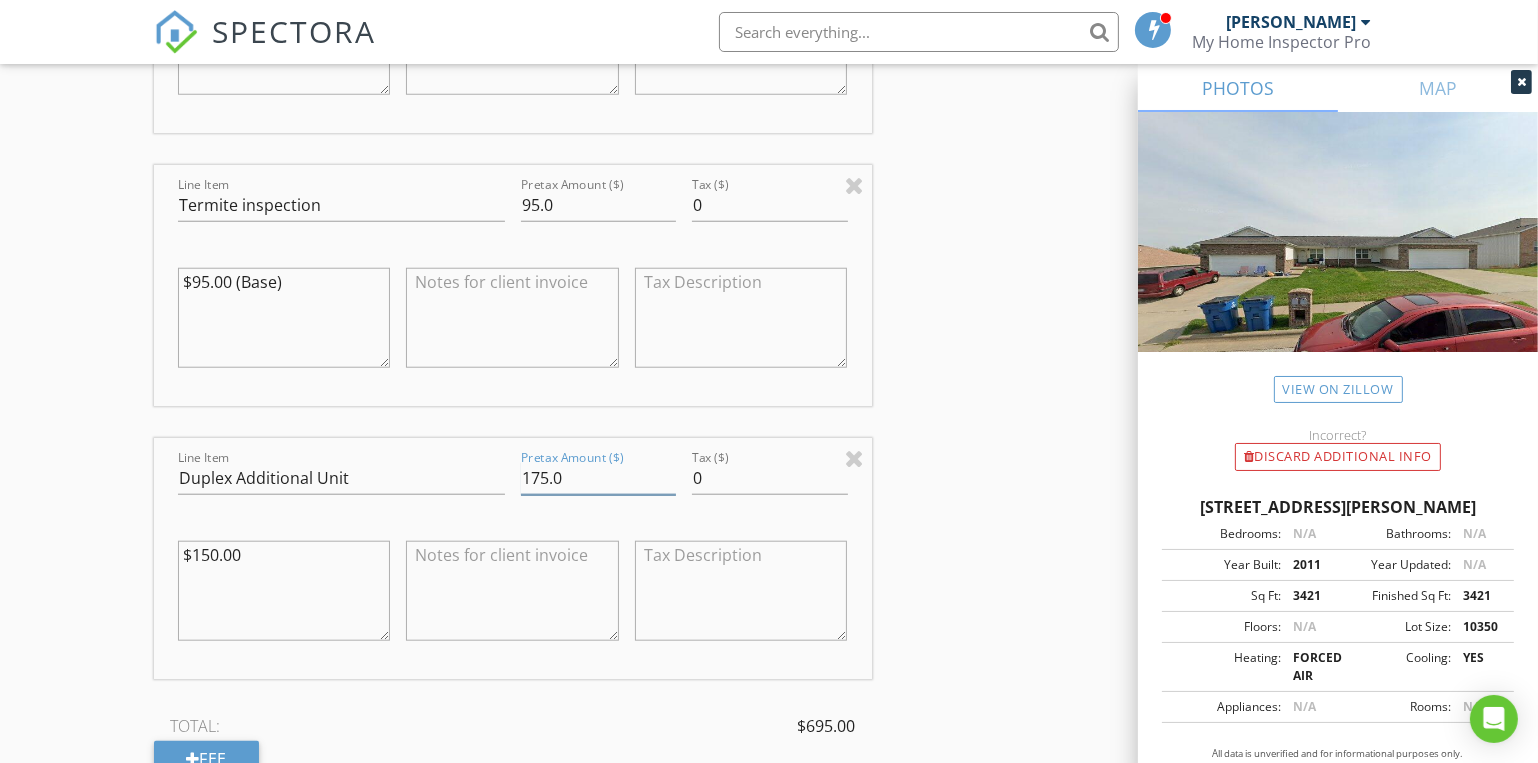 click on "175.0" at bounding box center [598, 478] 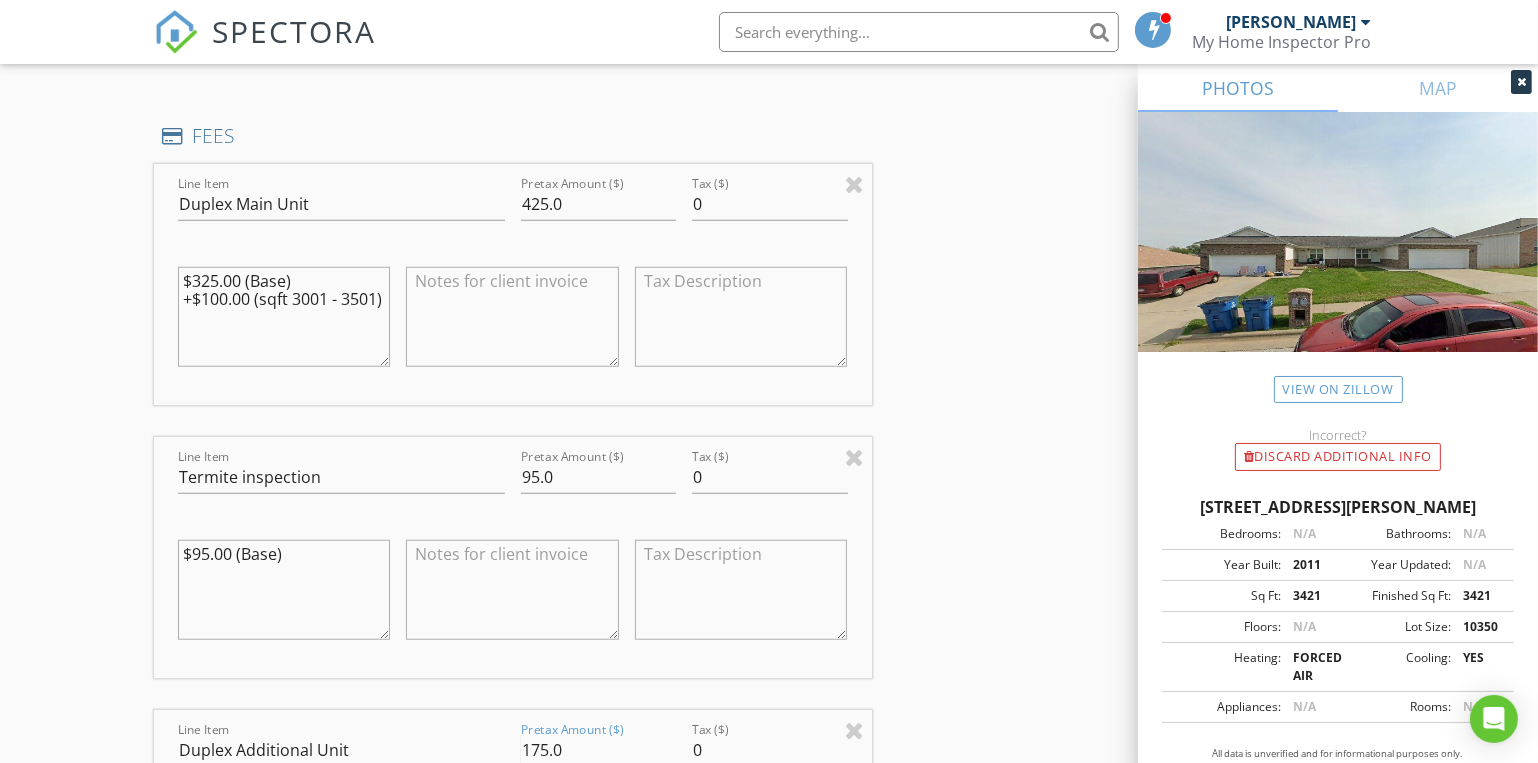 scroll, scrollTop: 2063, scrollLeft: 0, axis: vertical 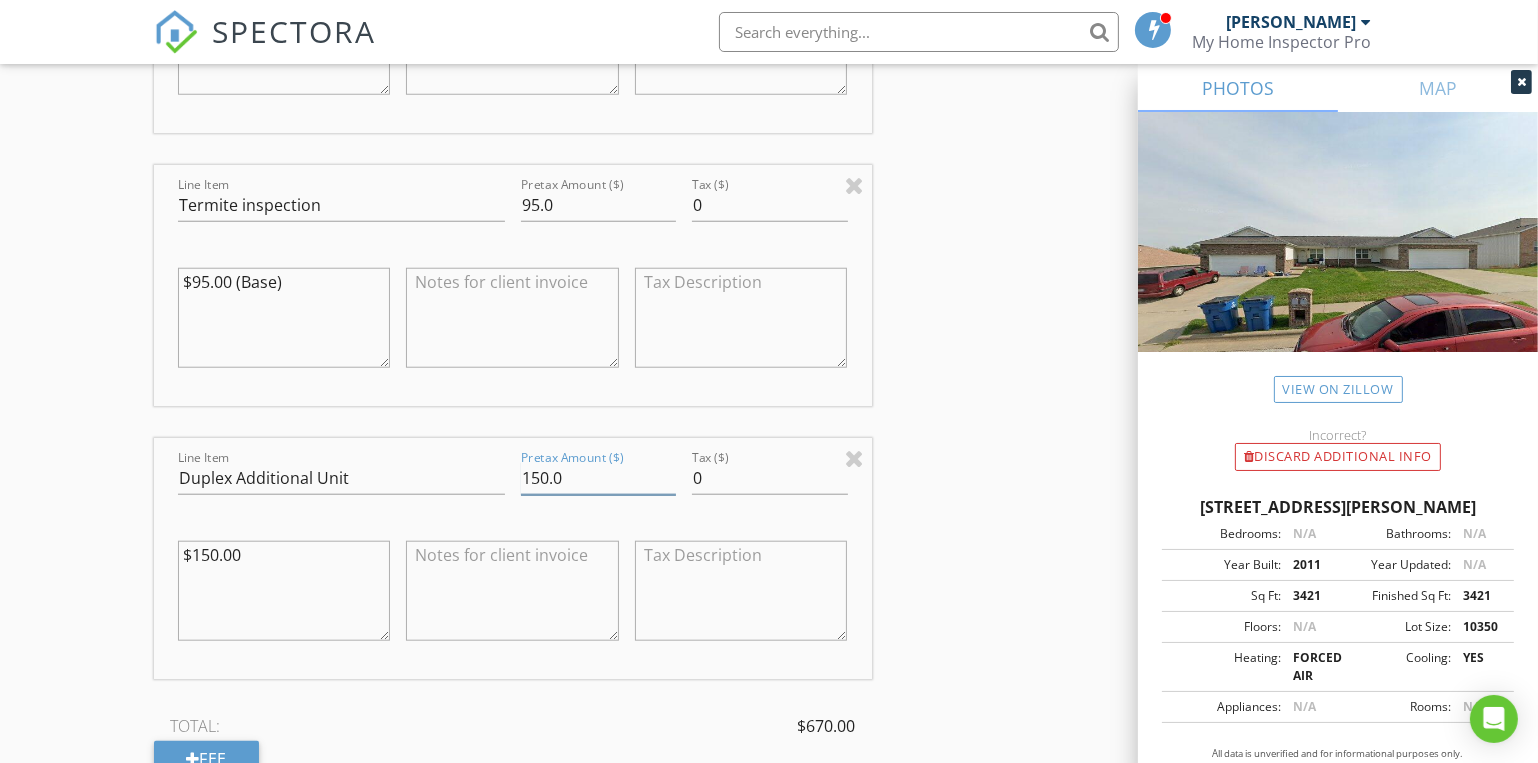 type on "150.0" 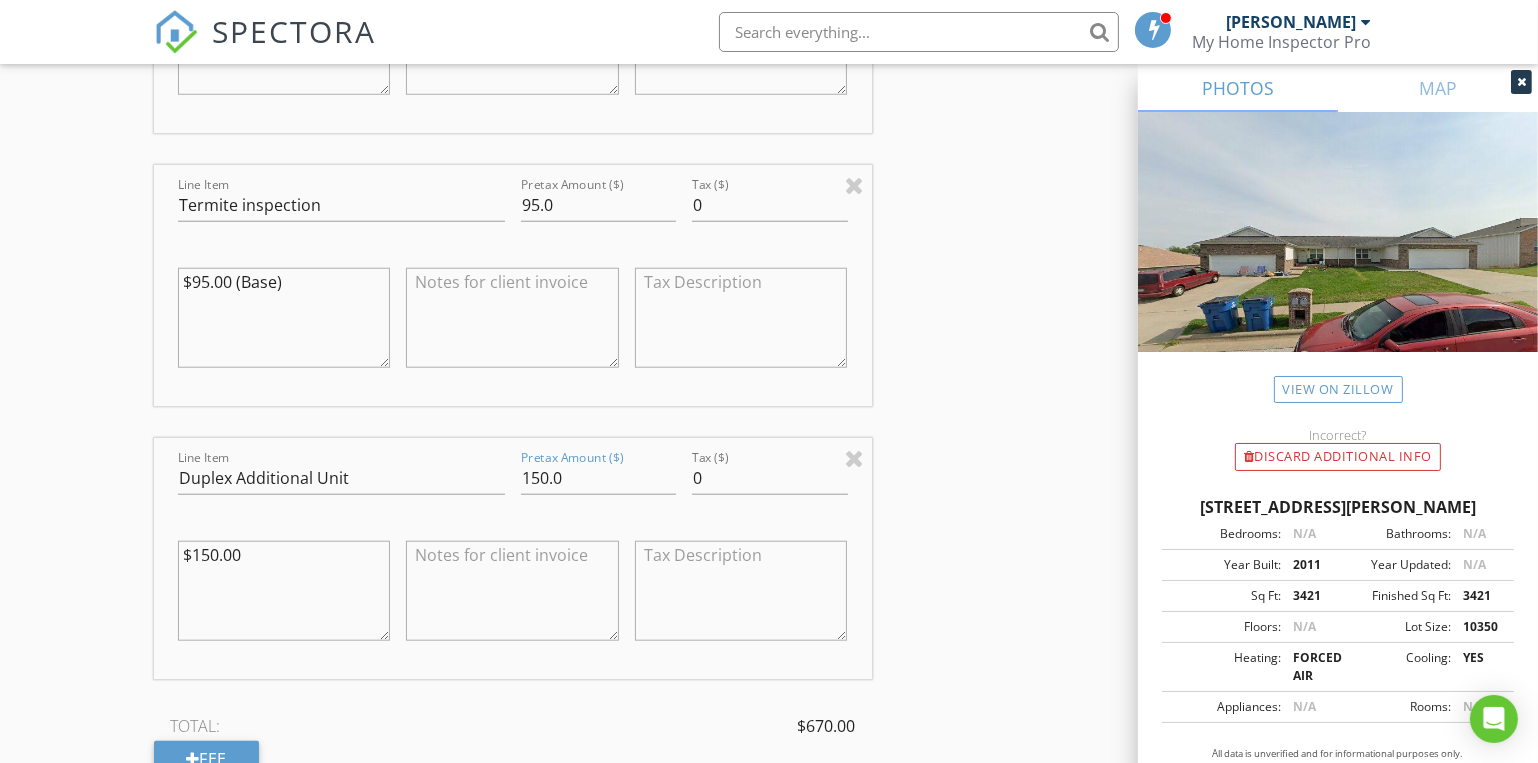 click on "INSPECTOR(S)
check_box   Dave Gress   PRIMARY   check_box   Josh Gress     Dave Gress,  Josh Gress arrow_drop_down   check_box_outline_blank Dave Gress specifically requested check_box_outline_blank Josh Gress specifically requested
Date/Time
07/17/2025 9:00 AM
Location
Address Search       Address 612 E Daniels St   Unit   City Ozark   State MO   Zip 65721   County Christian     Square Feet 3421   Year Built 2011   Foundation Slab arrow_drop_down     Josh Gress     24.6 miles     (37 minutes)         Dave Gress     24.6 miles     (37 minutes)
client
check_box Enable Client CC email for this inspection   Client Search     check_box_outline_blank Client is a Company/Organization     First Name John and Karry   Last Name Barnes   Email karryibarnescr@yahoo.com   CC Email johnrbarnes@yahoo.com   Phone 417-512-3939           Notes   Private Notes" at bounding box center [769, 809] 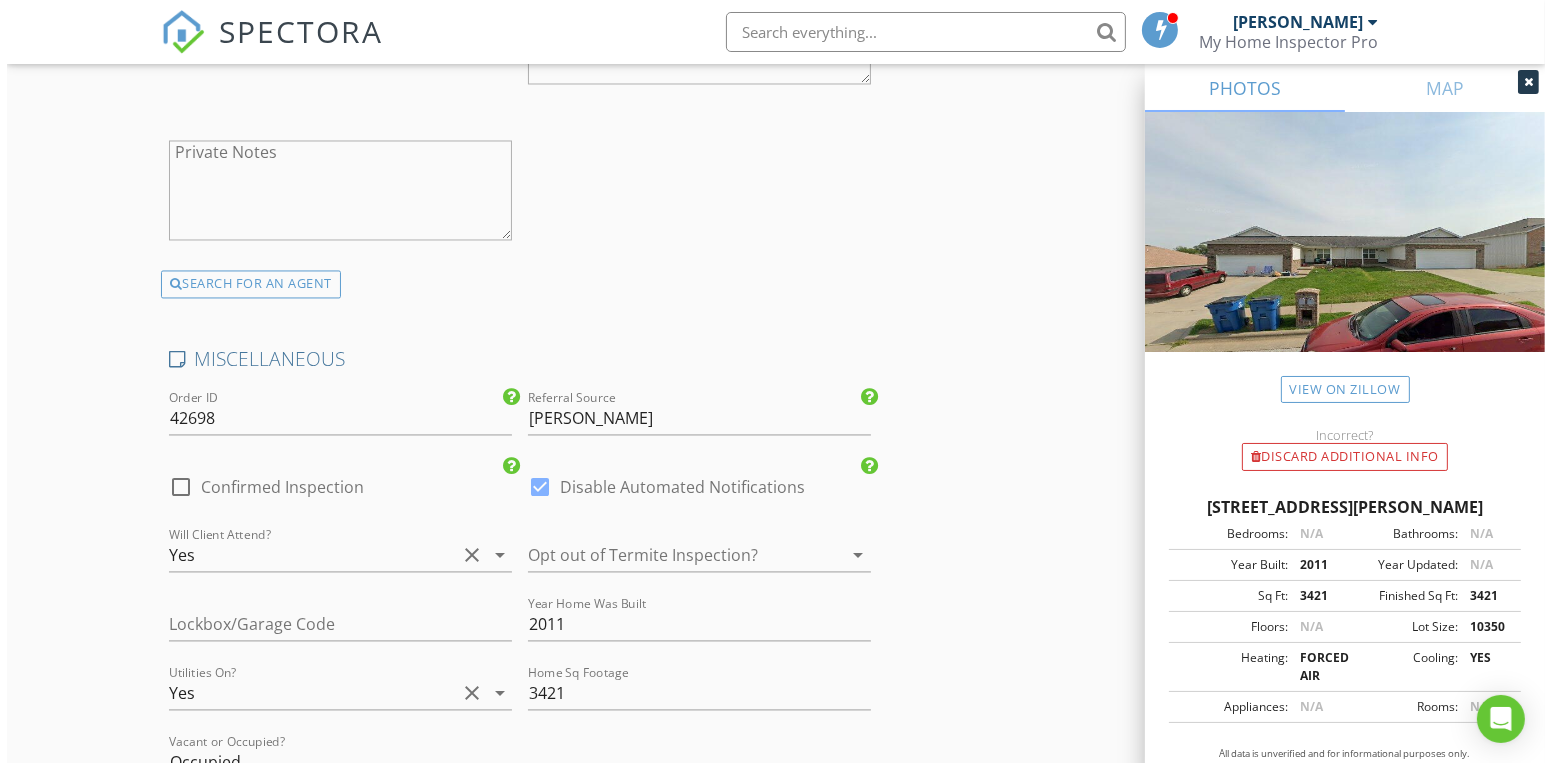scroll, scrollTop: 4791, scrollLeft: 0, axis: vertical 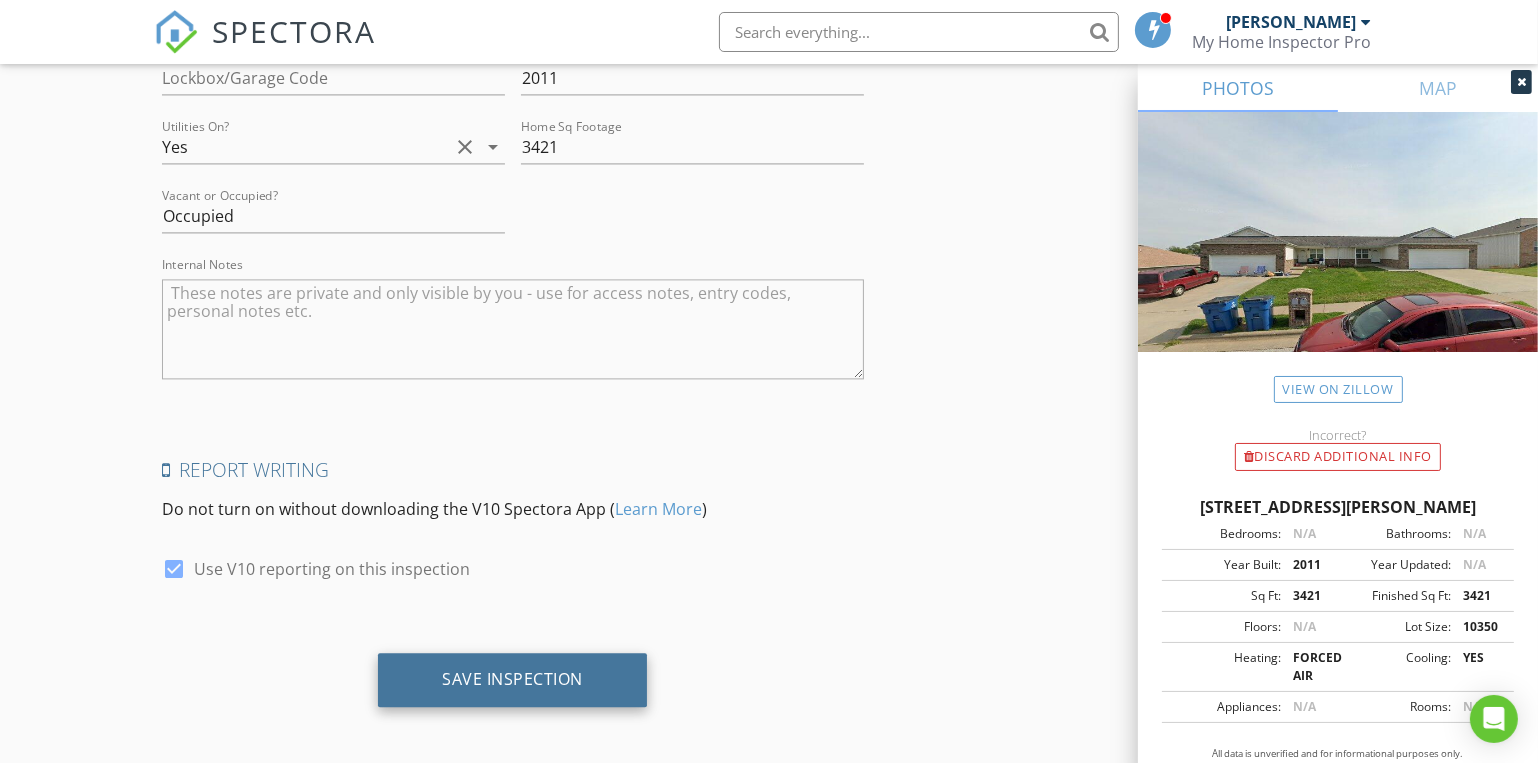 click on "Save Inspection" at bounding box center (512, 680) 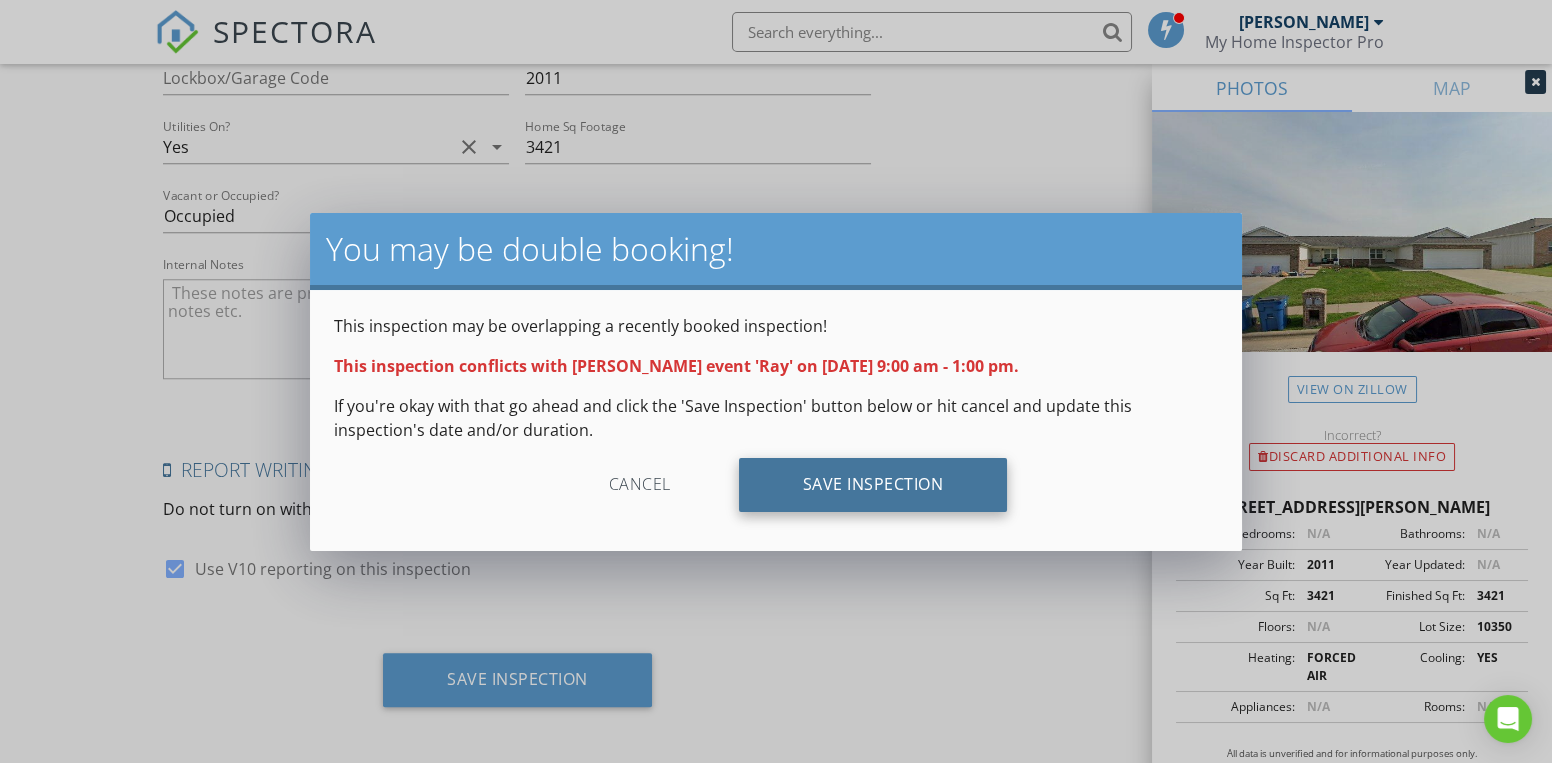 click on "Save Inspection" at bounding box center (873, 485) 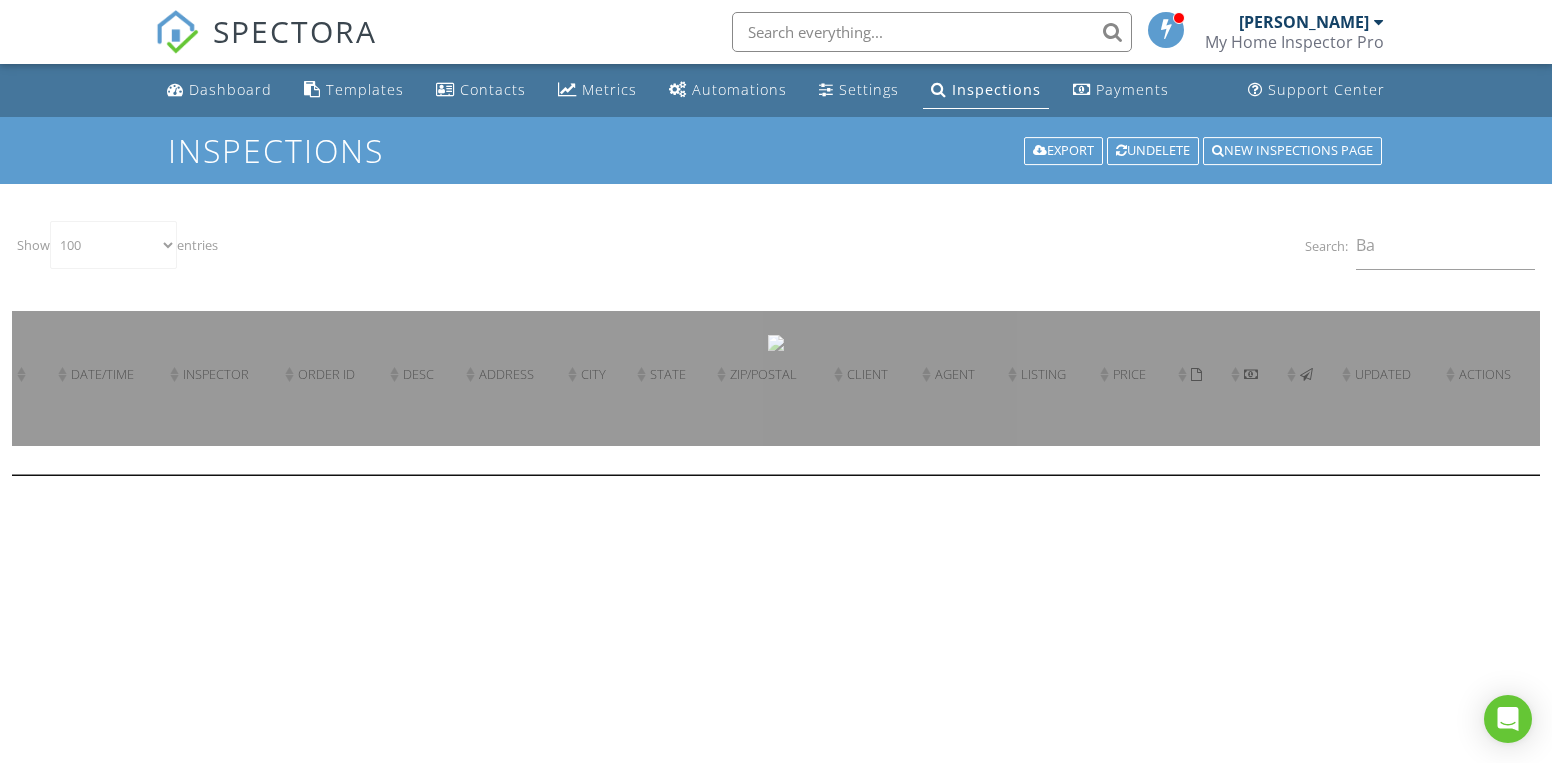 select on "100" 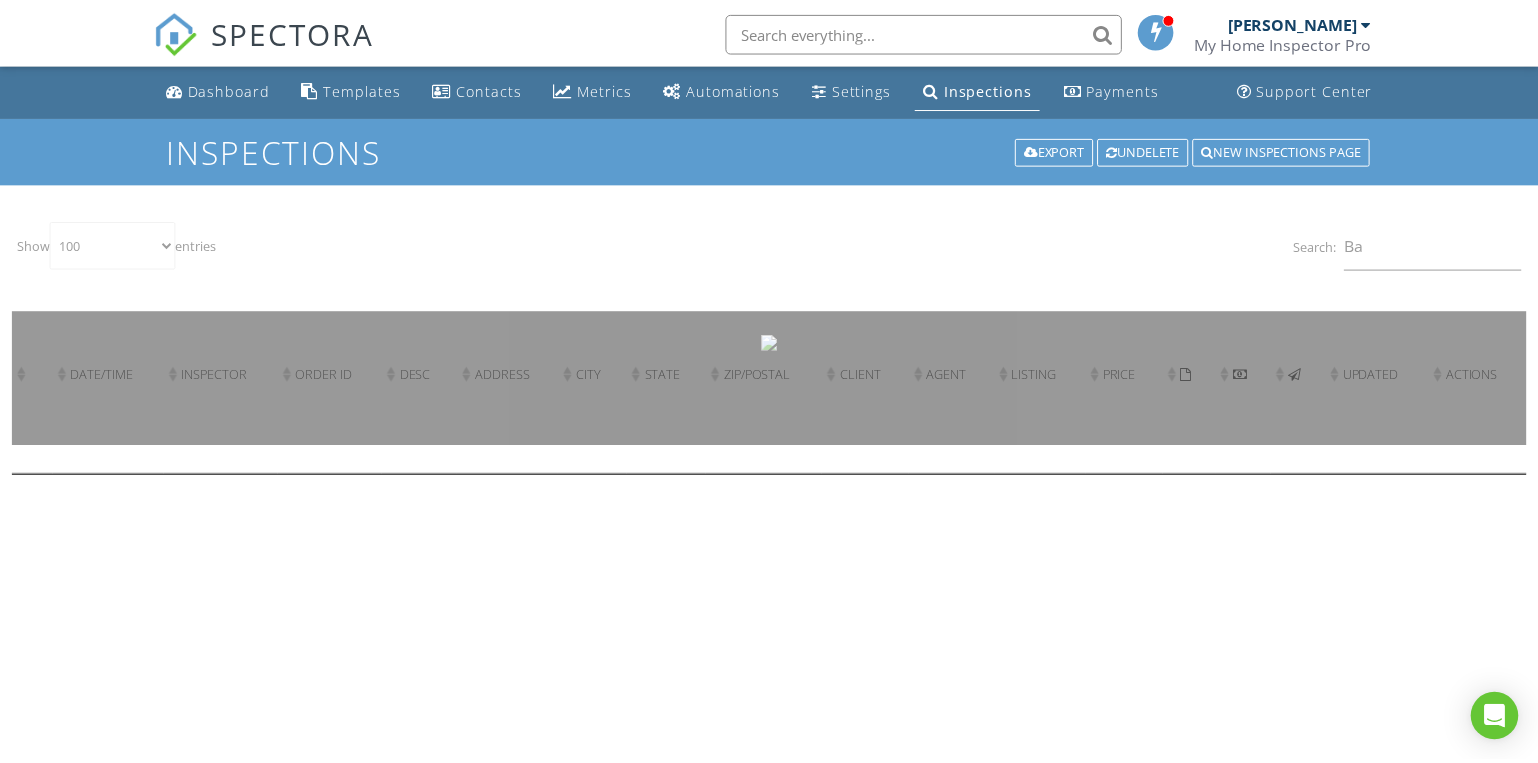 scroll, scrollTop: 0, scrollLeft: 0, axis: both 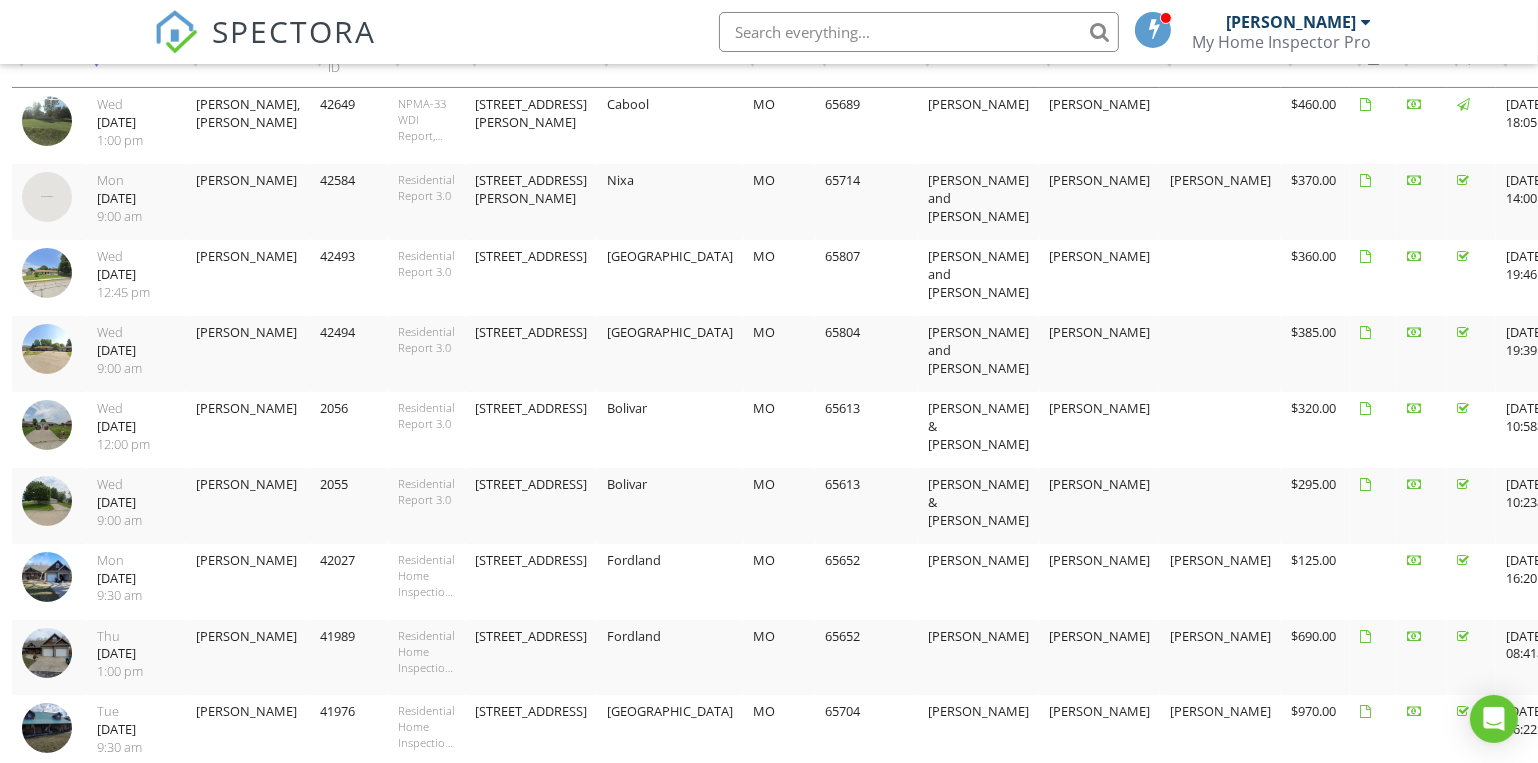 type on "[PERSON_NAME]" 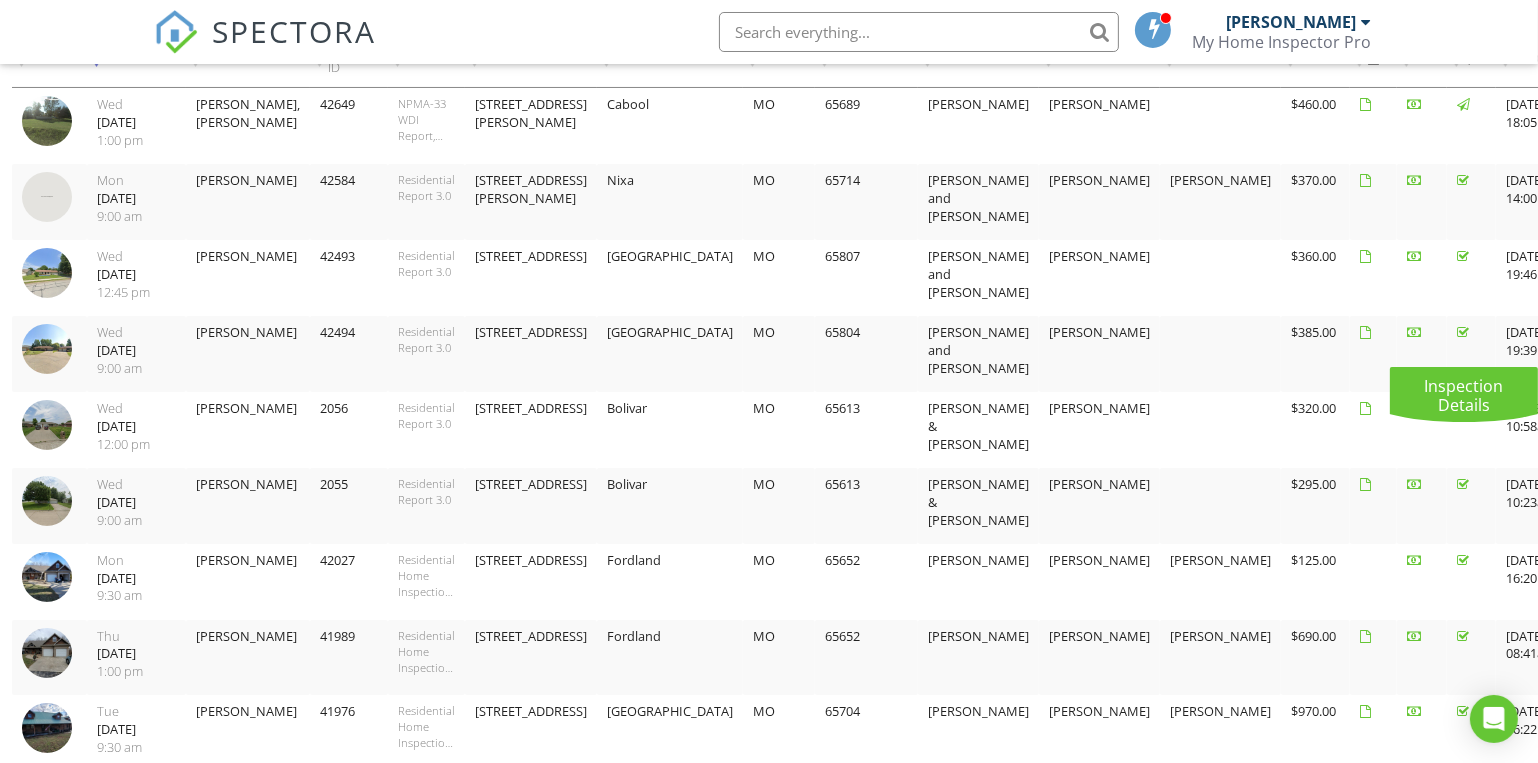 click at bounding box center (1614, 340) 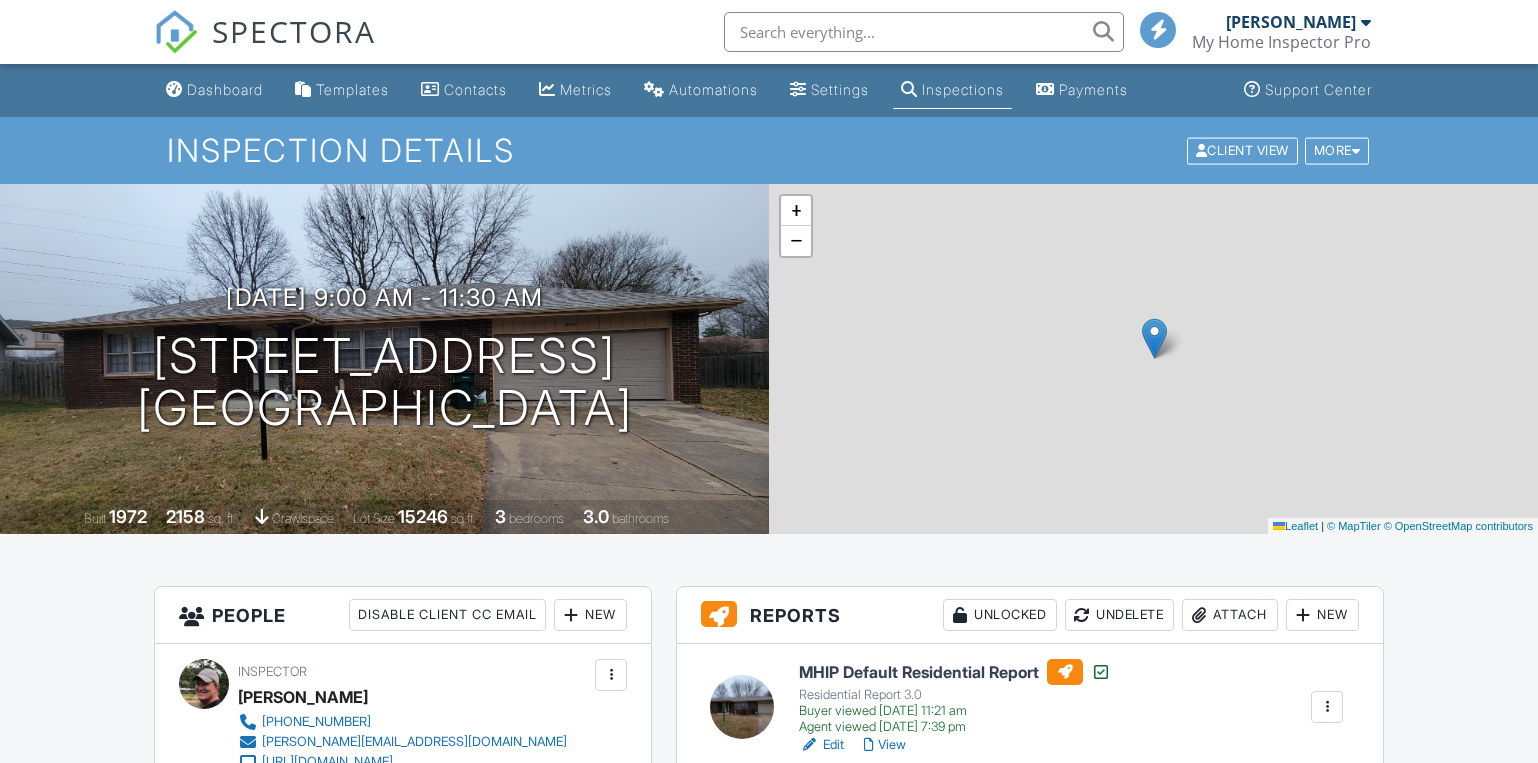 scroll, scrollTop: 0, scrollLeft: 0, axis: both 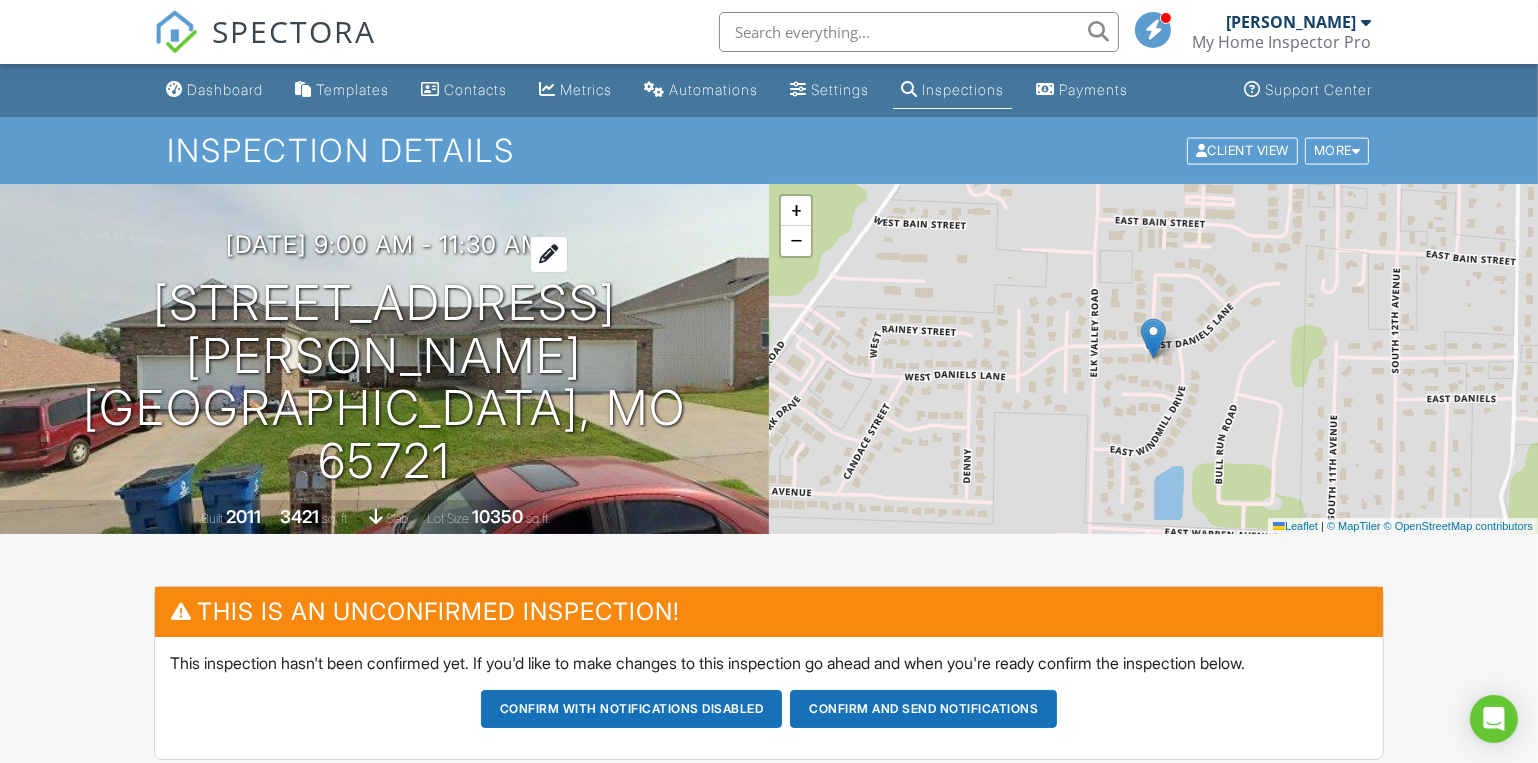 click on "[DATE]  9:00 am
- 11:30 am" at bounding box center (384, 244) 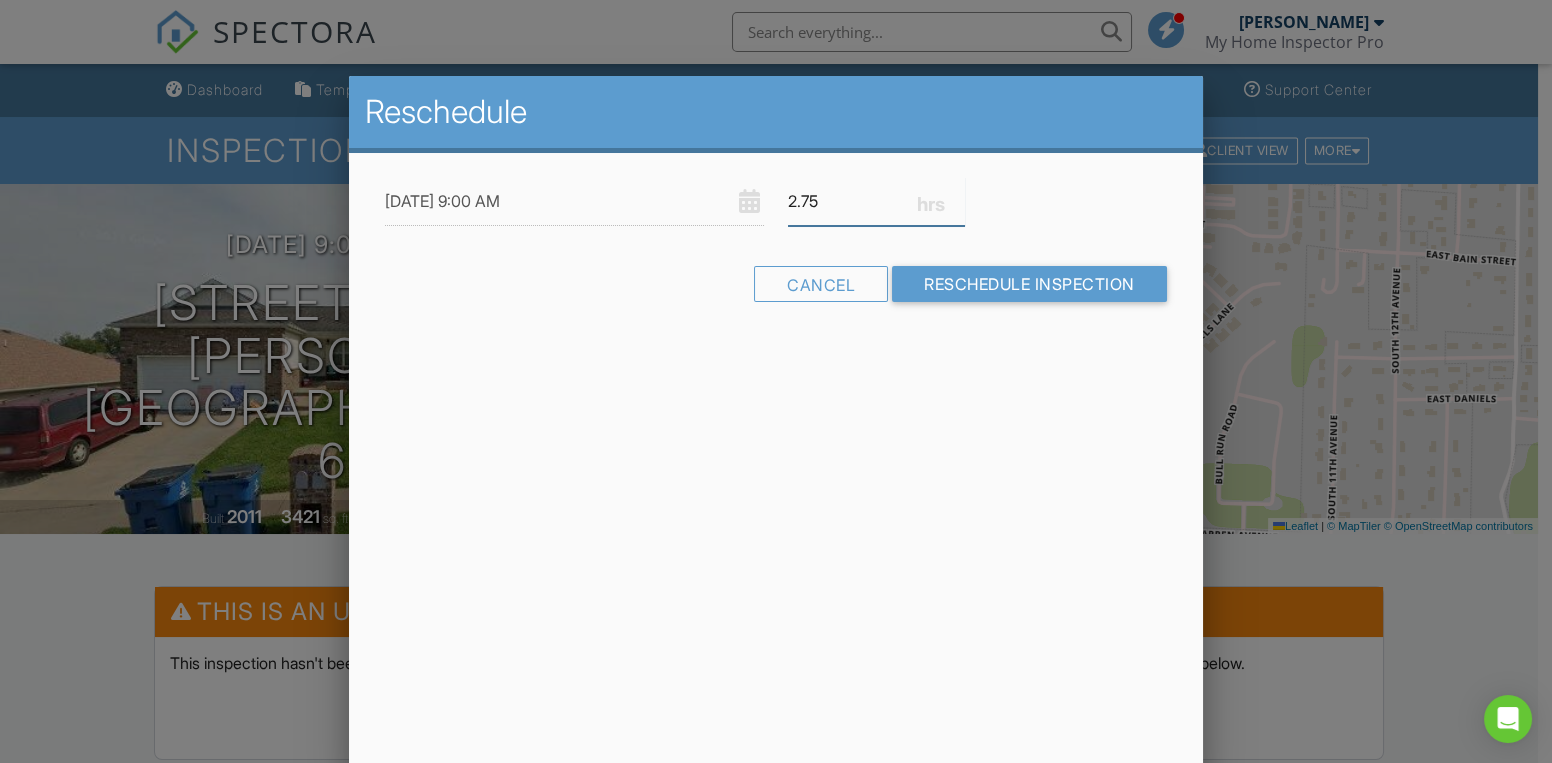 type on "2.75" 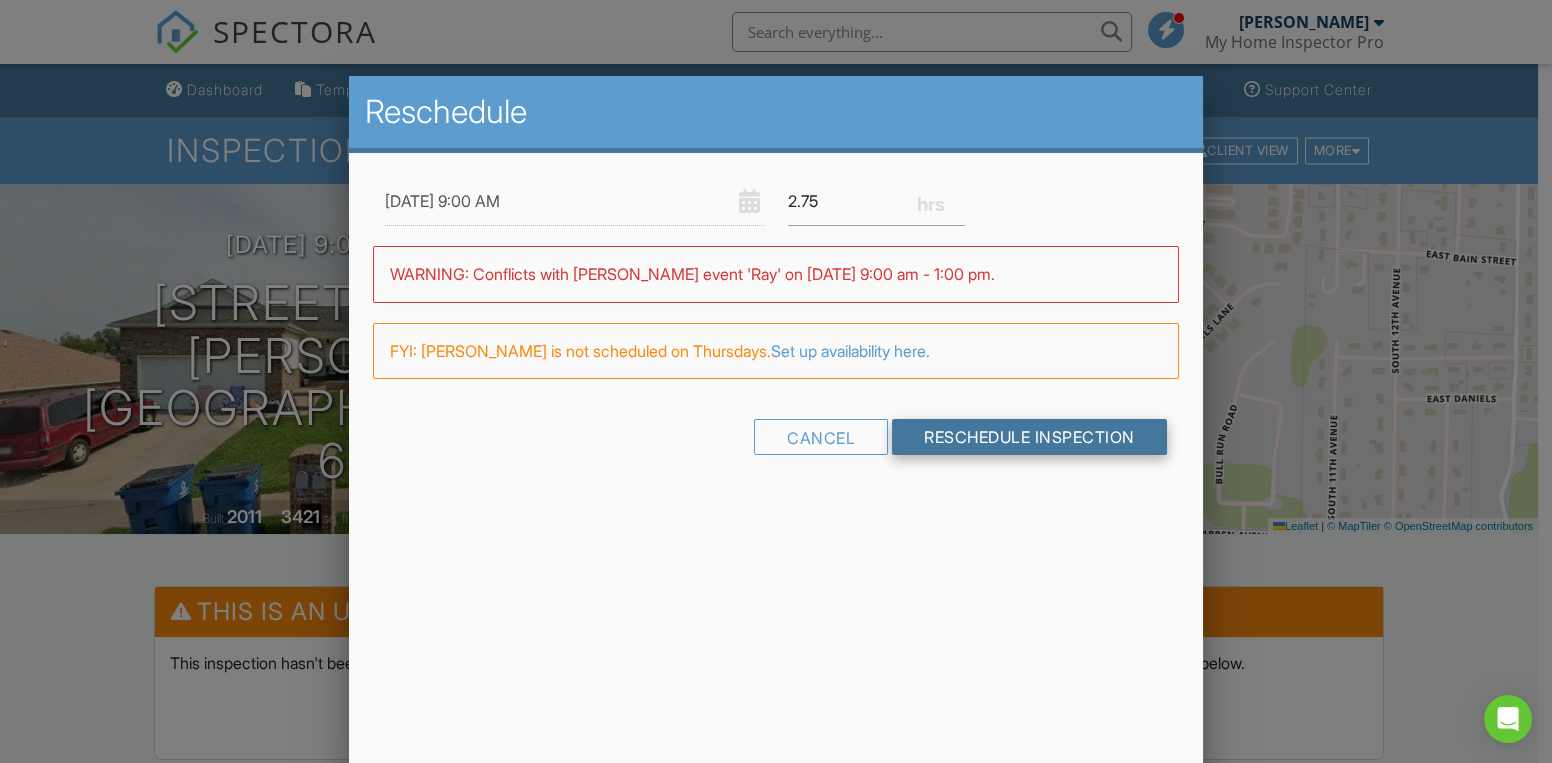 click on "Reschedule Inspection" at bounding box center [1029, 437] 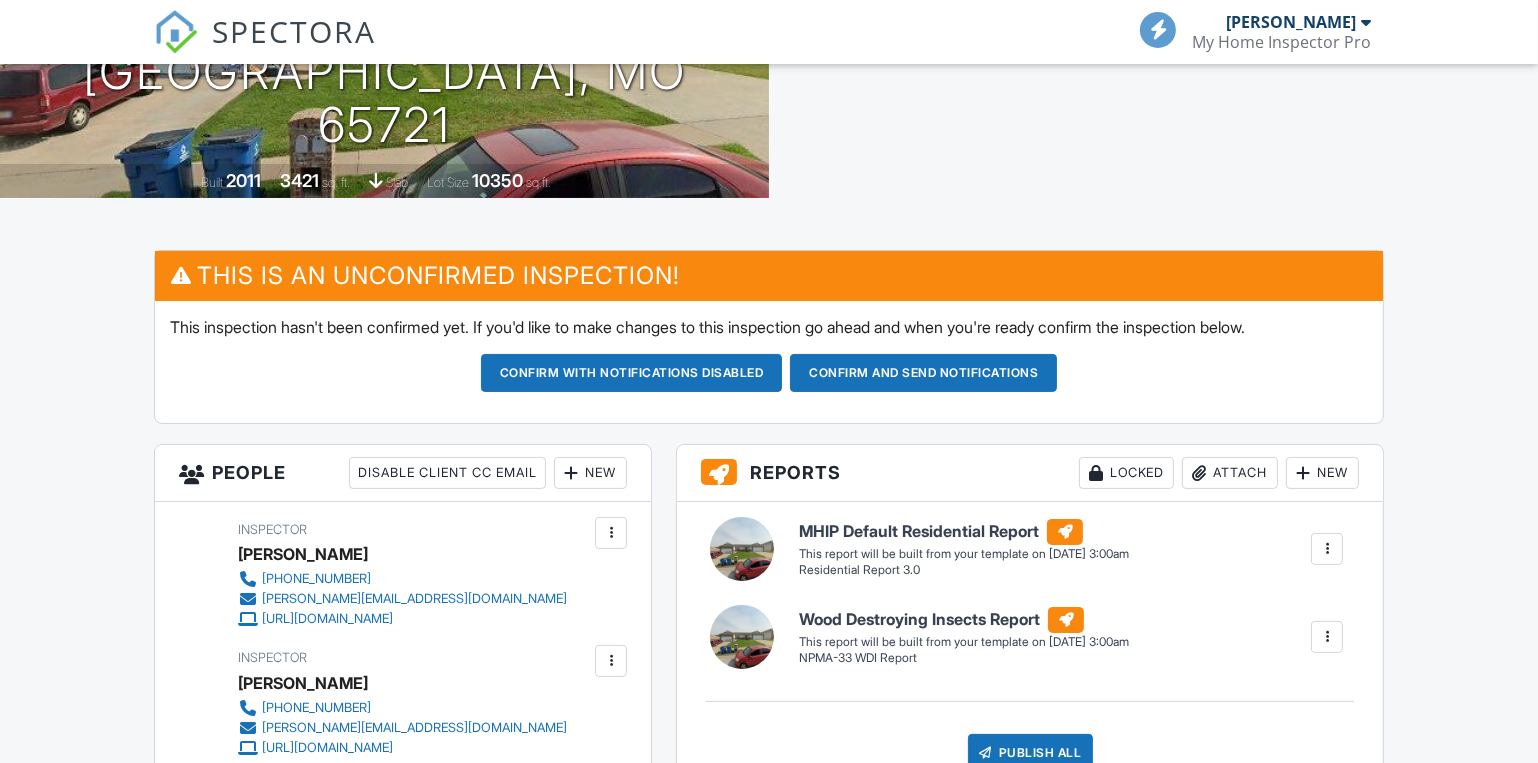 scroll, scrollTop: 0, scrollLeft: 0, axis: both 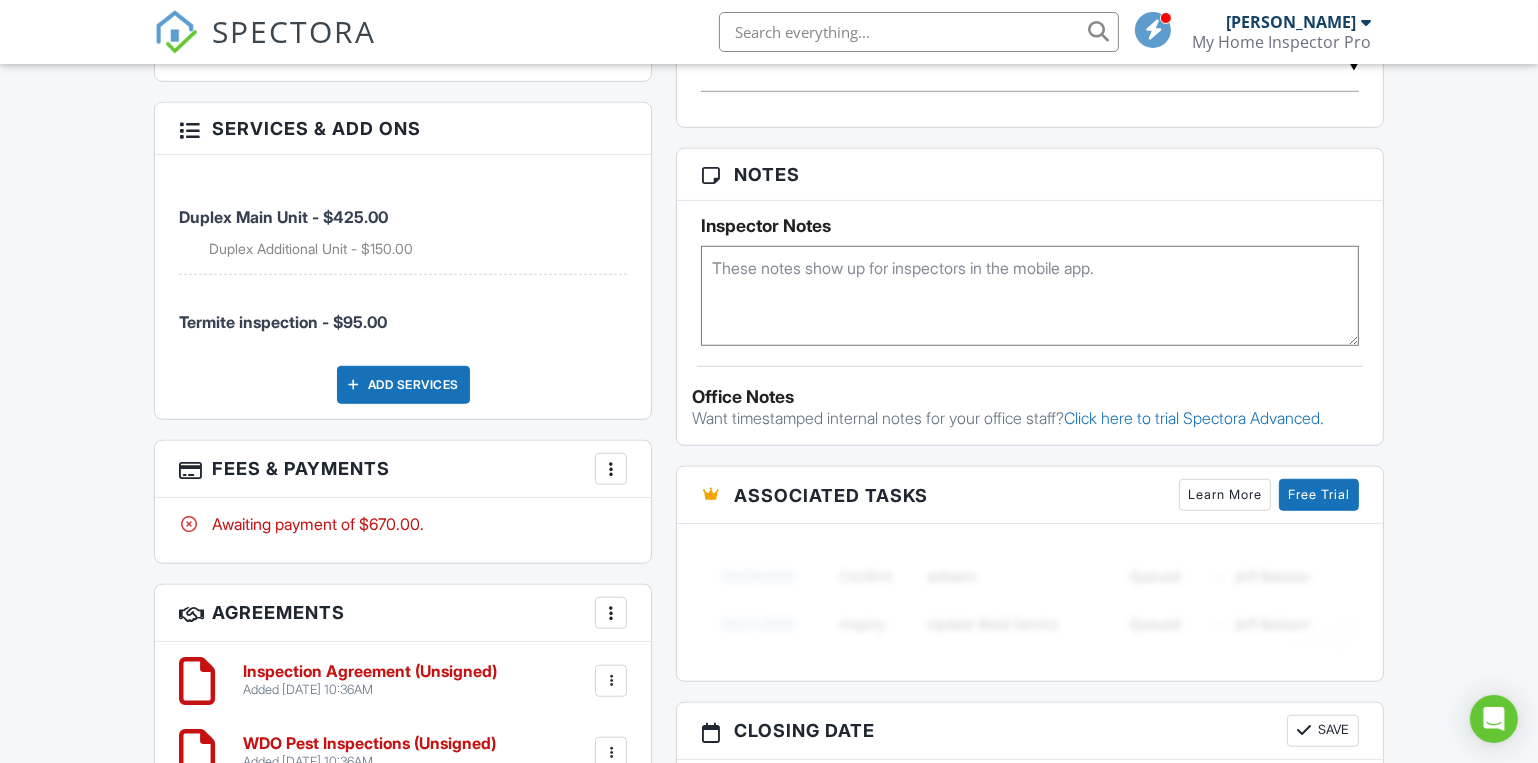 click at bounding box center [611, 469] 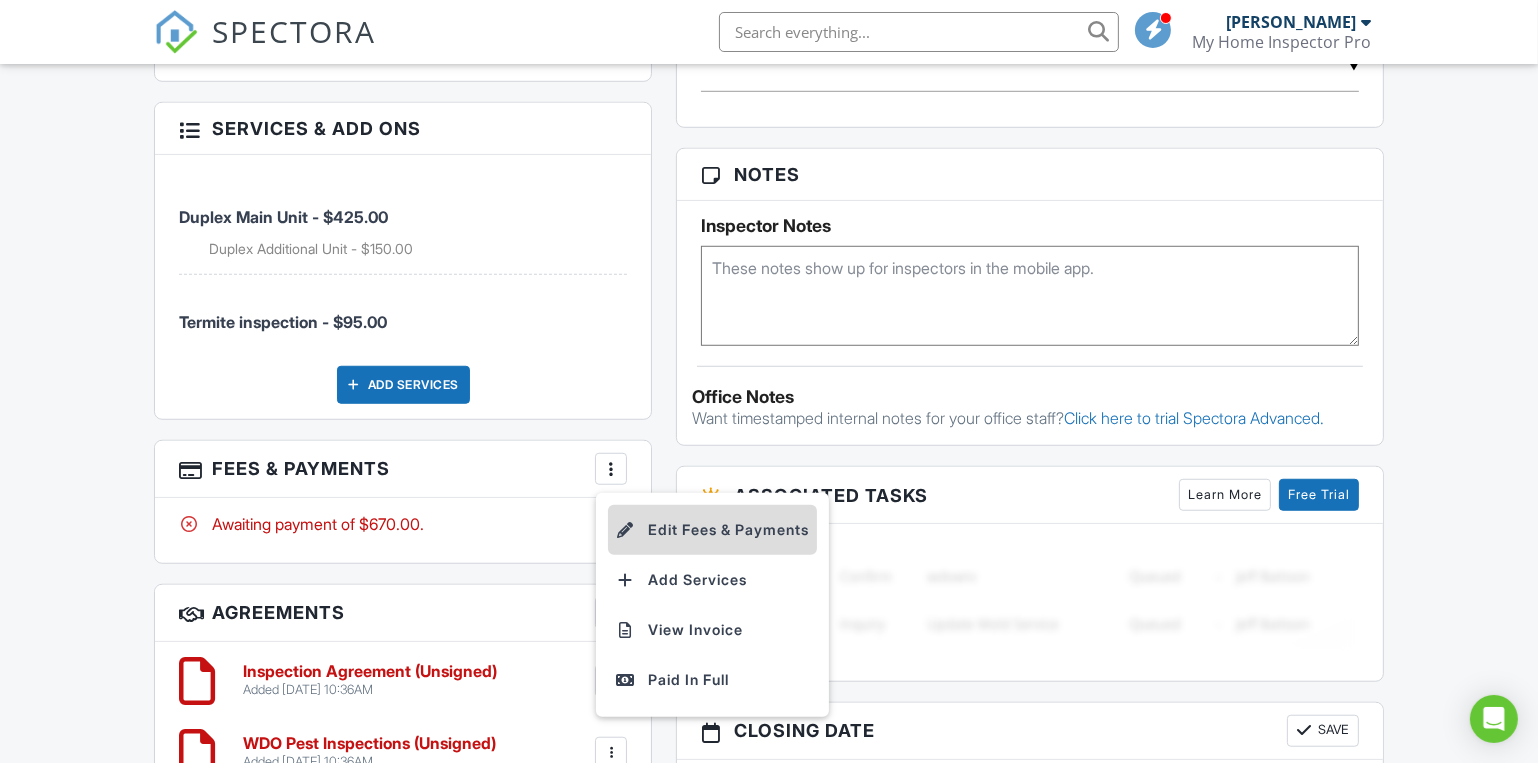 click on "Edit Fees & Payments" at bounding box center (712, 530) 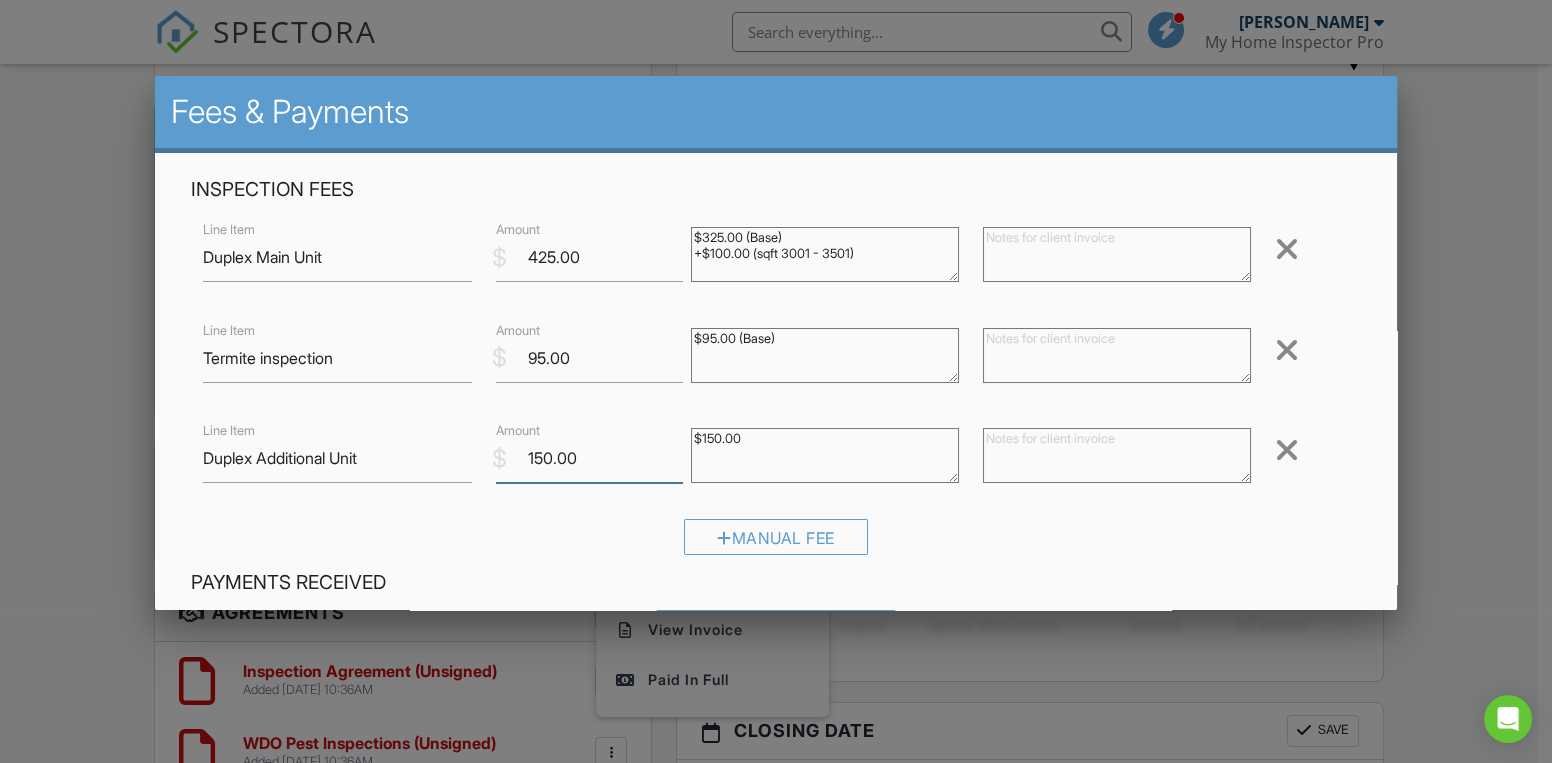 click on "150.00" at bounding box center [589, 458] 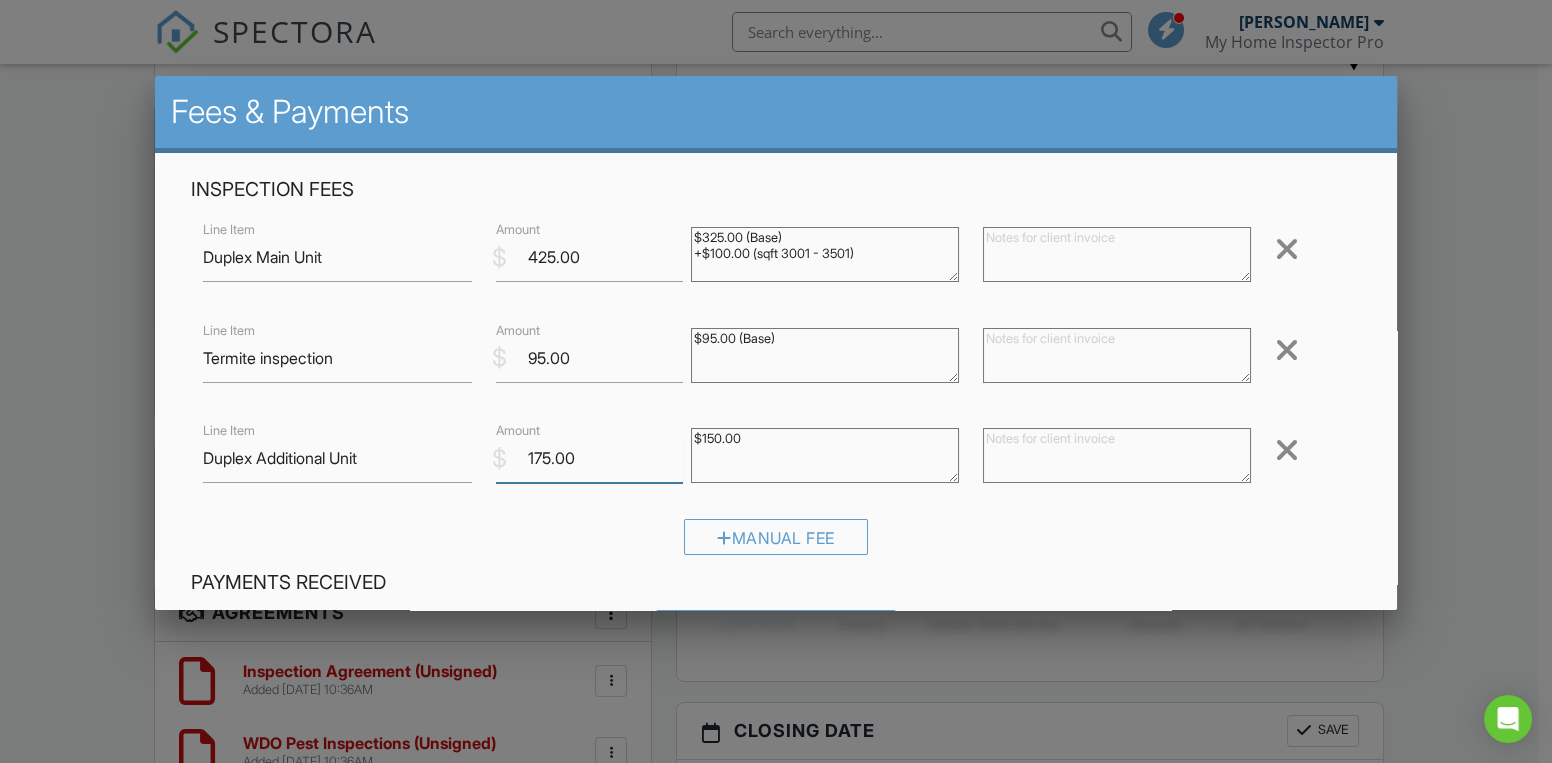 scroll, scrollTop: 378, scrollLeft: 0, axis: vertical 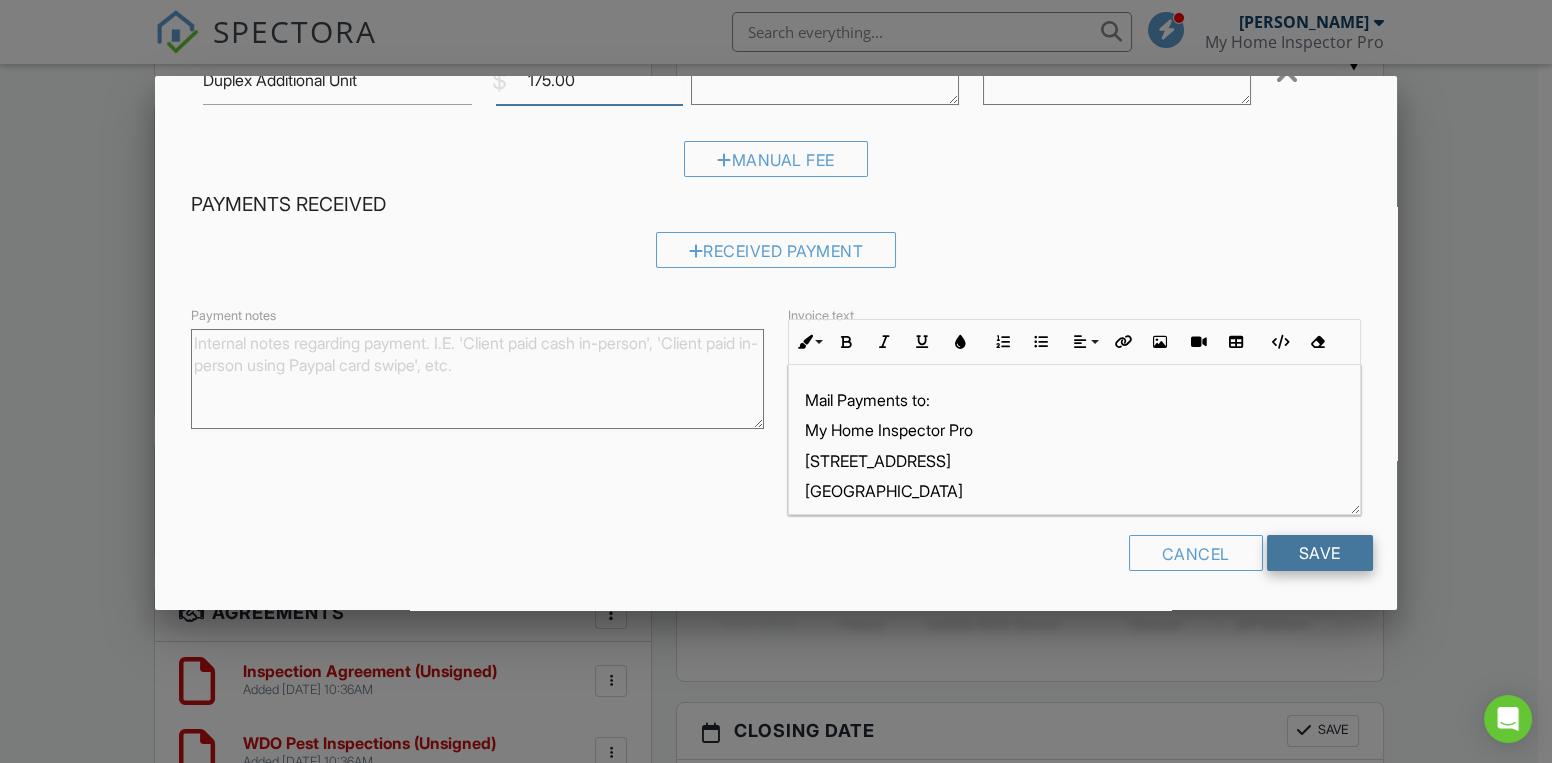 type on "175.00" 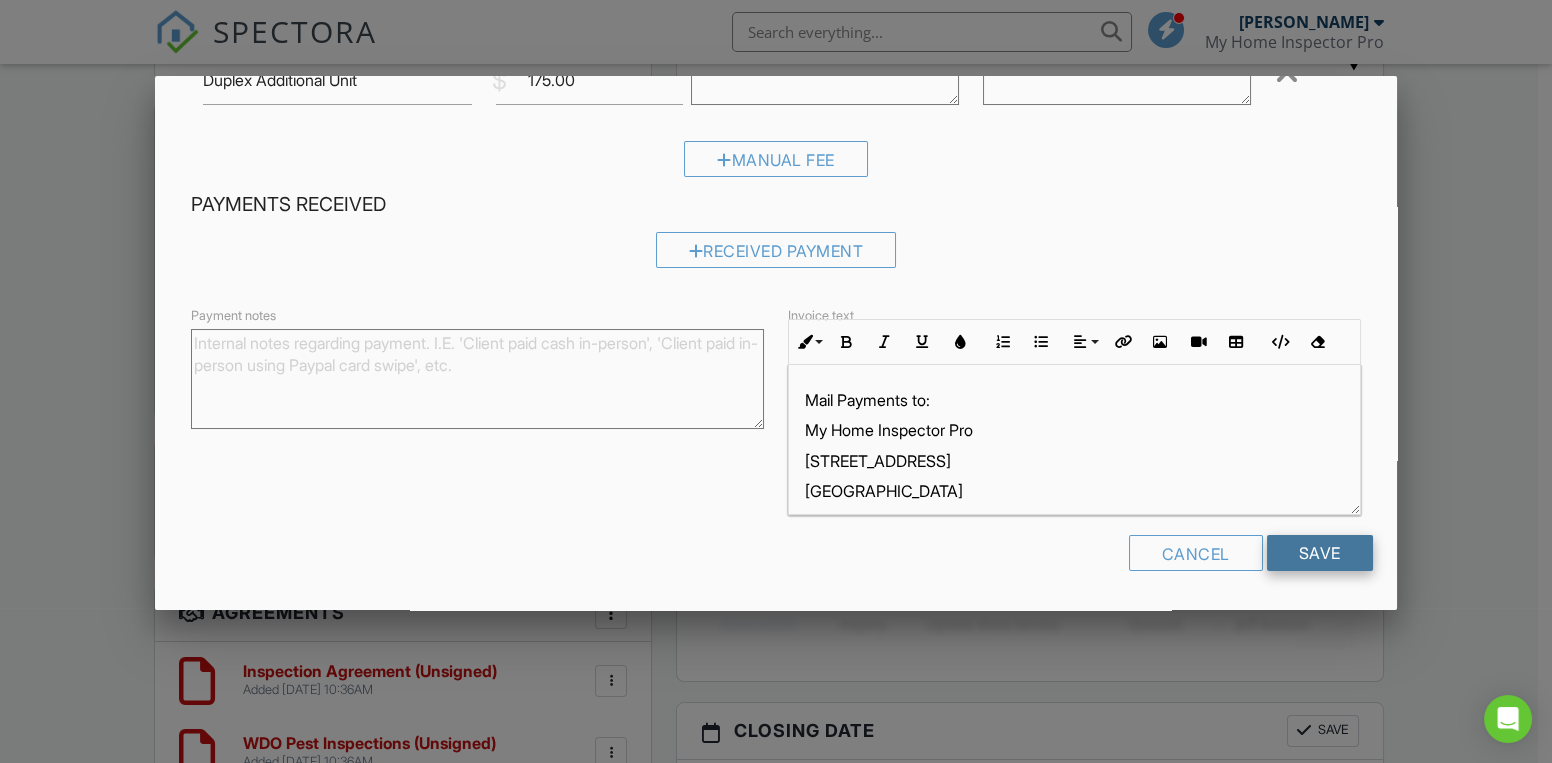 click on "Save" at bounding box center [1320, 553] 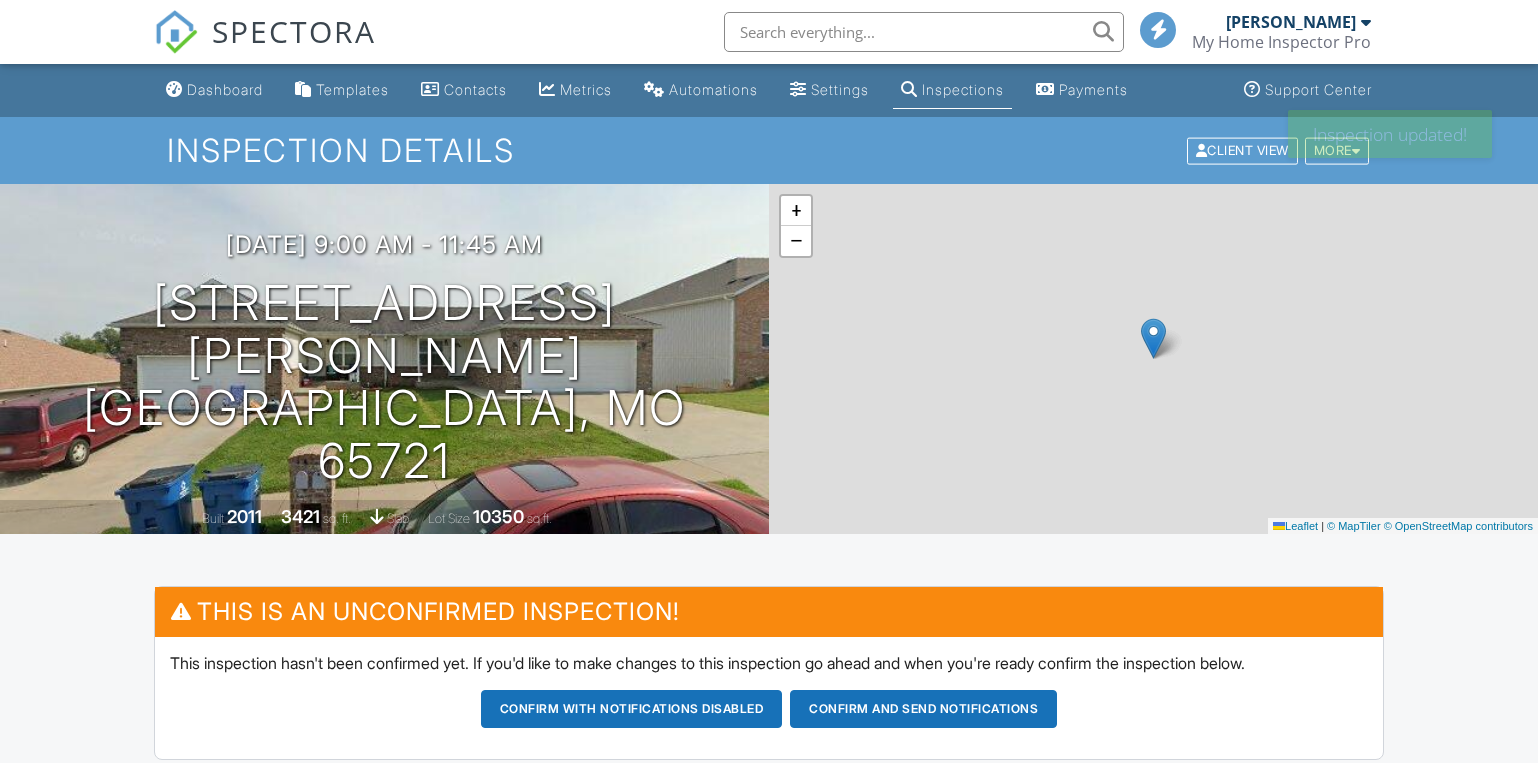 scroll, scrollTop: 545, scrollLeft: 0, axis: vertical 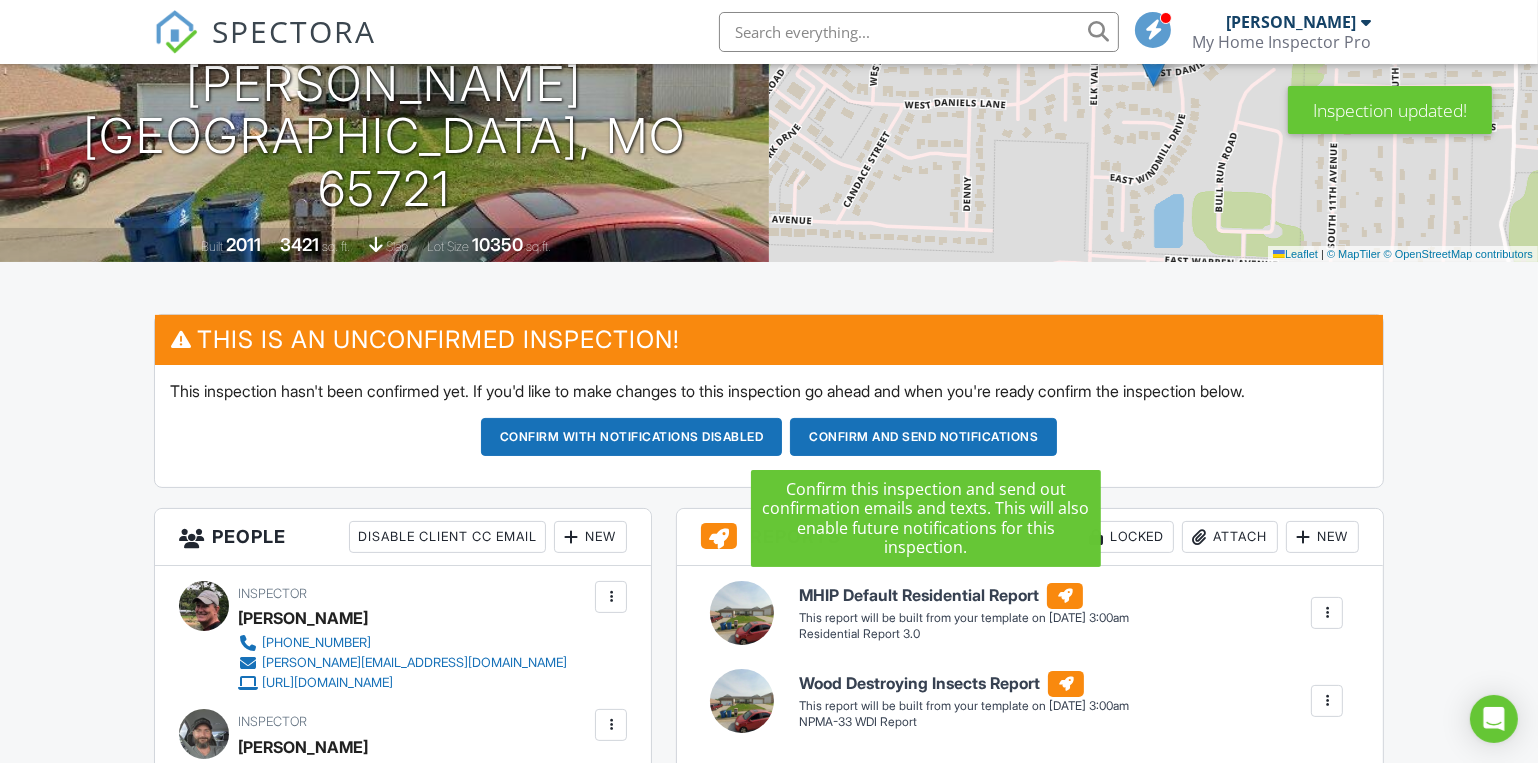 click on "Confirm and send notifications" at bounding box center (632, 437) 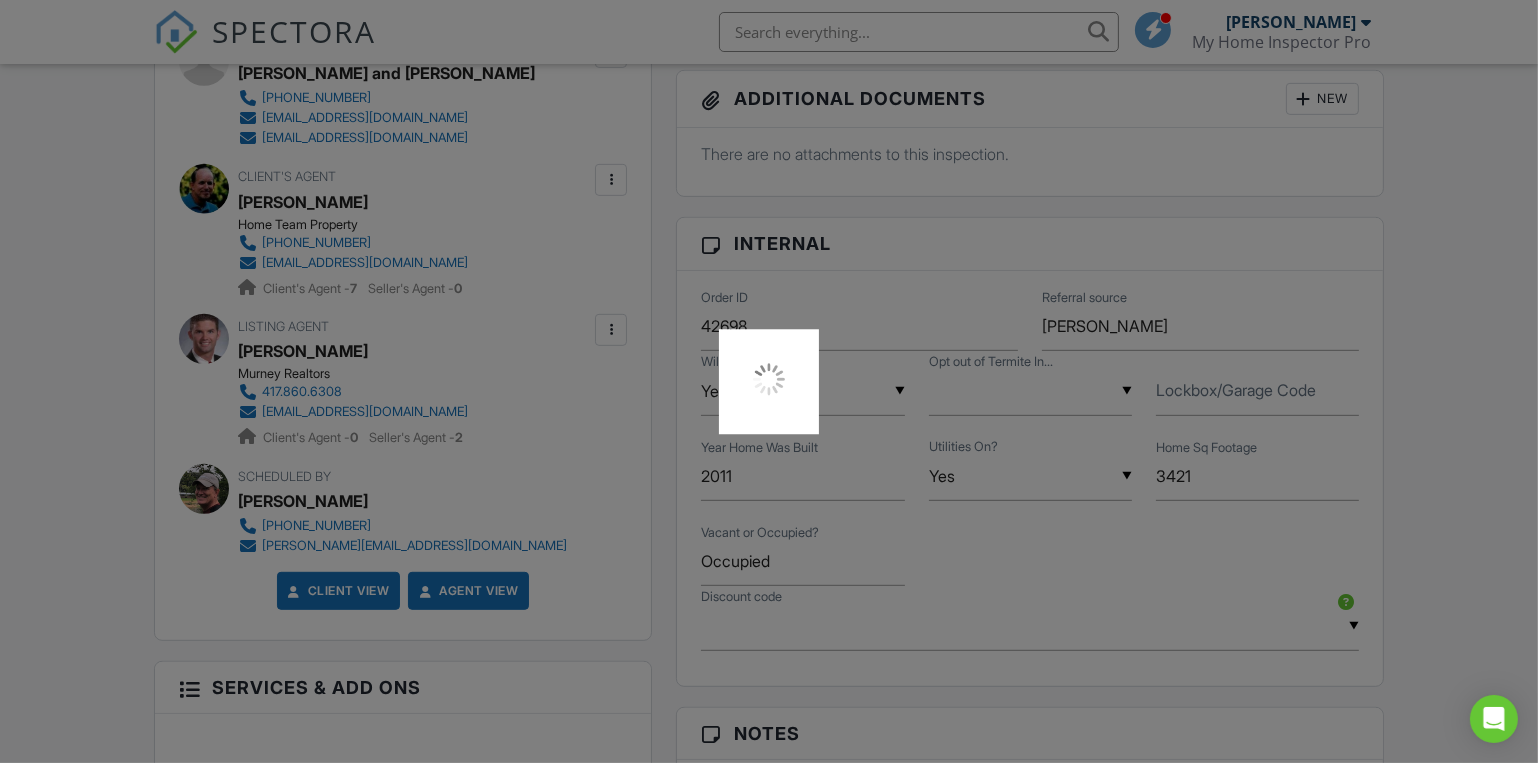 scroll, scrollTop: 1909, scrollLeft: 0, axis: vertical 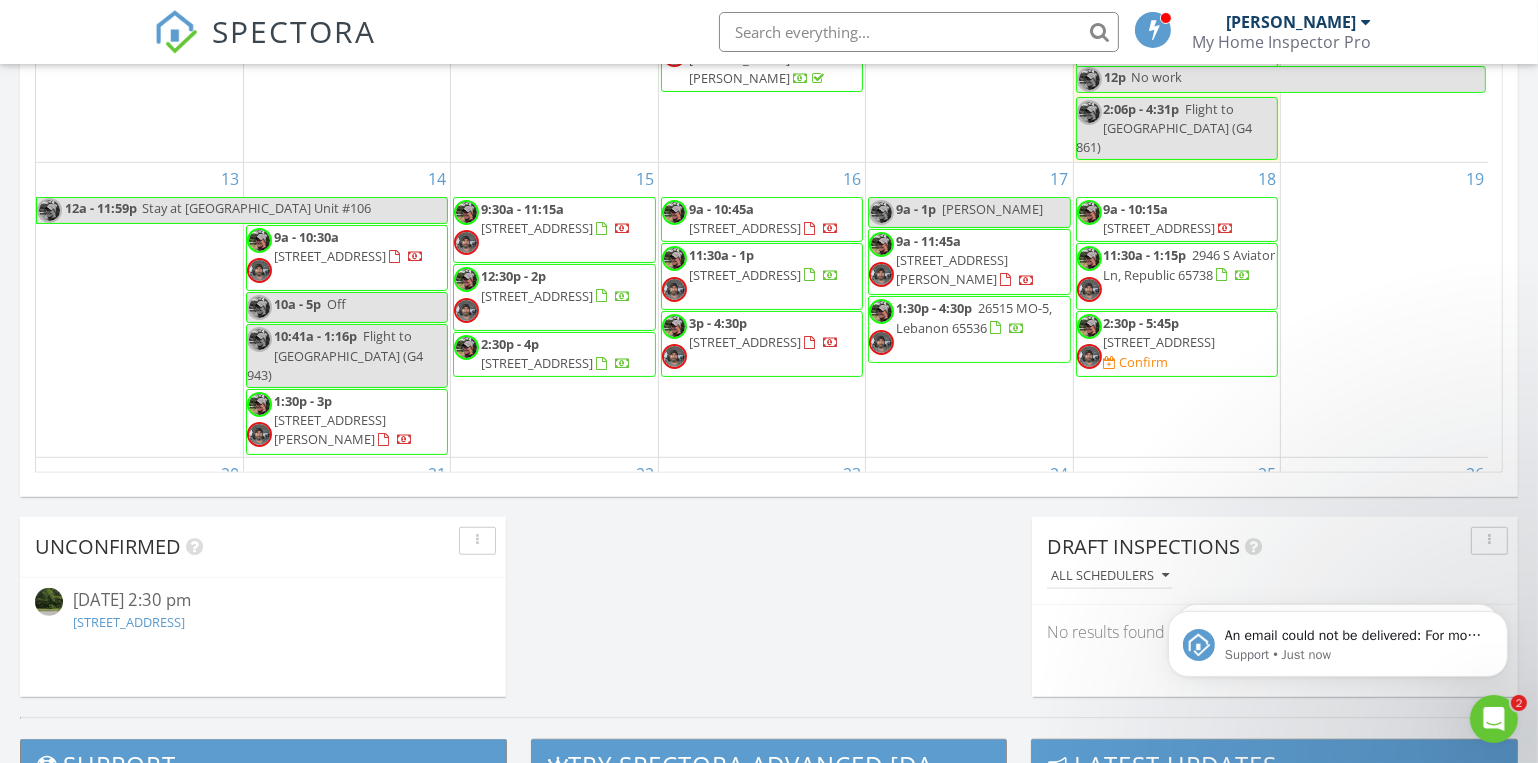click on "21
9:30a - 11:30a
[GEOGRAPHIC_DATA]" at bounding box center (347, 491) 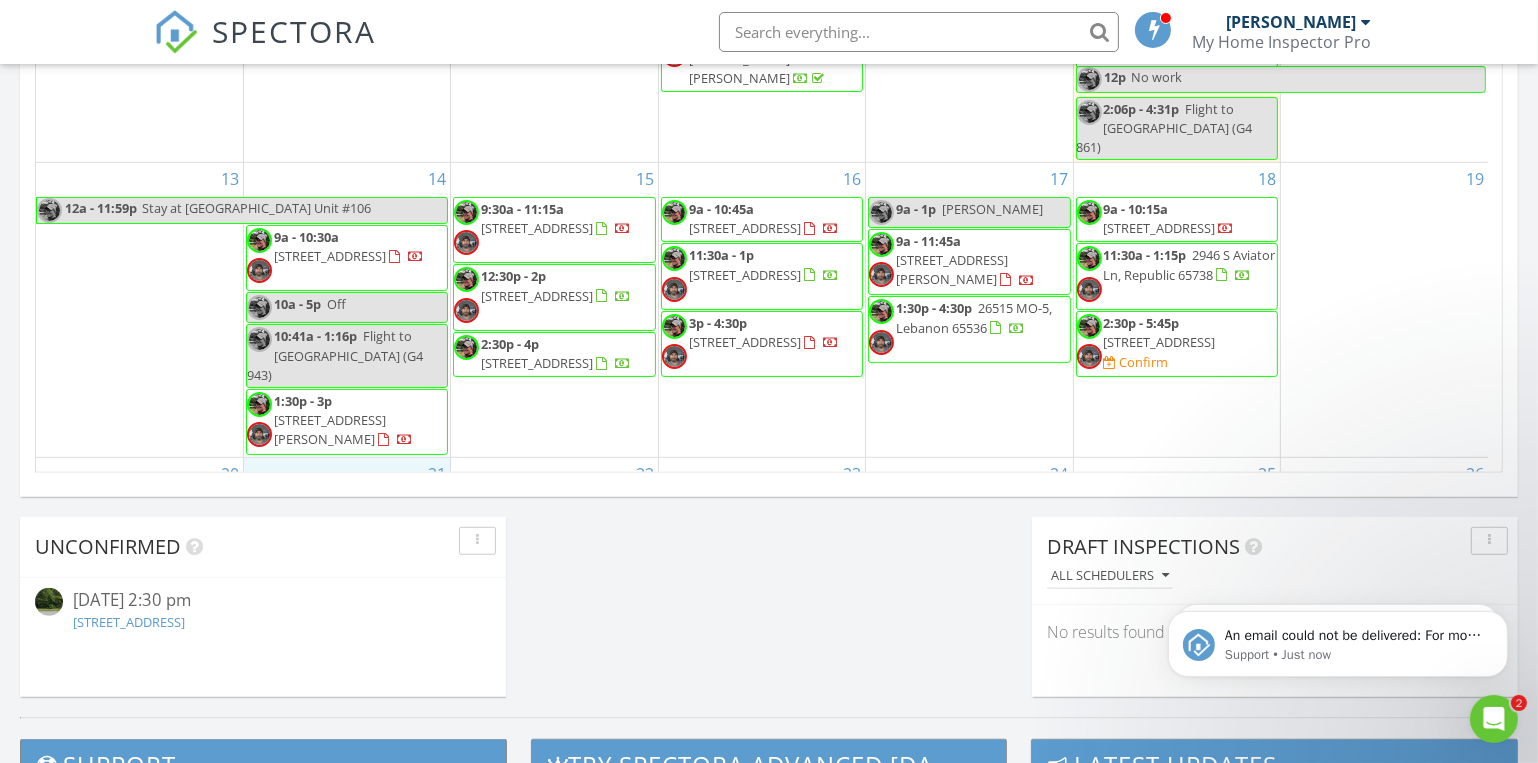 click 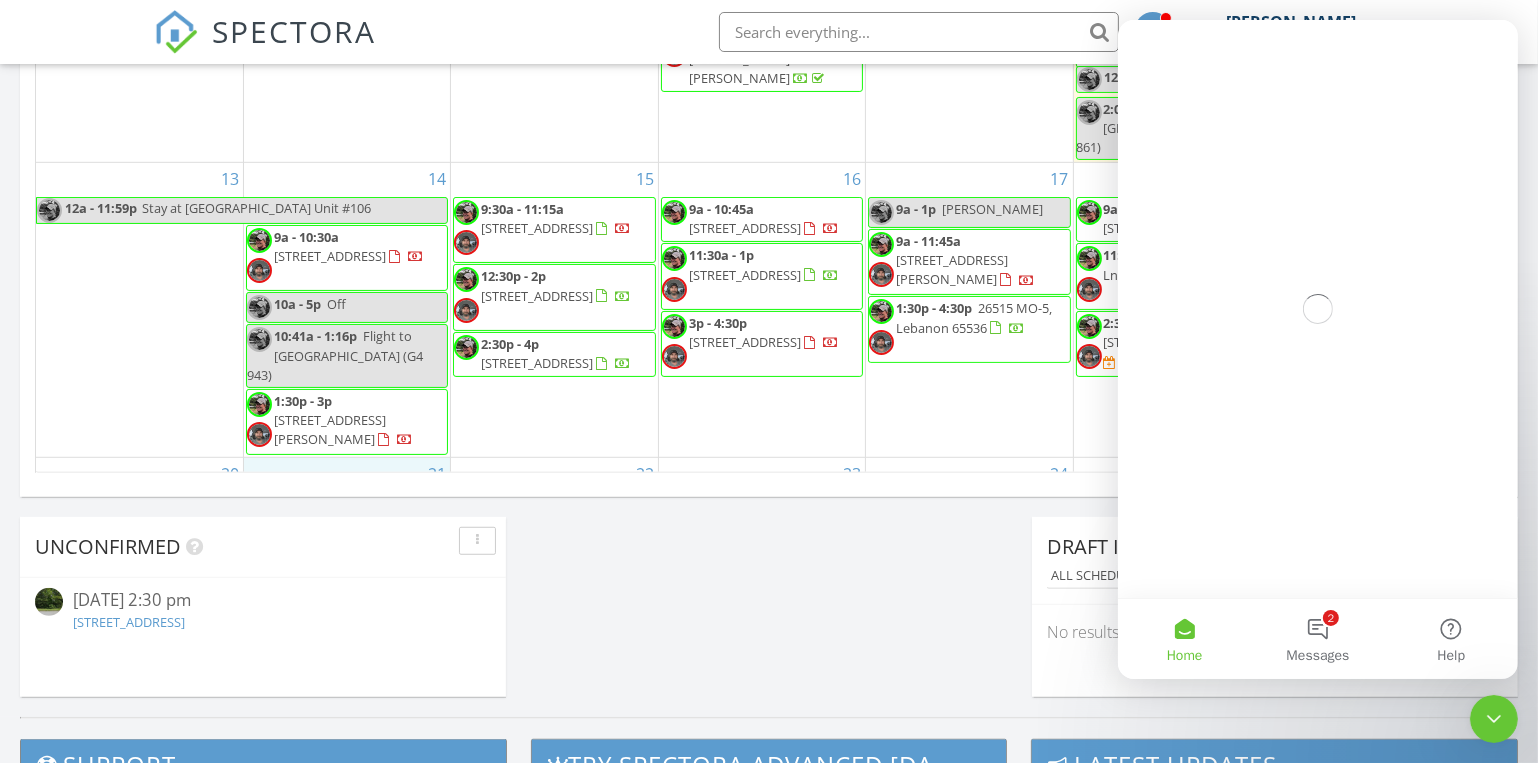 scroll, scrollTop: 0, scrollLeft: 0, axis: both 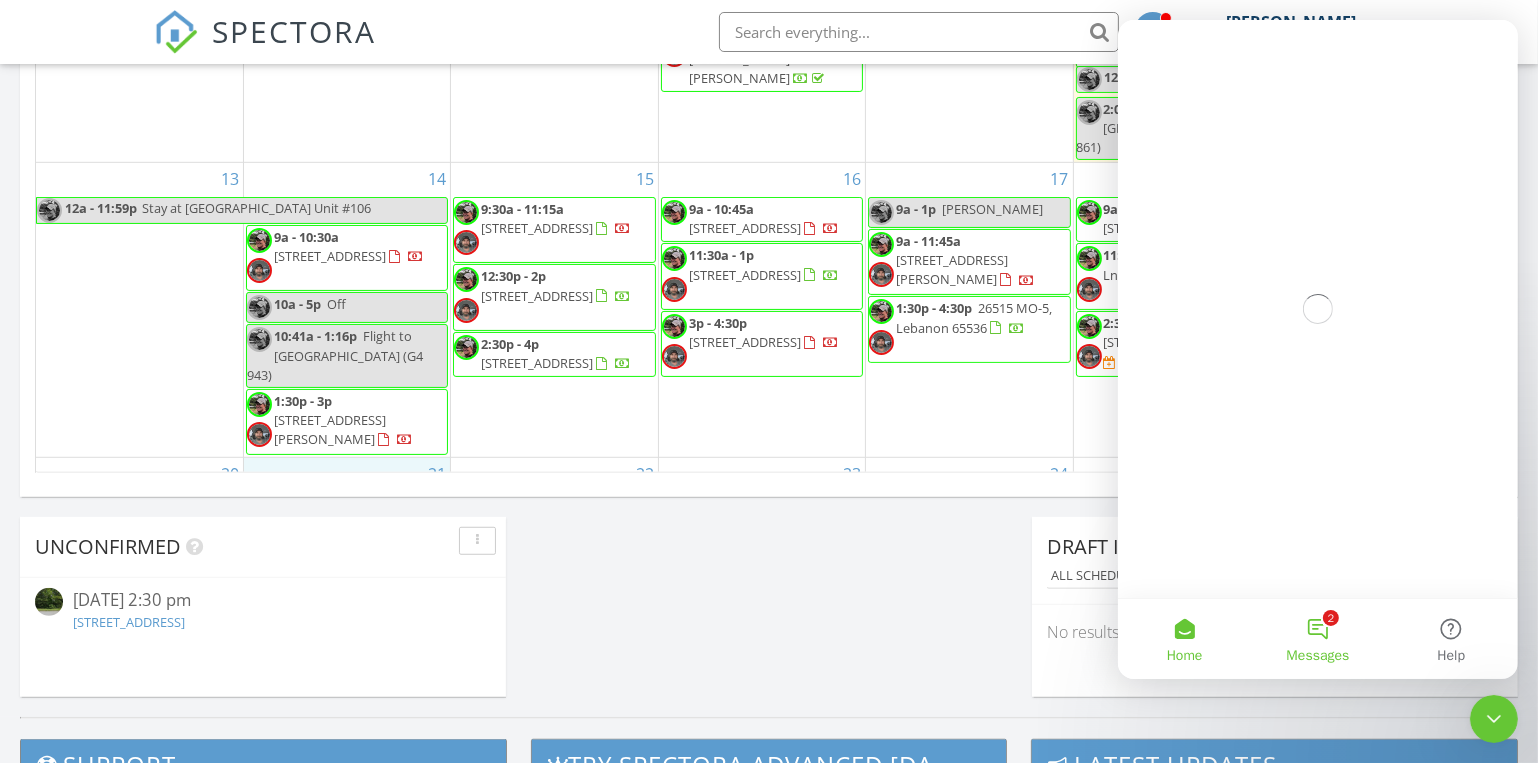 click on "2 Messages" at bounding box center (1316, 639) 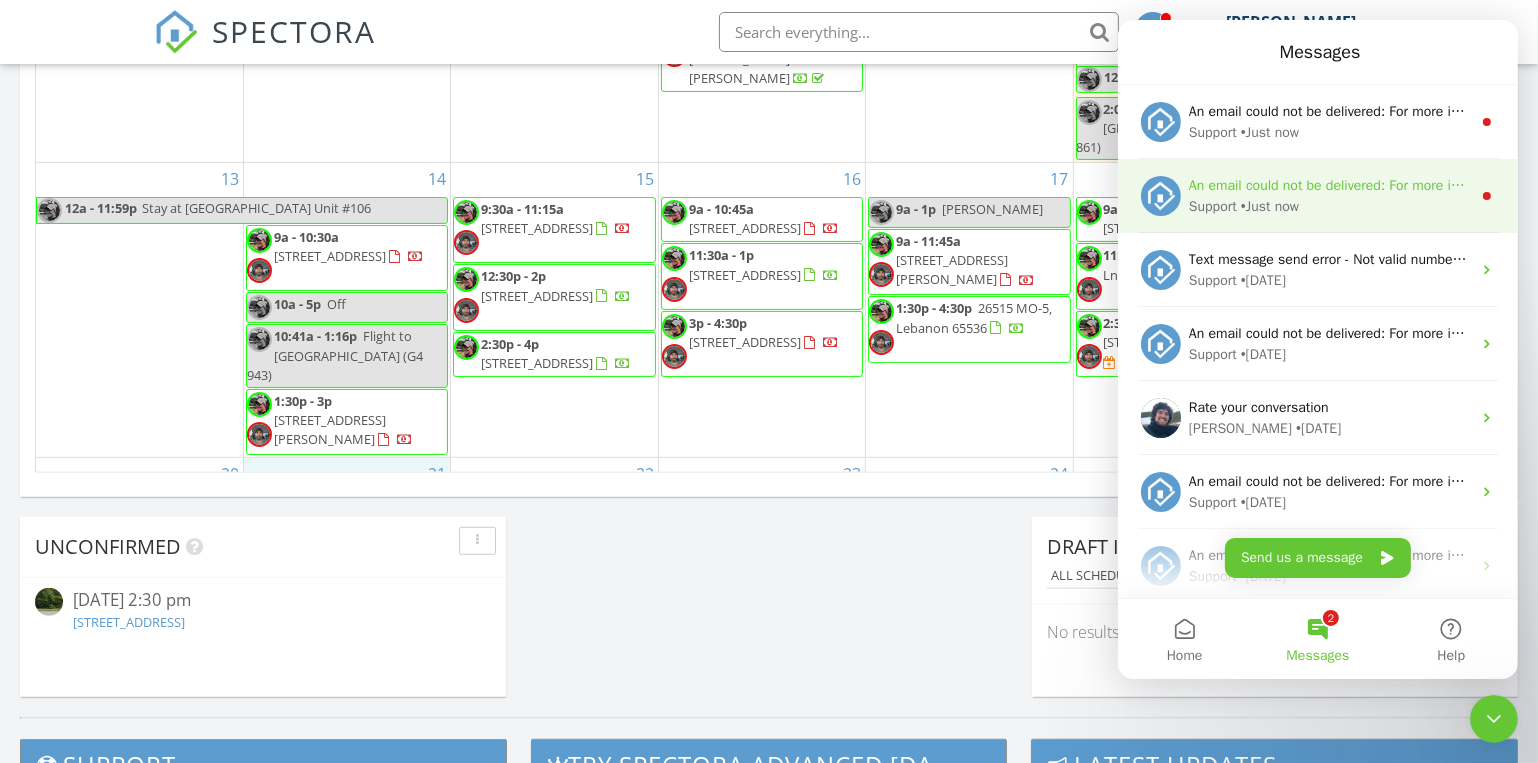 click on "•  Just now" at bounding box center [1269, 206] 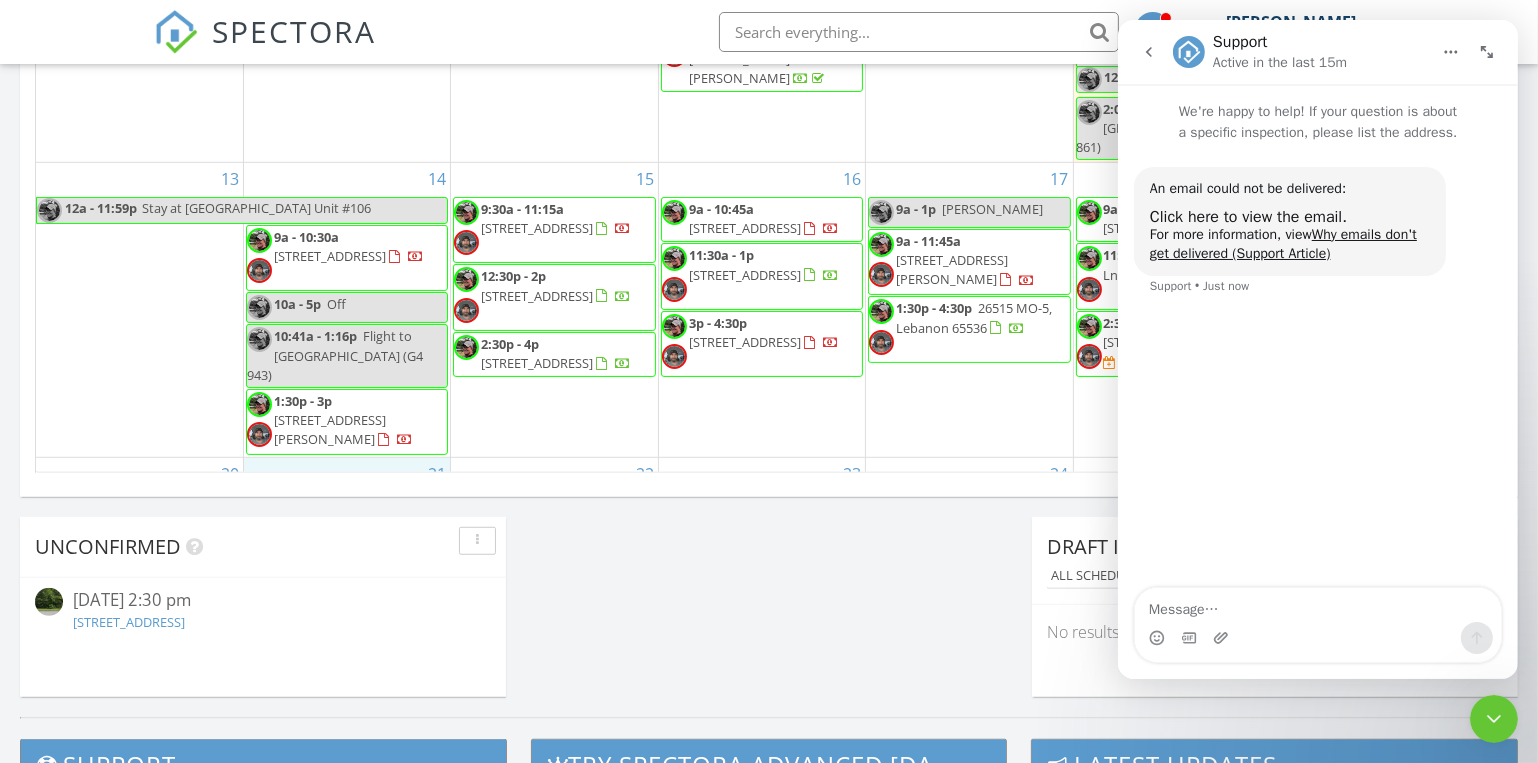click 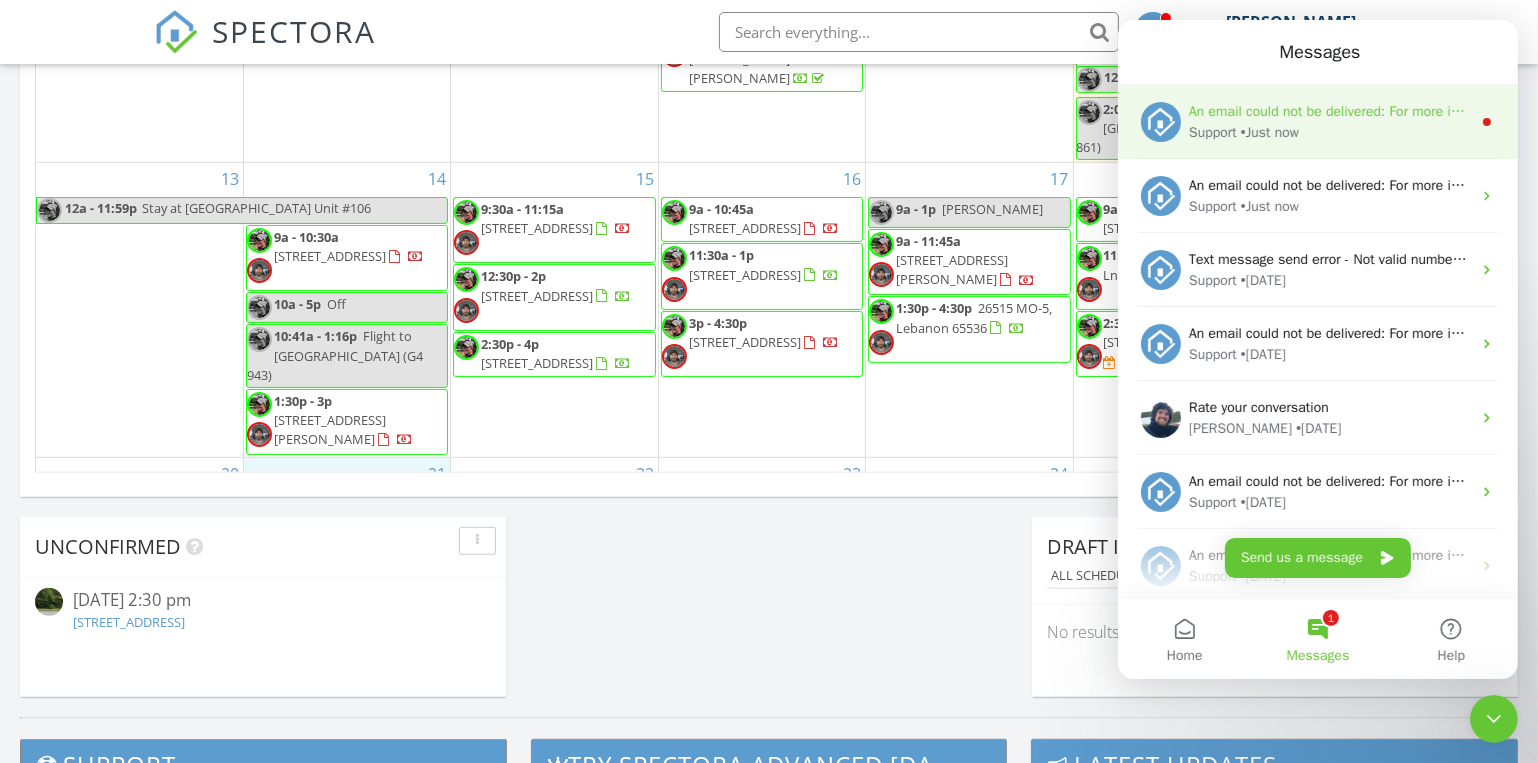 scroll, scrollTop: 0, scrollLeft: 0, axis: both 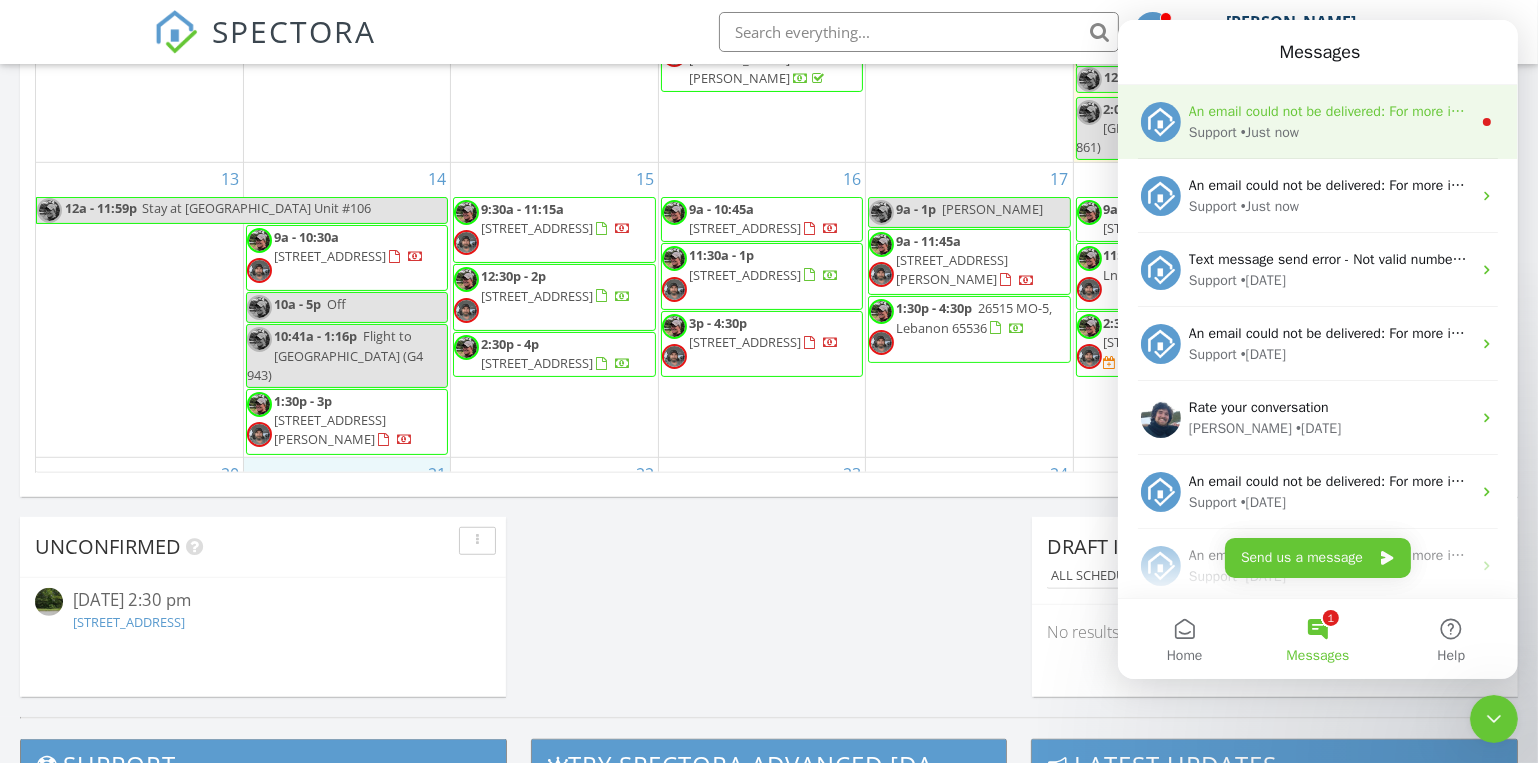click on "An email could not be delivered:  For more information, view Why emails don't get delivered (Support Article) Support •  Just now" at bounding box center (1317, 122) 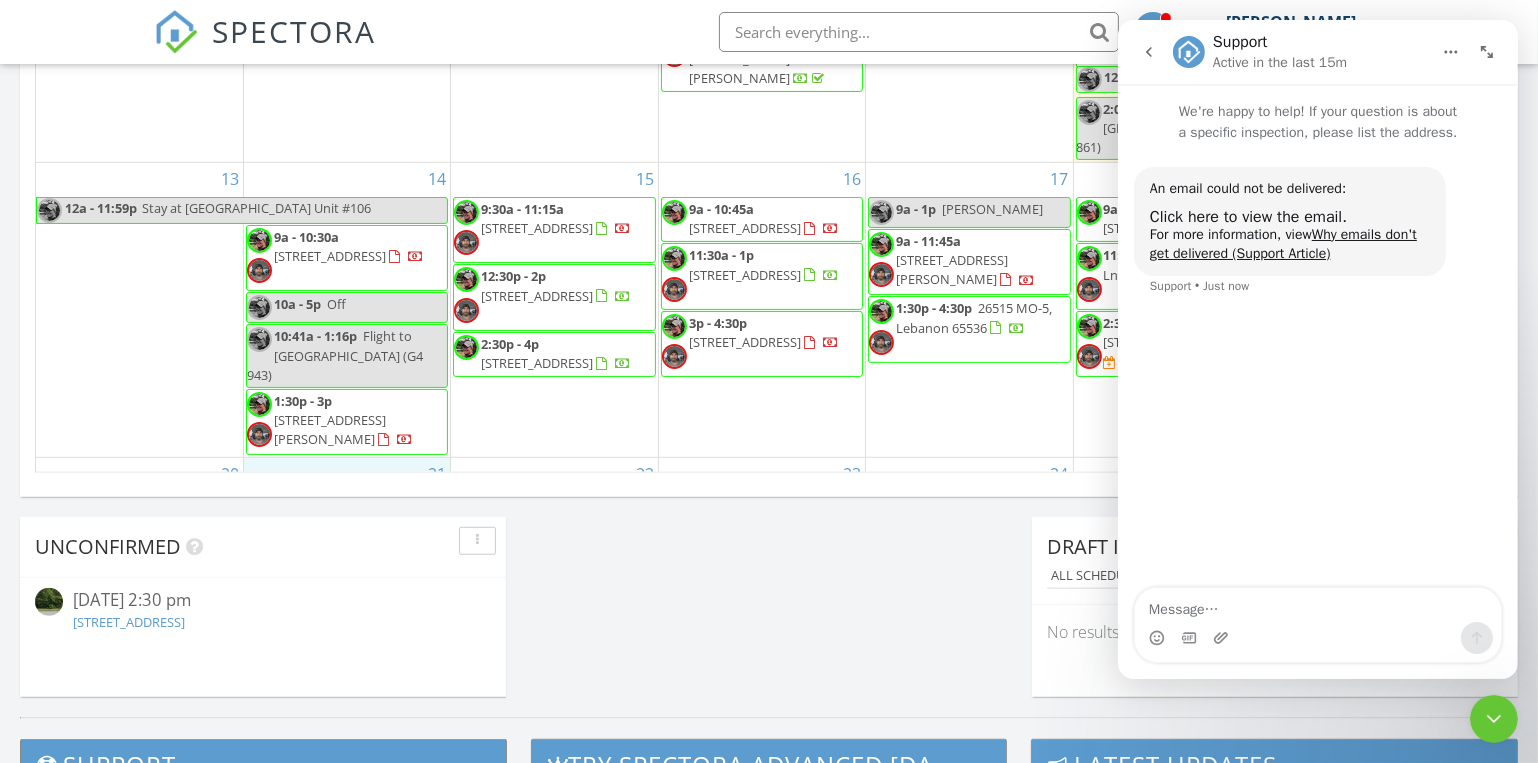 drag, startPoint x: 1149, startPoint y: 55, endPoint x: 1153, endPoint y: 75, distance: 20.396078 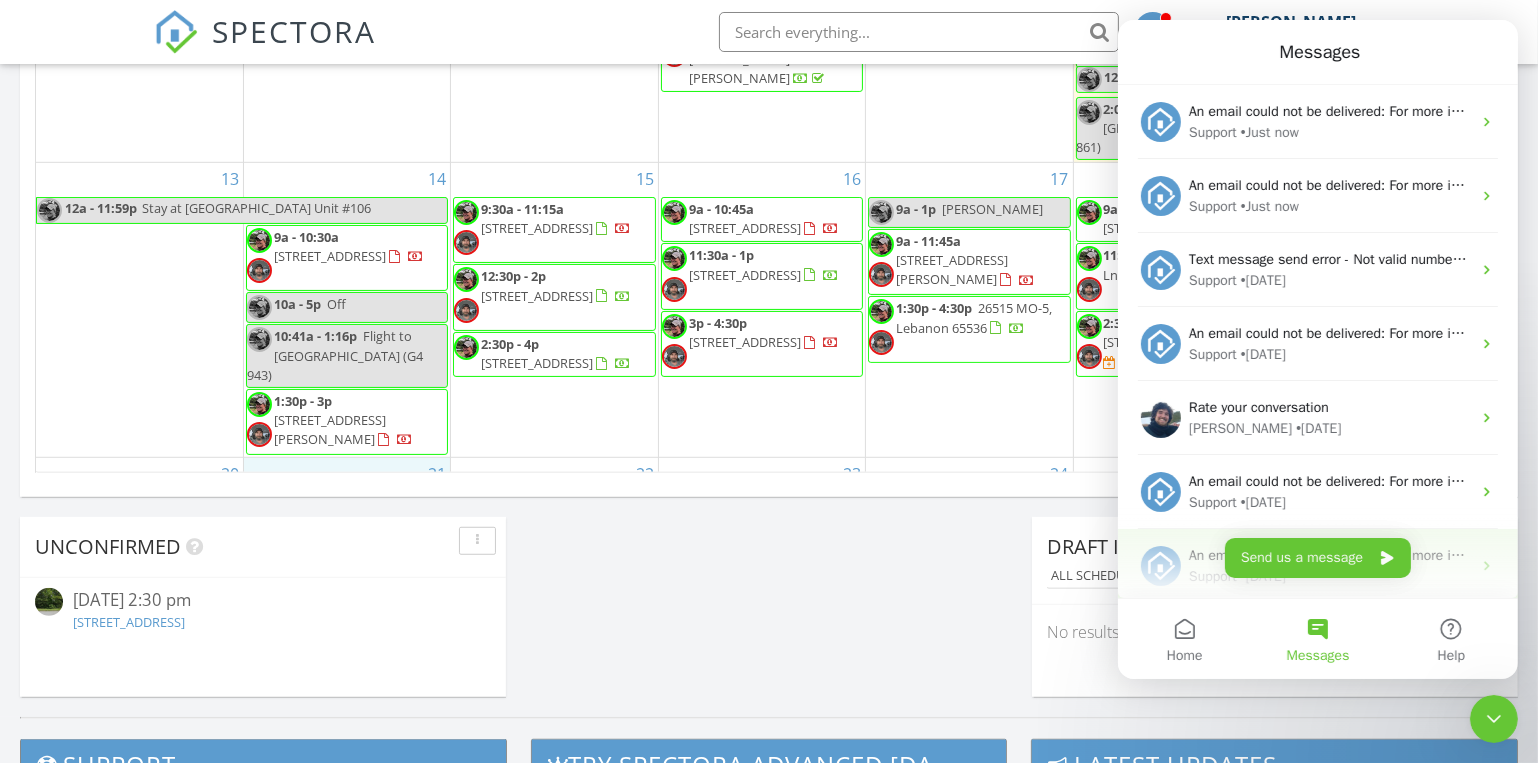 scroll, scrollTop: 0, scrollLeft: 0, axis: both 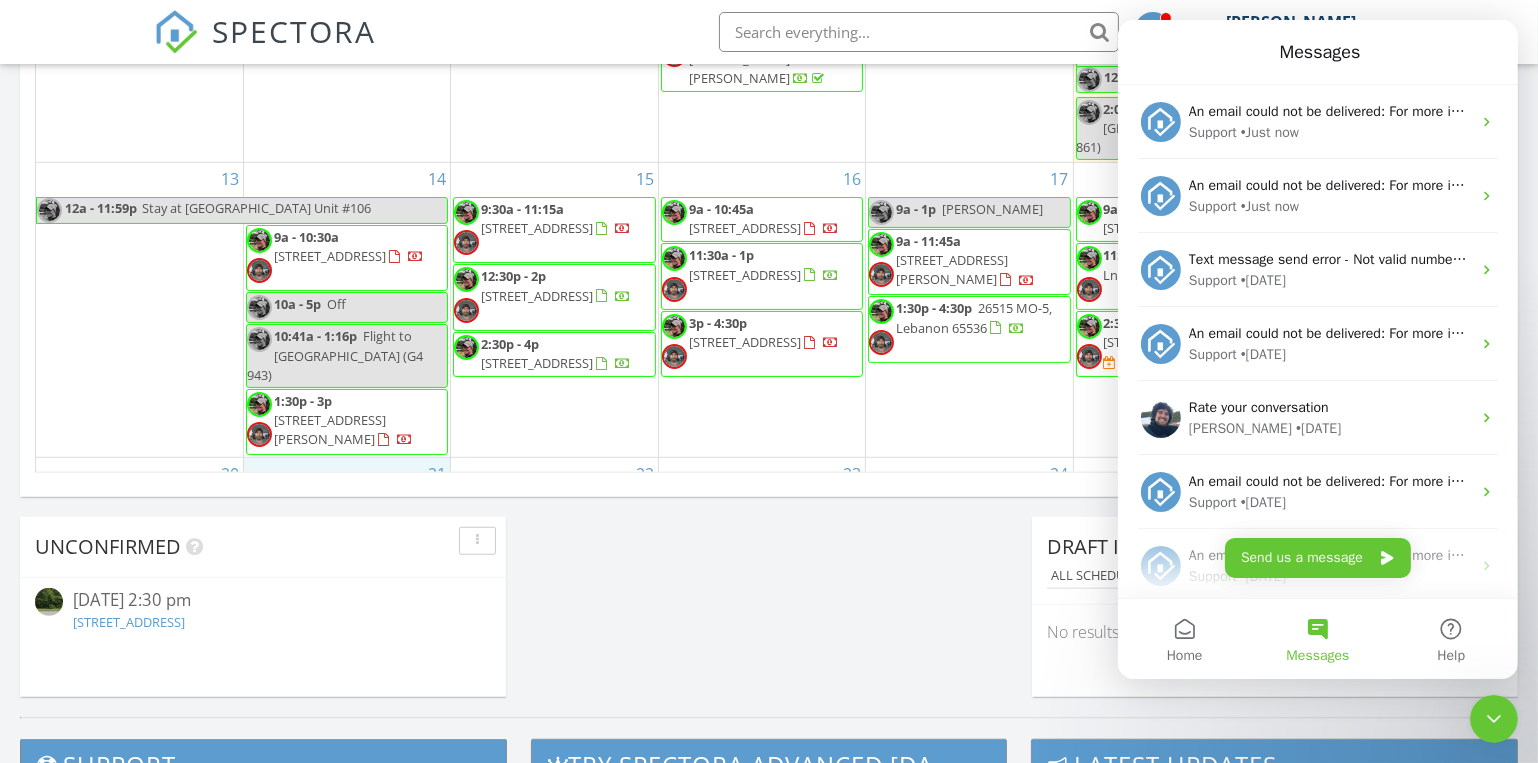 click at bounding box center (1493, 718) 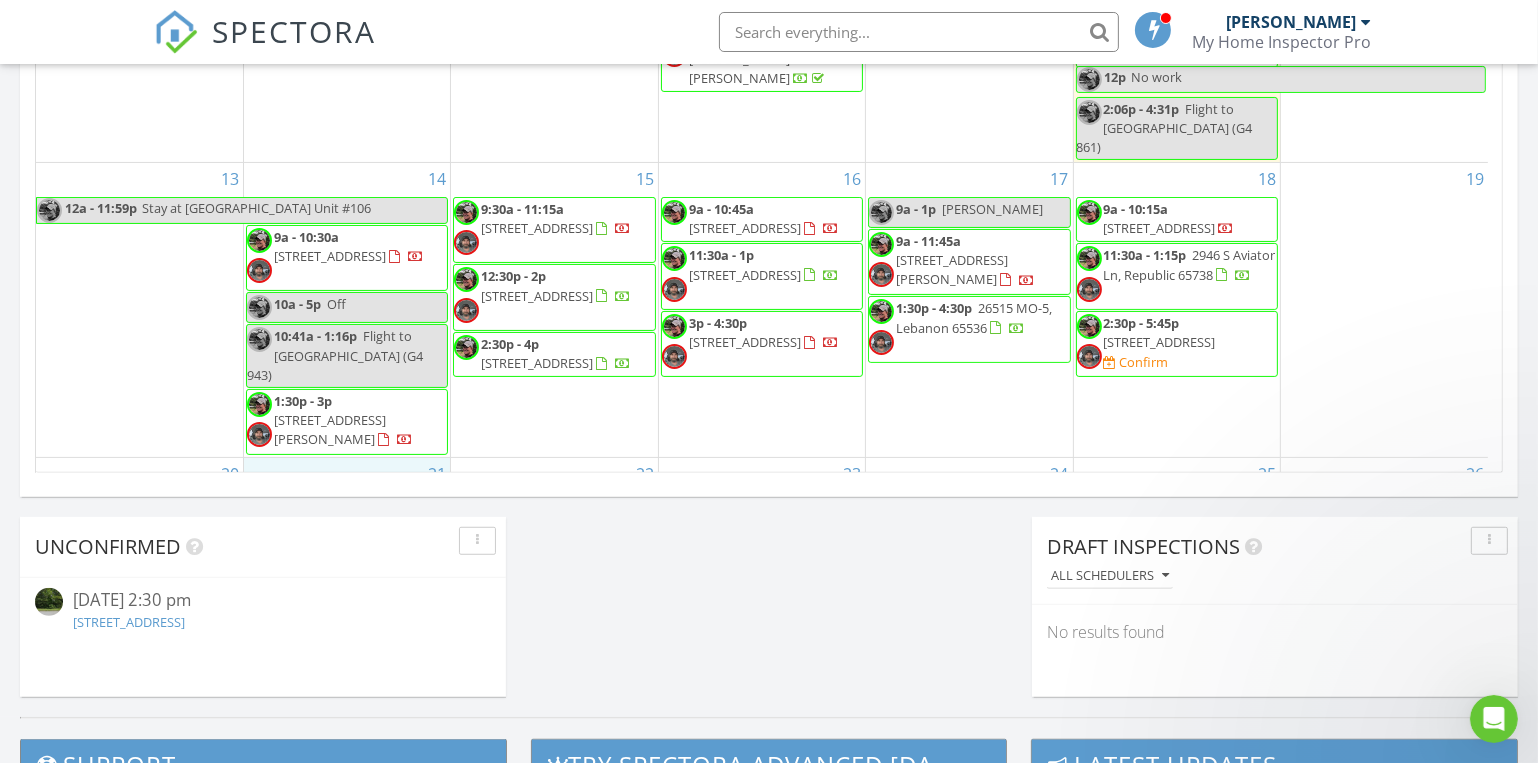 scroll, scrollTop: 0, scrollLeft: 0, axis: both 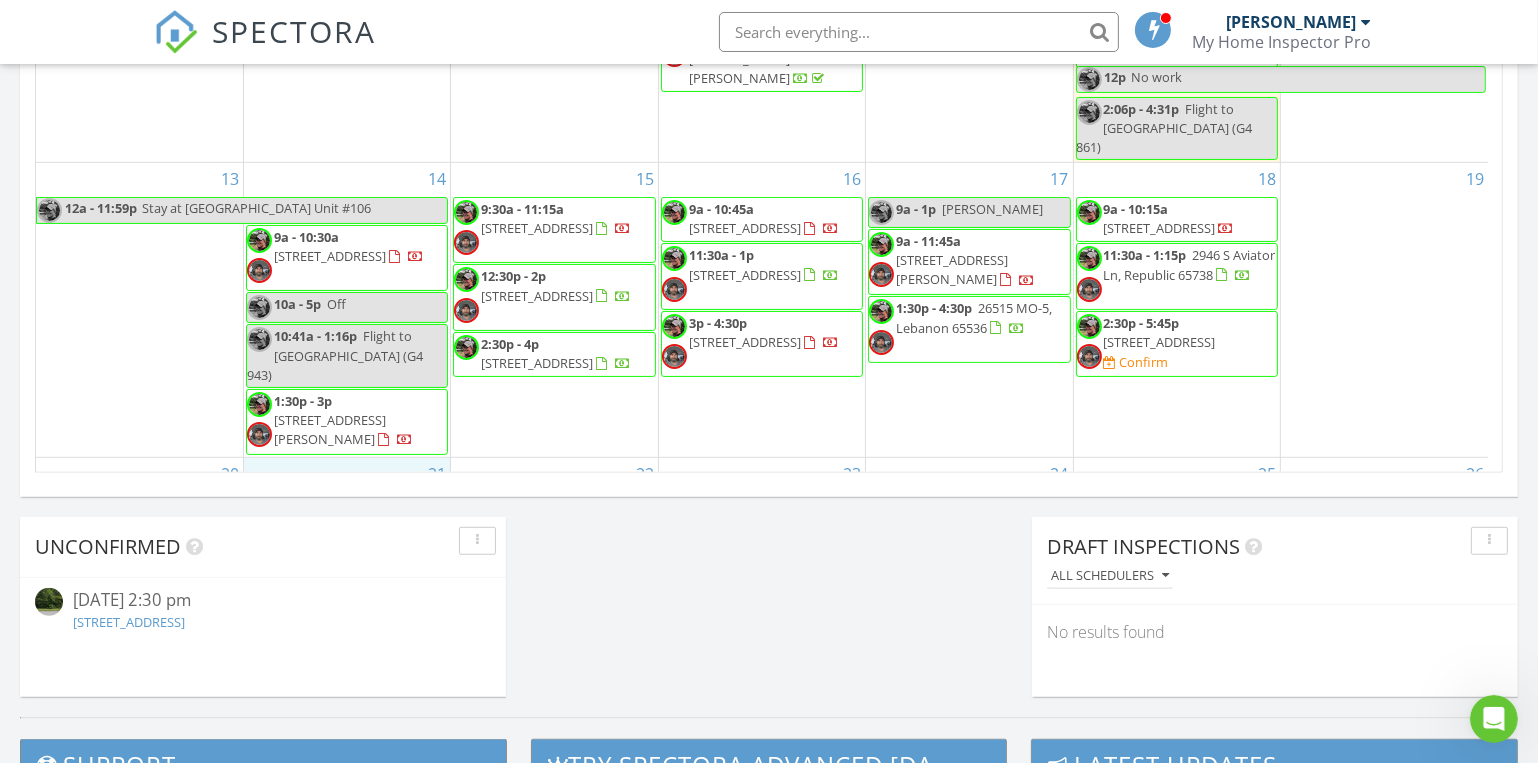 click on "9a - 11:45a" at bounding box center [928, 241] 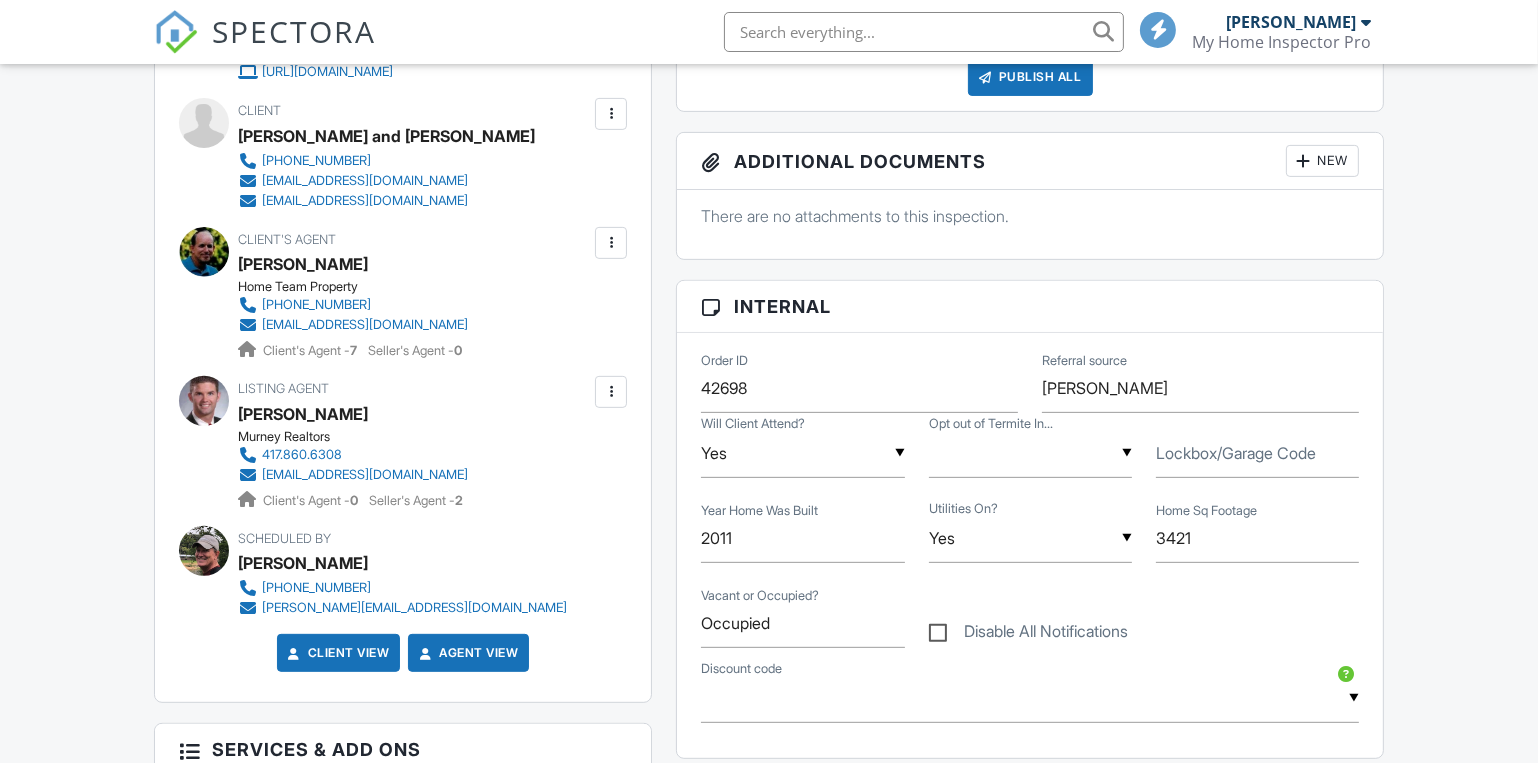 scroll, scrollTop: 2181, scrollLeft: 0, axis: vertical 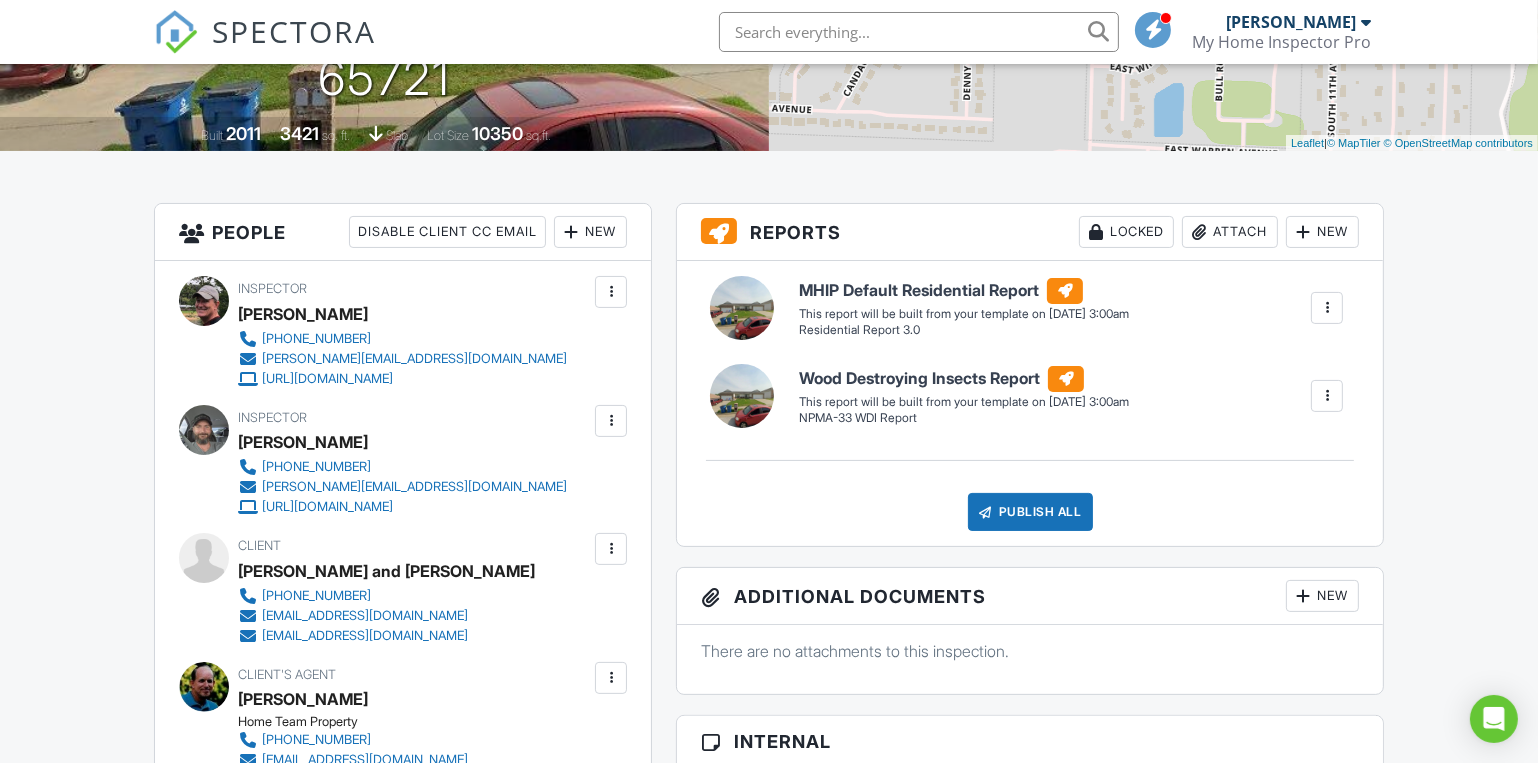 click on "New" at bounding box center [590, 232] 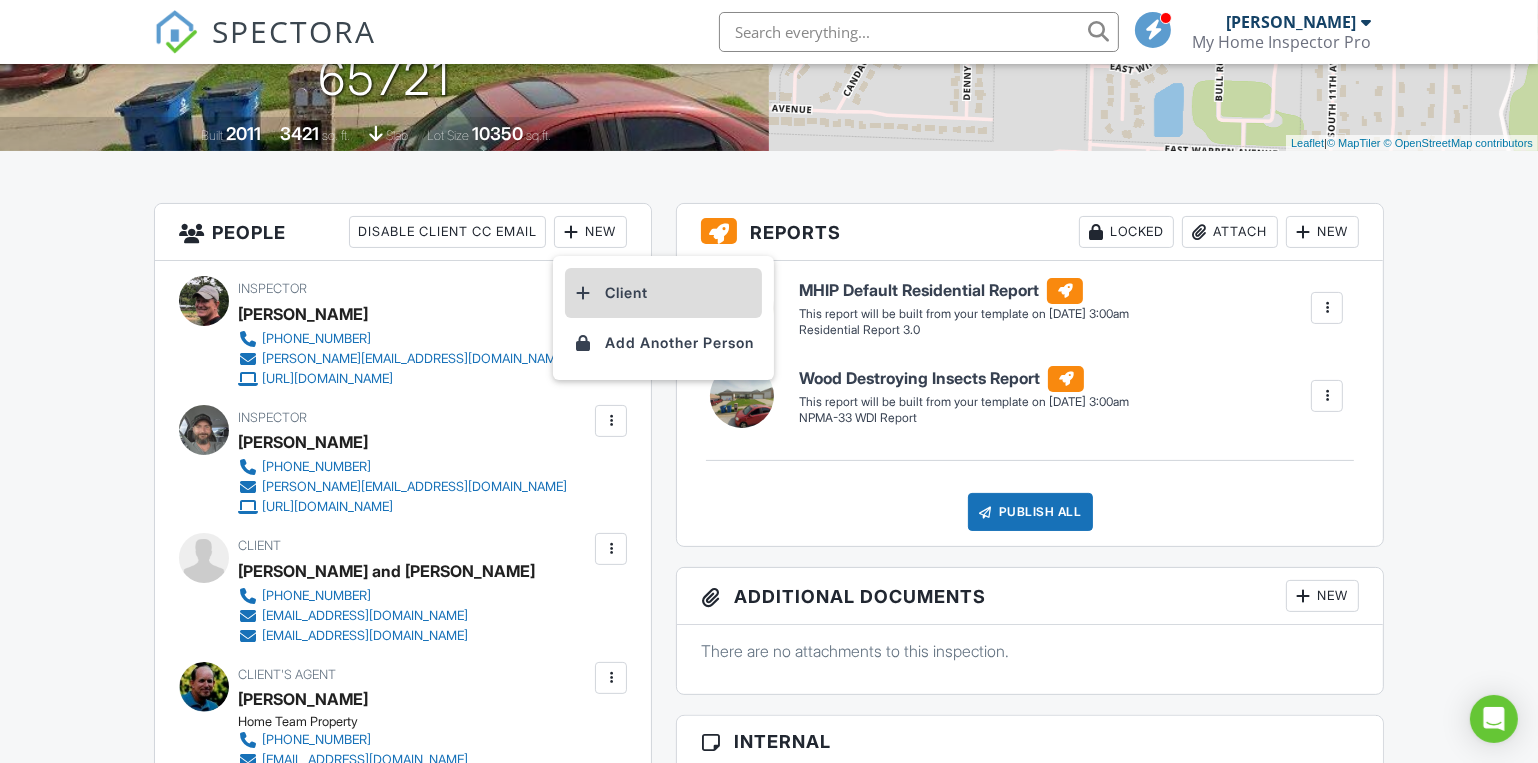 click on "Client" at bounding box center [663, 293] 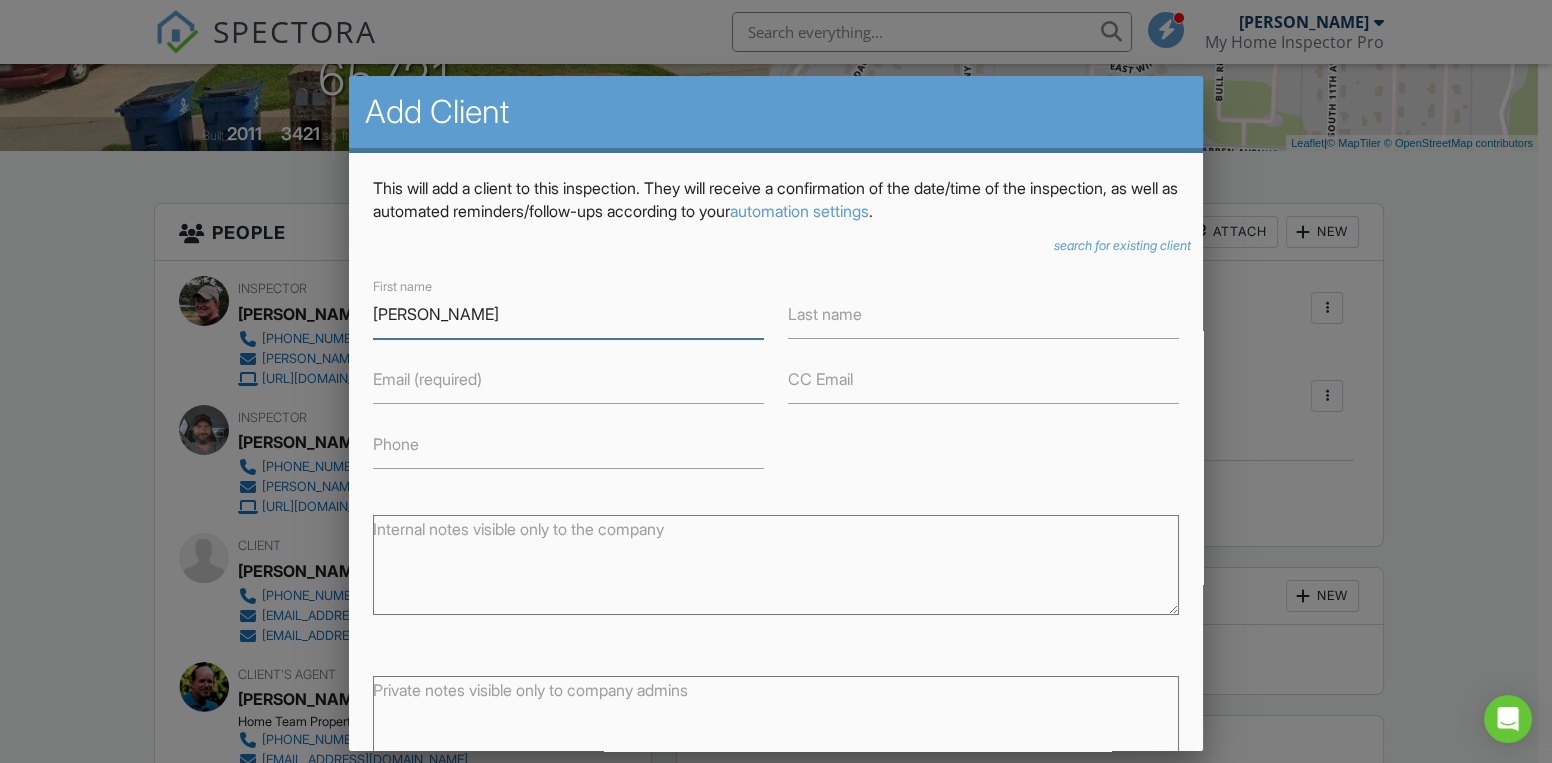 type on "[PERSON_NAME]" 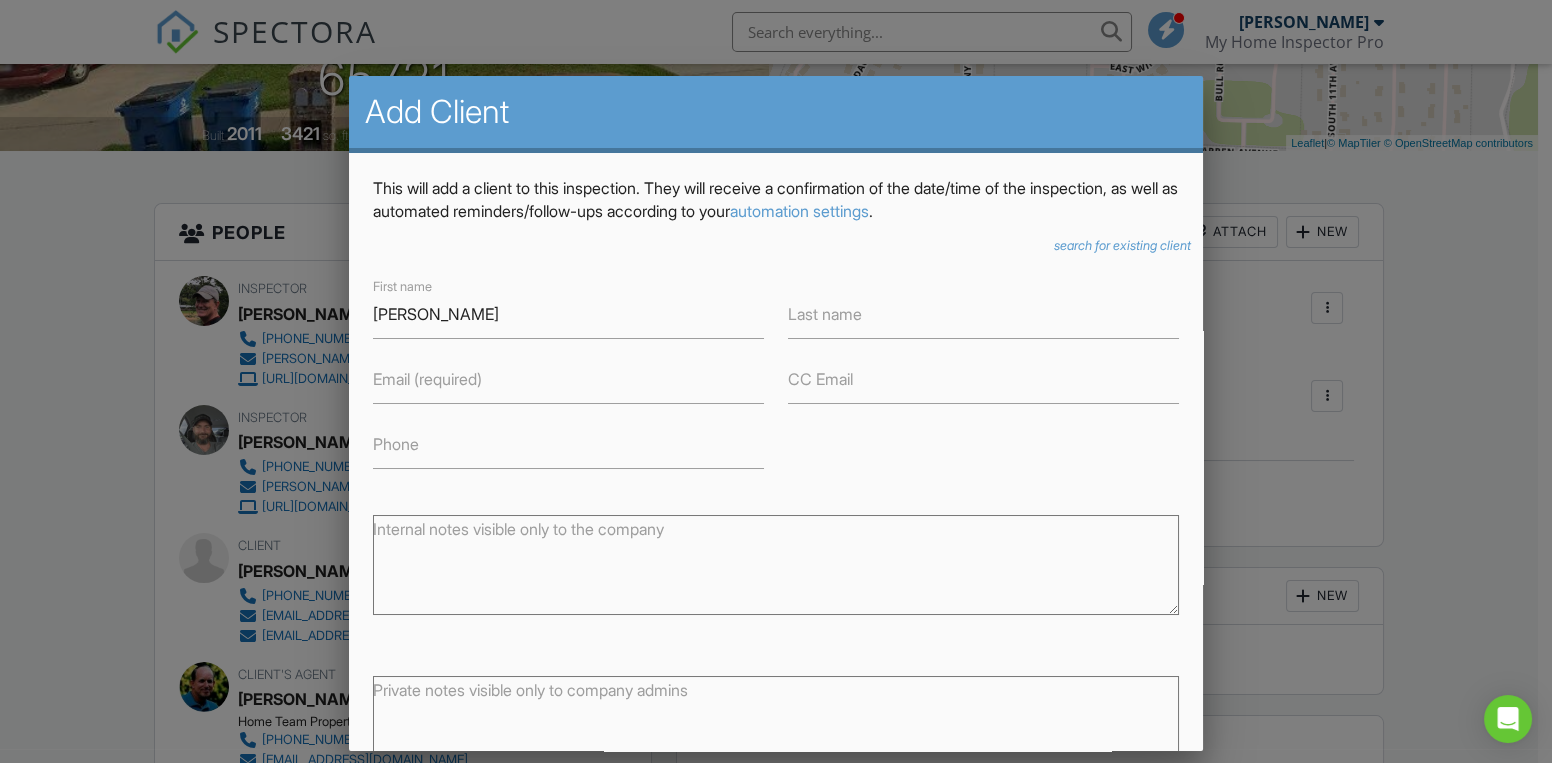 click on "search for existing client" at bounding box center [1122, 245] 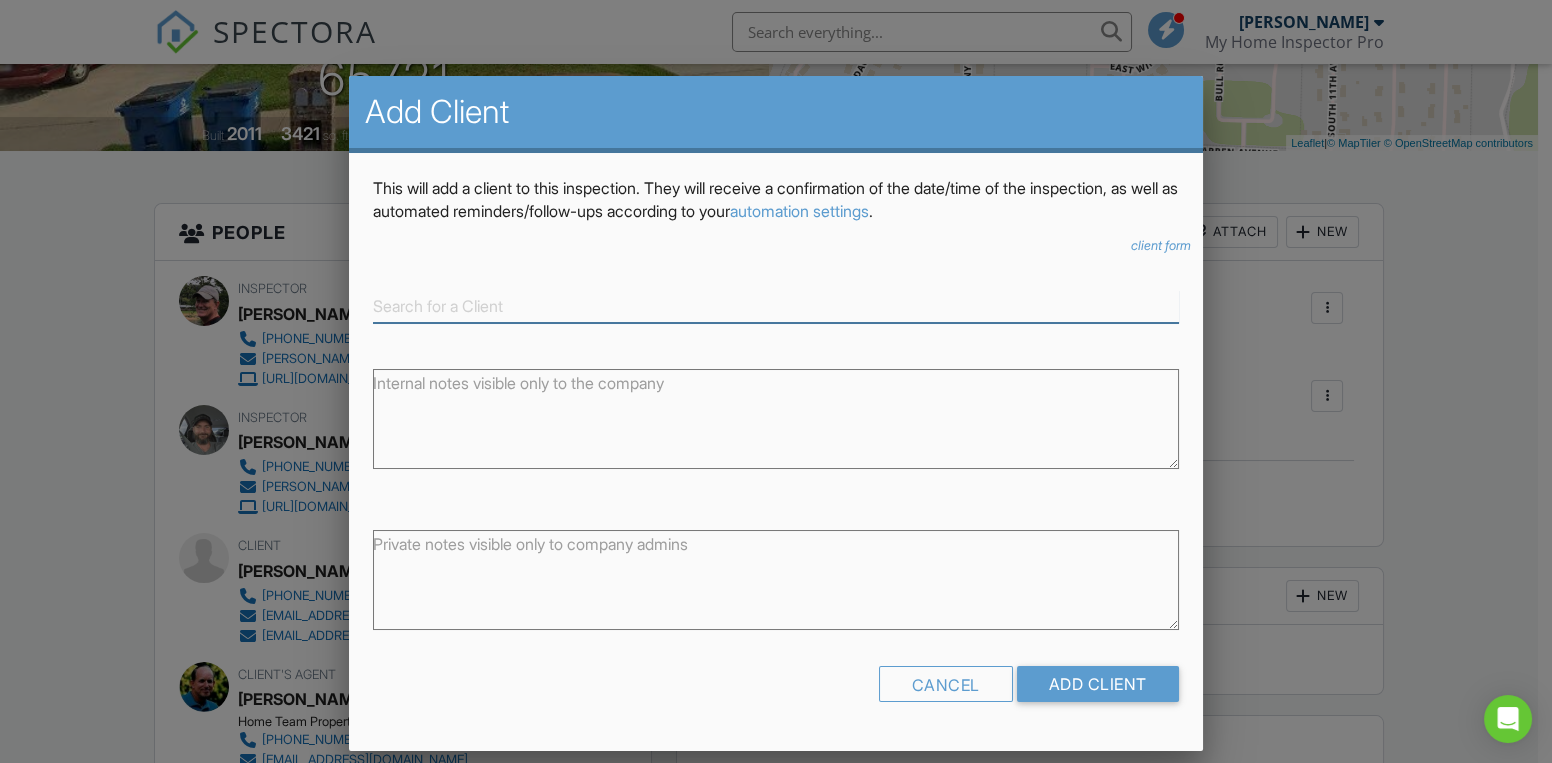 click at bounding box center [776, 306] 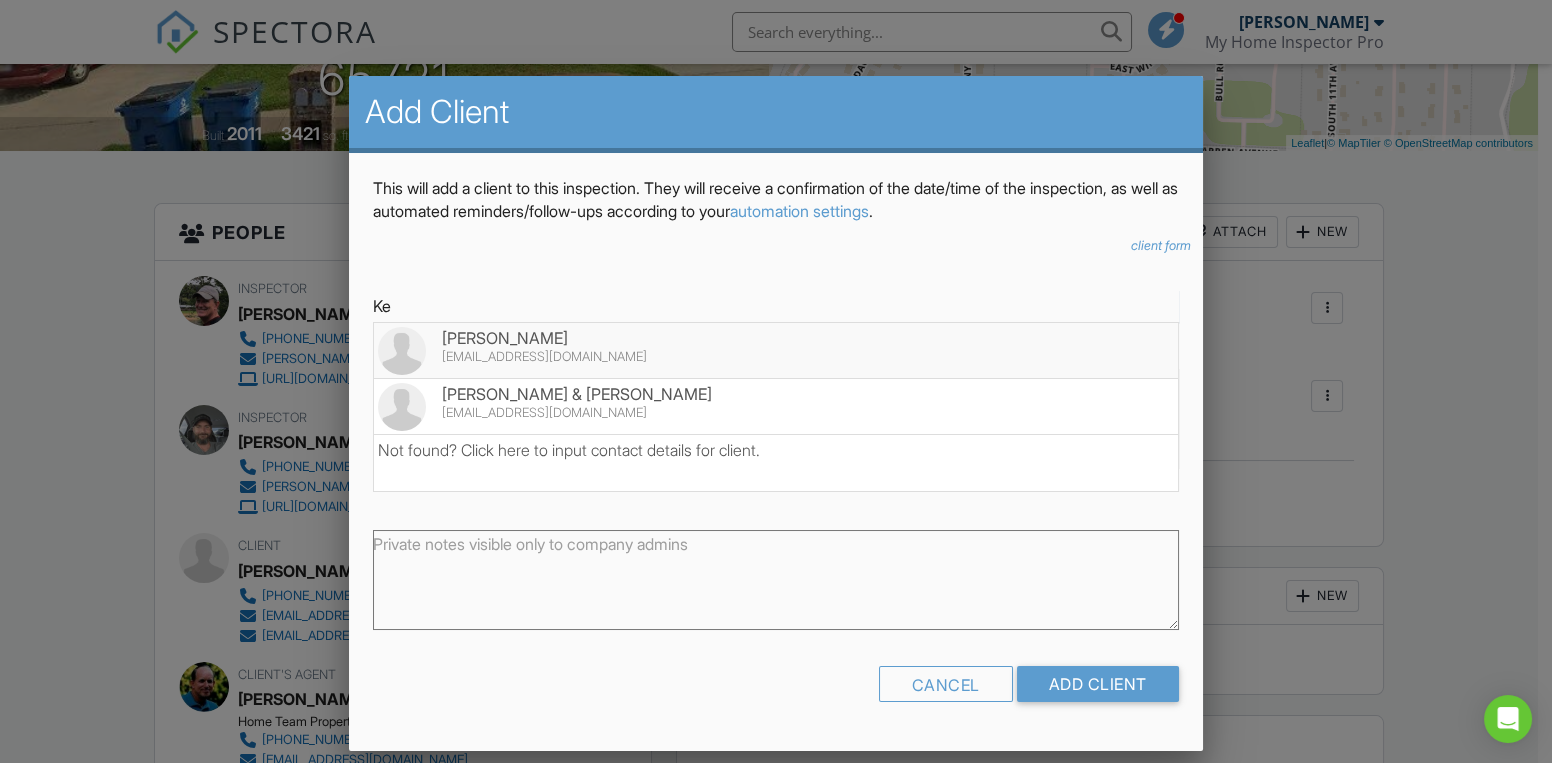type on "K" 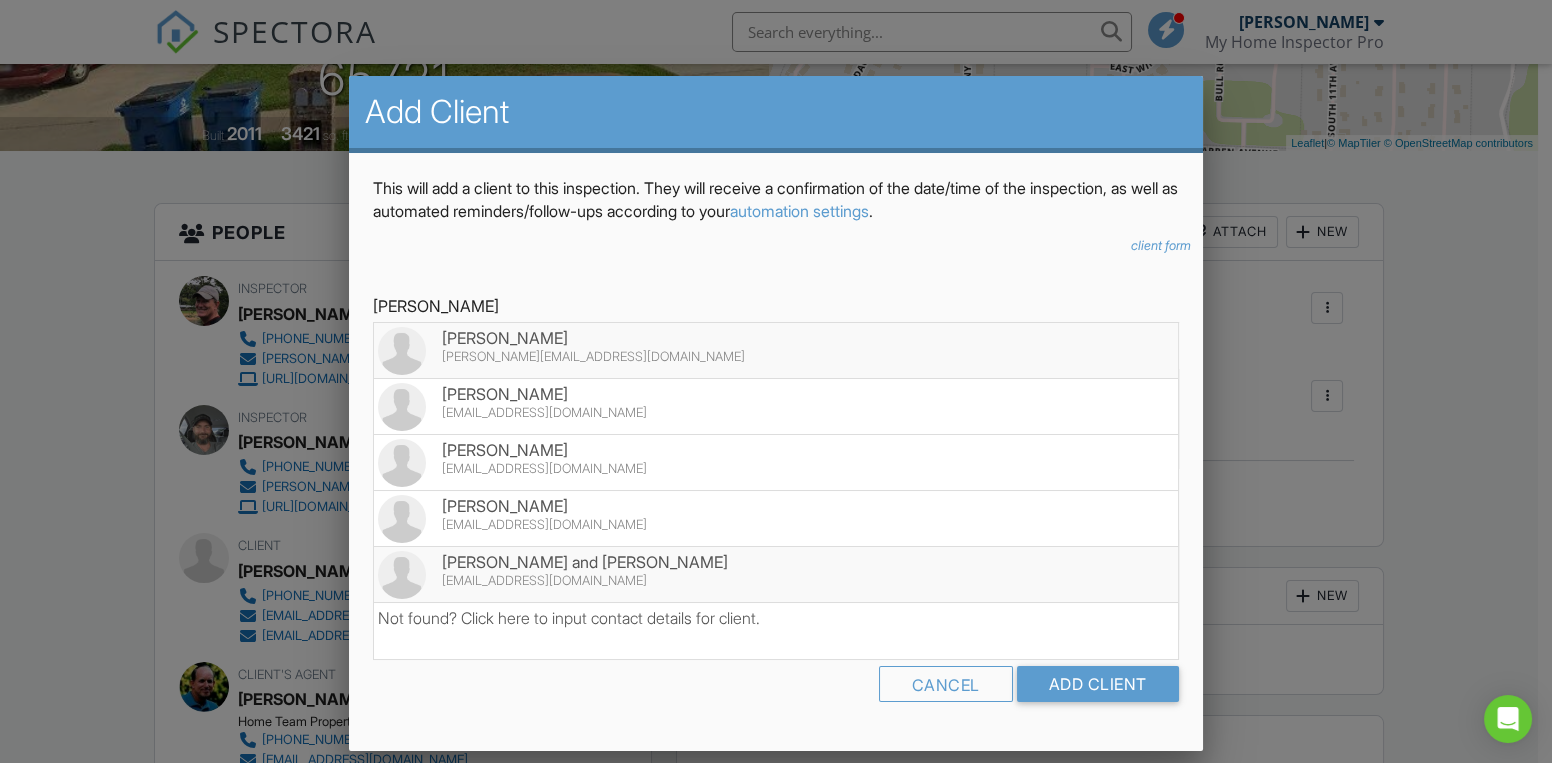 click on "[EMAIL_ADDRESS][DOMAIN_NAME]" at bounding box center [776, 581] 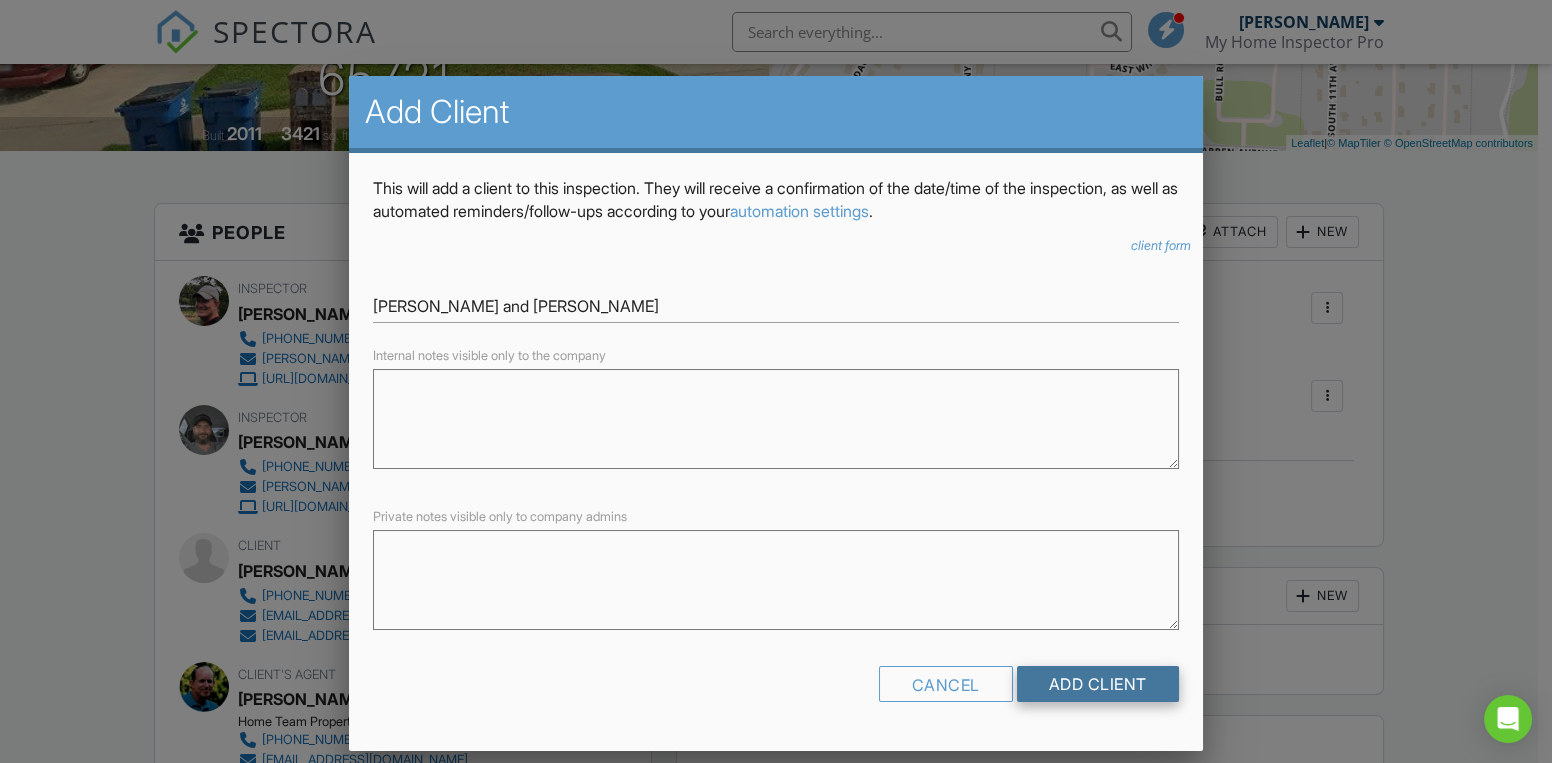 click on "Add Client" at bounding box center [1098, 684] 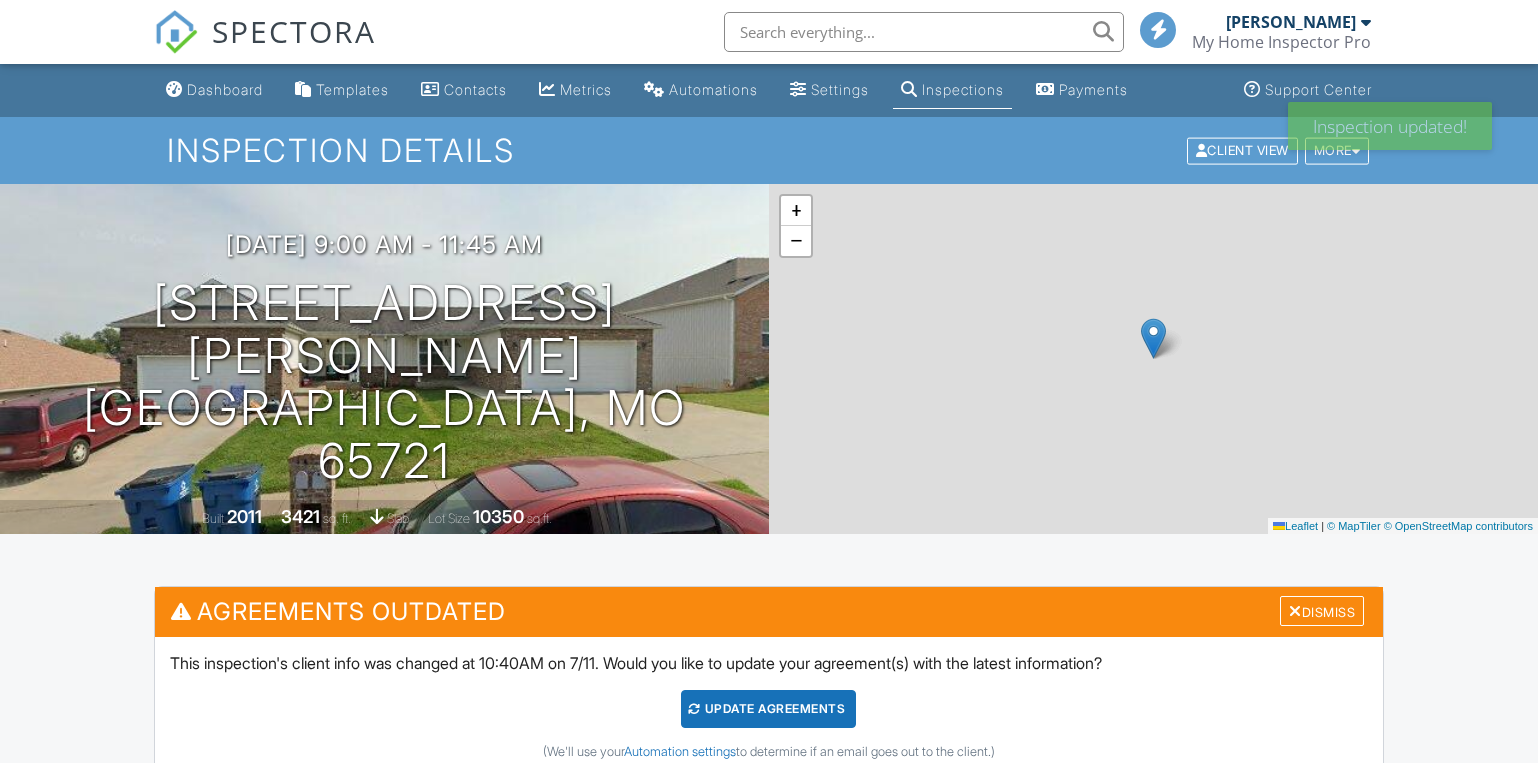 scroll, scrollTop: 272, scrollLeft: 0, axis: vertical 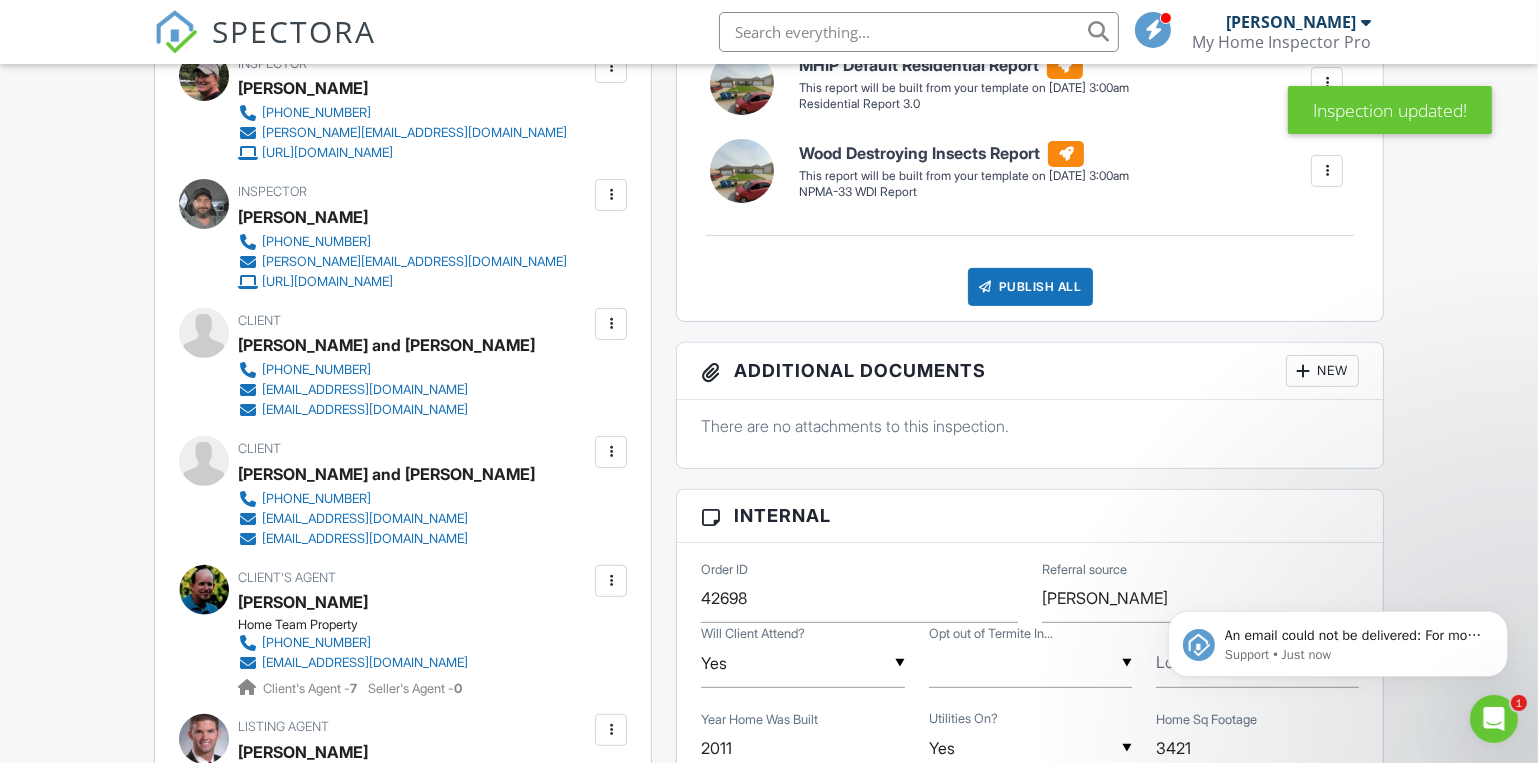 click at bounding box center (1493, 718) 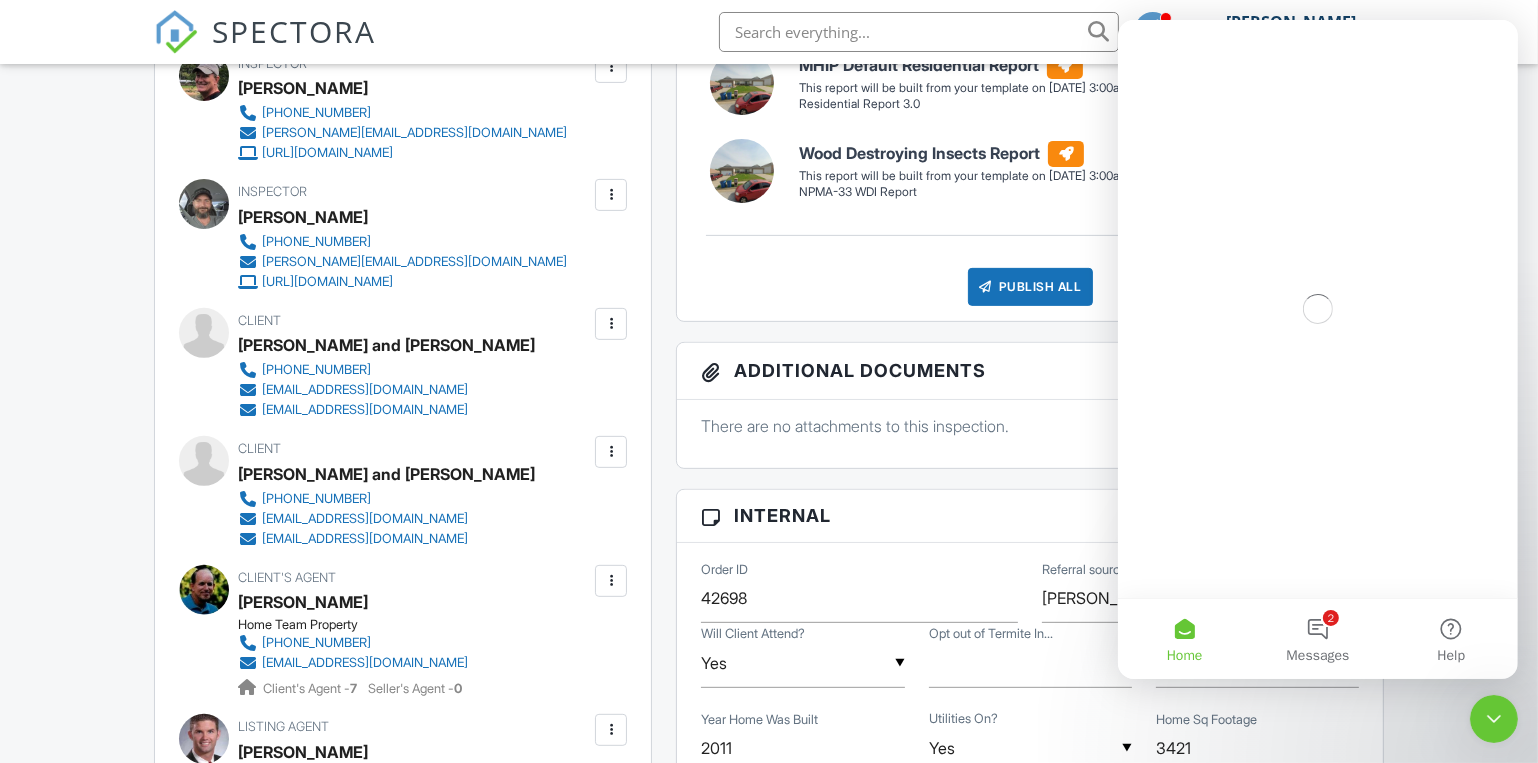 scroll, scrollTop: 0, scrollLeft: 0, axis: both 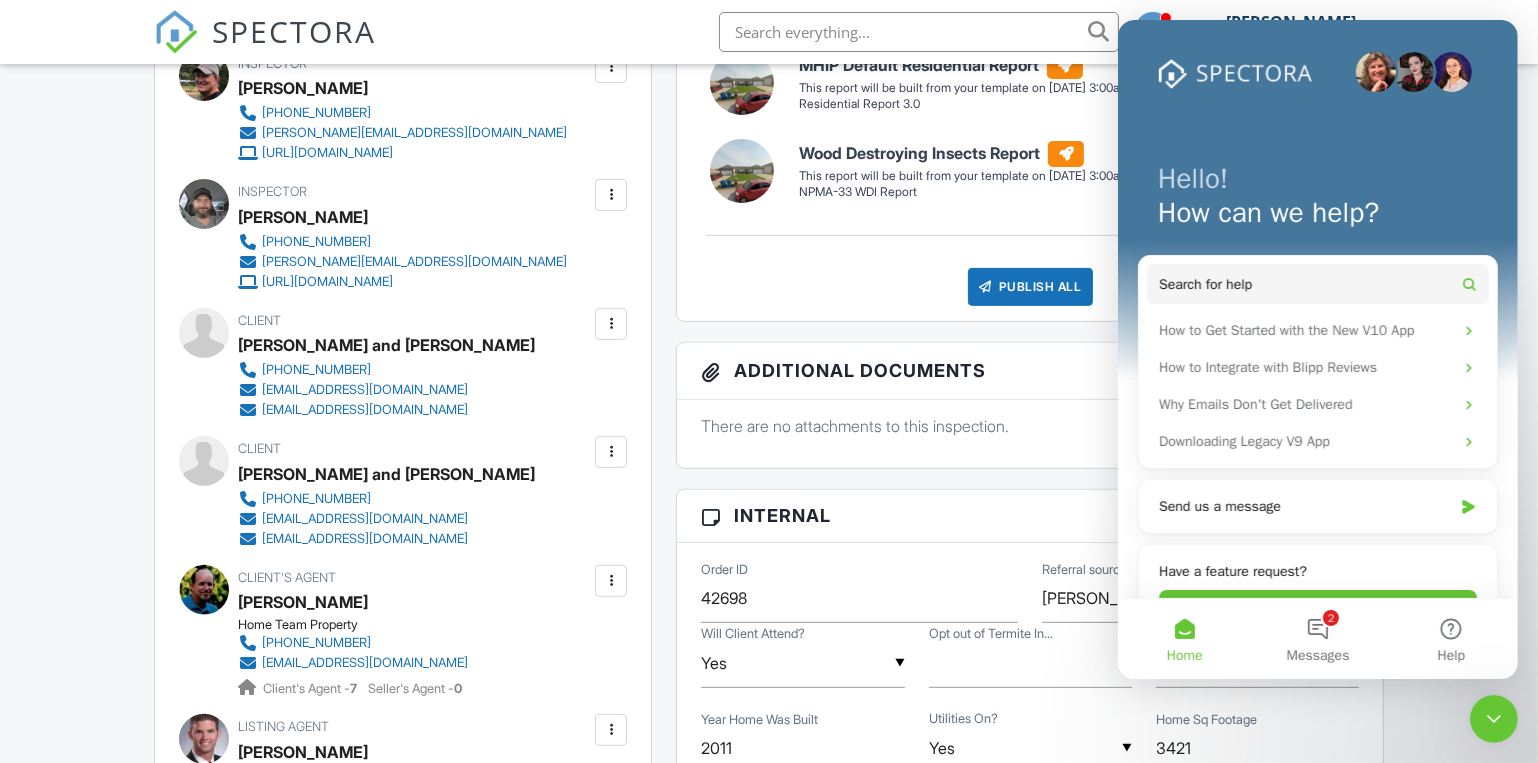 click 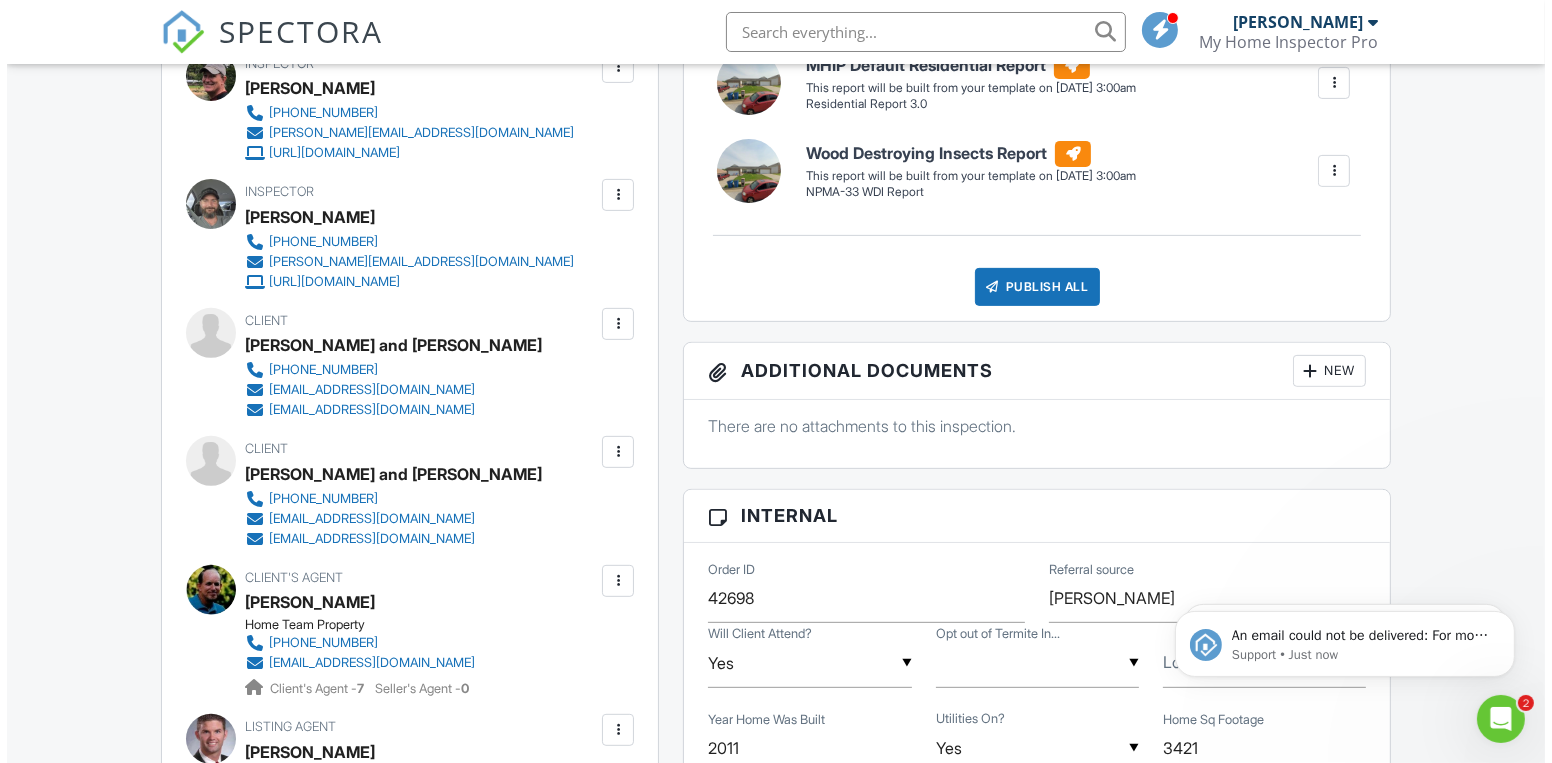 scroll, scrollTop: 0, scrollLeft: 0, axis: both 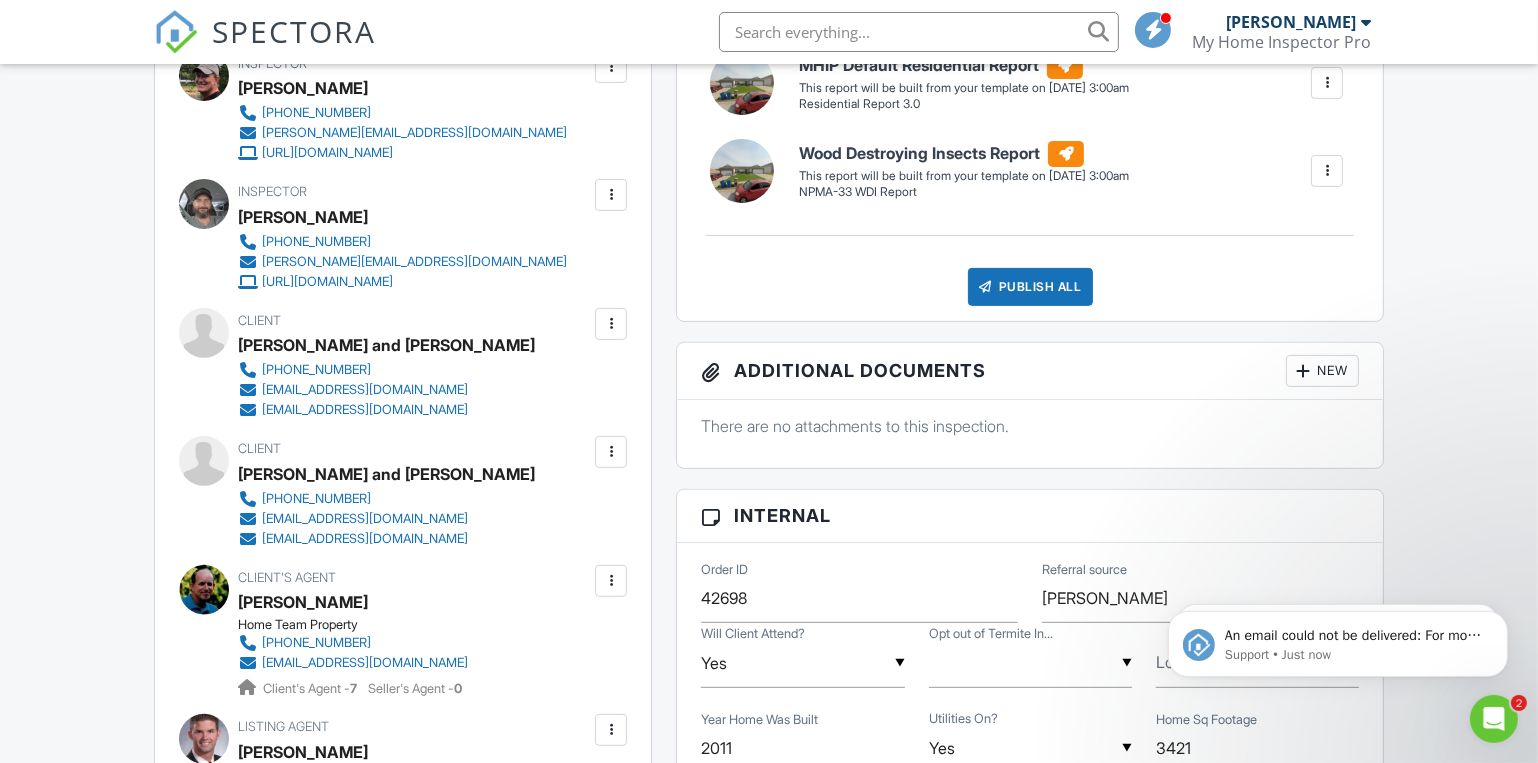 click at bounding box center (611, 324) 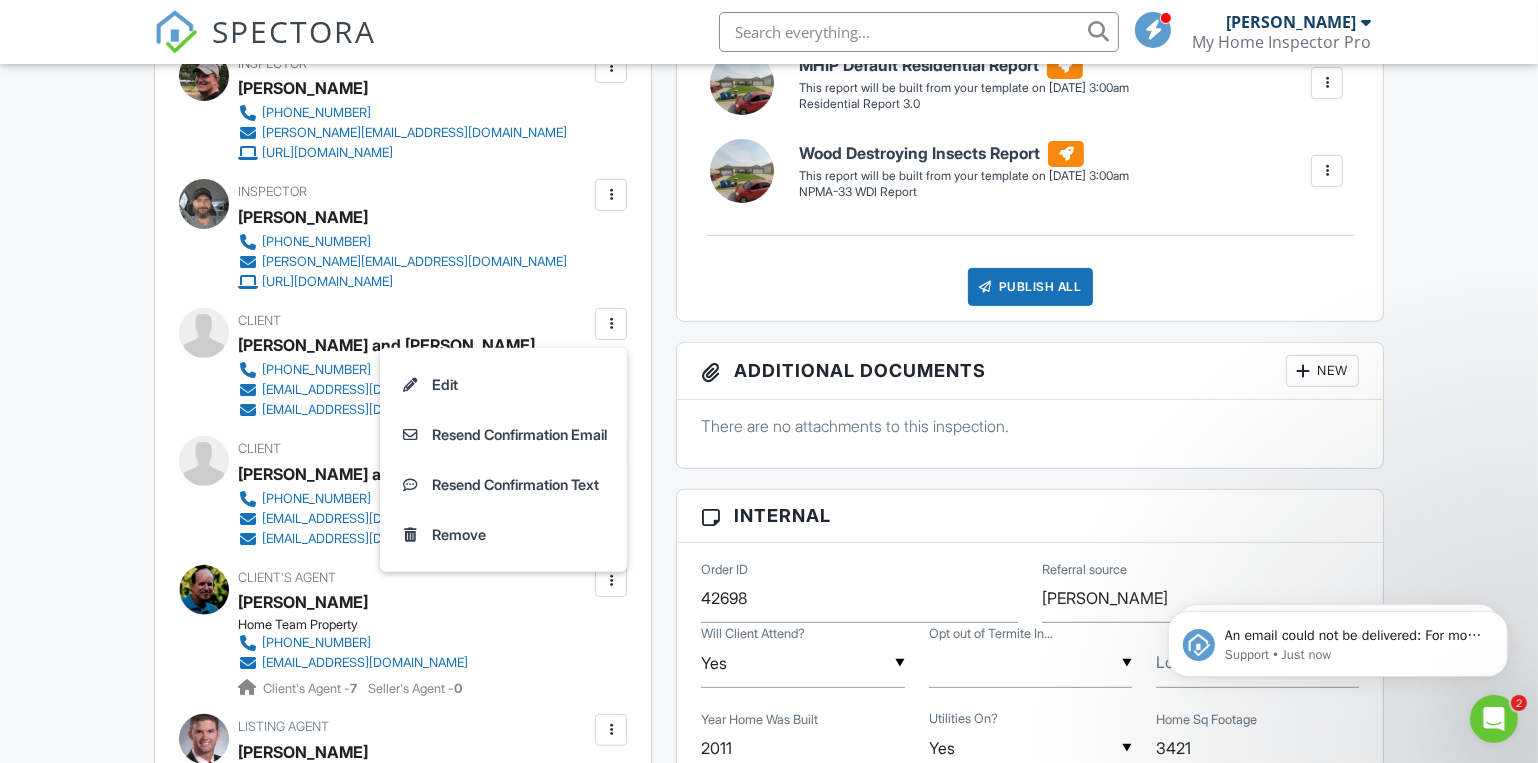 click on "Dashboard
Templates
Contacts
Metrics
Automations
Settings
Inspections
Payments
Support Center
Inspection Details
Client View
More
Property Details
Reschedule
Reorder / Copy
Share
Cancel
Delete
Print Order
Convert to V9
Disable Pass on CC Fees
View Change Log
07/17/2025  9:00 am
- 11:45 am
612 E Daniels St
Ozark, MO 65721
Built
2011
3421
sq. ft.
slab
Lot Size
10350
sq.ft.
+ −  Leaflet   |   © MapTiler   © OpenStreetMap contributors
All emails and texts are disabled for this inspection!
Turn on emails and texts
Turn on and Requeue Notifications
Agreements Outdated
Dismiss
Update Agreements
(We'll use your  Automation settings" at bounding box center [769, 1162] 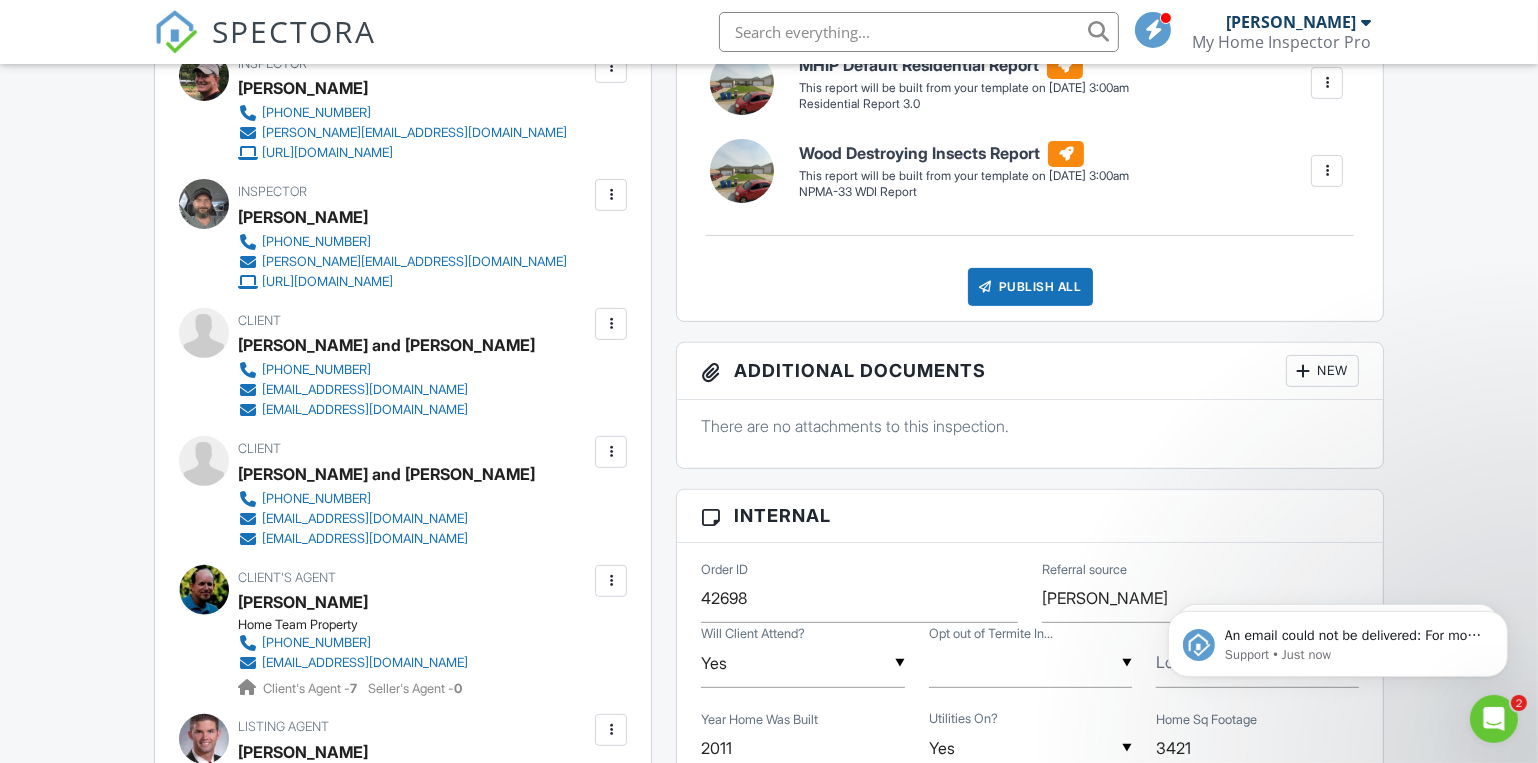 click at bounding box center [611, 452] 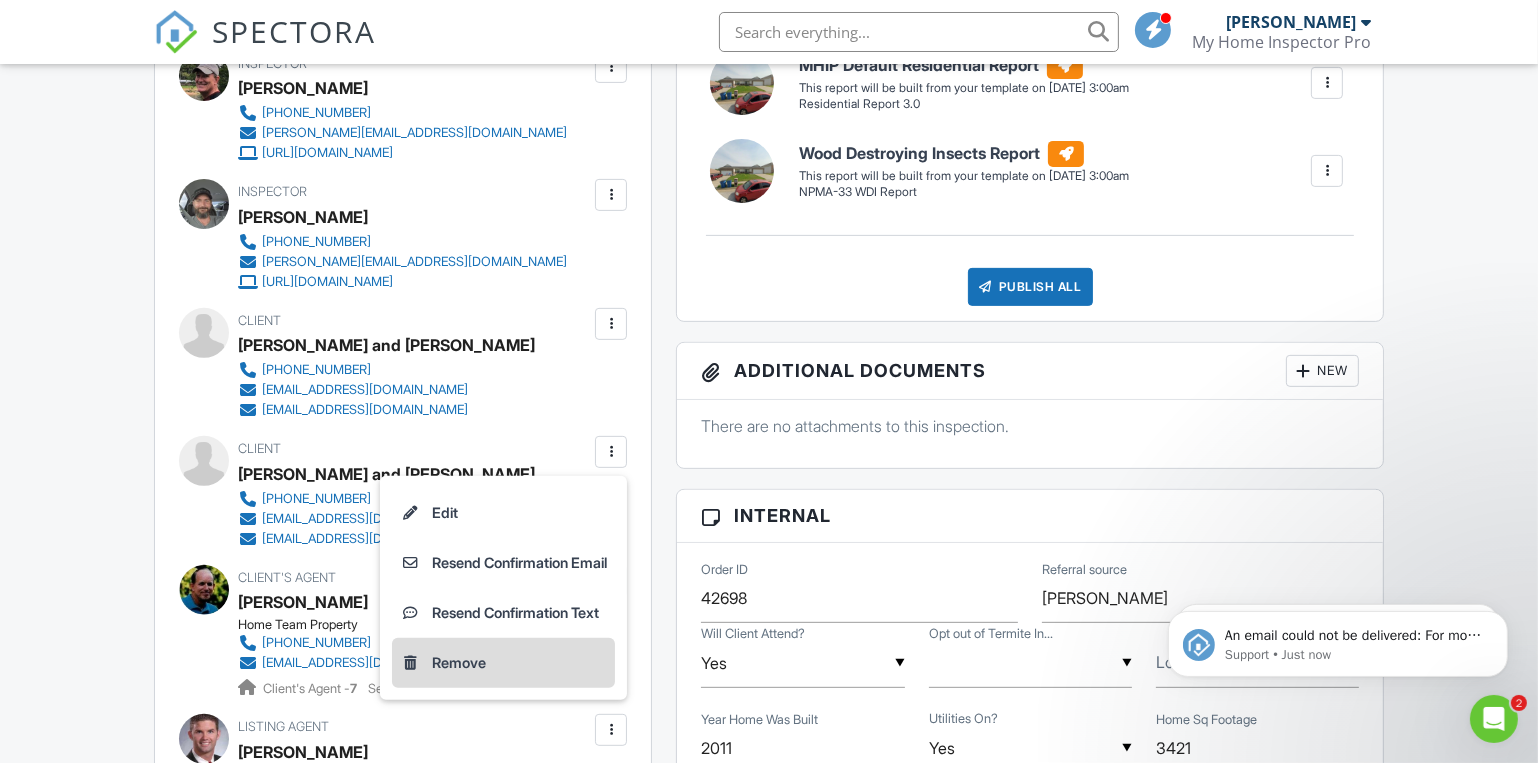 click on "Remove" at bounding box center [459, 663] 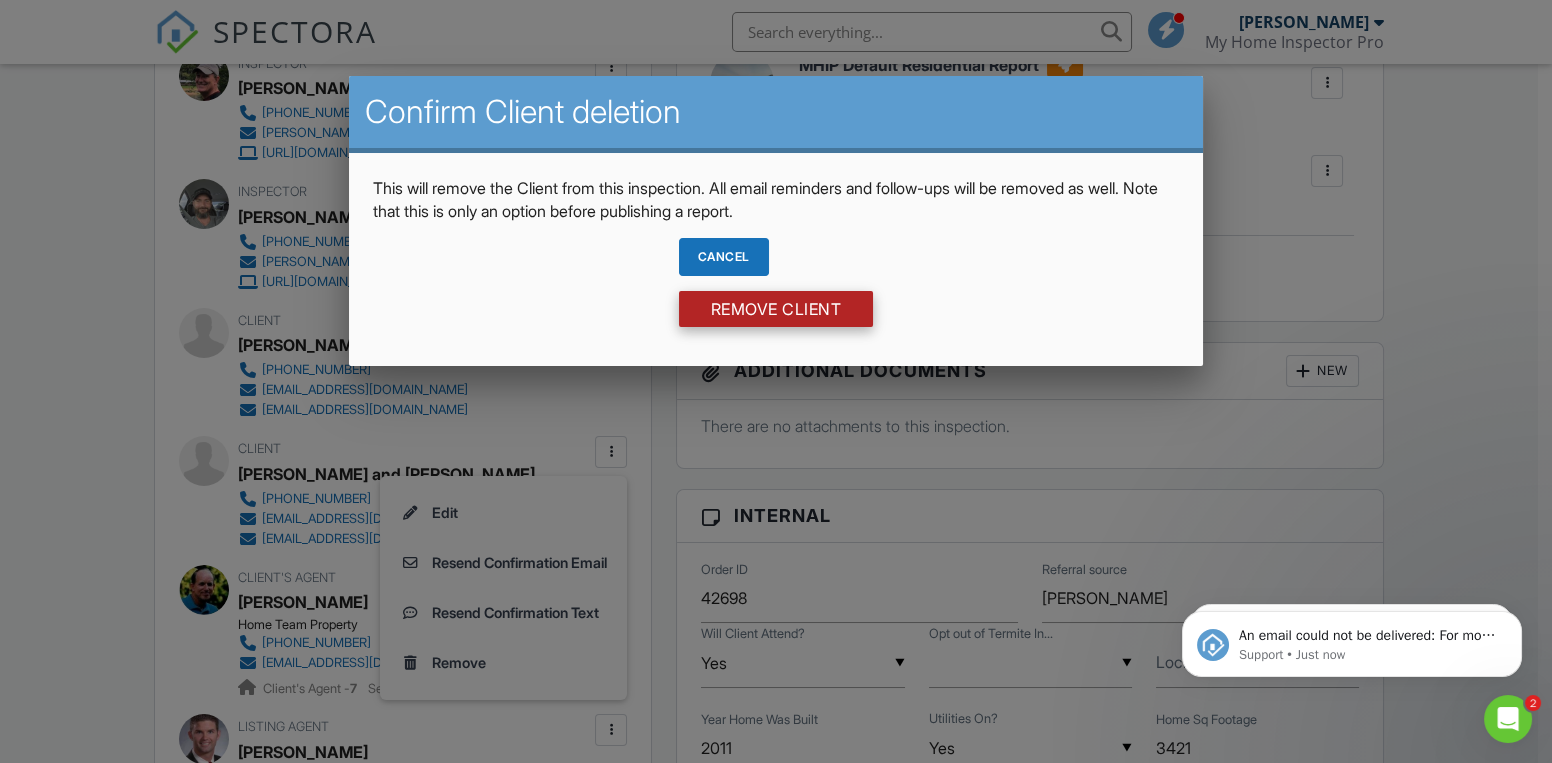 click on "Remove Client" at bounding box center [776, 309] 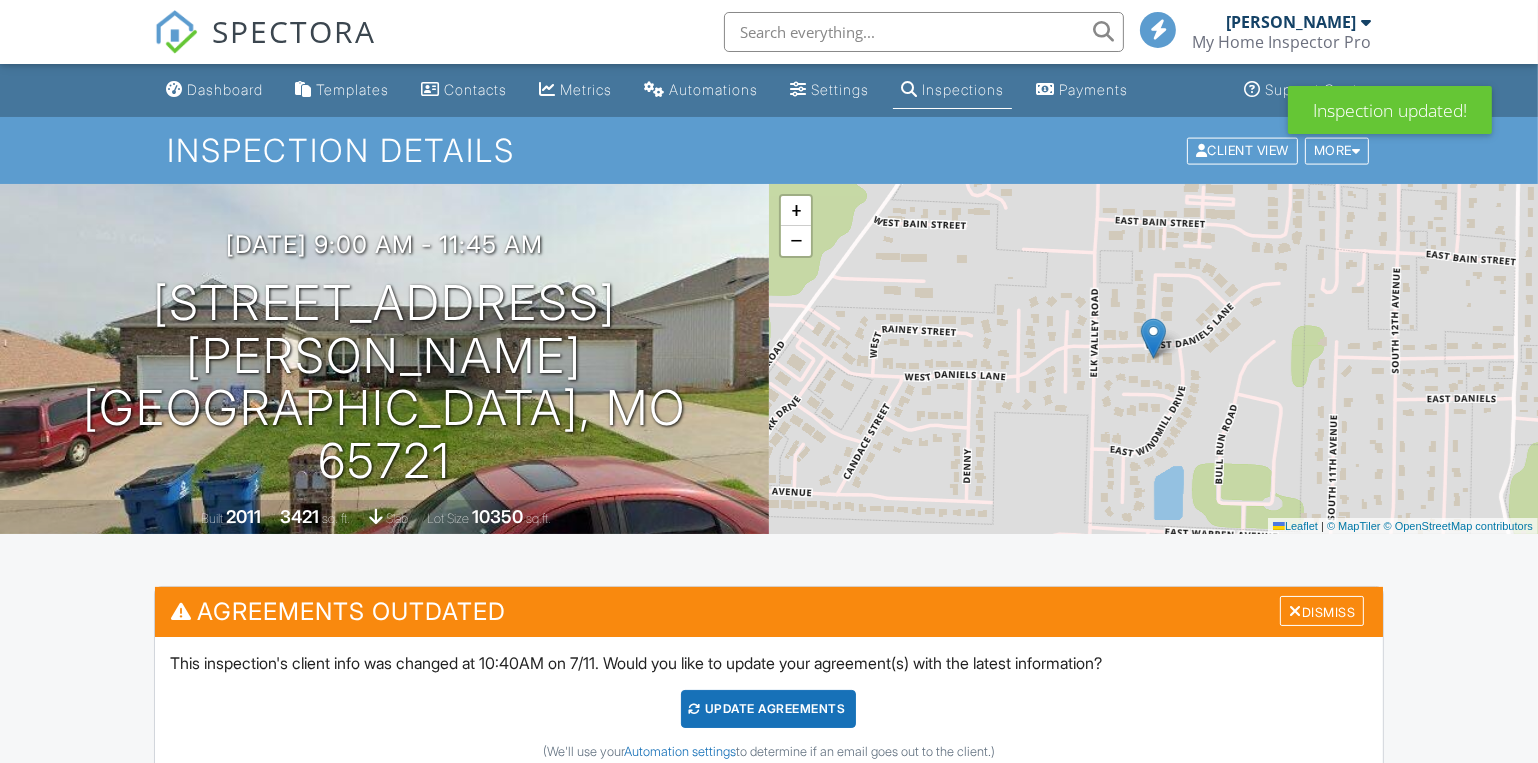 scroll, scrollTop: 272, scrollLeft: 0, axis: vertical 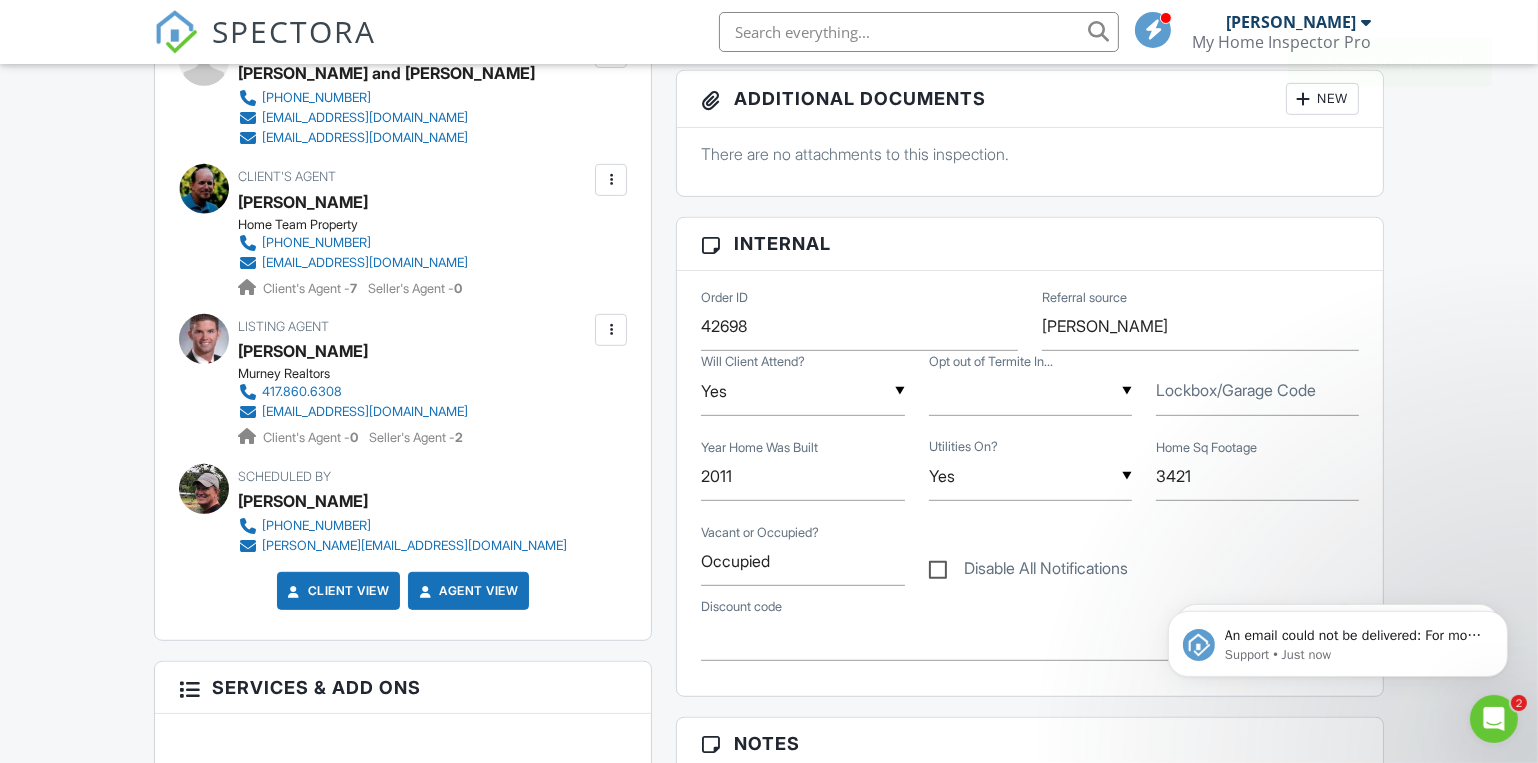 click on "Disable All Notifications" at bounding box center (1028, 571) 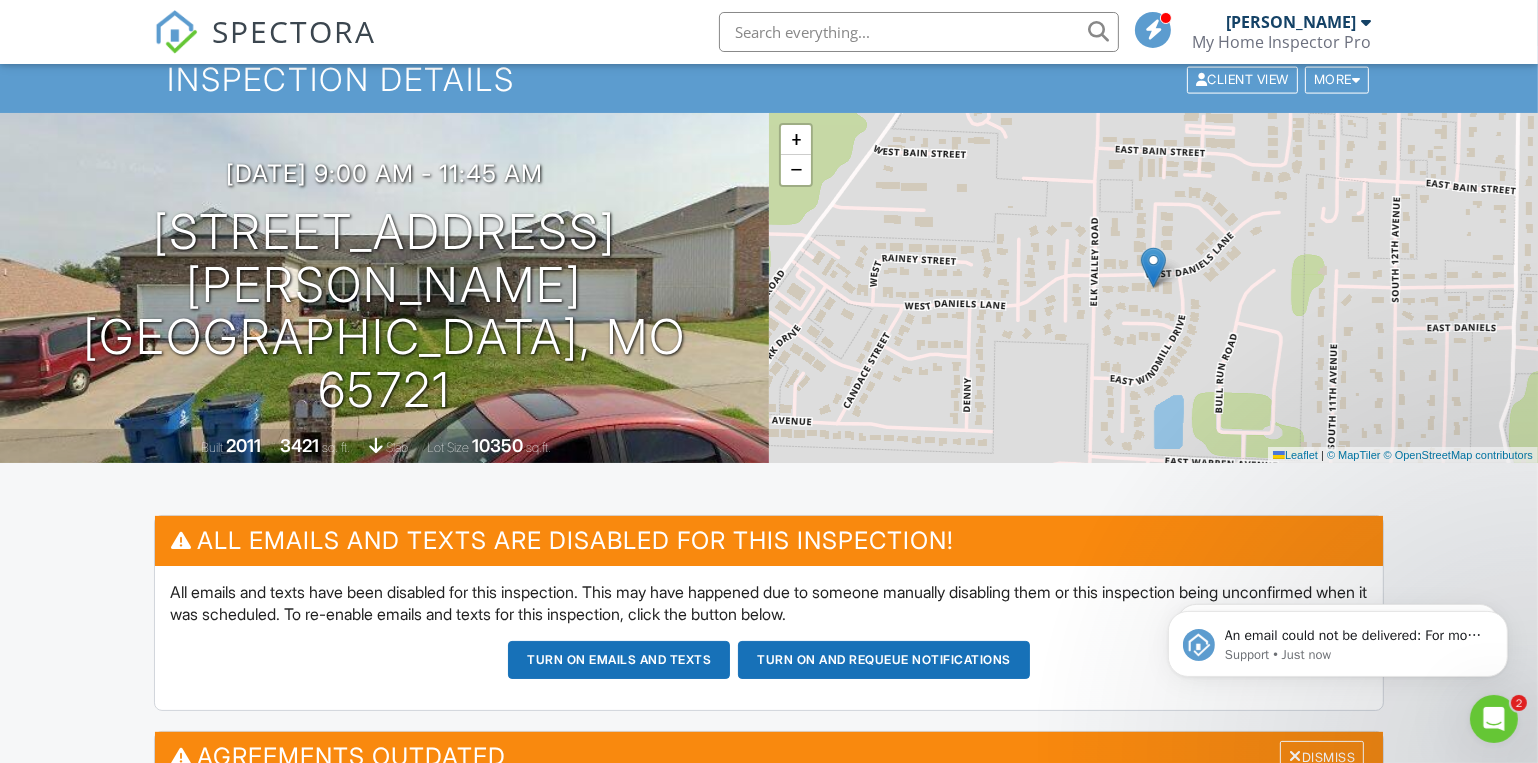 scroll, scrollTop: 0, scrollLeft: 0, axis: both 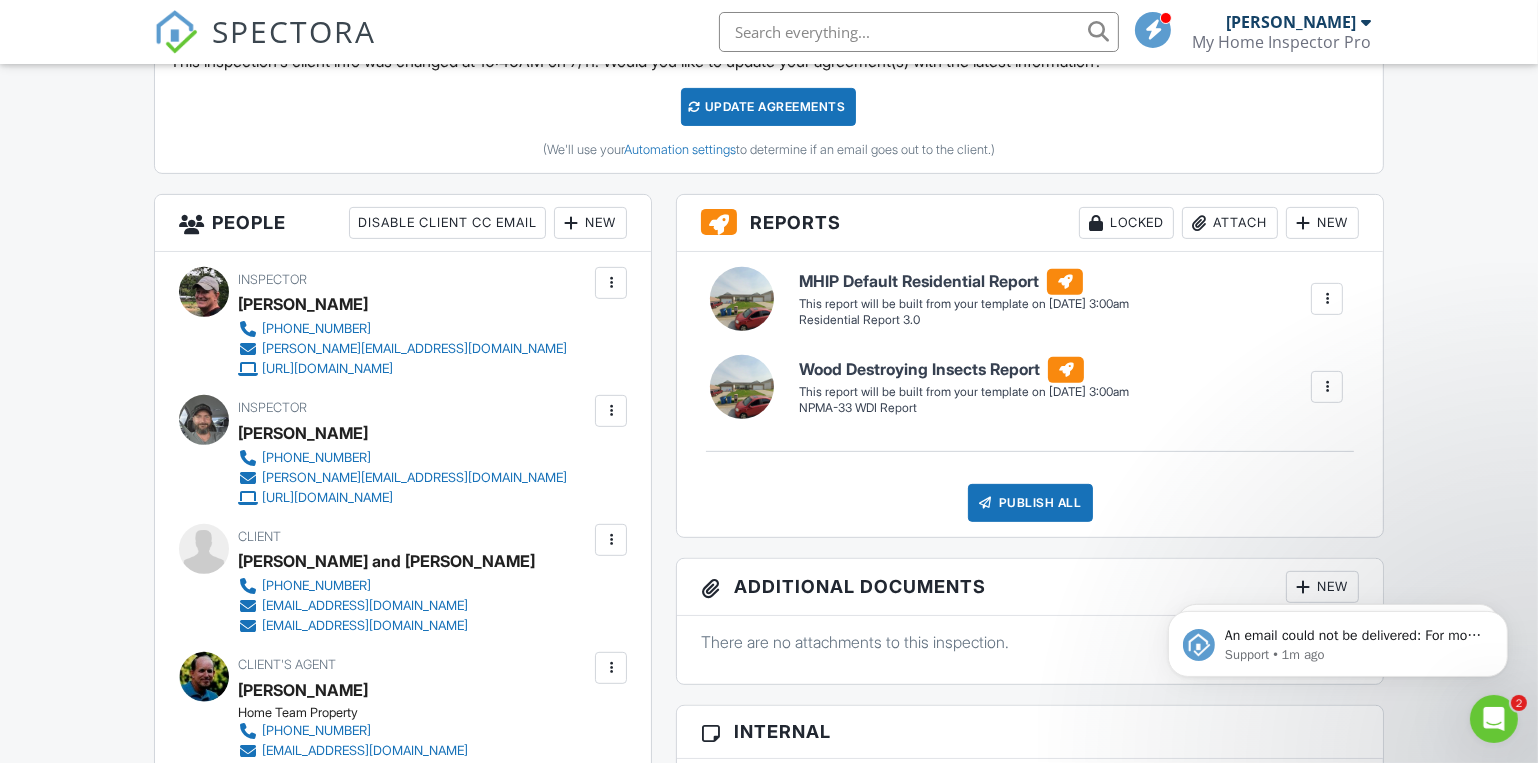 click at bounding box center [611, 540] 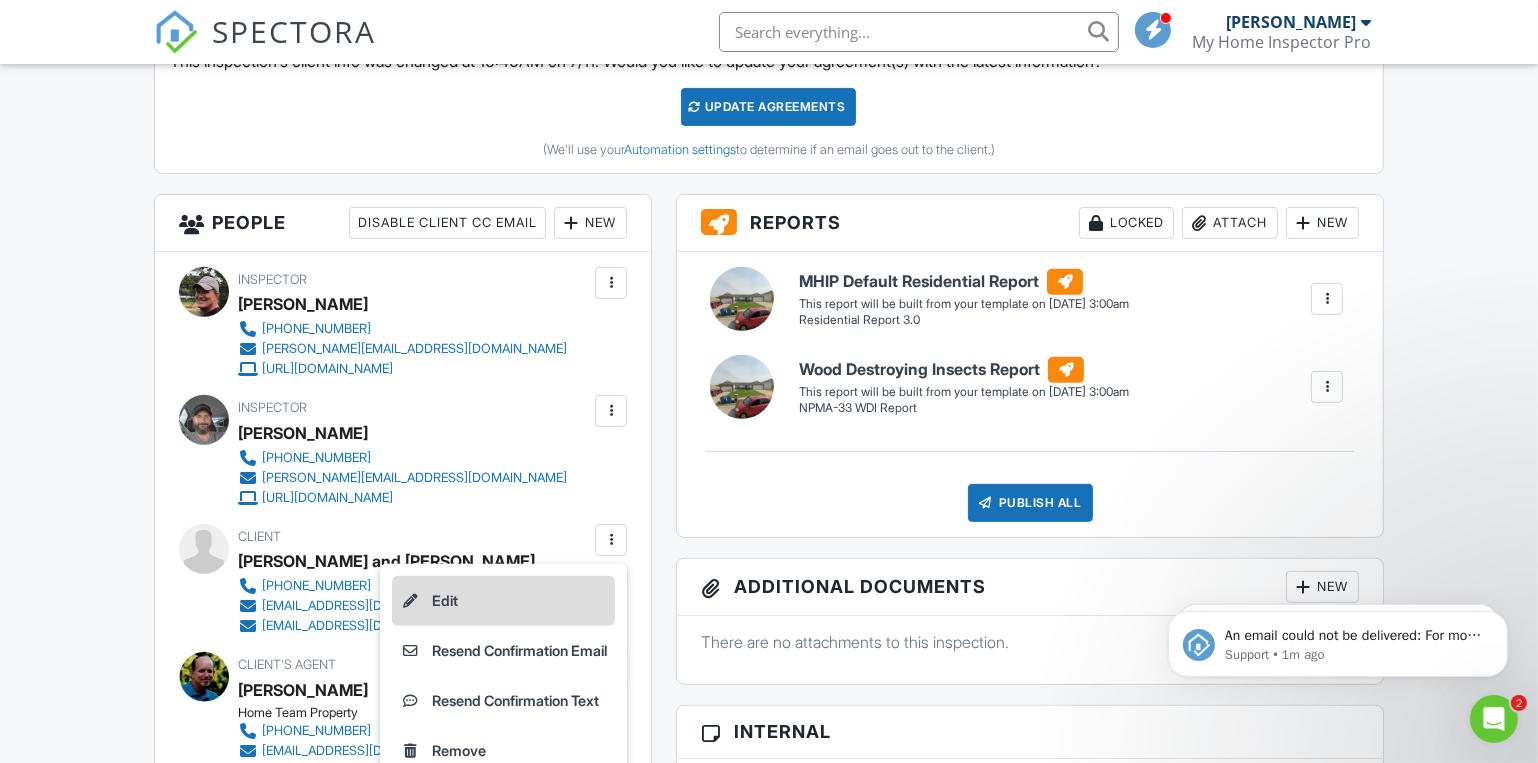 click on "Edit" at bounding box center [503, 601] 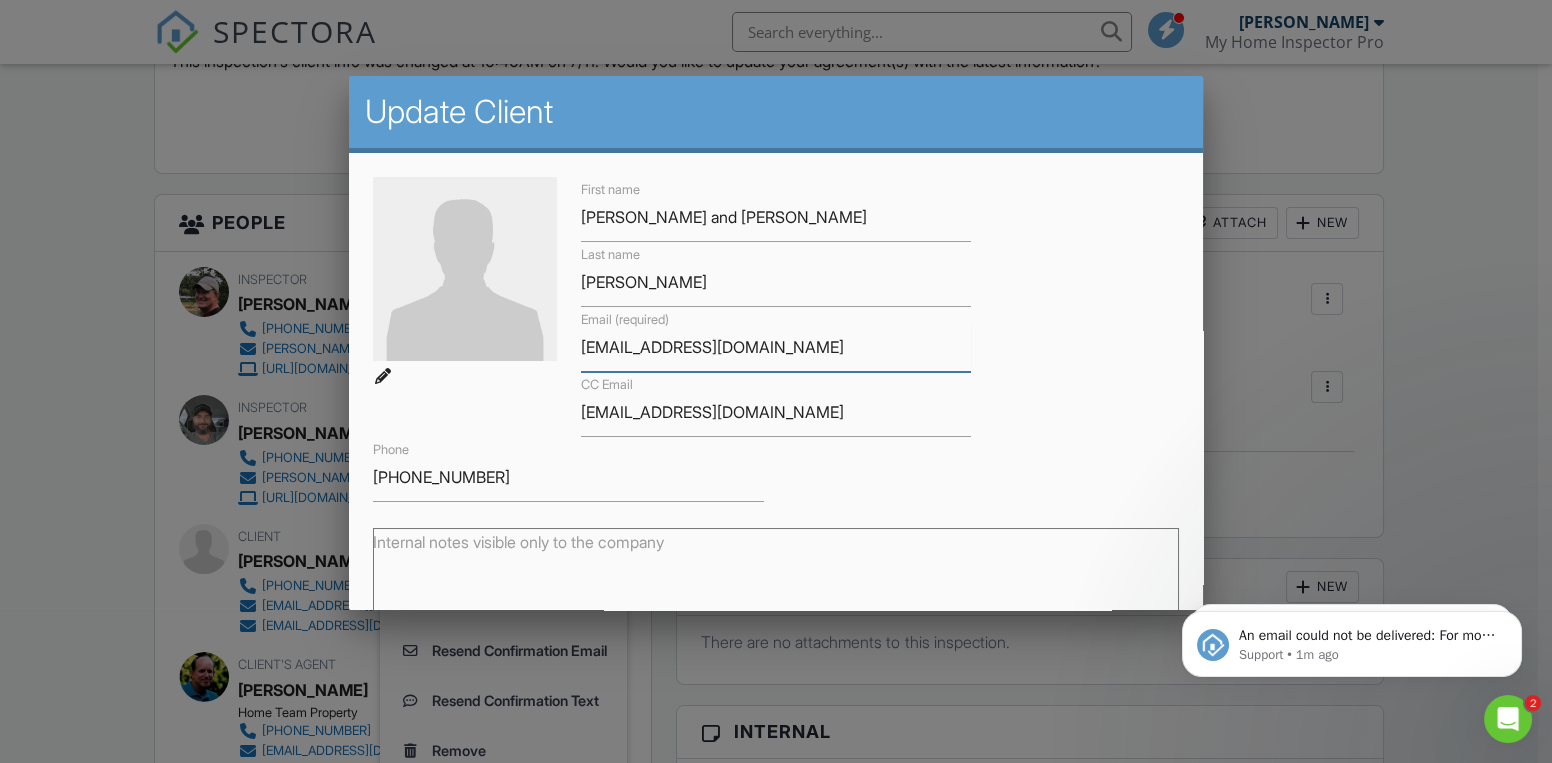 drag, startPoint x: 817, startPoint y: 355, endPoint x: 507, endPoint y: 347, distance: 310.1032 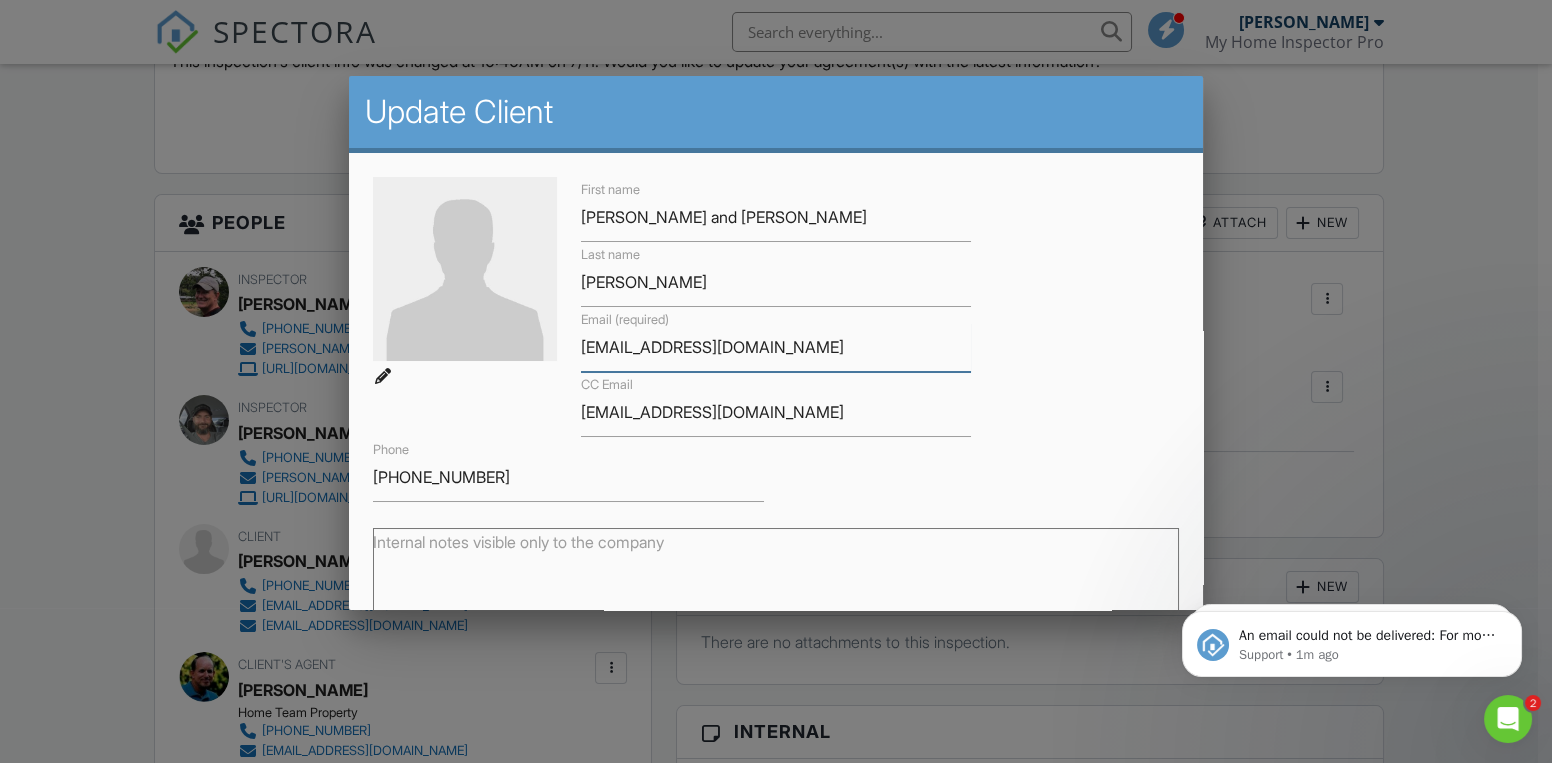 paste 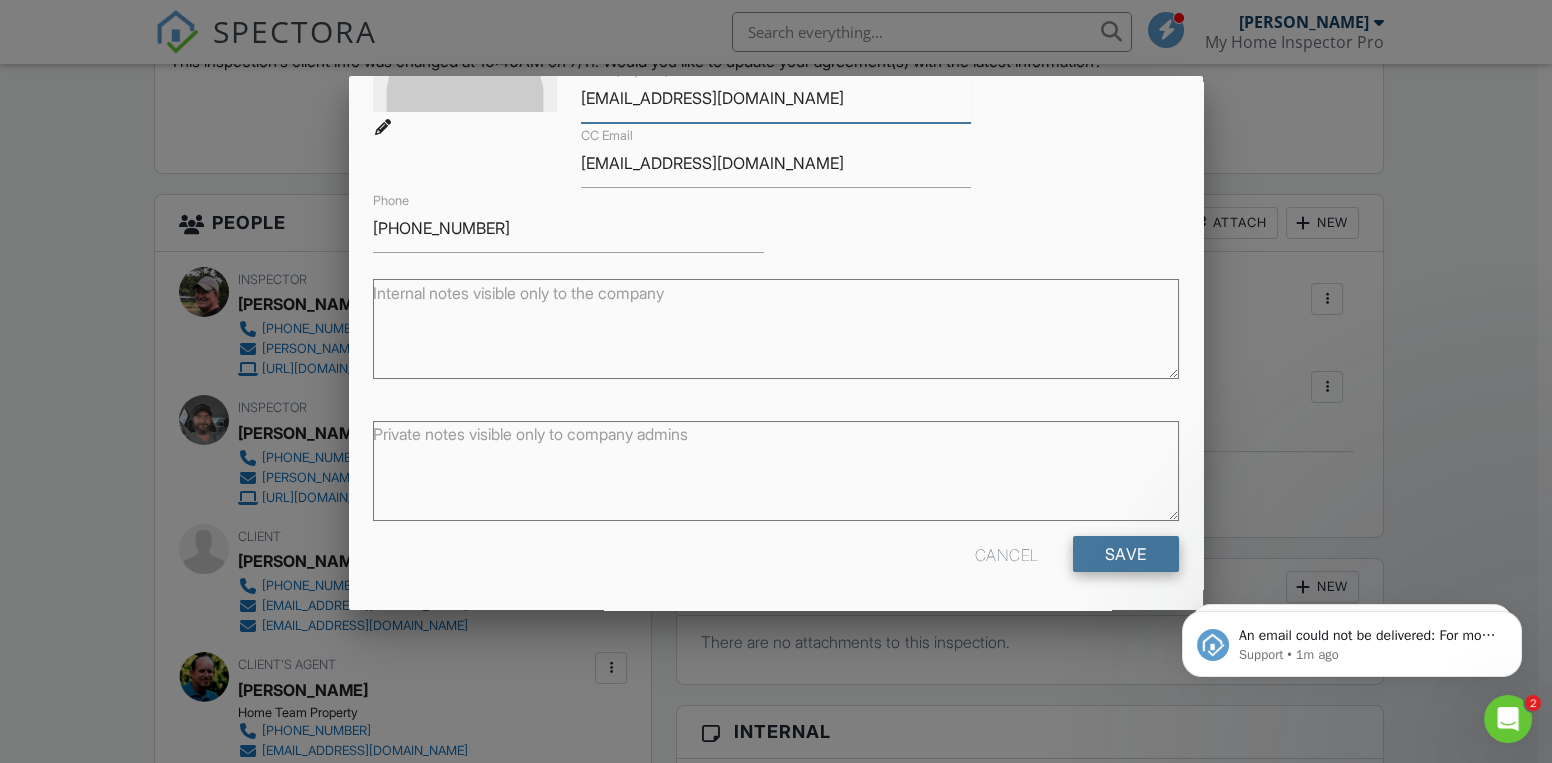type on "[EMAIL_ADDRESS][DOMAIN_NAME]" 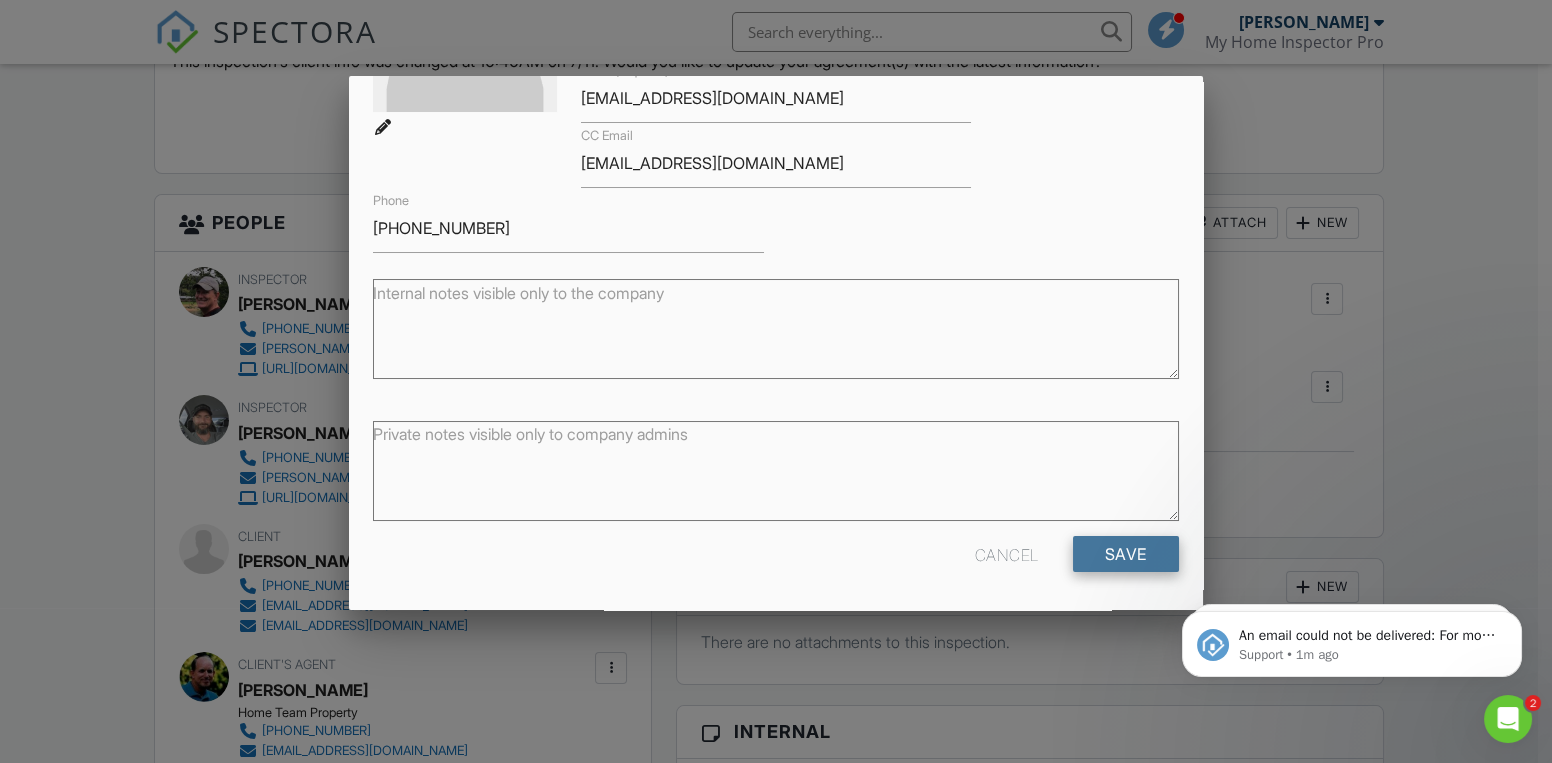 click on "Save" at bounding box center [1126, 554] 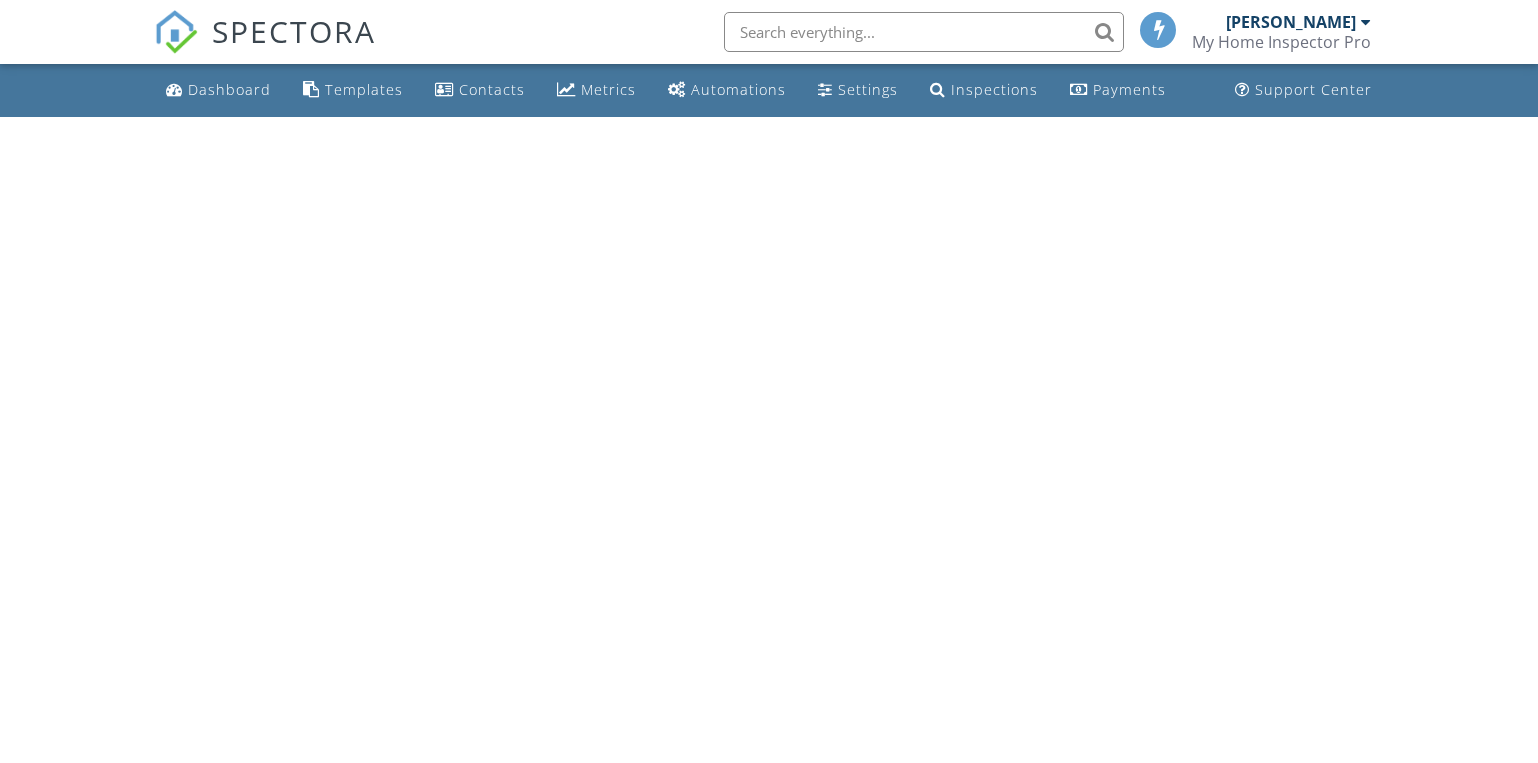 scroll, scrollTop: 0, scrollLeft: 0, axis: both 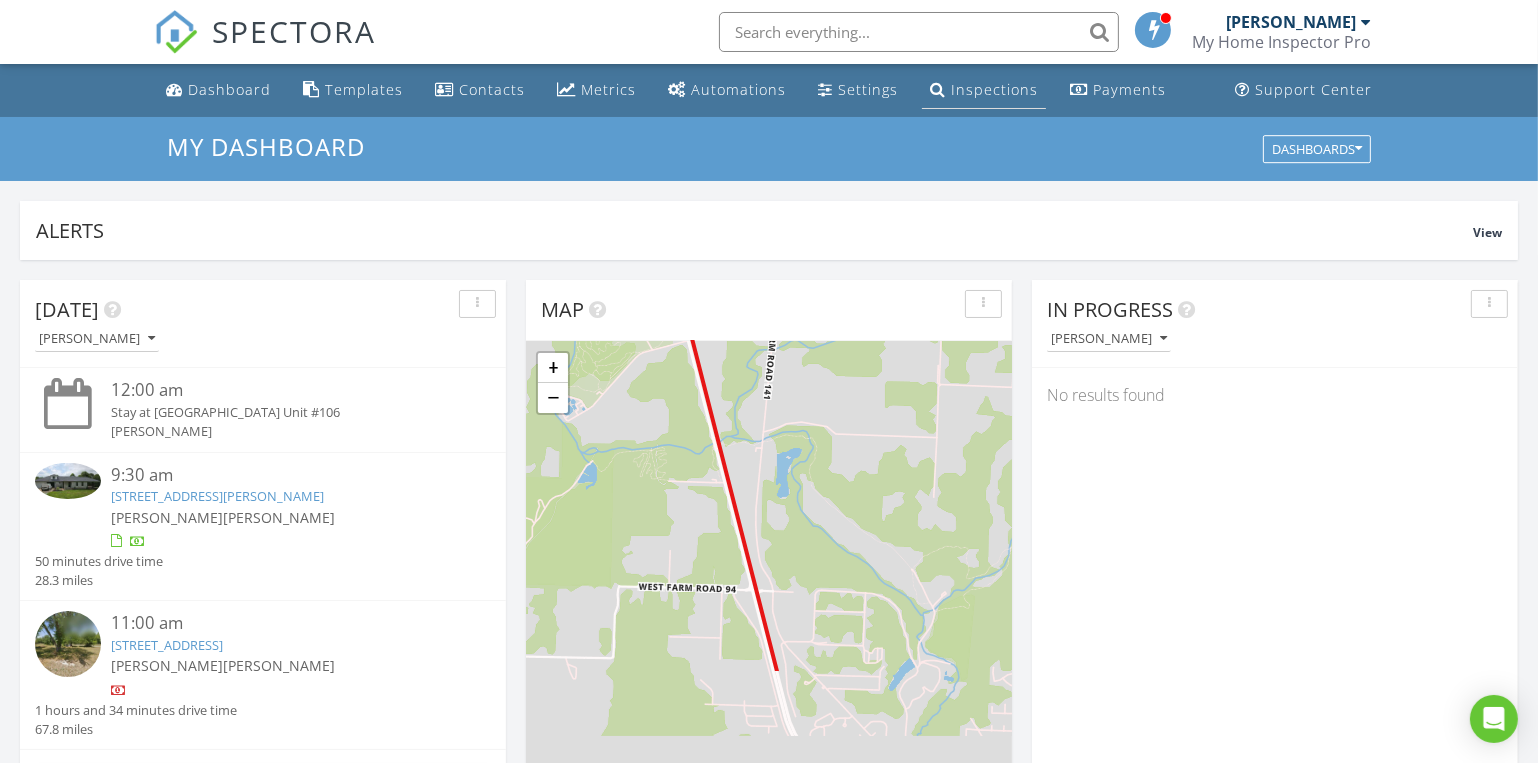 click on "Inspections" at bounding box center [994, 89] 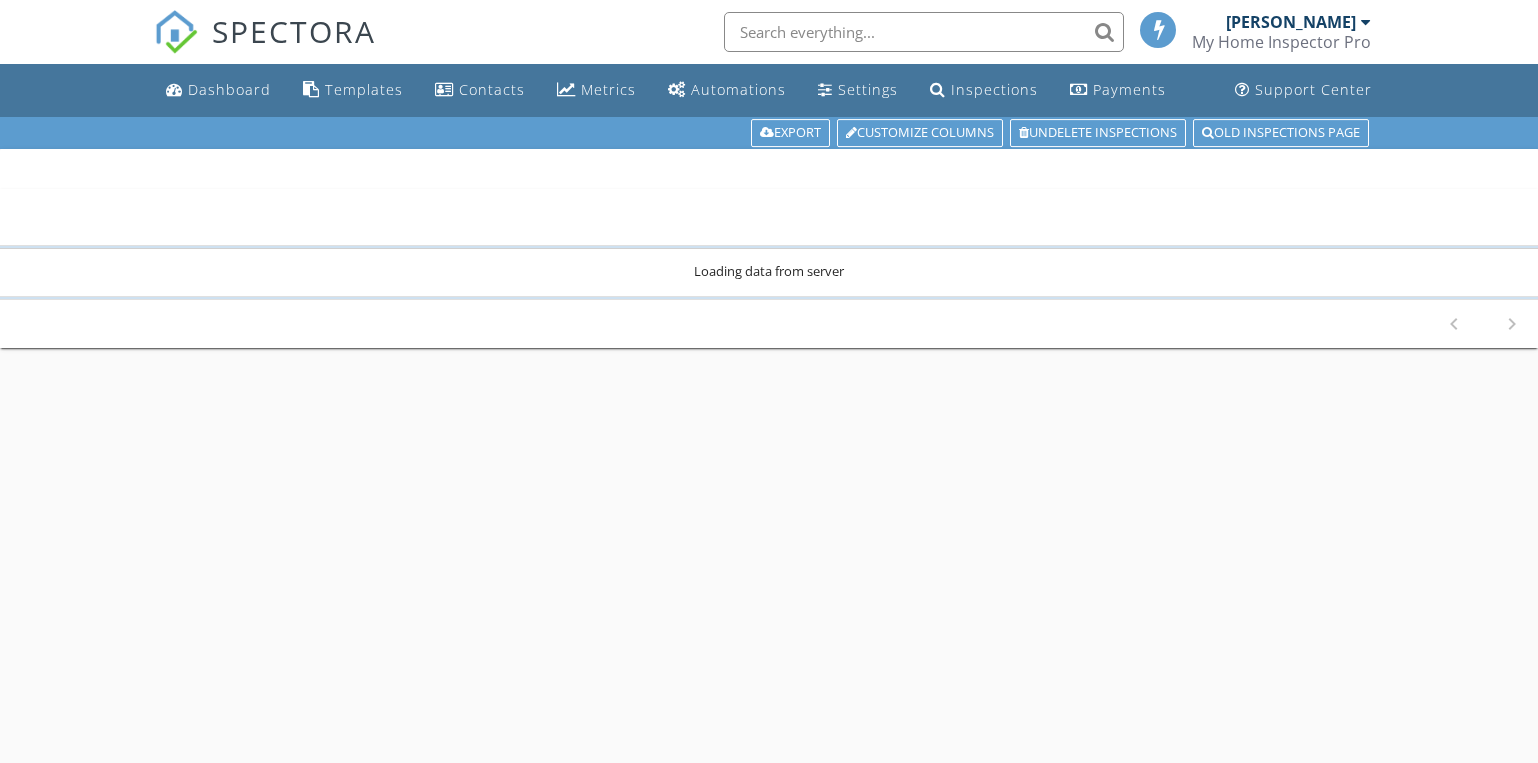 scroll, scrollTop: 0, scrollLeft: 0, axis: both 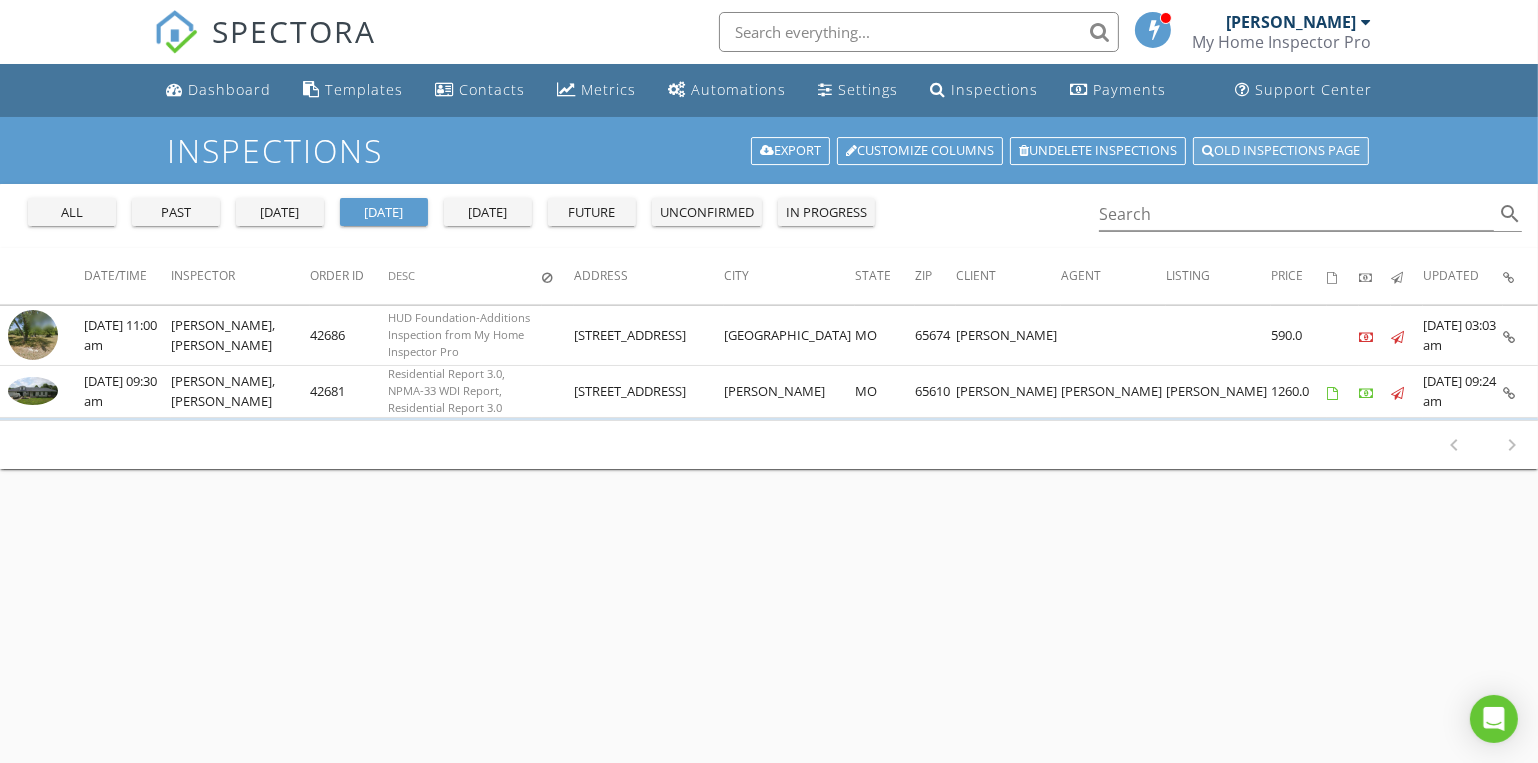 click on "Old inspections page" at bounding box center (1281, 151) 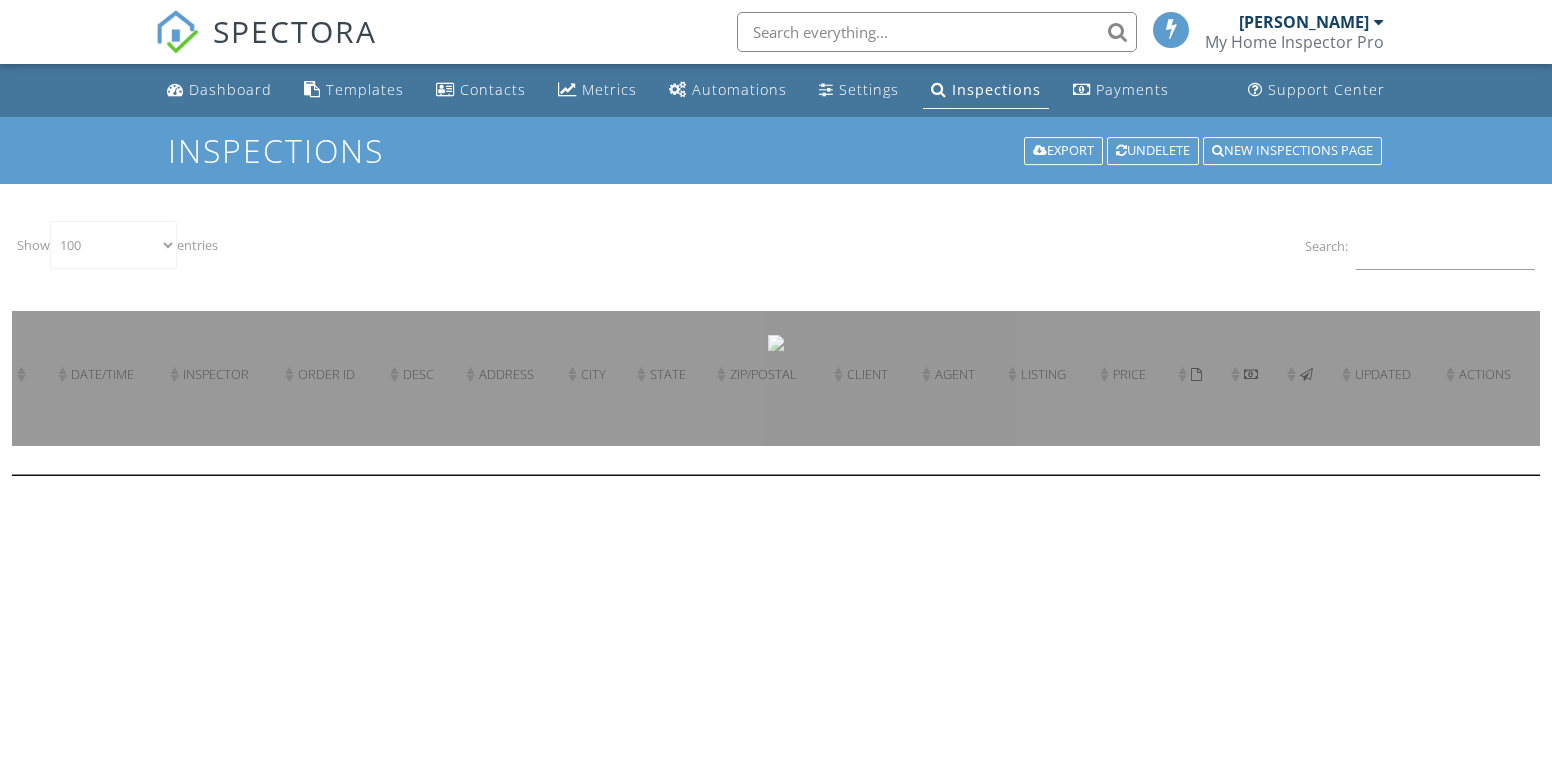 select on "100" 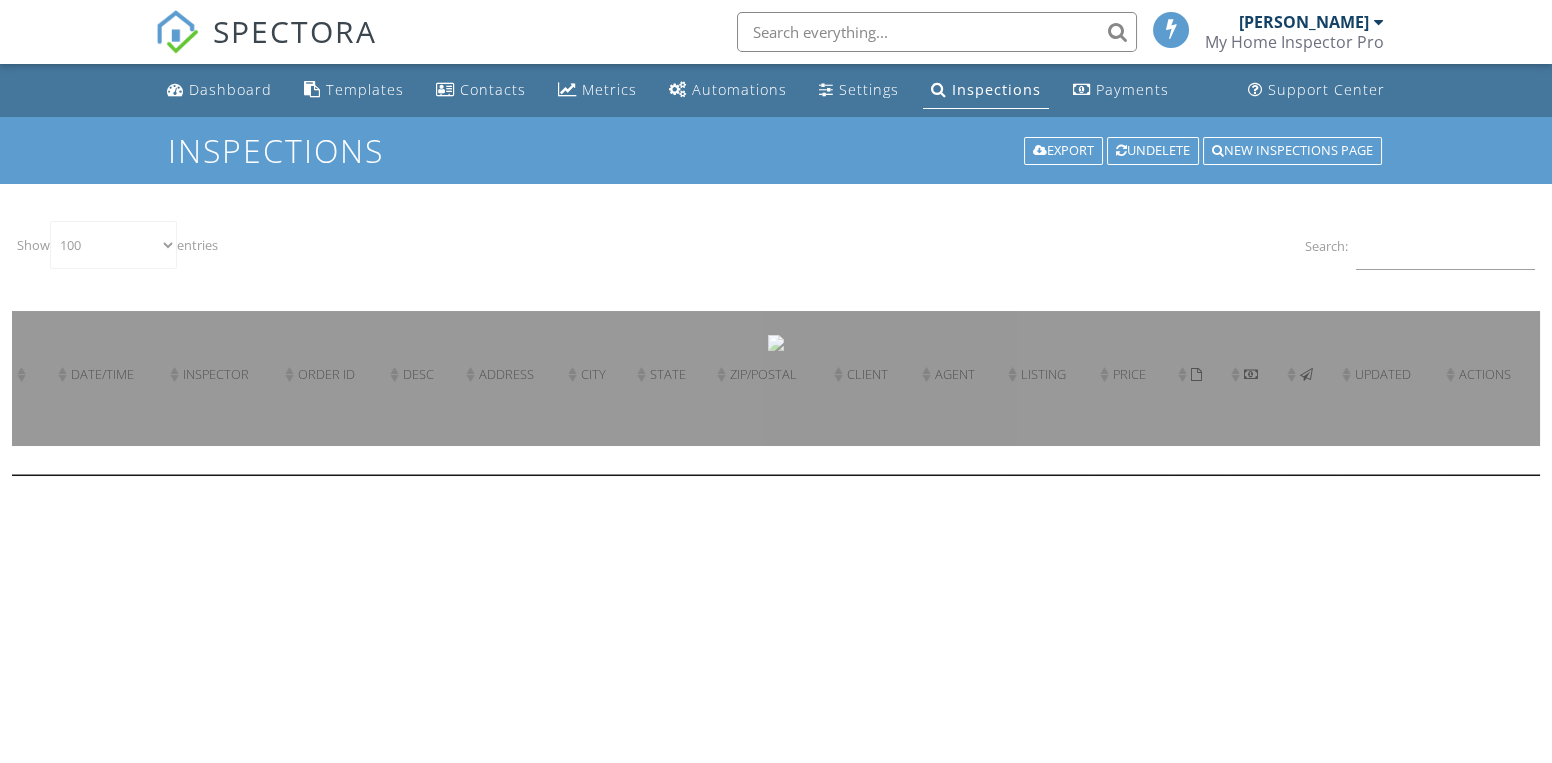 scroll, scrollTop: 0, scrollLeft: 0, axis: both 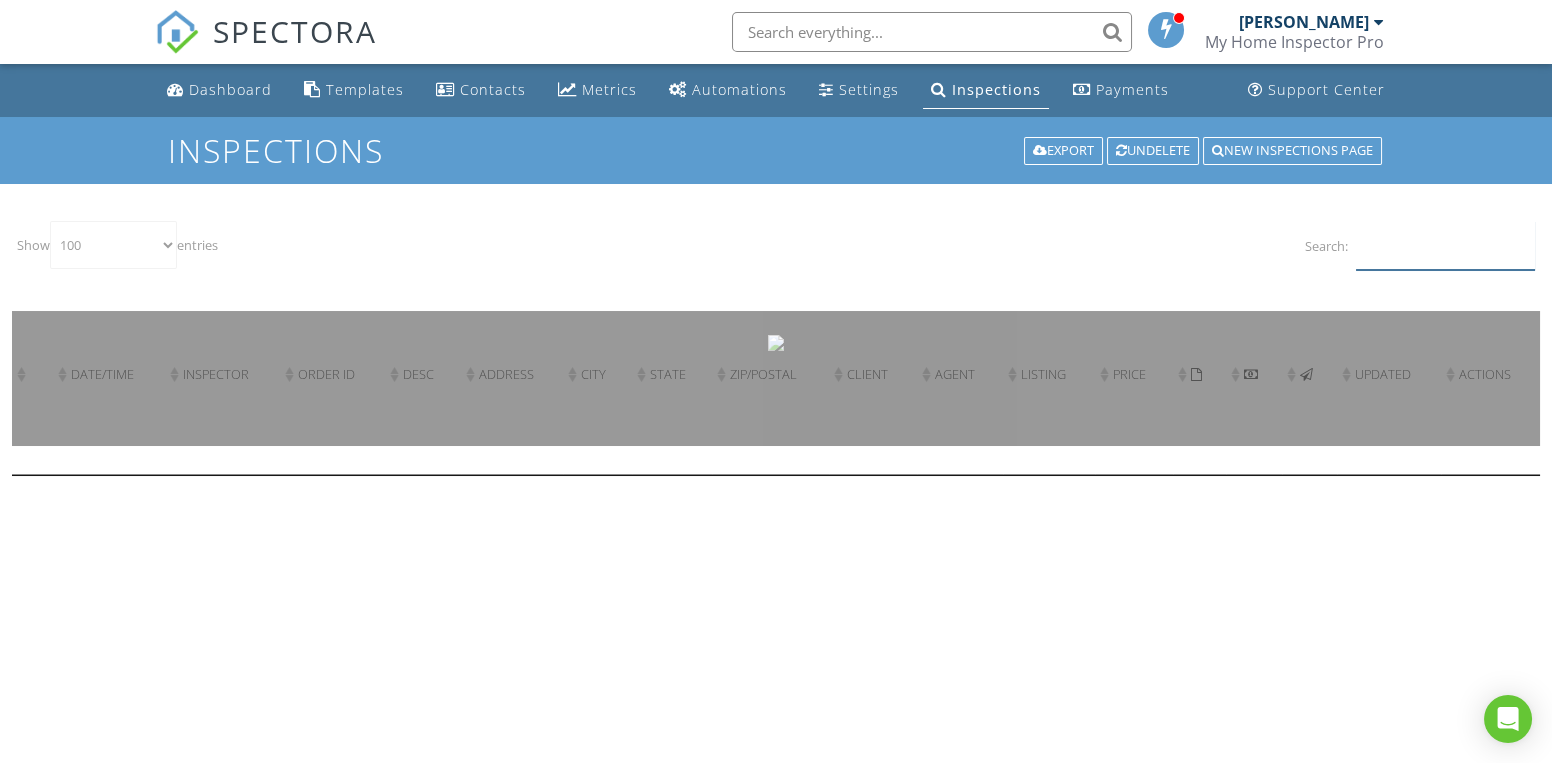 click on "Search:" at bounding box center [1445, 245] 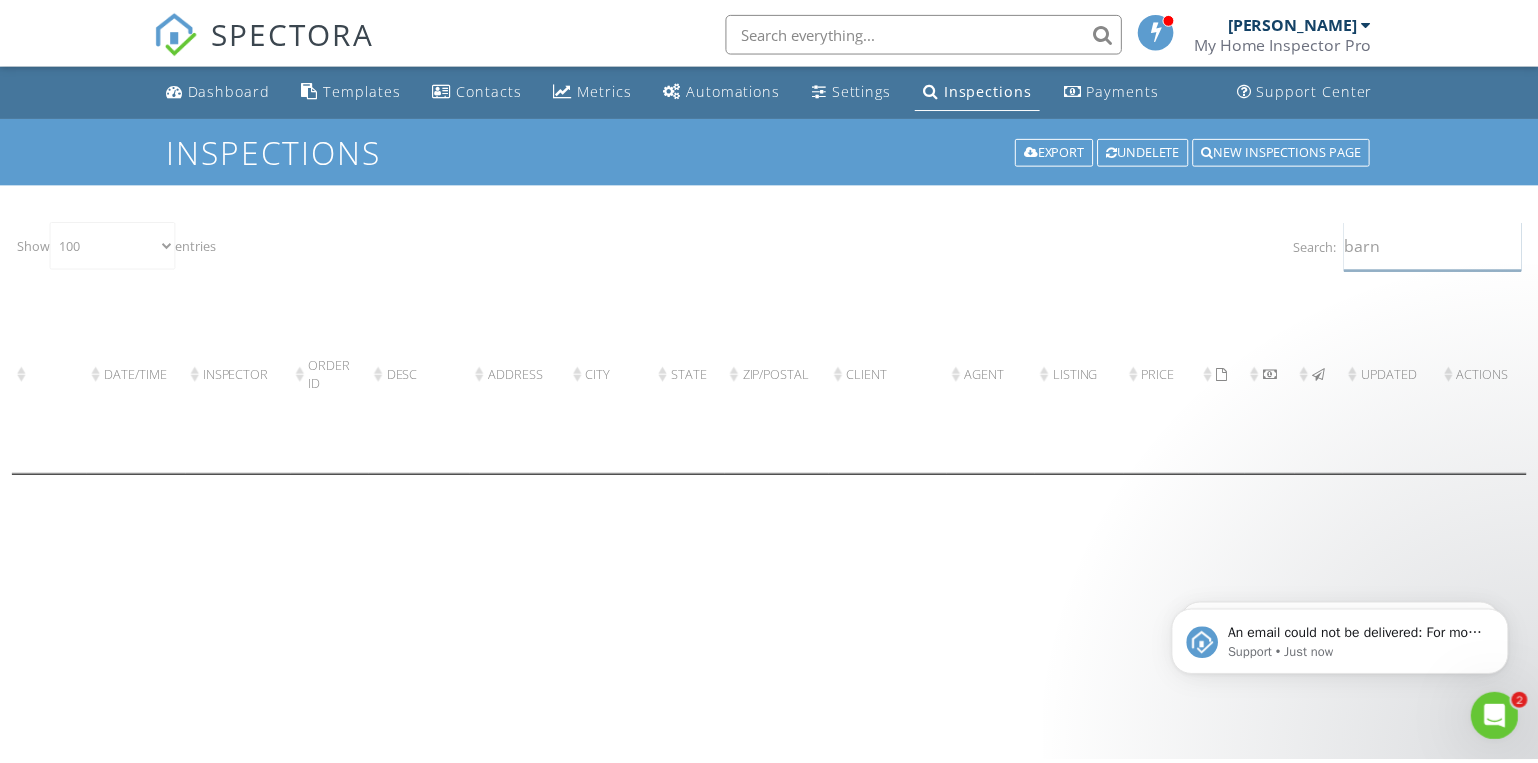 scroll, scrollTop: 0, scrollLeft: 0, axis: both 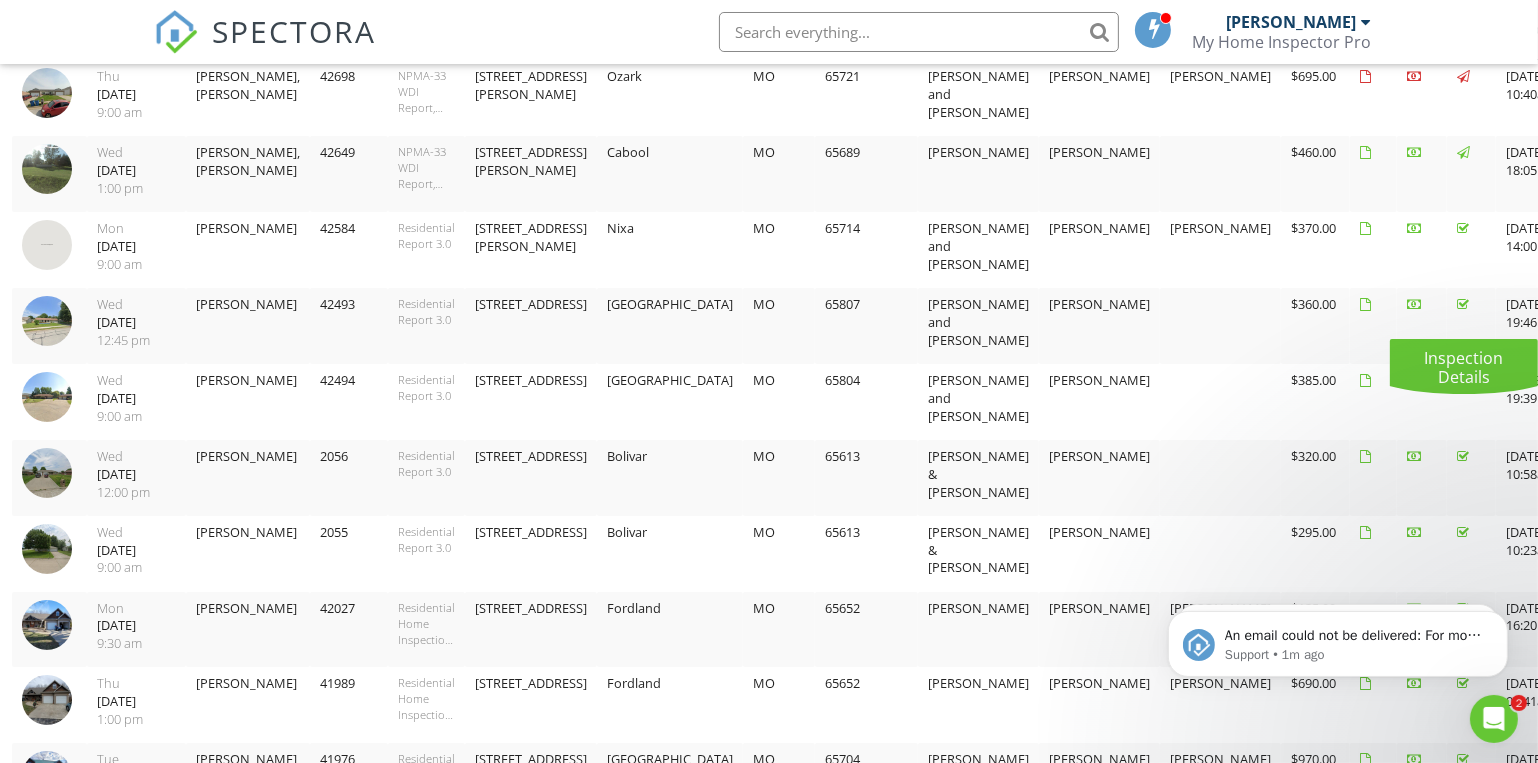type on "barnes" 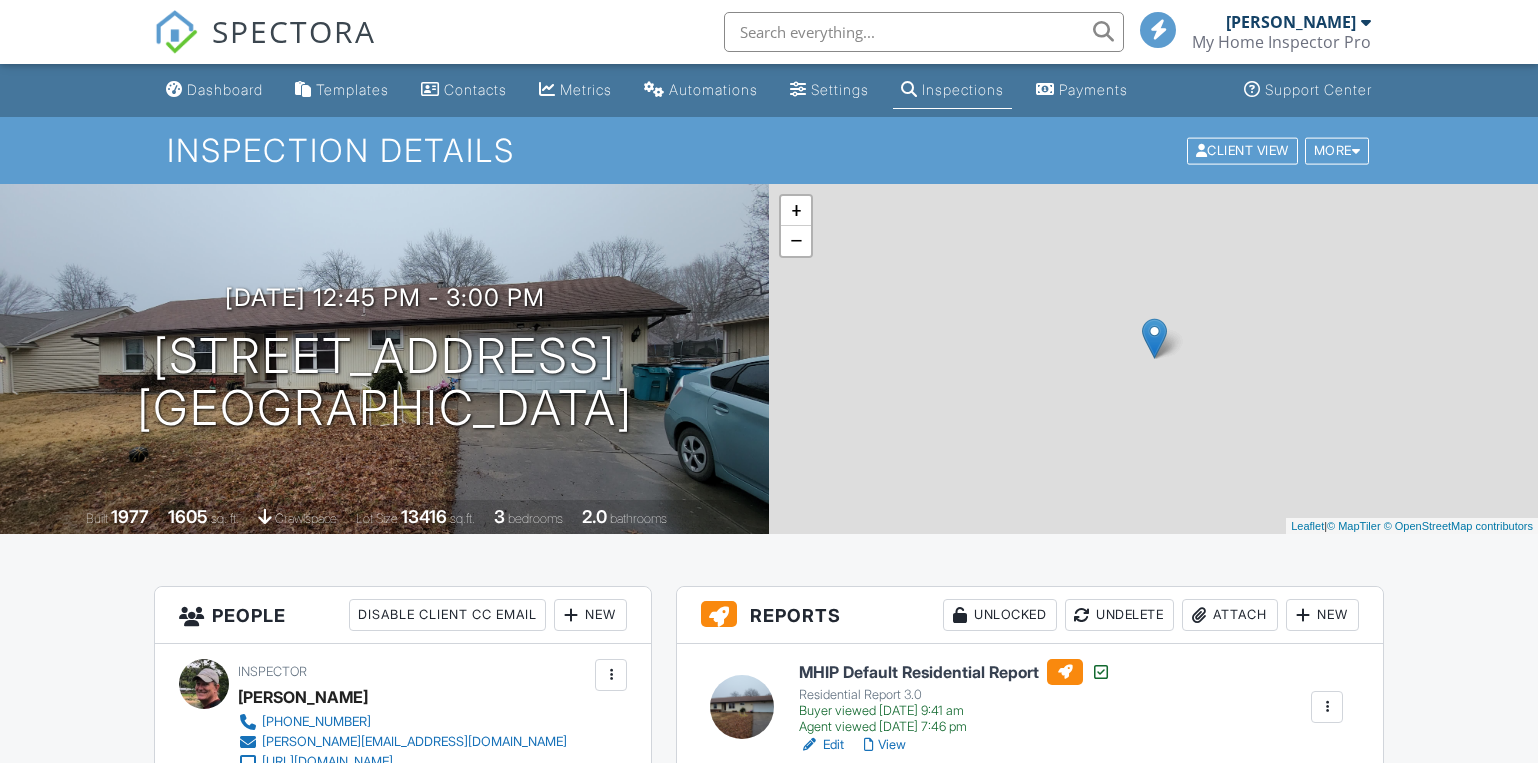 scroll, scrollTop: 0, scrollLeft: 0, axis: both 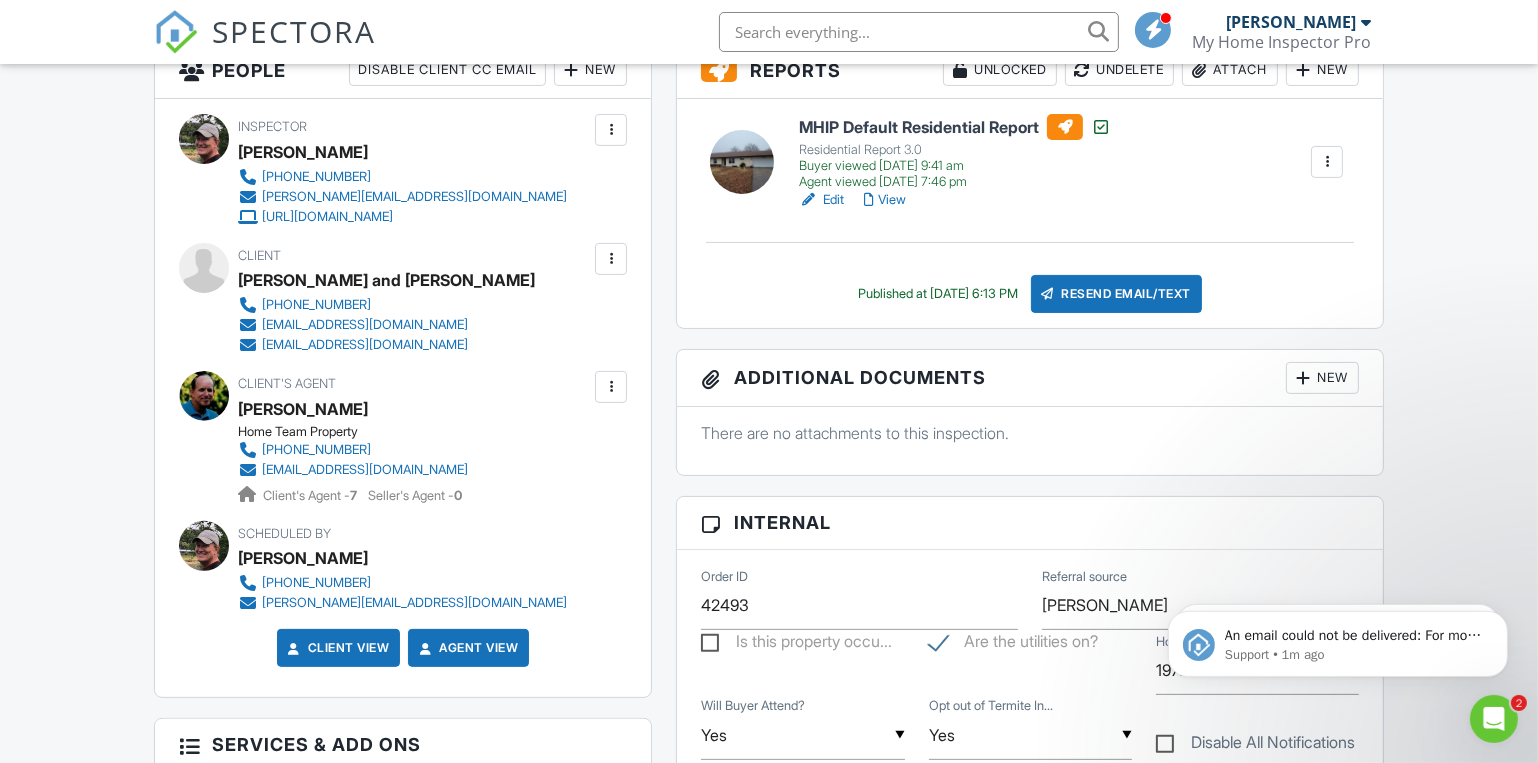 click at bounding box center (611, 259) 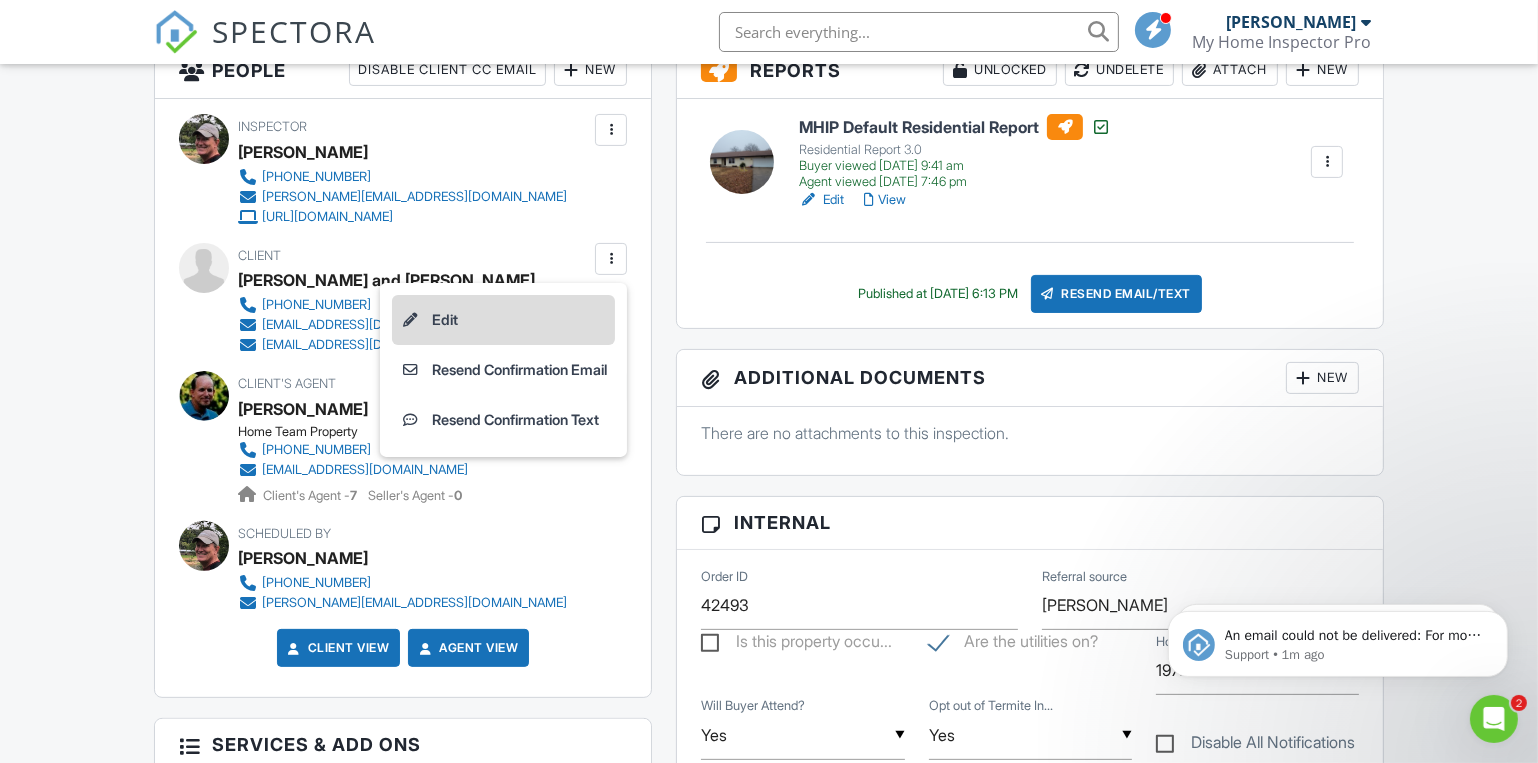 click on "Edit" at bounding box center [503, 320] 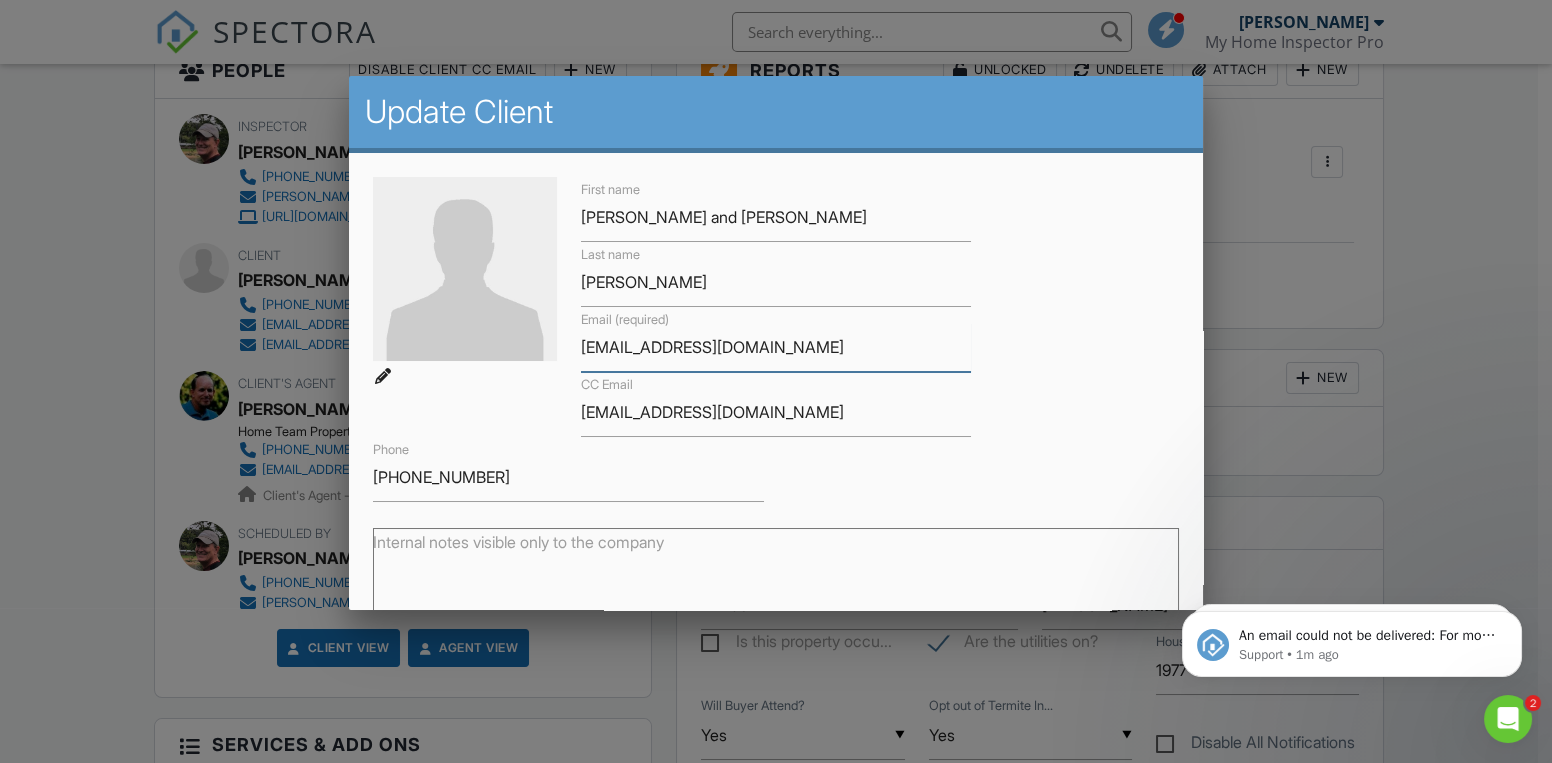 drag, startPoint x: 791, startPoint y: 347, endPoint x: 562, endPoint y: 337, distance: 229.21823 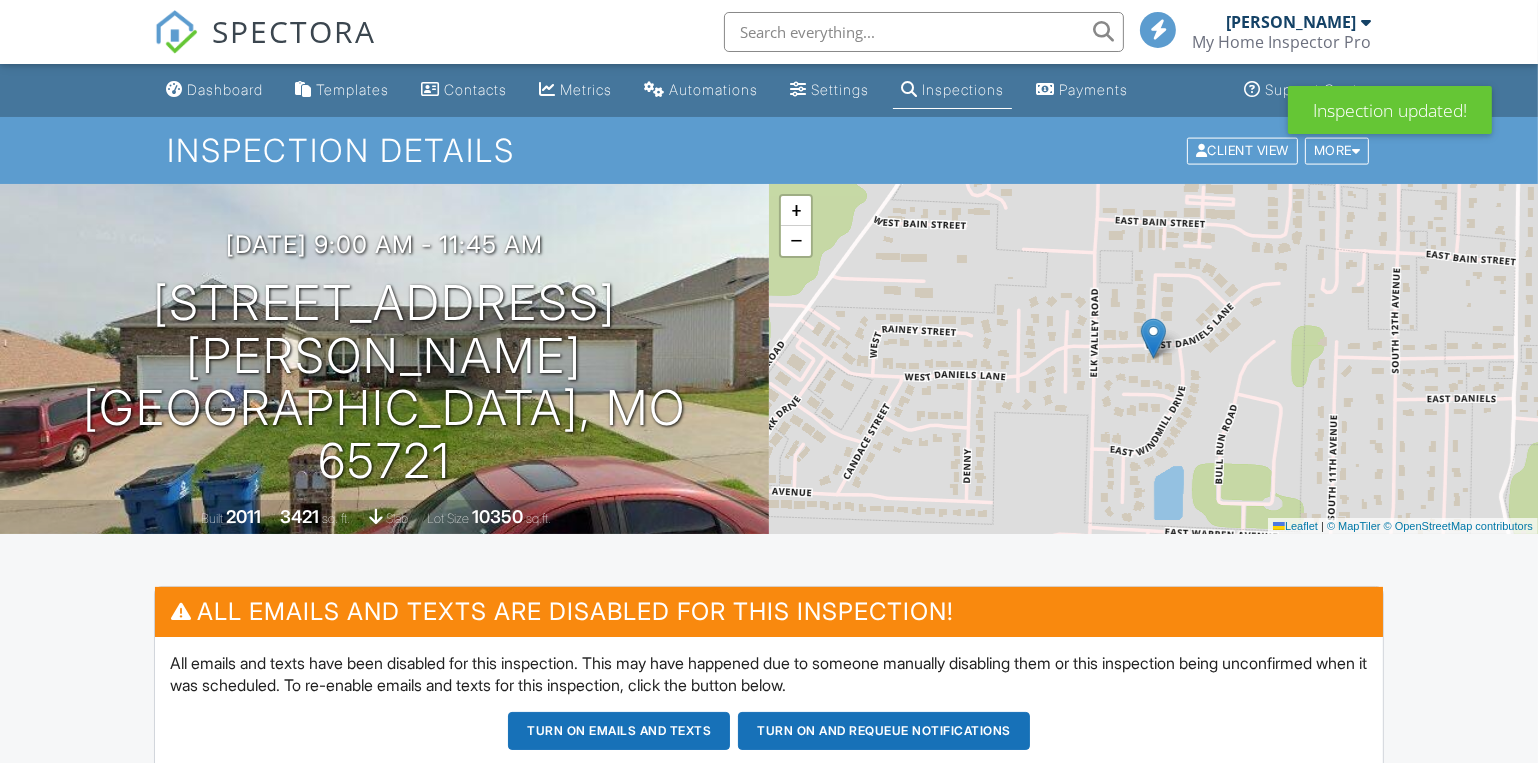 scroll, scrollTop: 545, scrollLeft: 0, axis: vertical 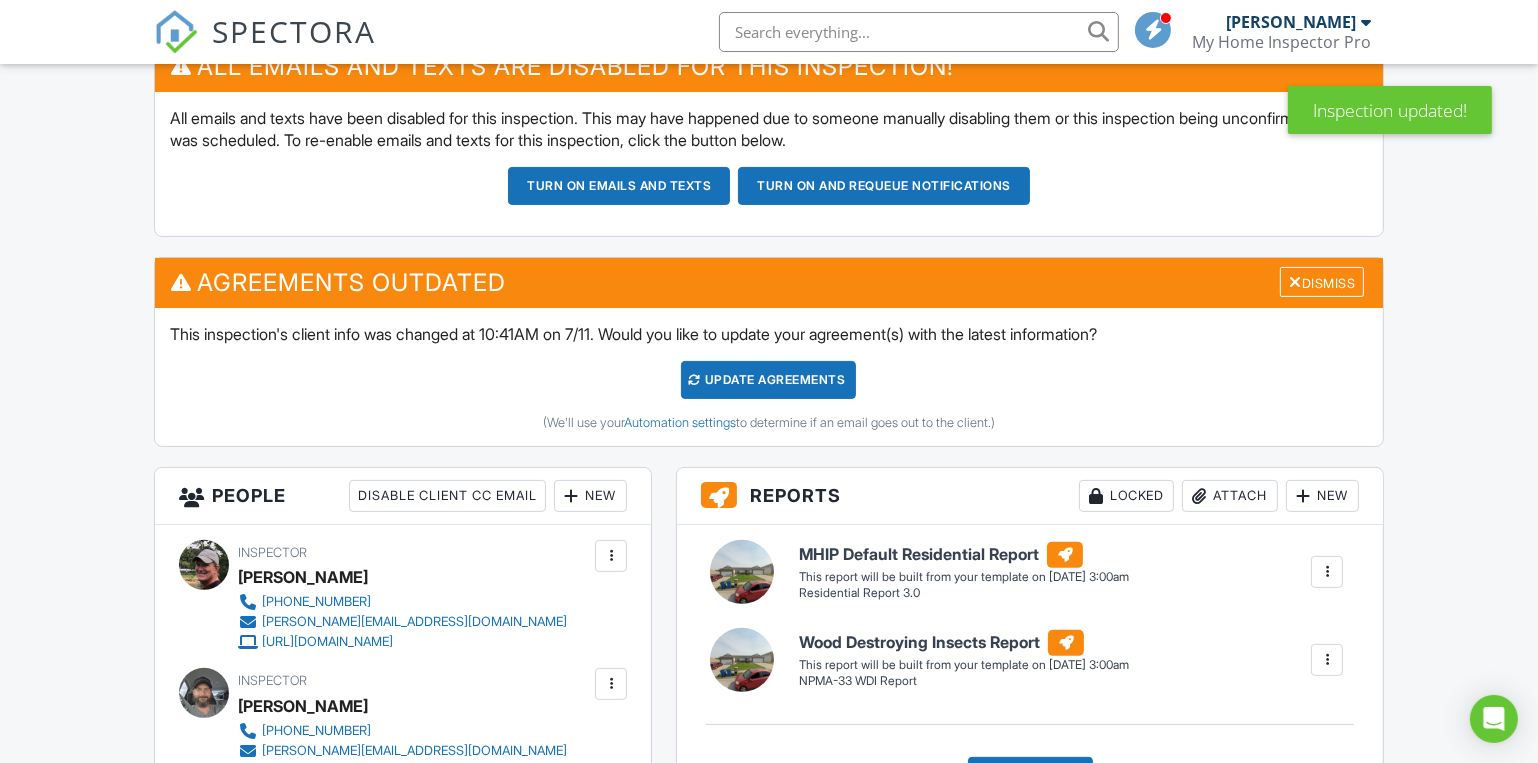 click on "Update Agreements" at bounding box center [768, 380] 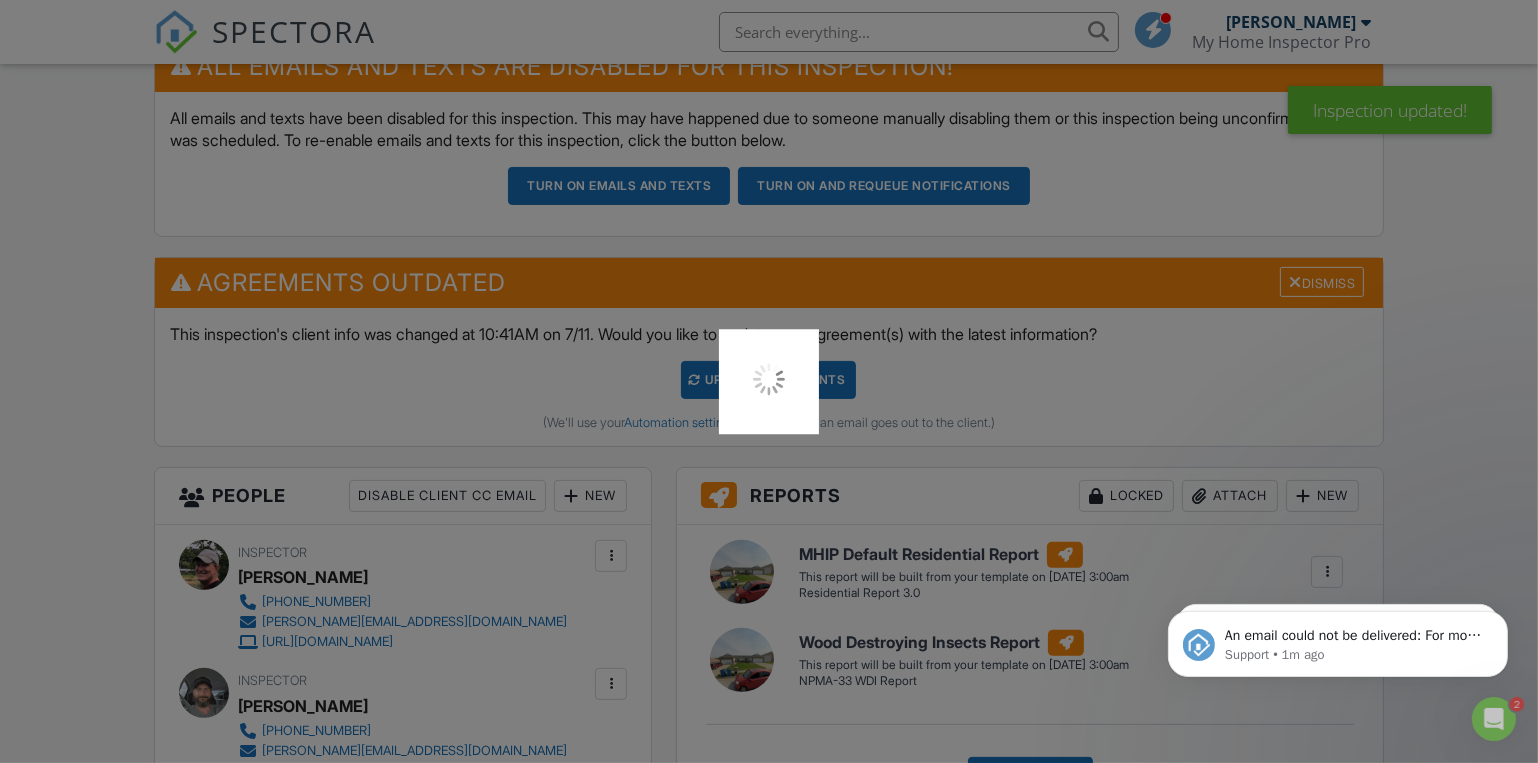 scroll, scrollTop: 0, scrollLeft: 0, axis: both 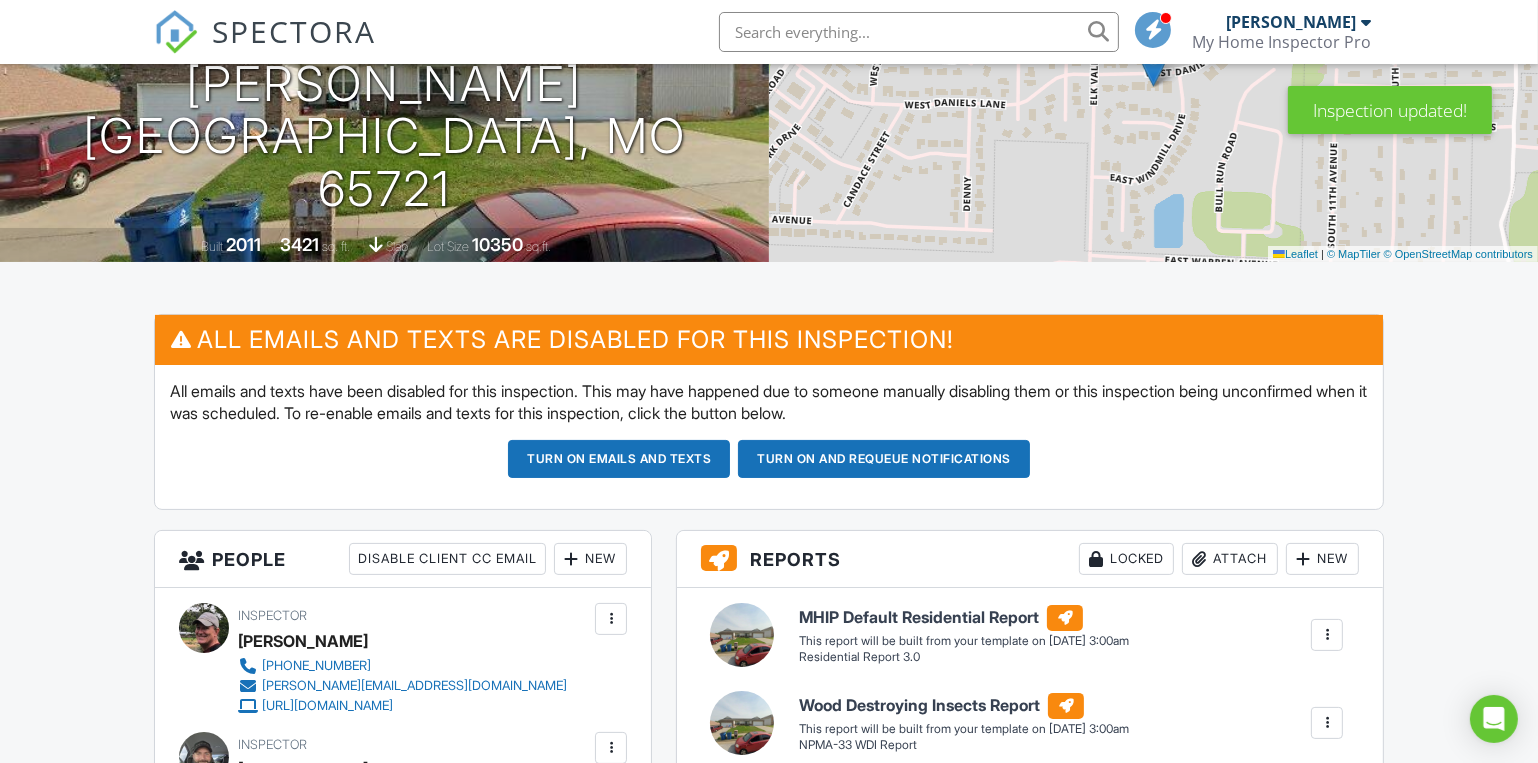 click on "Turn on emails and texts" at bounding box center [619, 459] 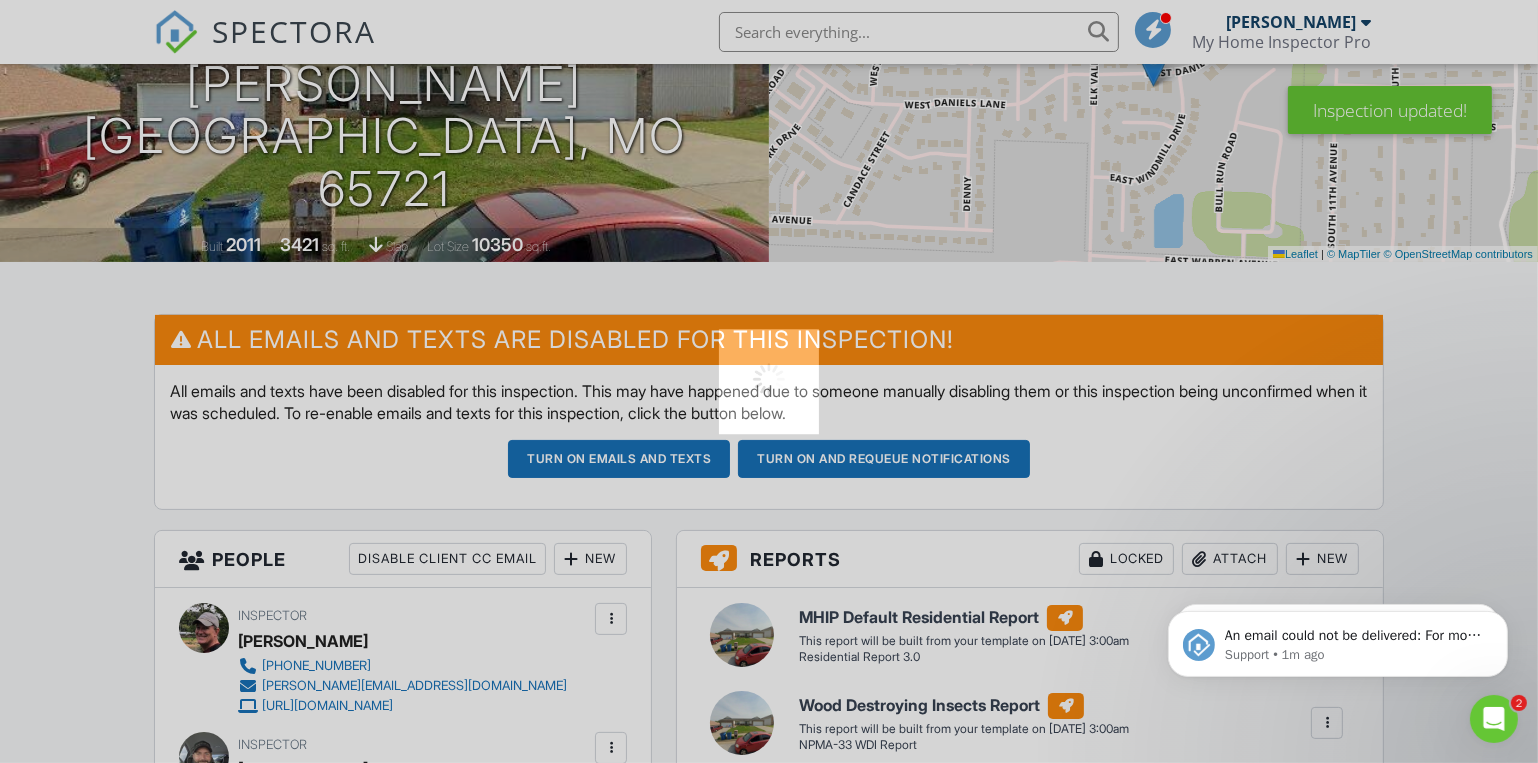 scroll, scrollTop: 0, scrollLeft: 0, axis: both 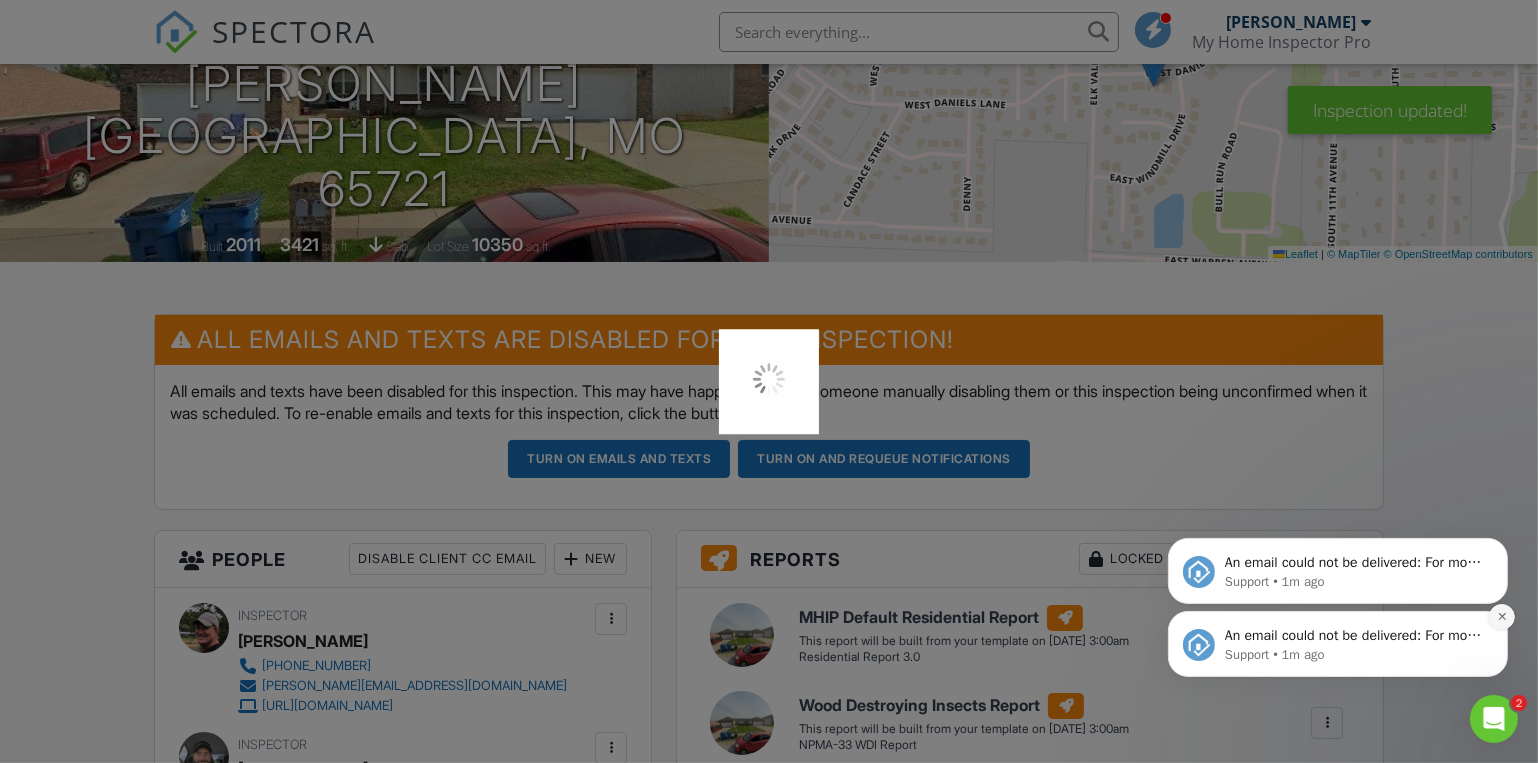 click 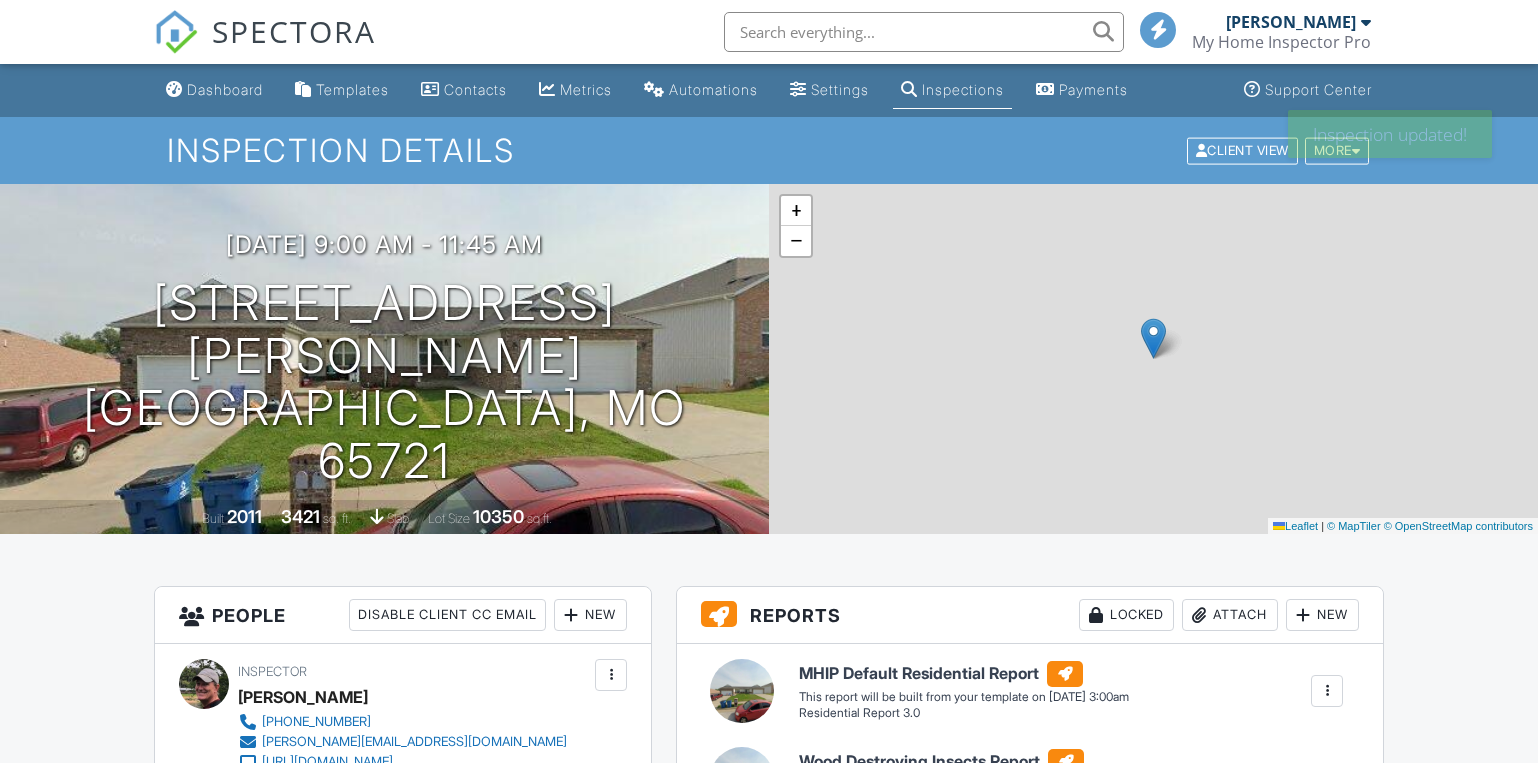 scroll, scrollTop: 0, scrollLeft: 0, axis: both 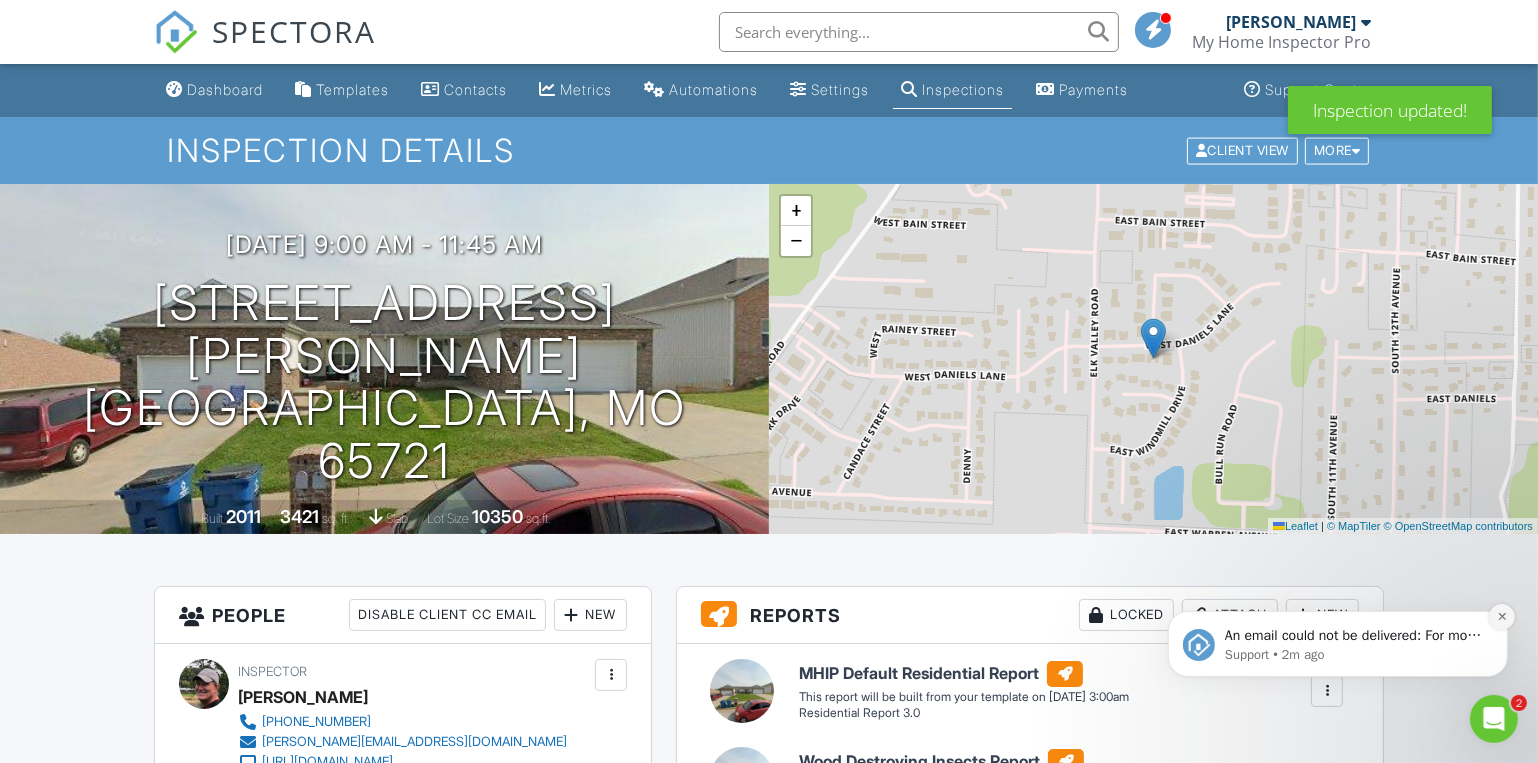 click 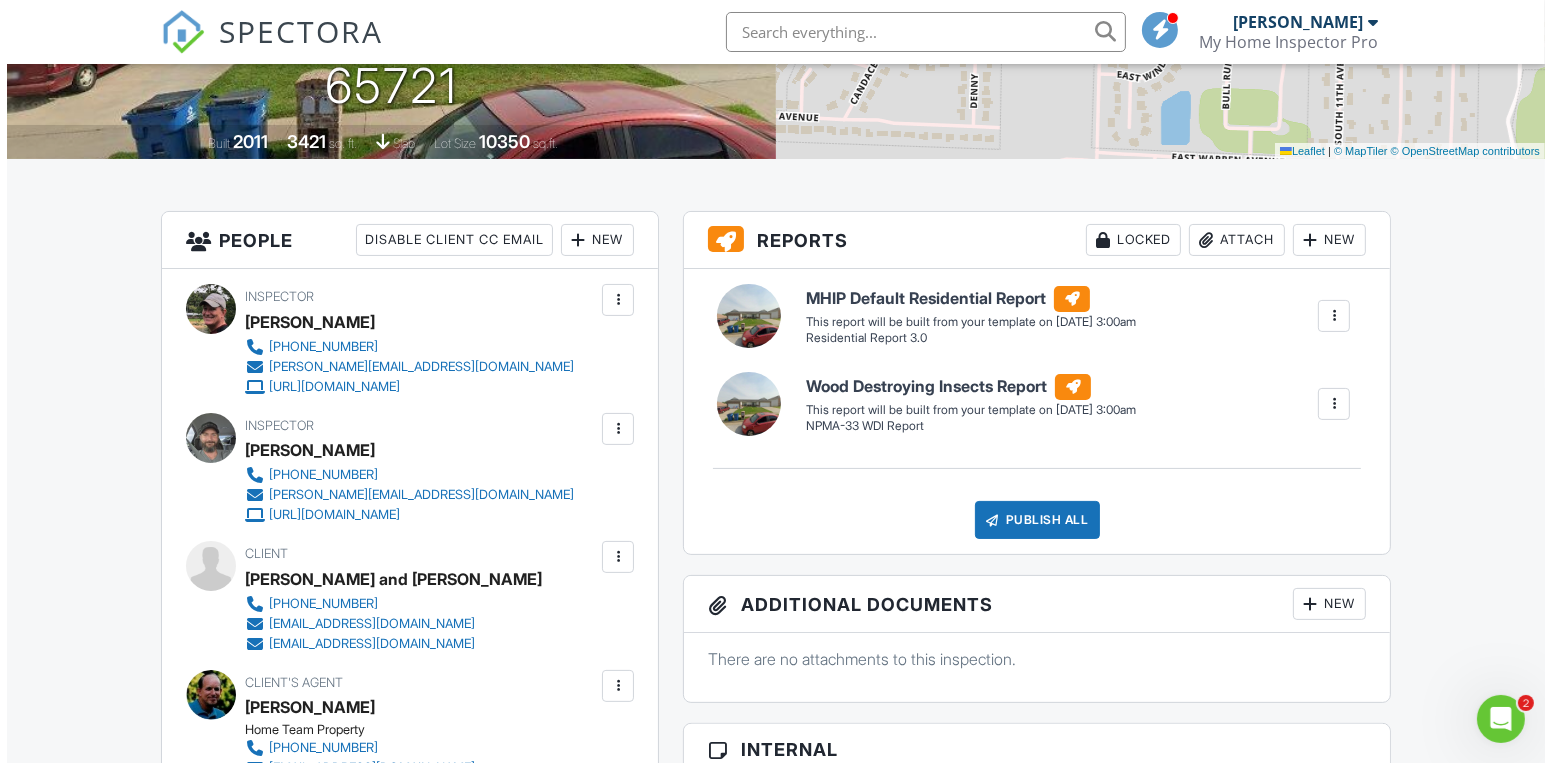 scroll, scrollTop: 545, scrollLeft: 0, axis: vertical 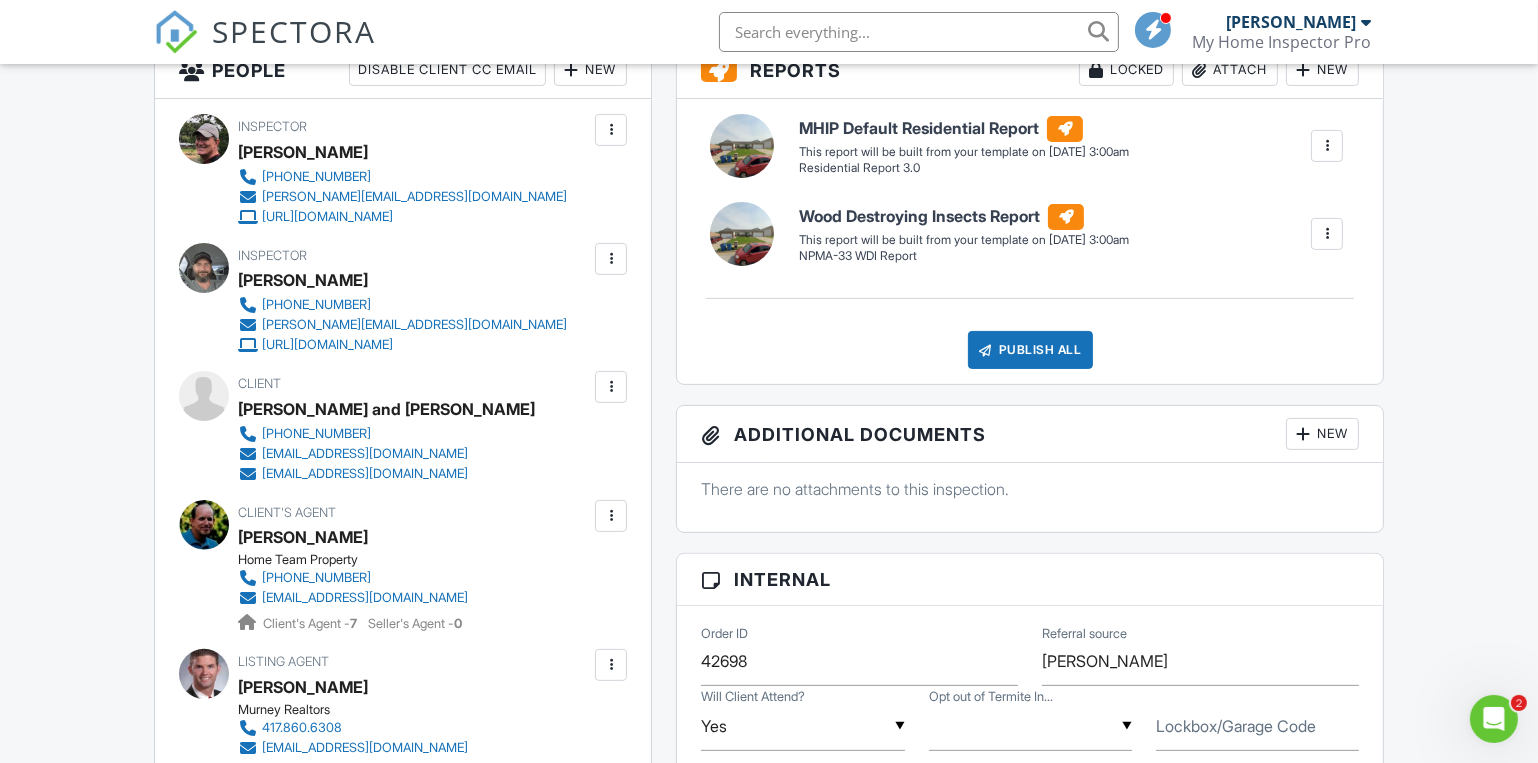 click at bounding box center [611, 387] 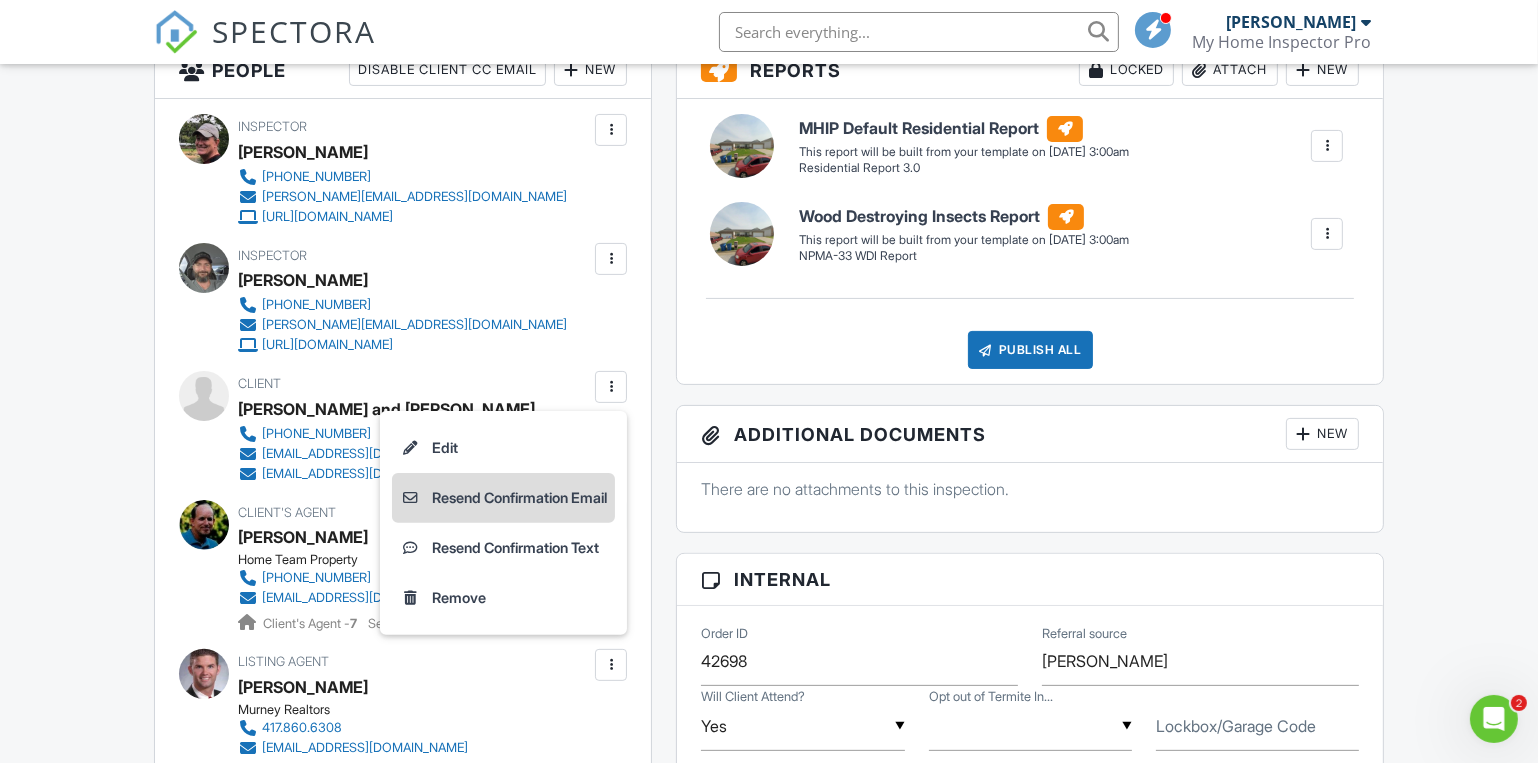 click on "Resend Confirmation Email" at bounding box center [503, 498] 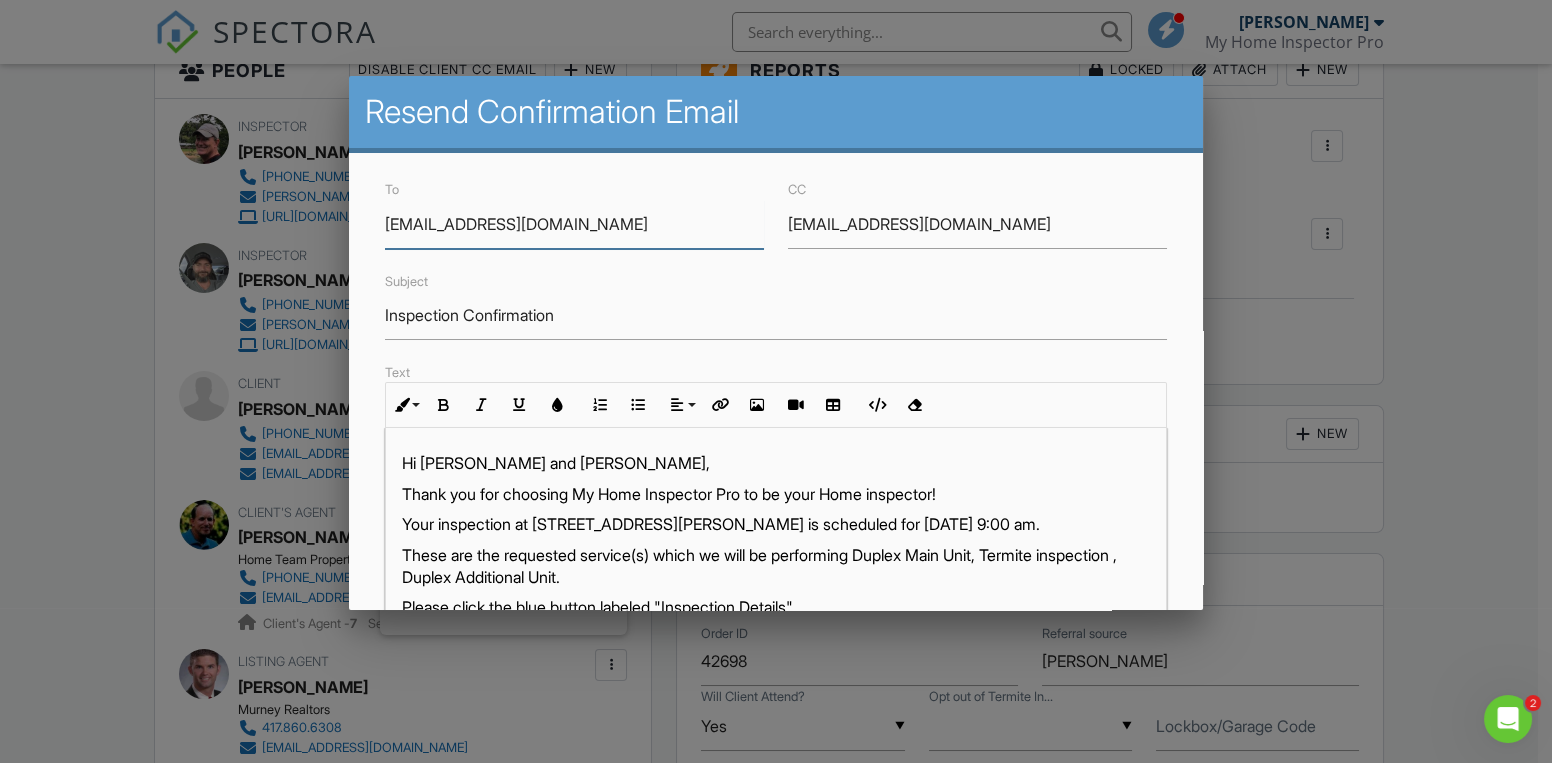 scroll, scrollTop: 448, scrollLeft: 0, axis: vertical 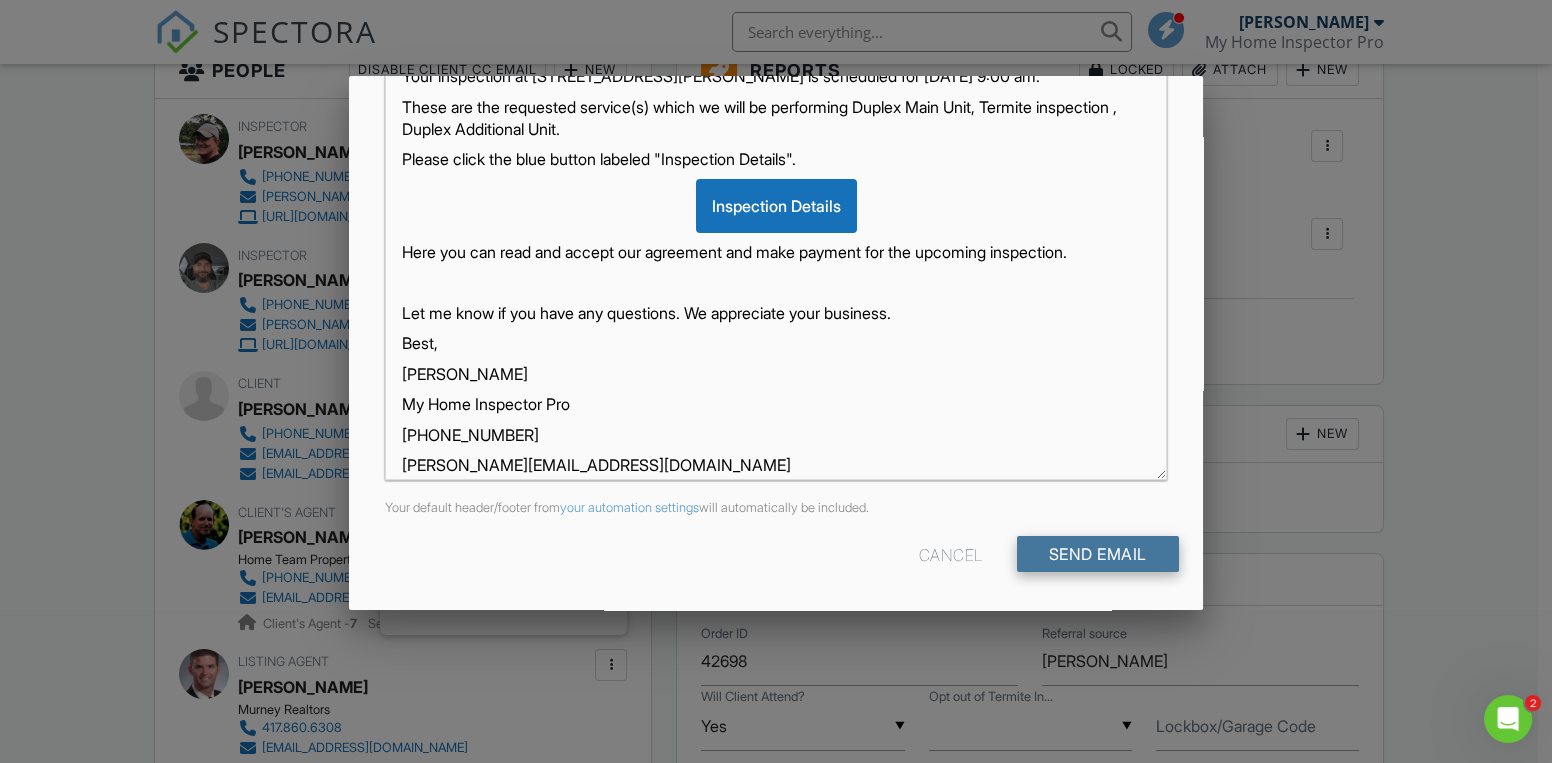 click on "Send Email" at bounding box center [1098, 554] 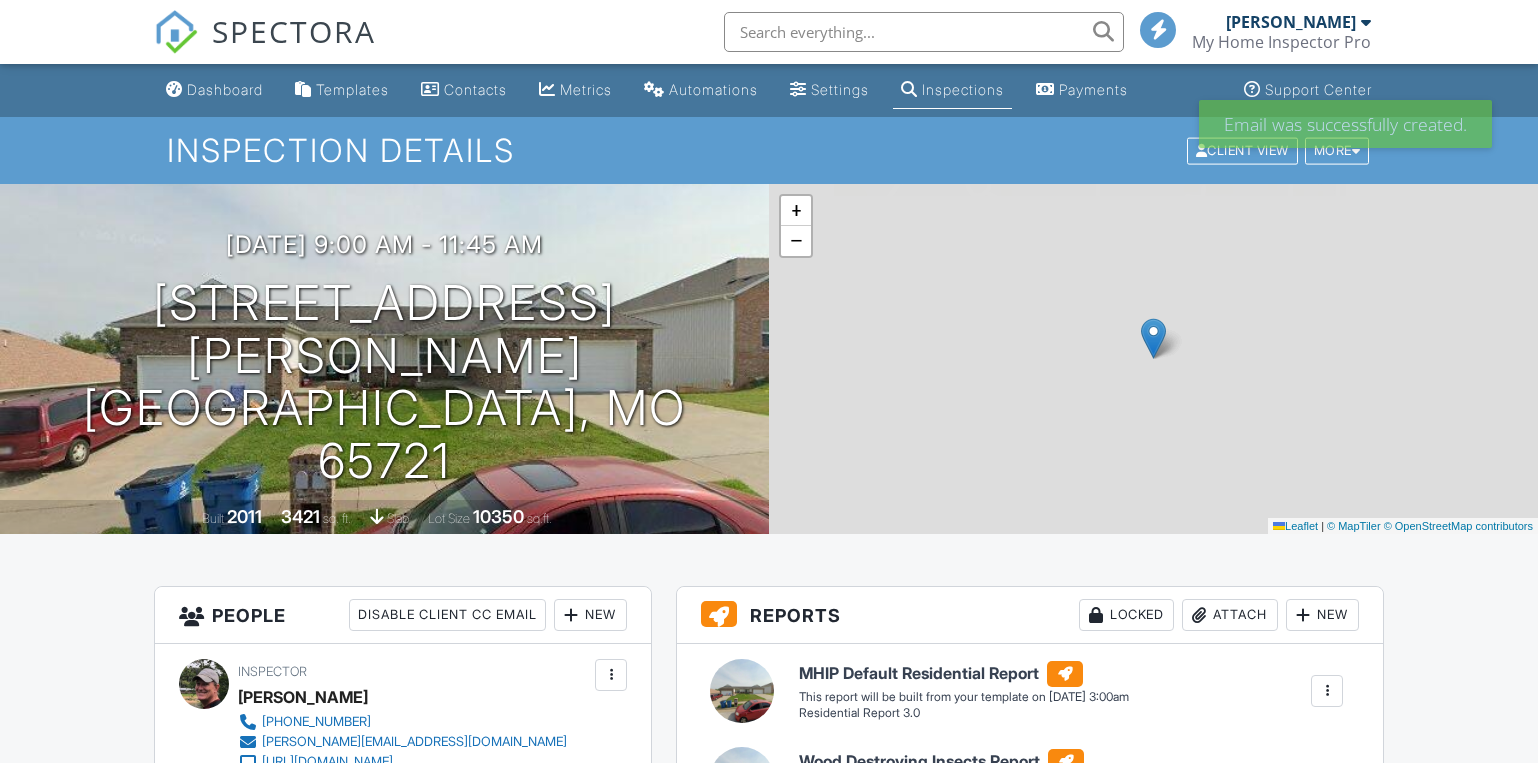scroll, scrollTop: 0, scrollLeft: 0, axis: both 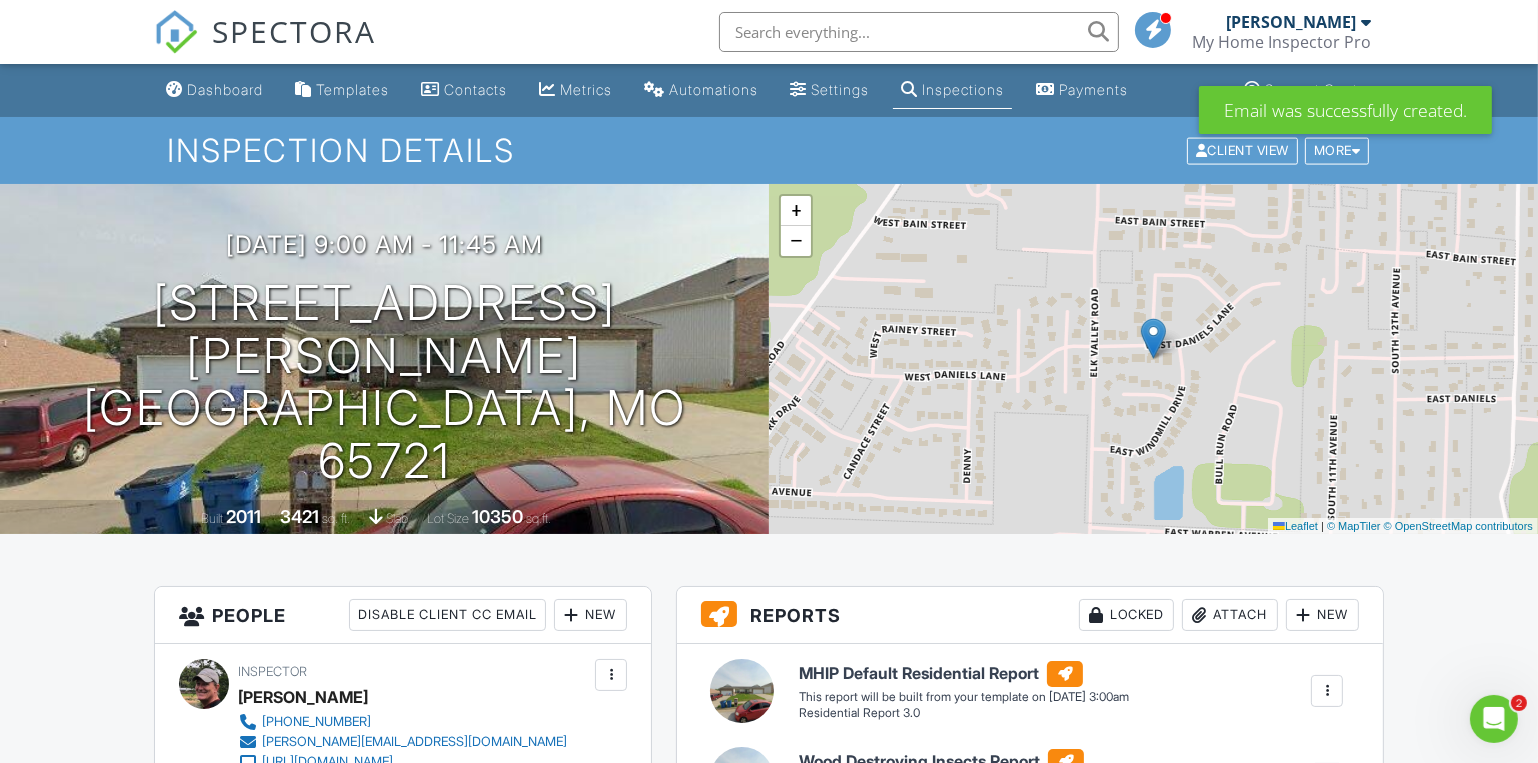 click at bounding box center (1493, 718) 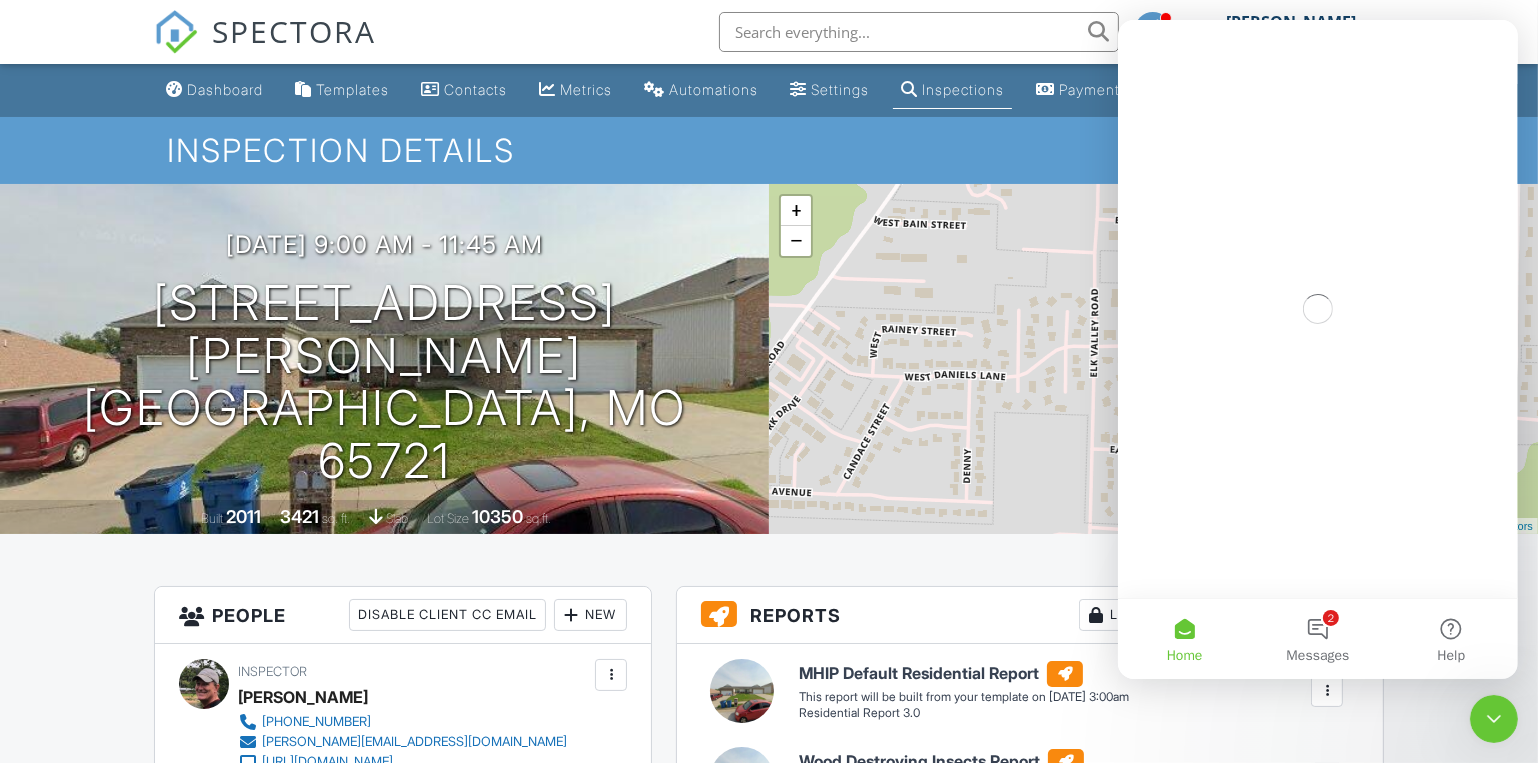 scroll, scrollTop: 0, scrollLeft: 0, axis: both 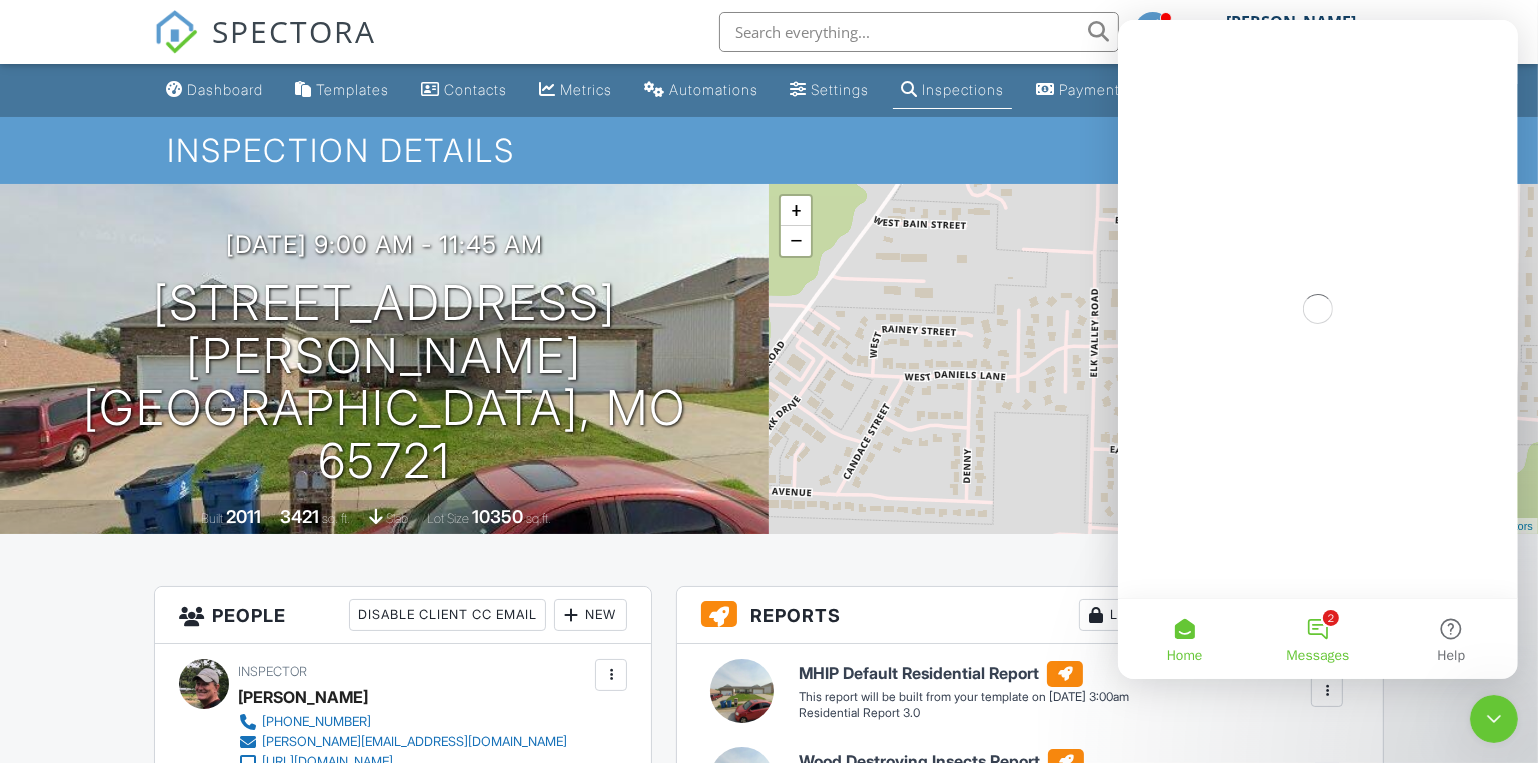 click on "2 Messages" at bounding box center (1316, 639) 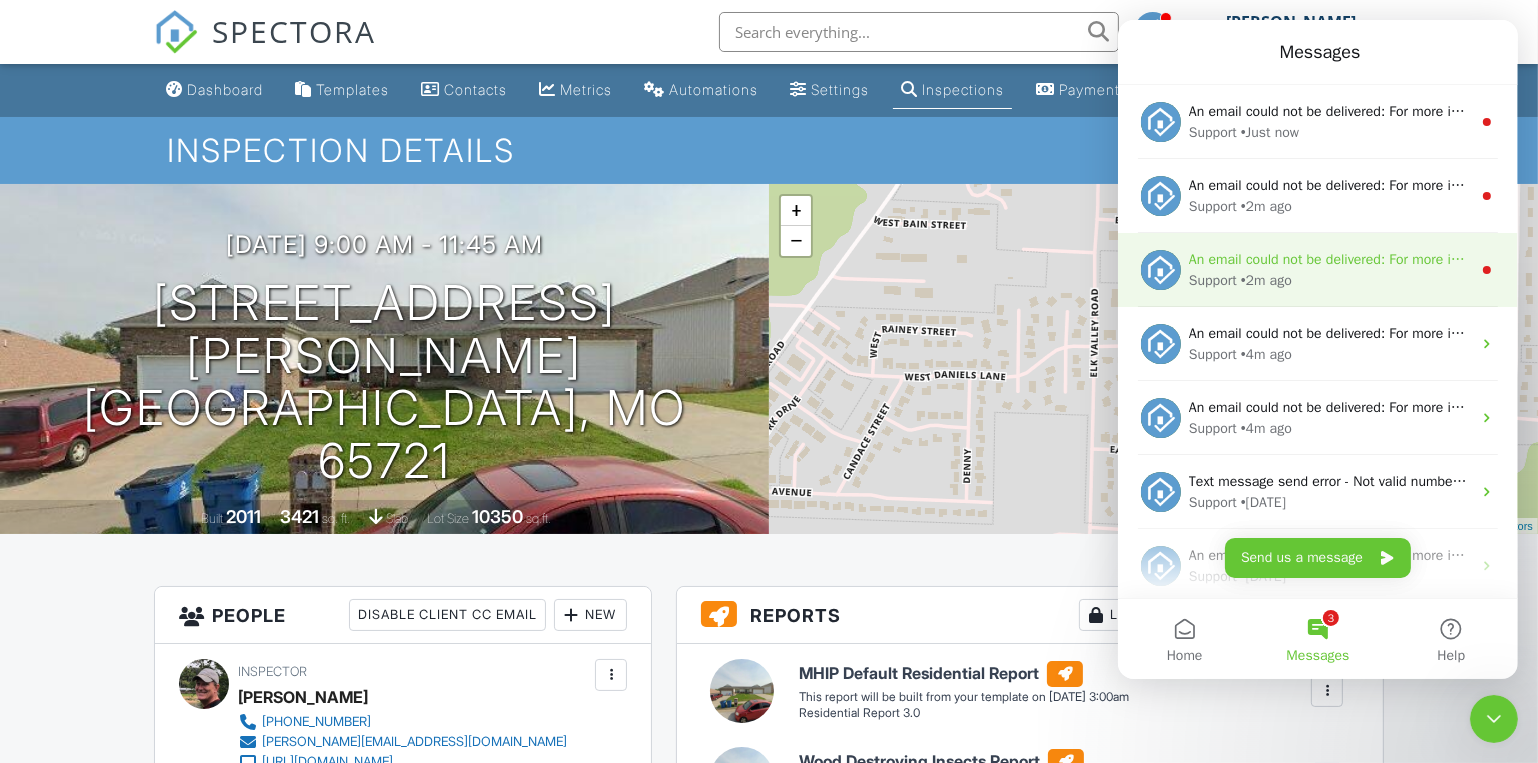 click on "Support" at bounding box center [1212, 280] 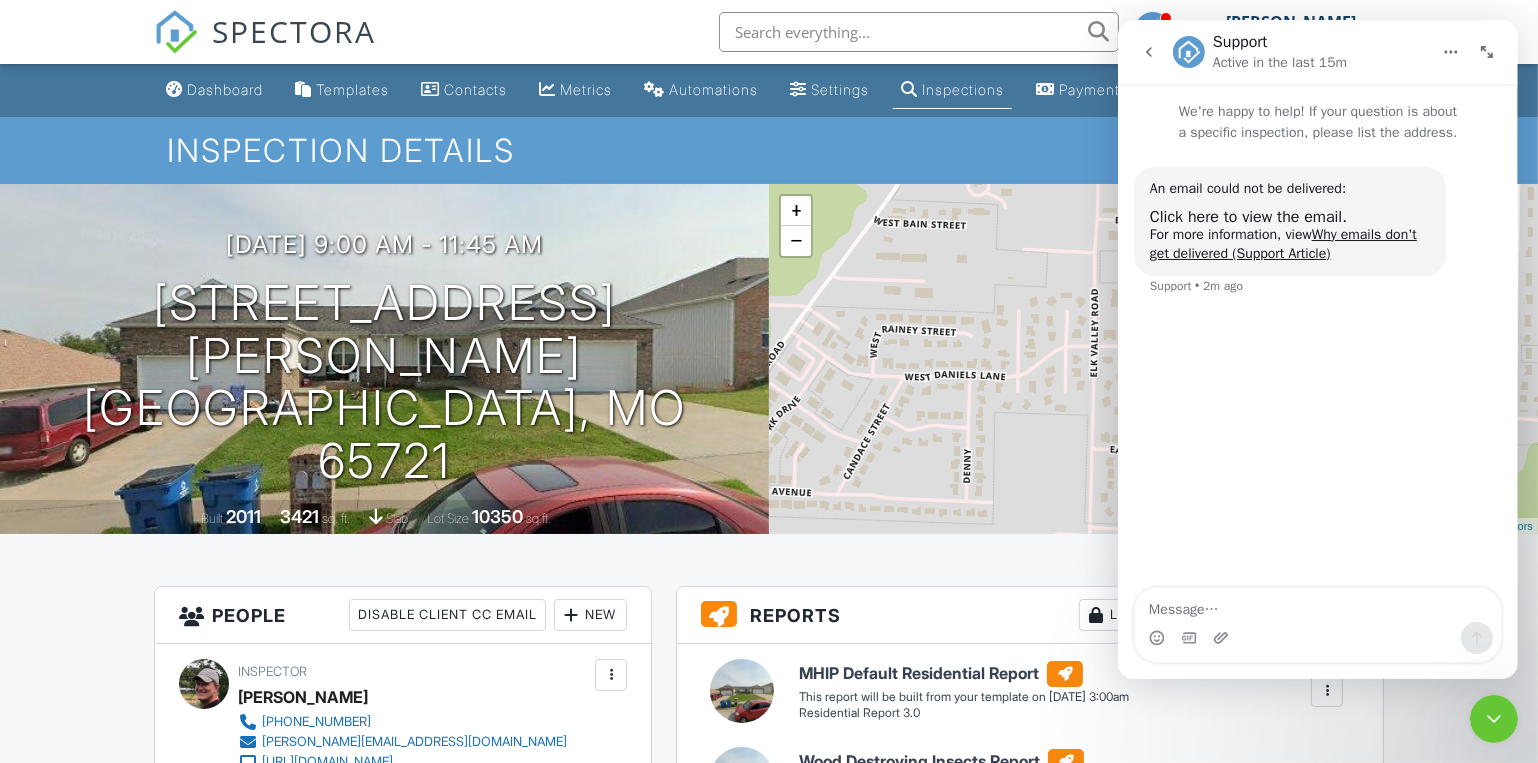 click 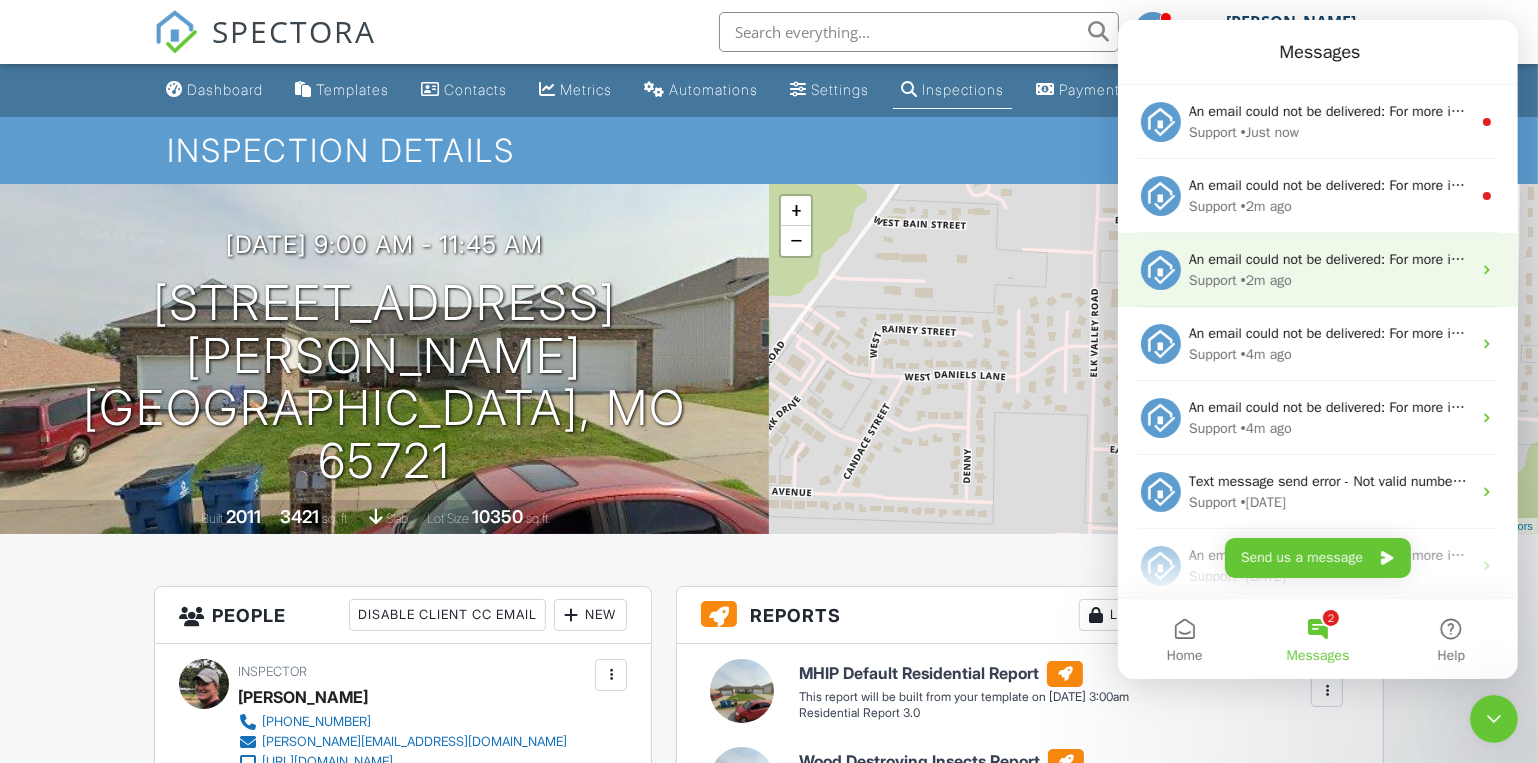 scroll, scrollTop: 0, scrollLeft: 0, axis: both 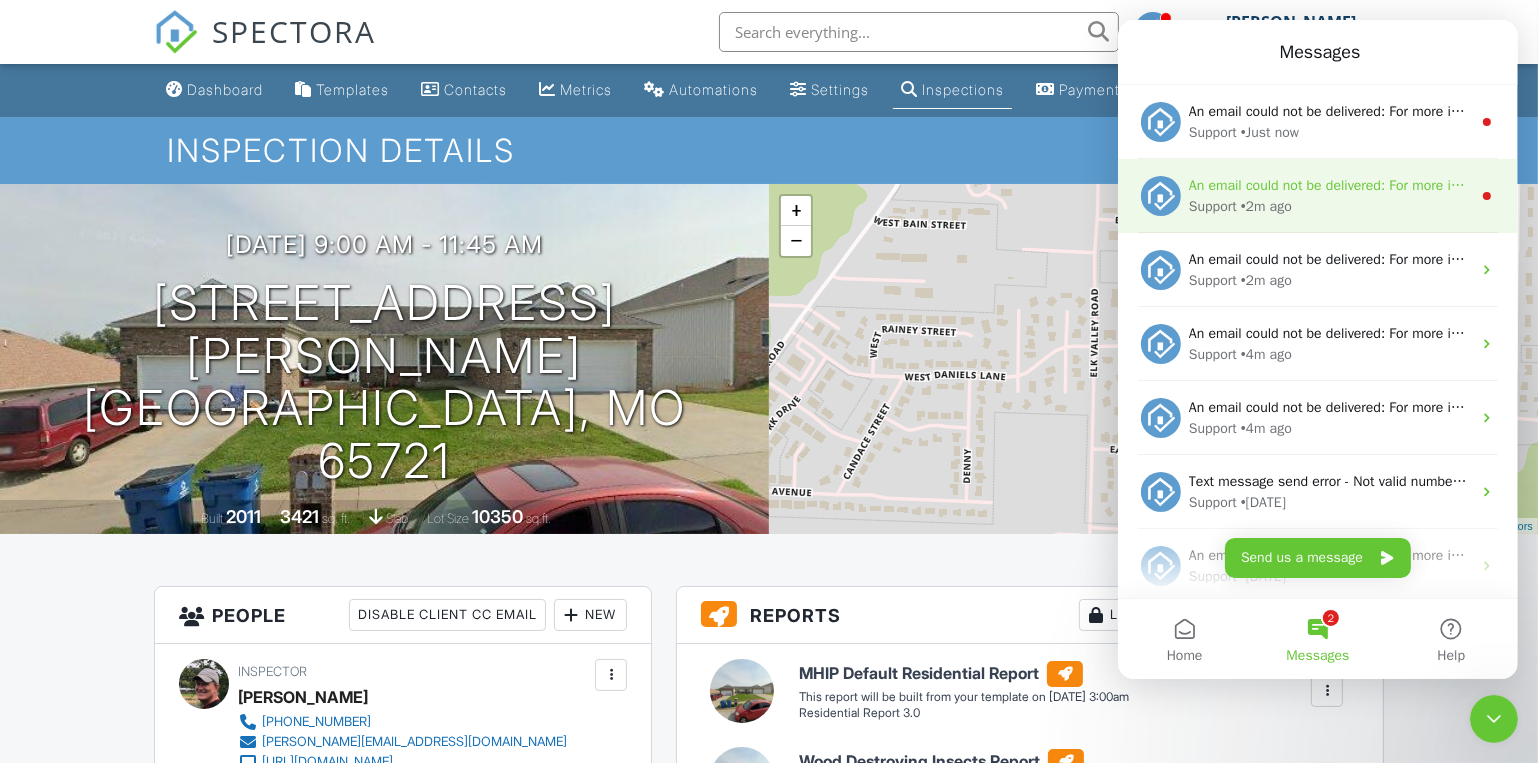 click on "An email could not be delivered:  For more information, view Why emails don't get delivered (Support Article)" at bounding box center [1329, 185] 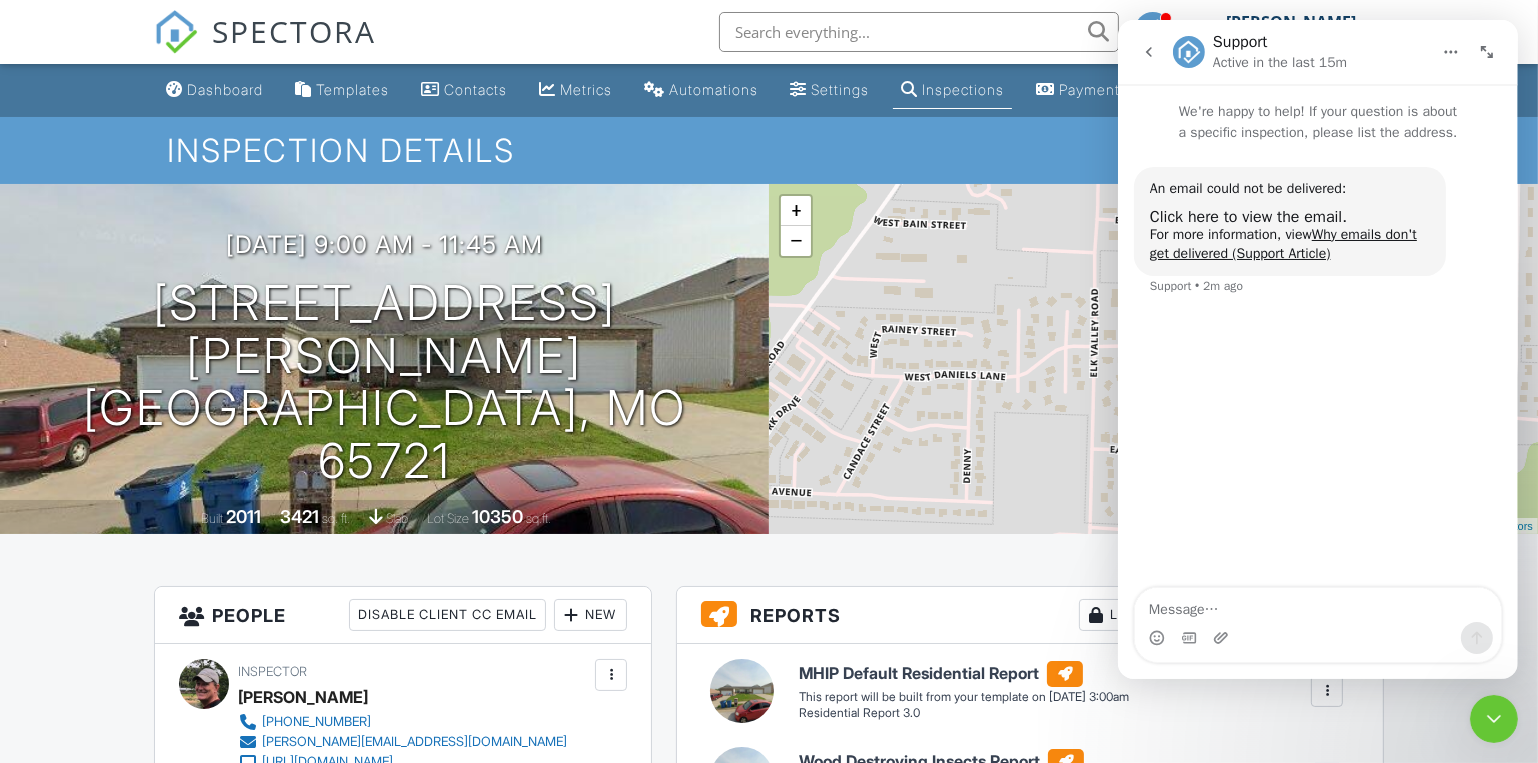 click 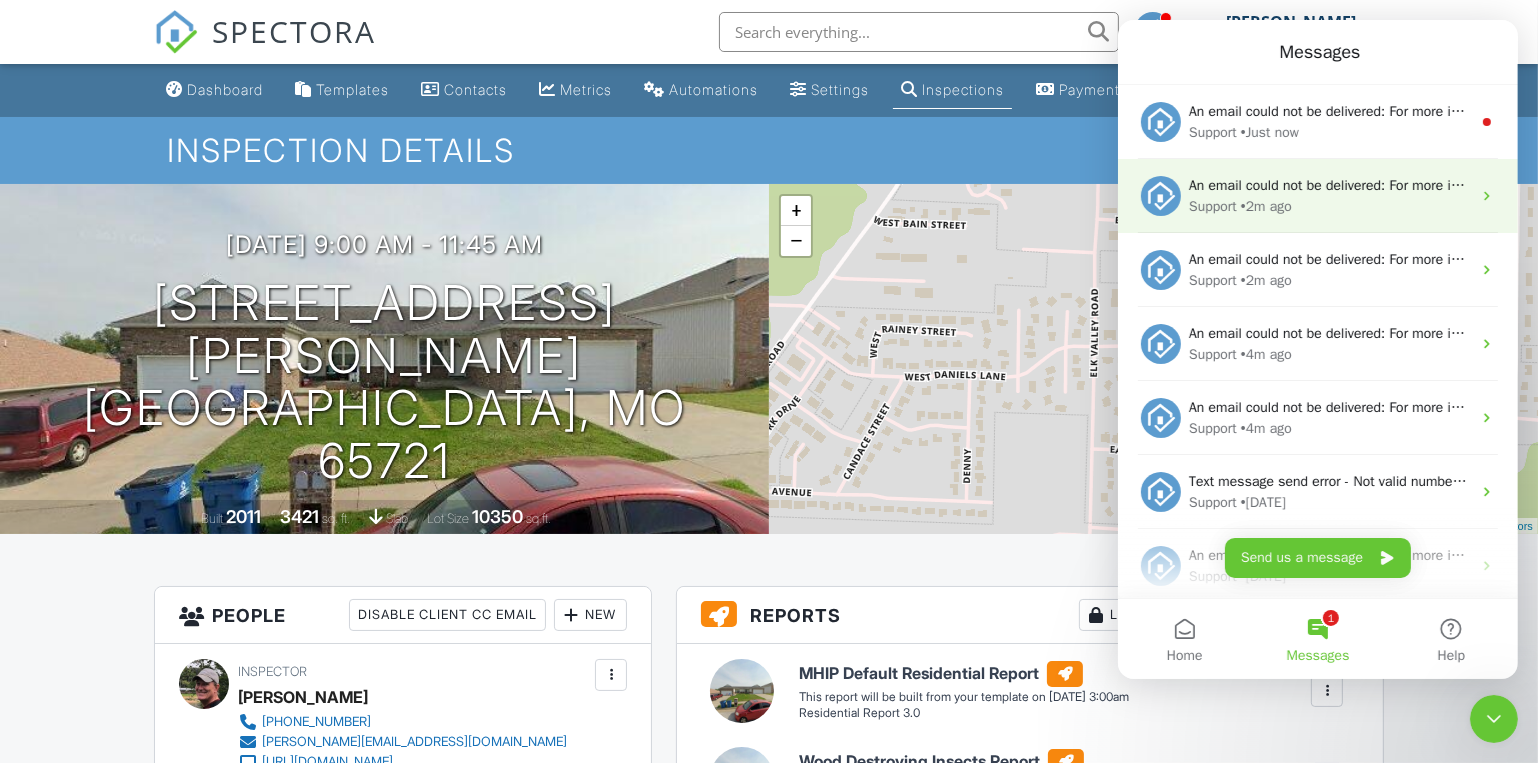 scroll, scrollTop: 0, scrollLeft: 0, axis: both 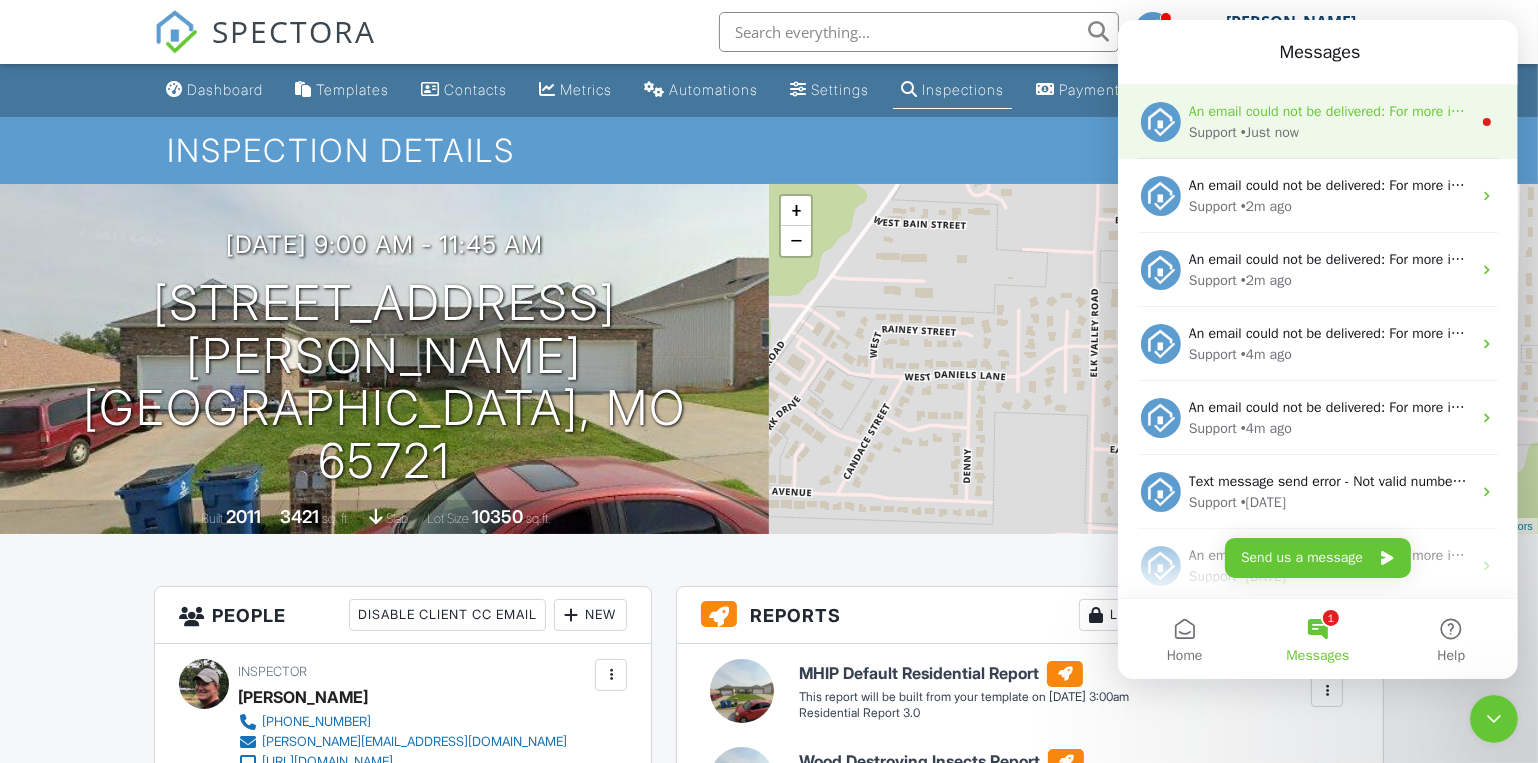 click on "Support •  Just now" at bounding box center (1329, 132) 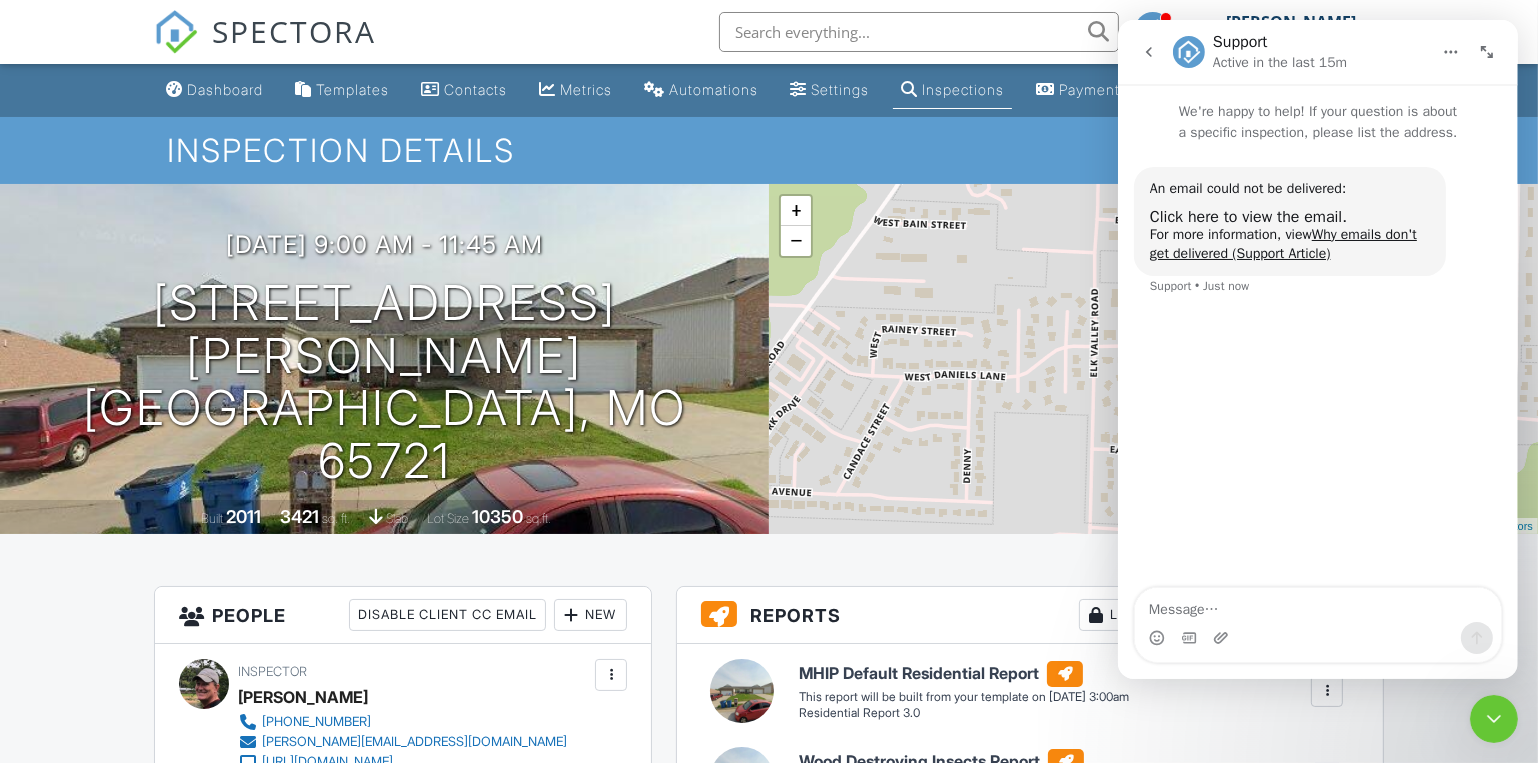 click 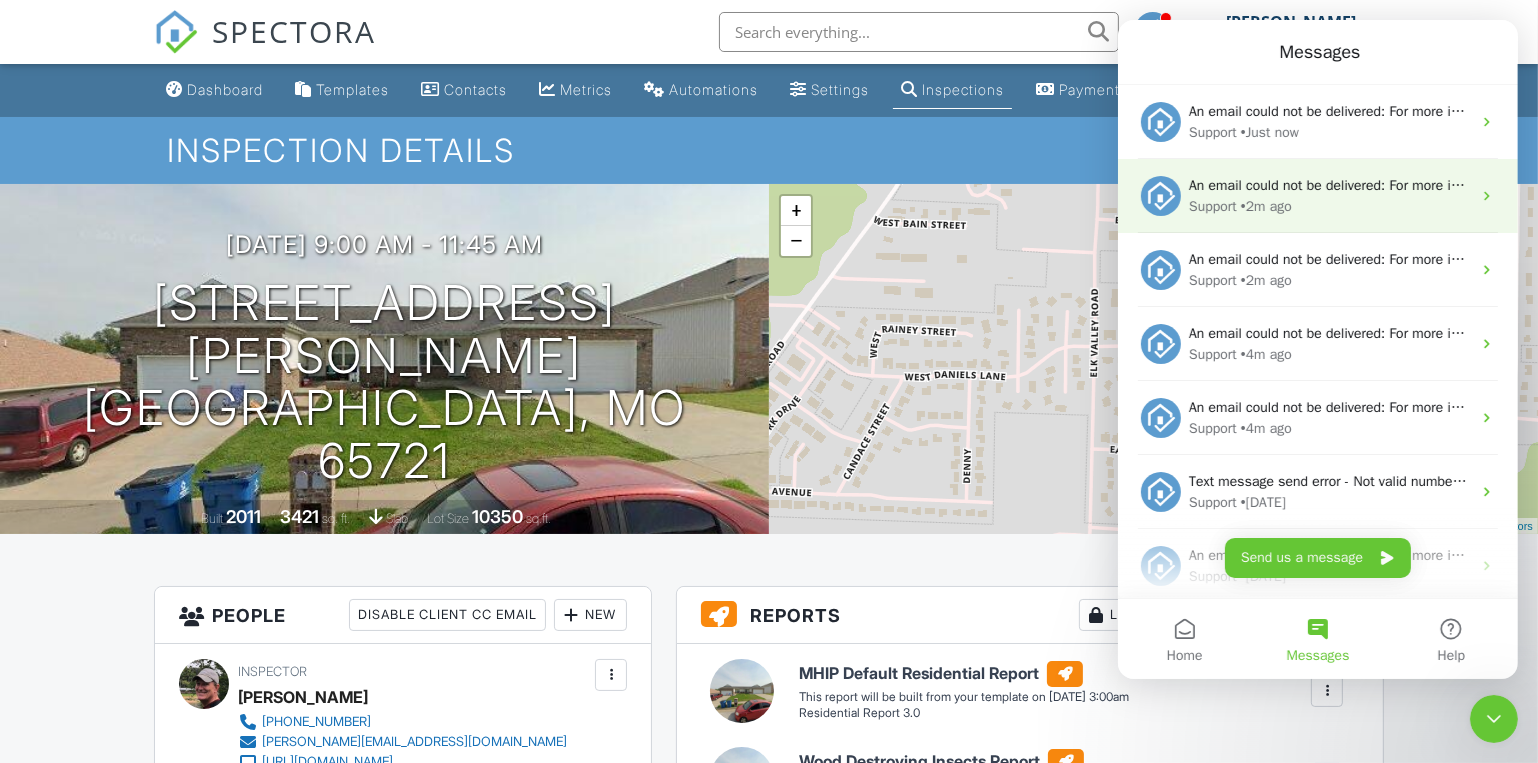 scroll, scrollTop: 42, scrollLeft: 0, axis: vertical 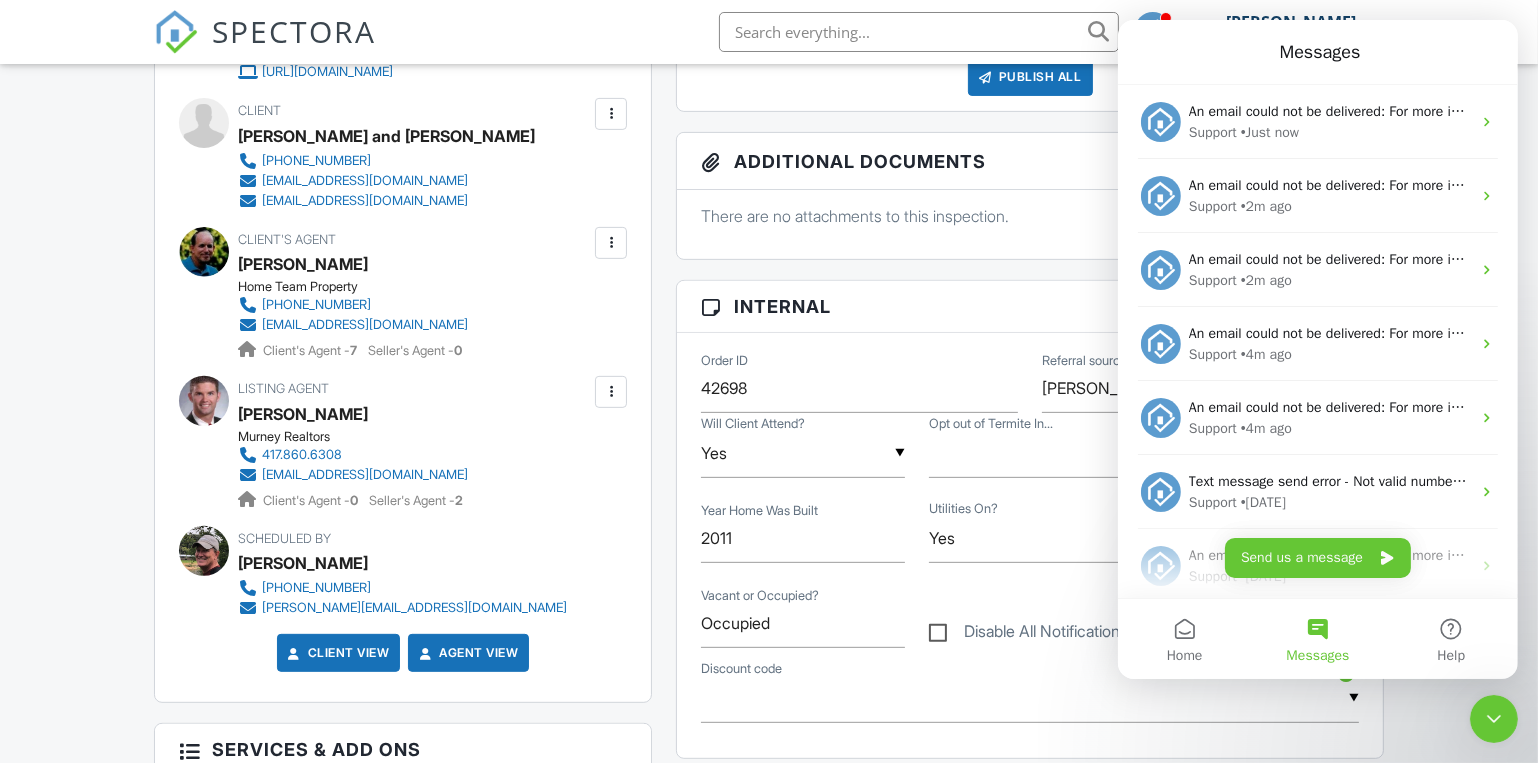 click on "Disable All Notifications" at bounding box center [1028, 634] 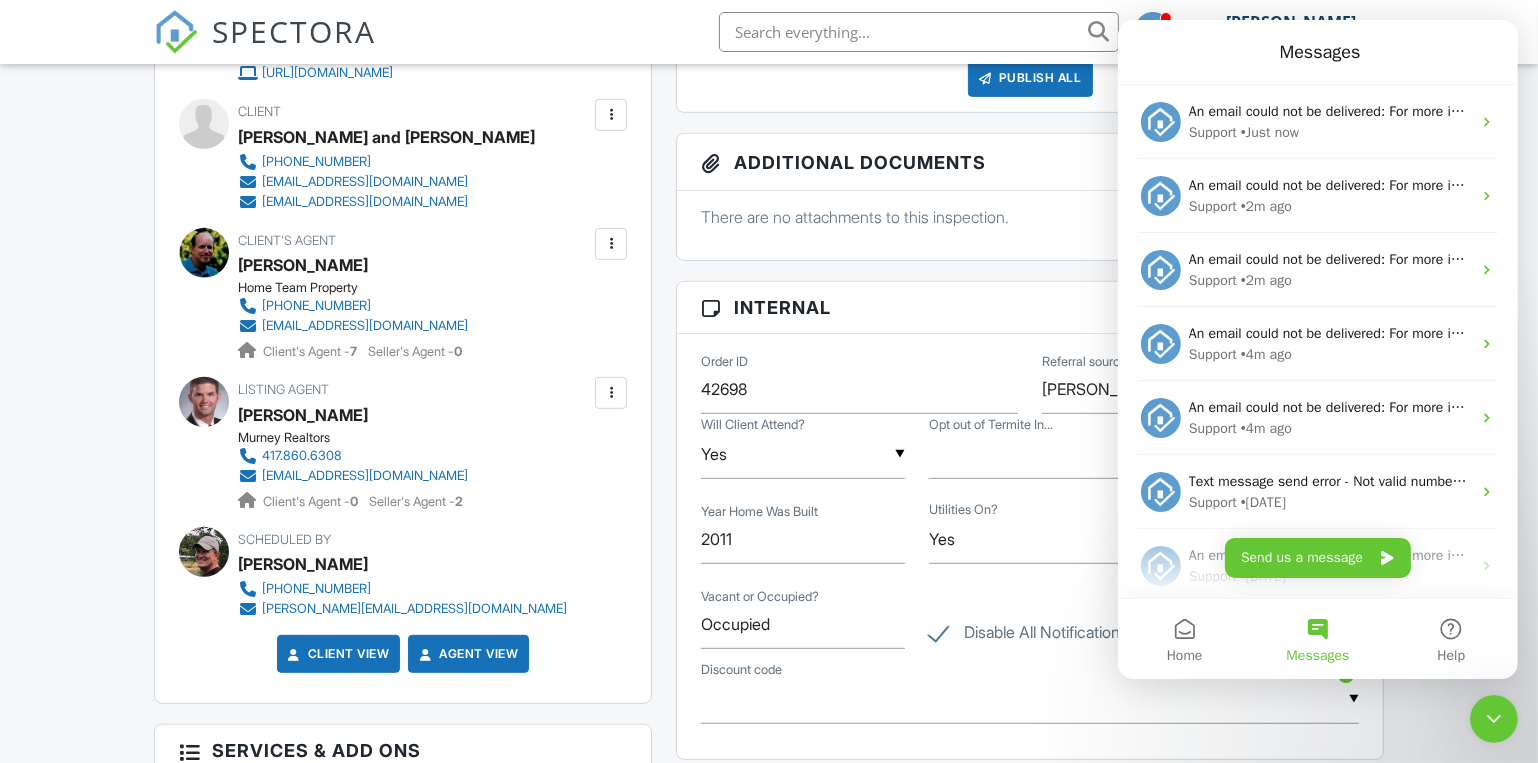 scroll, scrollTop: 760, scrollLeft: 0, axis: vertical 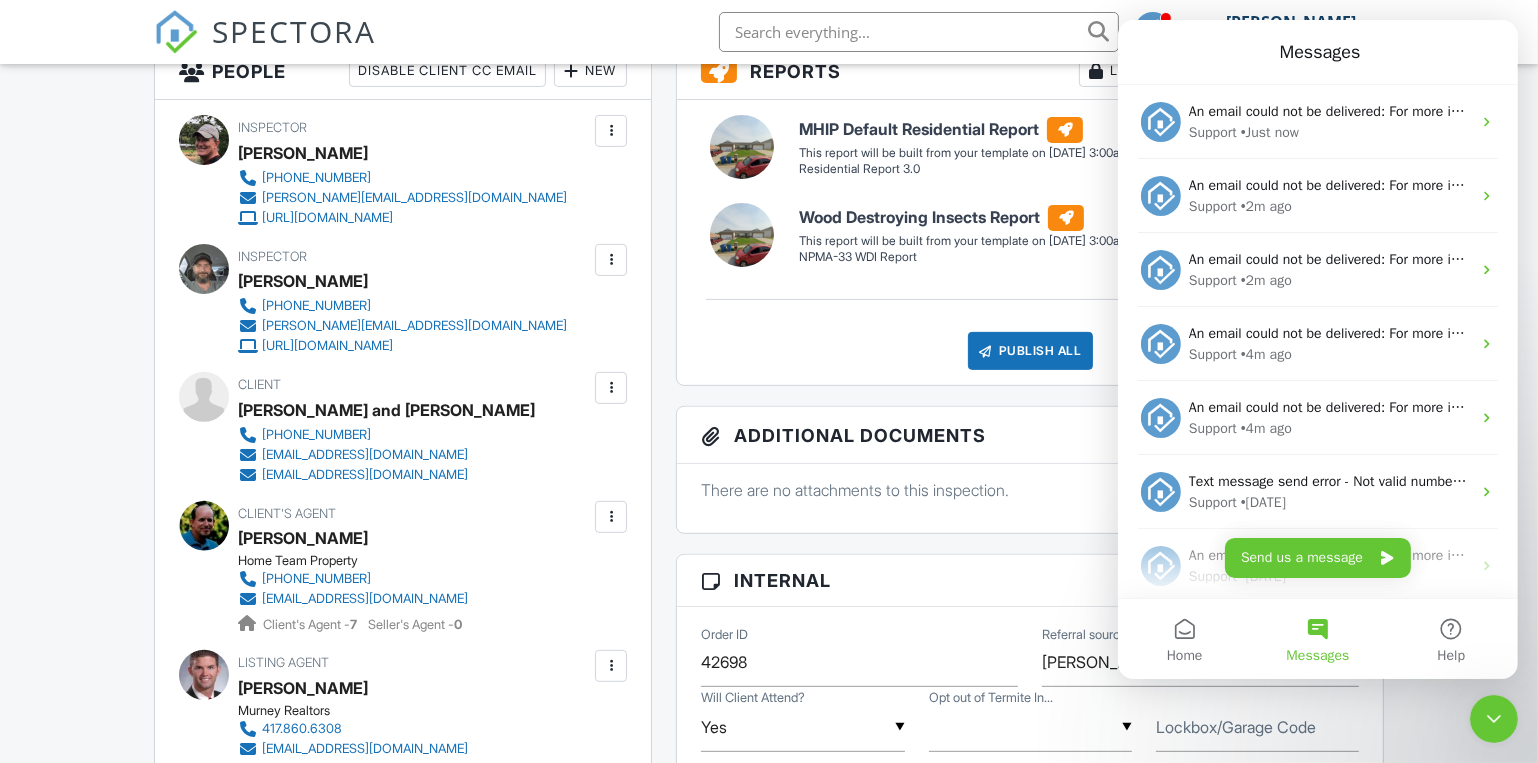 click at bounding box center (611, 388) 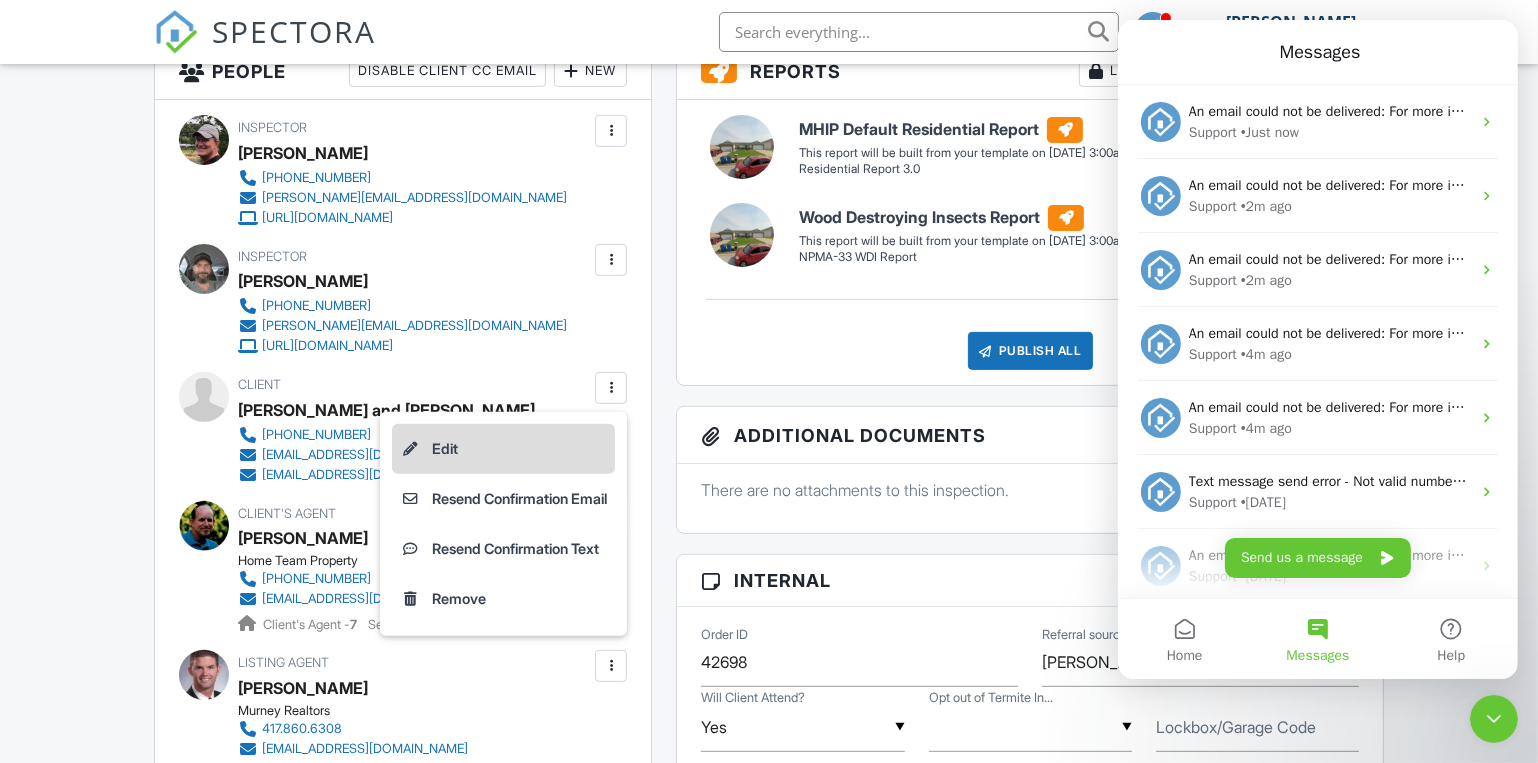 click on "Edit" at bounding box center [503, 449] 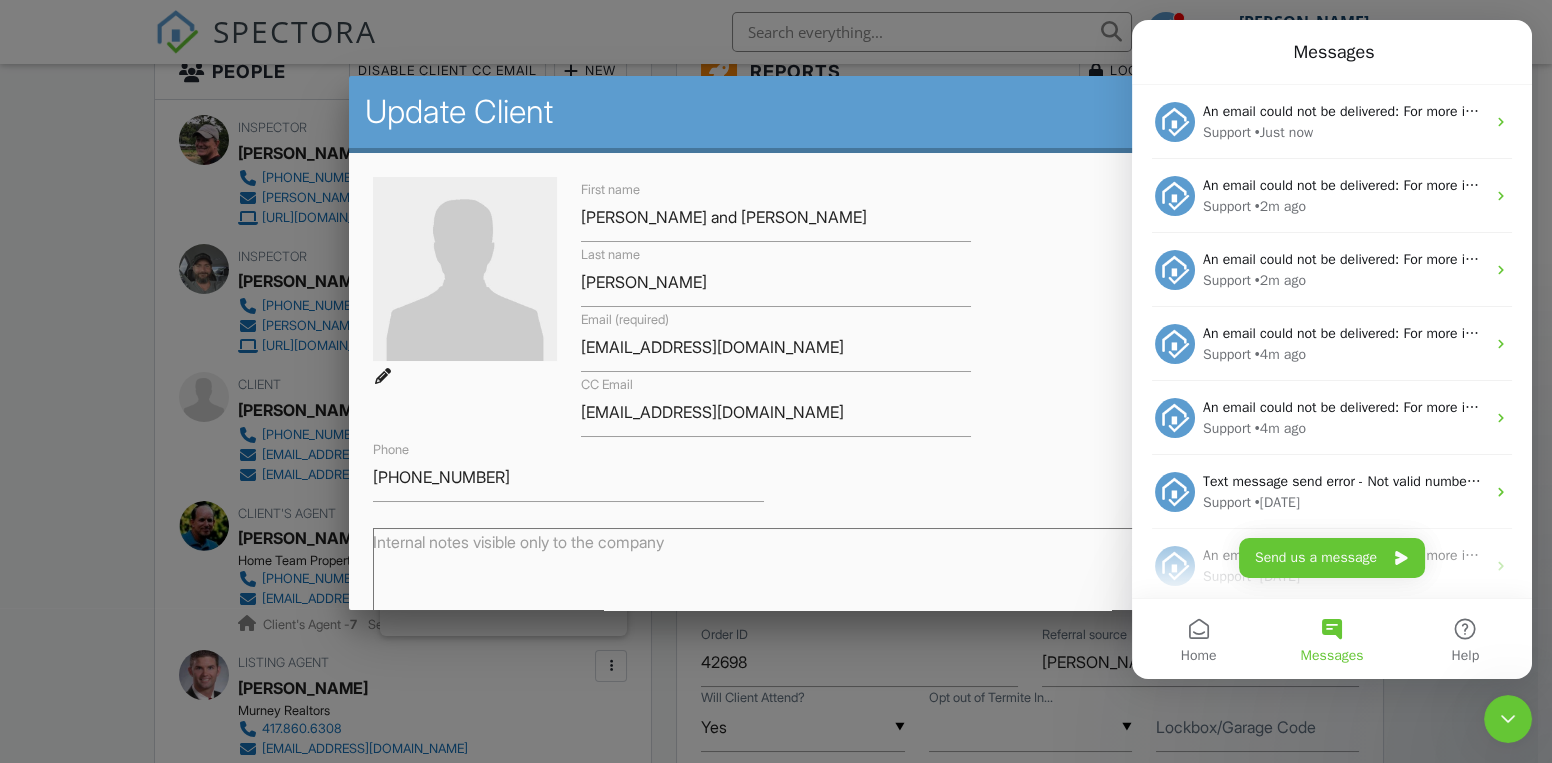 click at bounding box center [776, 377] 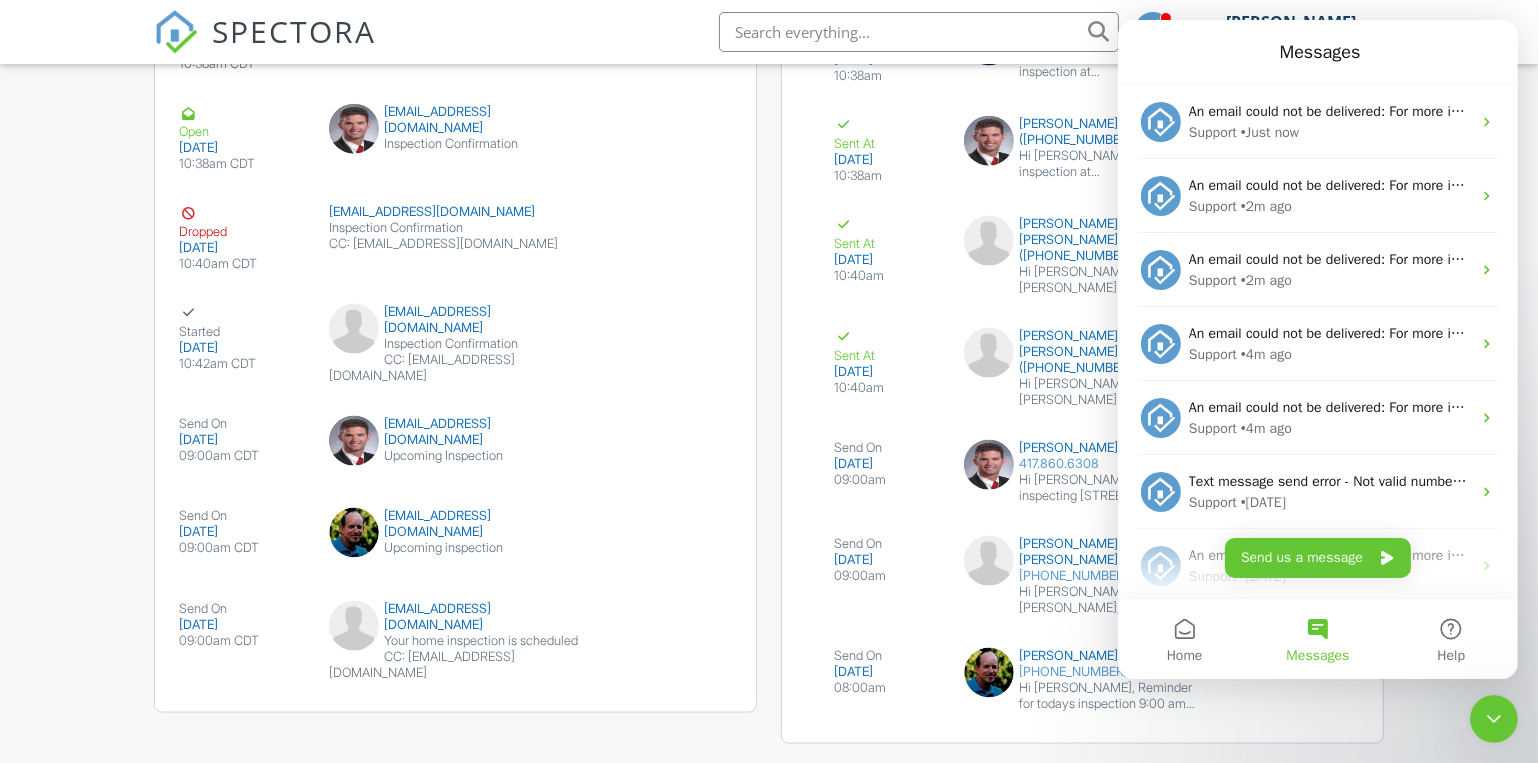 scroll, scrollTop: 2981, scrollLeft: 0, axis: vertical 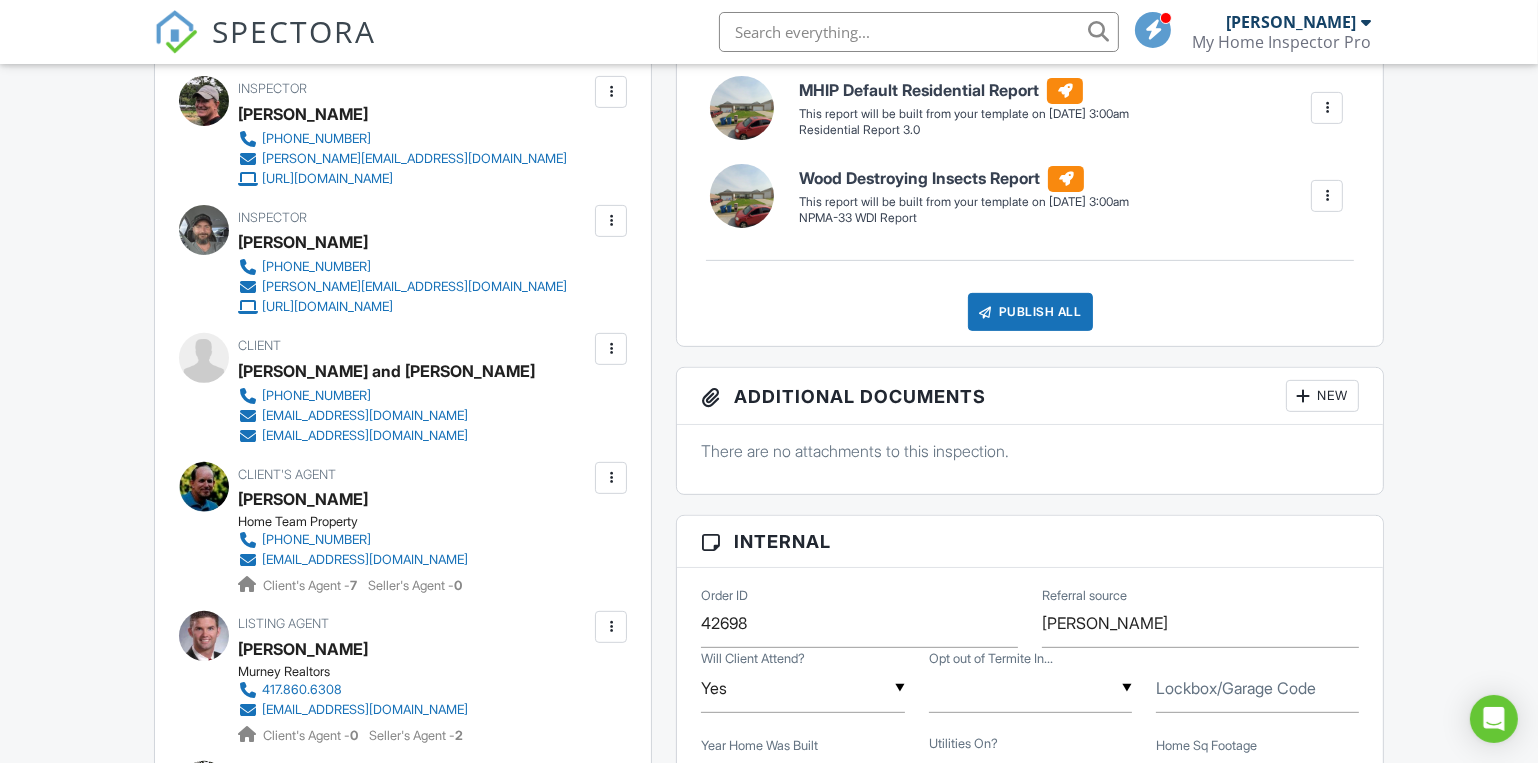 click at bounding box center [611, 349] 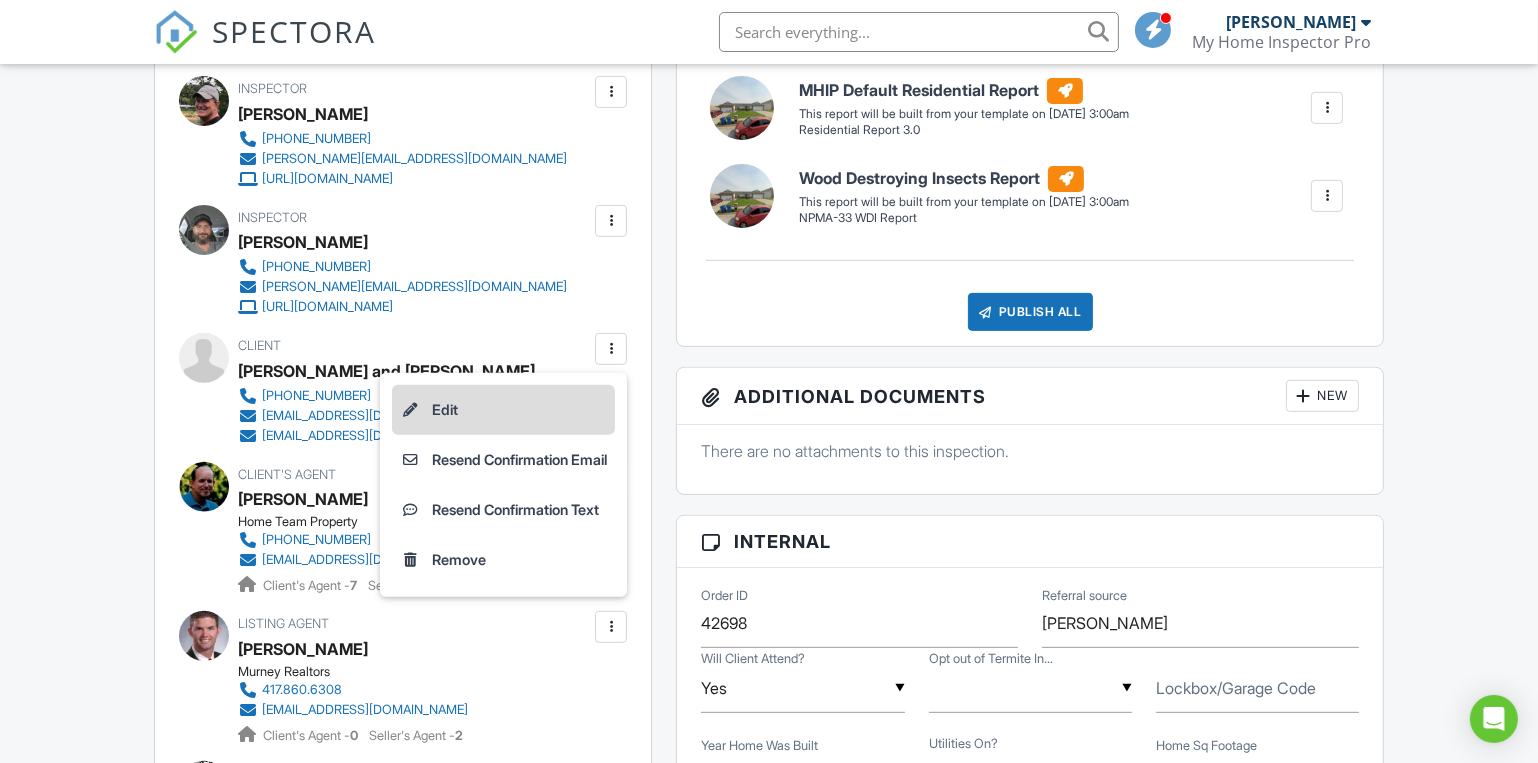 click on "Edit" at bounding box center (503, 410) 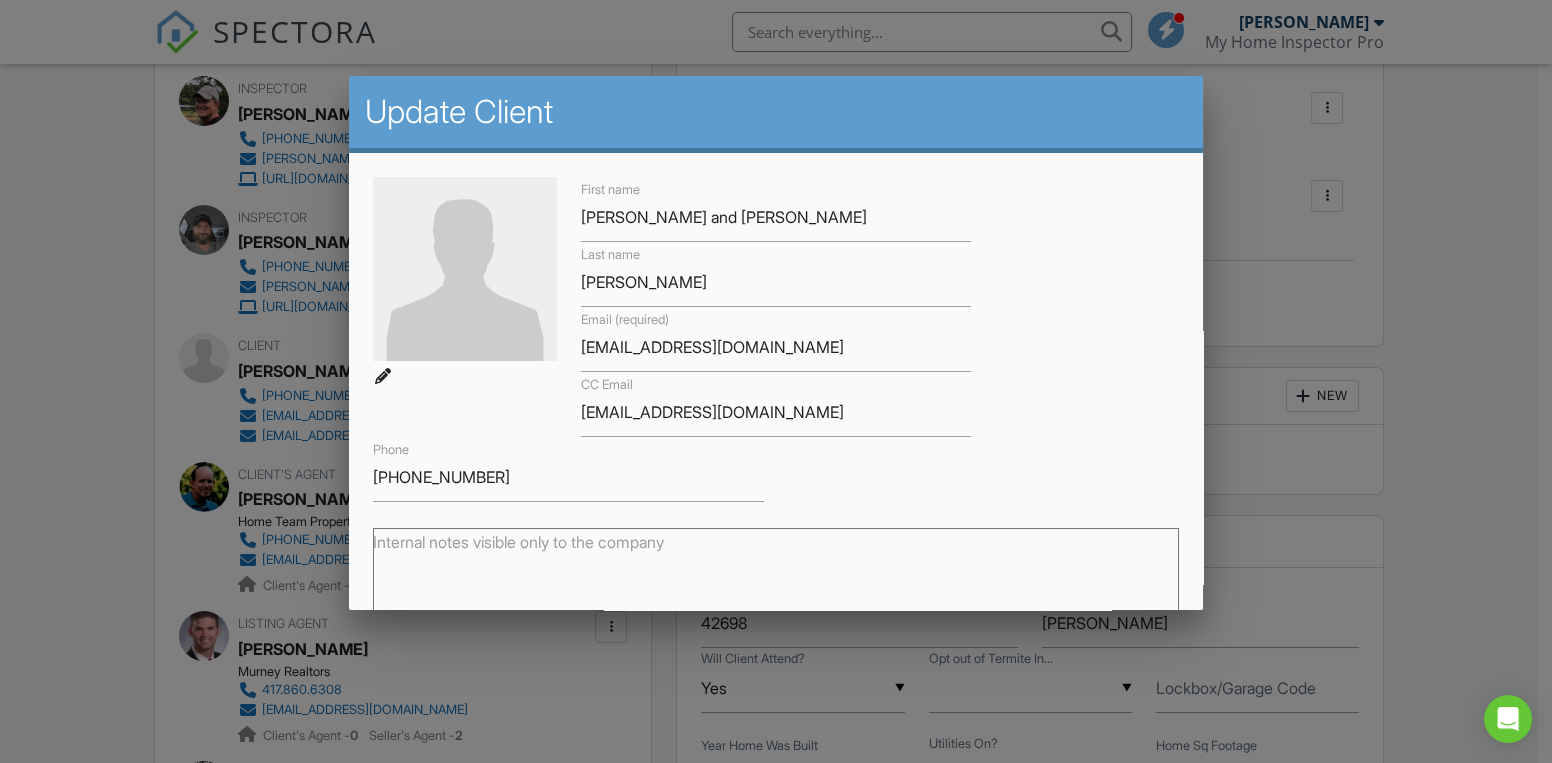 click at bounding box center [776, 377] 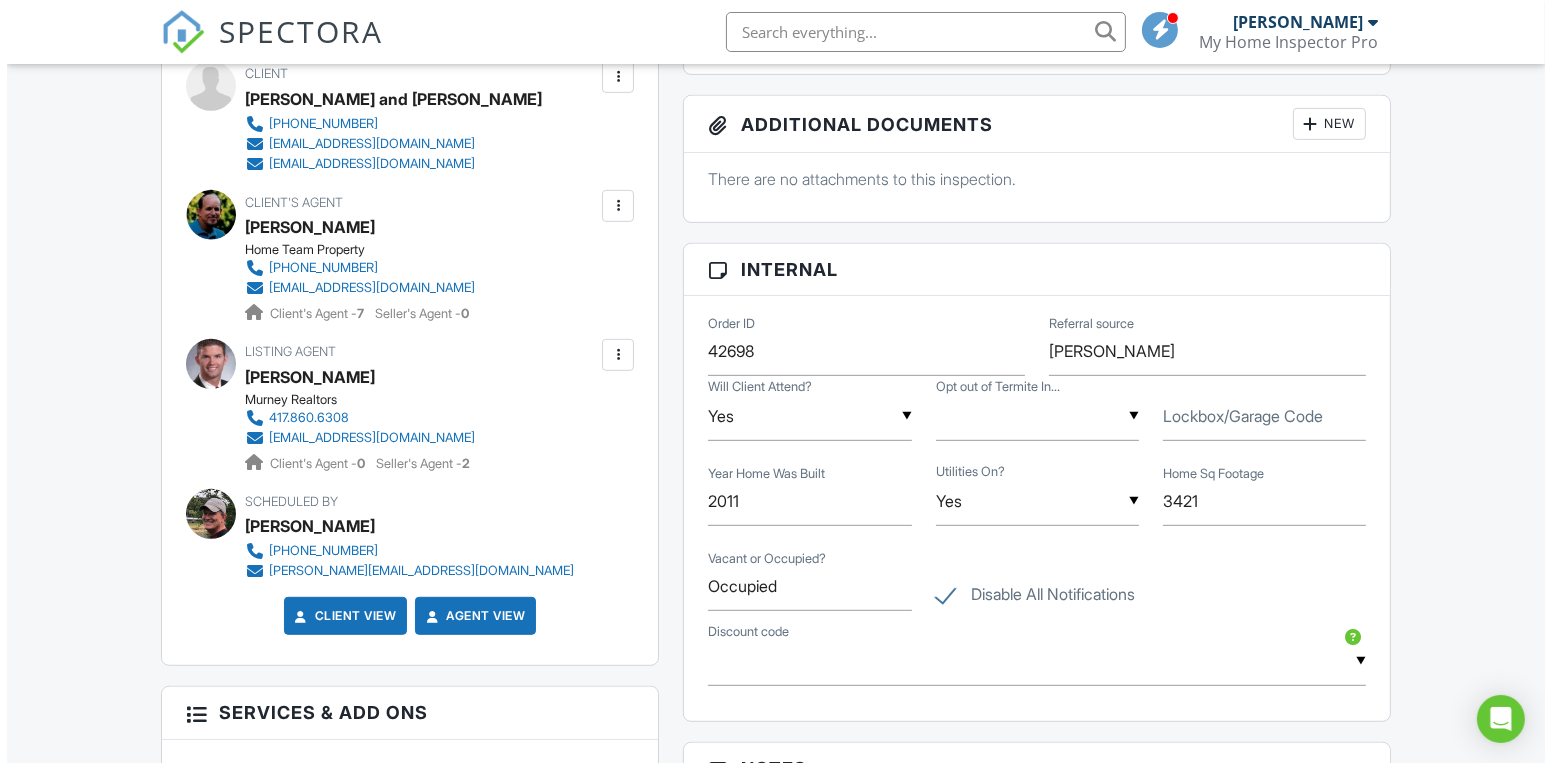 scroll, scrollTop: 799, scrollLeft: 0, axis: vertical 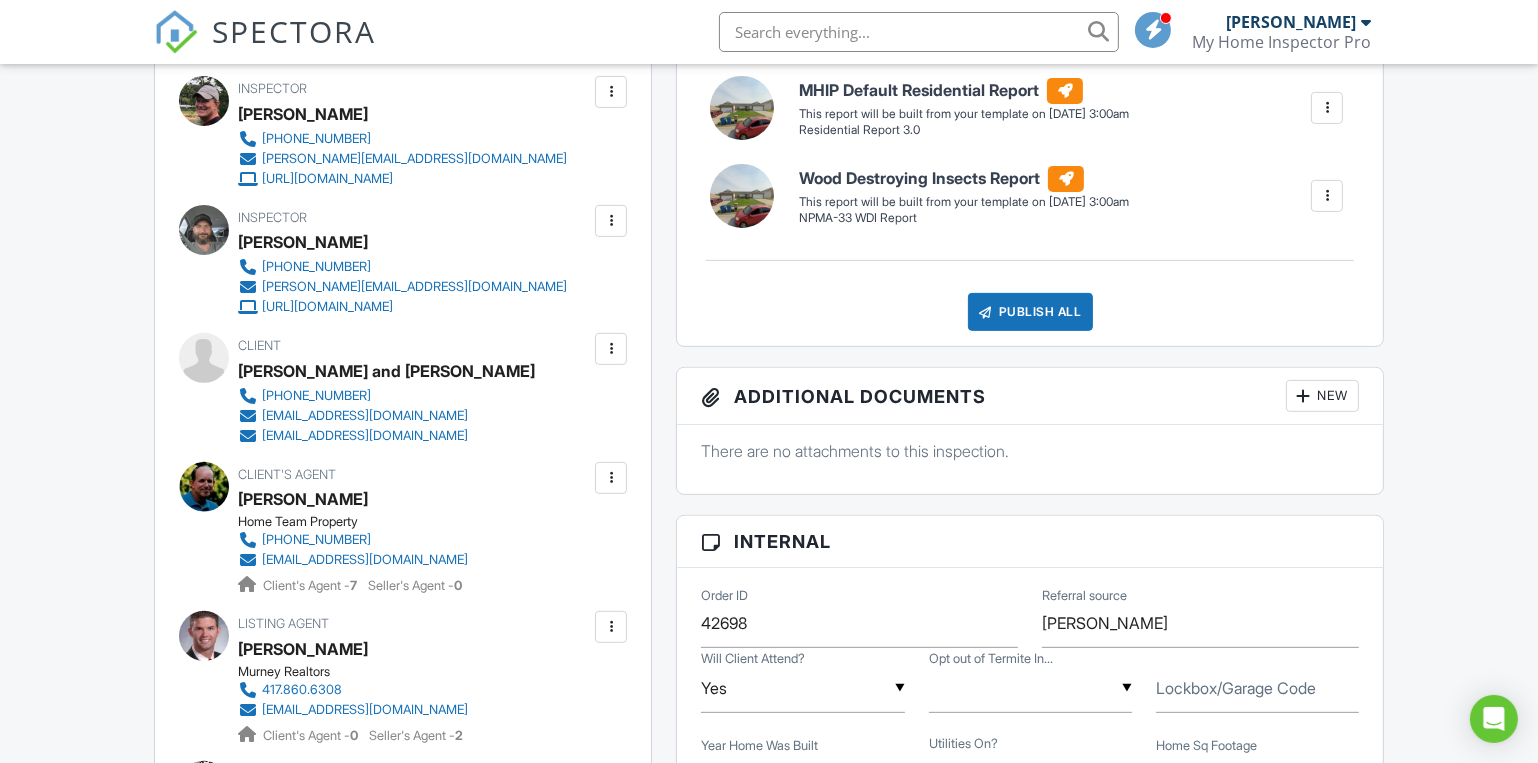 click at bounding box center (611, 349) 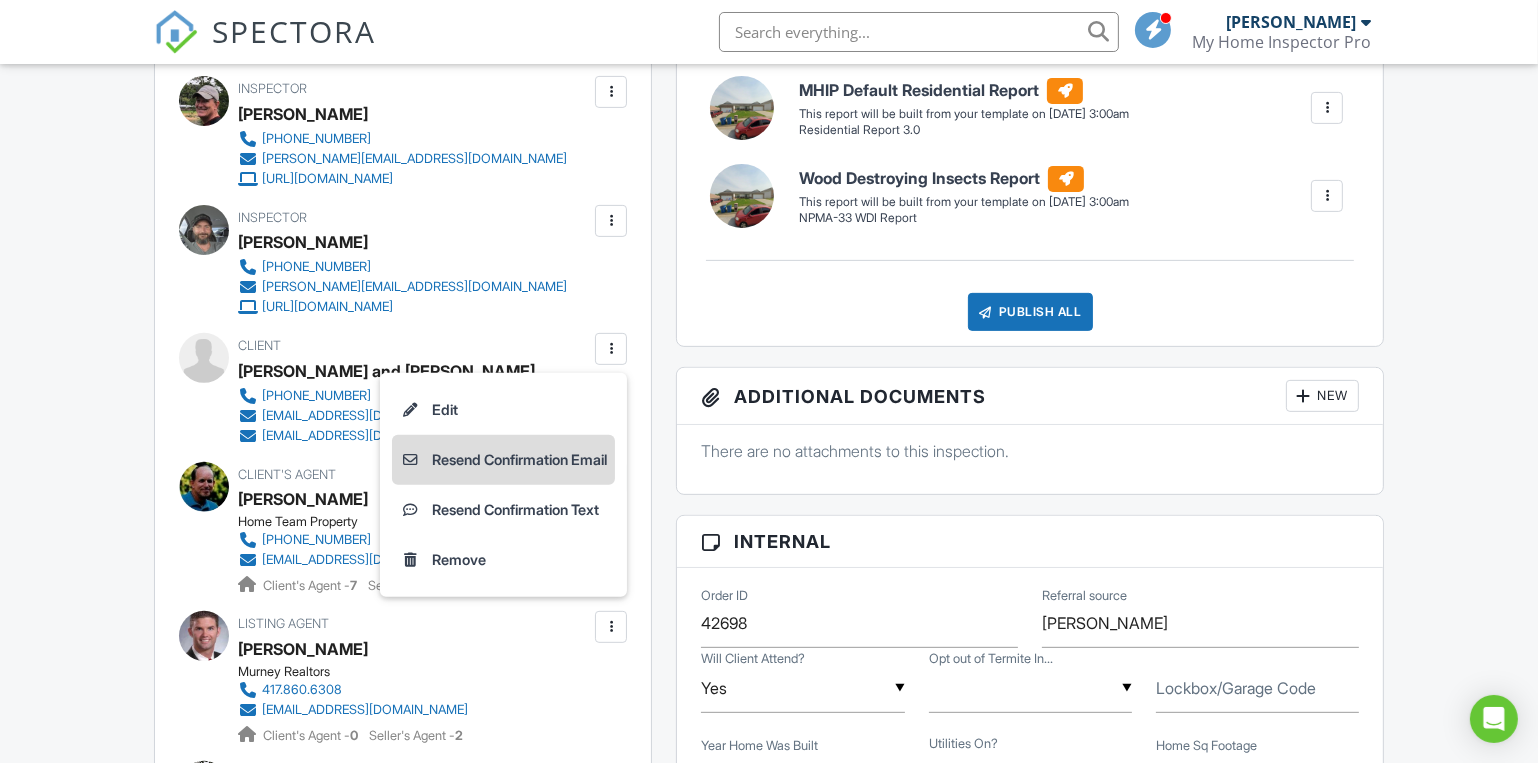 click on "Resend Confirmation Email" at bounding box center (503, 460) 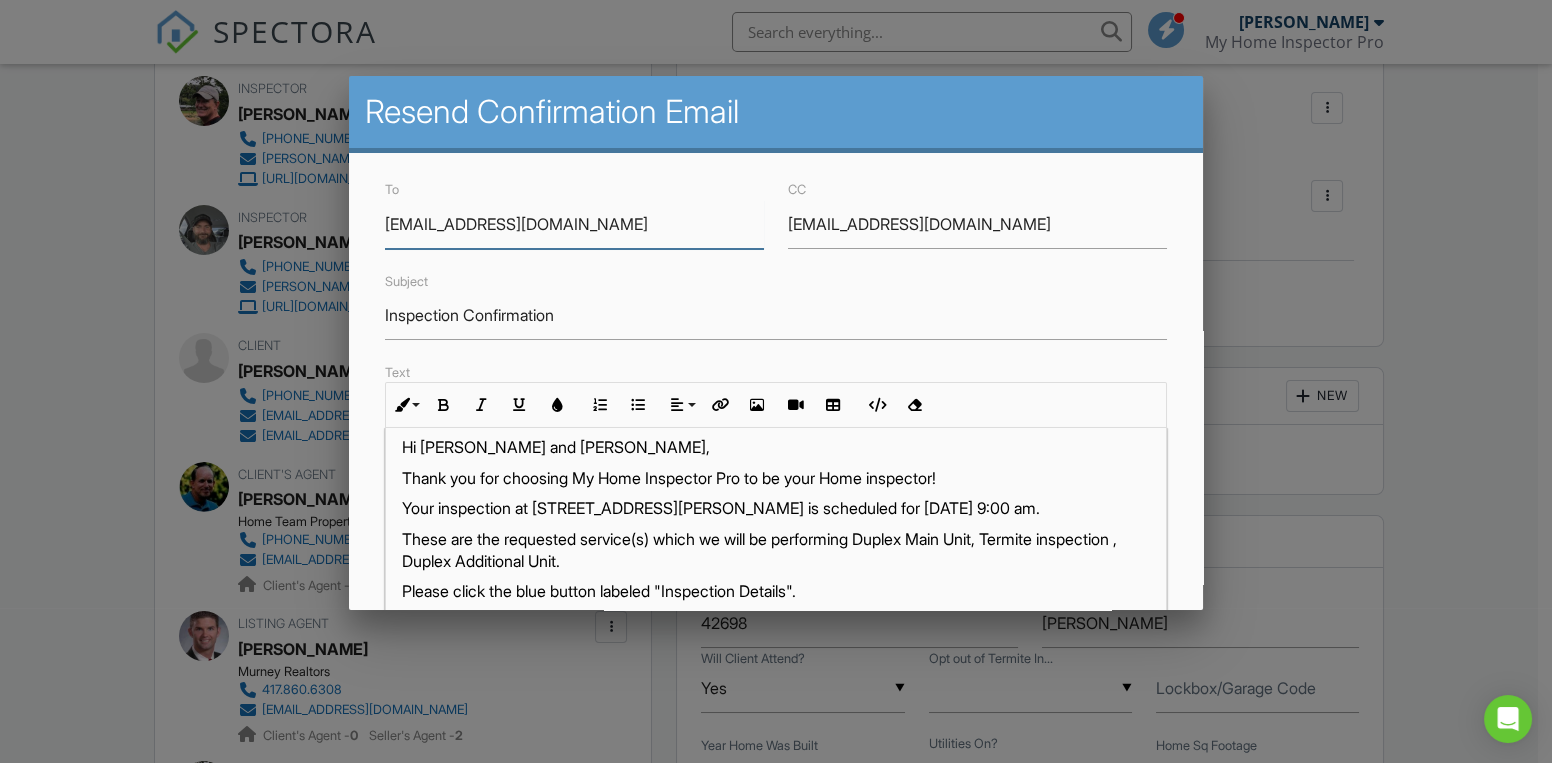 scroll, scrollTop: 20, scrollLeft: 0, axis: vertical 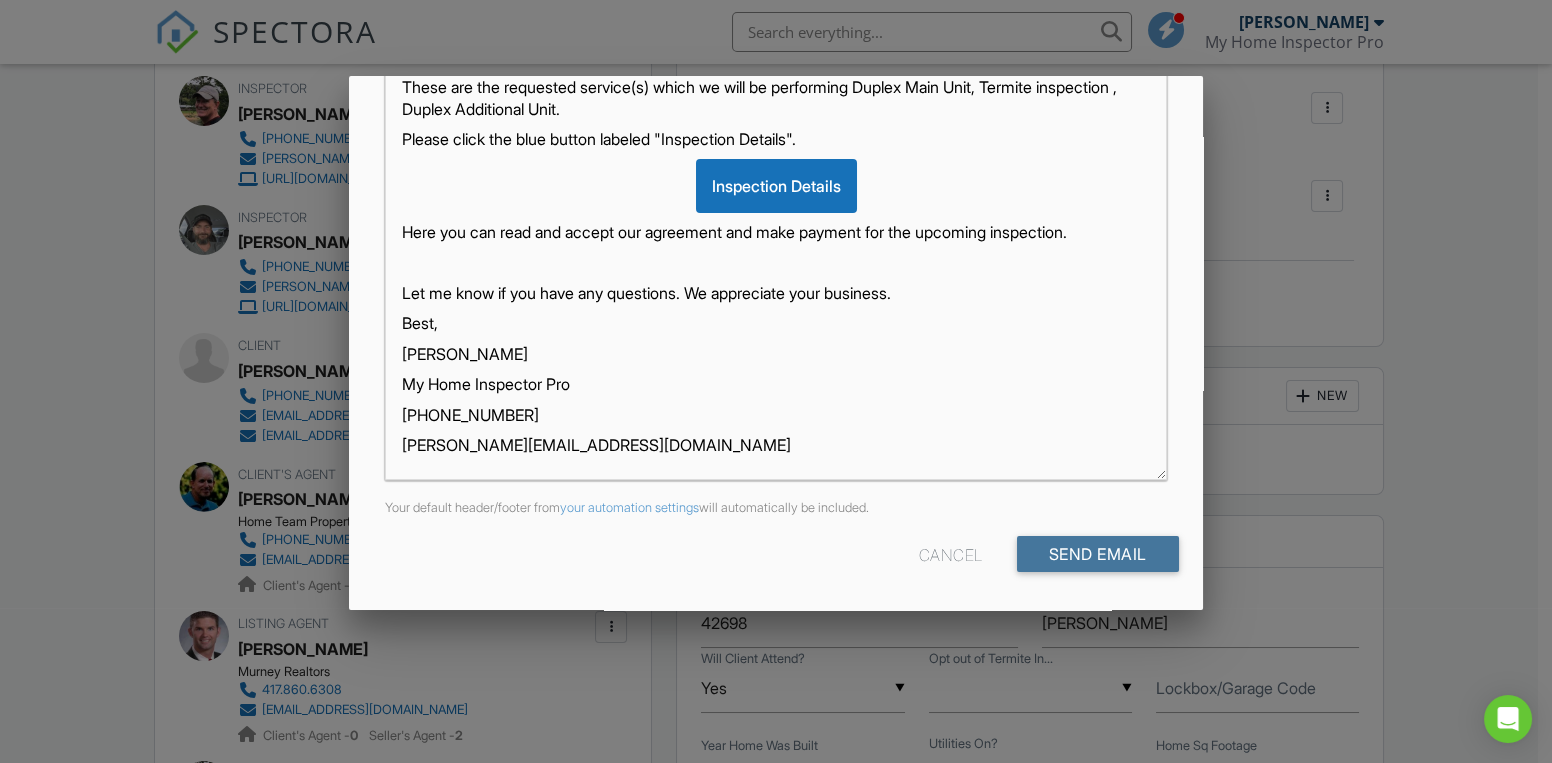 click on "Send Email" at bounding box center (1098, 554) 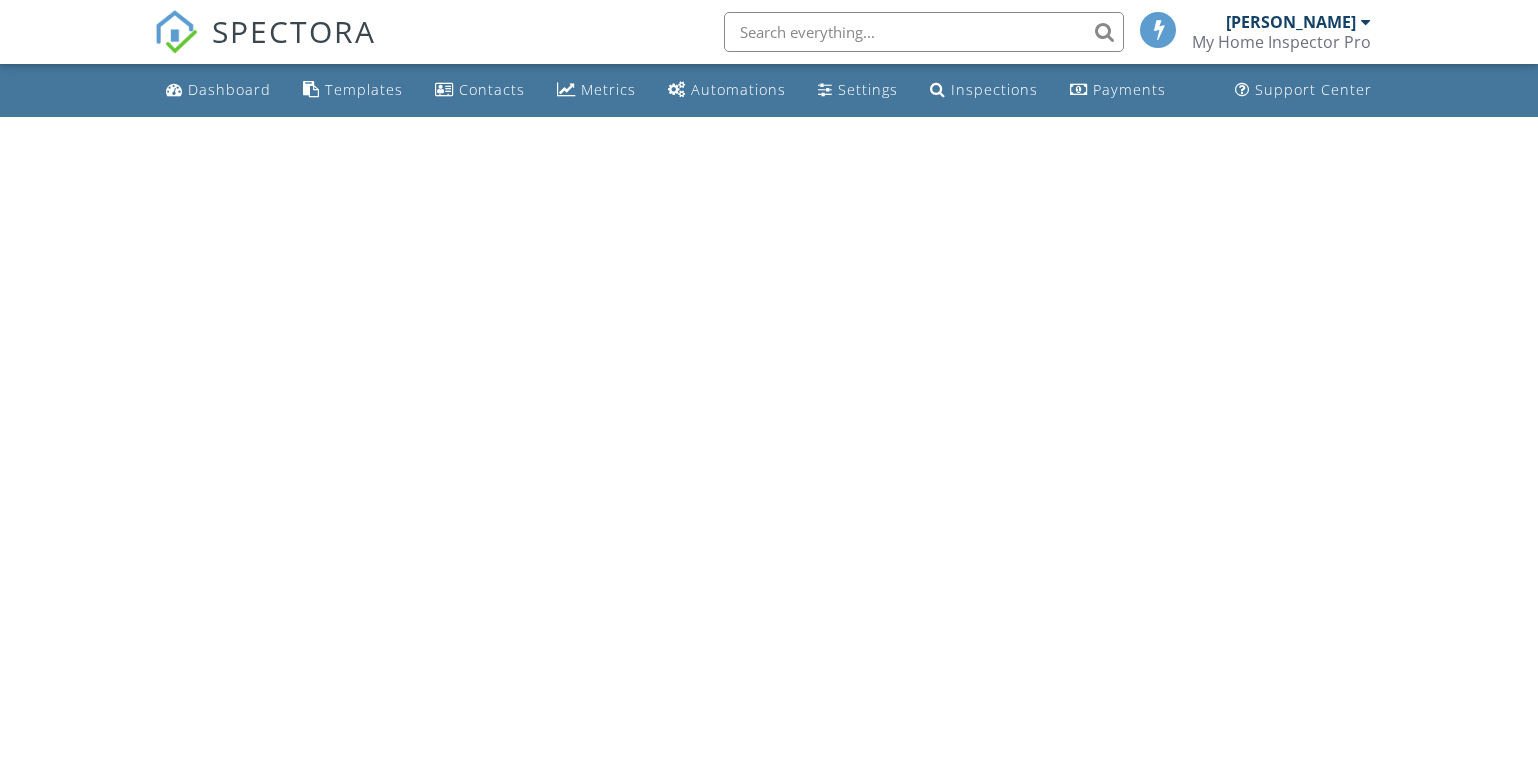 scroll, scrollTop: 0, scrollLeft: 0, axis: both 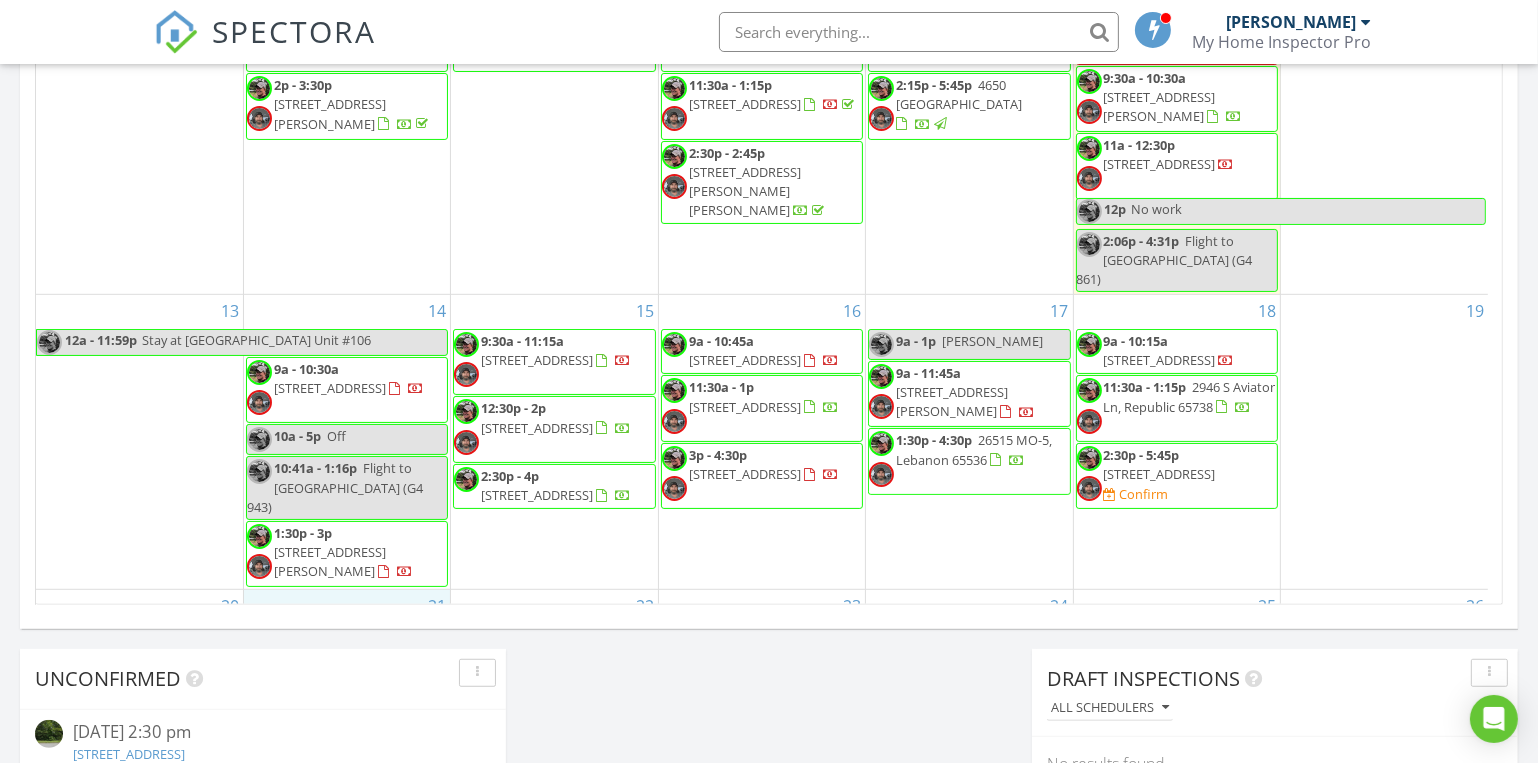 click on "21
9:30a - 11:30a
[GEOGRAPHIC_DATA]" at bounding box center [347, 623] 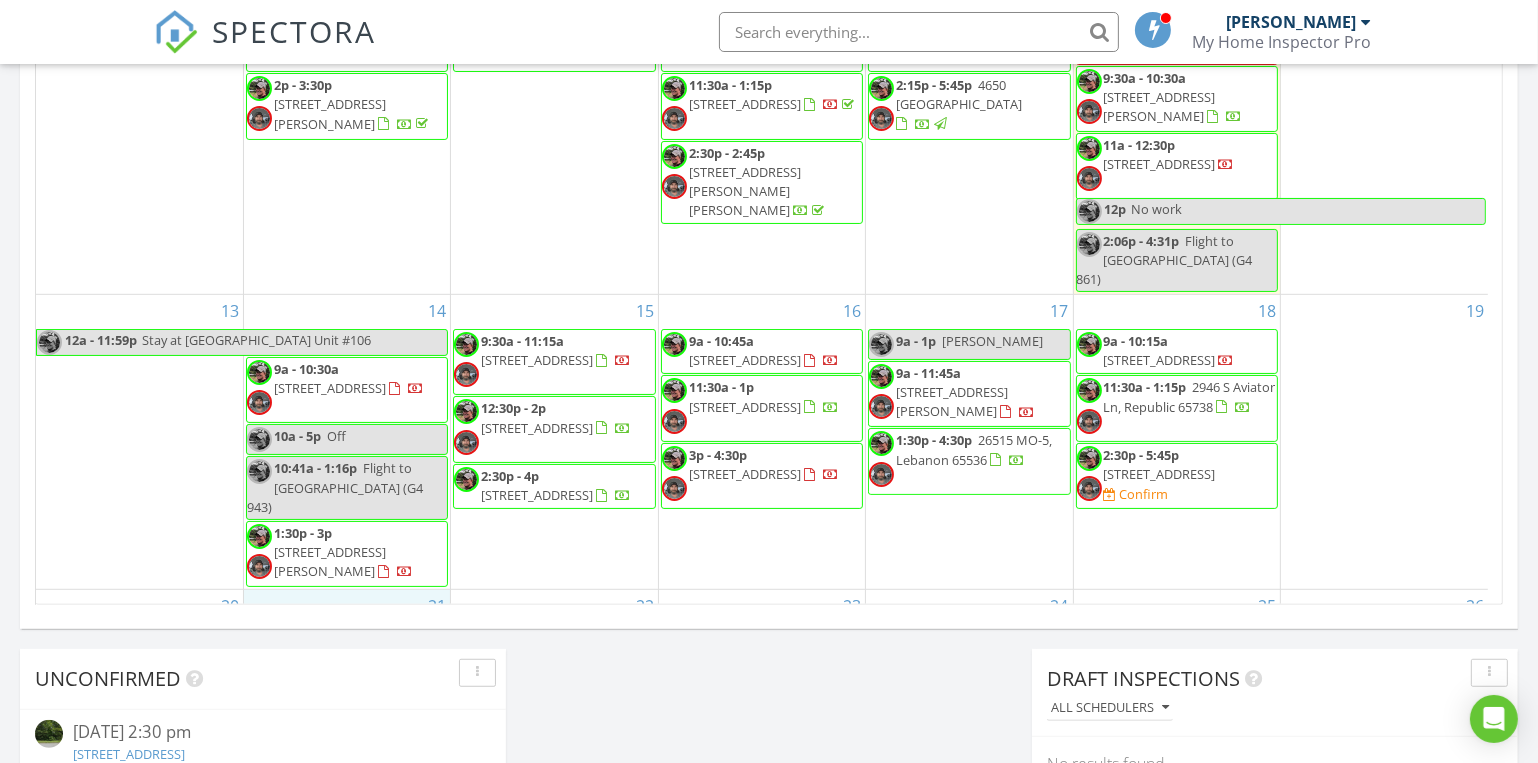 scroll, scrollTop: 0, scrollLeft: 0, axis: both 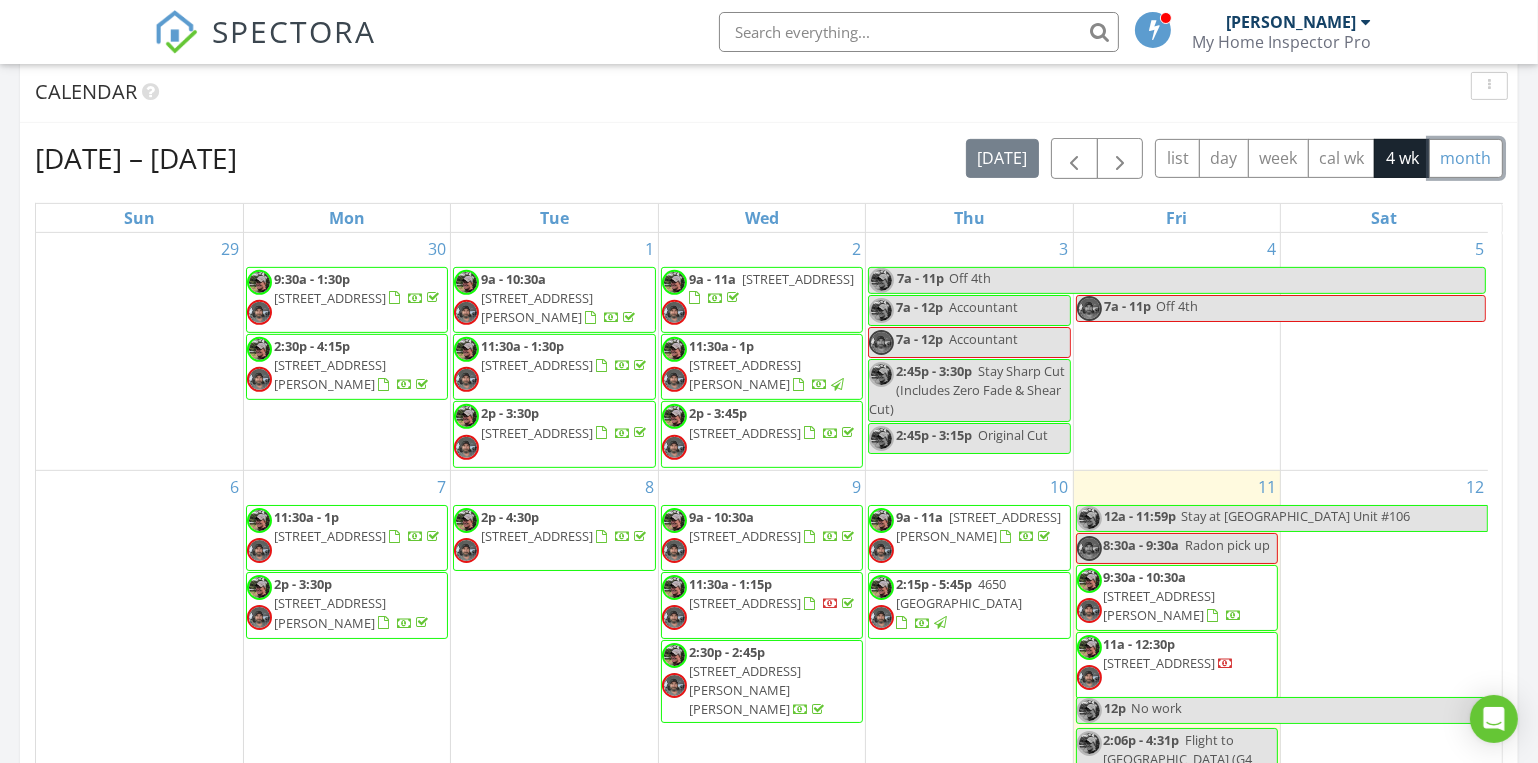 click on "month" at bounding box center [1466, 158] 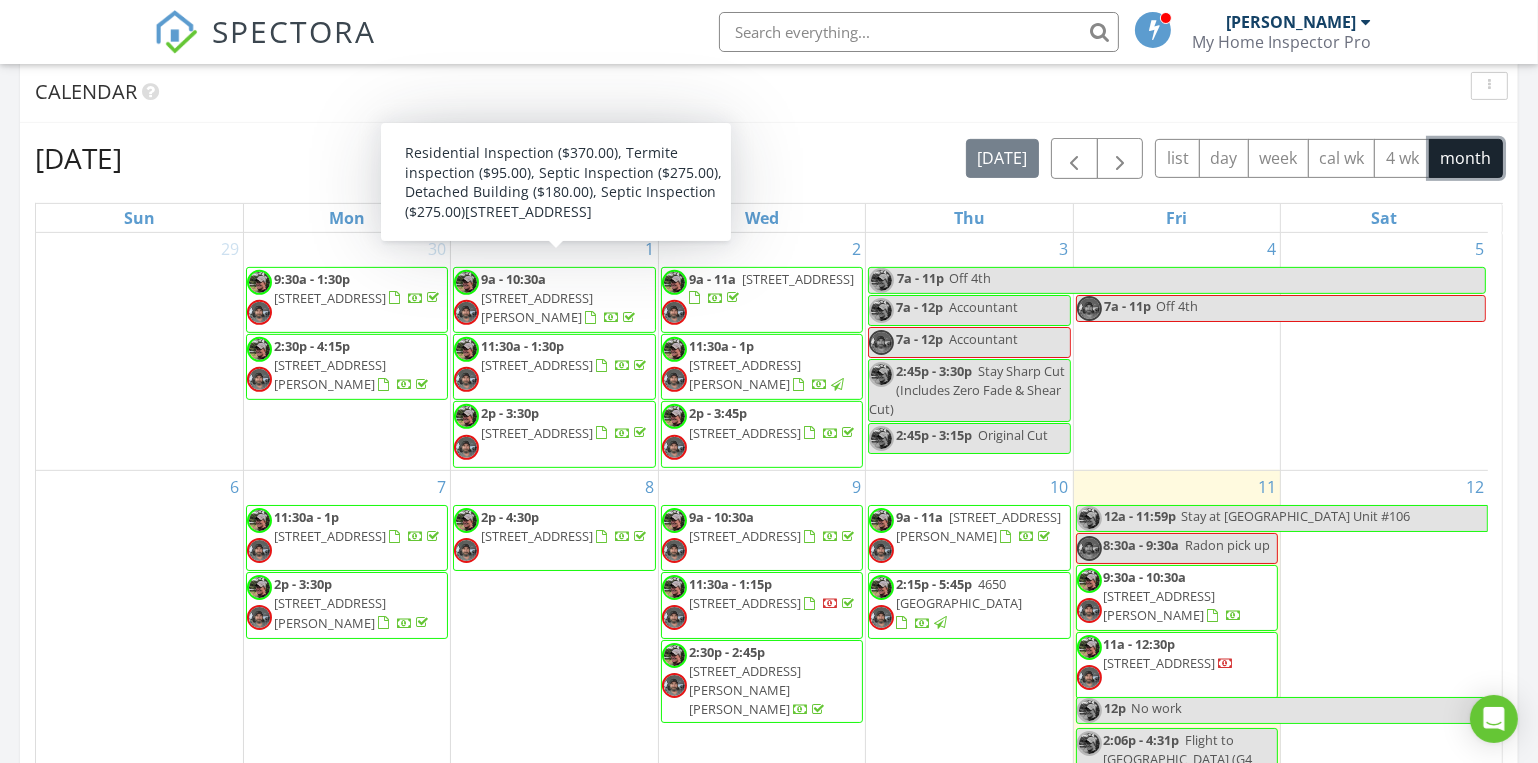 scroll, scrollTop: 152, scrollLeft: 0, axis: vertical 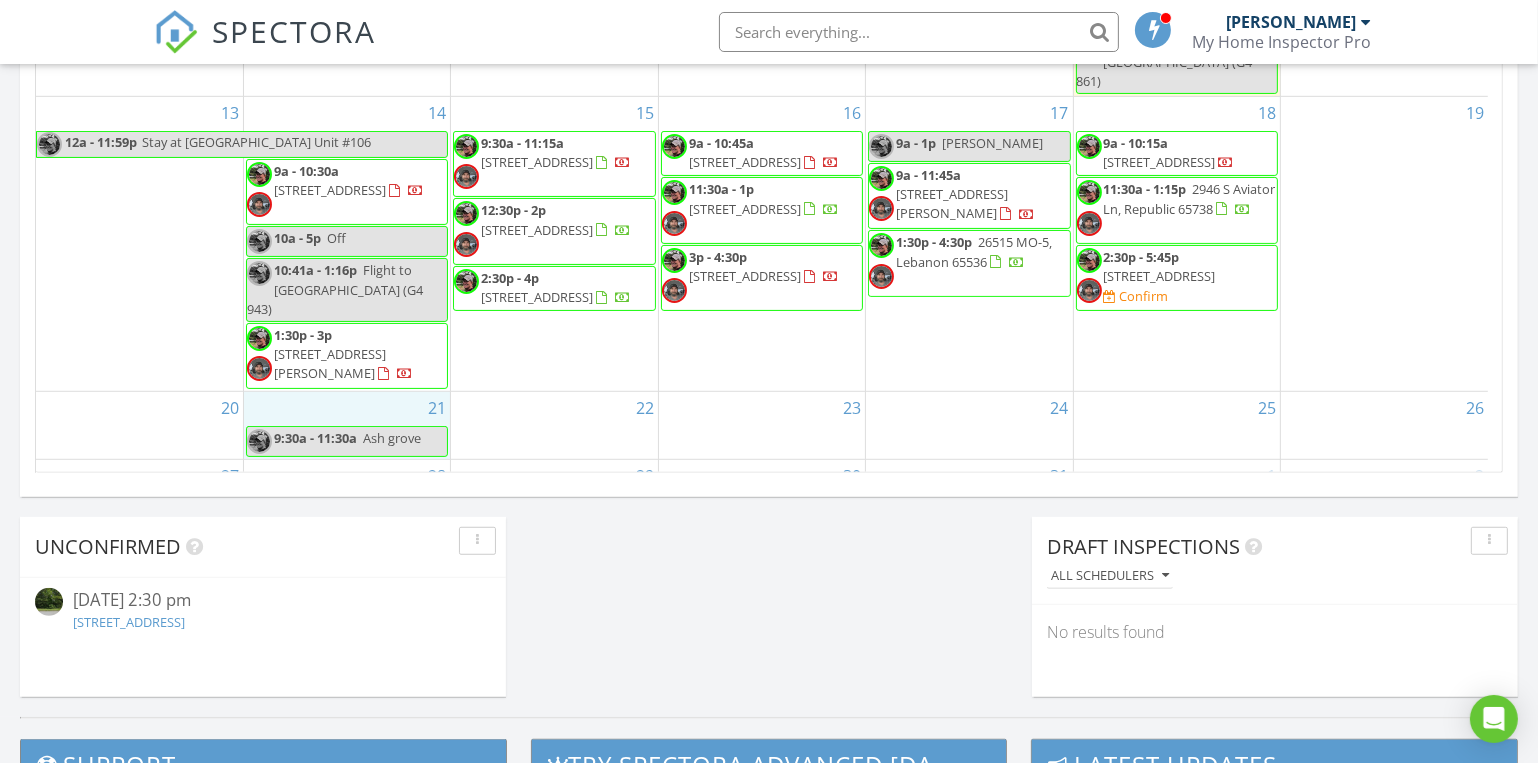 click on "21
9:30a - 11:30a
[GEOGRAPHIC_DATA]" at bounding box center (347, 425) 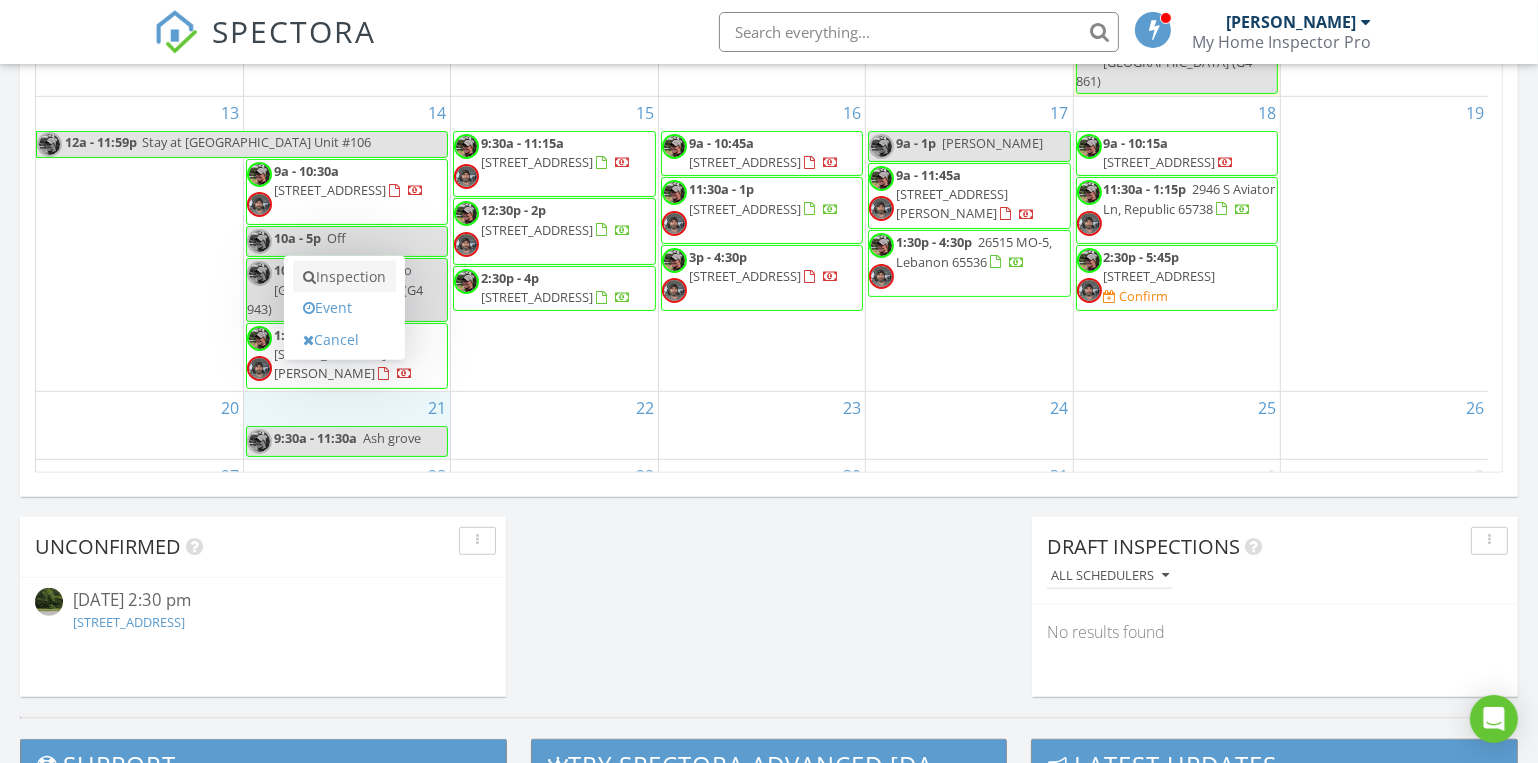 click on "Inspection" at bounding box center [344, 277] 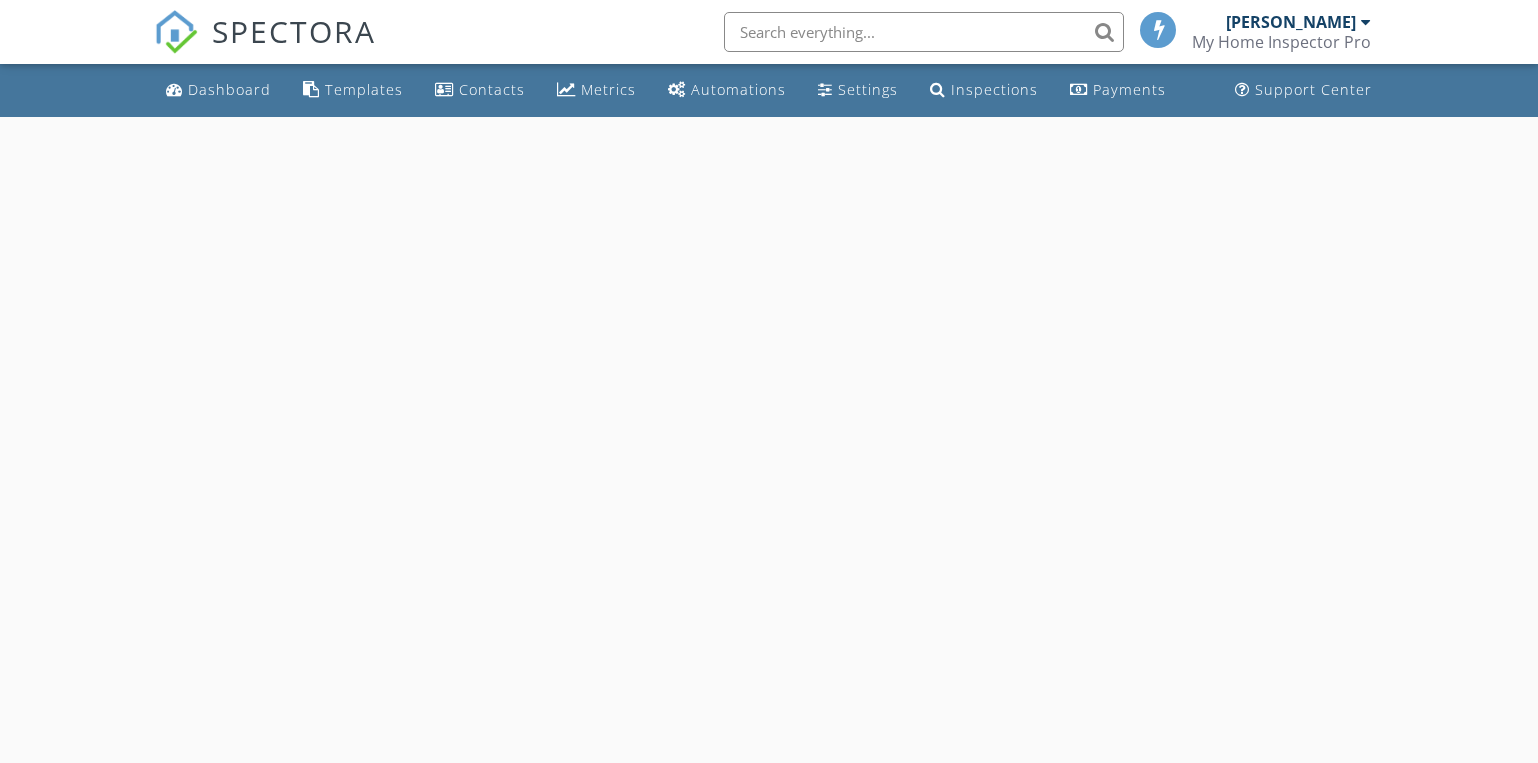 scroll, scrollTop: 0, scrollLeft: 0, axis: both 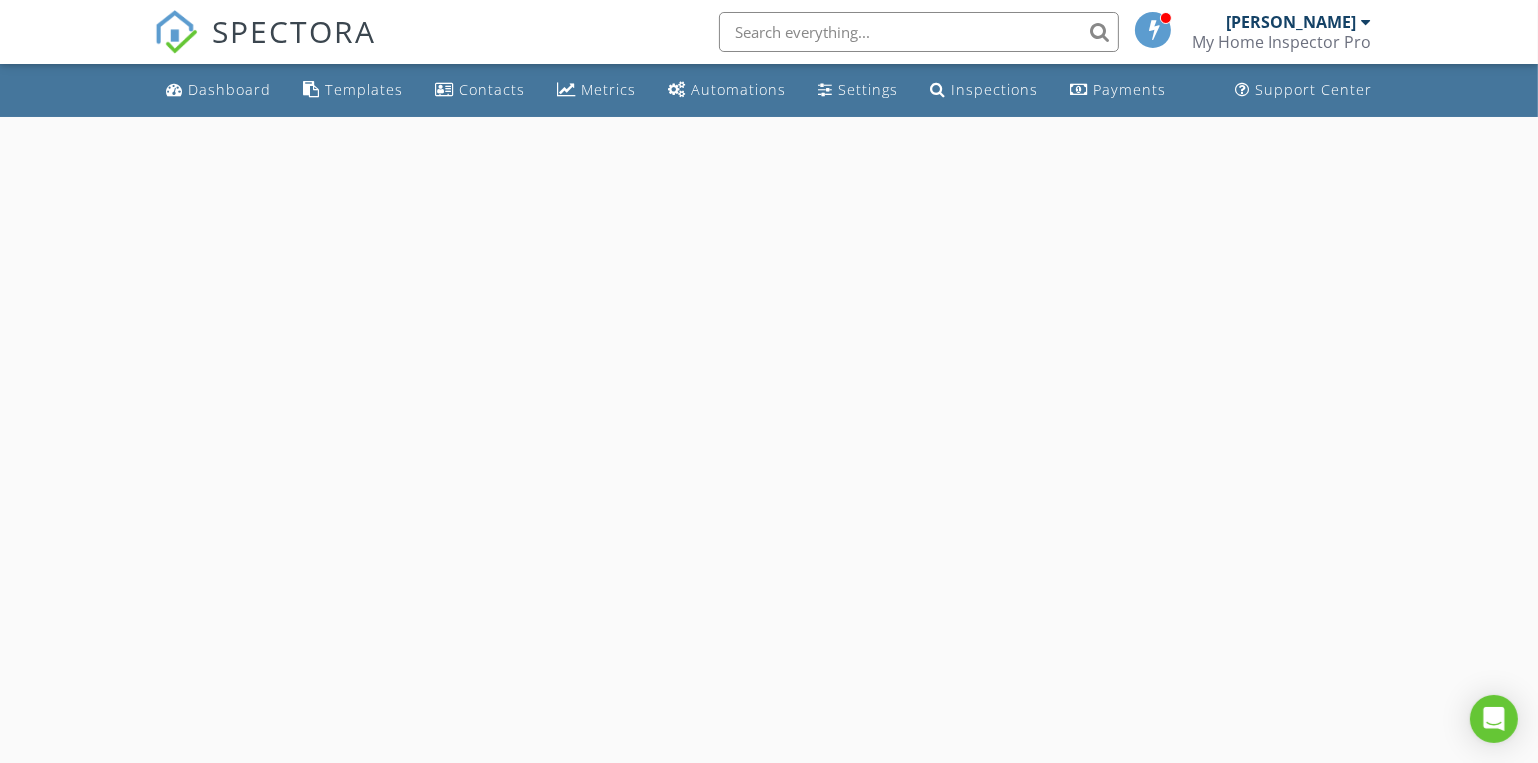 select on "6" 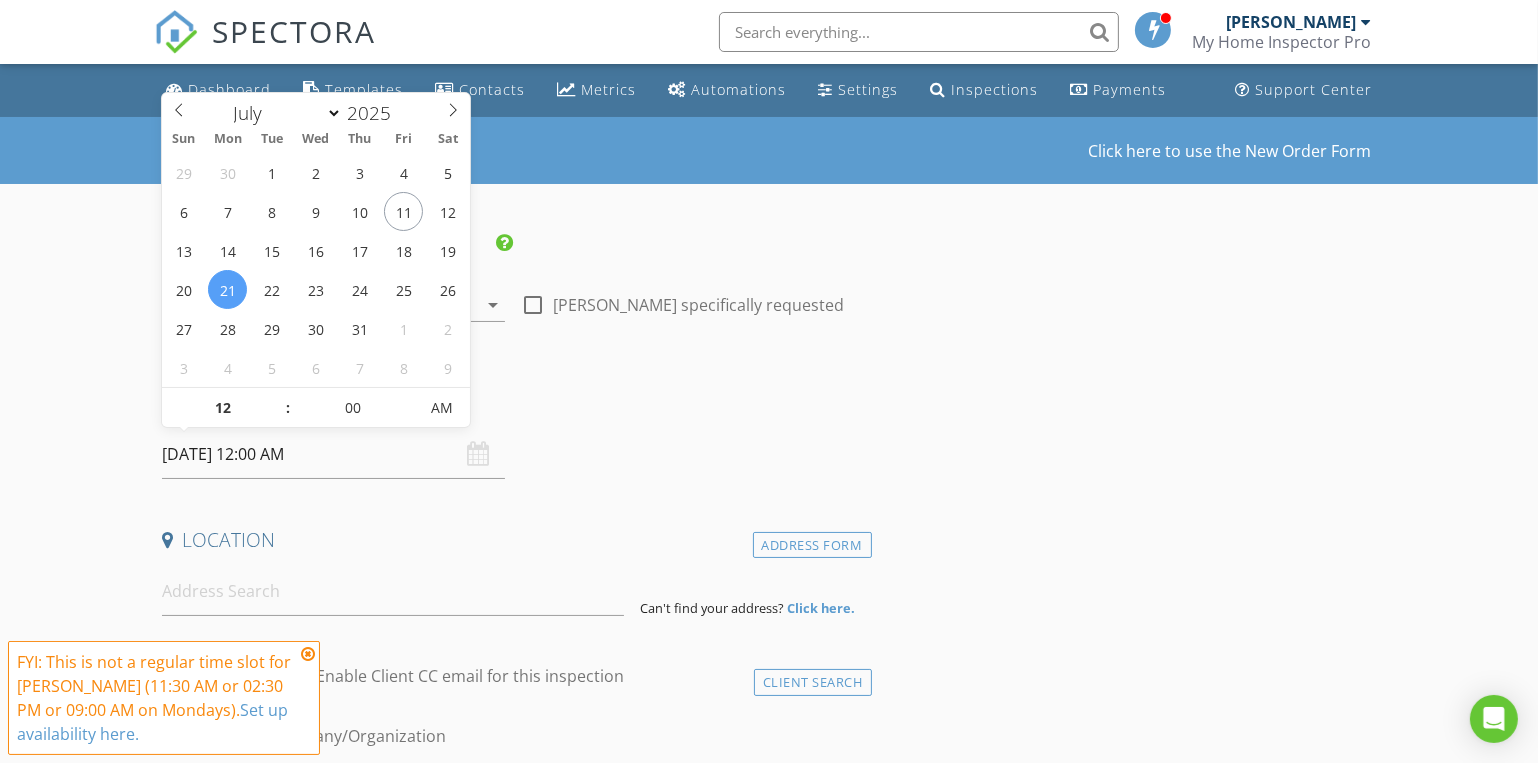 click on "07/21/2025 12:00 AM" at bounding box center (333, 454) 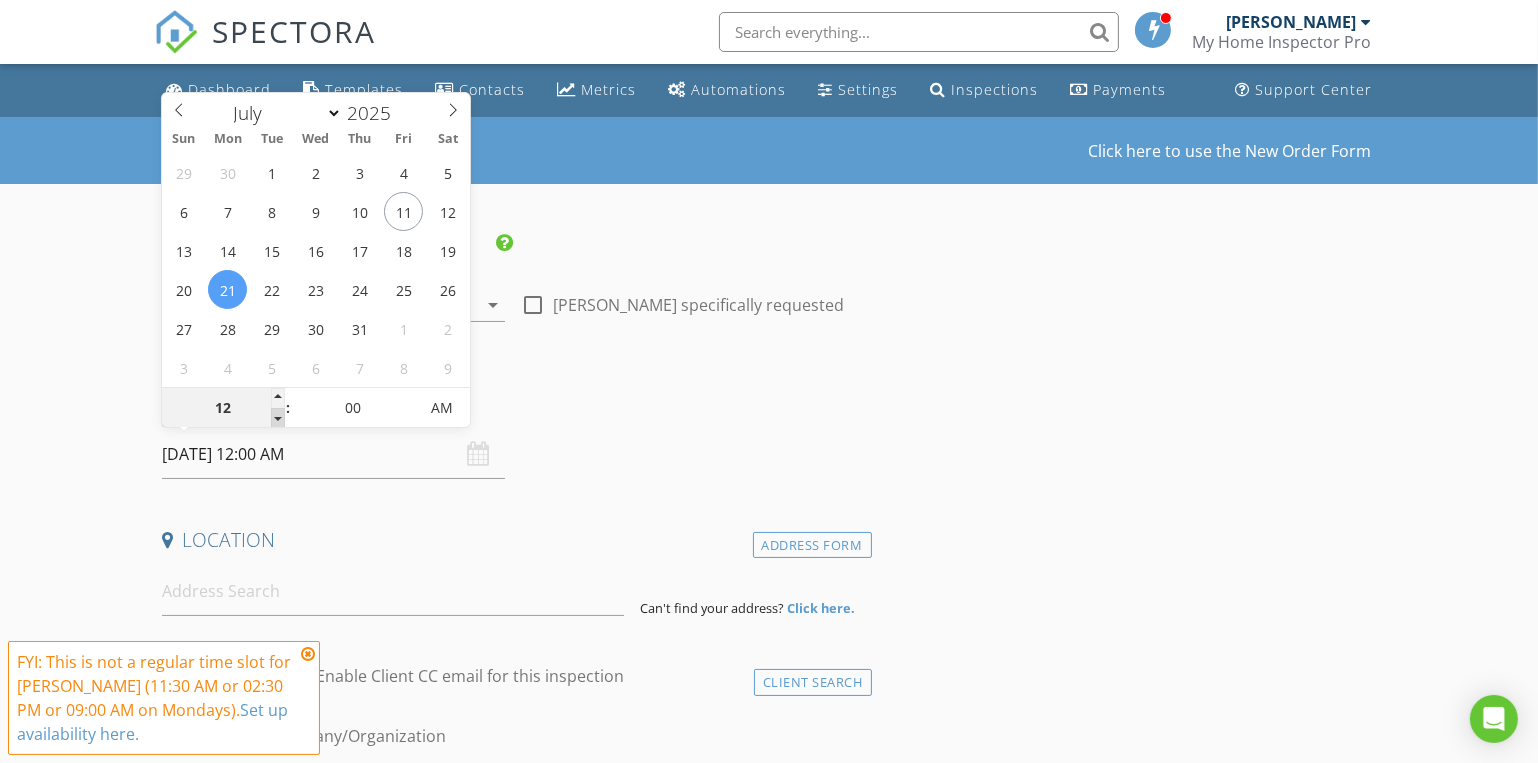 type on "11" 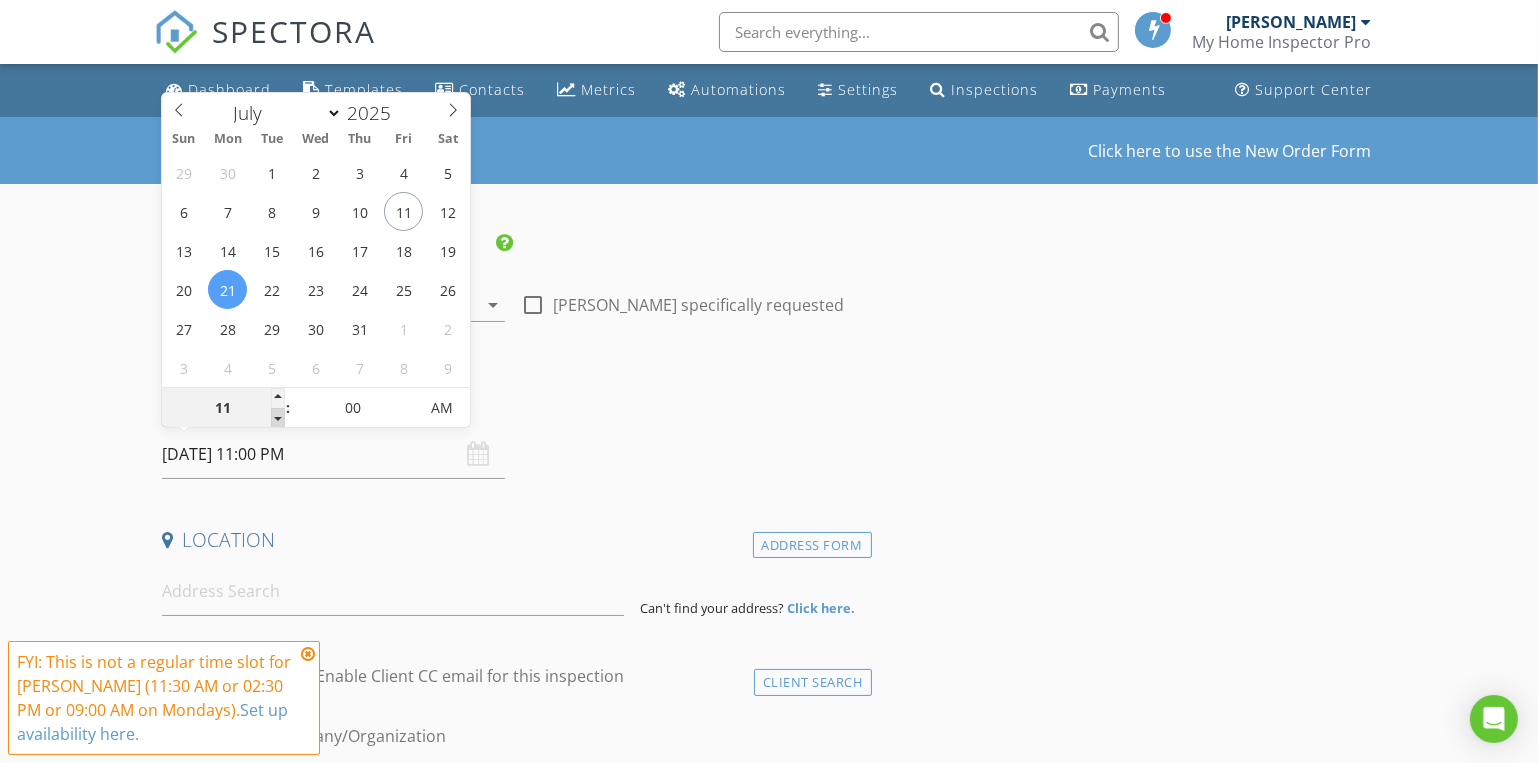 click at bounding box center [278, 418] 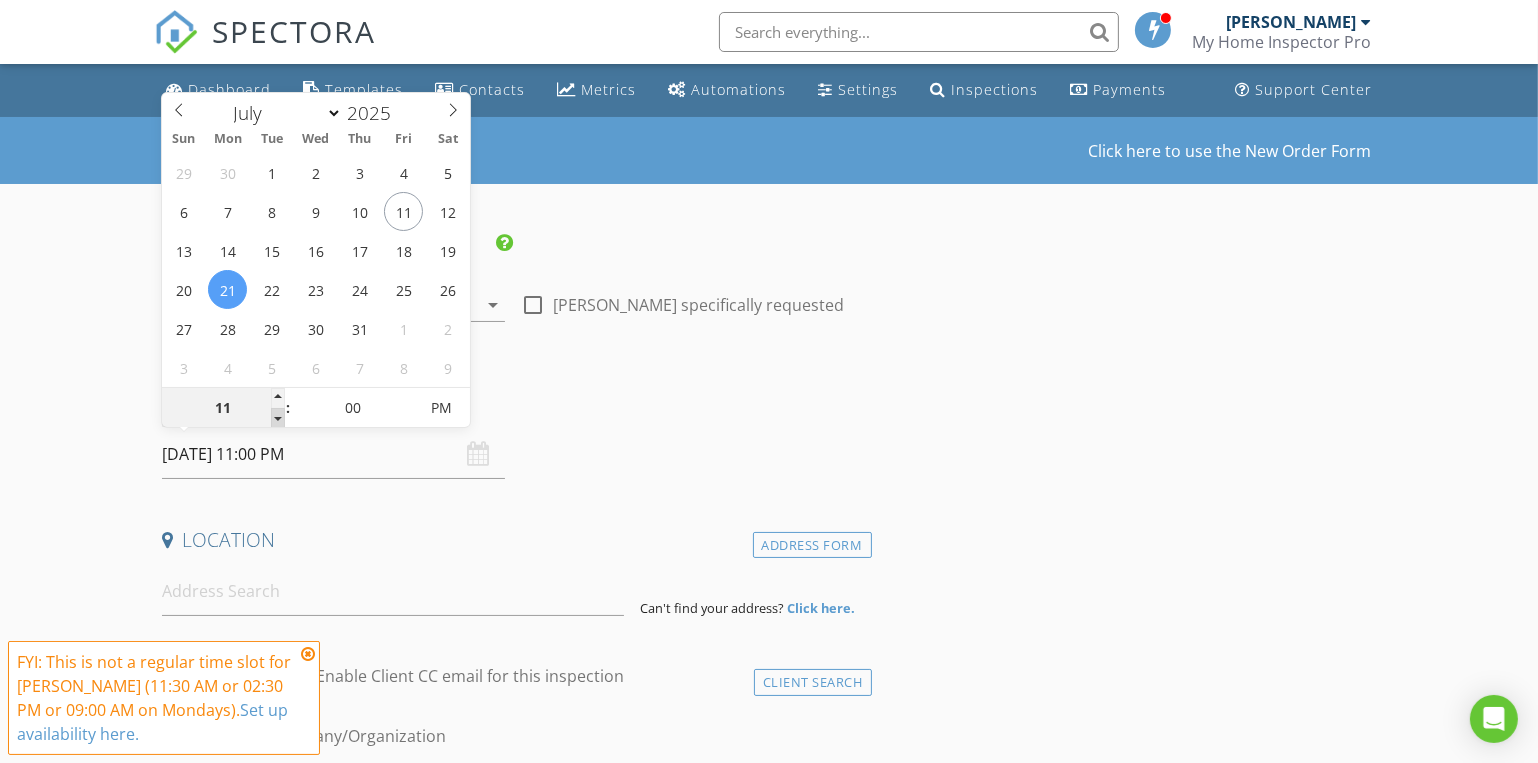 type on "10" 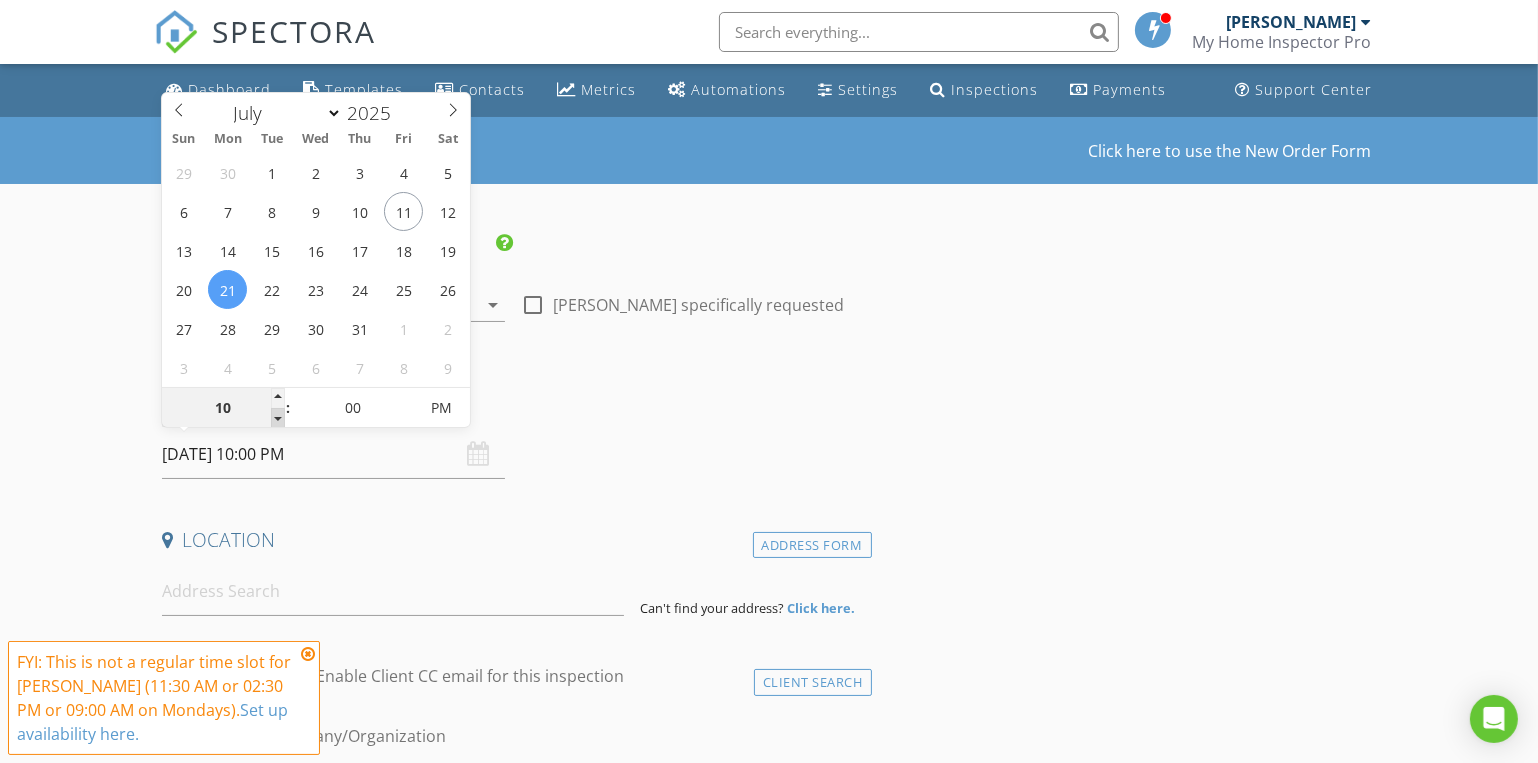 click at bounding box center [278, 418] 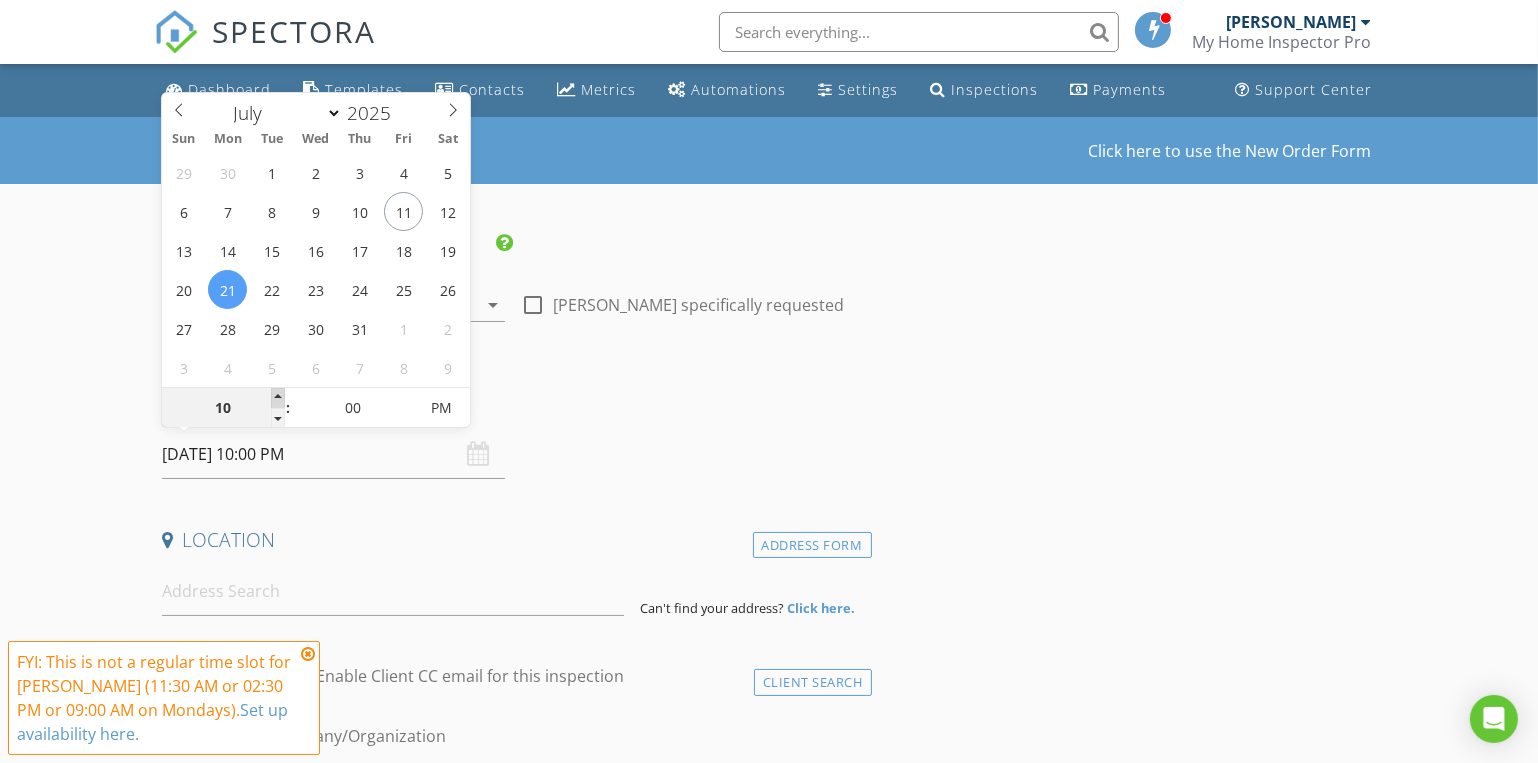 type on "11" 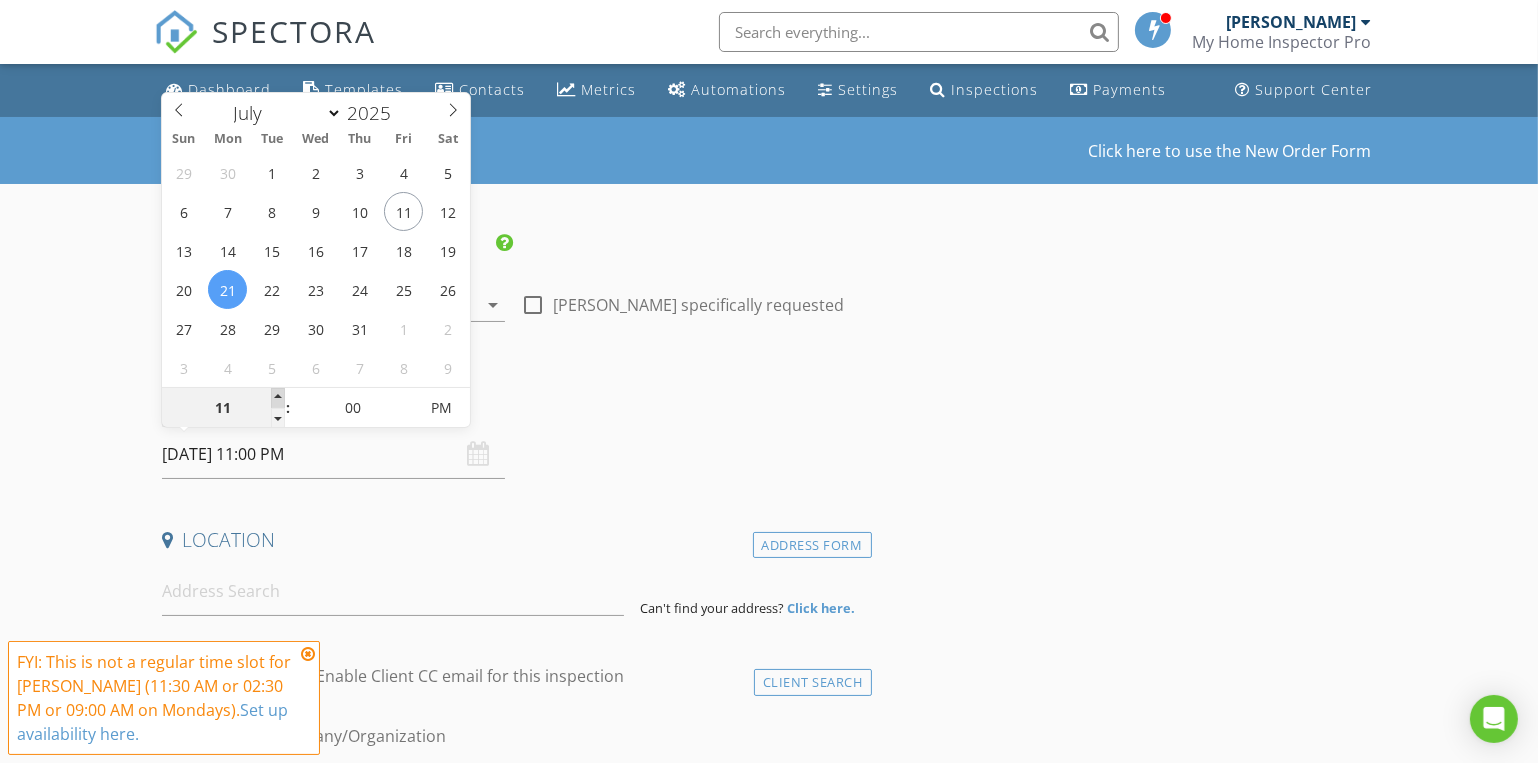 click at bounding box center (278, 398) 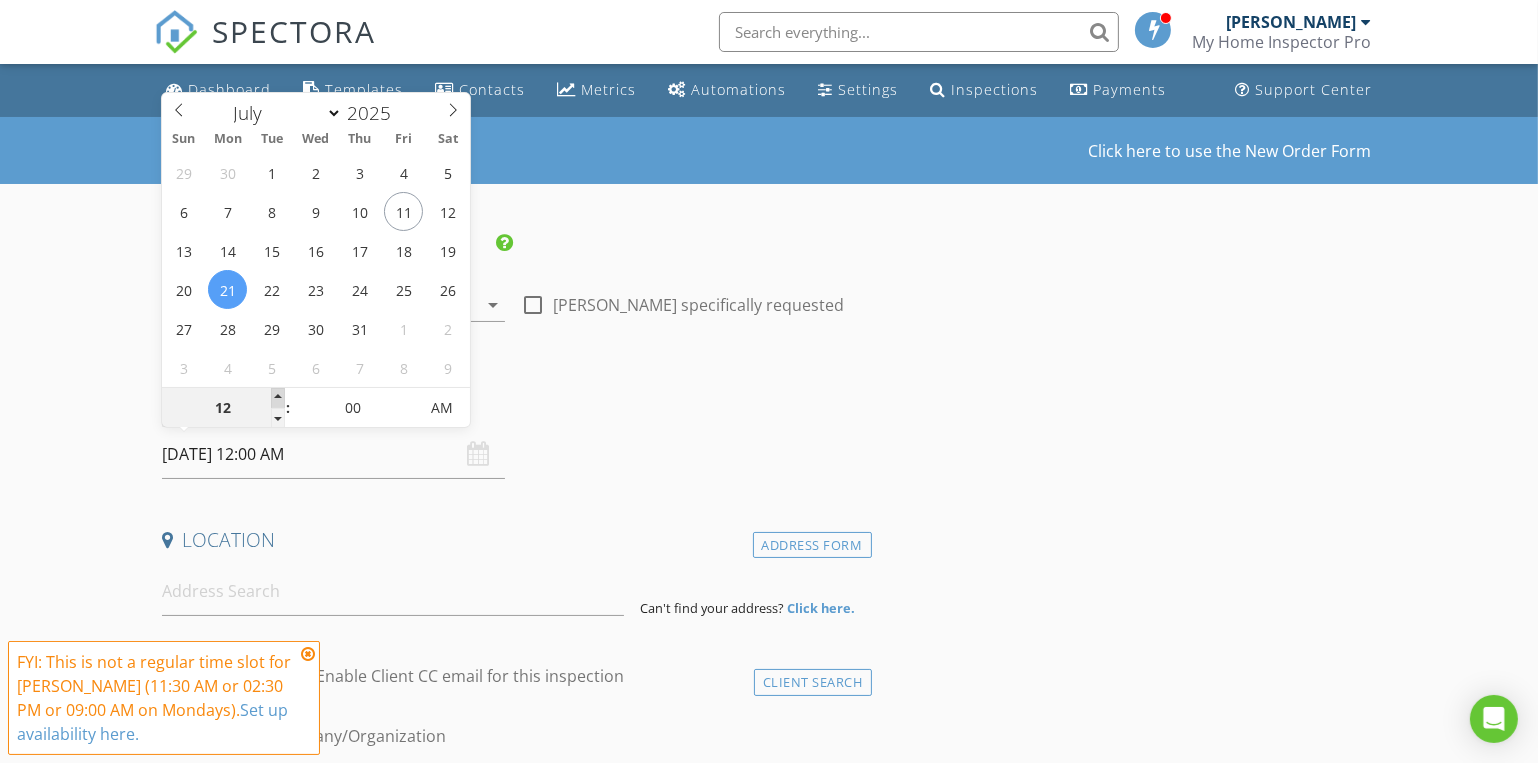 click at bounding box center (278, 398) 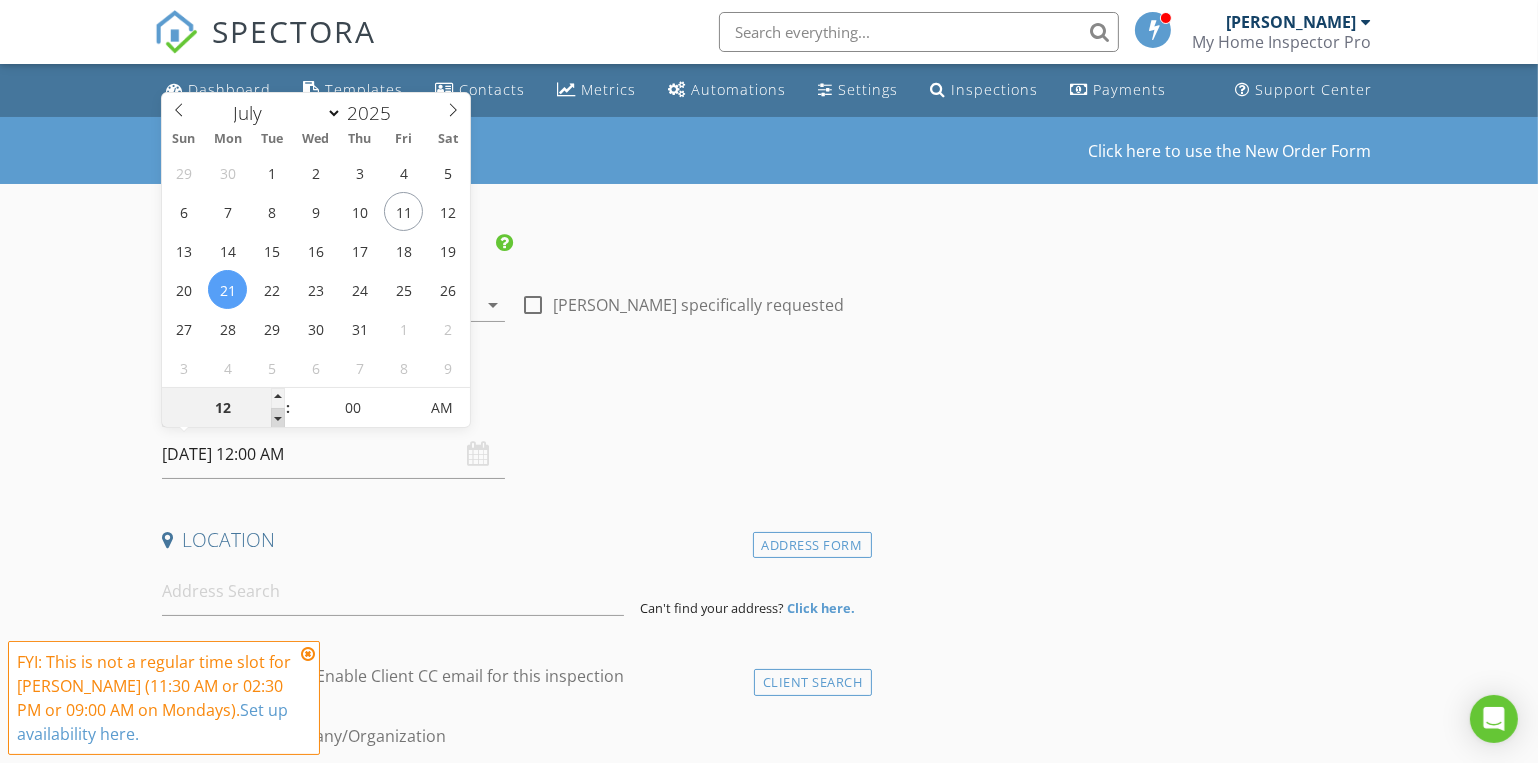 type on "11" 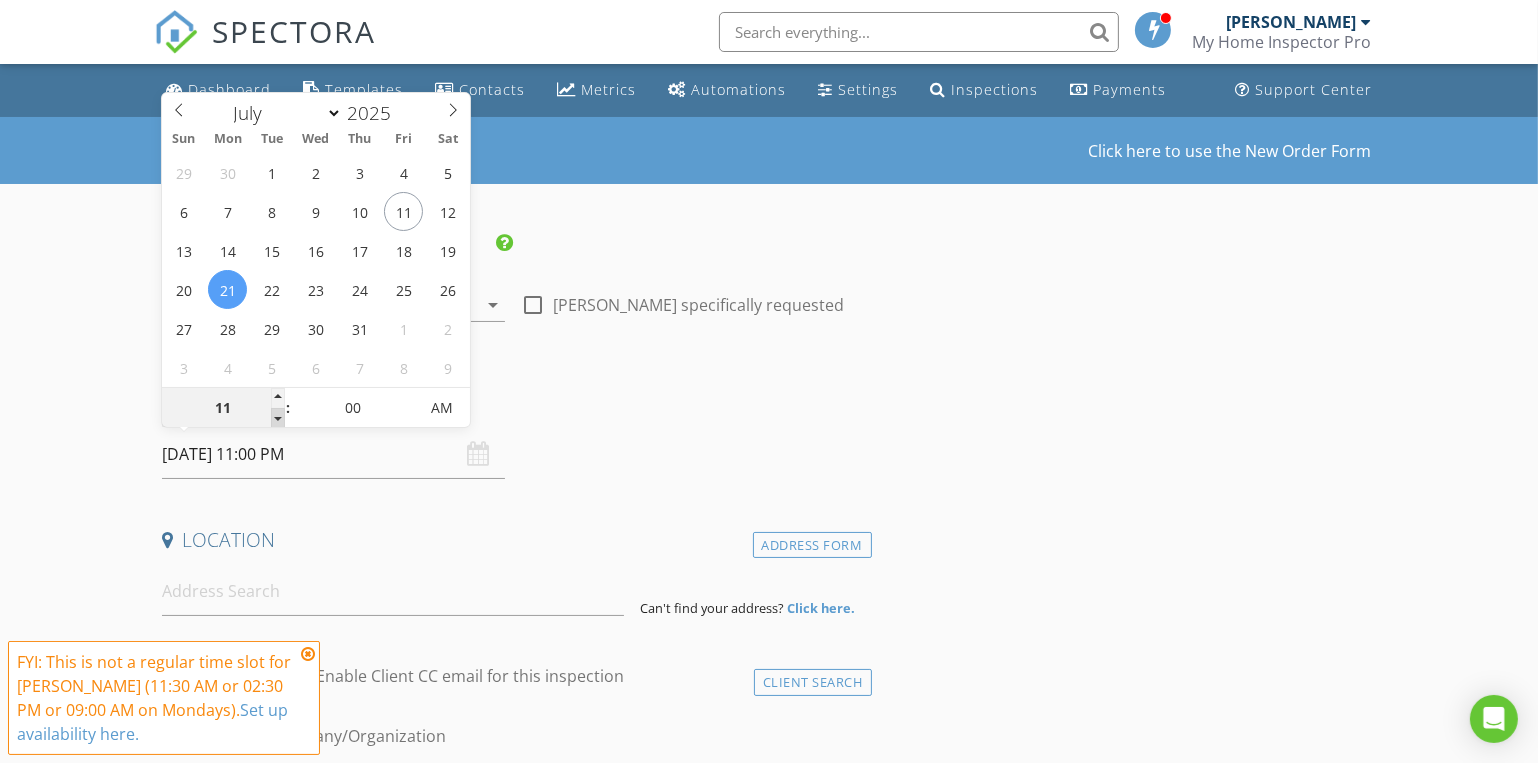 click at bounding box center [278, 418] 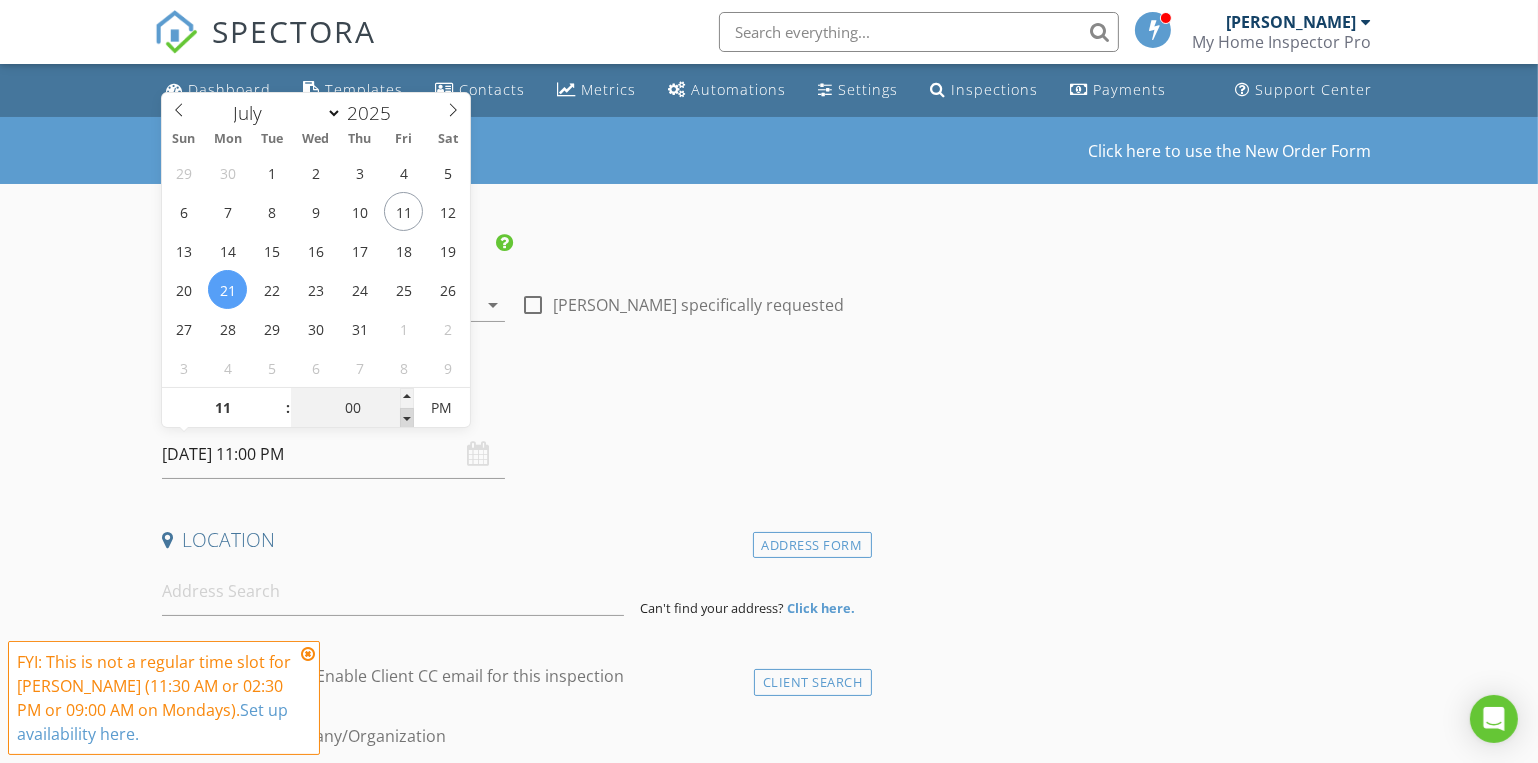 type on "10" 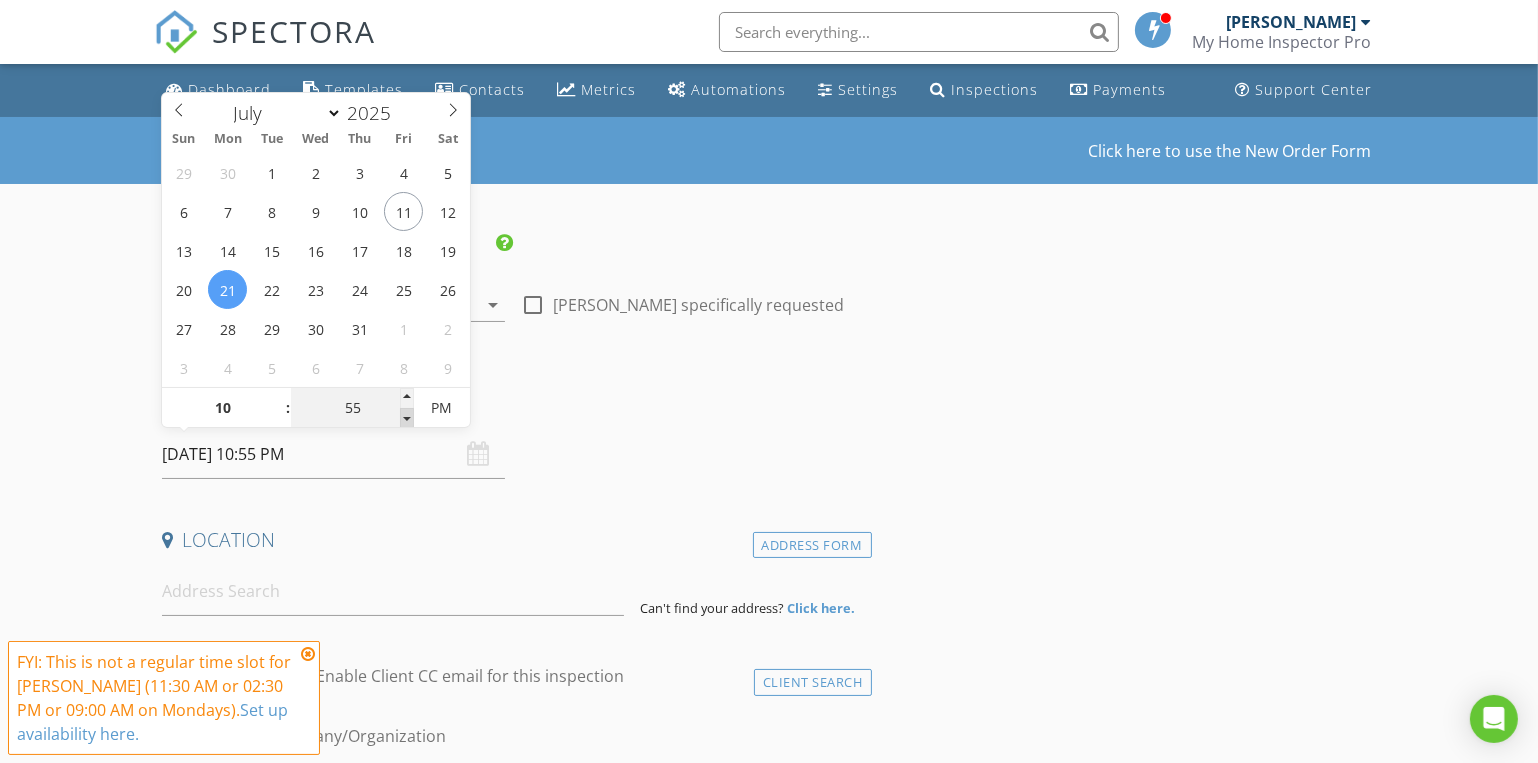 click at bounding box center (407, 418) 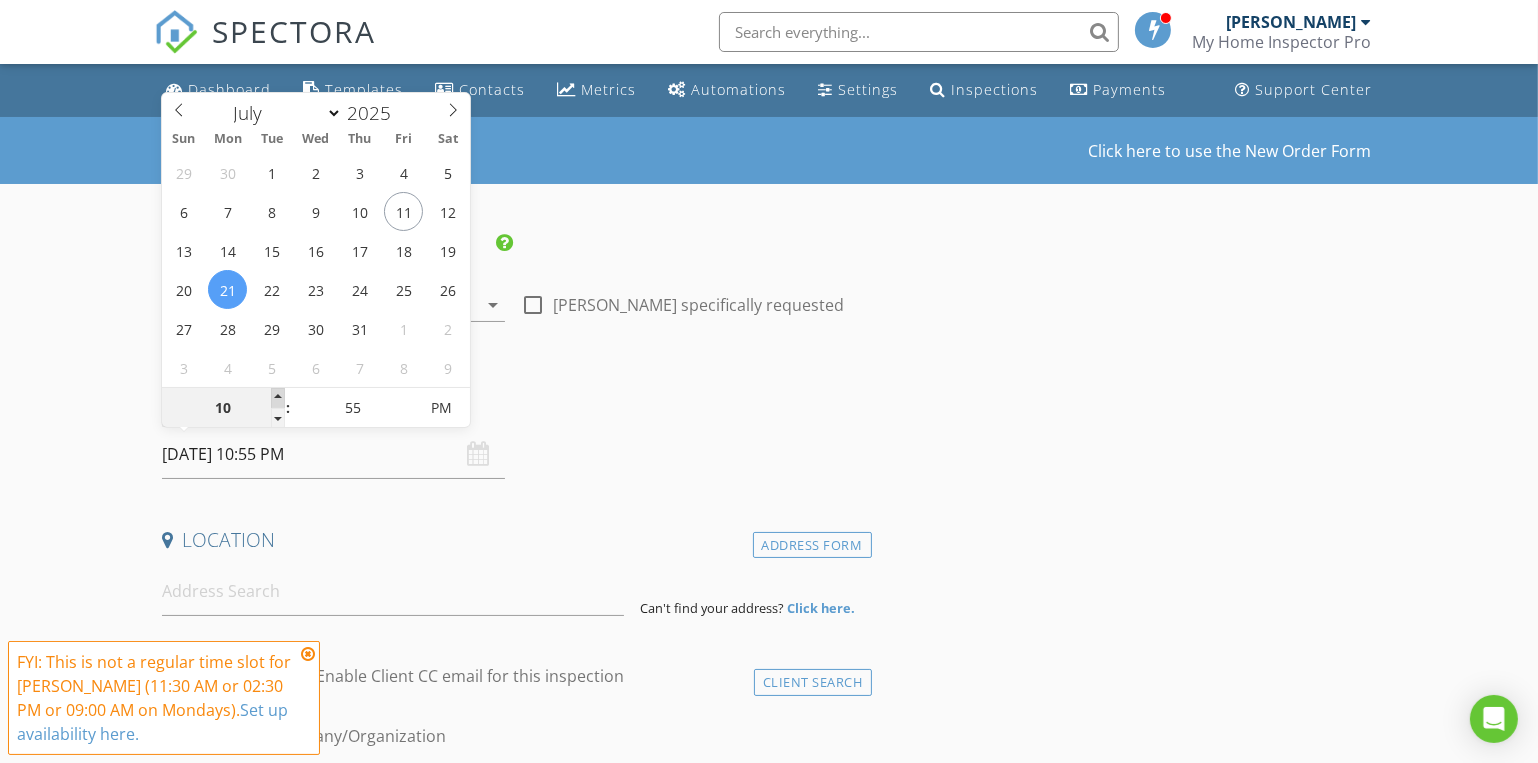 type on "11" 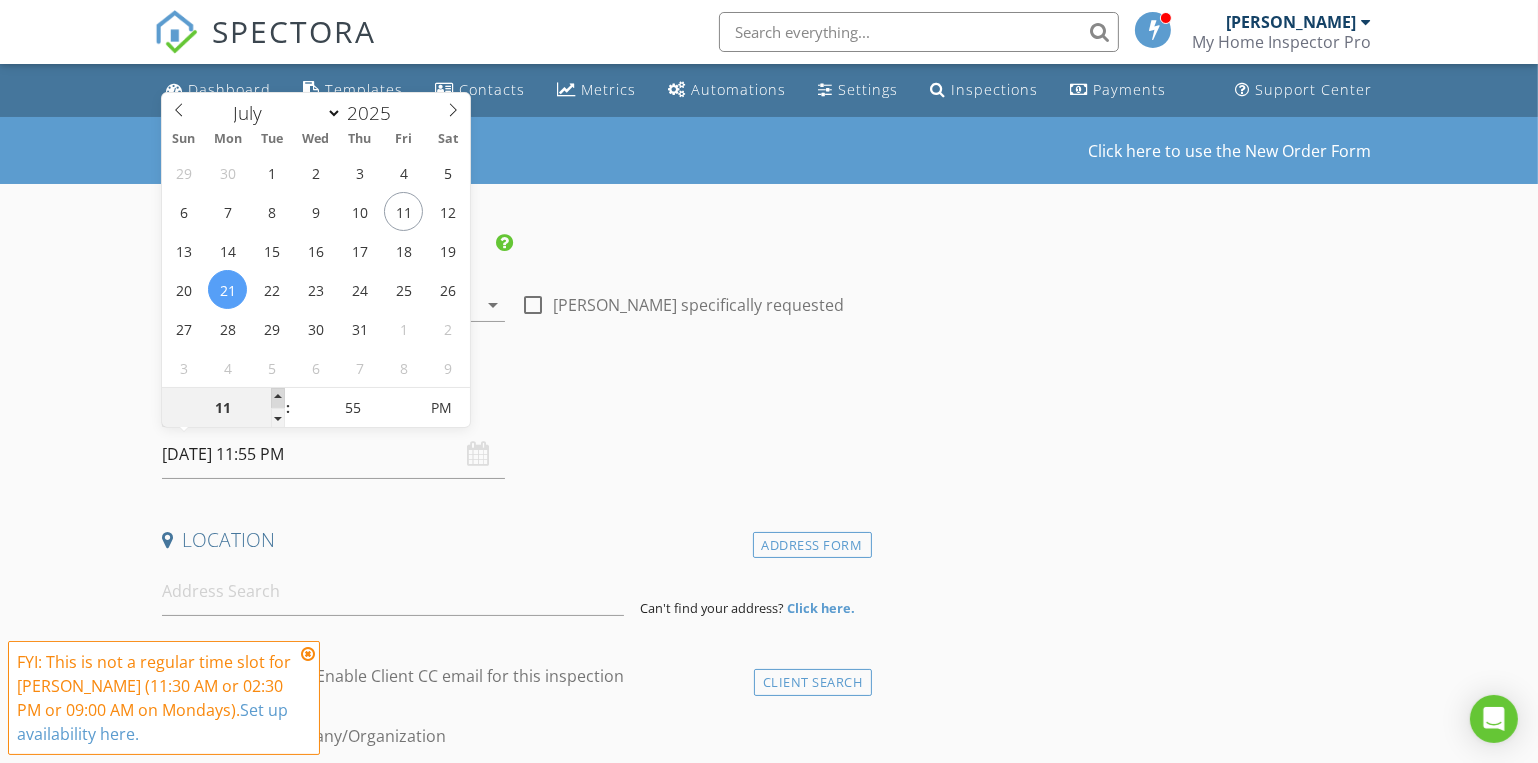 click at bounding box center [278, 398] 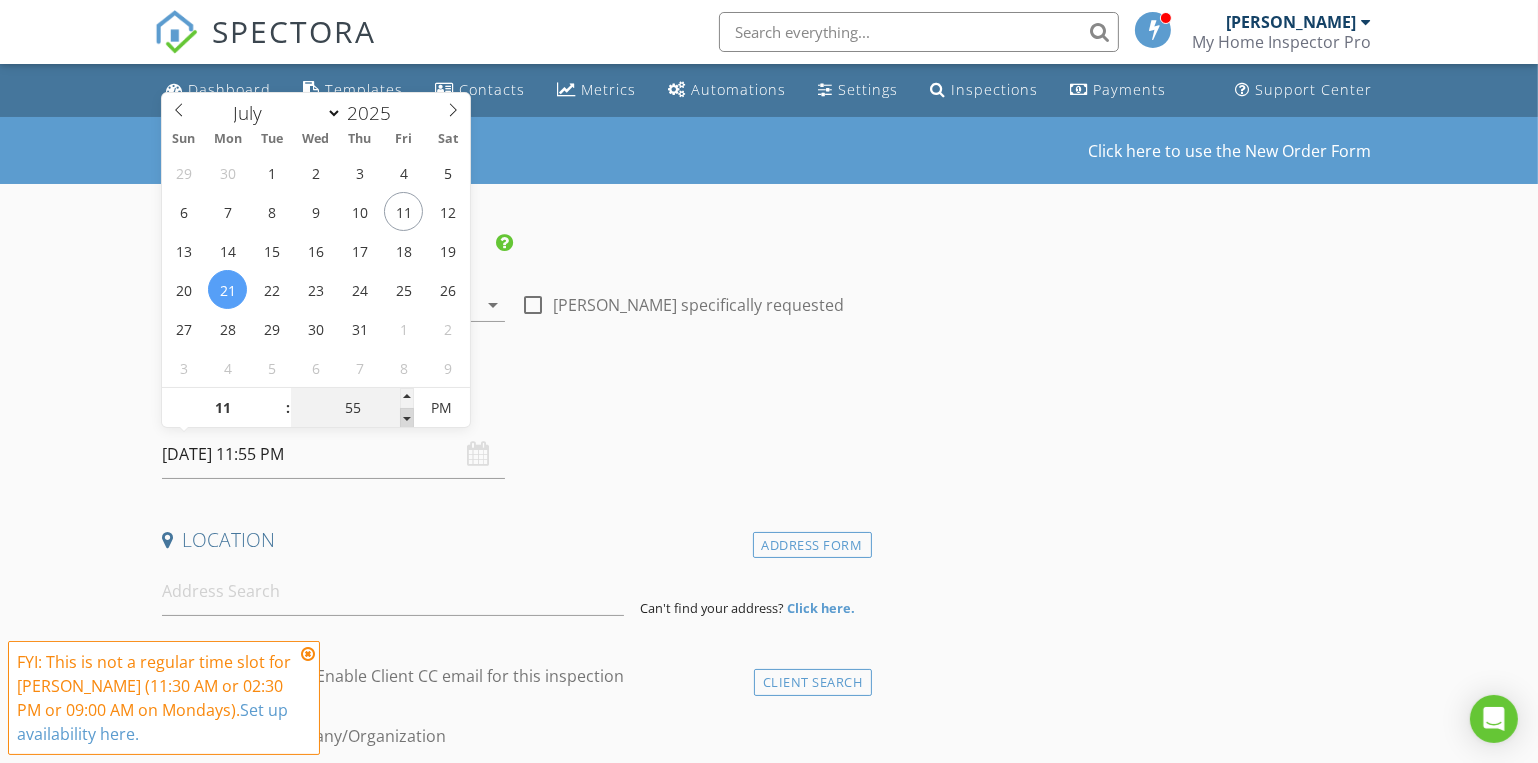 type on "50" 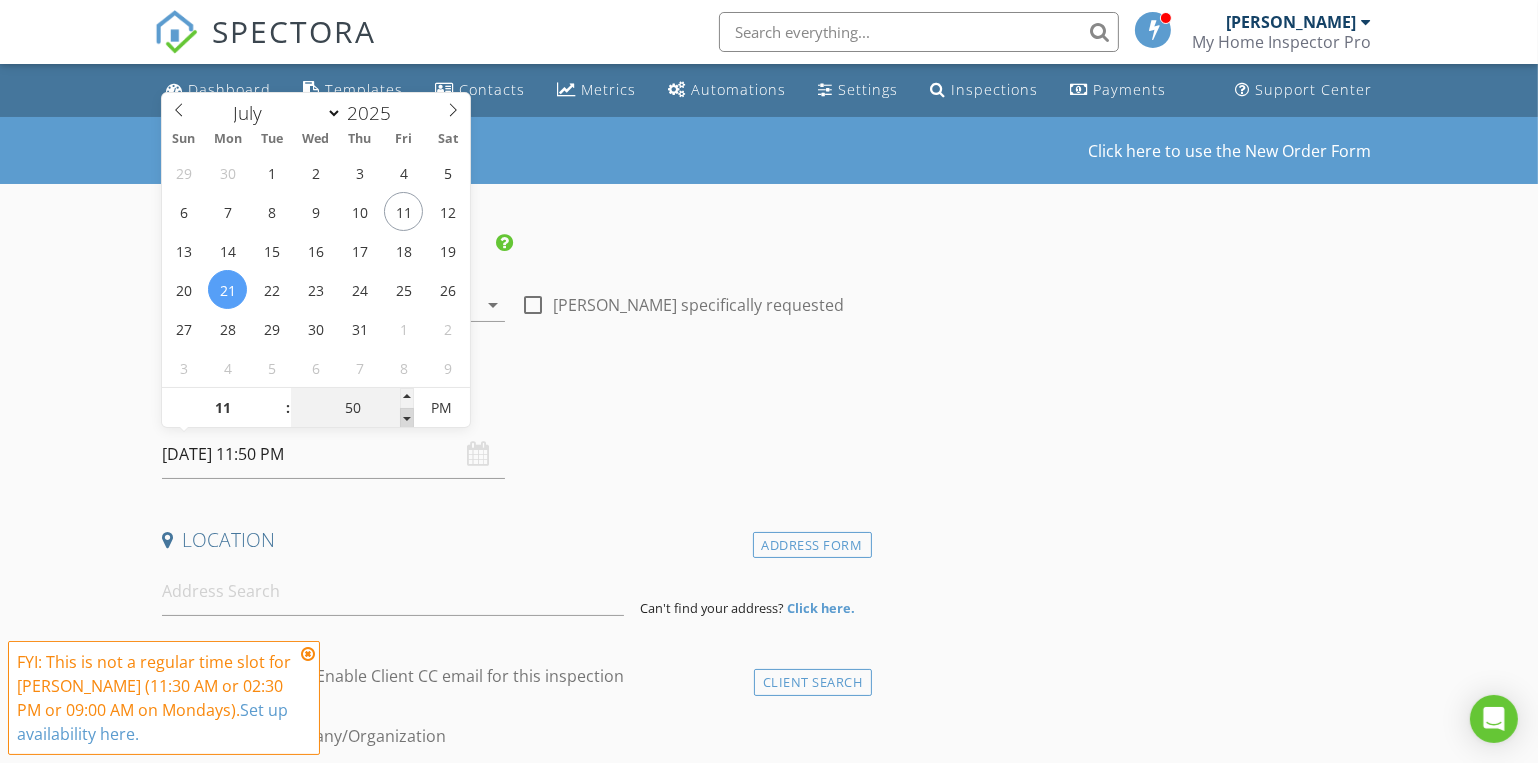 click at bounding box center [407, 418] 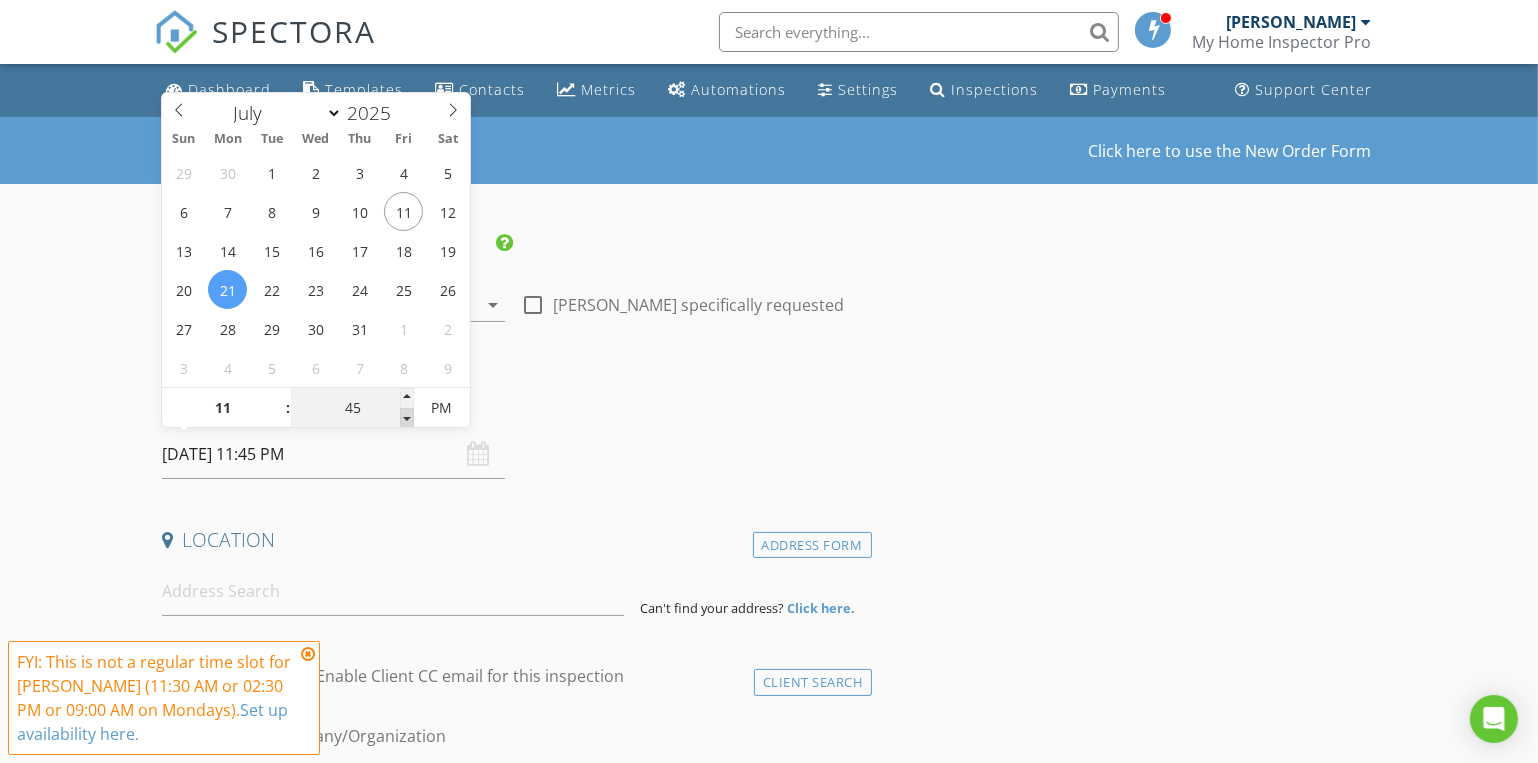 click at bounding box center (407, 418) 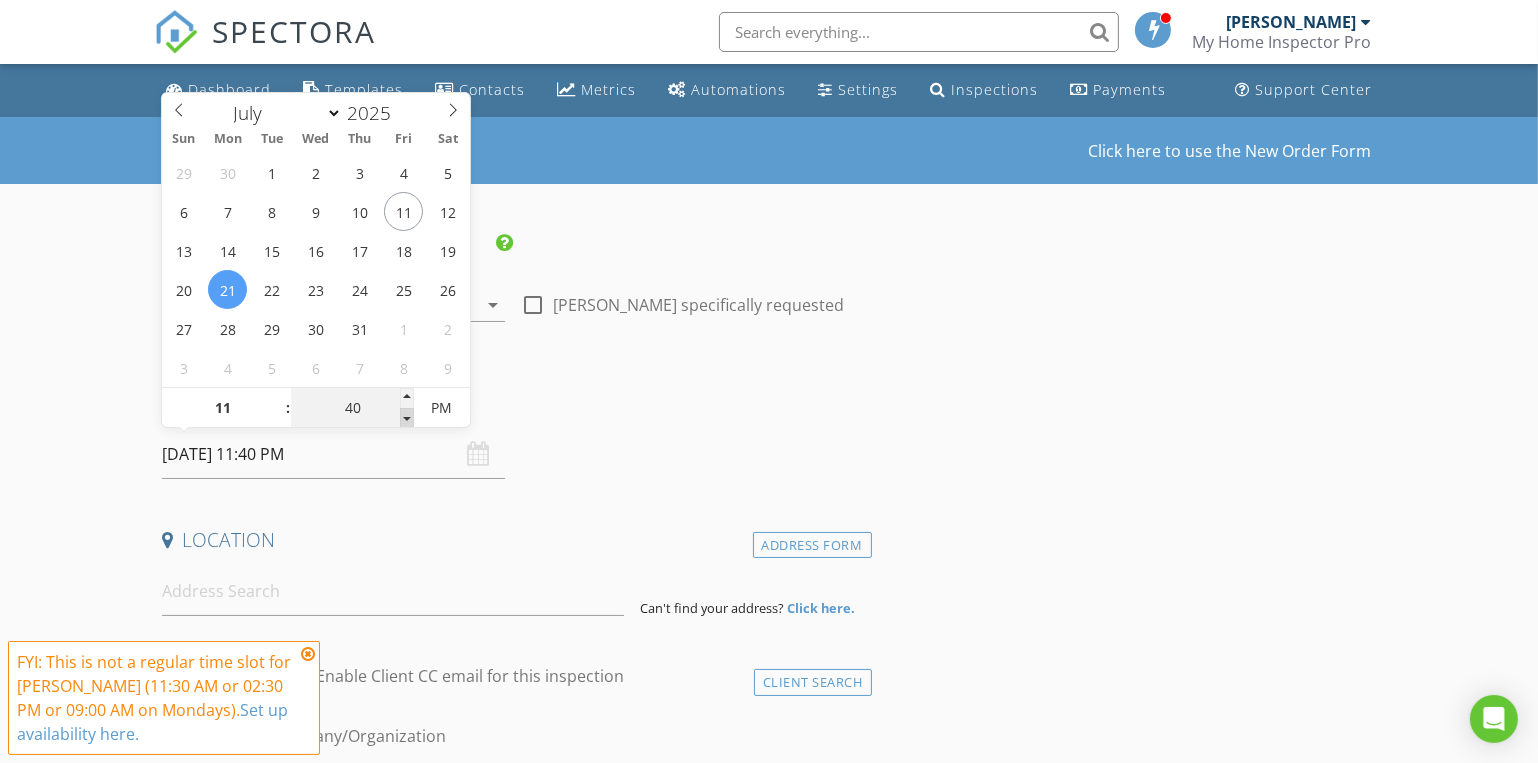 click at bounding box center [407, 418] 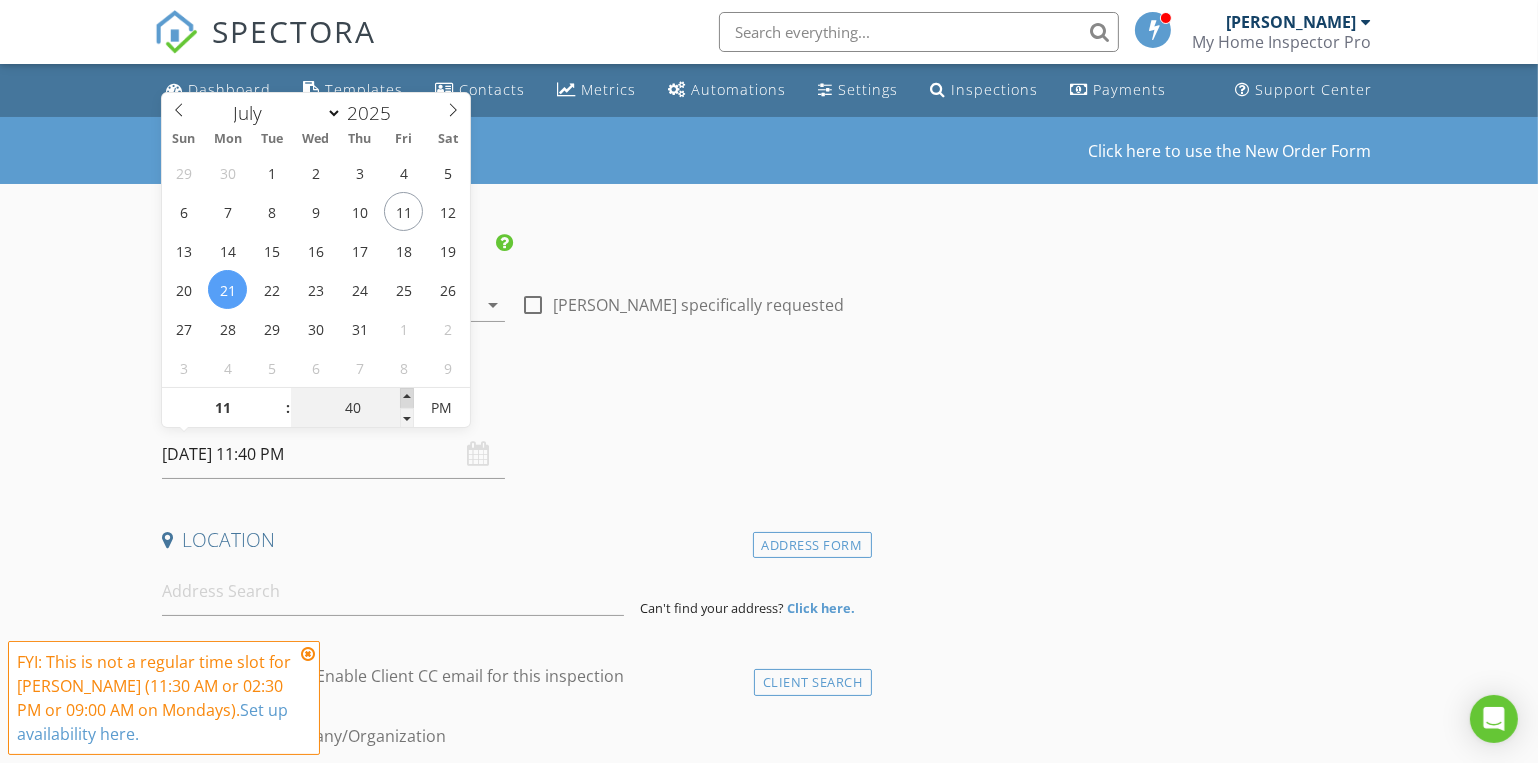 type on "45" 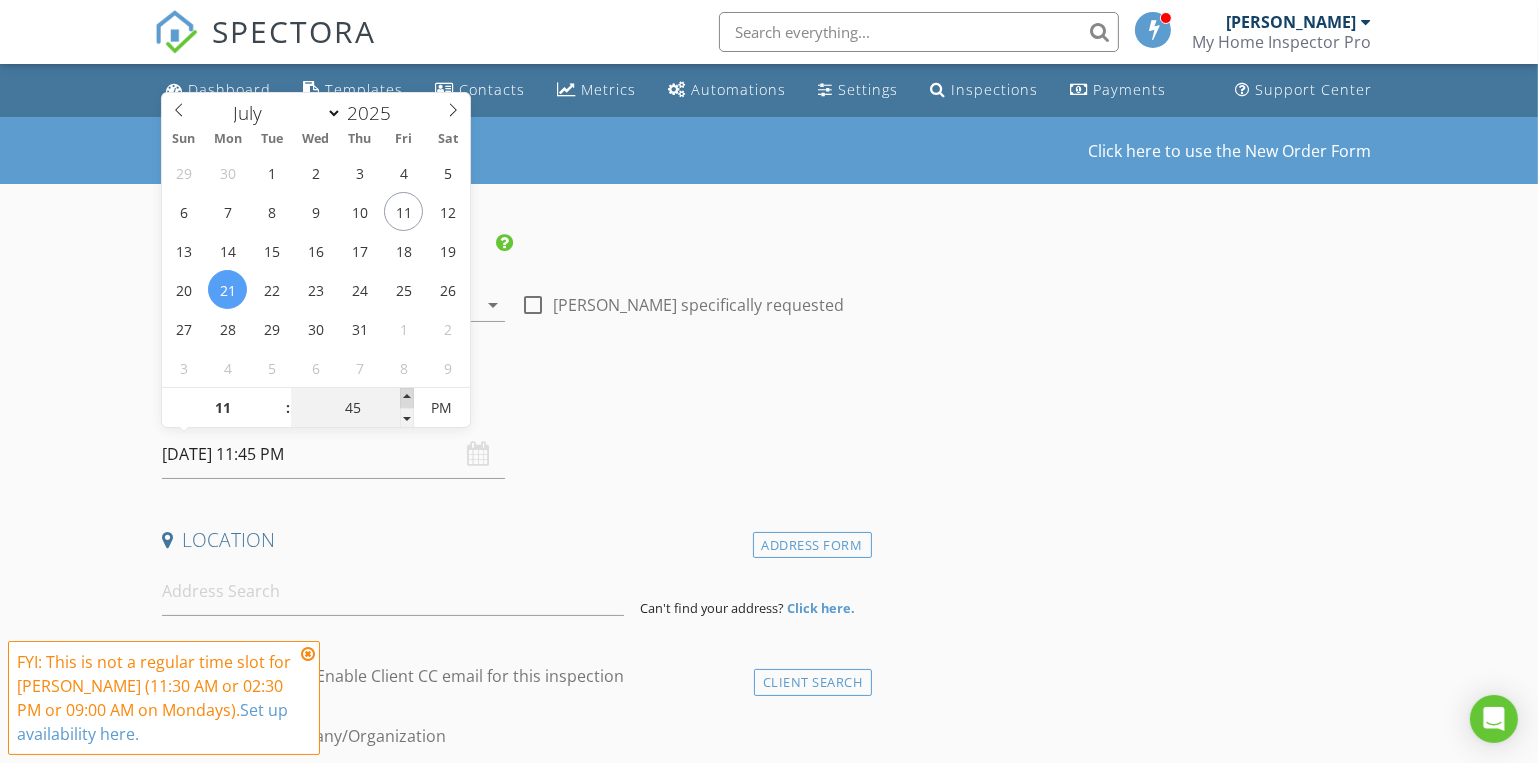click at bounding box center (407, 398) 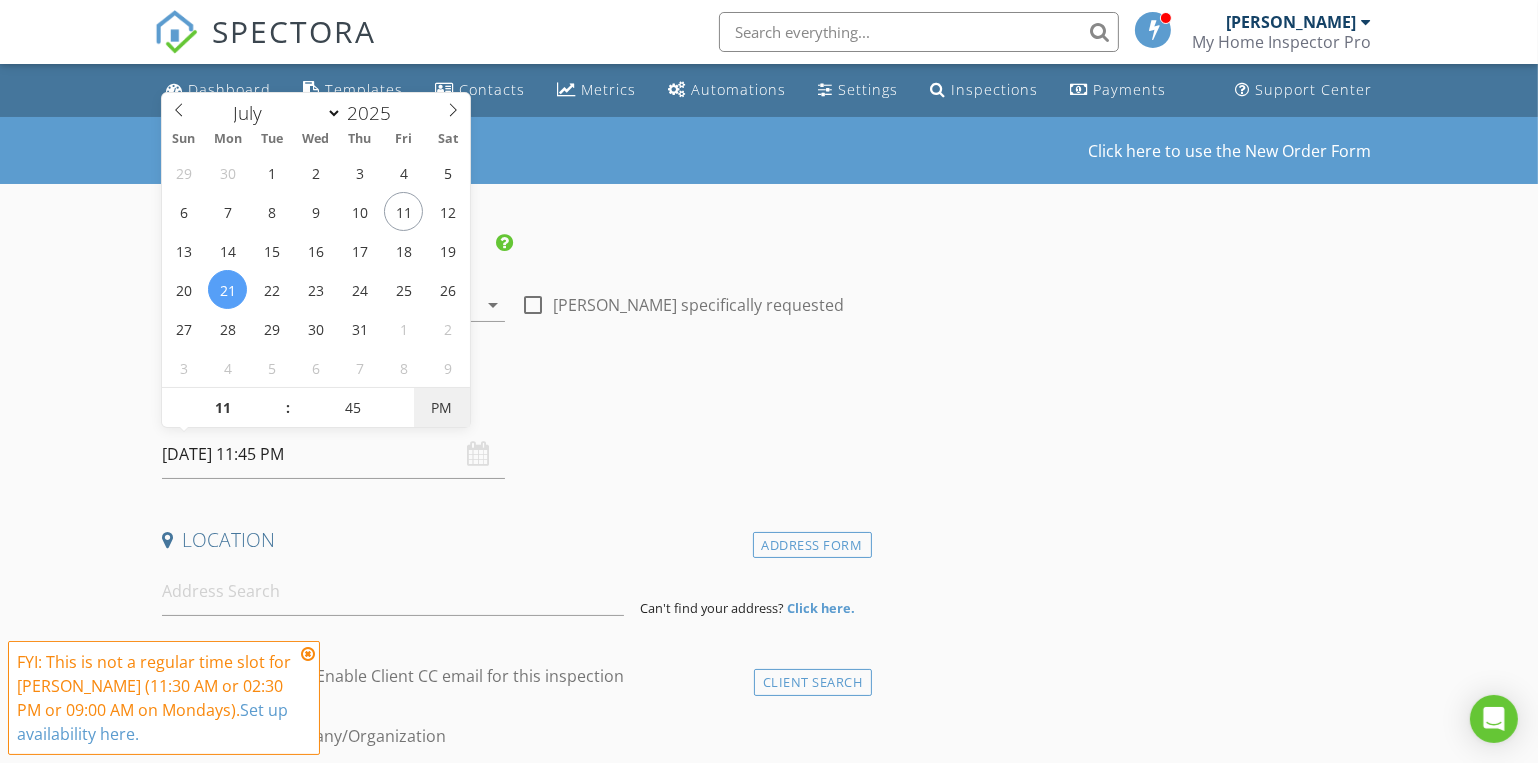 type on "[DATE] 11:45 AM" 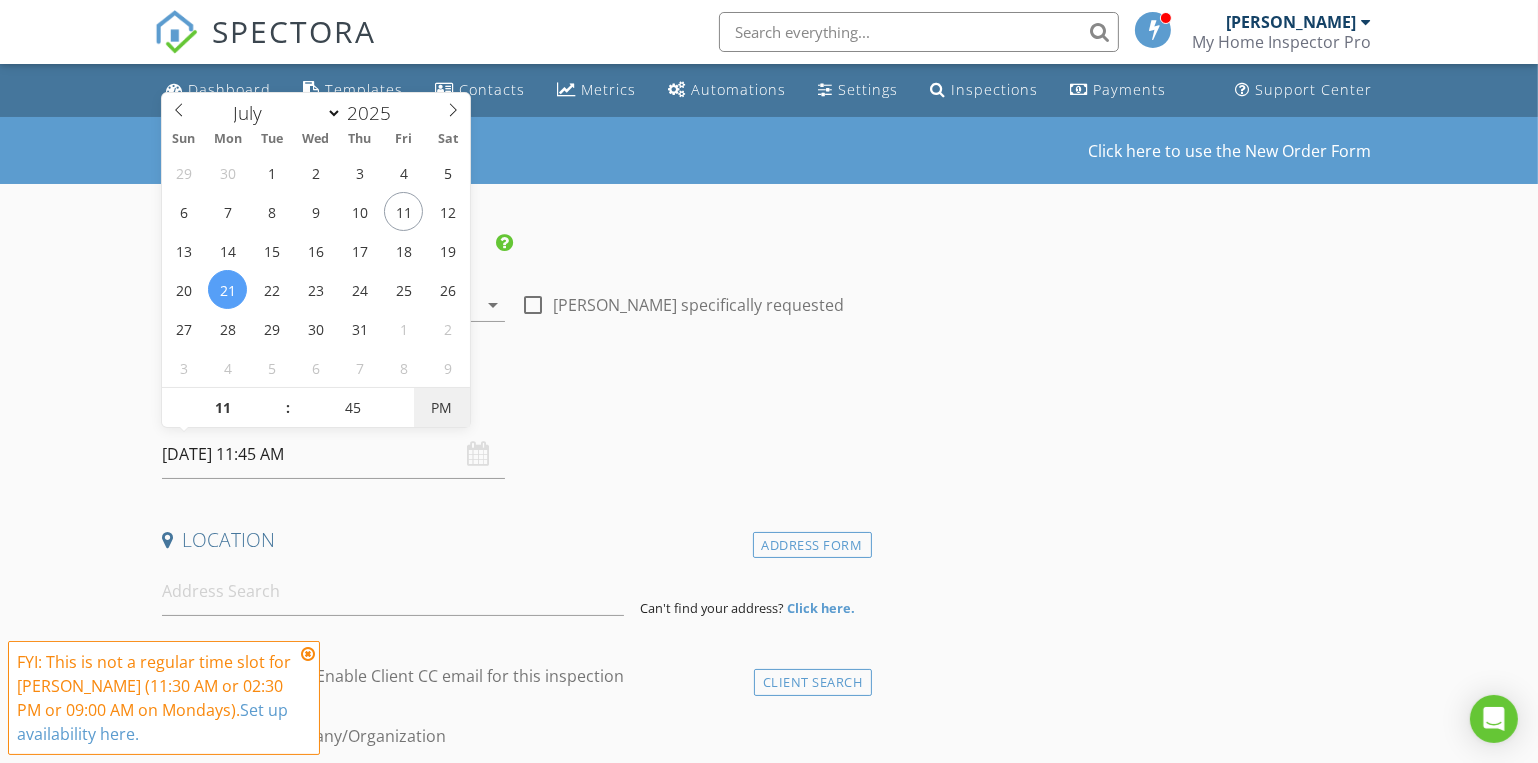 click on "PM" at bounding box center [441, 408] 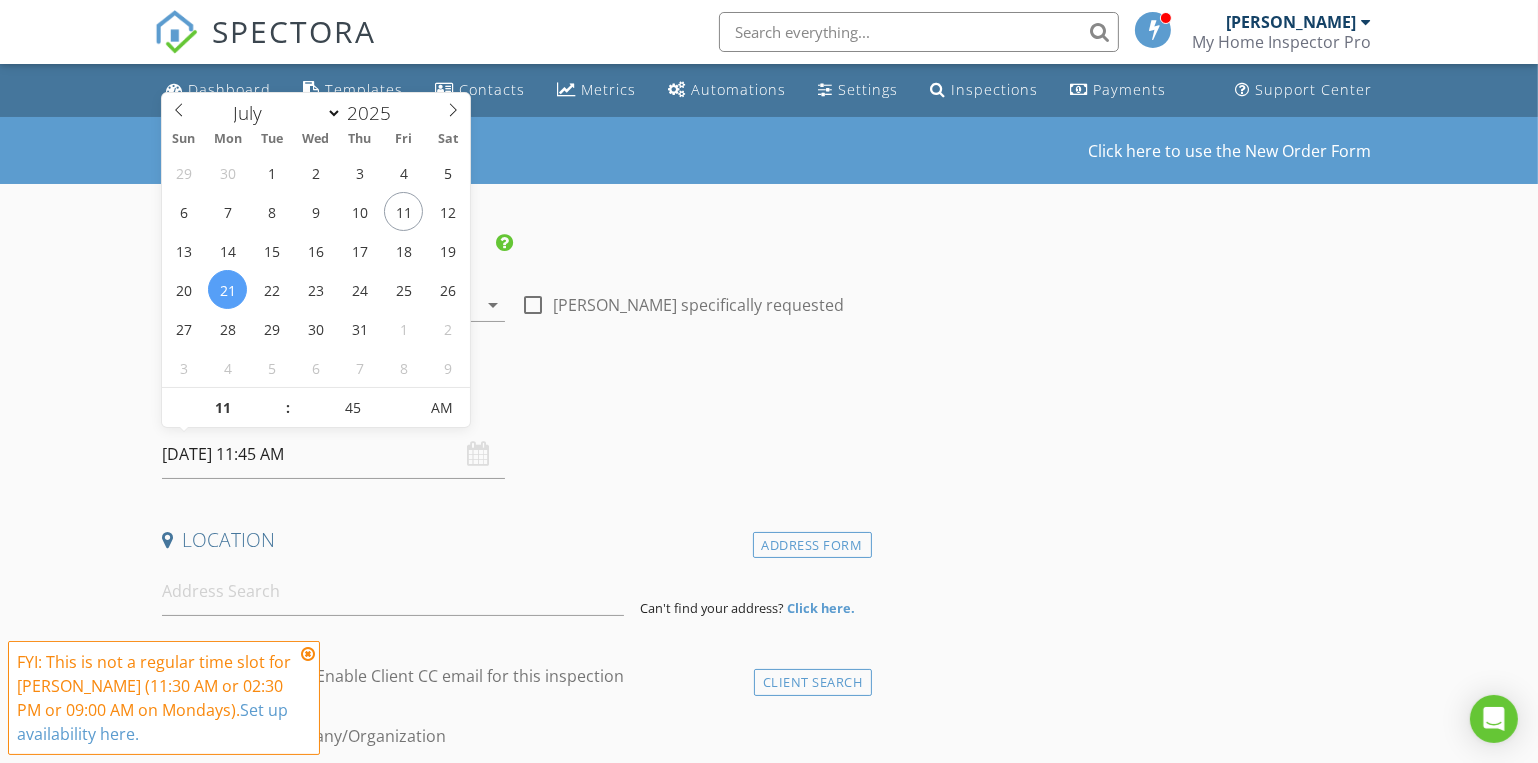 click on "Date/Time" at bounding box center [513, 410] 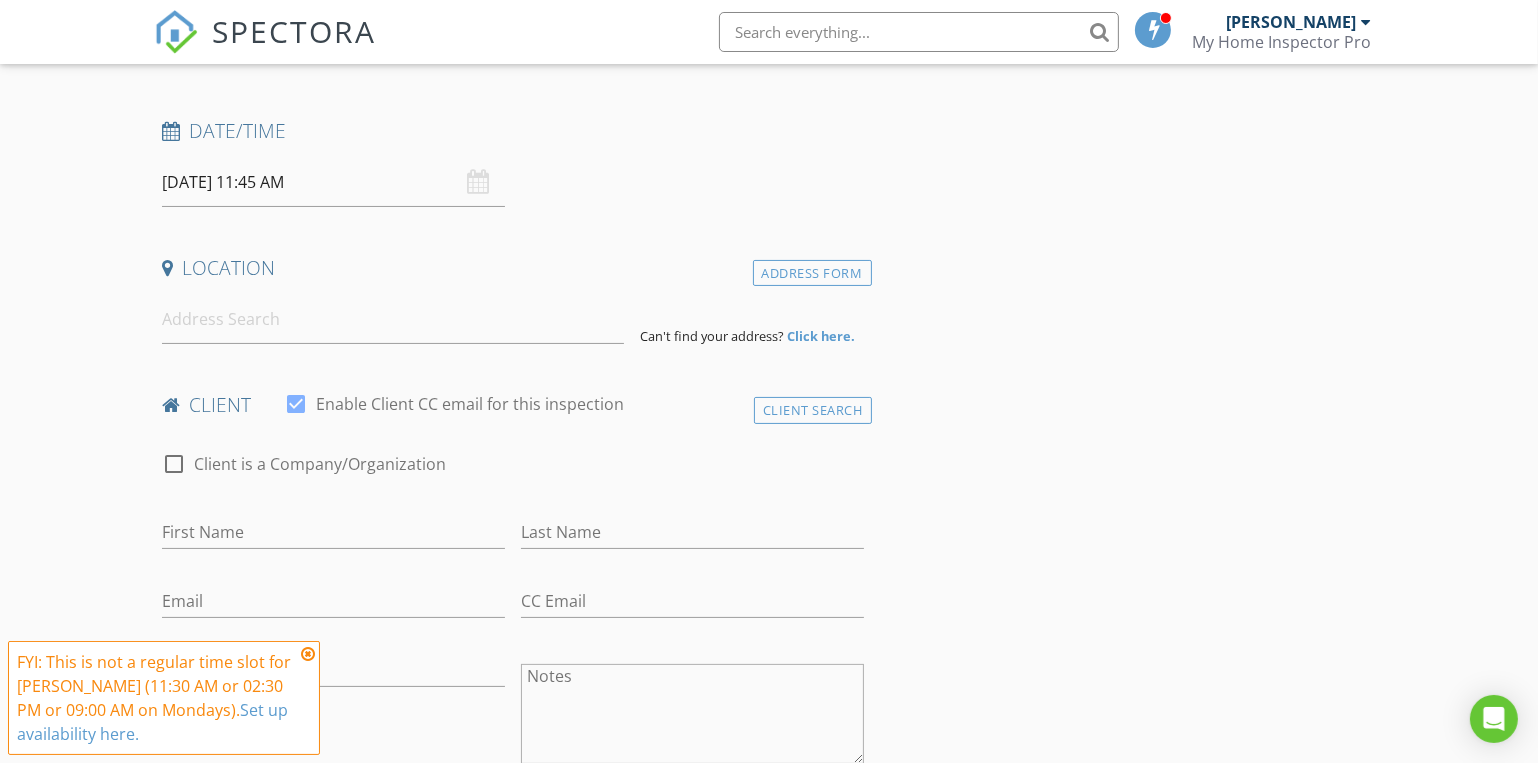scroll, scrollTop: 0, scrollLeft: 0, axis: both 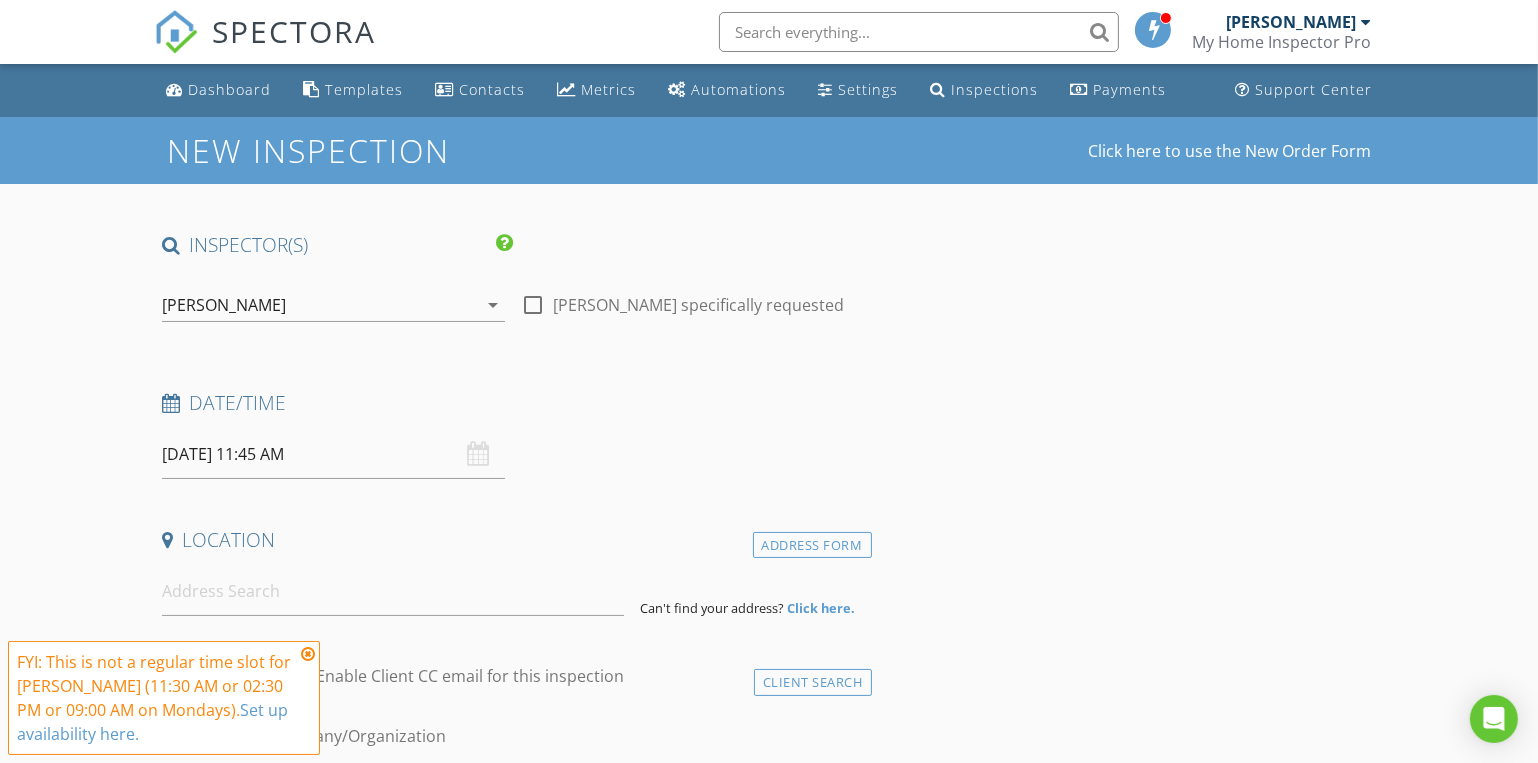 click on "[PERSON_NAME]" at bounding box center (224, 305) 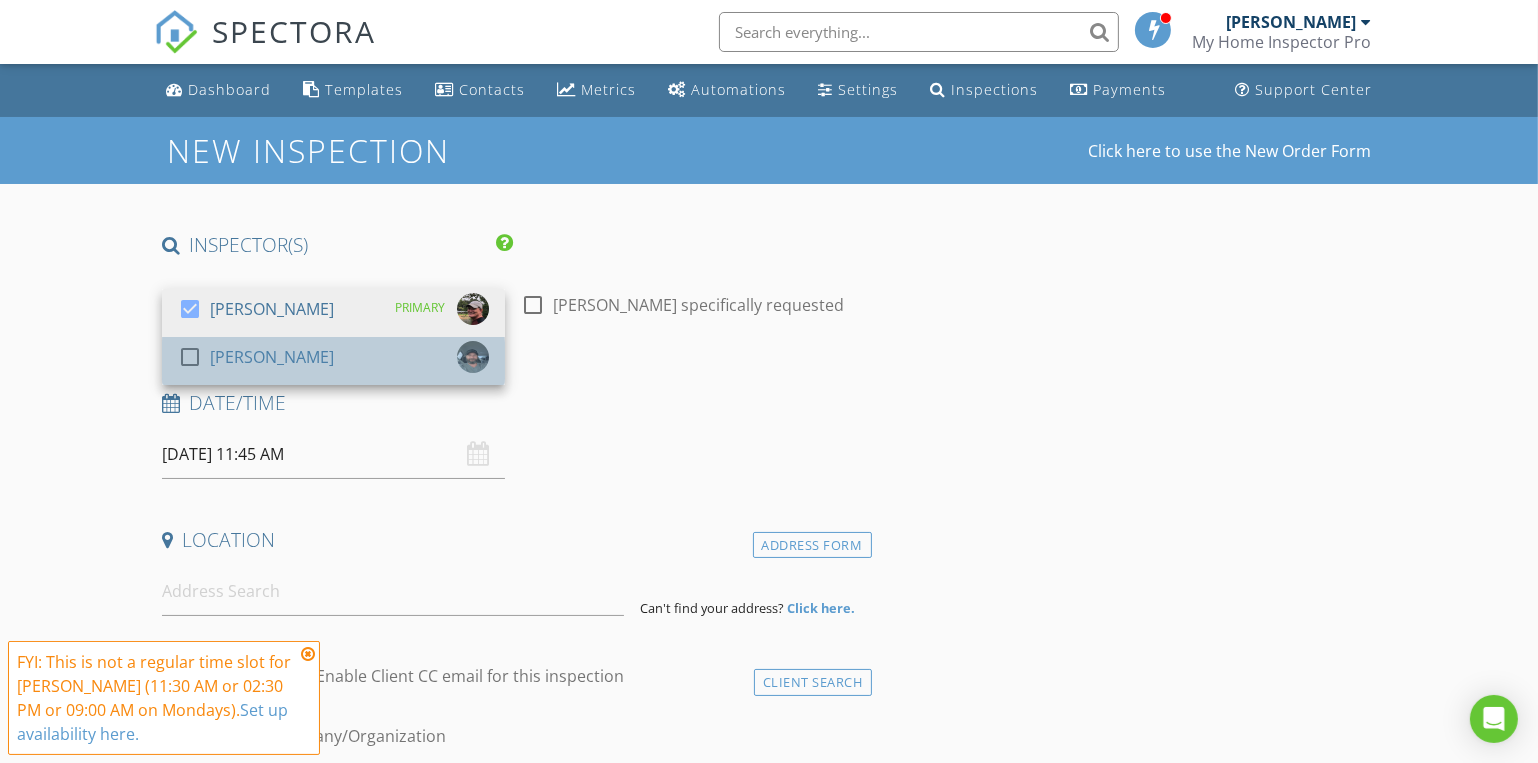 click on "[PERSON_NAME]" at bounding box center [272, 357] 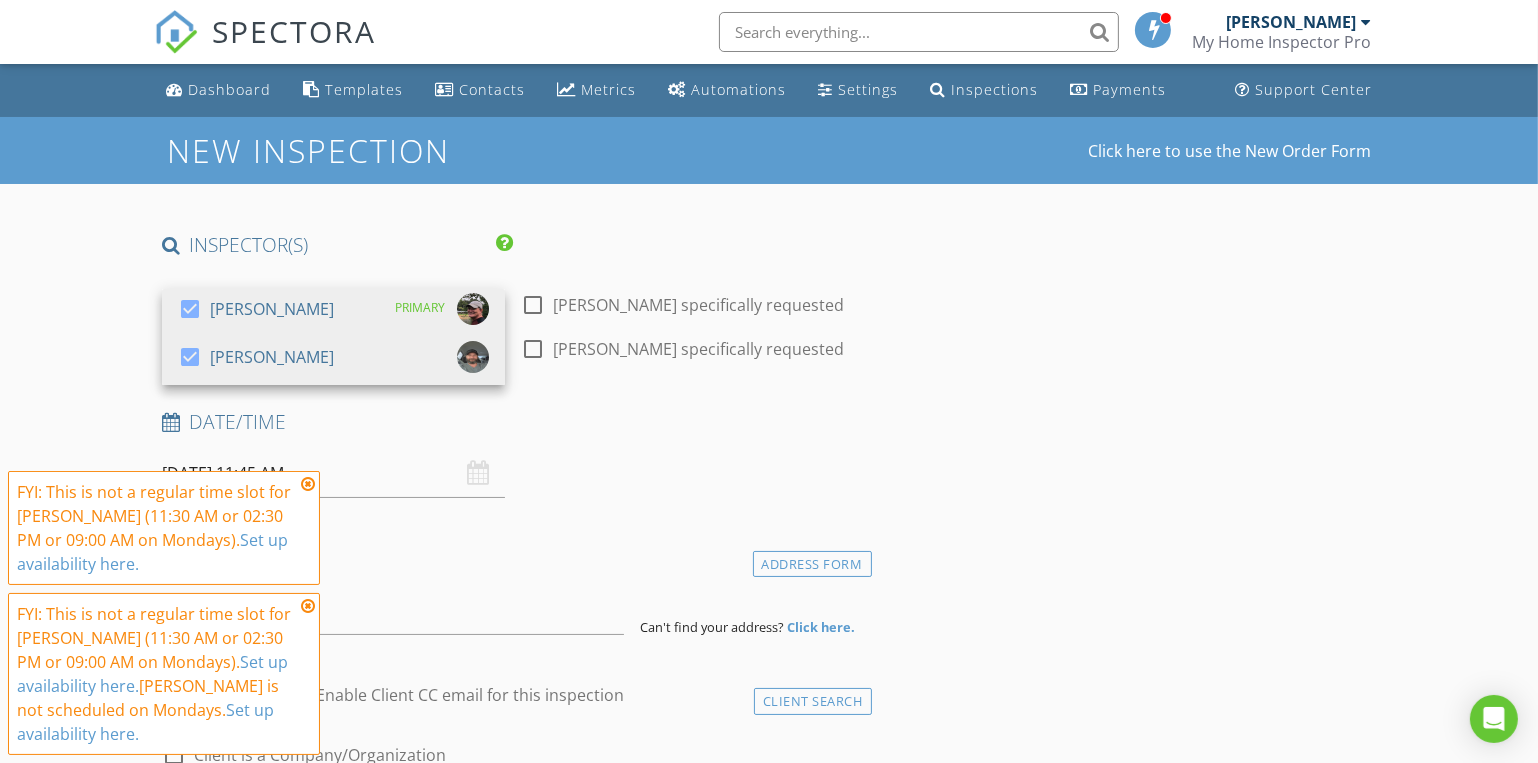 click on "New Inspection
Click here to use the New Order Form
INSPECTOR(S)
check_box   Dave Gress   PRIMARY   check_box   Josh Gress     Dave Gress,  Josh Gress arrow_drop_down   check_box_outline_blank Dave Gress specifically requested check_box_outline_blank Josh Gress specifically requested
Date/Time
07/21/2025 11:45 AM
Location
Address Form       Can't find your address?   Click here.
client
check_box Enable Client CC email for this inspection   Client Search     check_box_outline_blank Client is a Company/Organization     First Name   Last Name   Email   CC Email   Phone           Notes   Private Notes
ADD ADDITIONAL client
SERVICES
check_box_outline_blank   Residential Inspection   Visual Inspection of Readily Accessible Areas check_box_outline_blank       Water Test" at bounding box center [769, 1781] 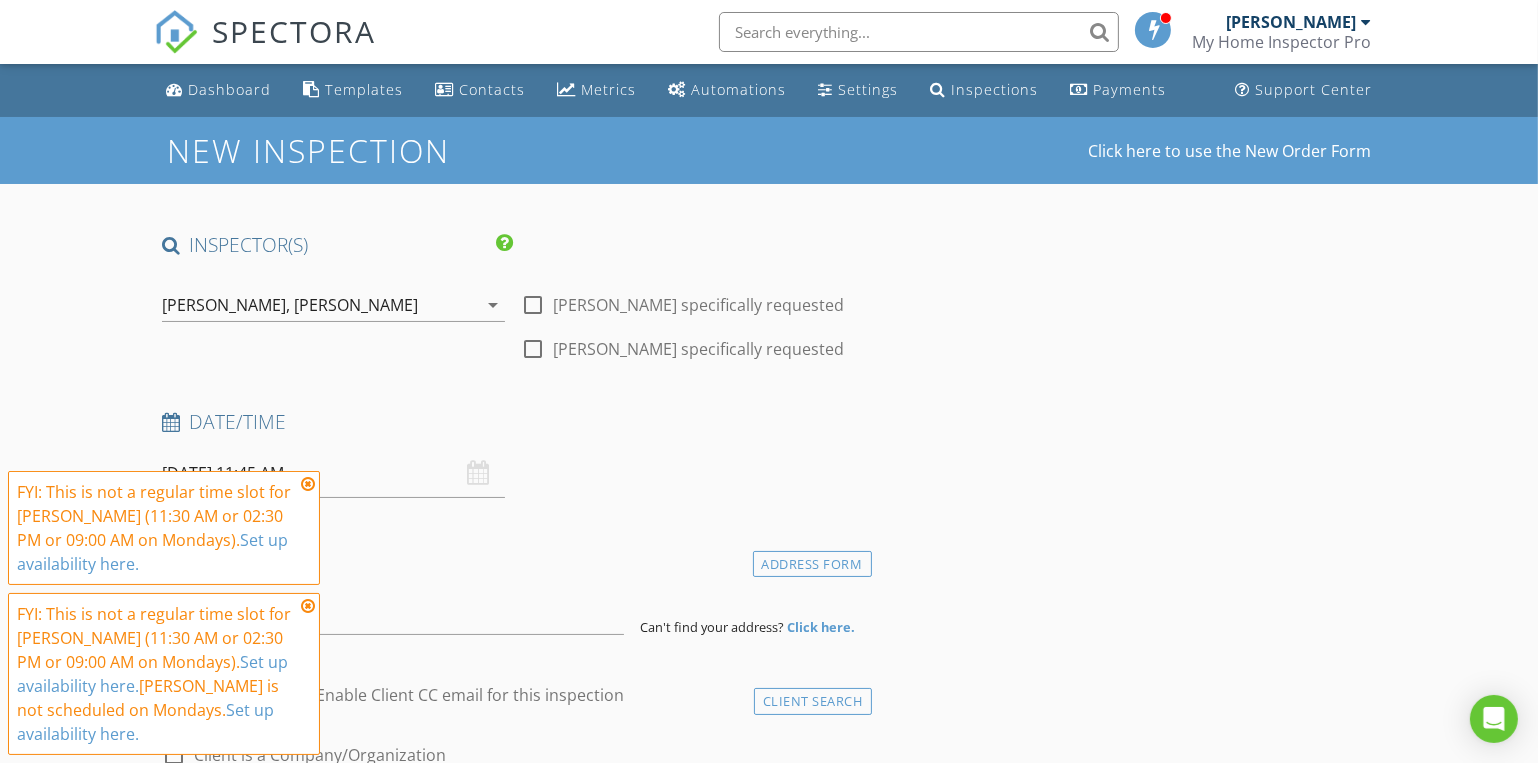 scroll, scrollTop: 272, scrollLeft: 0, axis: vertical 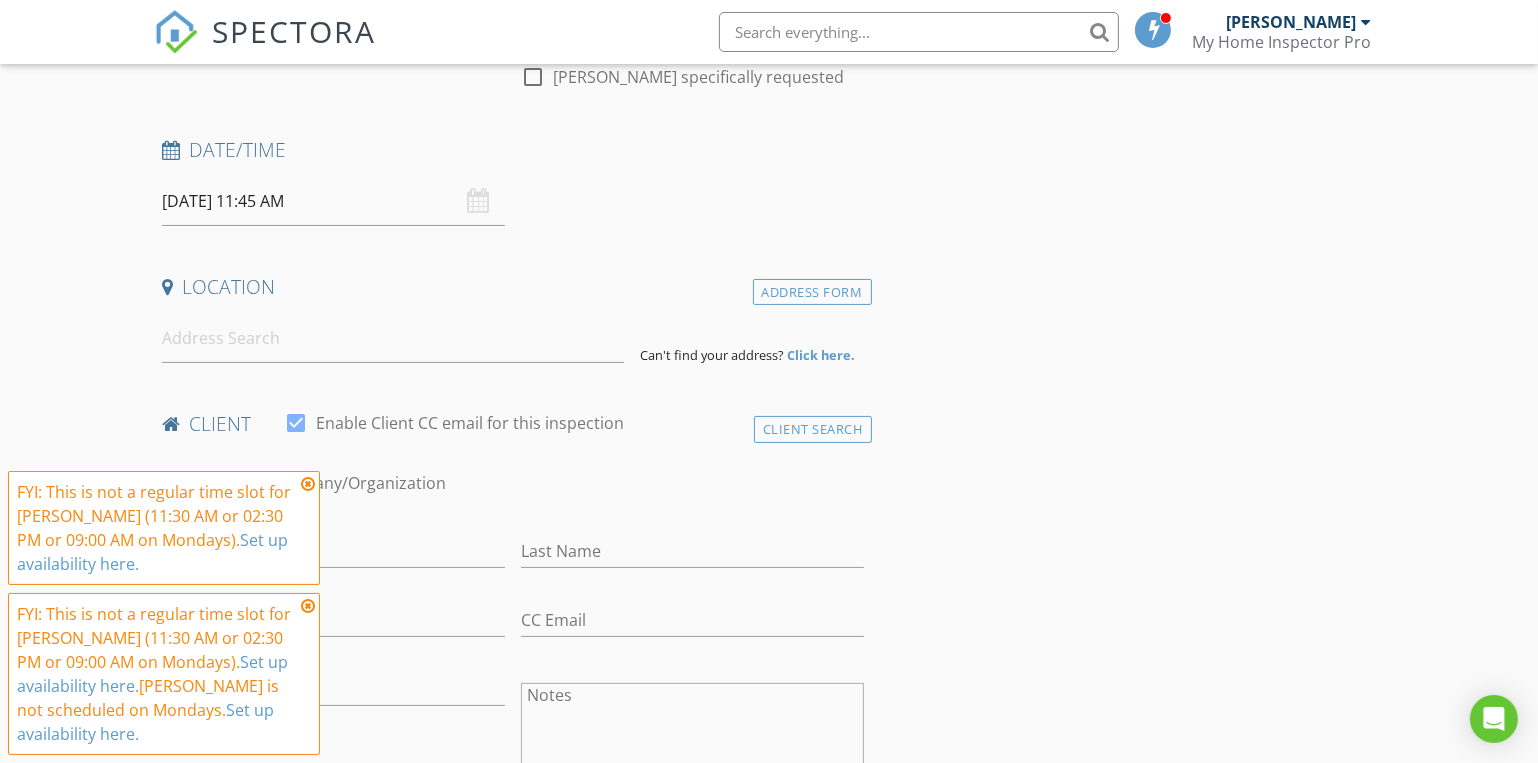 click at bounding box center (308, 484) 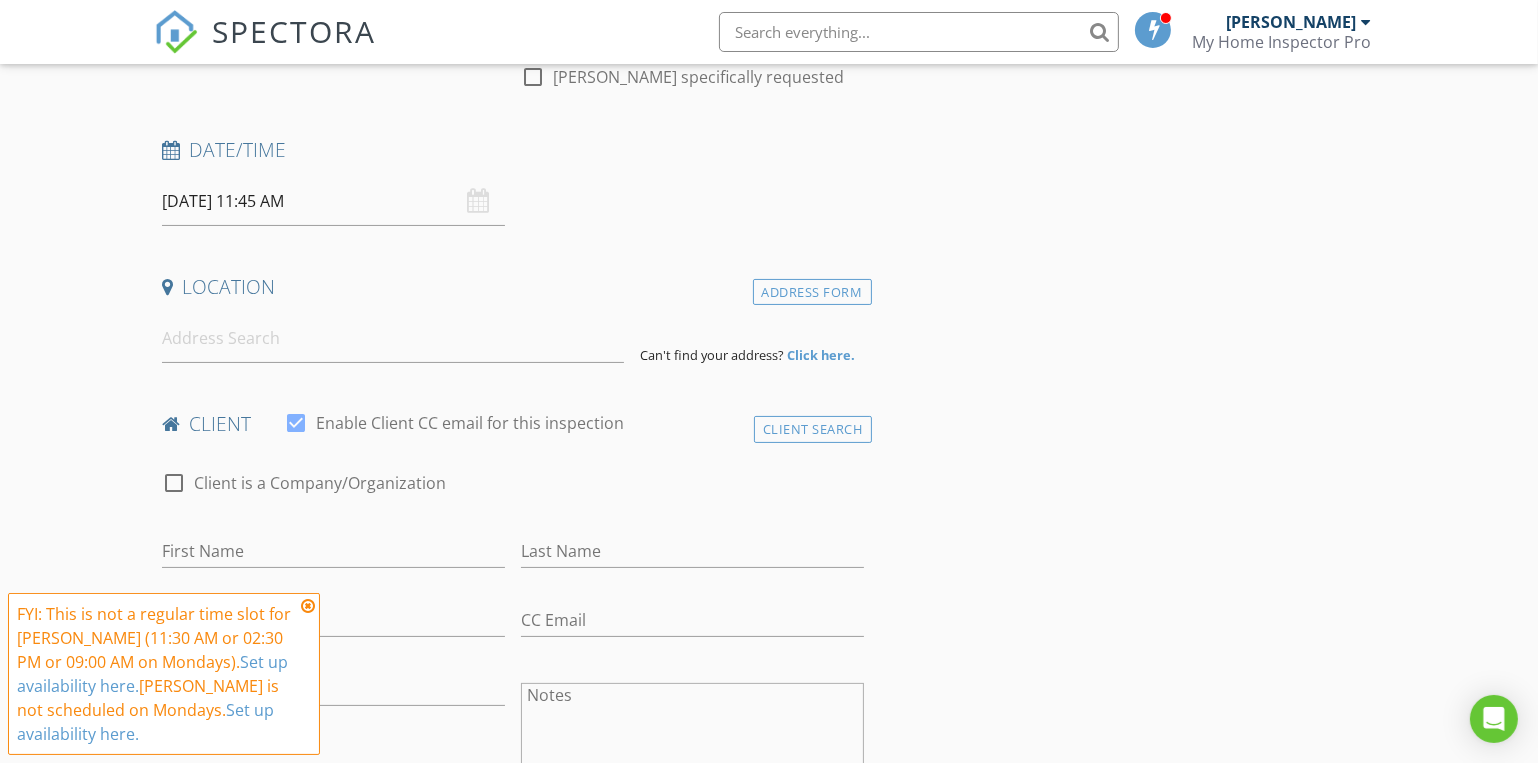 click at bounding box center [308, 606] 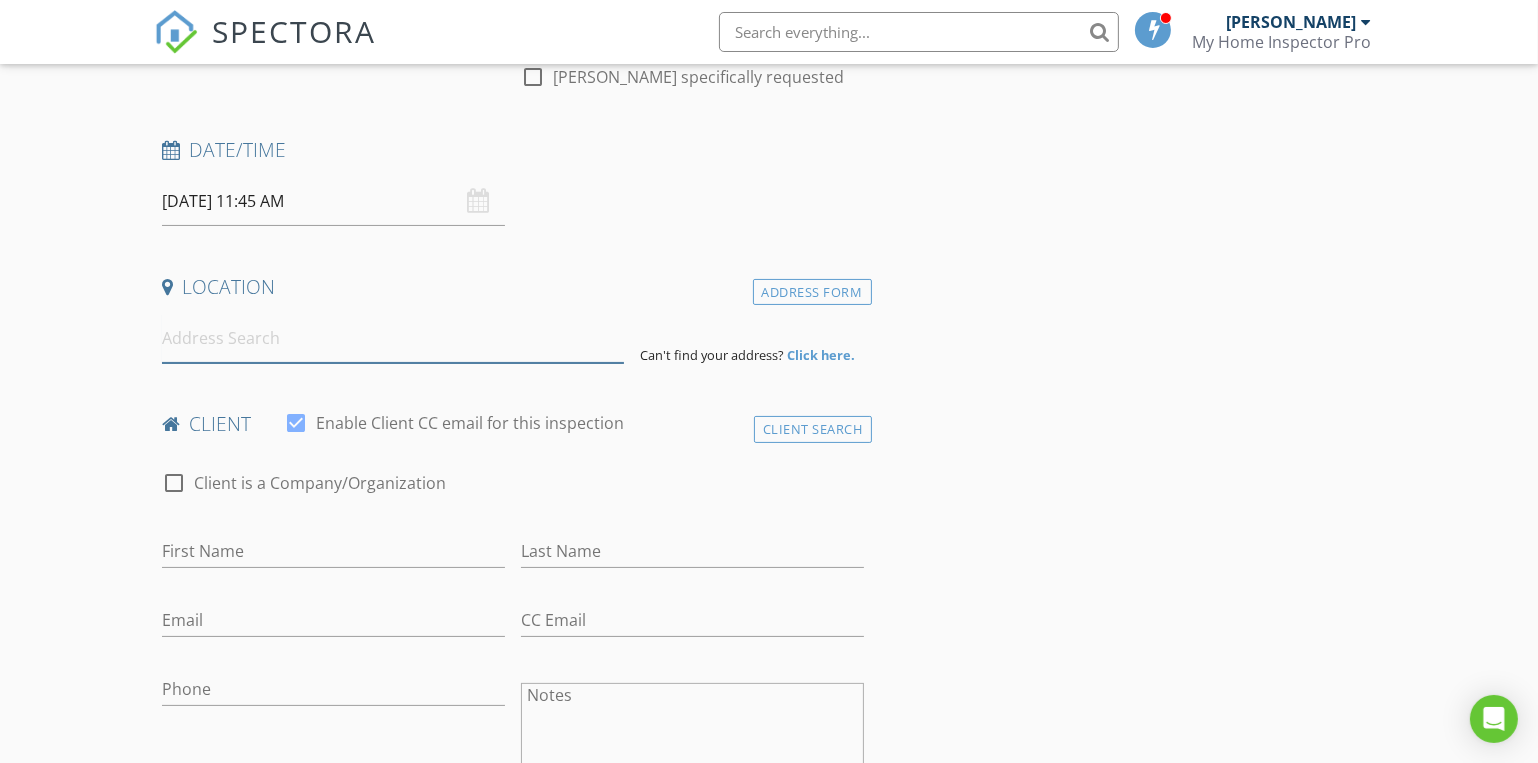 paste on "505 E. Elm St" 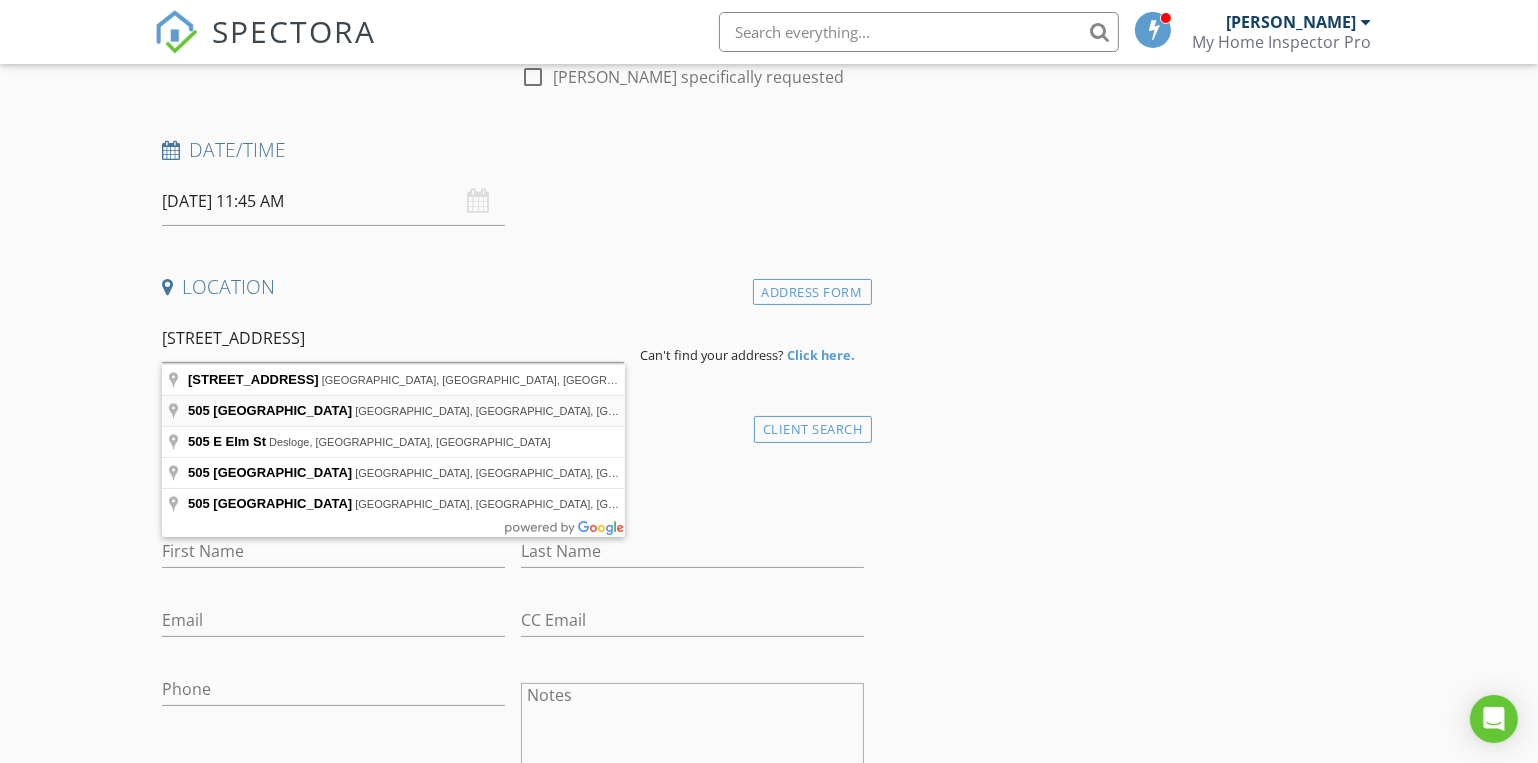 type on "505 East Elm Street, Lebanon, MO, USA" 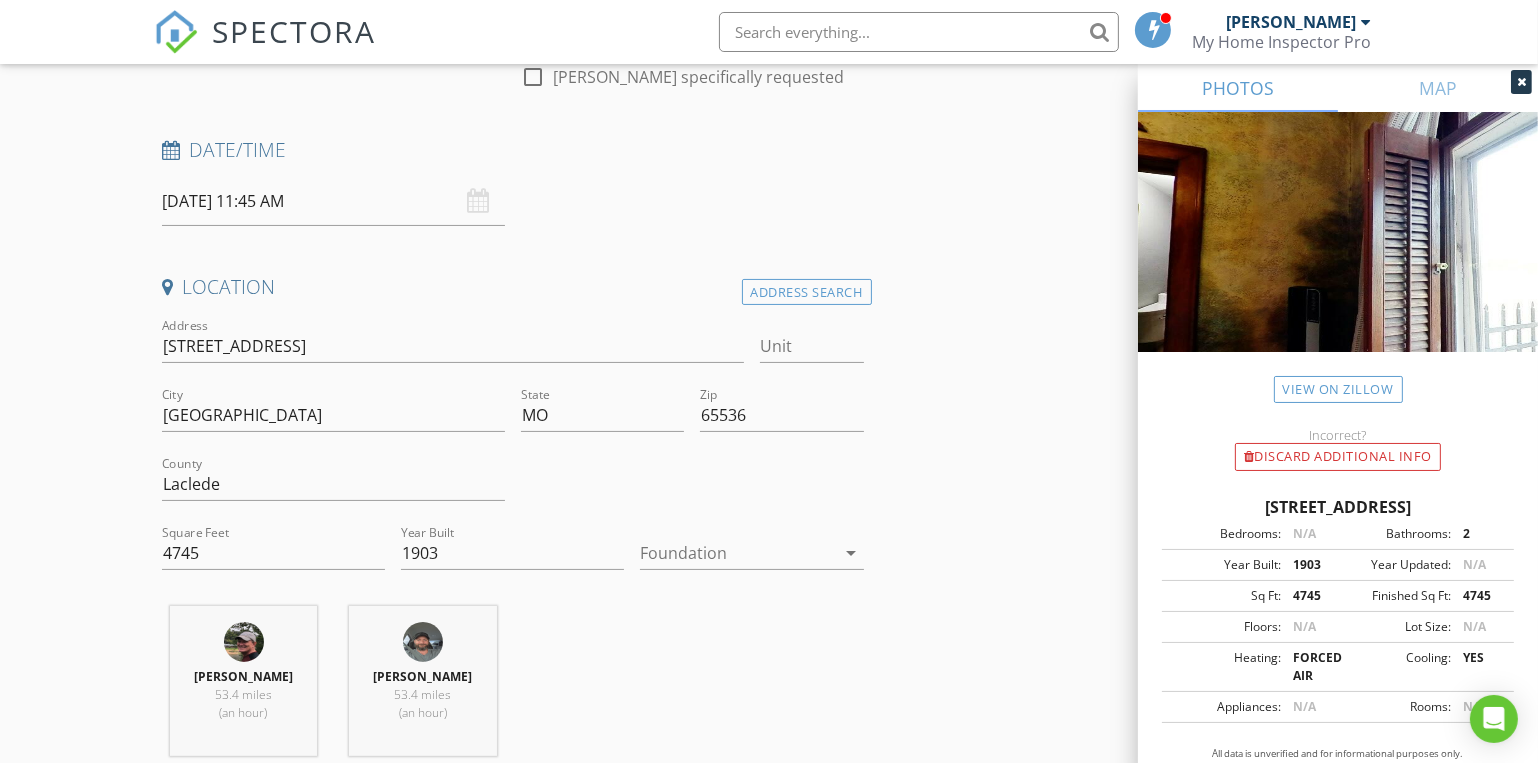 scroll, scrollTop: 545, scrollLeft: 0, axis: vertical 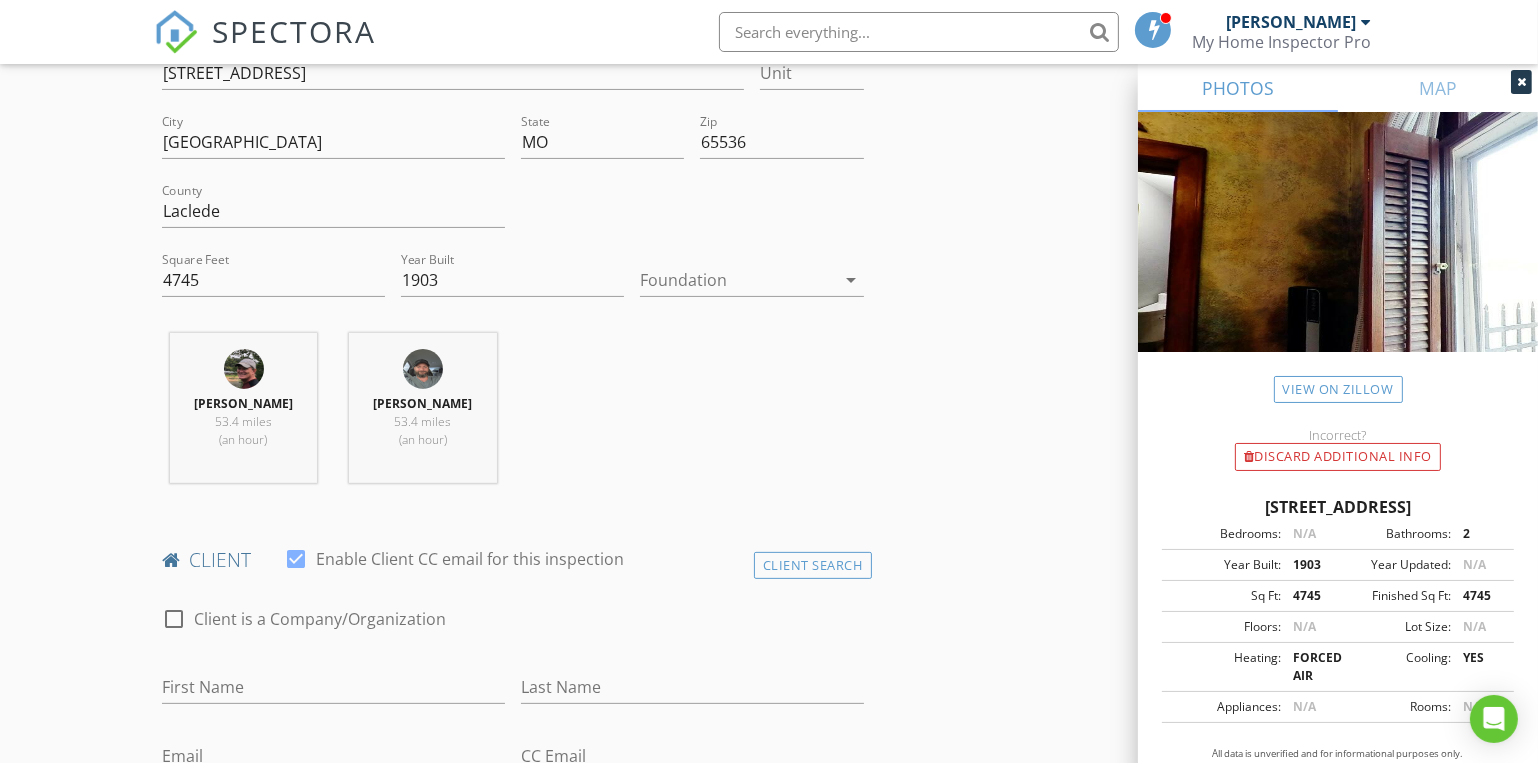 drag, startPoint x: 1190, startPoint y: 504, endPoint x: 1487, endPoint y: 499, distance: 297.04208 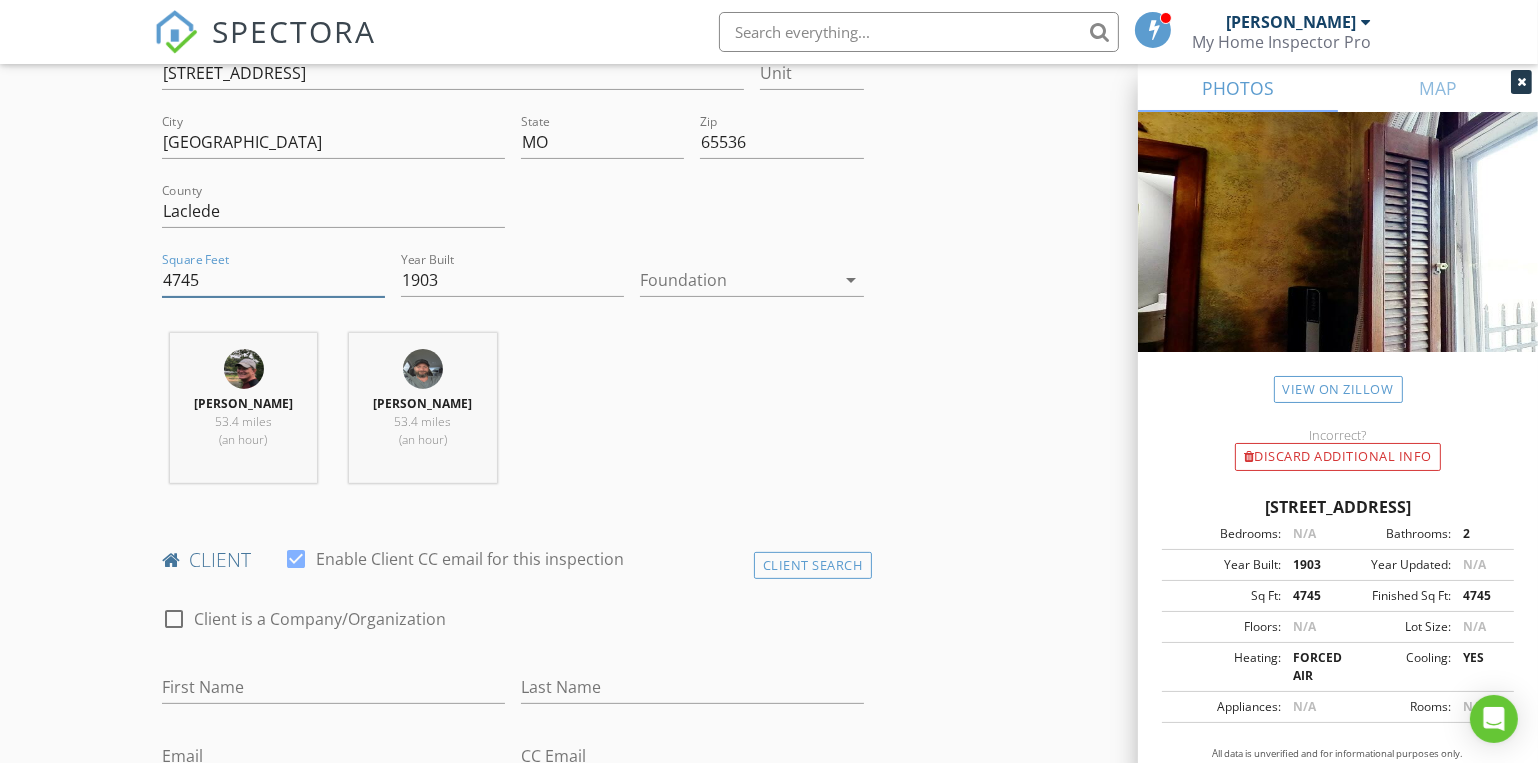 drag, startPoint x: 207, startPoint y: 269, endPoint x: 80, endPoint y: 260, distance: 127.3185 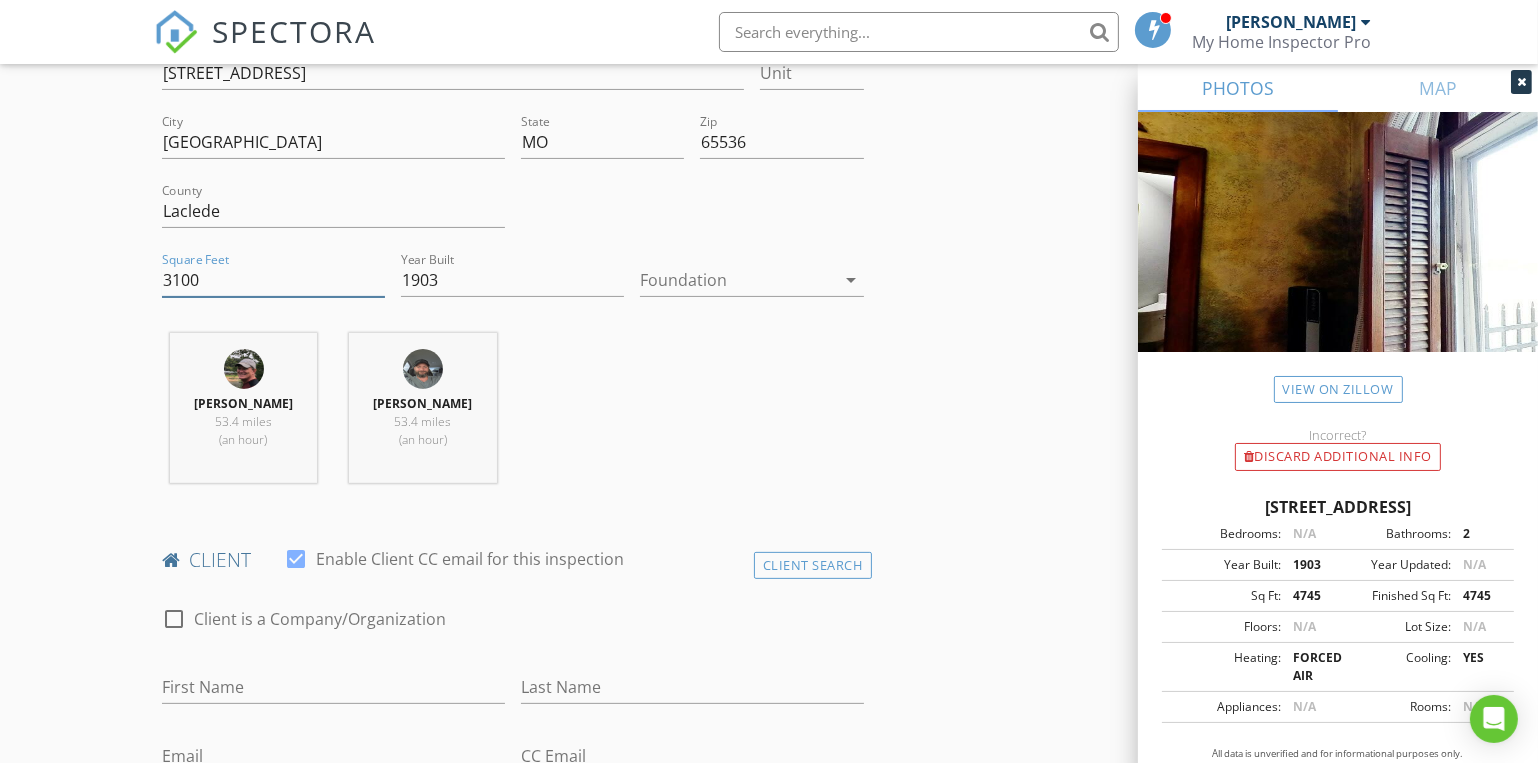 type on "3100" 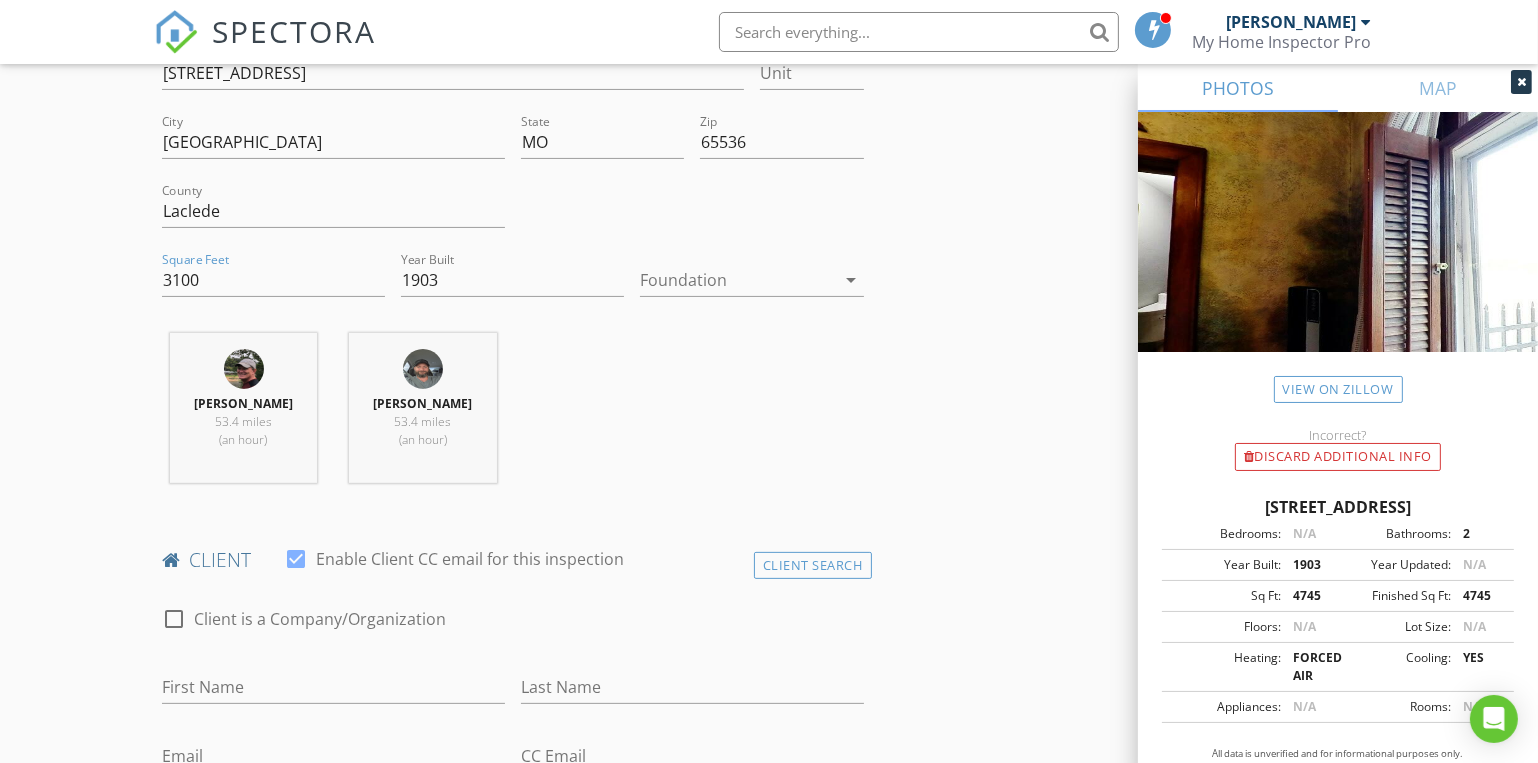 click at bounding box center [737, 280] 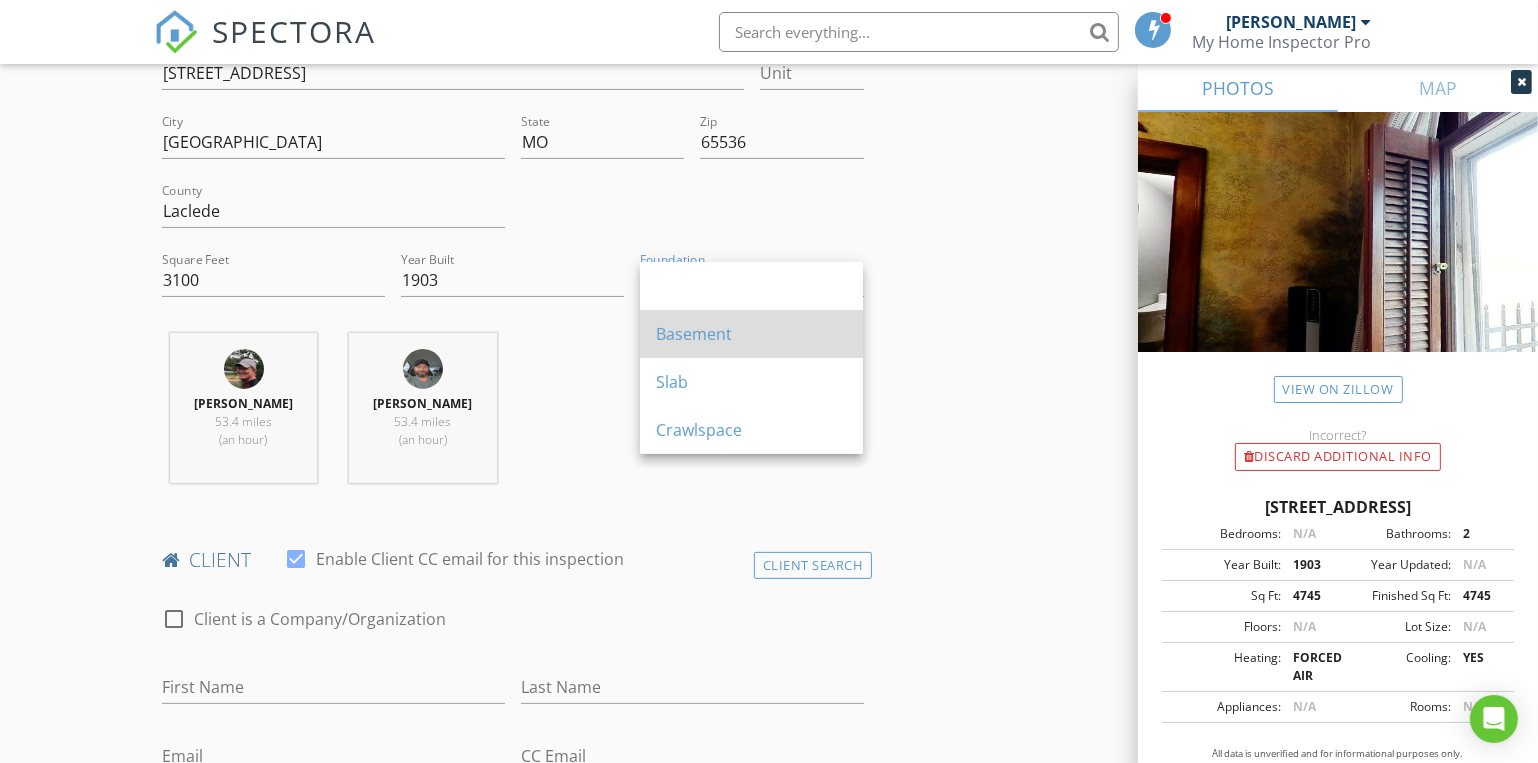 click on "Basement" at bounding box center [751, 334] 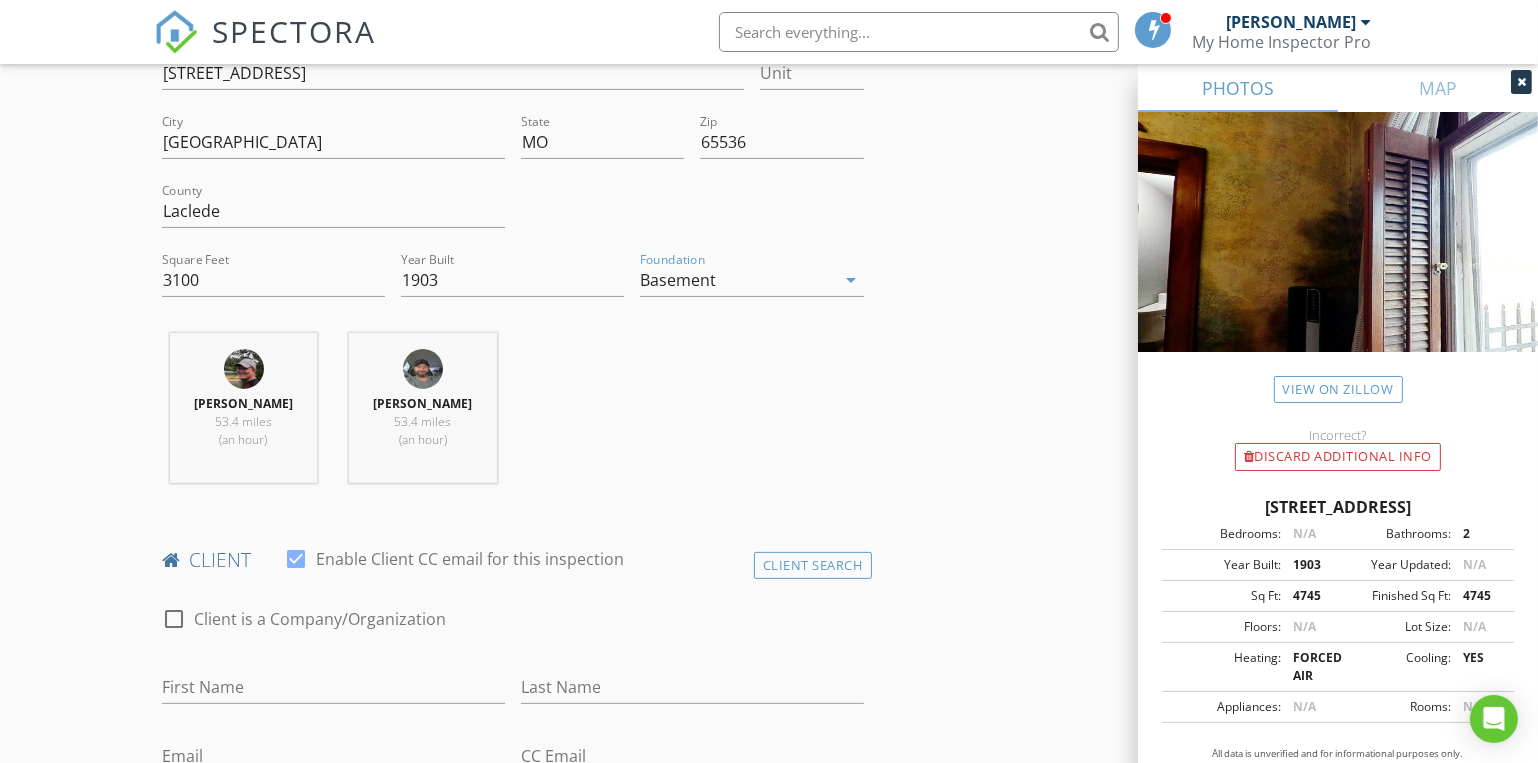 click on "New Inspection
Click here to use the New Order Form
INSPECTOR(S)
check_box   Dave Gress   PRIMARY   check_box   Josh Gress     Dave Gress,  Josh Gress arrow_drop_down   check_box_outline_blank Dave Gress specifically requested check_box_outline_blank Josh Gress specifically requested
Date/Time
07/21/2025 11:45 AM
Location
Address Search       Address 505 E Elm St   Unit   City Lebanon   State MO   Zip 65536   County Laclede     Square Feet 3100   Year Built 1903   Foundation Basement arrow_drop_down     Dave Gress     53.4 miles     (an hour)         Josh Gress     53.4 miles     (an hour)
client
check_box Enable Client CC email for this inspection   Client Search     check_box_outline_blank Client is a Company/Organization     First Name   Last Name   Email   CC Email   Phone           Notes   Private Notes          check_box_outline_blank" at bounding box center [769, 1440] 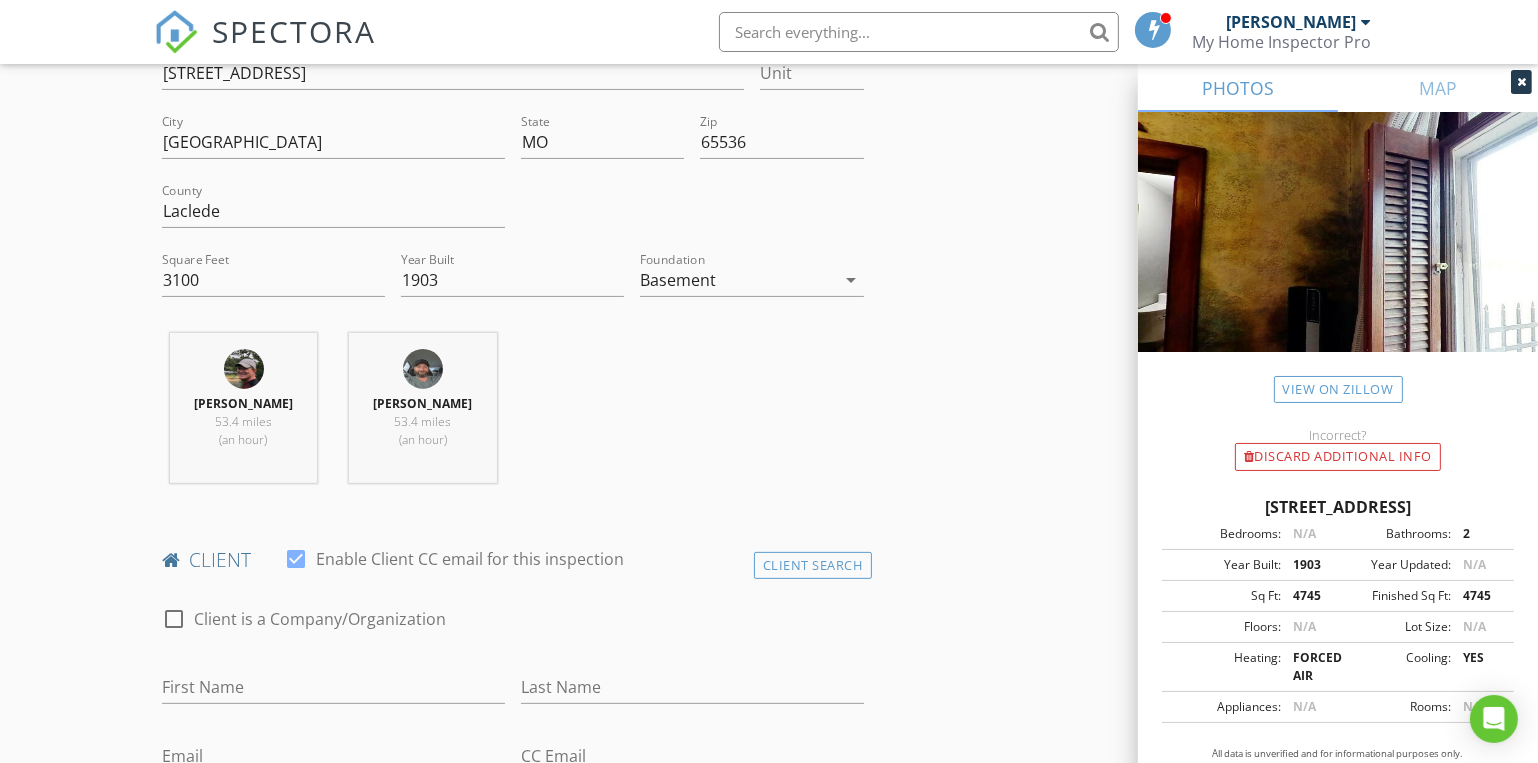 scroll, scrollTop: 818, scrollLeft: 0, axis: vertical 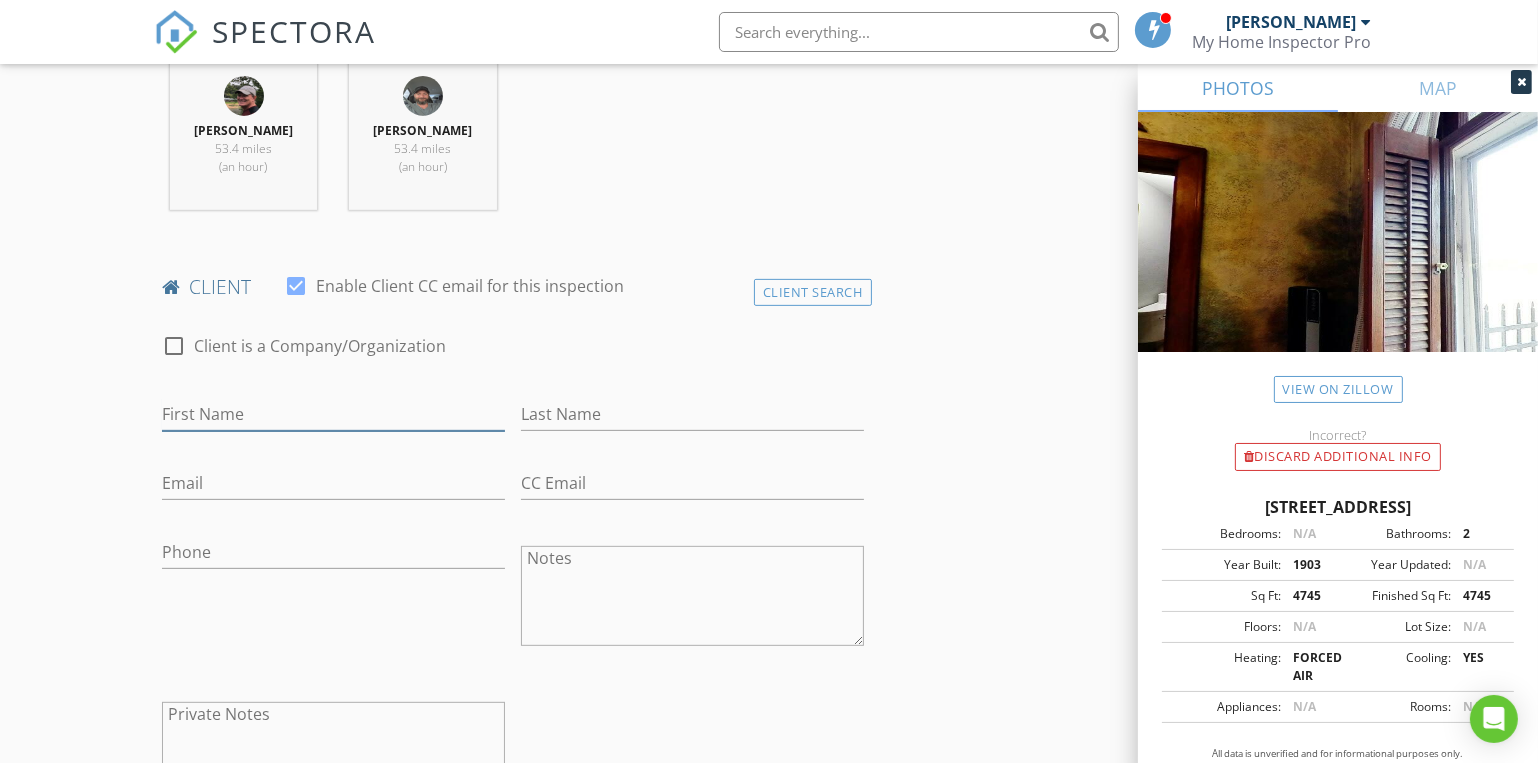 click on "First Name" at bounding box center (333, 414) 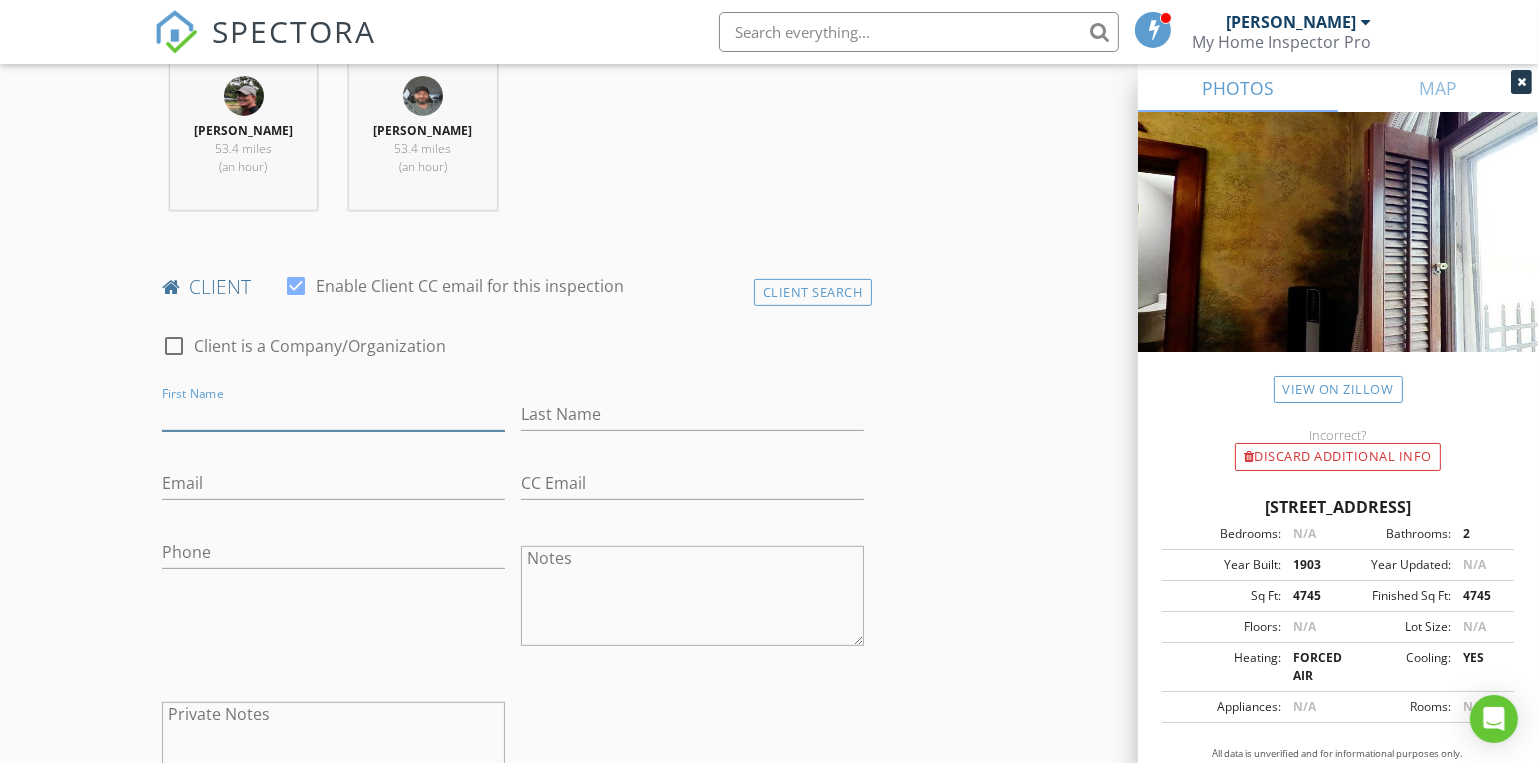 paste on "Lisa Hamilton and Autumn Hamilton" 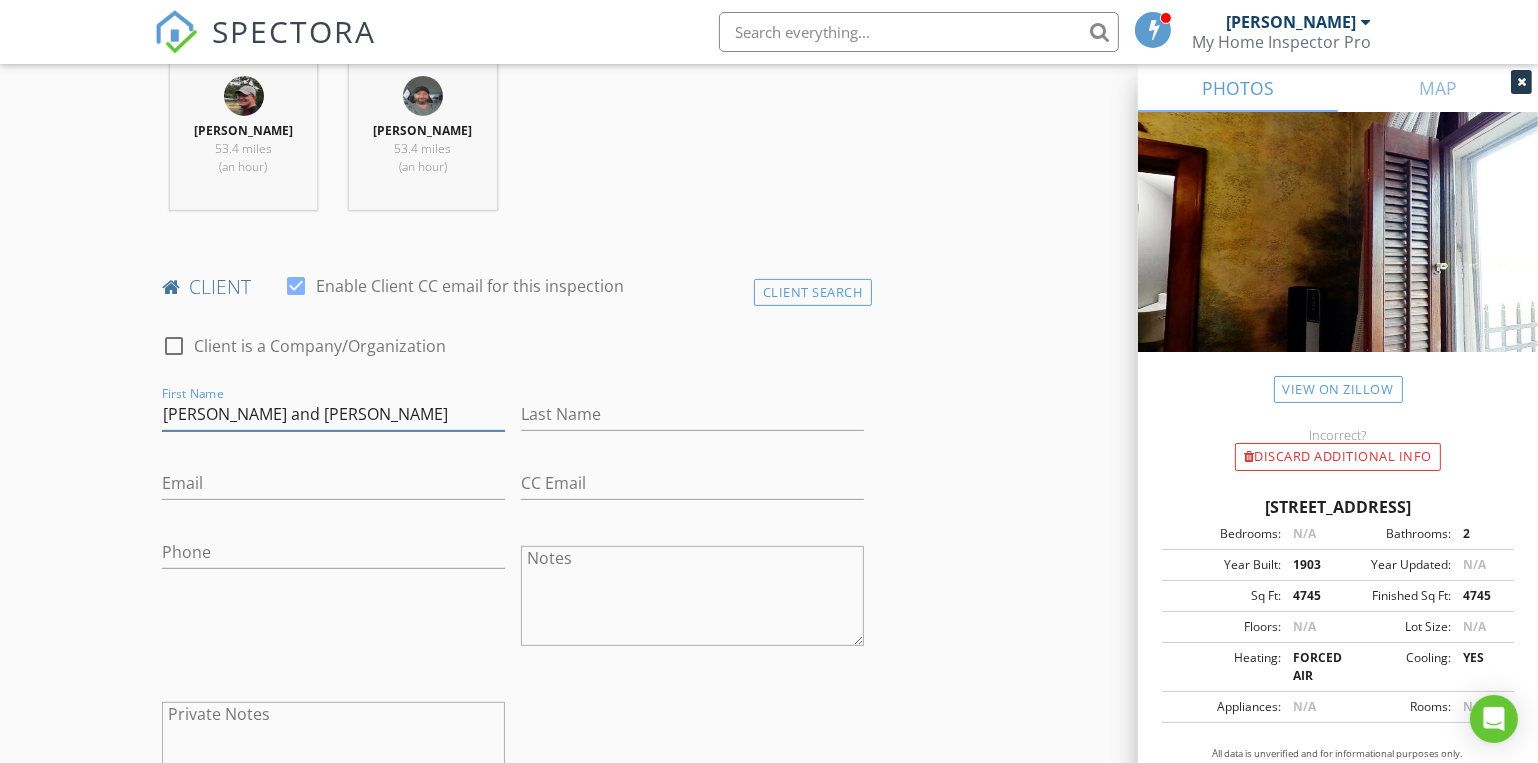 drag, startPoint x: 196, startPoint y: 416, endPoint x: 269, endPoint y: 419, distance: 73.061615 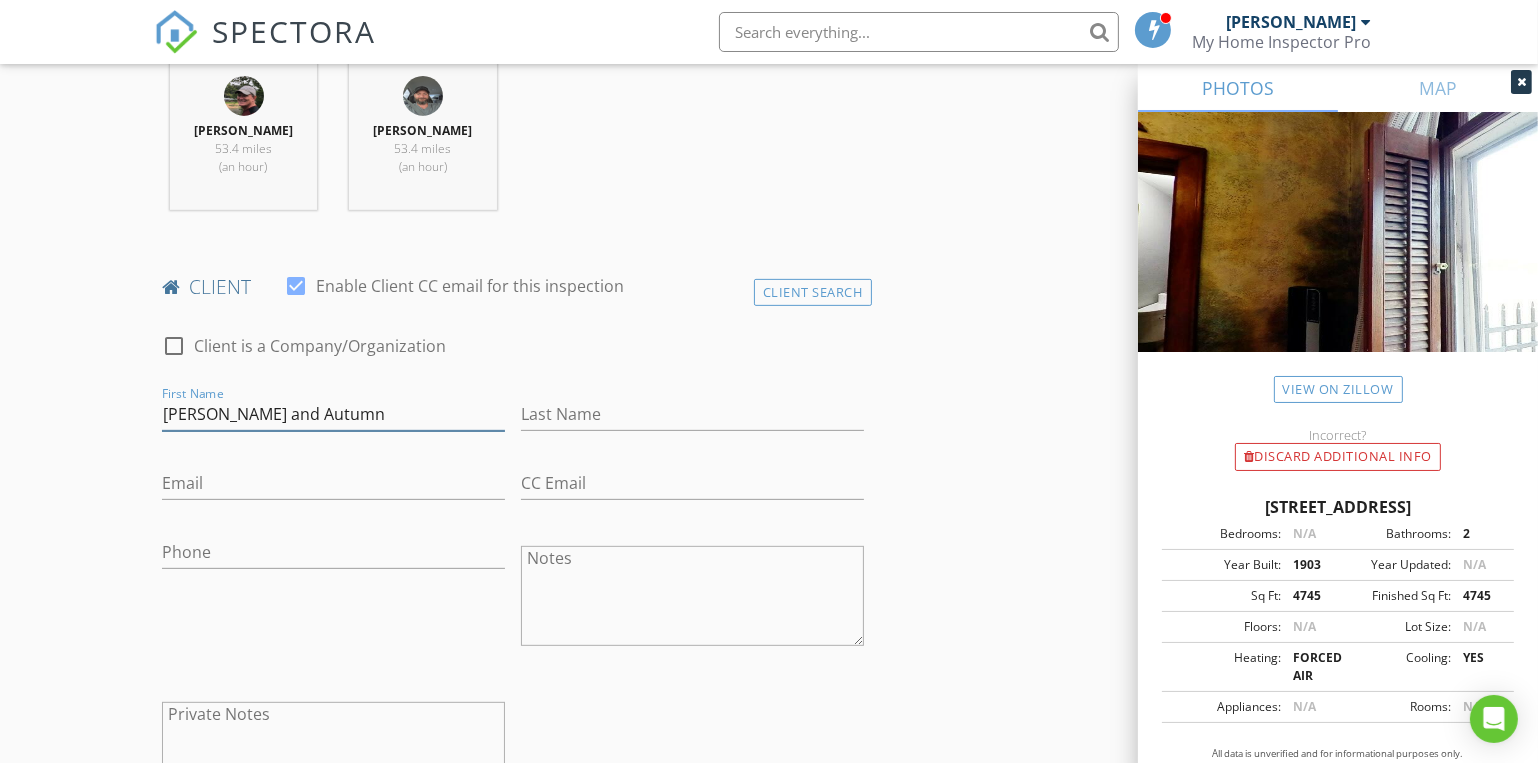 type on "[PERSON_NAME] and Autumn" 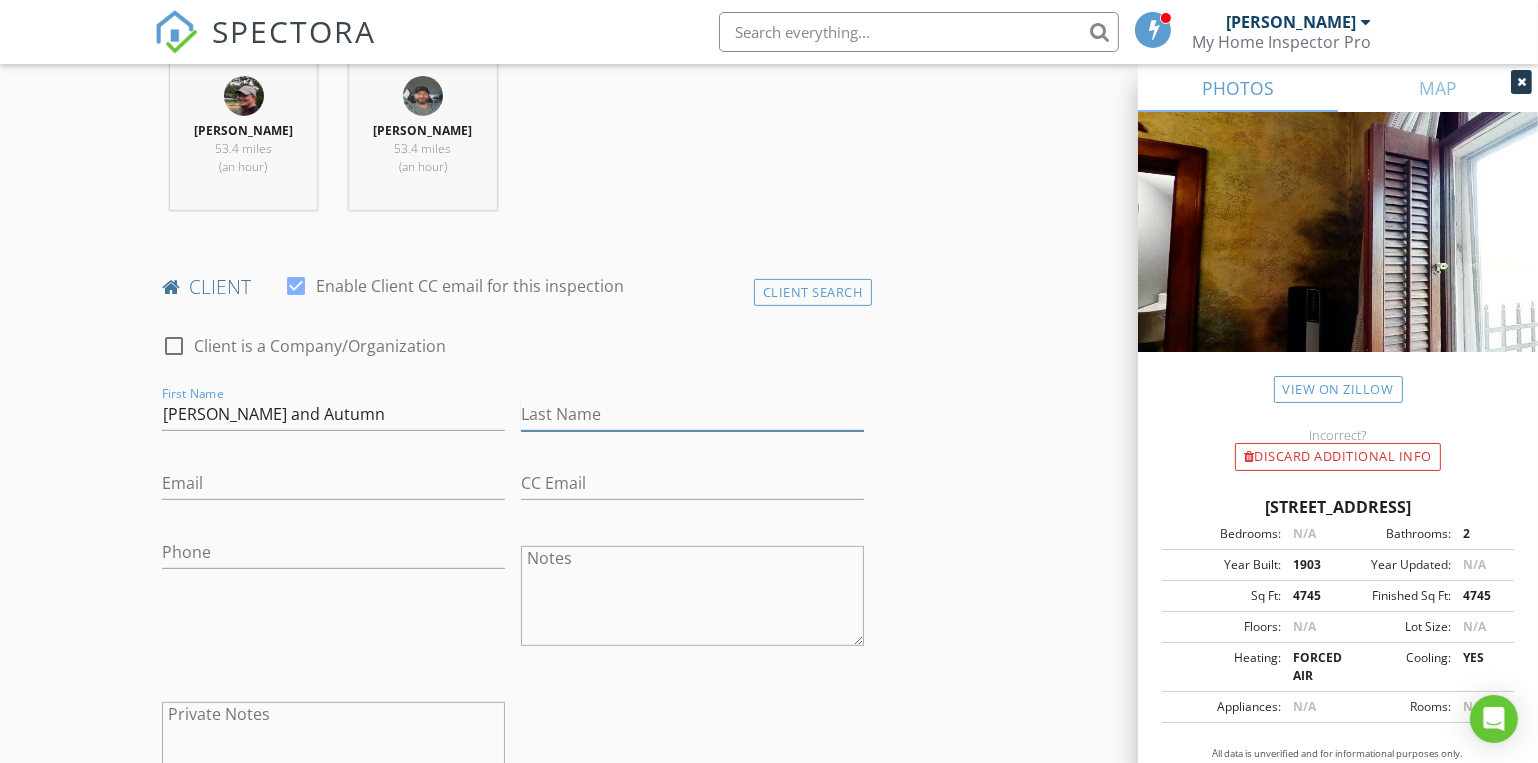 click on "Last Name" at bounding box center (692, 414) 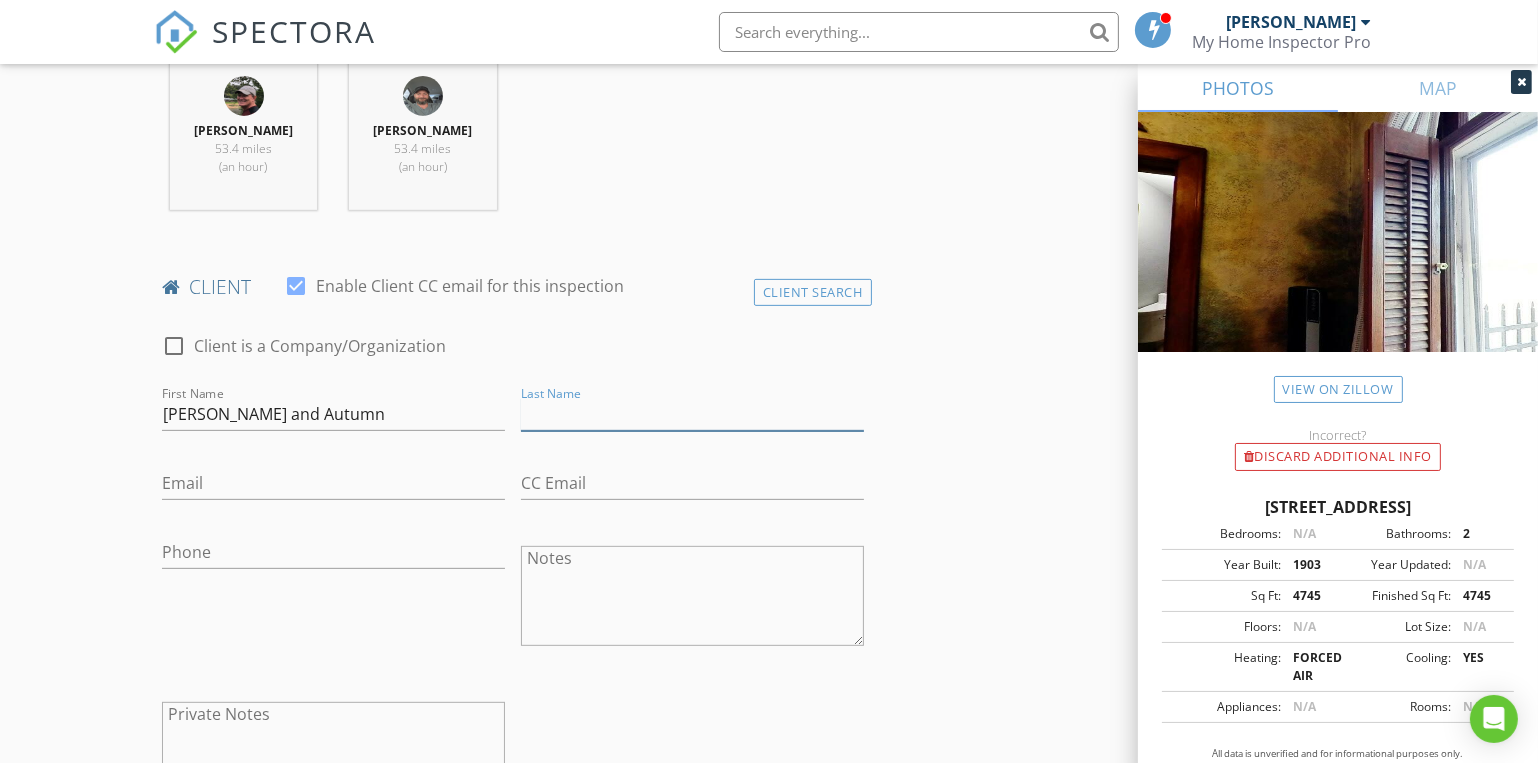 paste on "[PERSON_NAME]" 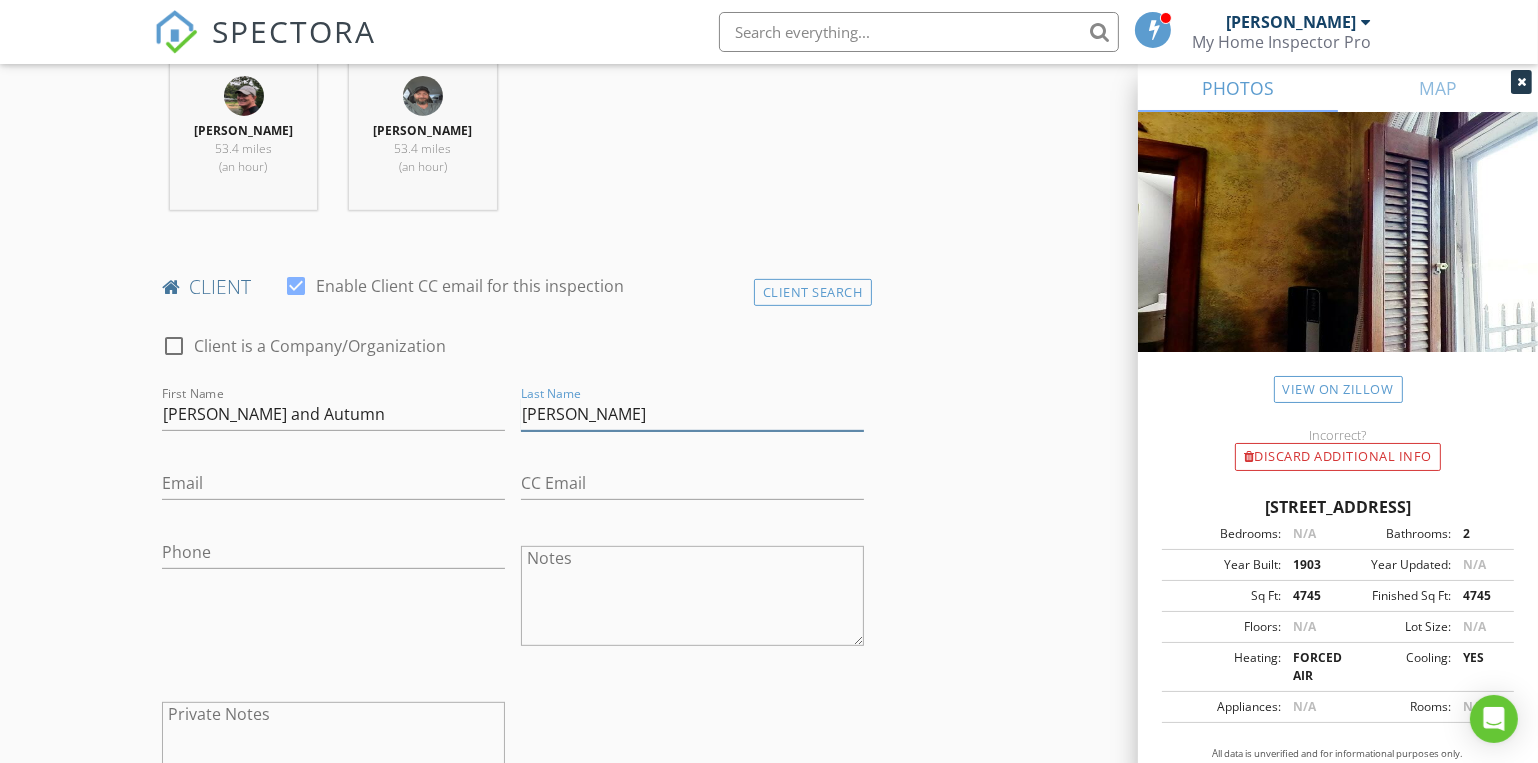 type on "[PERSON_NAME]" 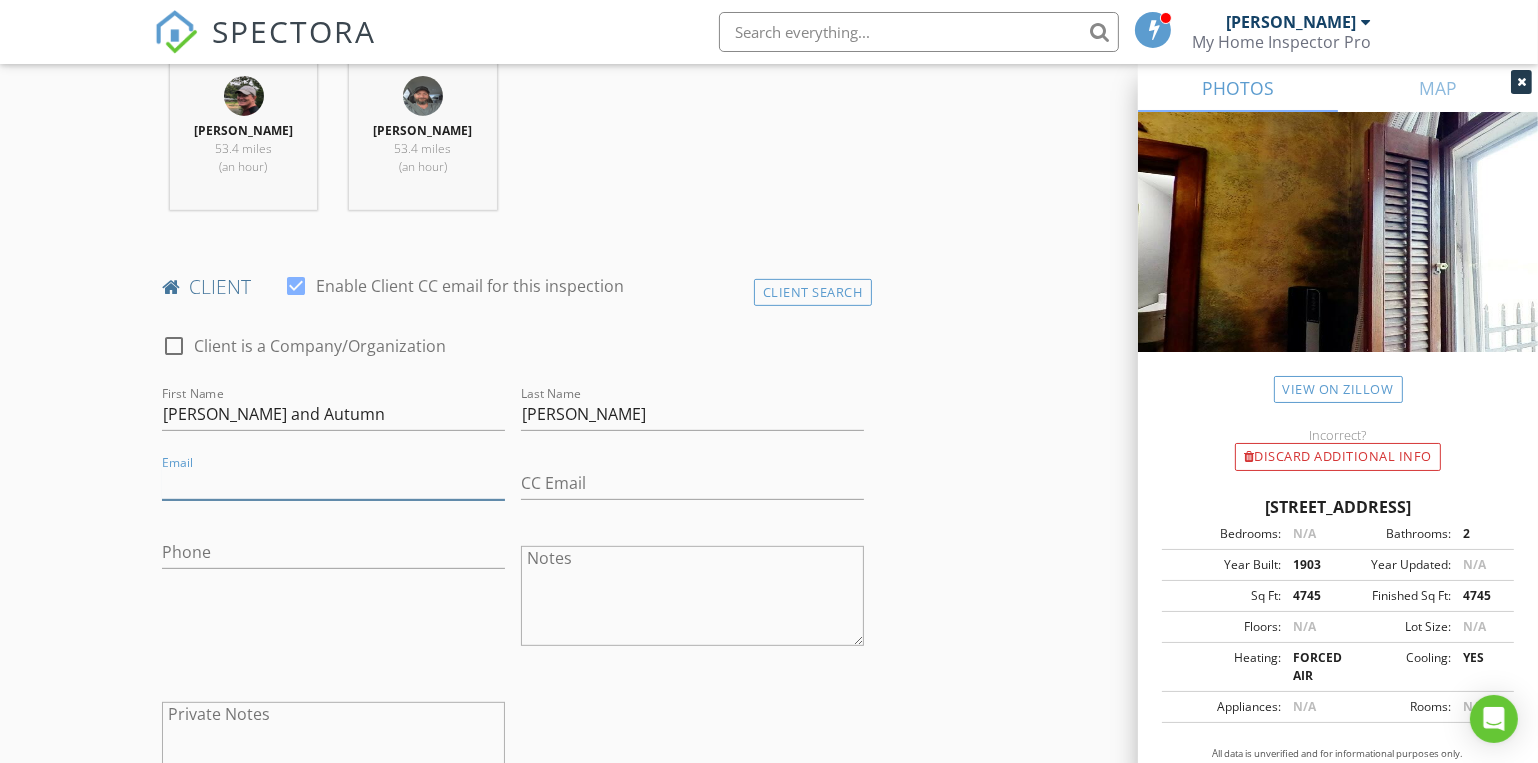 click on "Email" at bounding box center [333, 483] 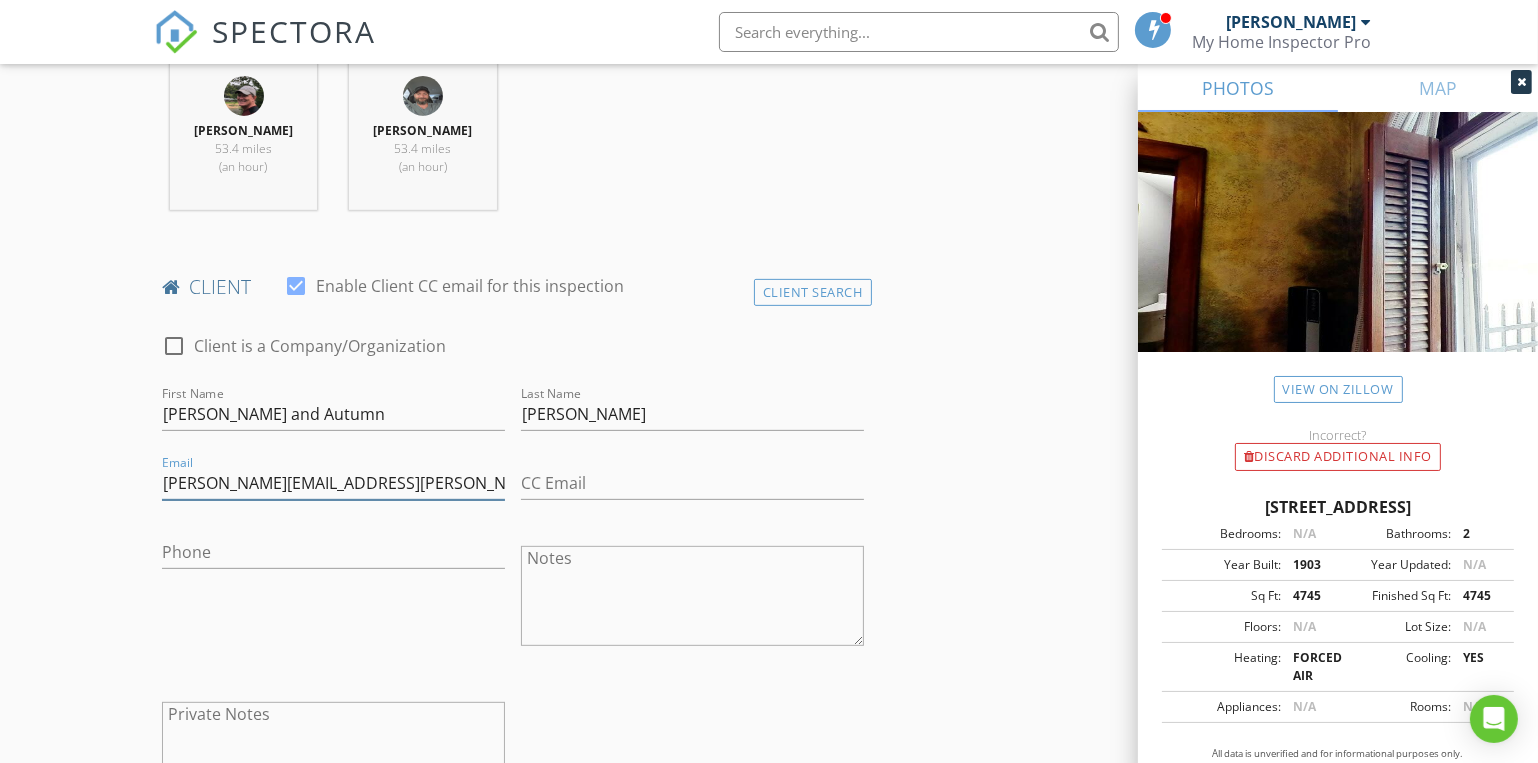 type on "Lisa.hamilton@lpl.com" 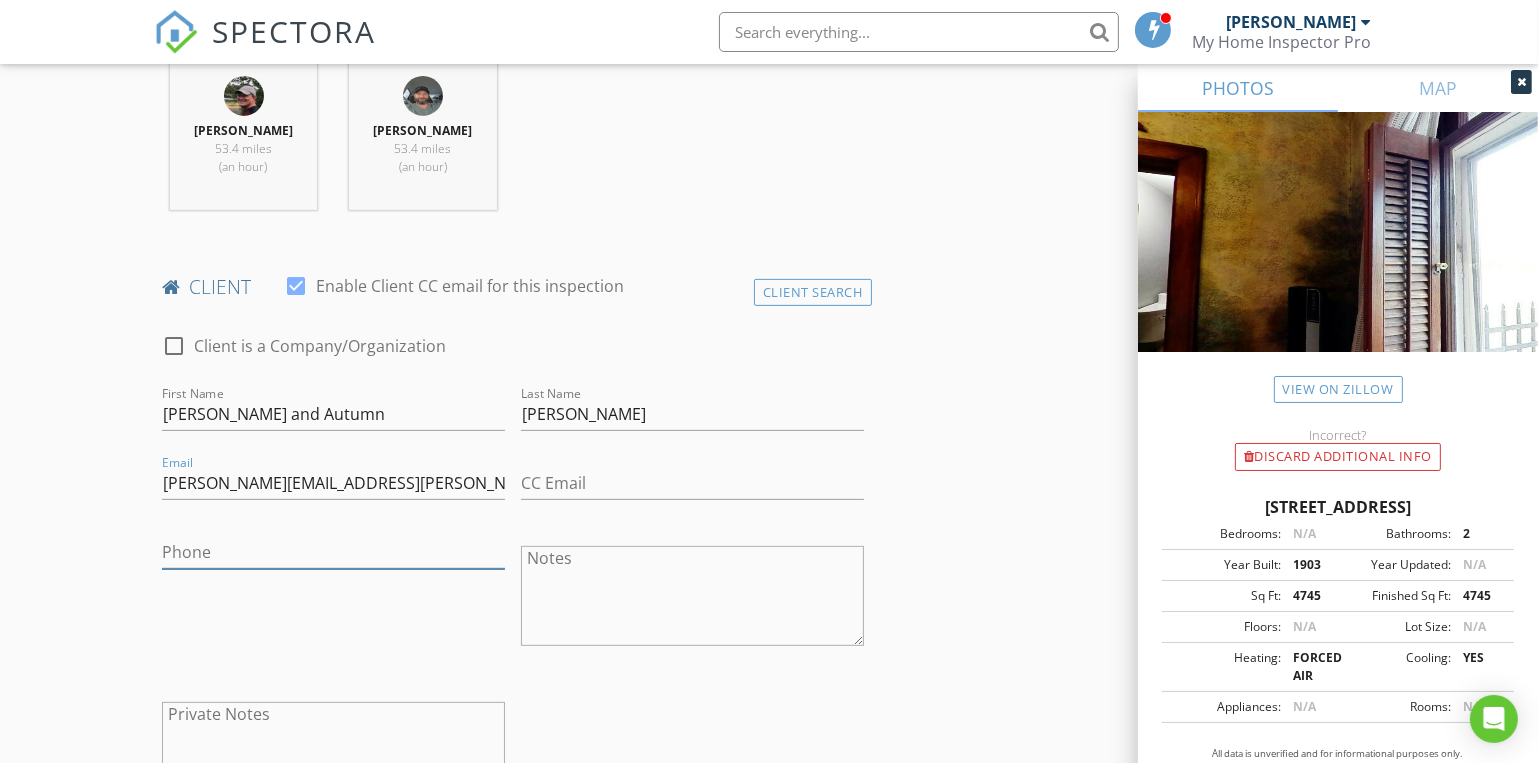 click on "Phone" at bounding box center [333, 552] 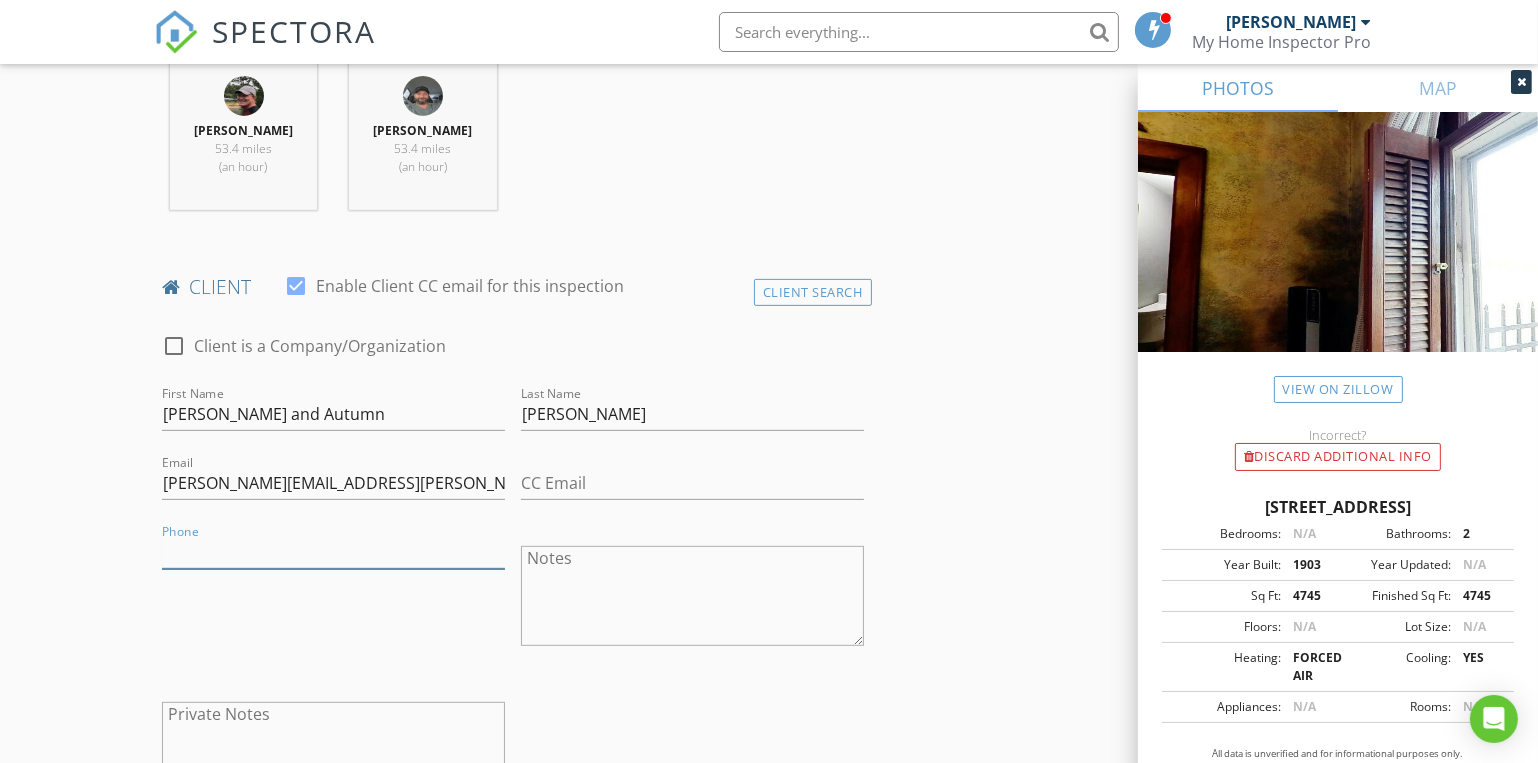paste on "[PHONE_NUMBER]" 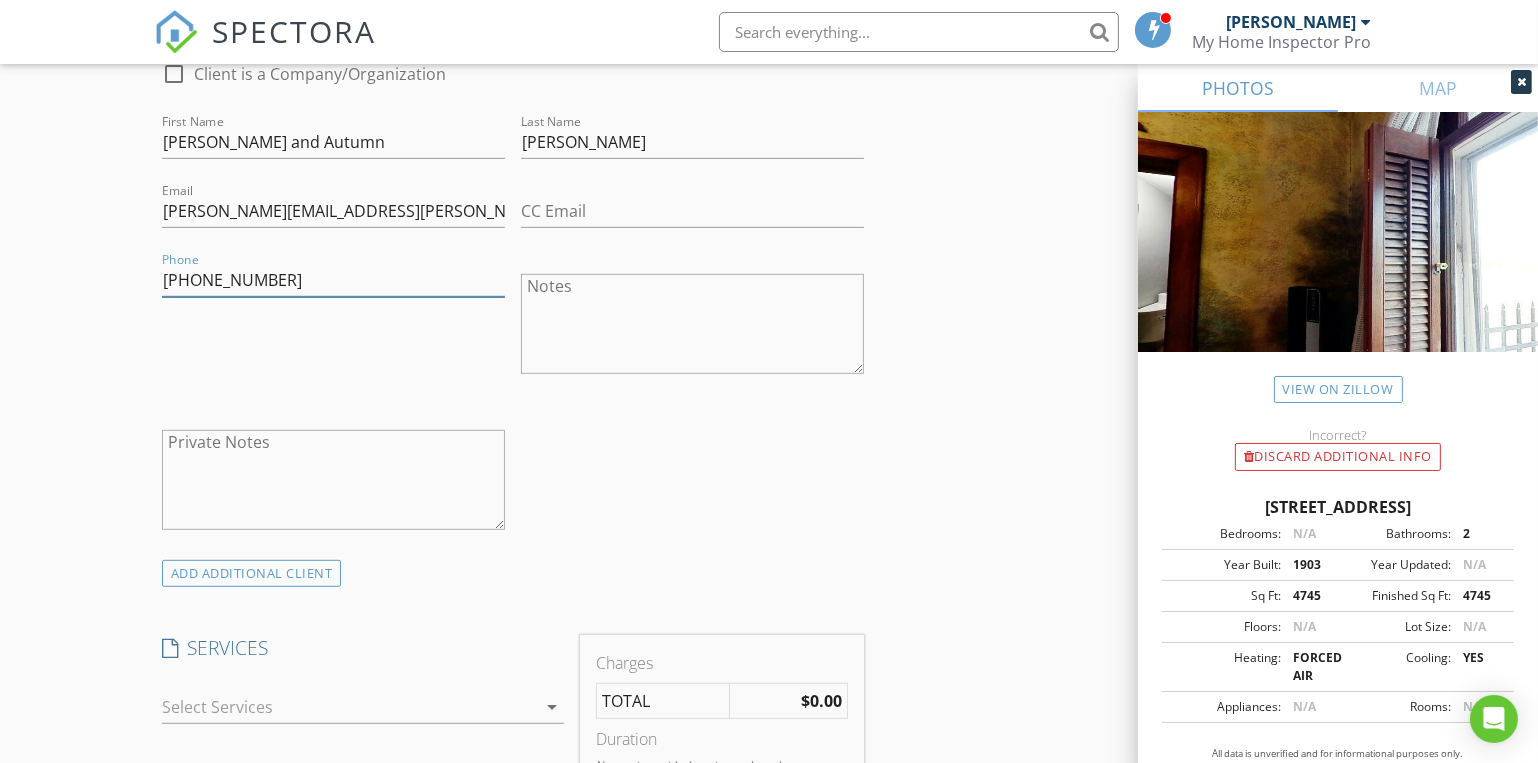 scroll, scrollTop: 1363, scrollLeft: 0, axis: vertical 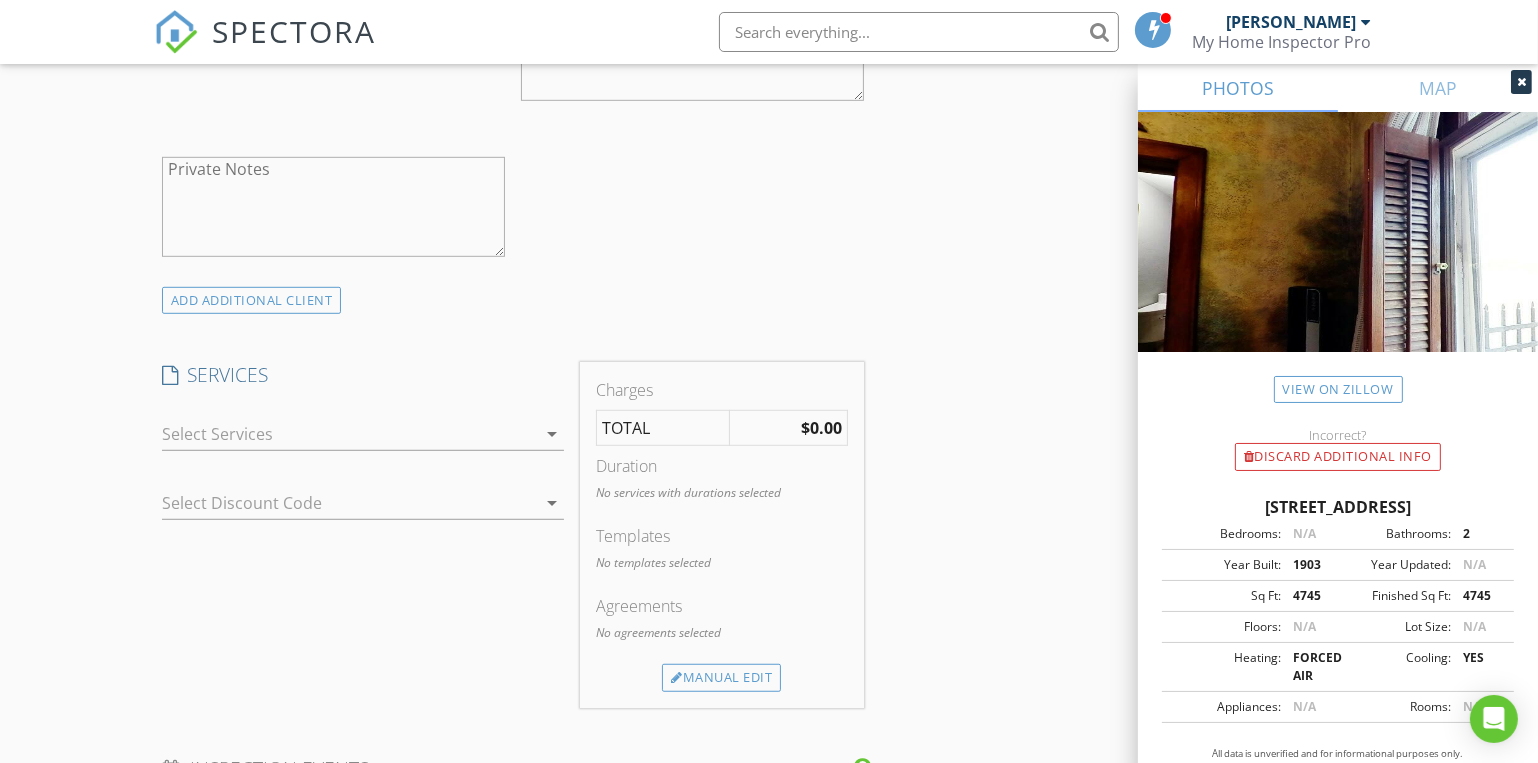type on "[PHONE_NUMBER]" 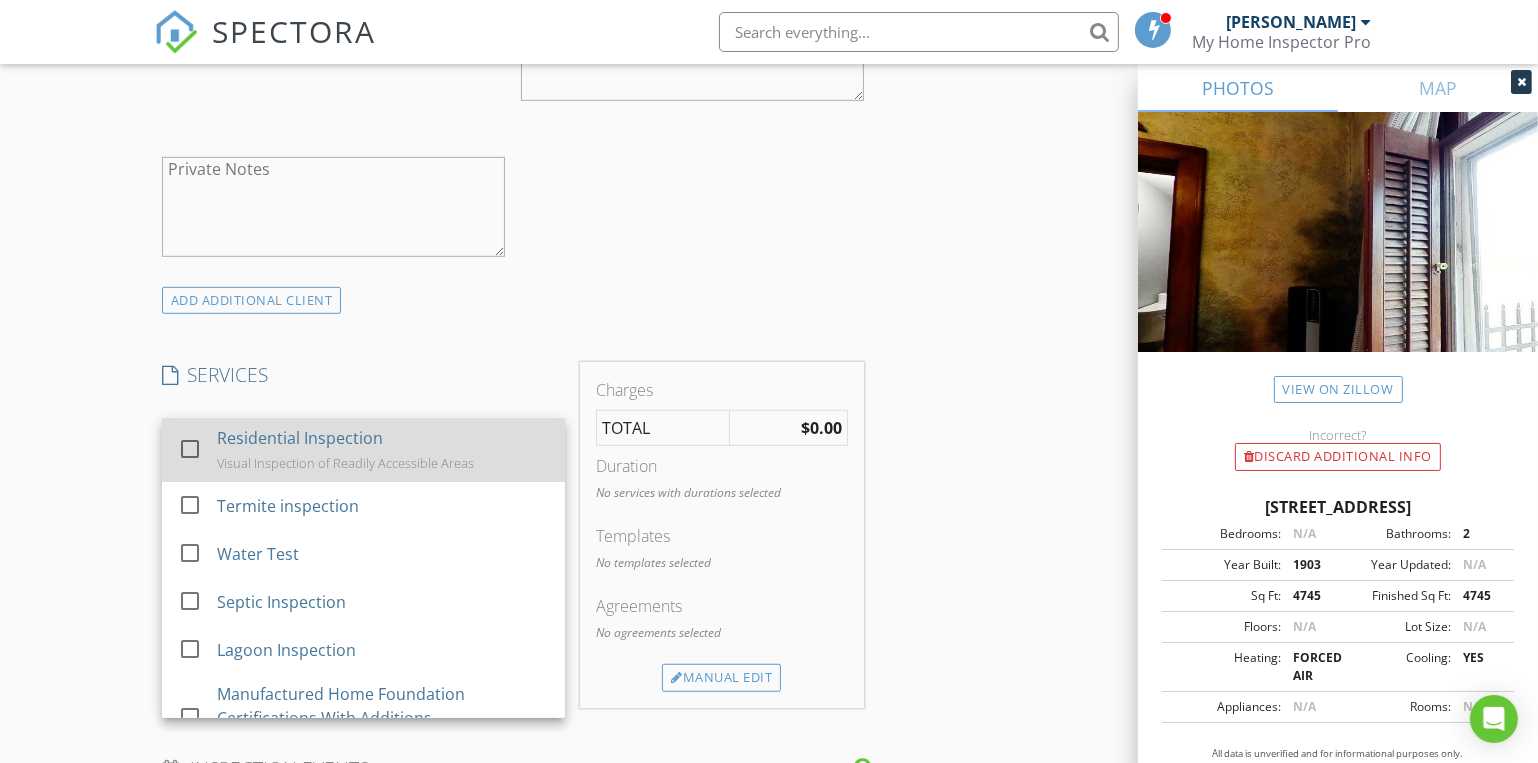 click at bounding box center (190, 449) 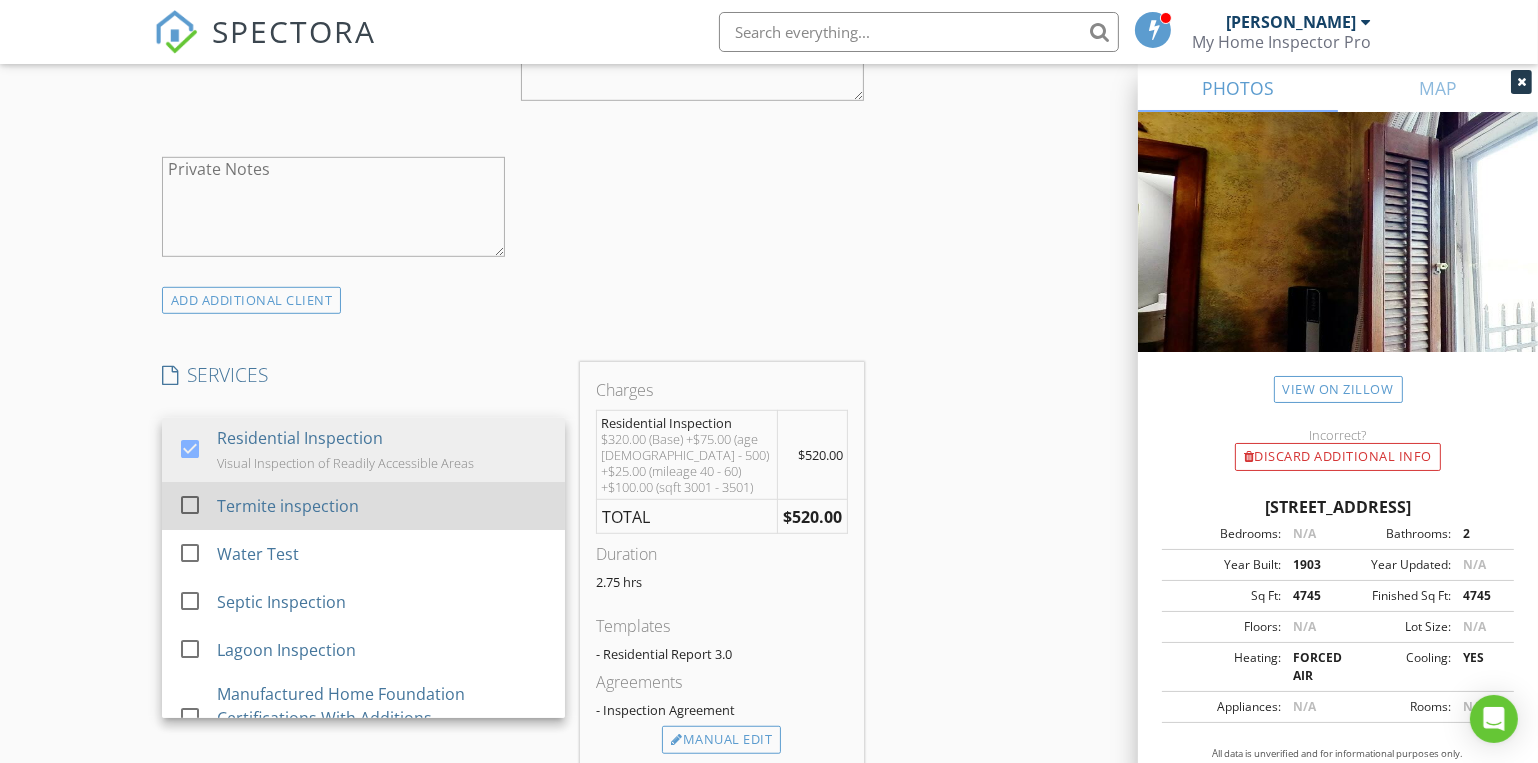 click at bounding box center [190, 505] 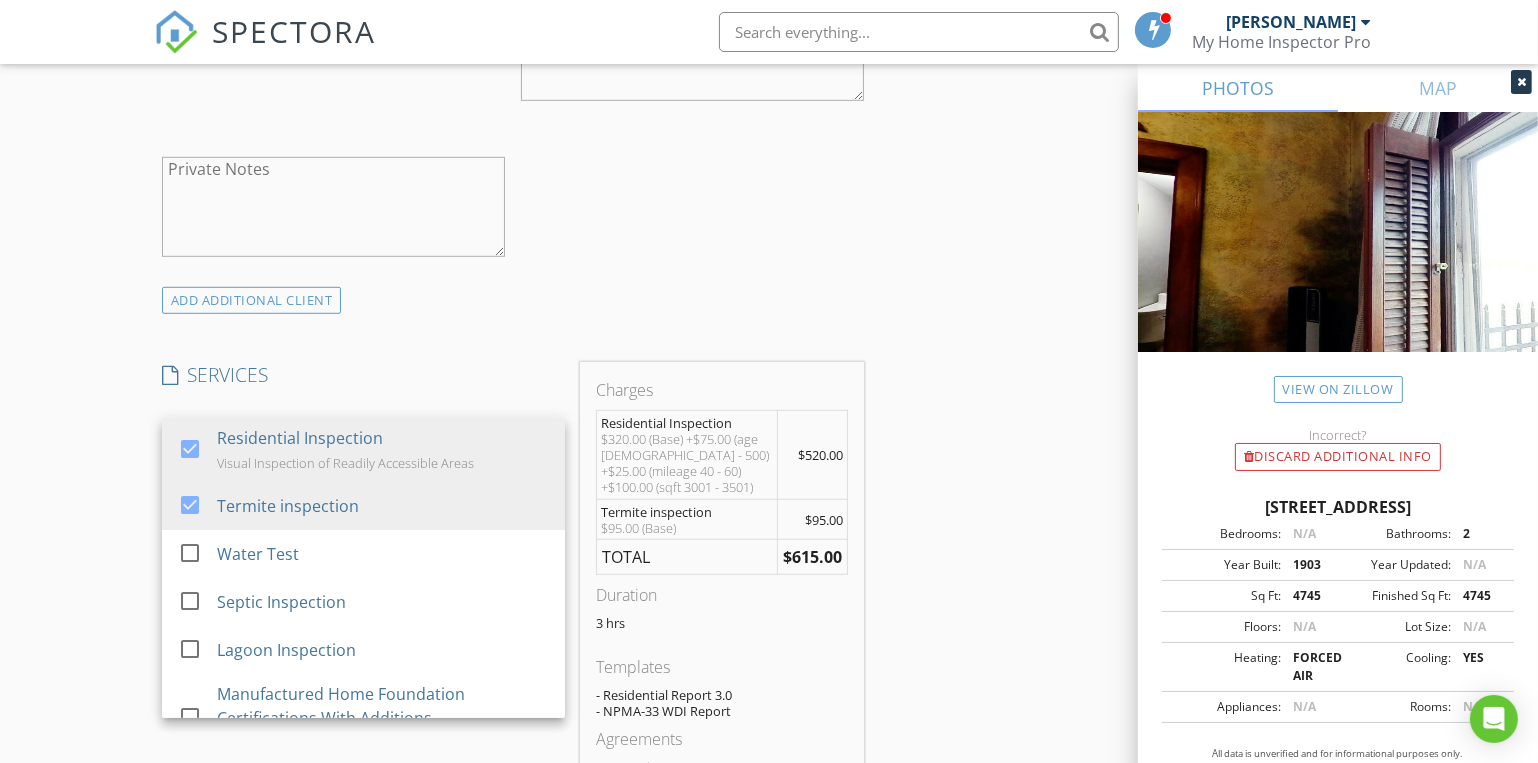 click on "INSPECTOR(S)
check_box   Dave Gress   PRIMARY   check_box   Josh Gress     Dave Gress,  Josh Gress arrow_drop_down   check_box_outline_blank Dave Gress specifically requested check_box_outline_blank Josh Gress specifically requested
Date/Time
07/21/2025 11:45 AM
Location
Address Search       Address 505 E Elm St   Unit   City Lebanon   State MO   Zip 65536   County Laclede     Square Feet 3100   Year Built 1903   Foundation Basement arrow_drop_down     Dave Gress     53.4 miles     (an hour)         Josh Gress     53.4 miles     (an hour)
client
check_box Enable Client CC email for this inspection   Client Search     check_box_outline_blank Client is a Company/Organization     First Name Lisa and Autumn   Last Name Hamilton   Email Lisa.hamilton@lpl.com   CC Email   Phone 417-464-3247           Notes   Private Notes          check_box     check_box" at bounding box center [769, 723] 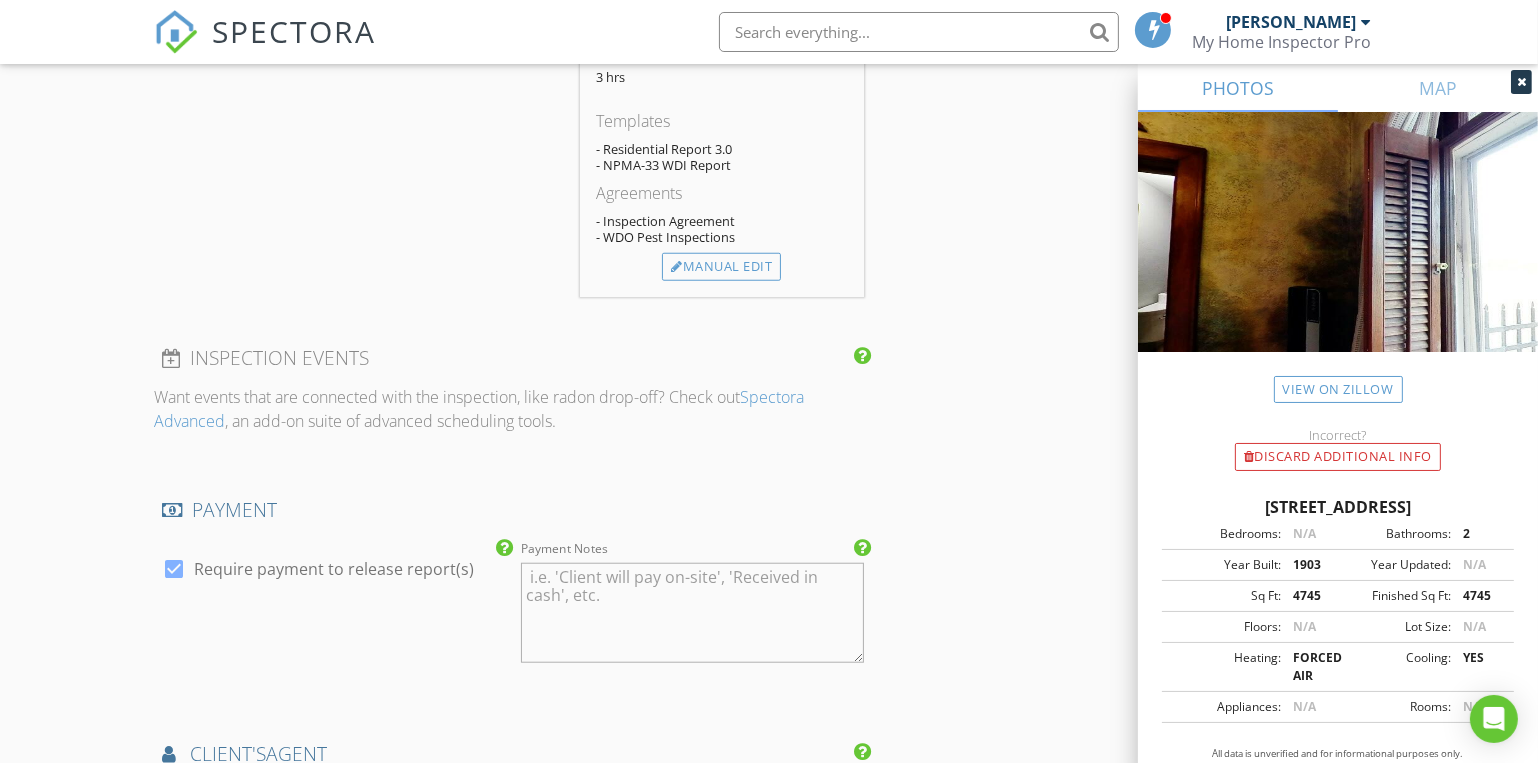 scroll, scrollTop: 1636, scrollLeft: 0, axis: vertical 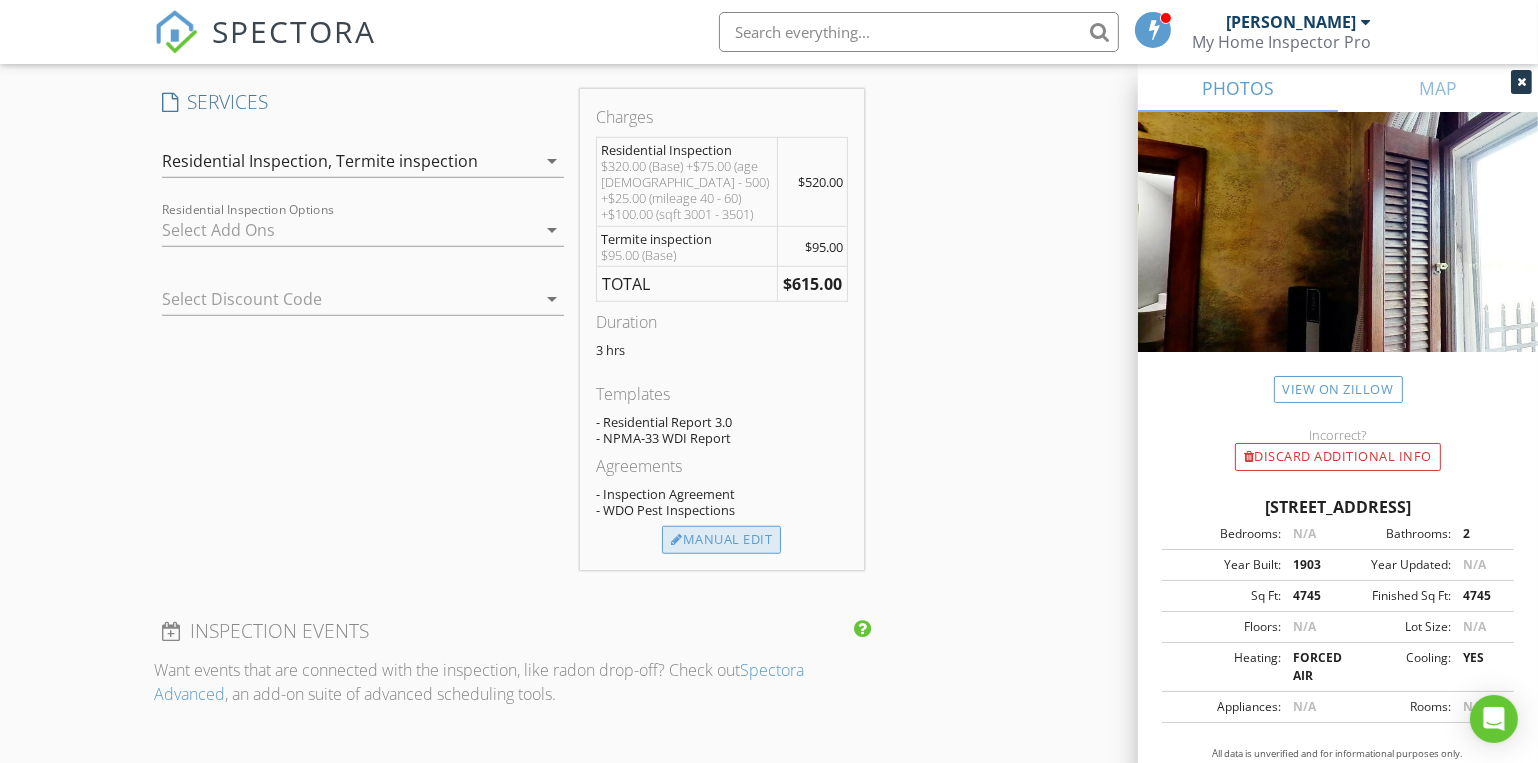 click on "Manual Edit" at bounding box center (721, 540) 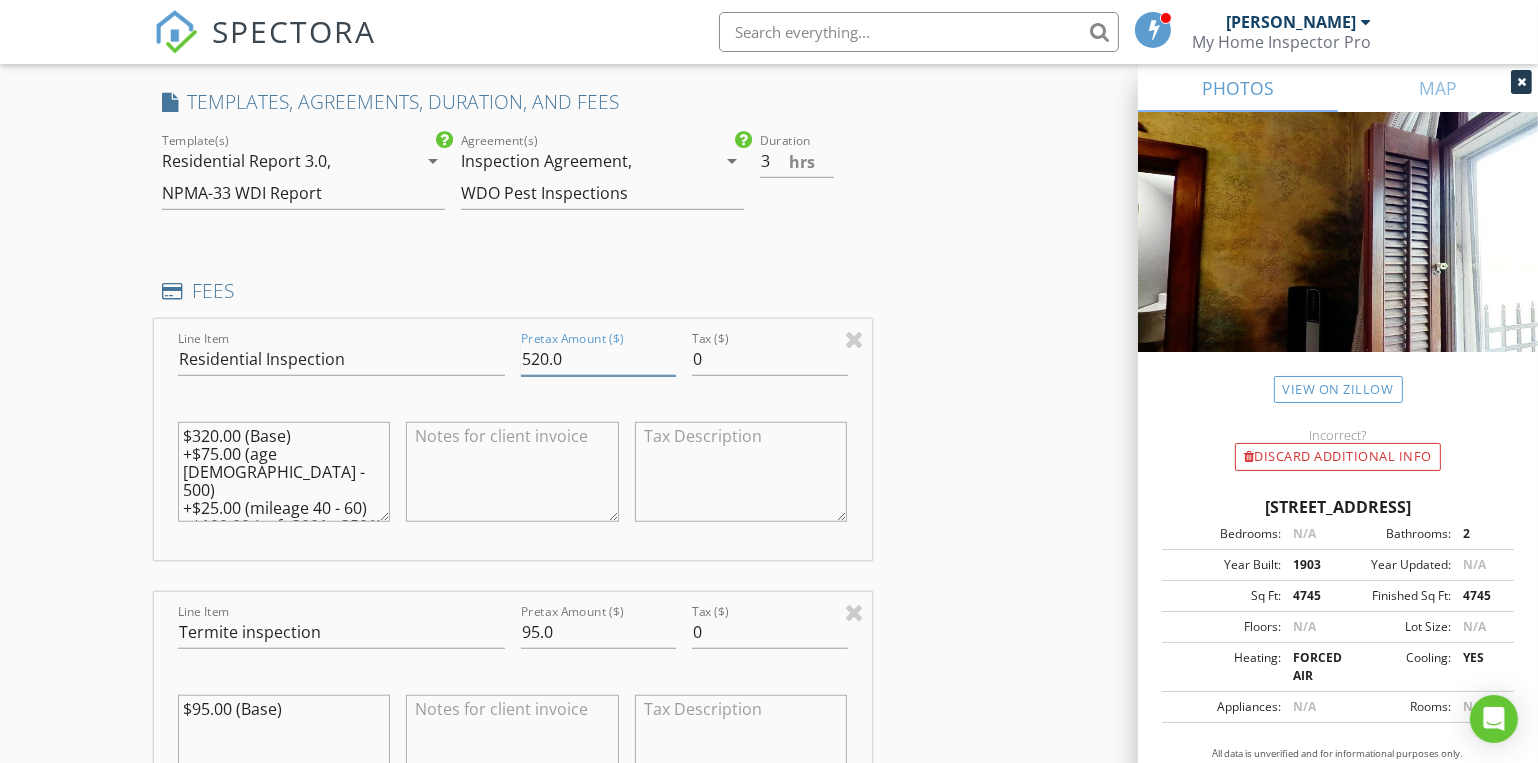 drag, startPoint x: 541, startPoint y: 350, endPoint x: 493, endPoint y: 355, distance: 48.259712 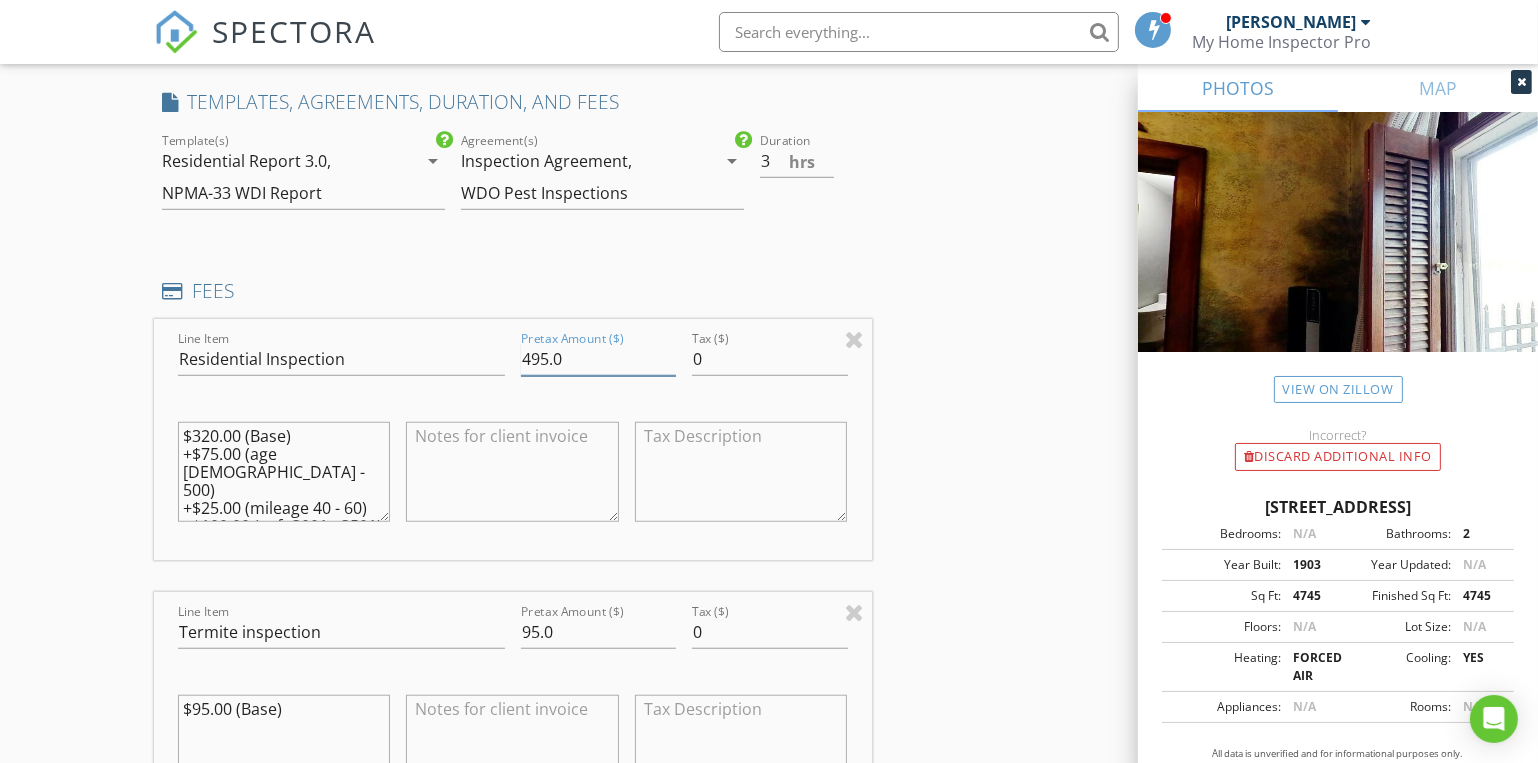 type on "495.0" 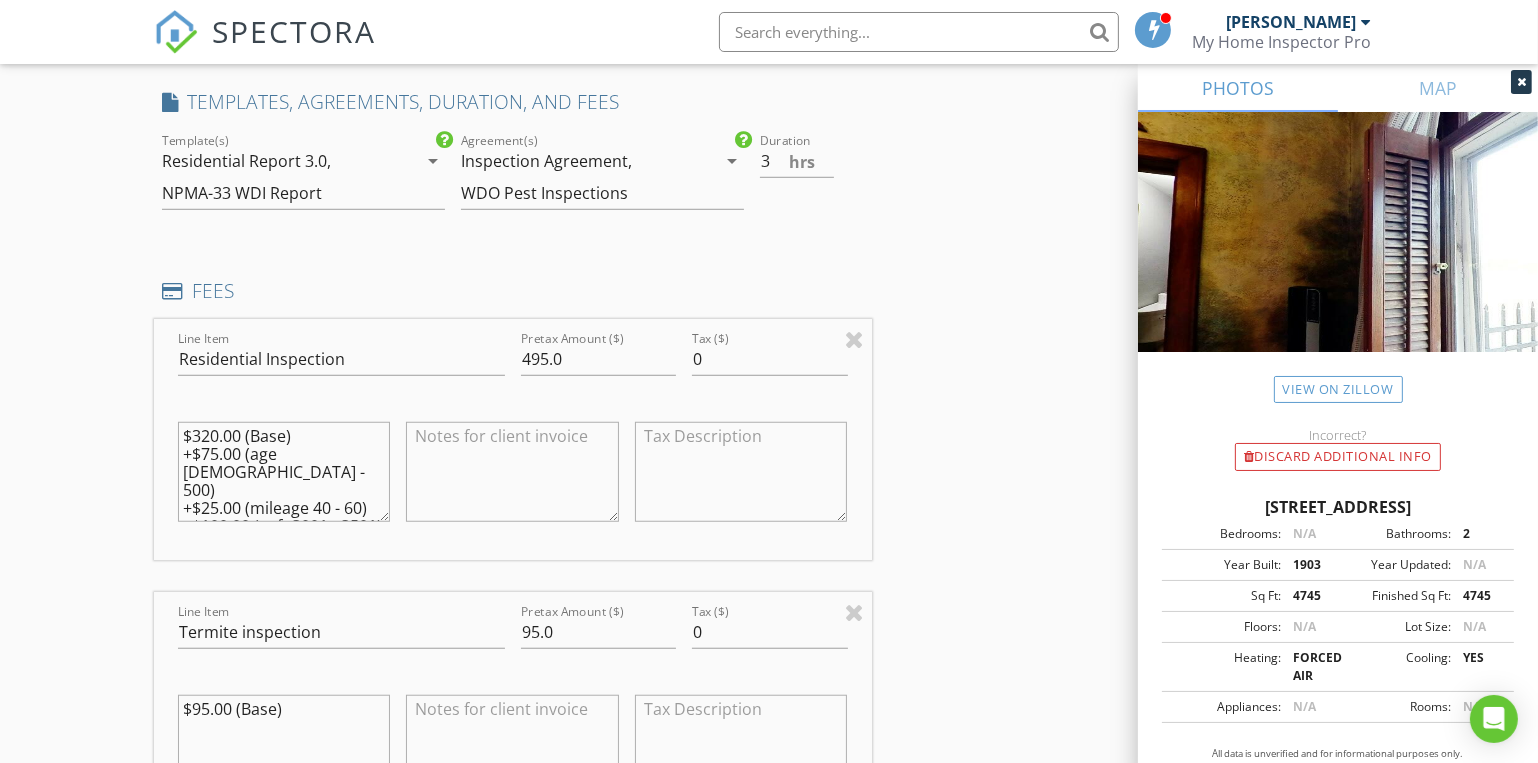 click on "INSPECTOR(S)
check_box   Dave Gress   PRIMARY   check_box   Josh Gress     Dave Gress,  Josh Gress arrow_drop_down   check_box_outline_blank Dave Gress specifically requested check_box_outline_blank Josh Gress specifically requested
Date/Time
07/21/2025 11:45 AM
Location
Address Search       Address 505 E Elm St   Unit   City Lebanon   State MO   Zip 65536   County Laclede     Square Feet 3100   Year Built 1903   Foundation Basement arrow_drop_down     Dave Gress     53.4 miles     (an hour)         Josh Gress     53.4 miles     (an hour)
client
check_box Enable Client CC email for this inspection   Client Search     check_box_outline_blank Client is a Company/Organization     First Name Lisa and Autumn   Last Name Hamilton   Email Lisa.hamilton@lpl.com   CC Email   Phone 417-464-3247           Notes   Private Notes          check_box     check_box" at bounding box center [769, 644] 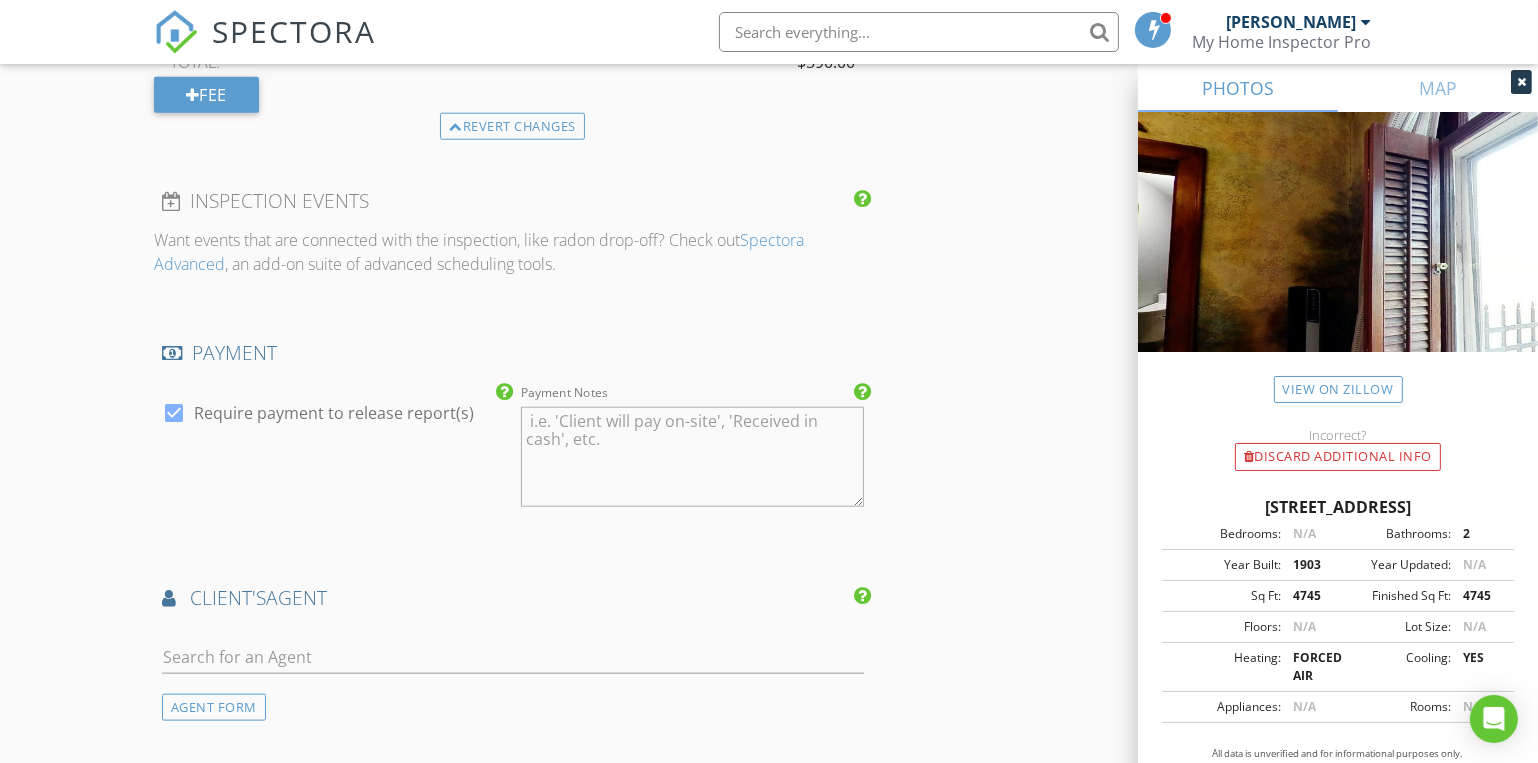 scroll, scrollTop: 2727, scrollLeft: 0, axis: vertical 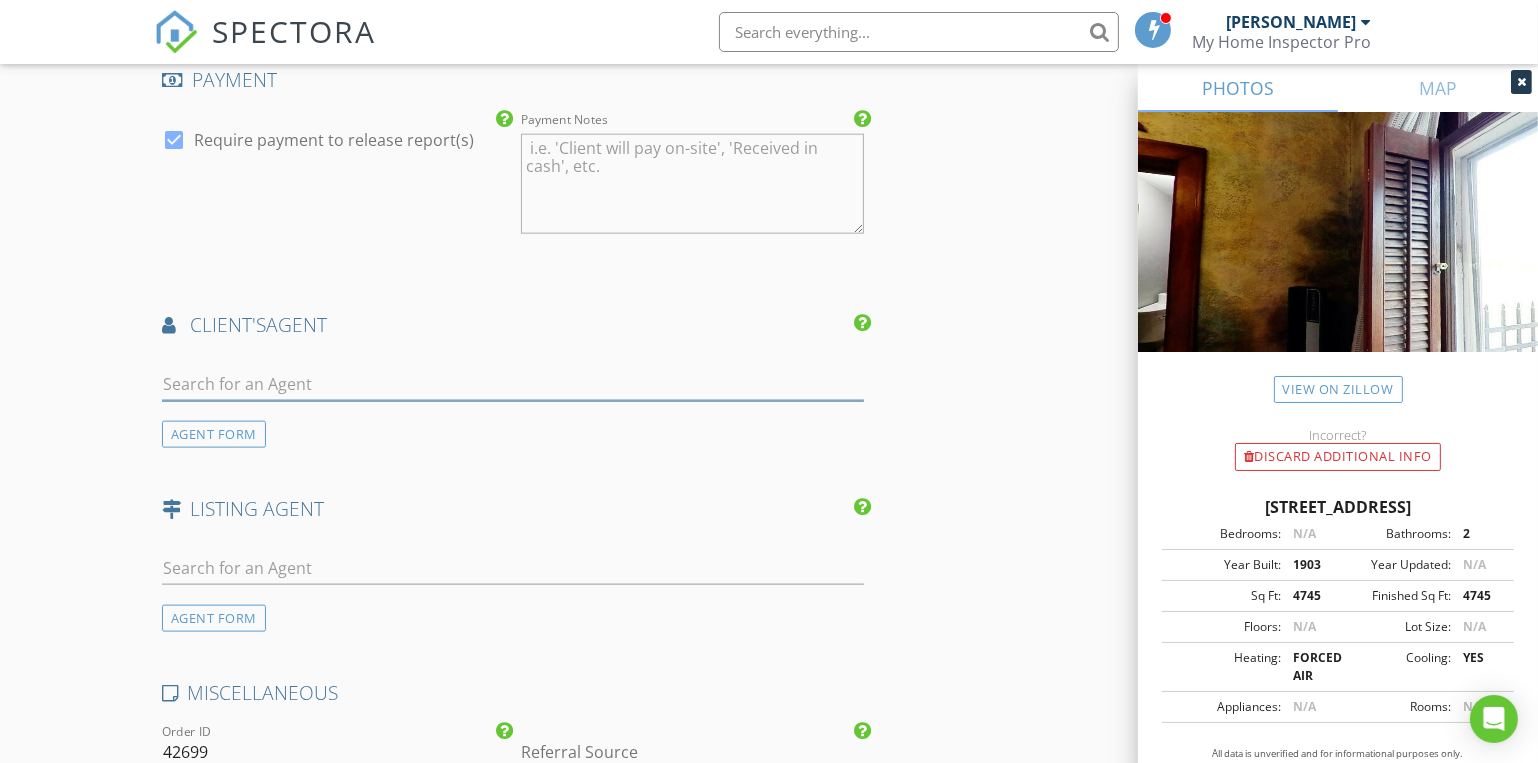 click at bounding box center (513, 384) 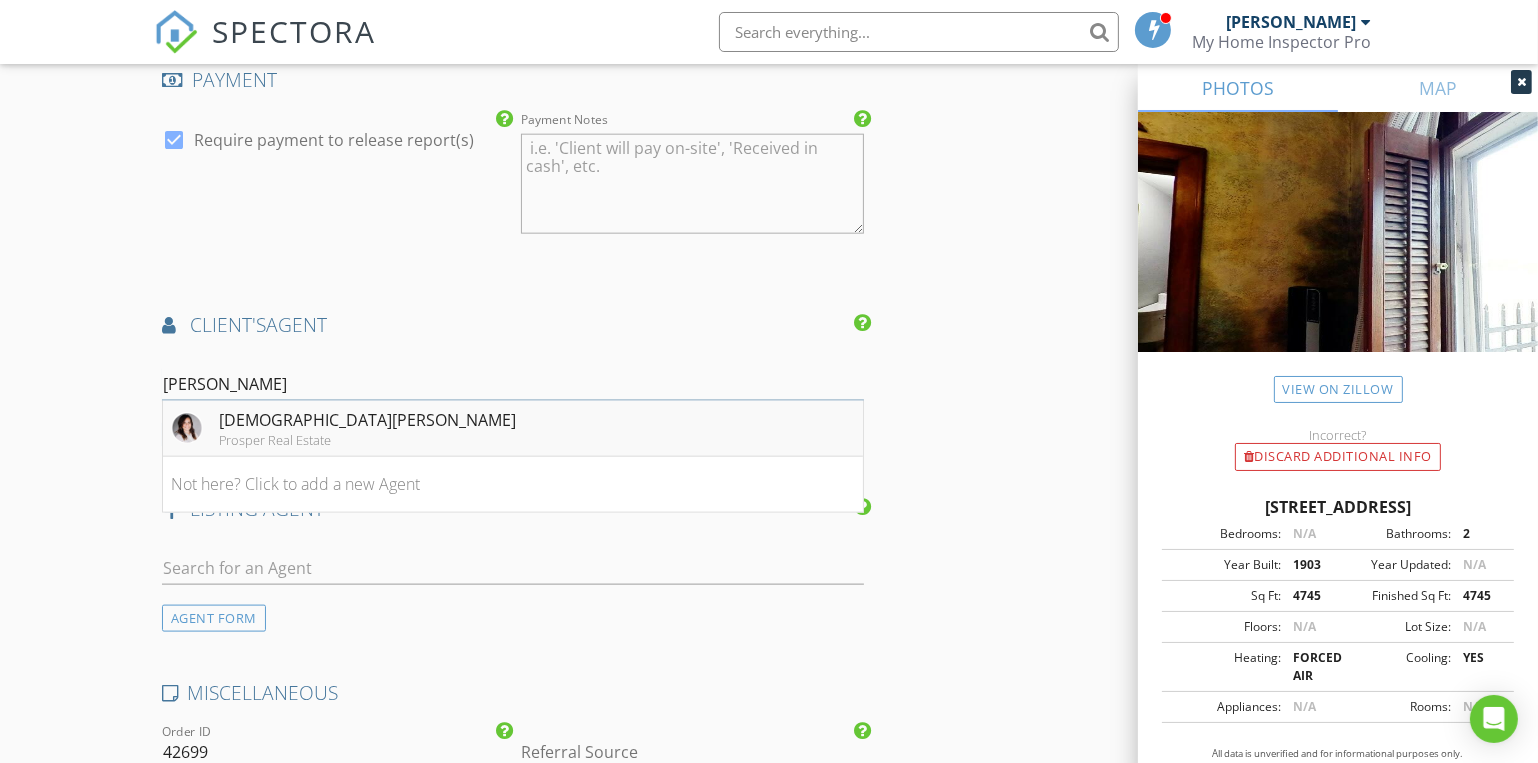 type on "[PERSON_NAME]" 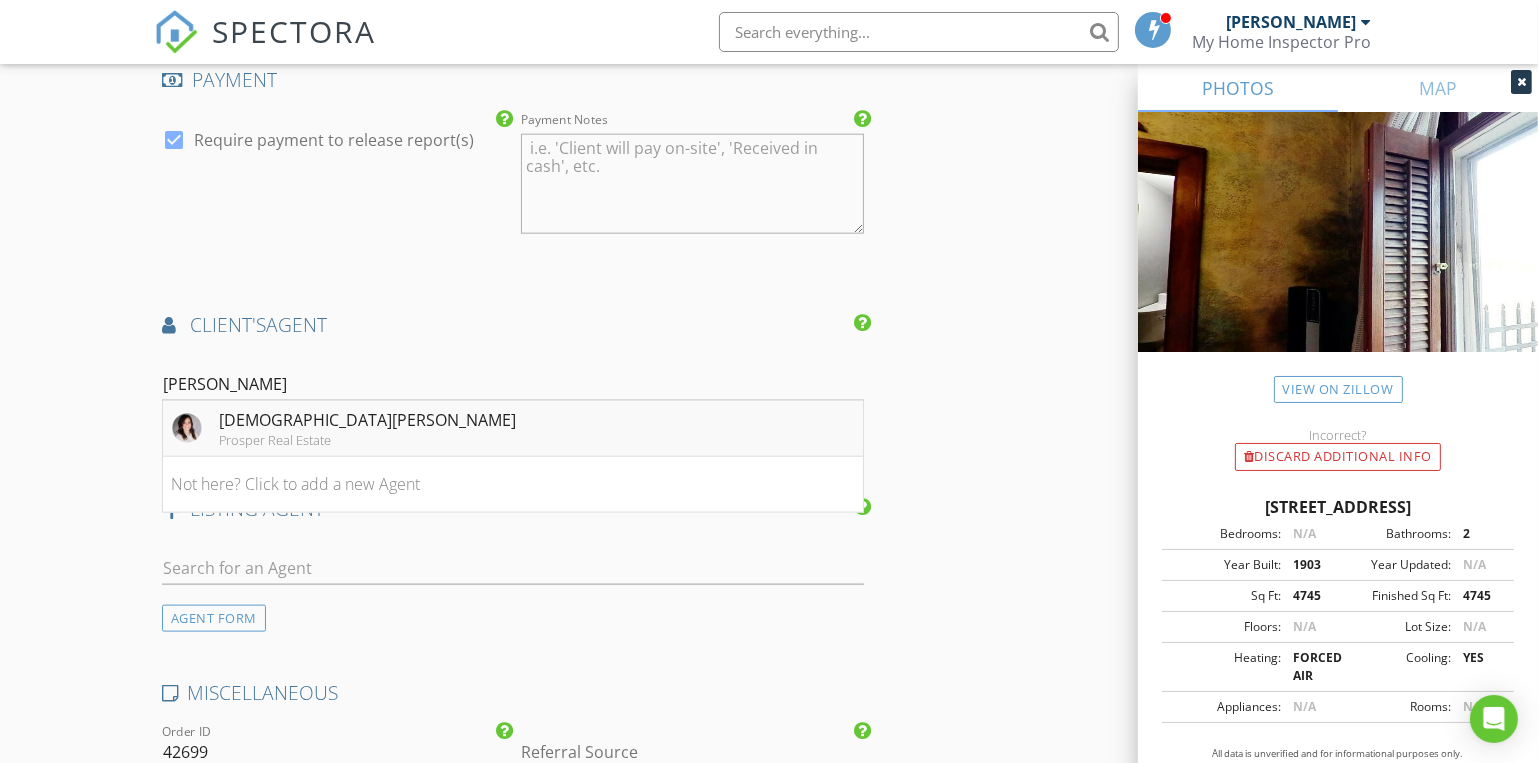 click on "[DEMOGRAPHIC_DATA][PERSON_NAME]" at bounding box center (367, 420) 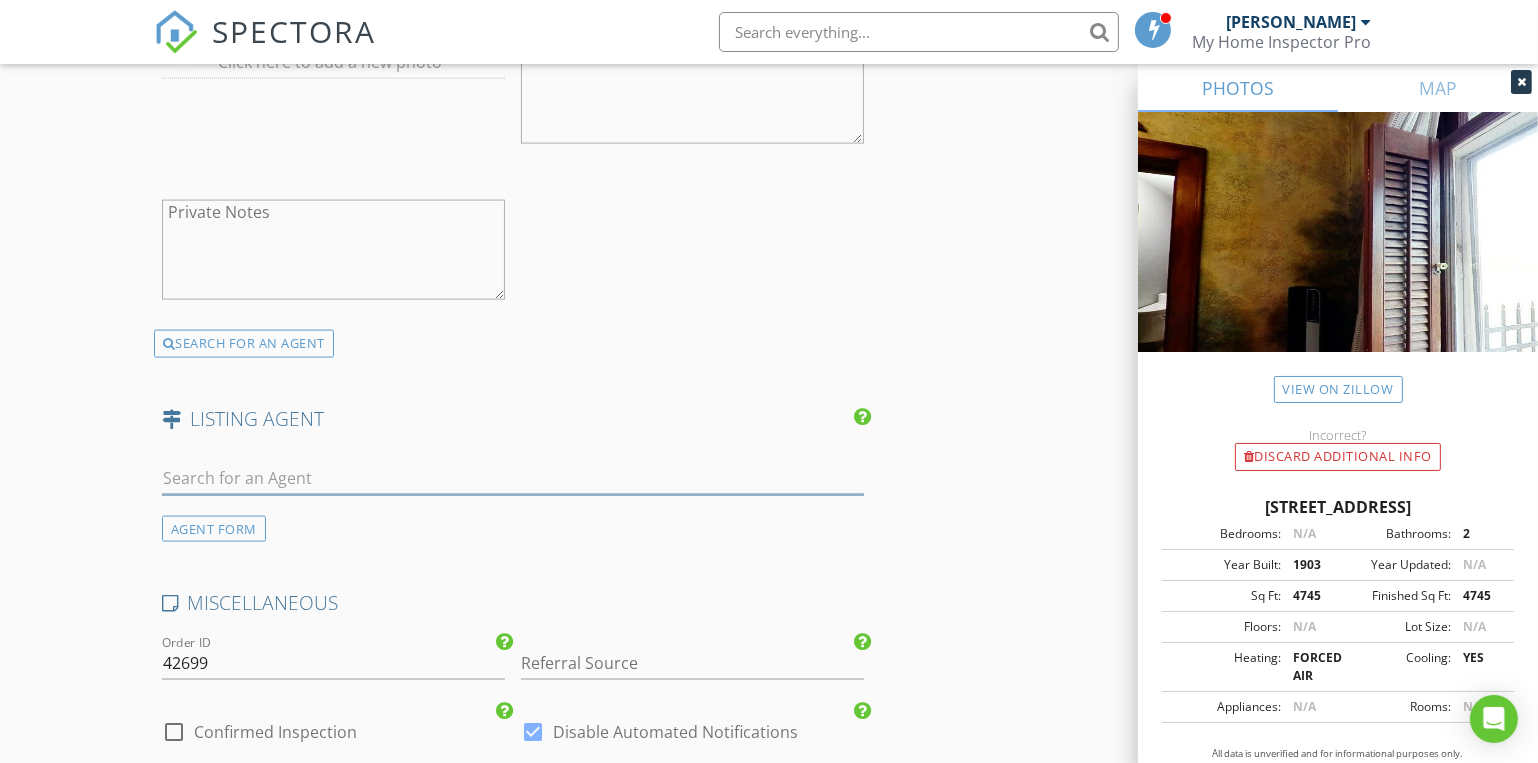 click at bounding box center (513, 478) 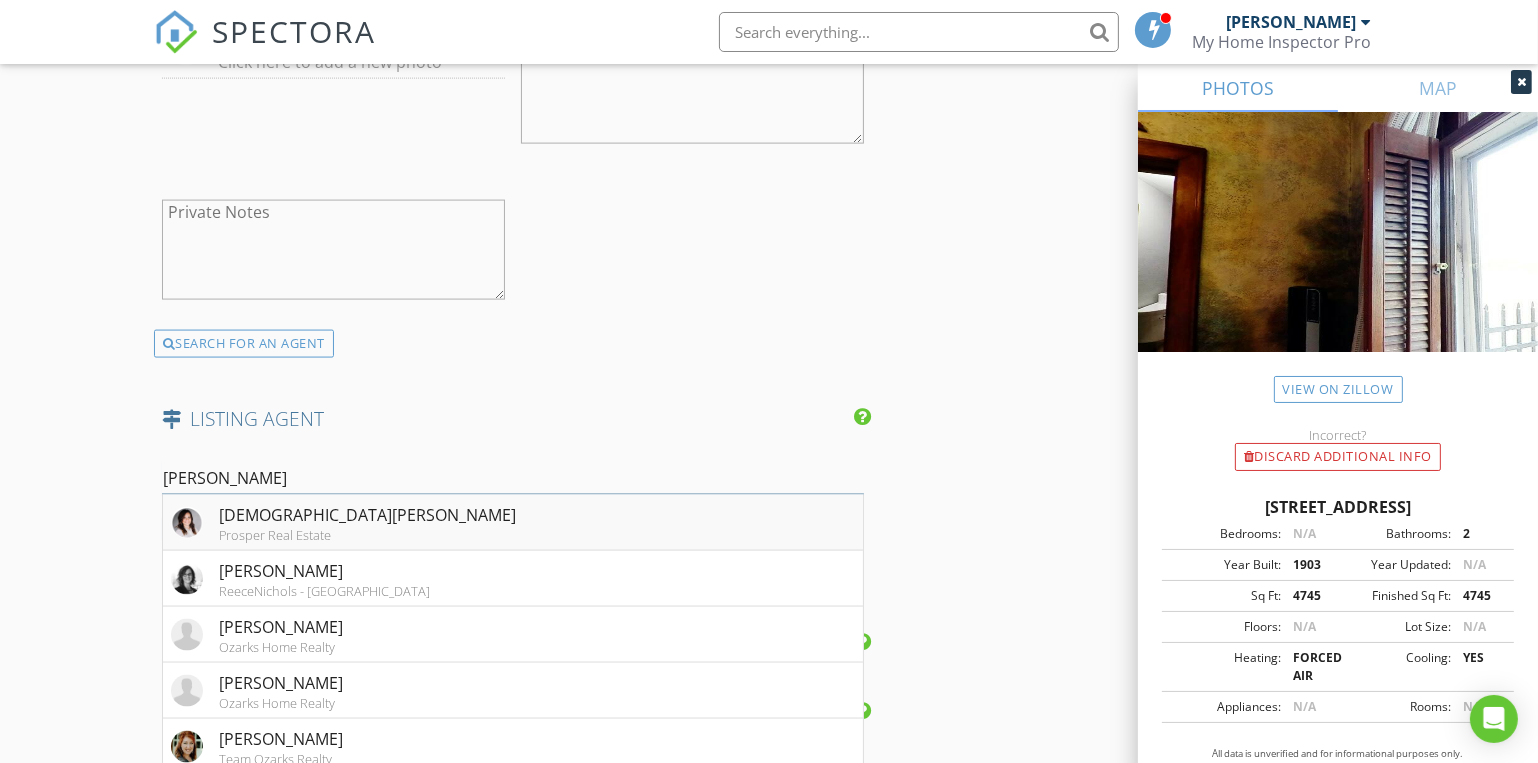 type on "Kris" 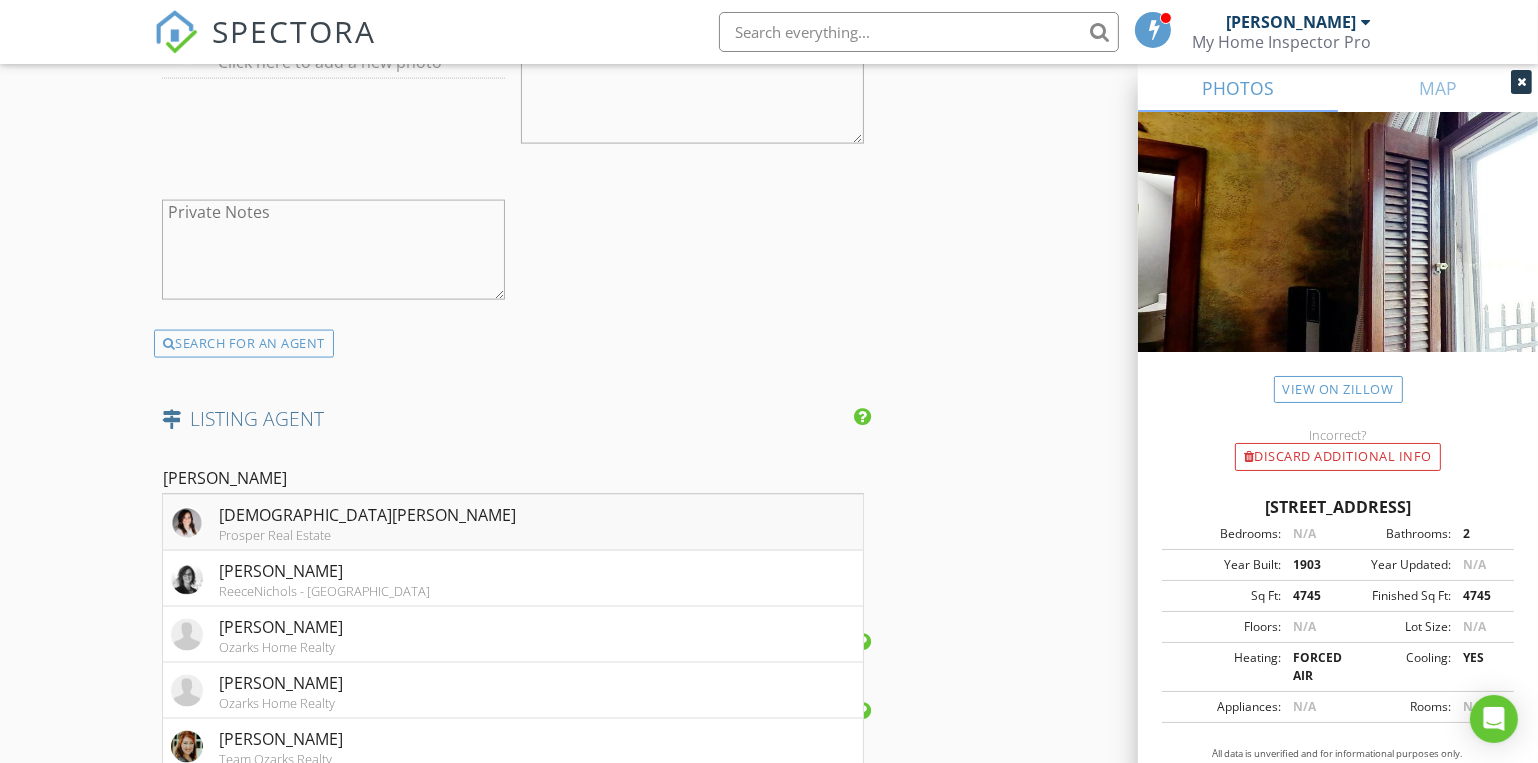 click on "[DEMOGRAPHIC_DATA][PERSON_NAME]" at bounding box center (367, 515) 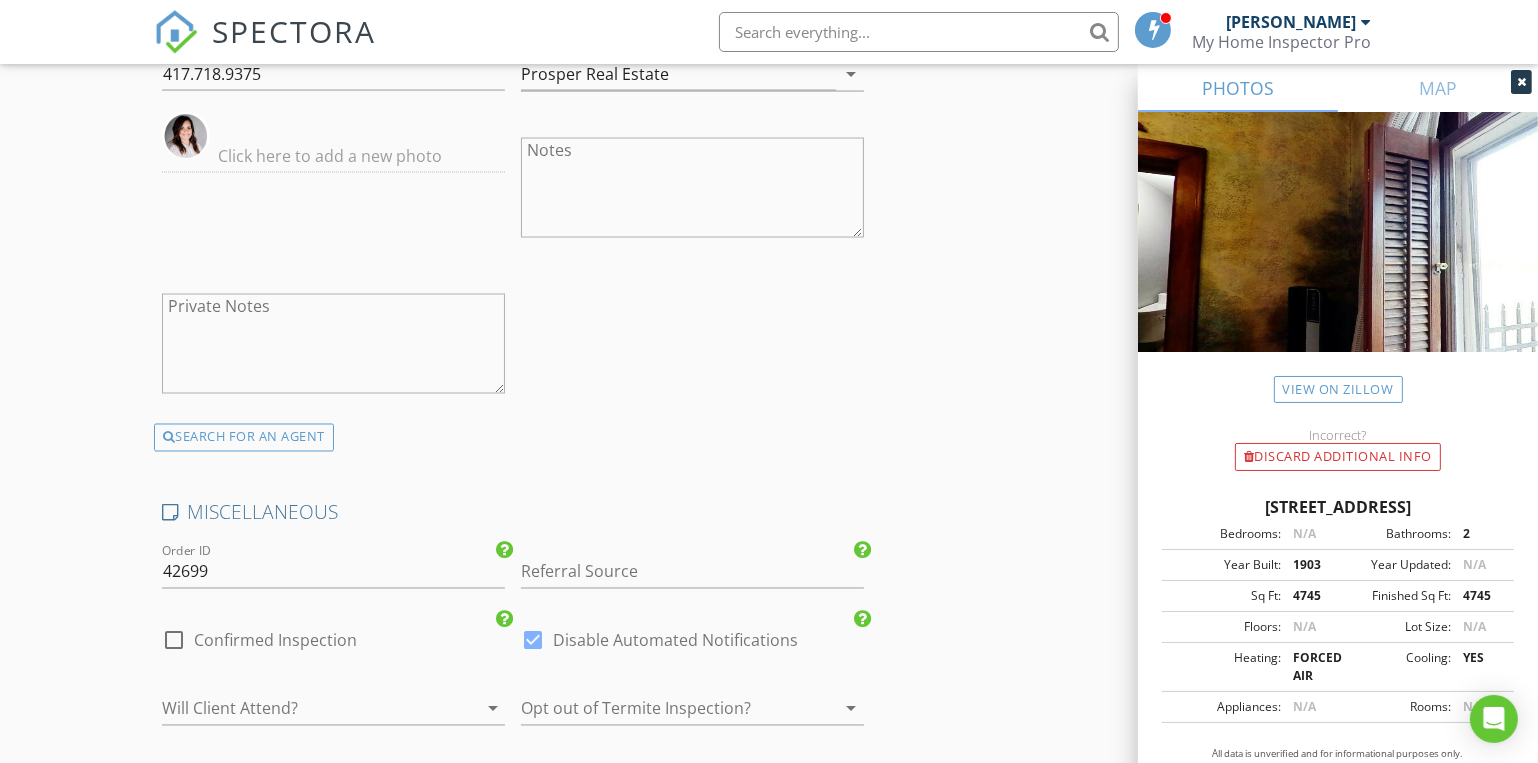 scroll, scrollTop: 4090, scrollLeft: 0, axis: vertical 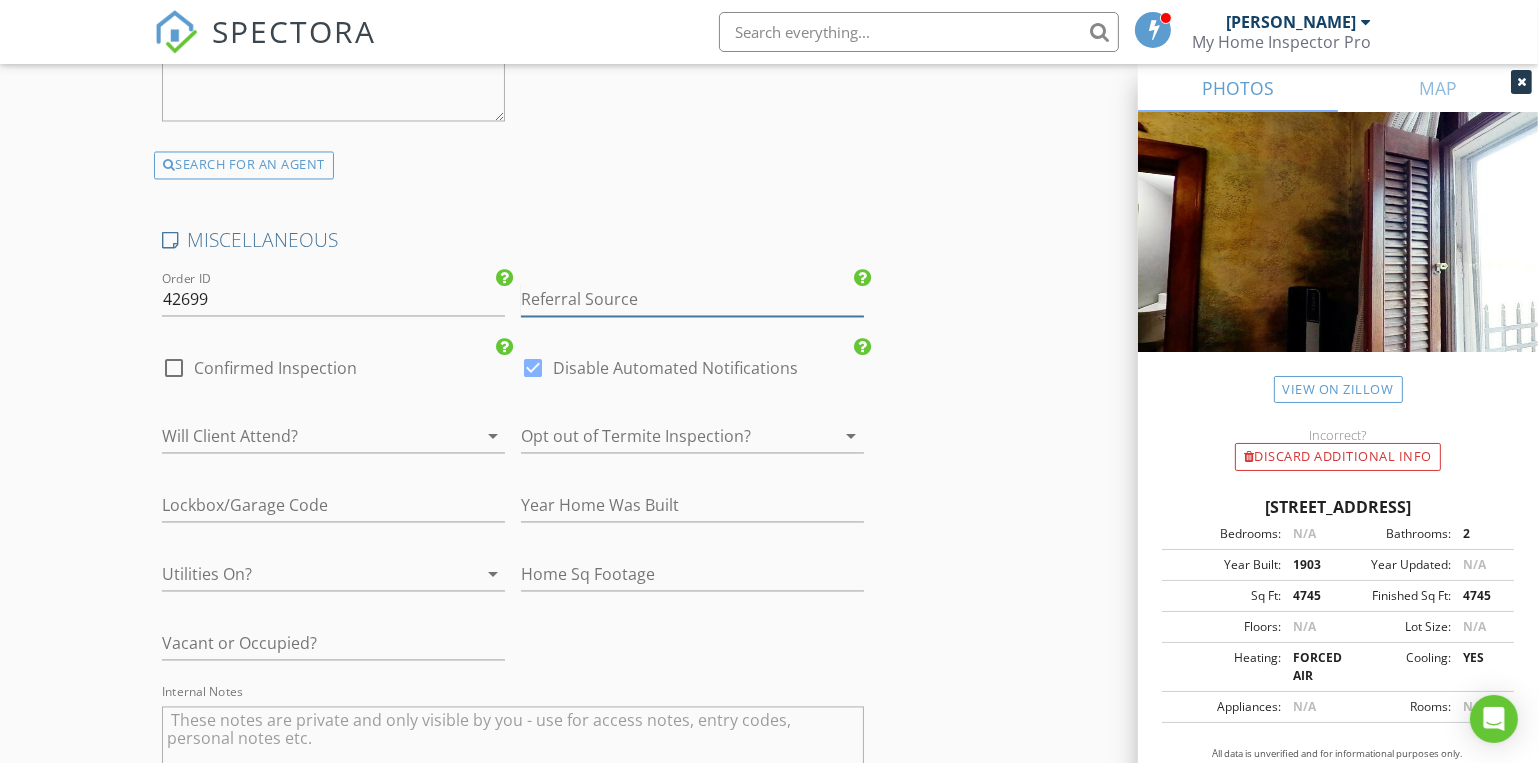 click at bounding box center [692, 300] 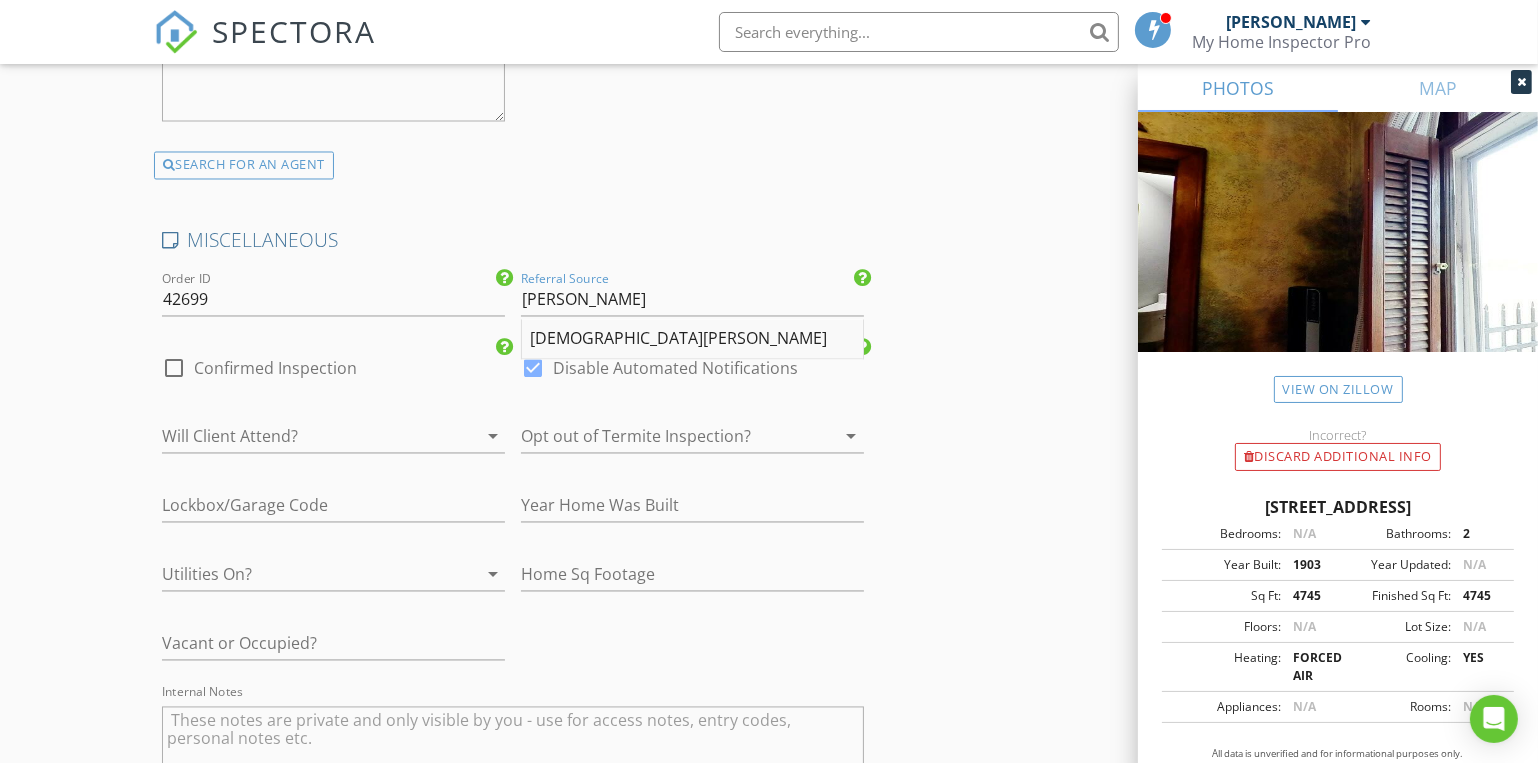 click on "Kristen Waterman" at bounding box center [692, 340] 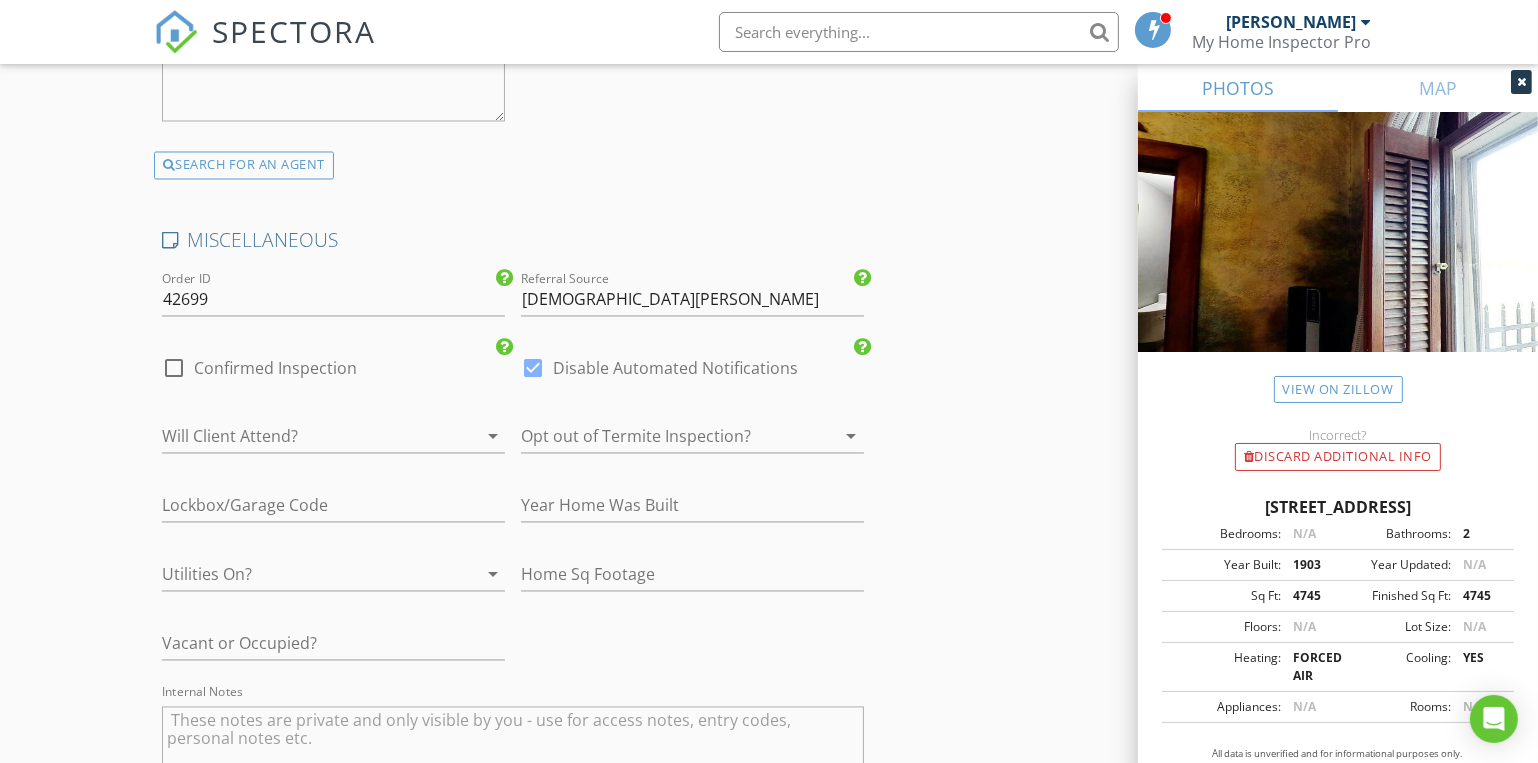 click at bounding box center (664, 437) 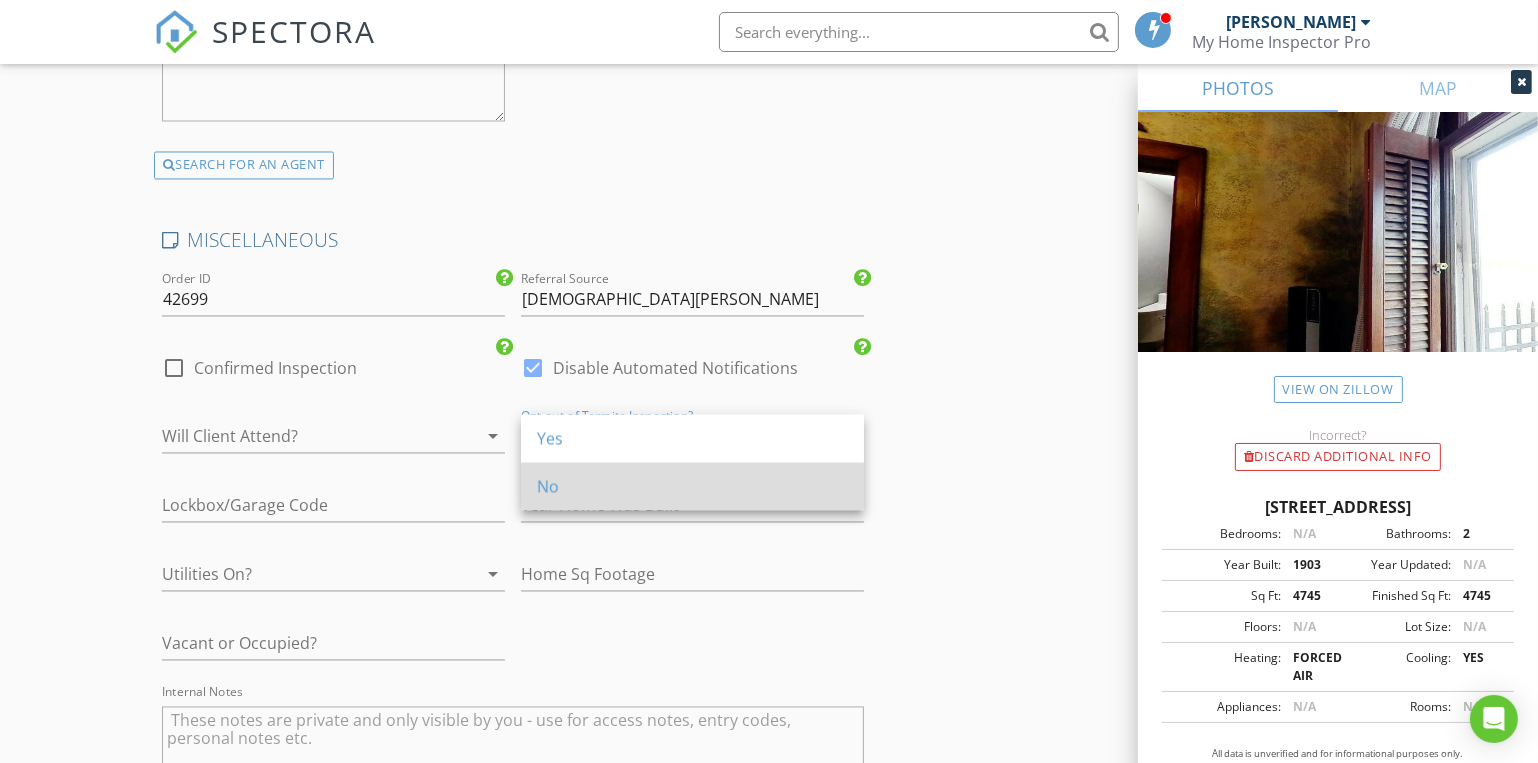 click on "No" at bounding box center [692, 487] 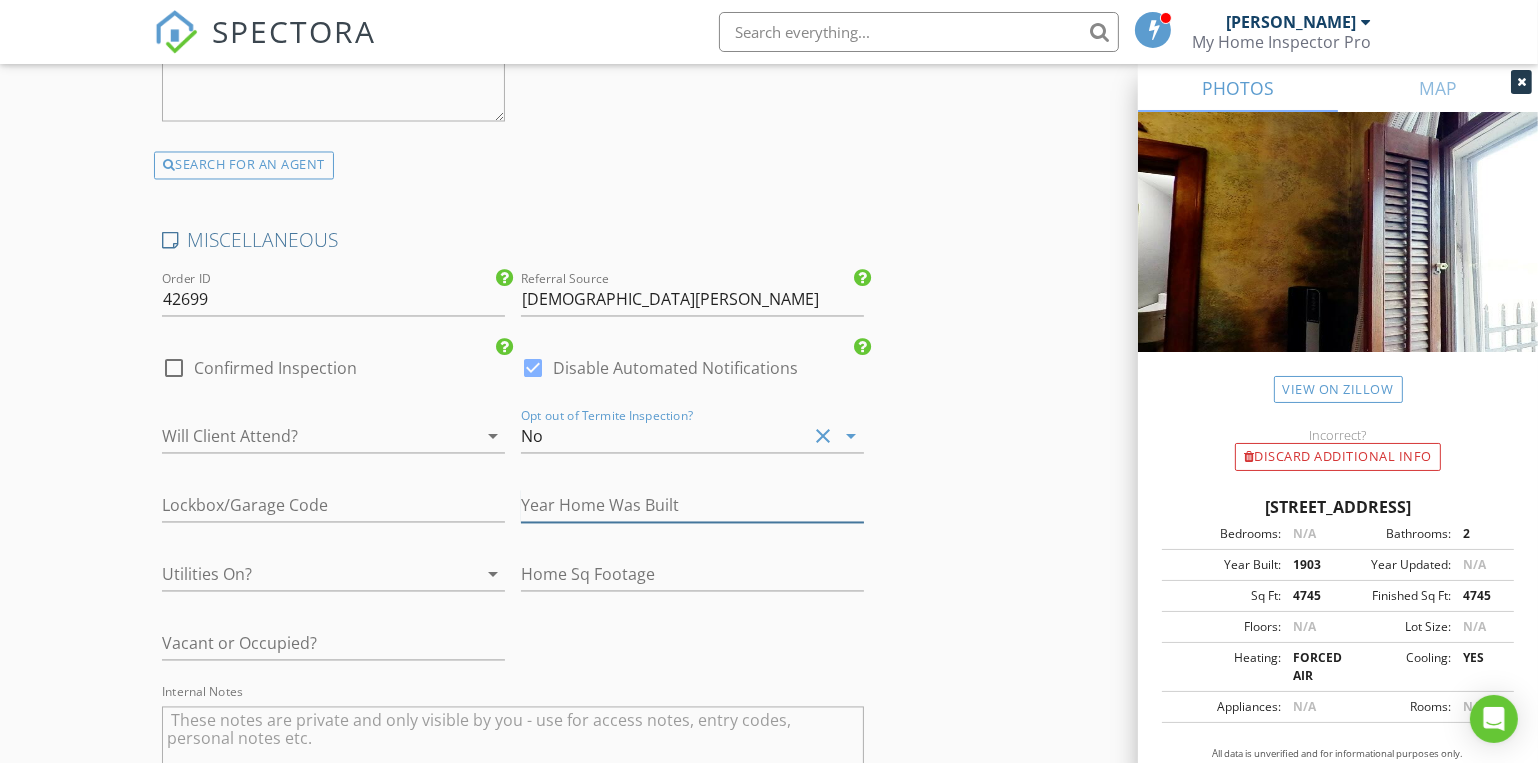 click at bounding box center (692, 506) 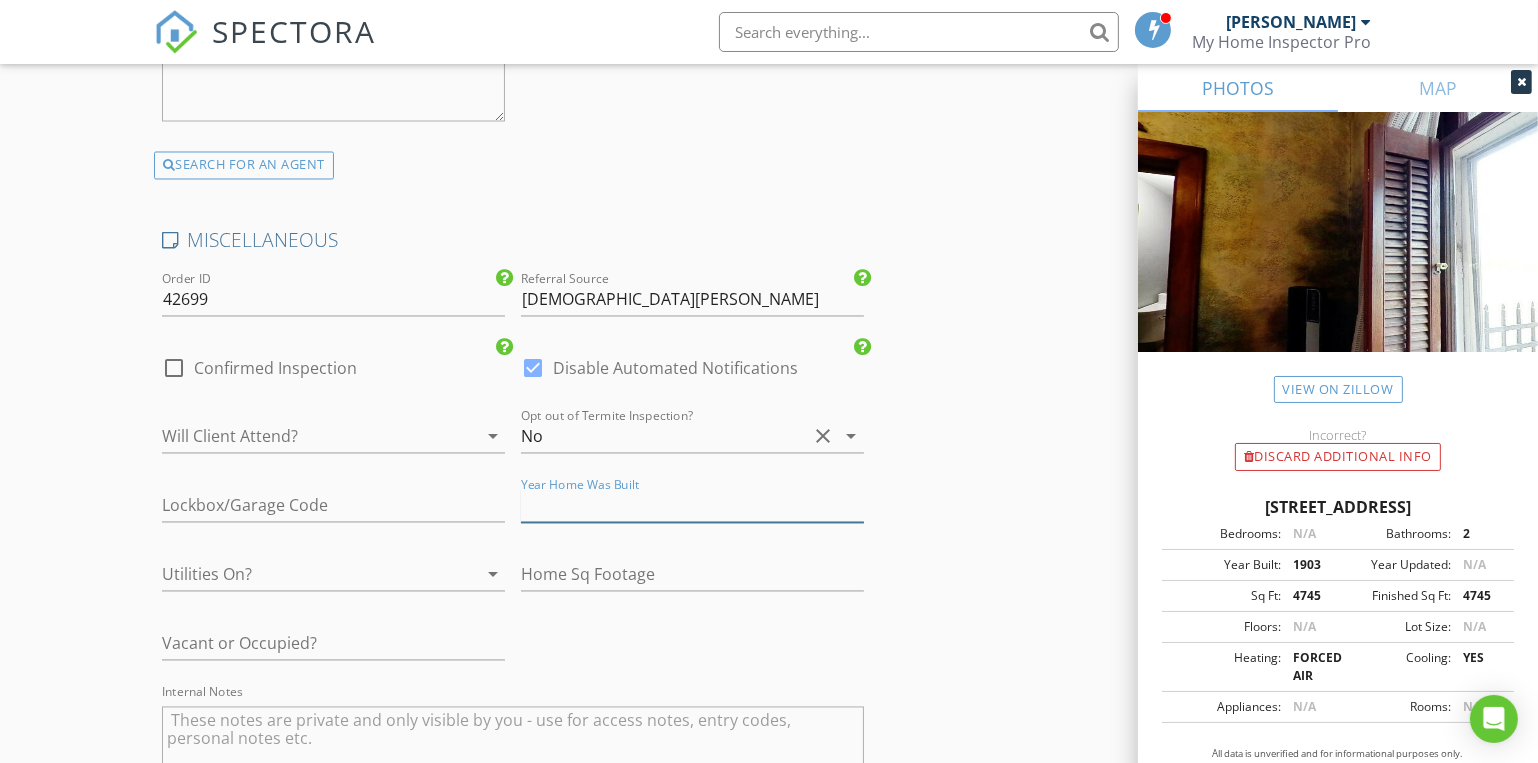 type on "1" 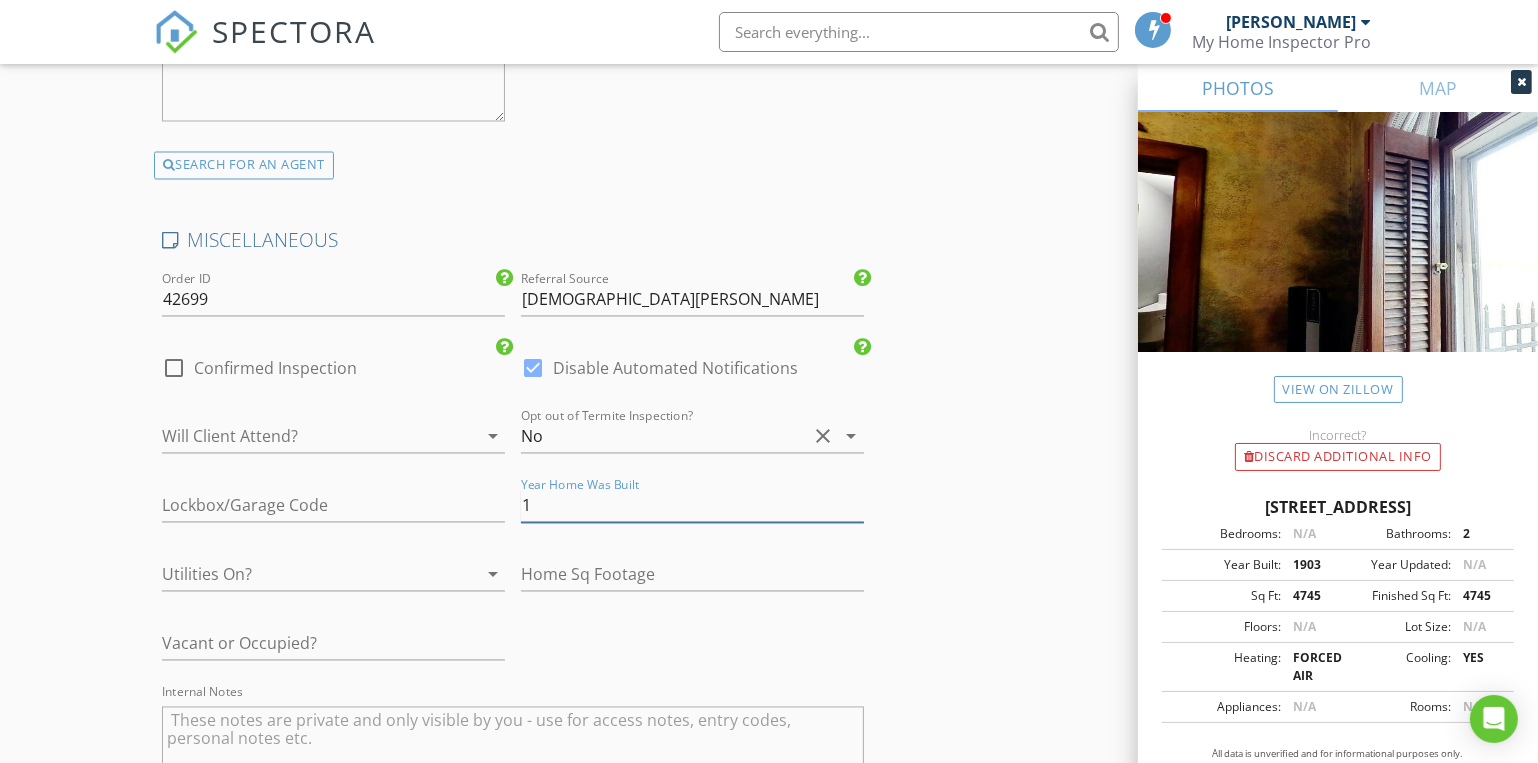type on "3" 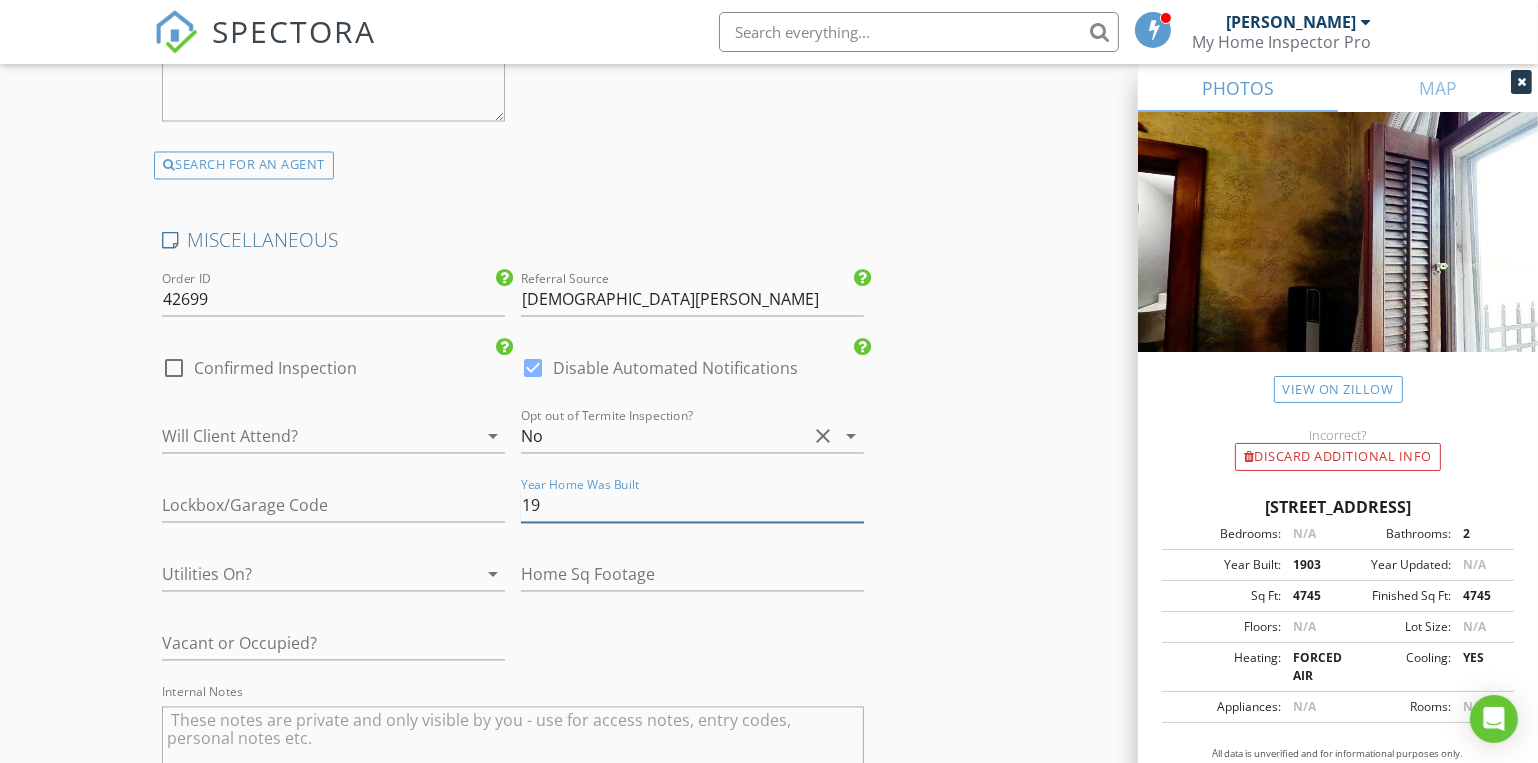 type on "3" 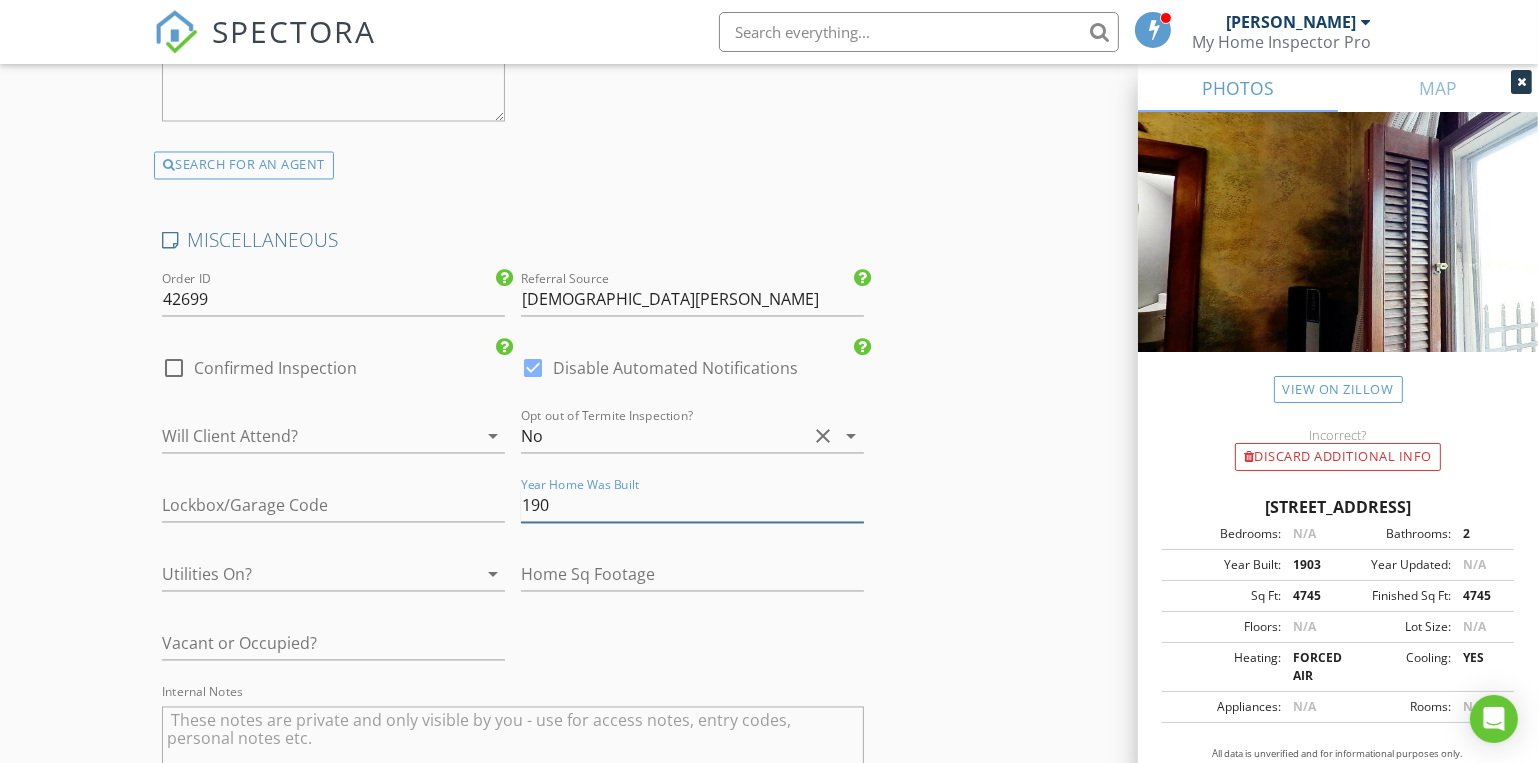 type on "1903" 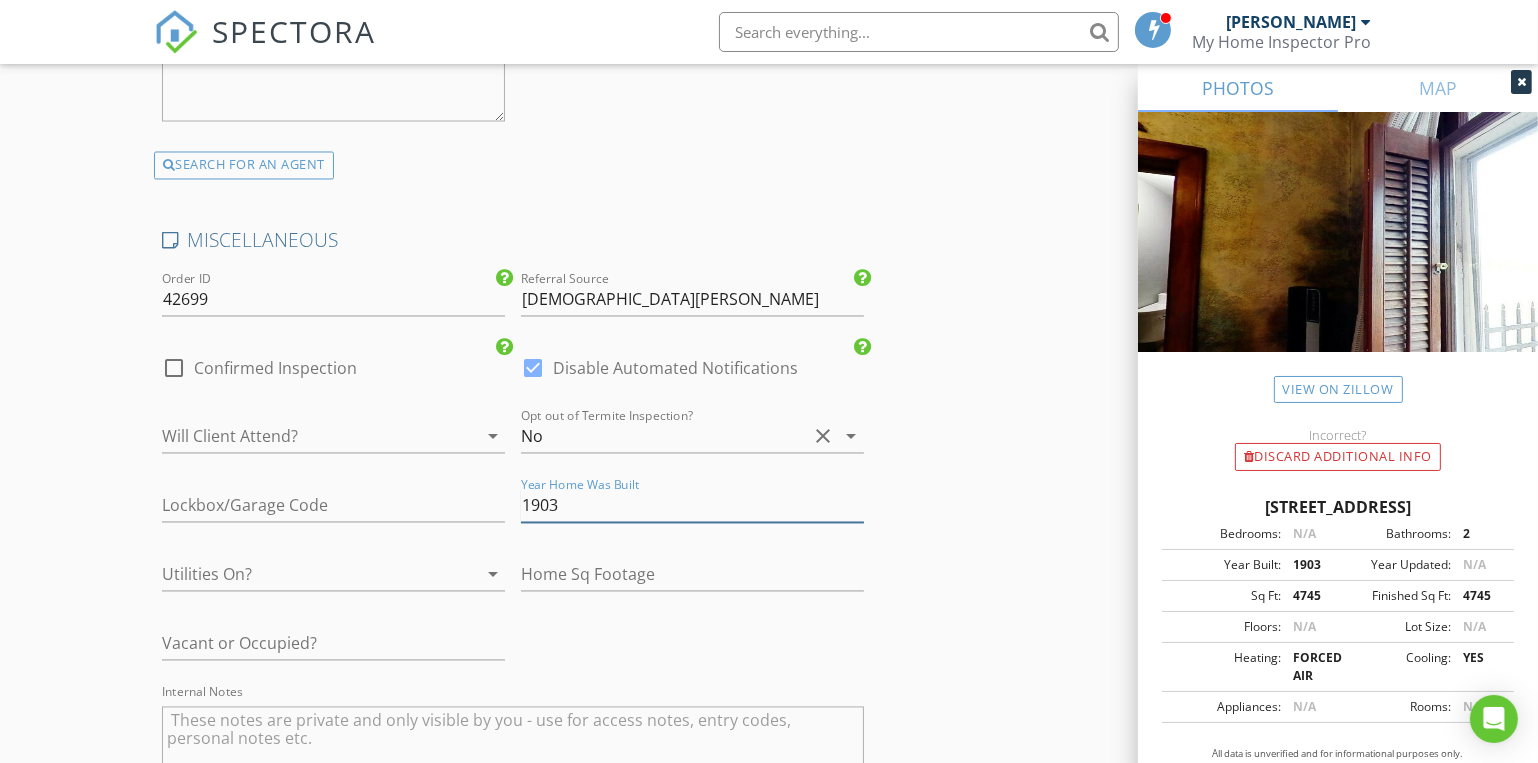 type on "3" 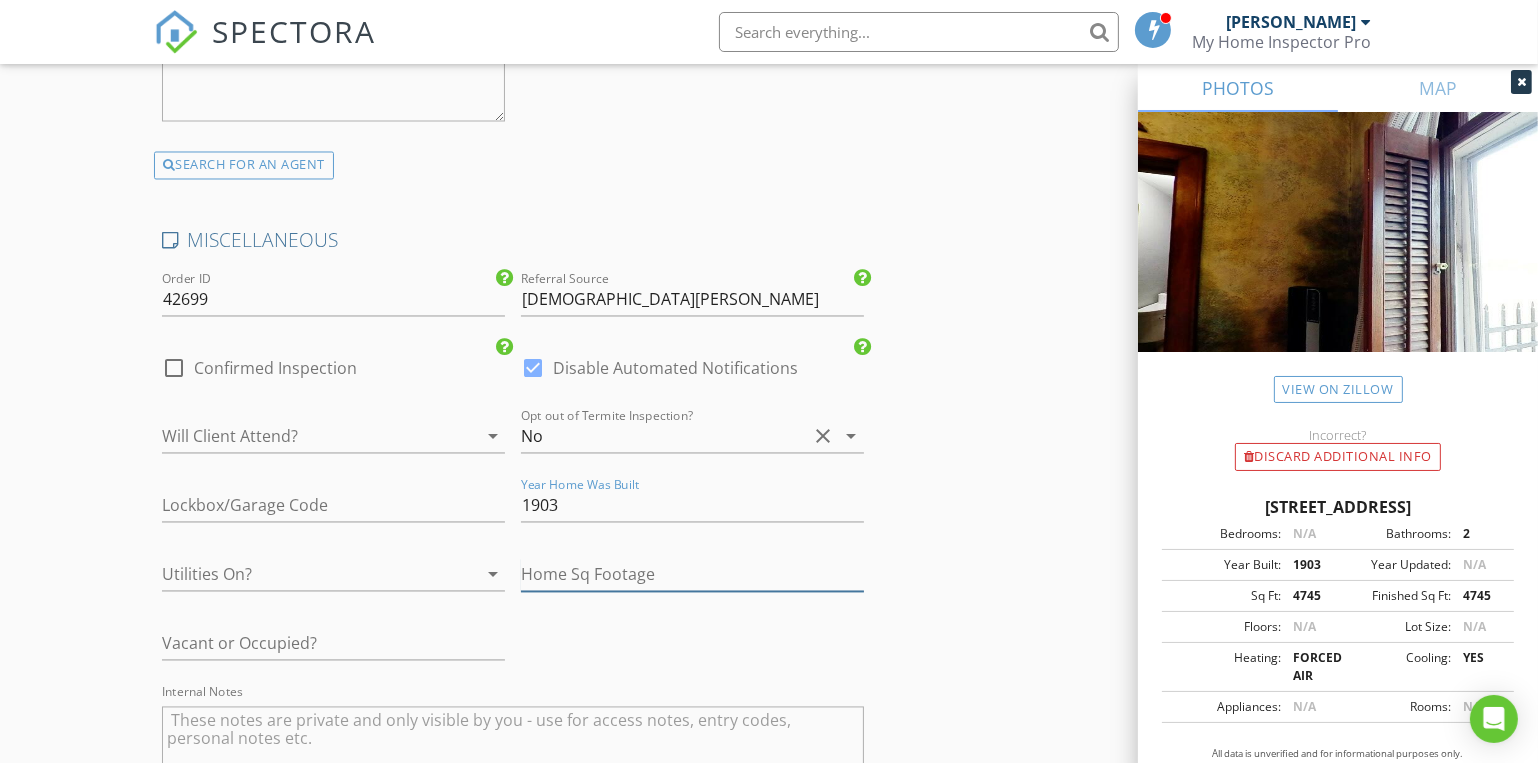 click at bounding box center (692, 575) 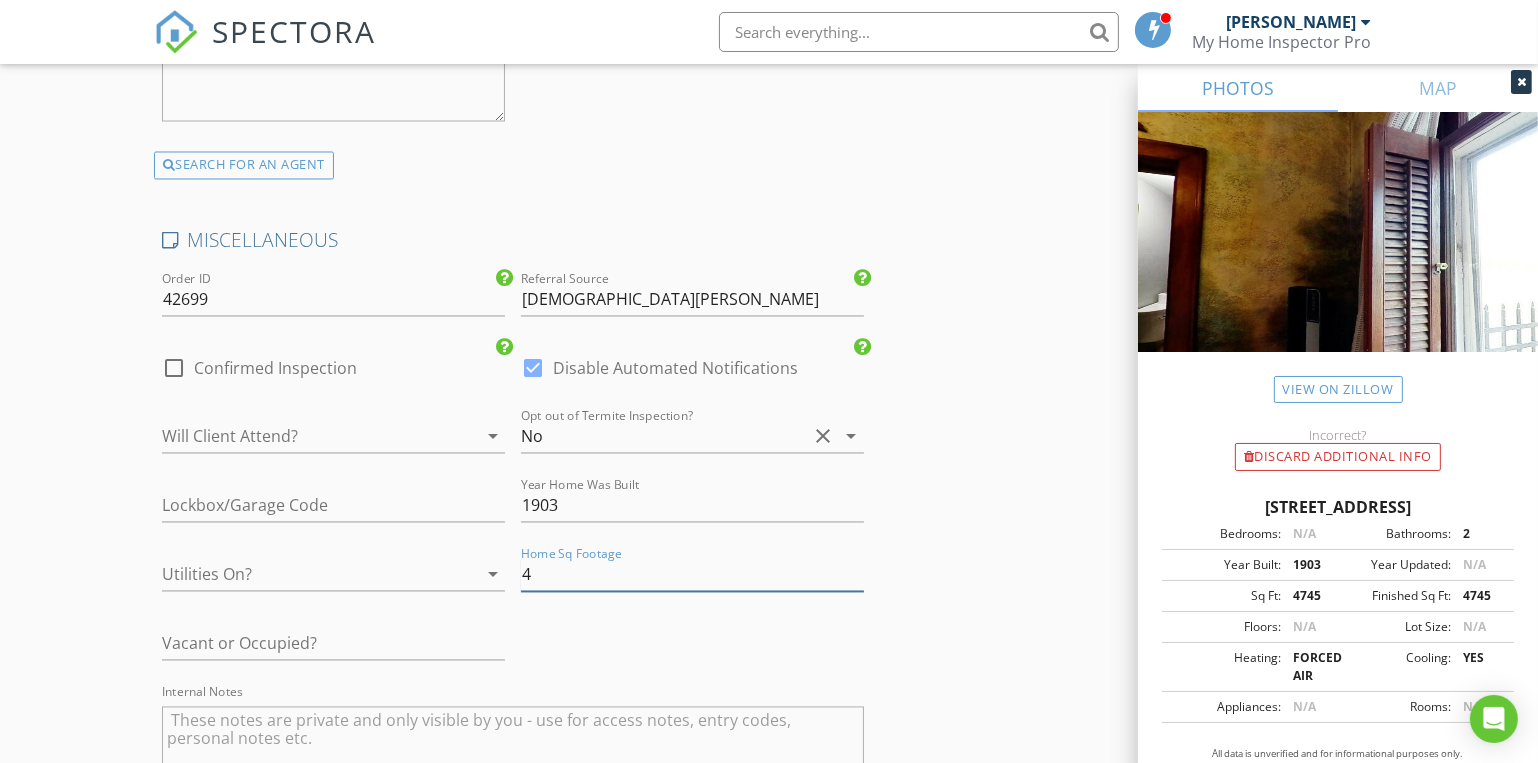 type on "47" 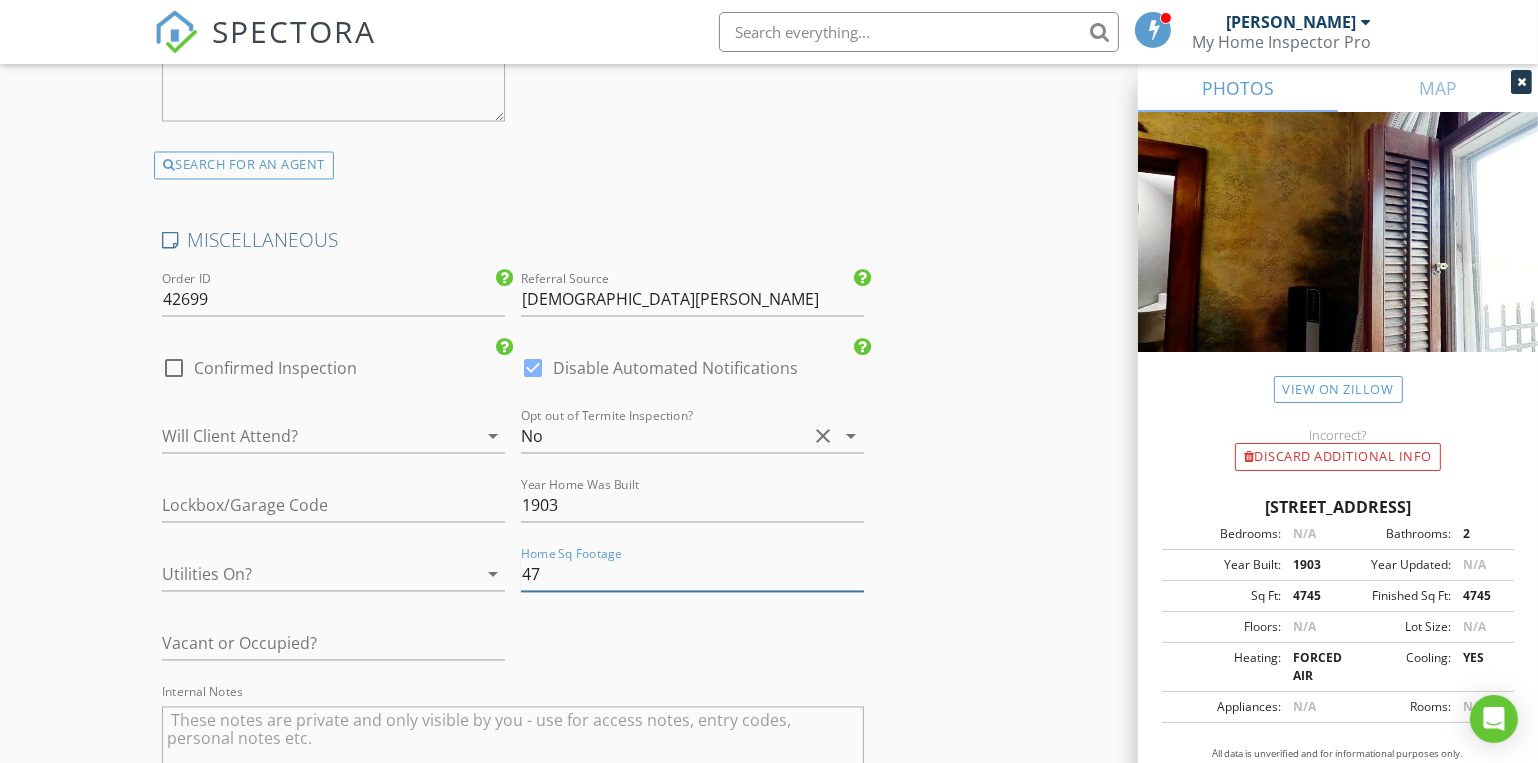 type on "3" 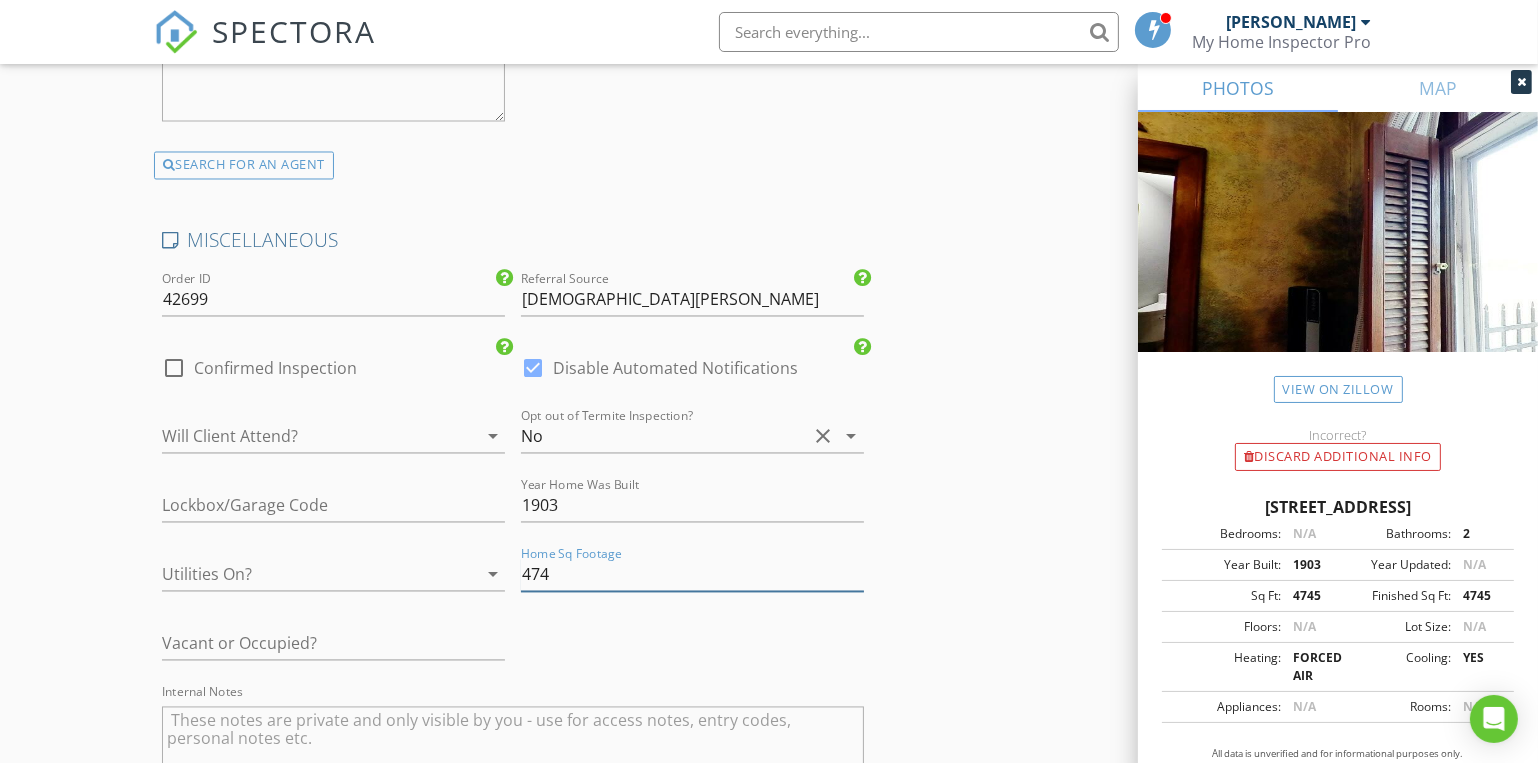 type on "3" 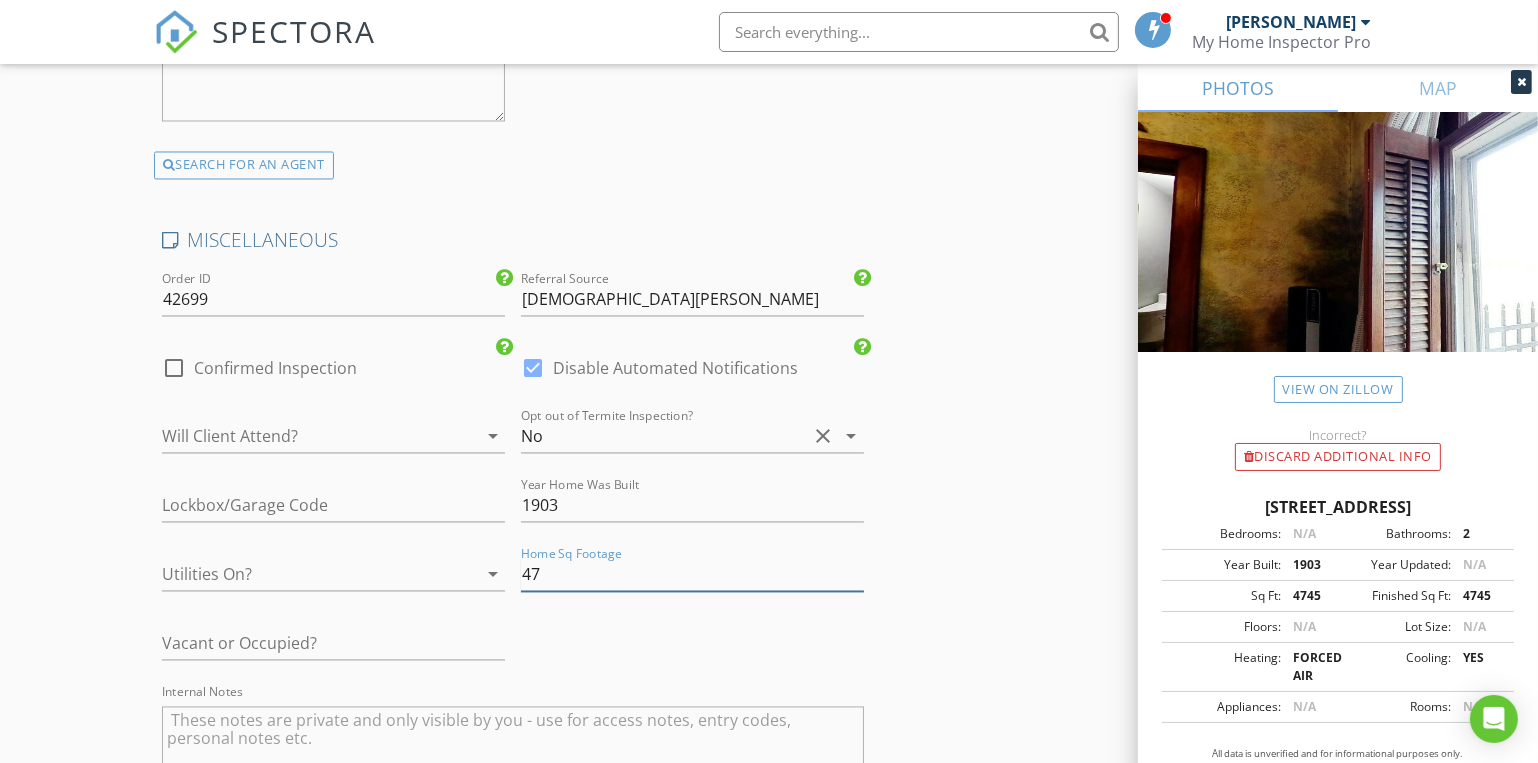 type on "1.75" 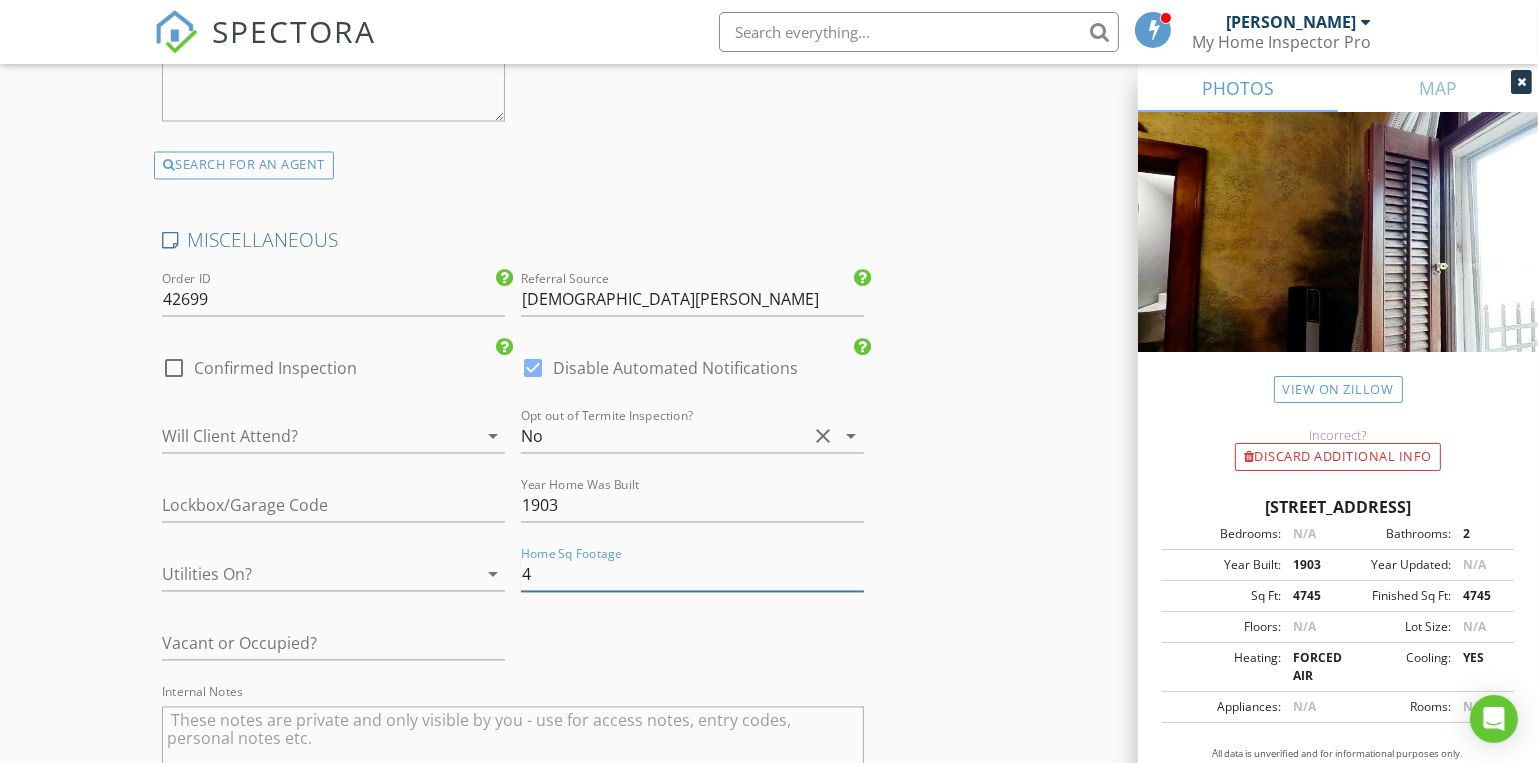 type 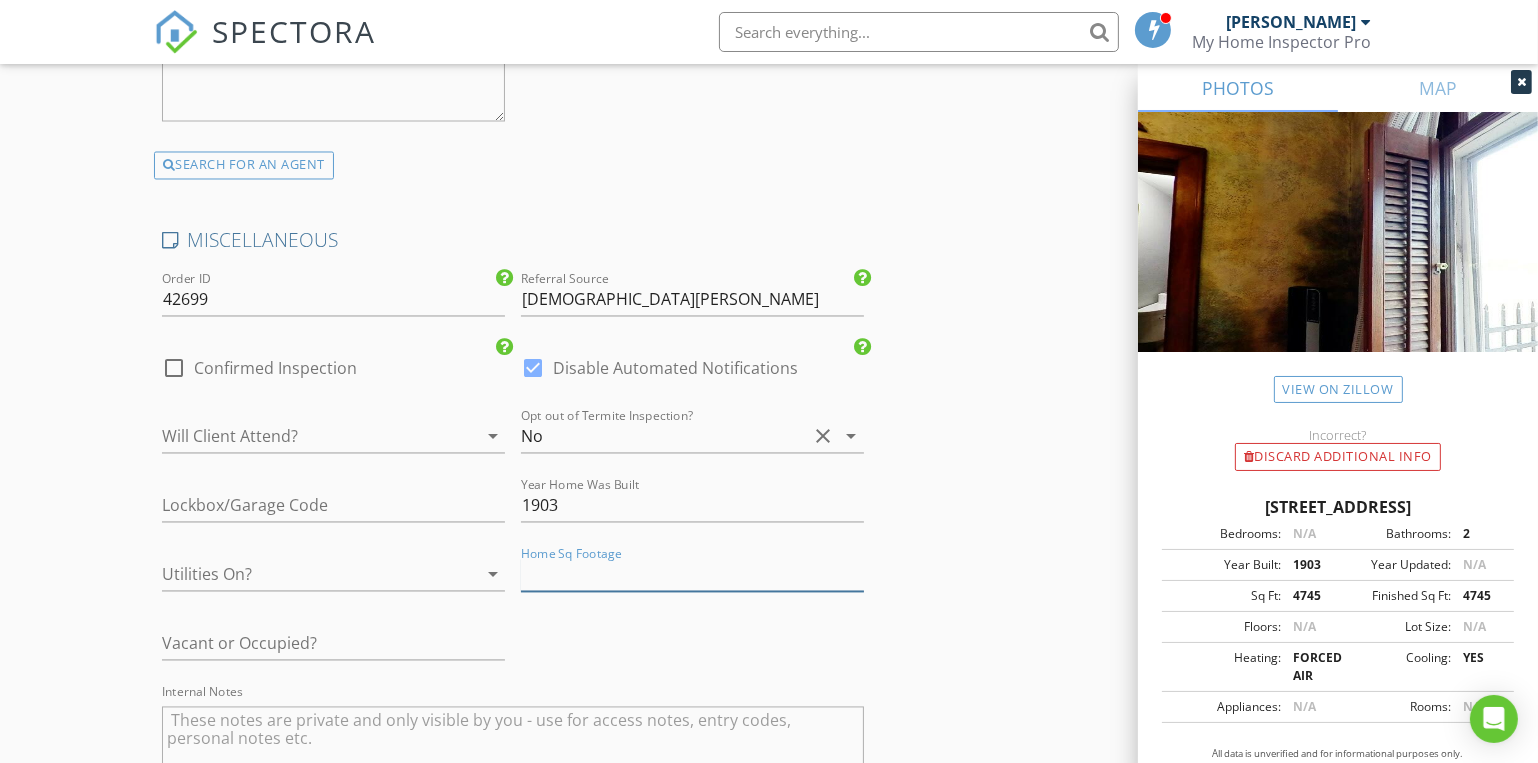 type on "3" 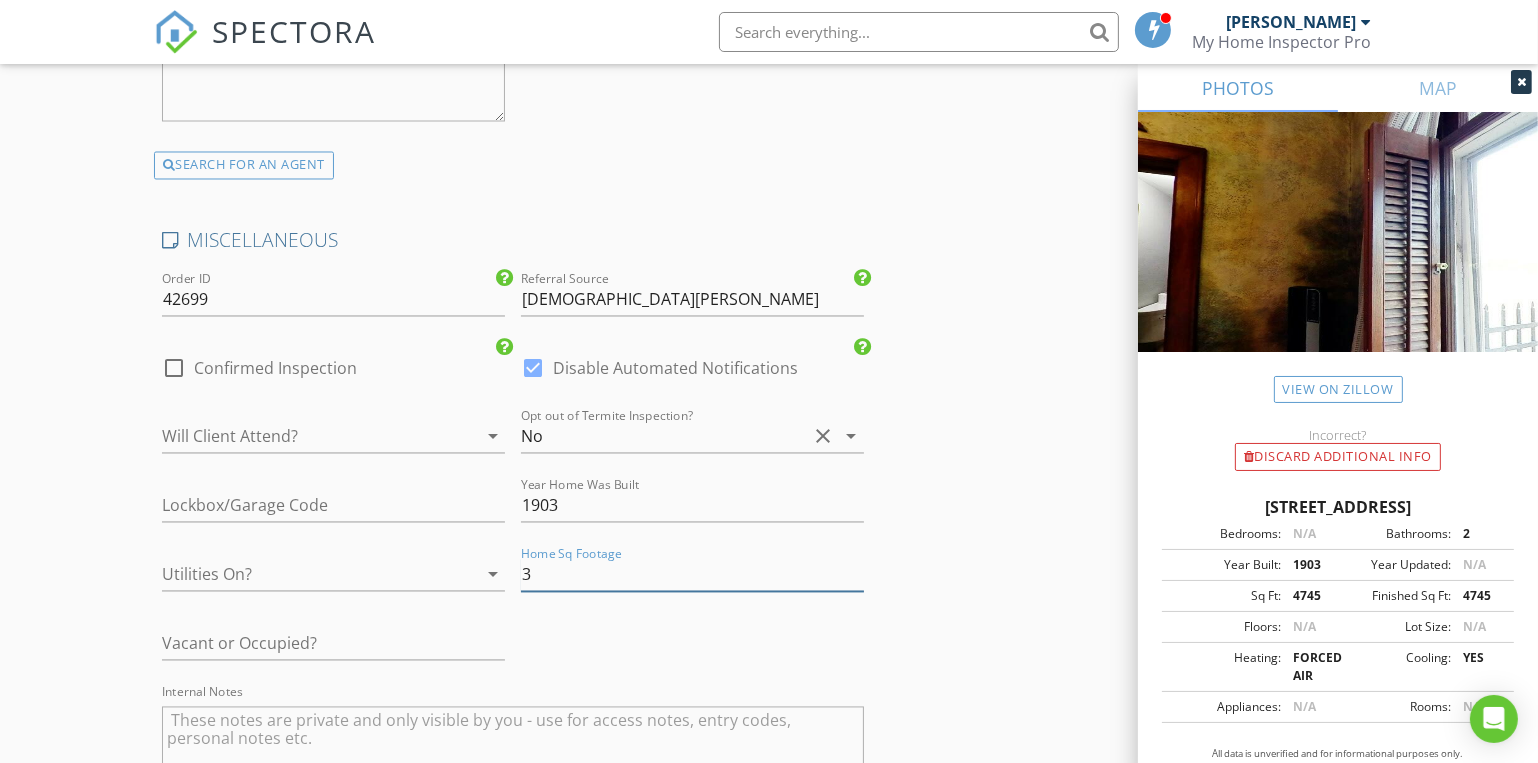 type on "3" 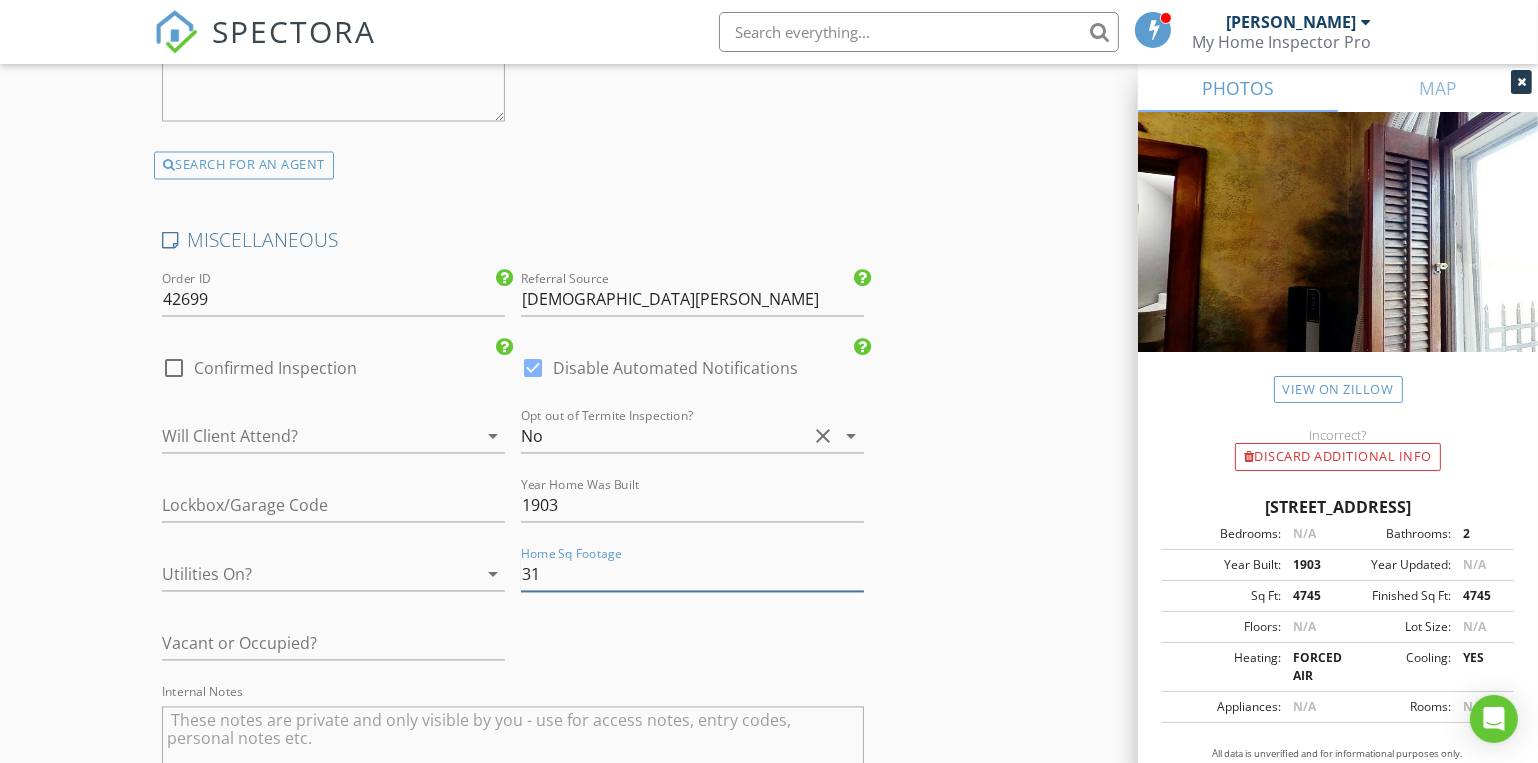 type on "1.75" 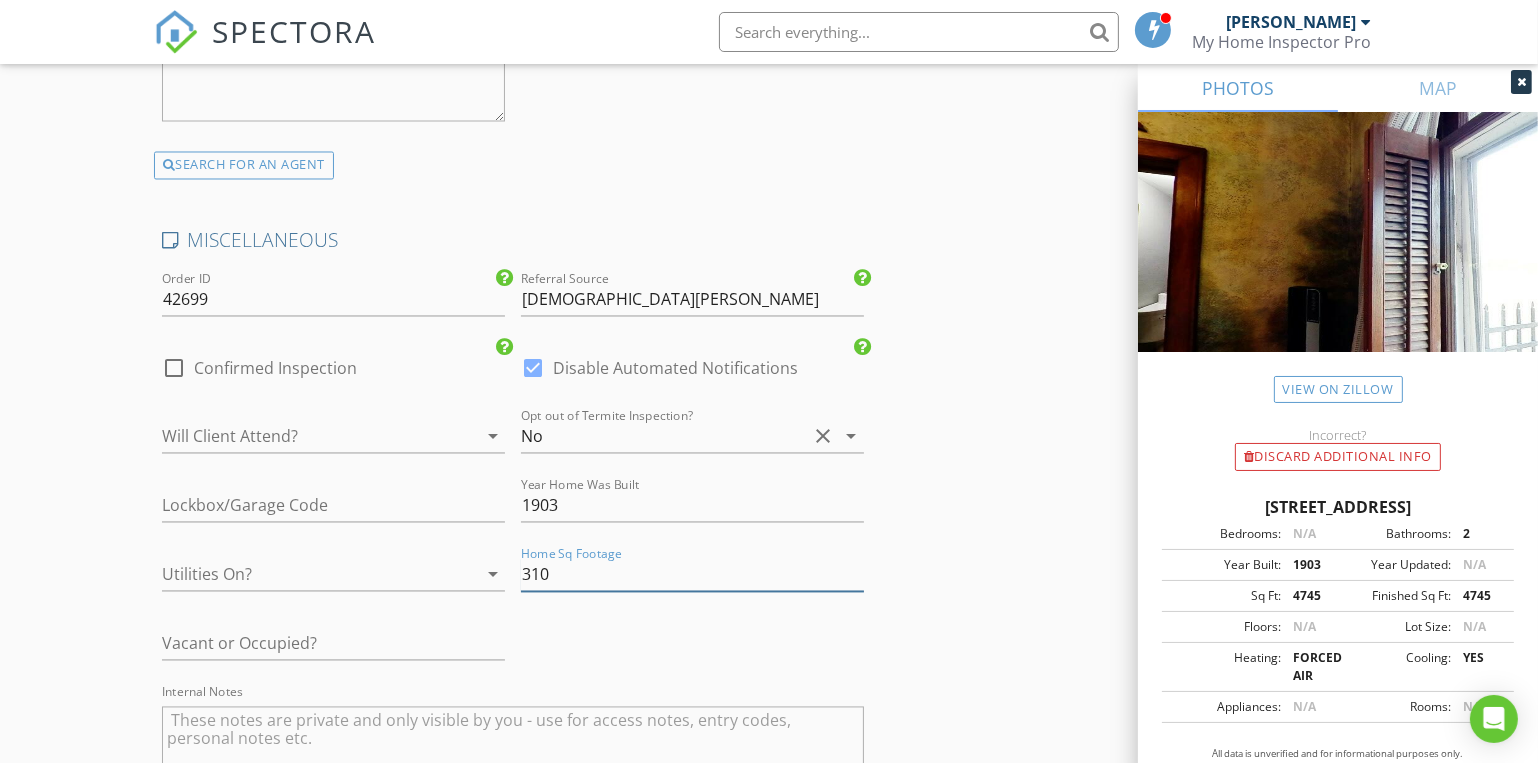 type on "3100" 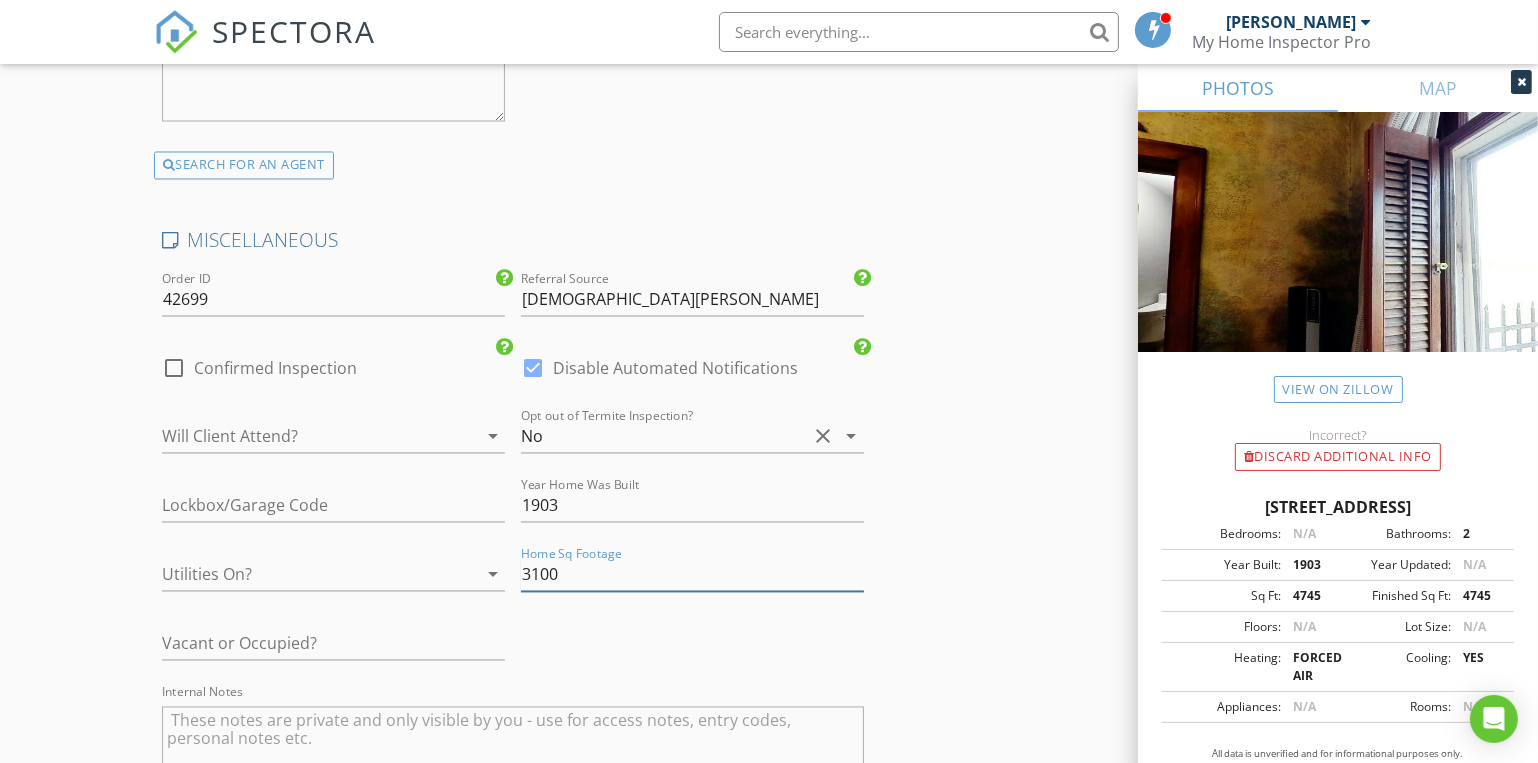 type on "3" 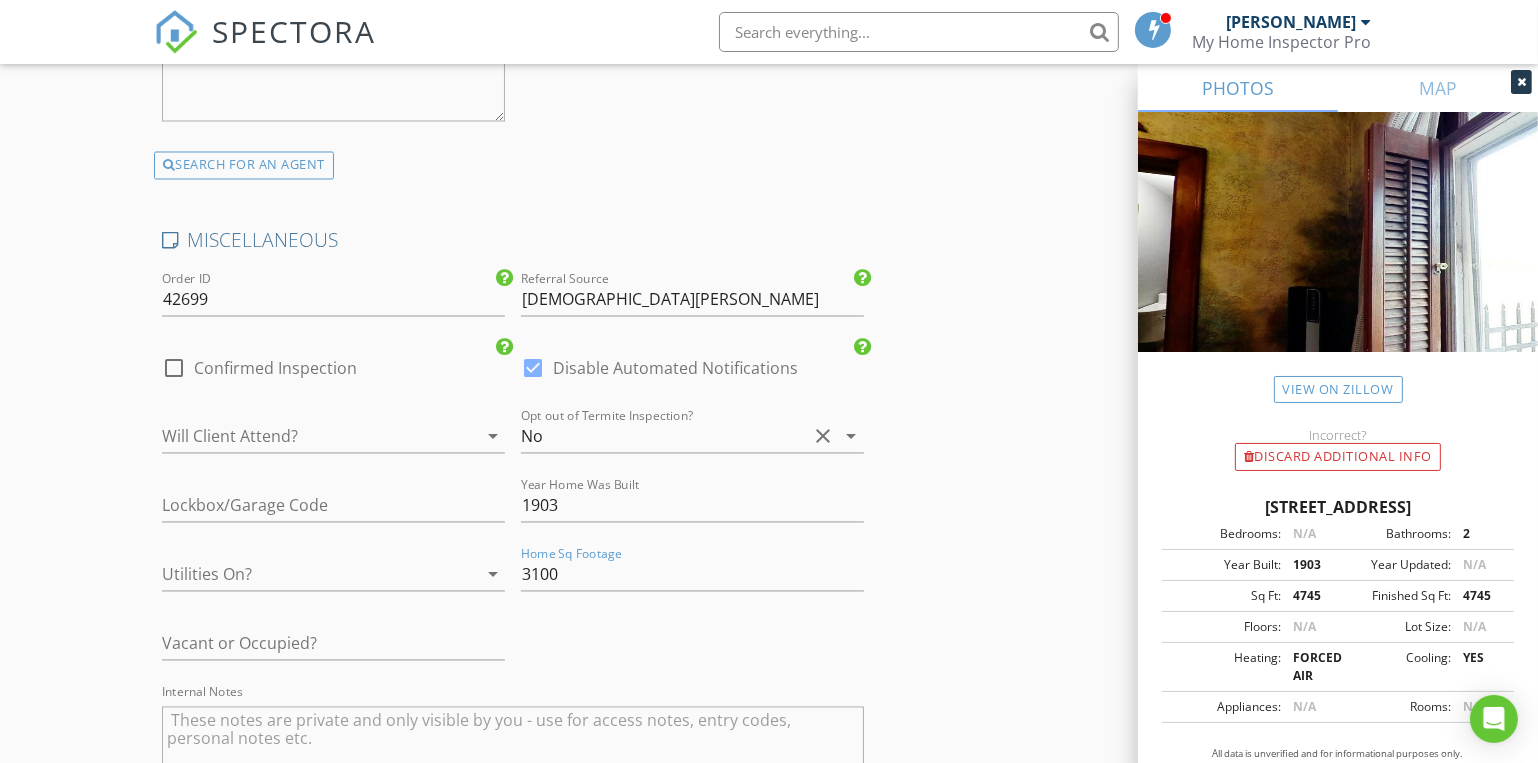 click at bounding box center (305, 437) 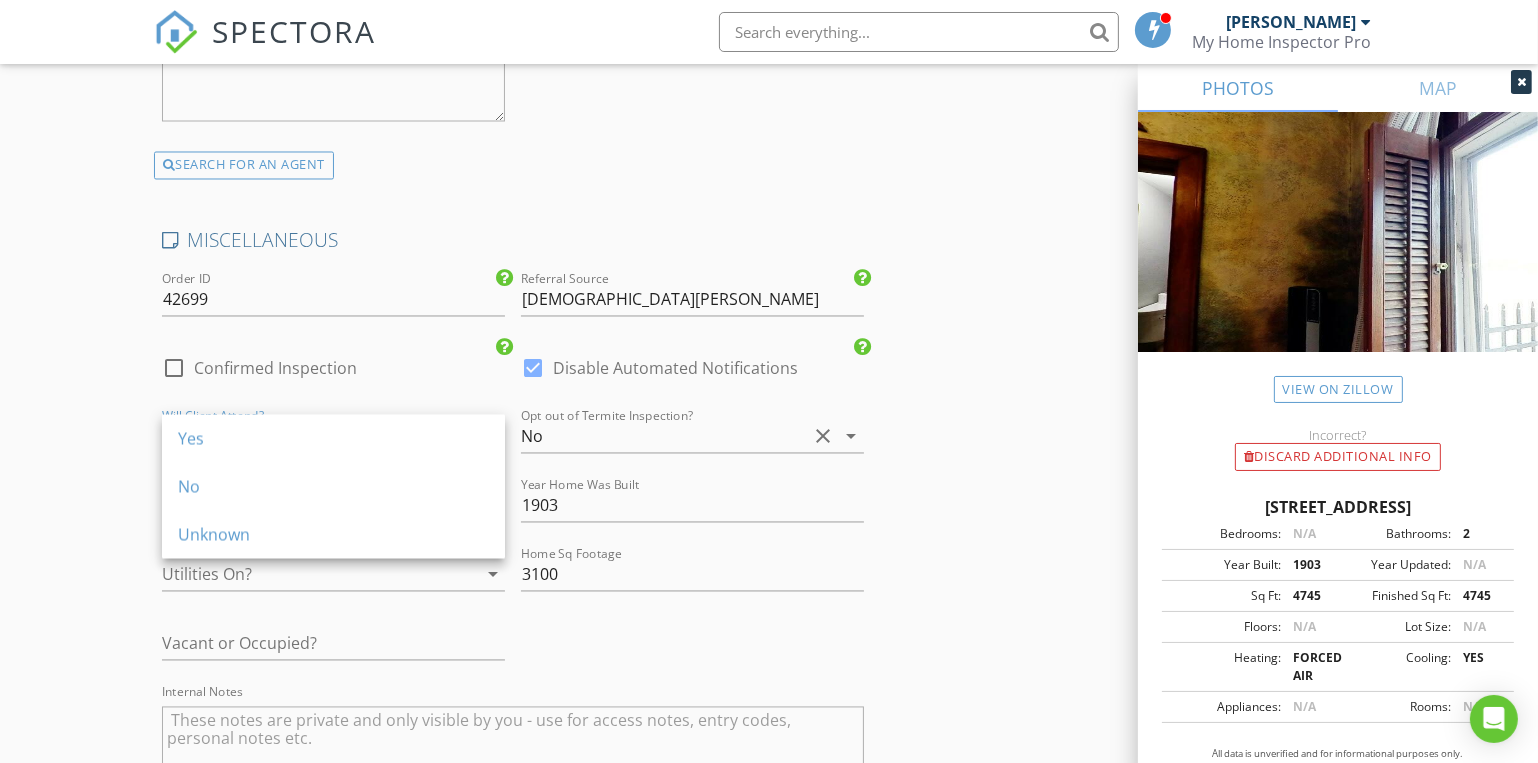 click on "Yes" at bounding box center (333, 439) 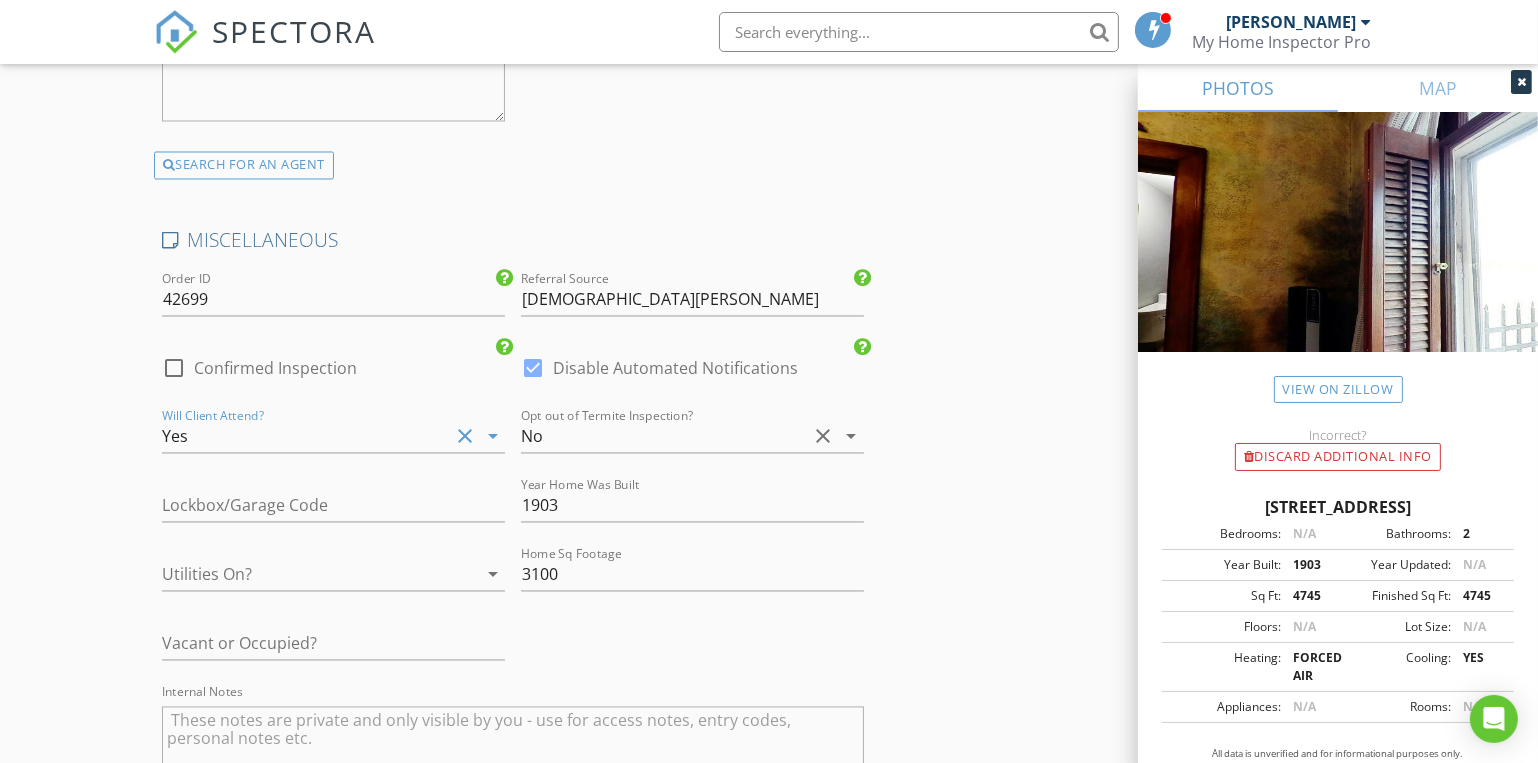 click at bounding box center [305, 575] 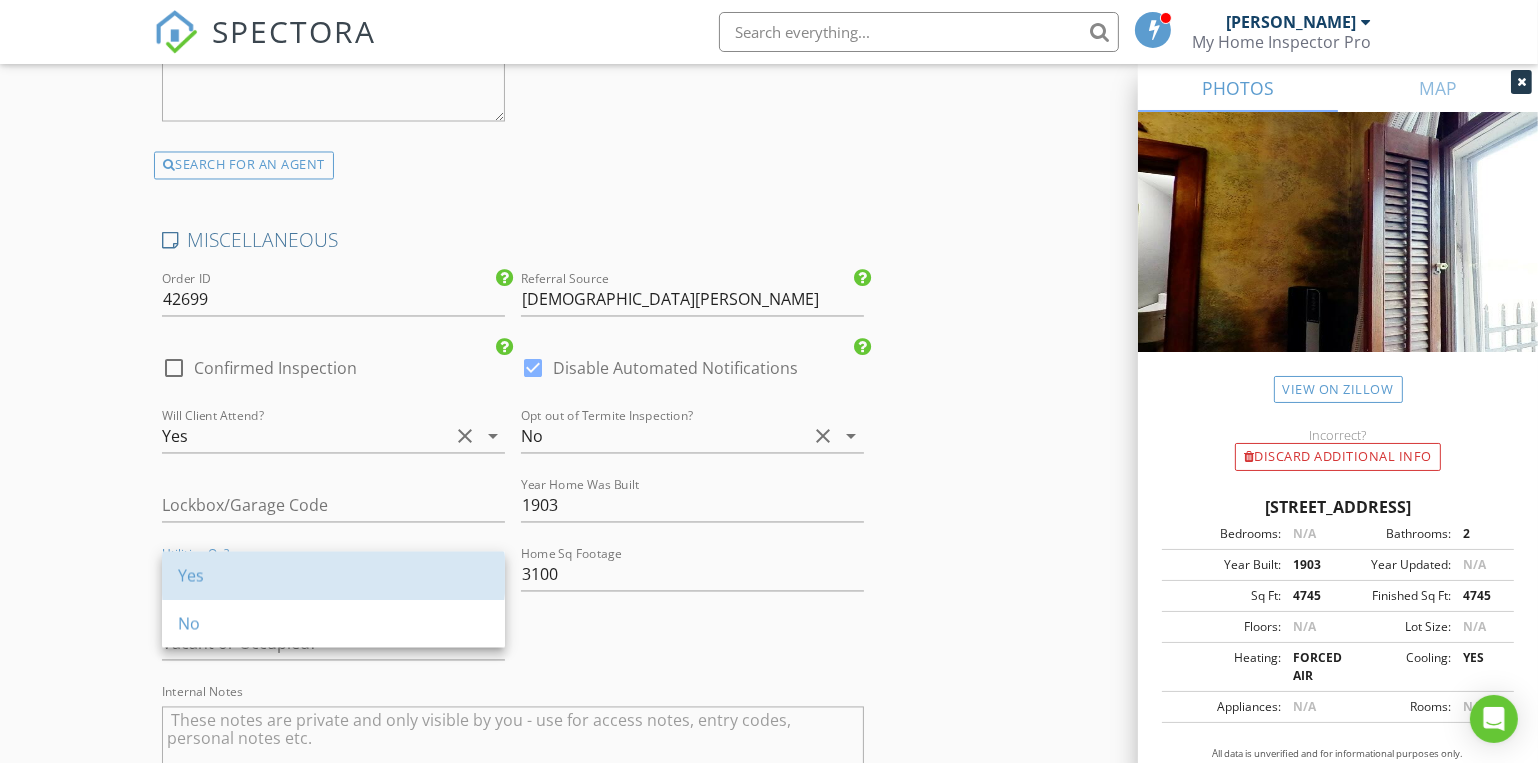 click on "Yes" at bounding box center (333, 576) 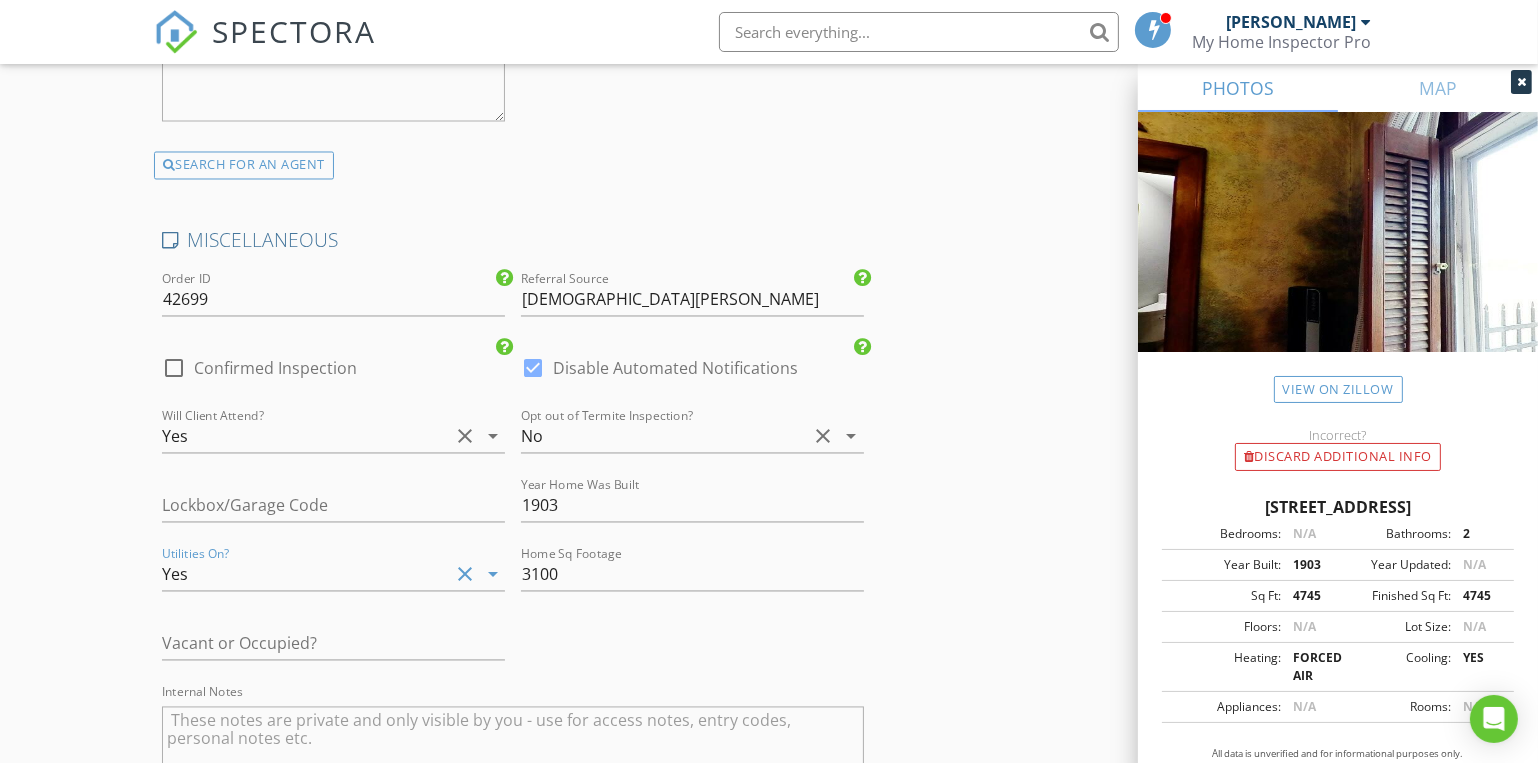 type on "3" 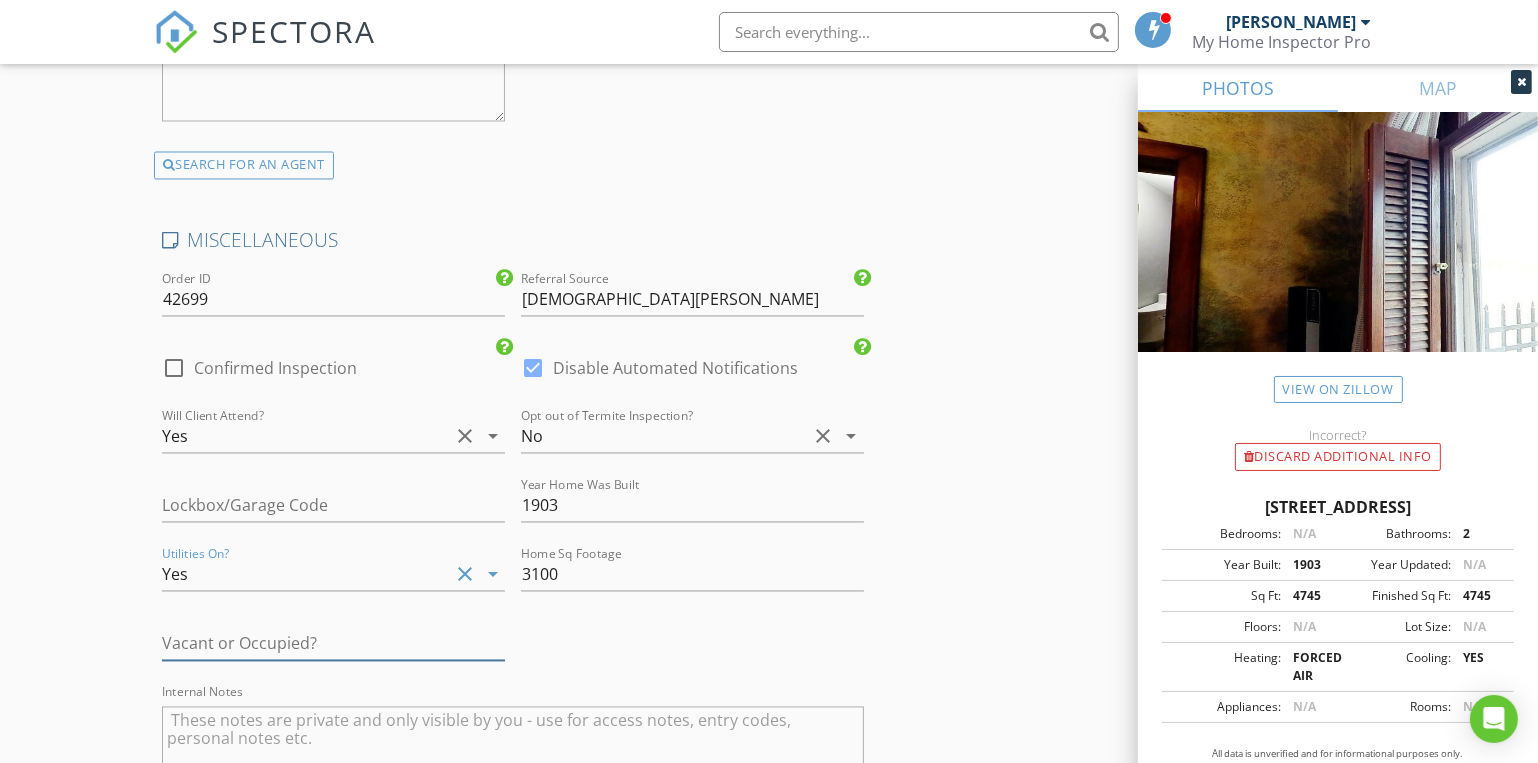 click at bounding box center [333, 644] 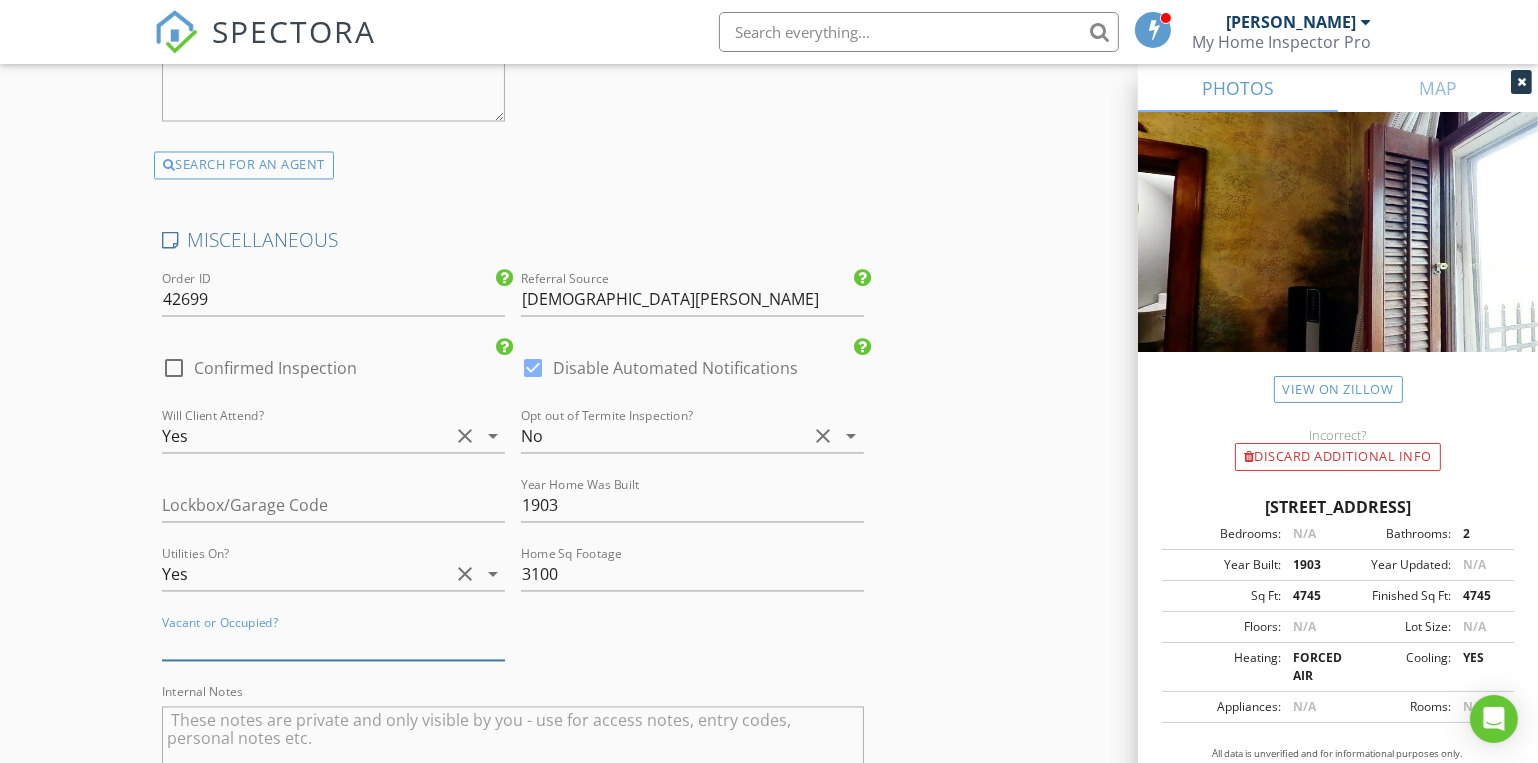type on "V" 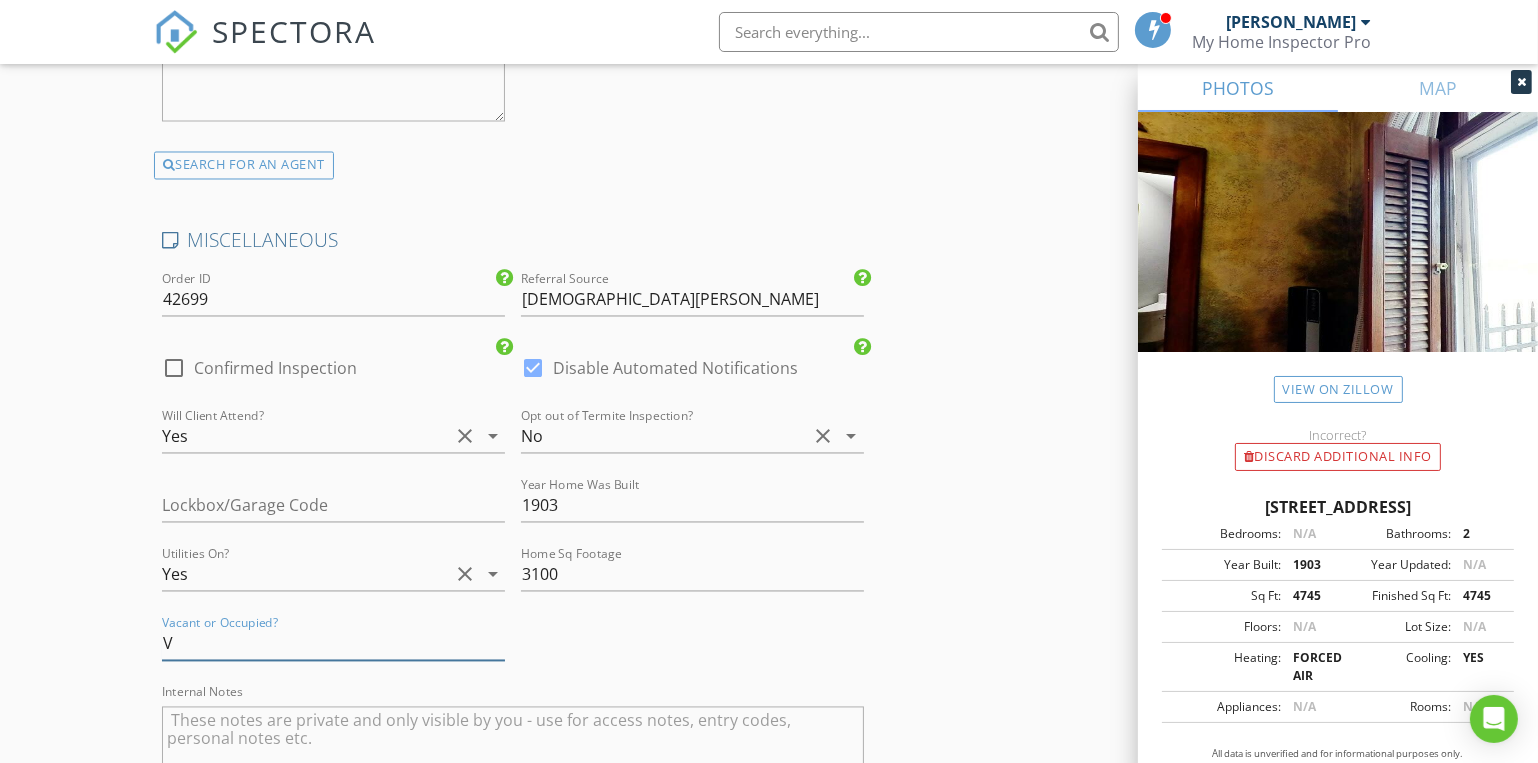 type on "3" 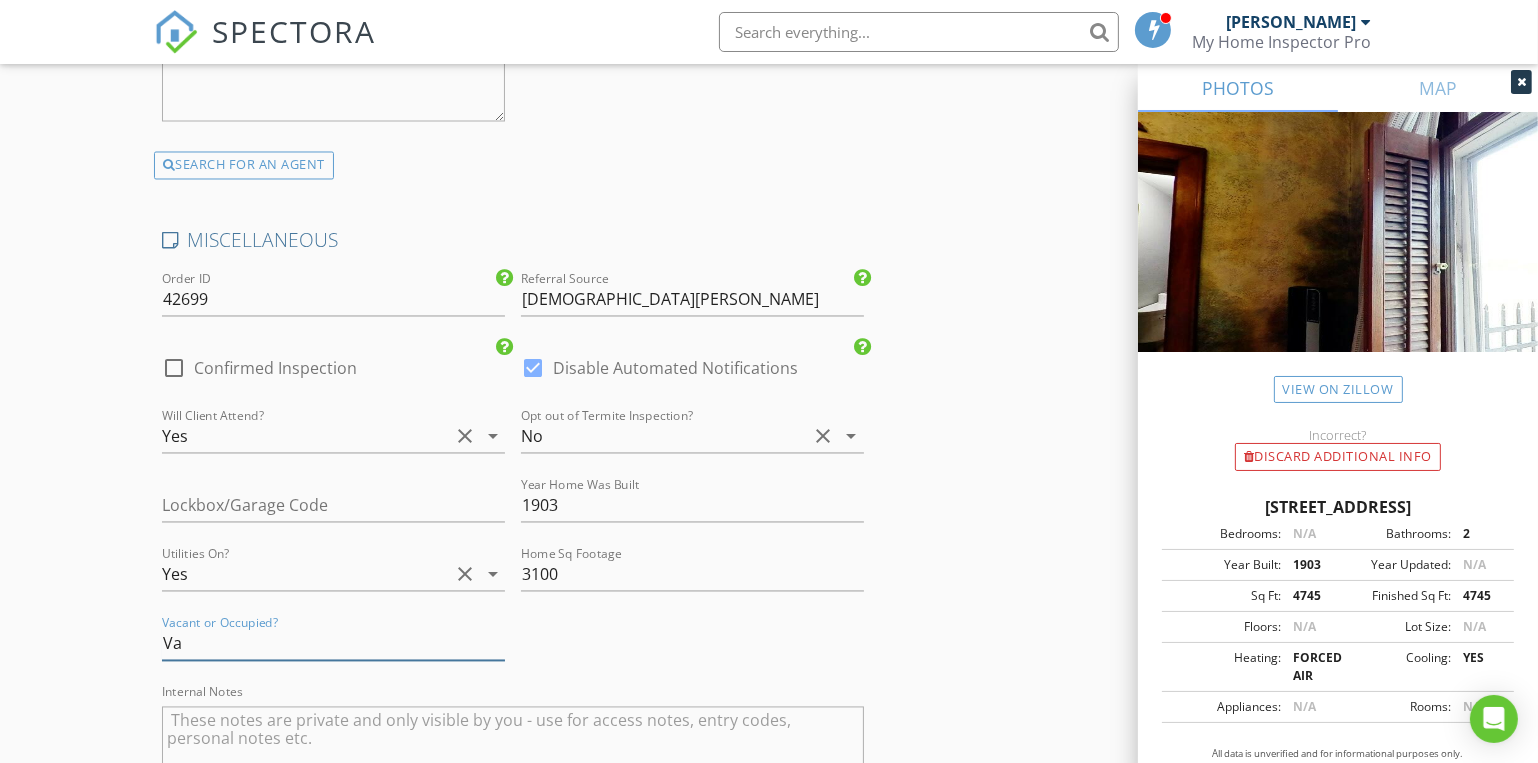 type on "3" 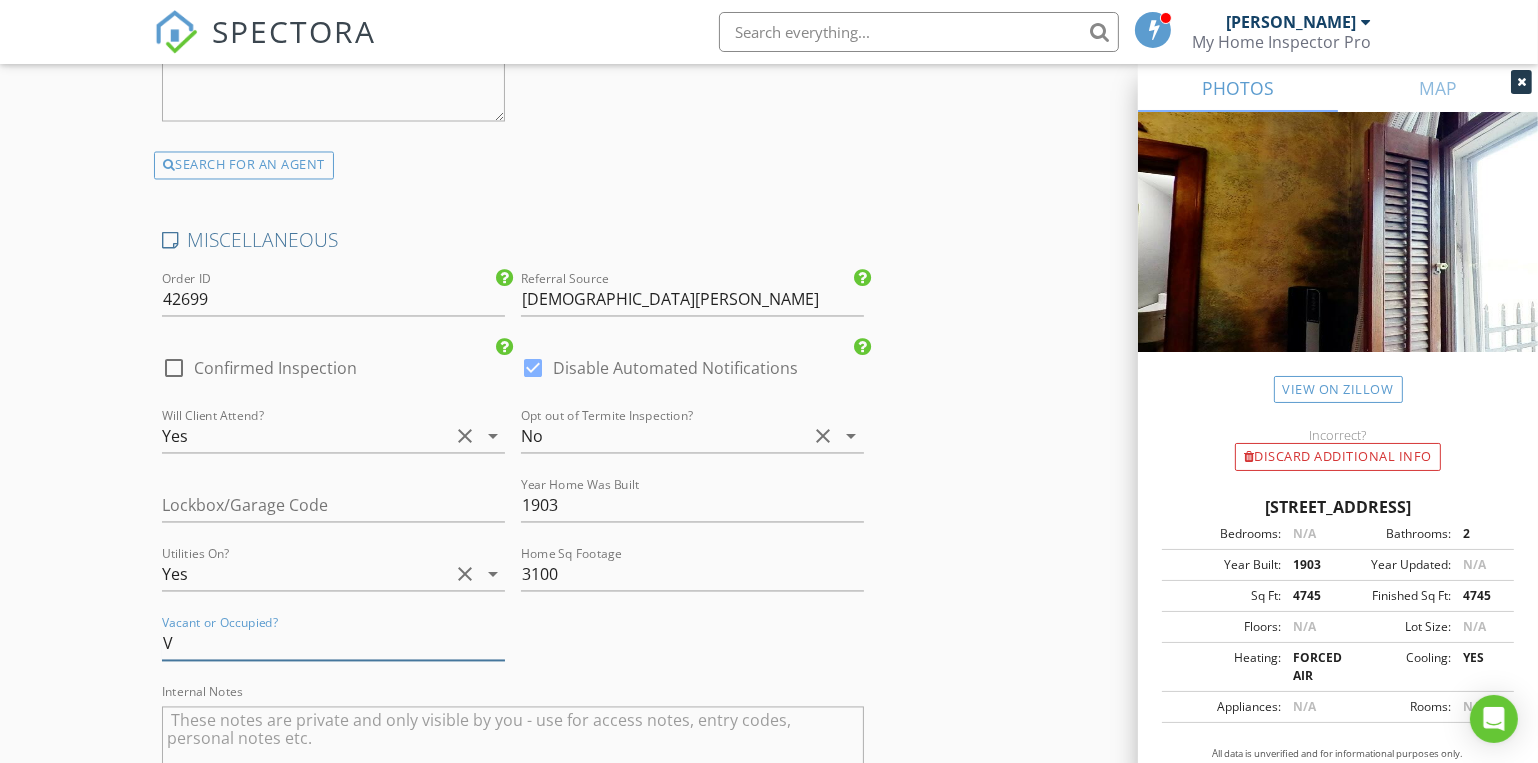 type 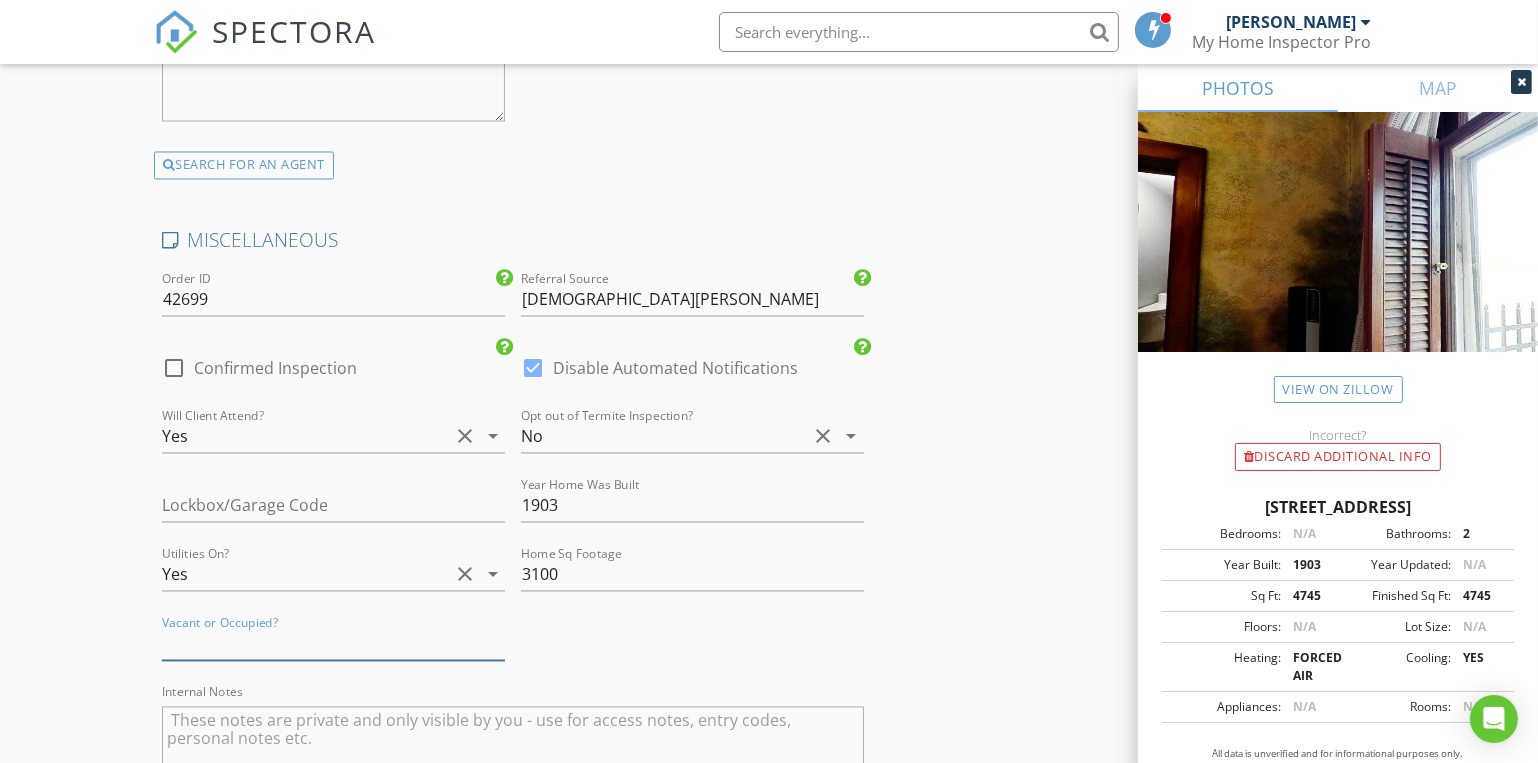 type on "3" 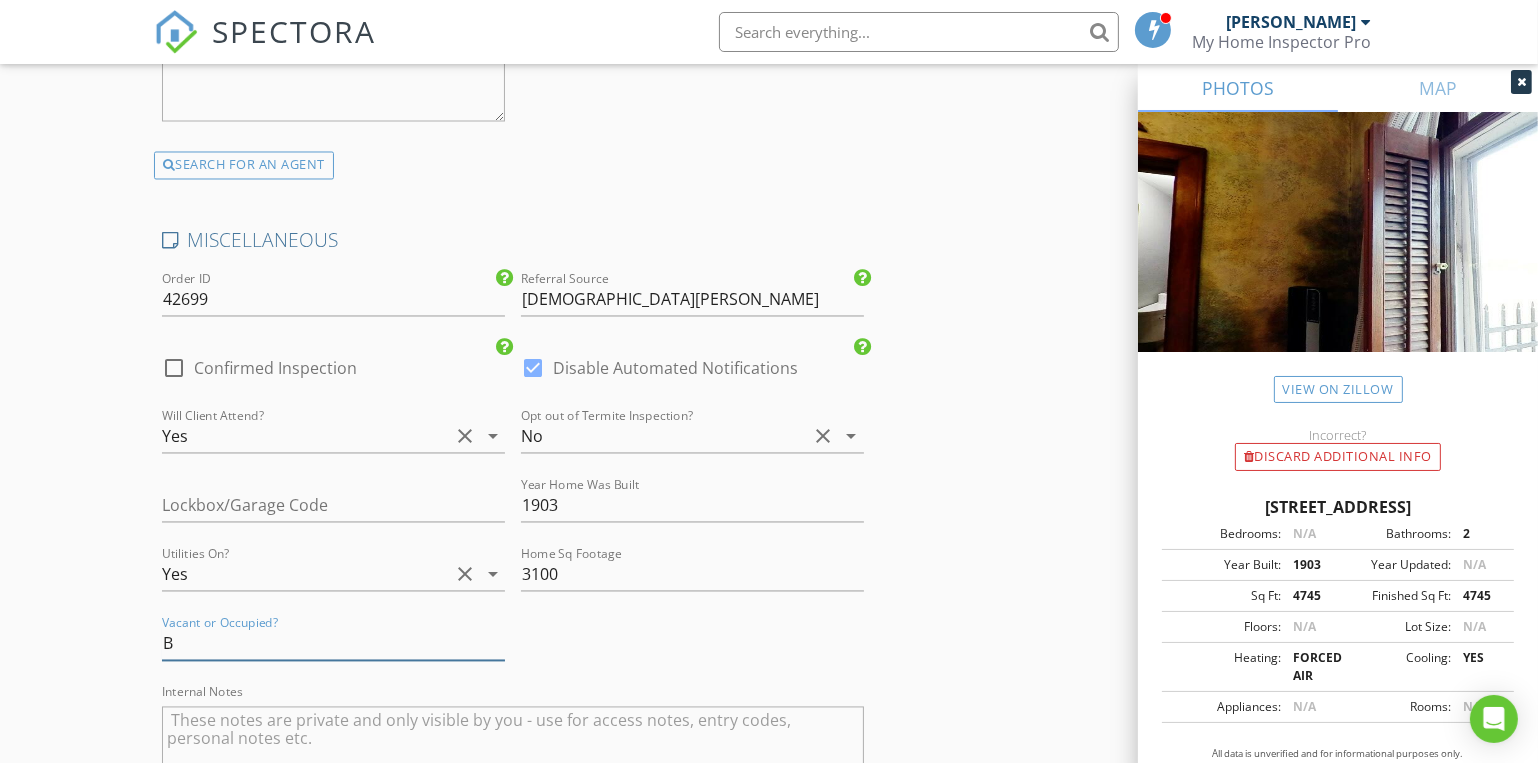 type on "3" 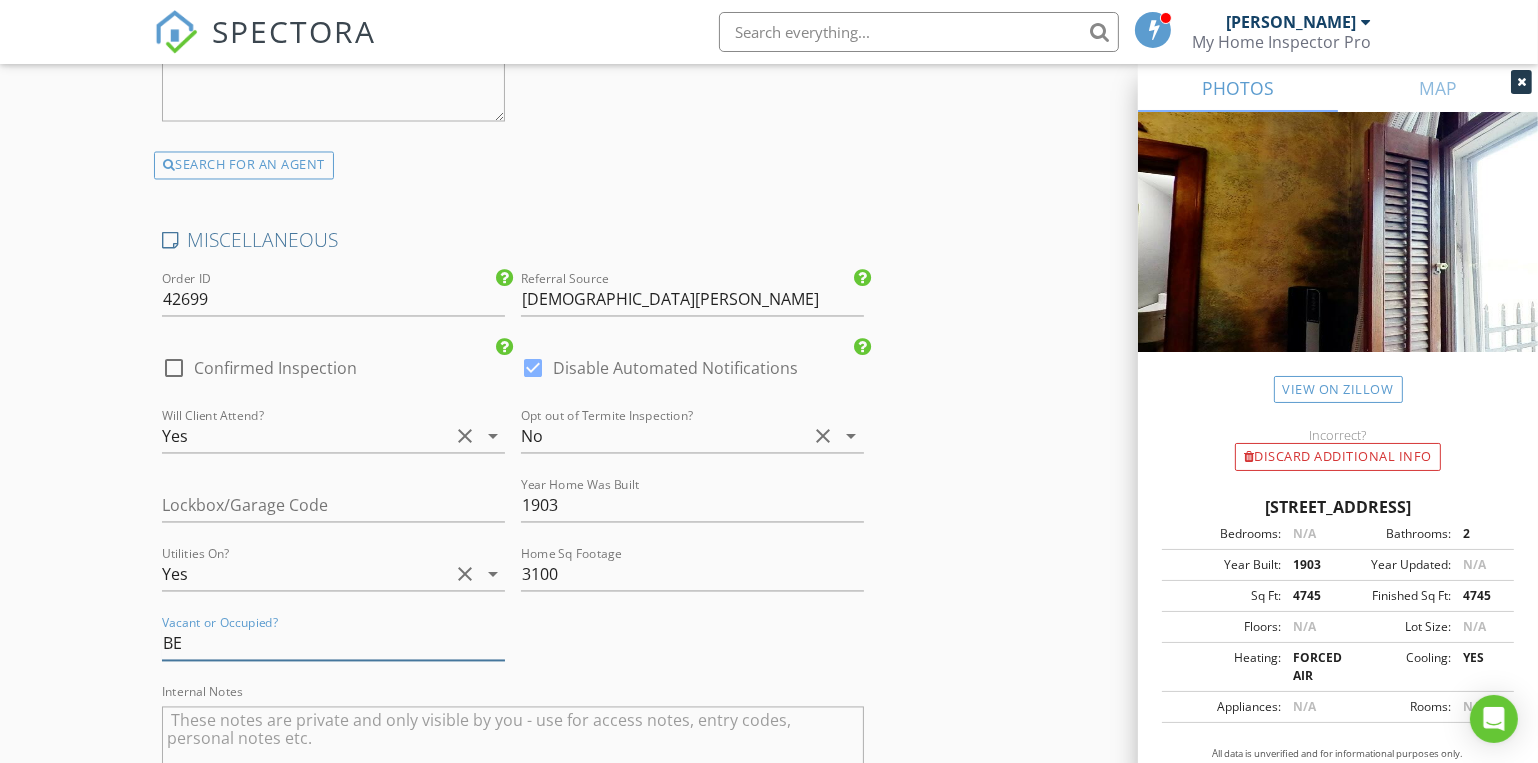 type on "3" 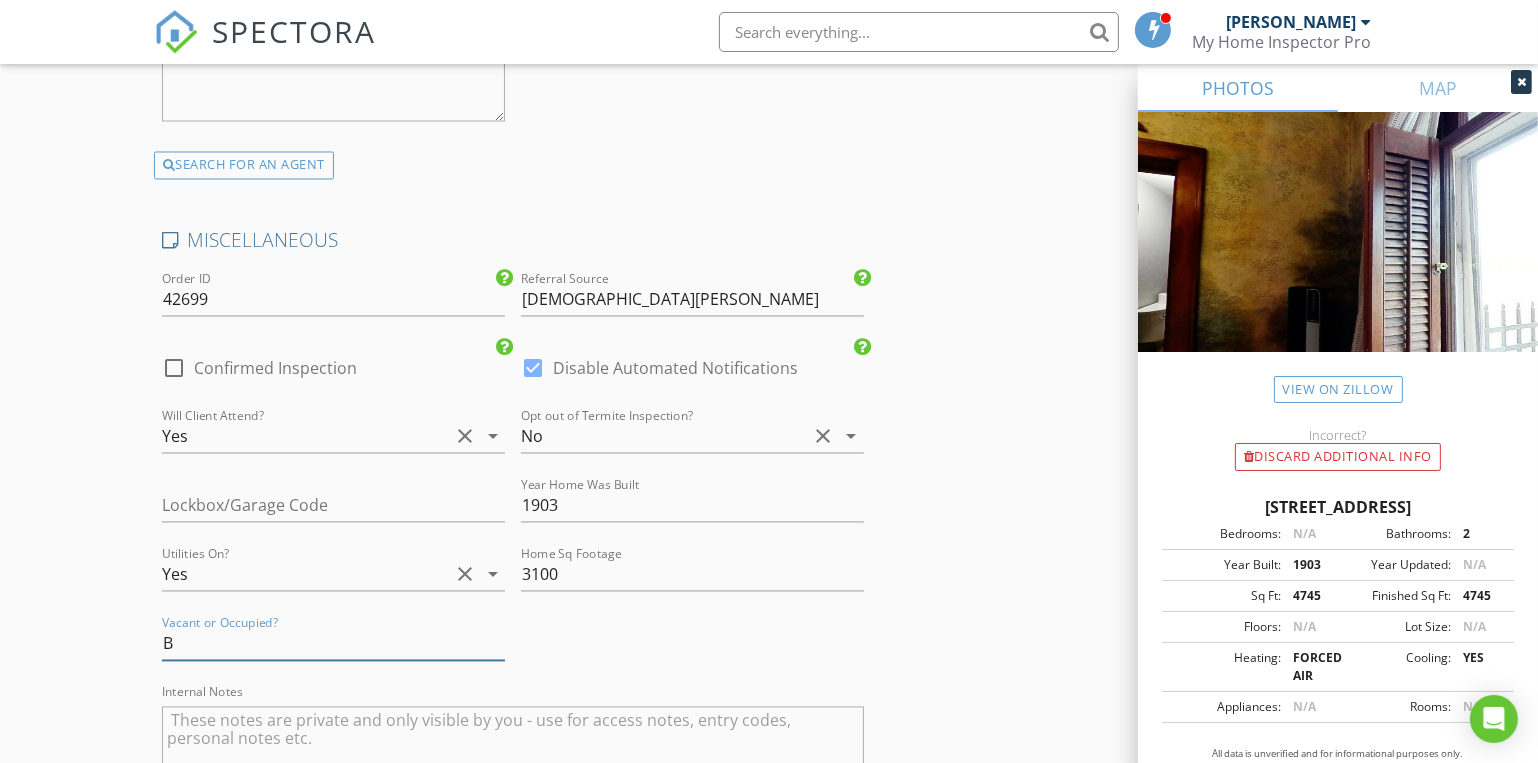 type on "3" 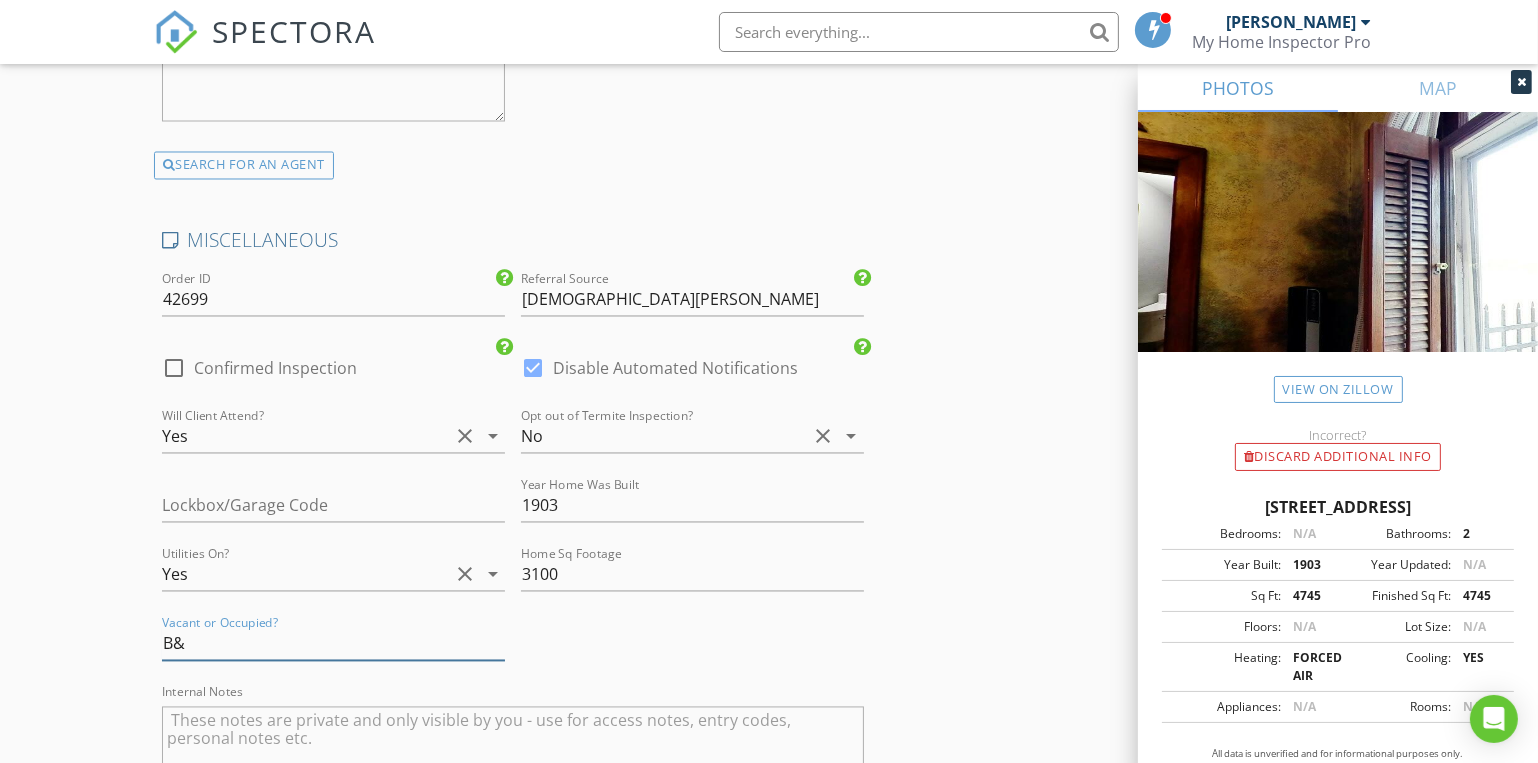 type on "B&B" 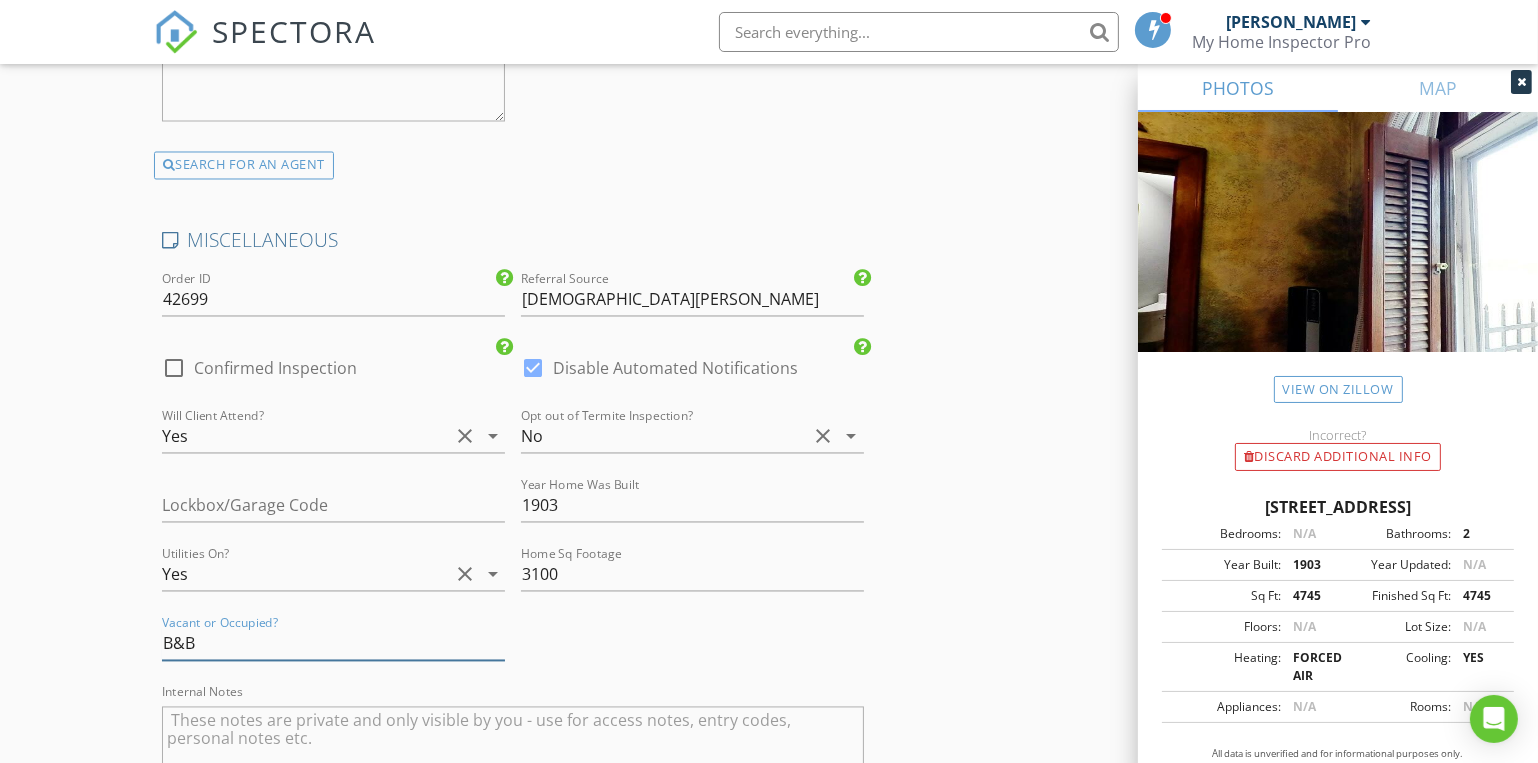 type on "3" 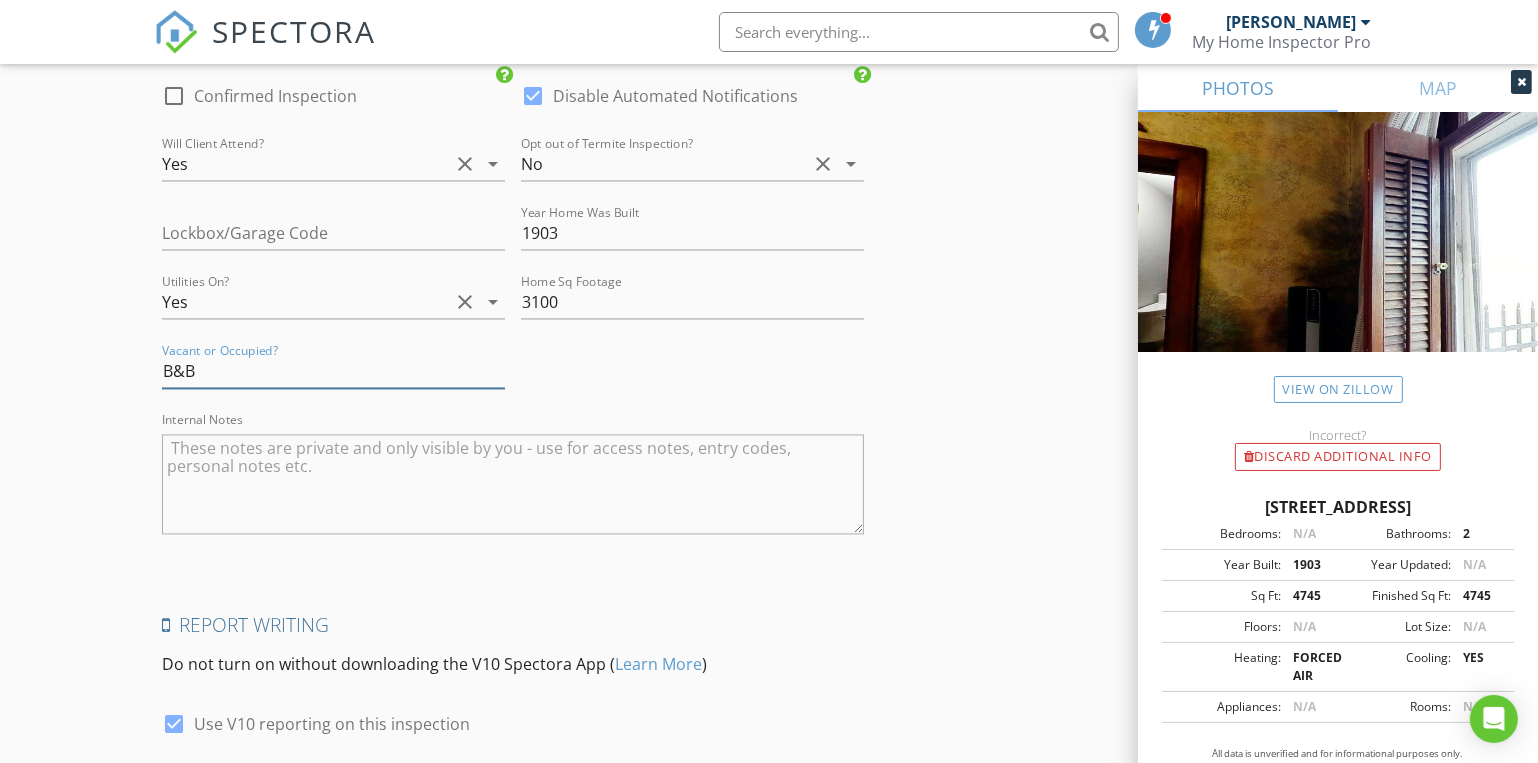 scroll, scrollTop: 4518, scrollLeft: 0, axis: vertical 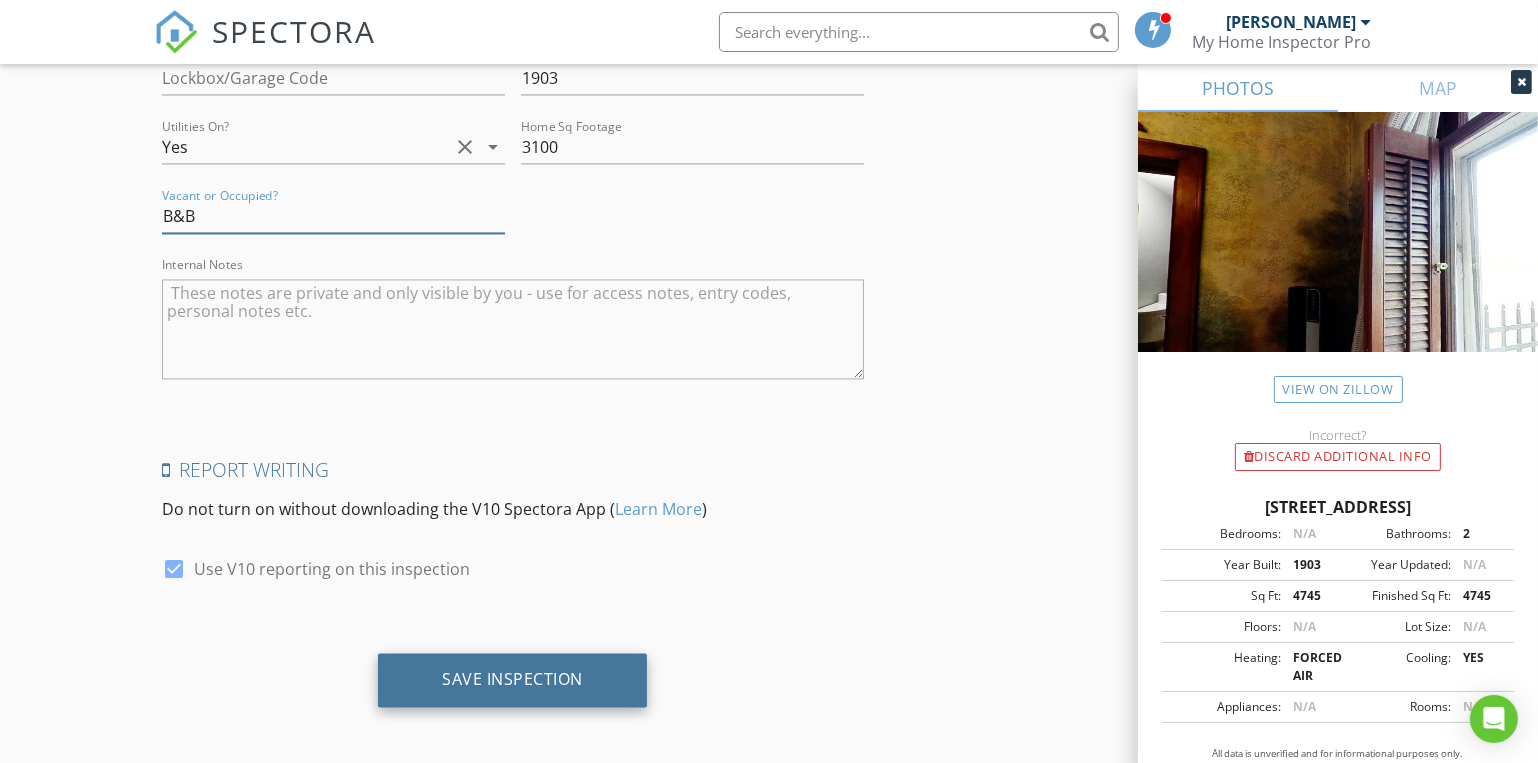 type on "B&B" 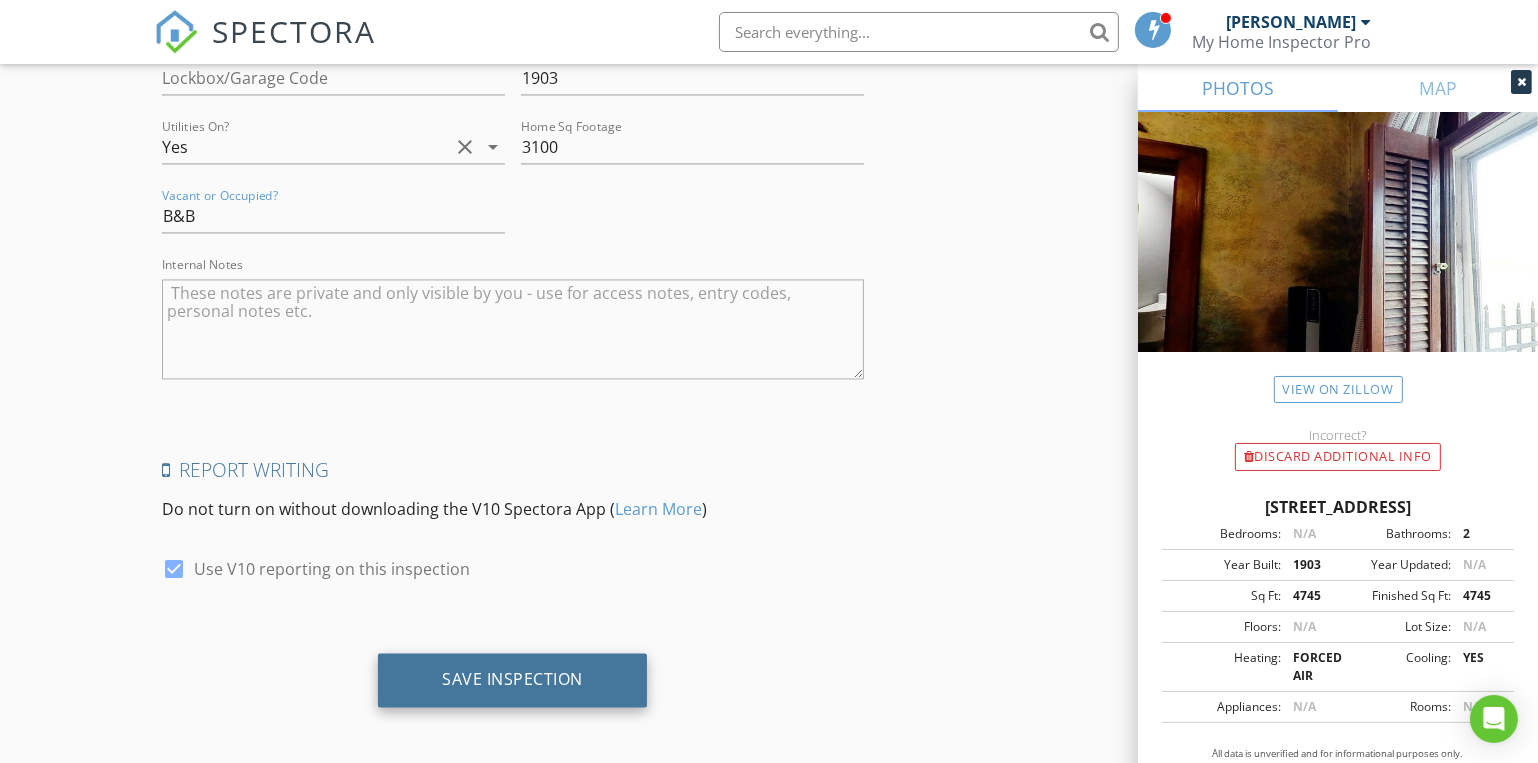 click on "Save Inspection" at bounding box center [512, 679] 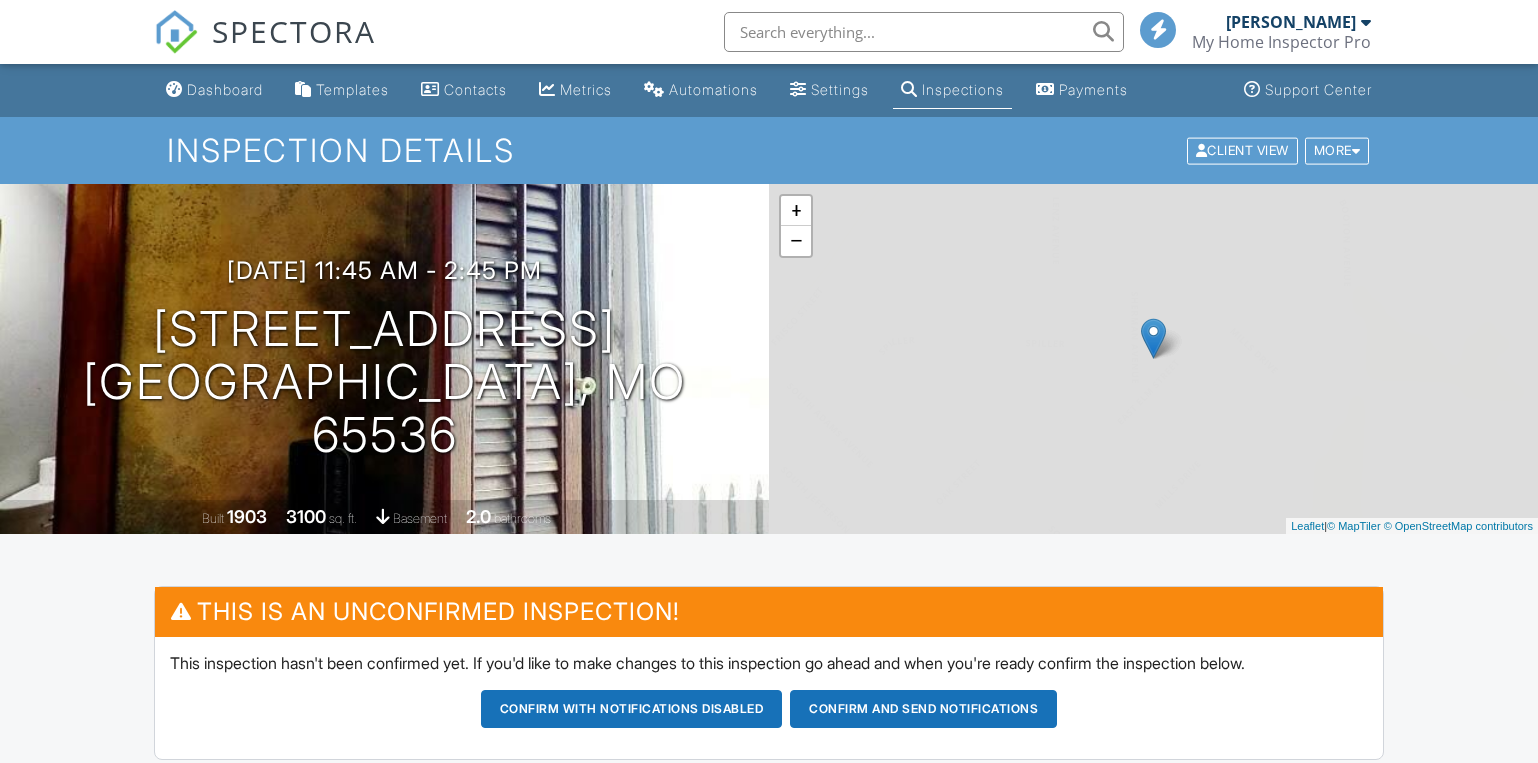 scroll, scrollTop: 0, scrollLeft: 0, axis: both 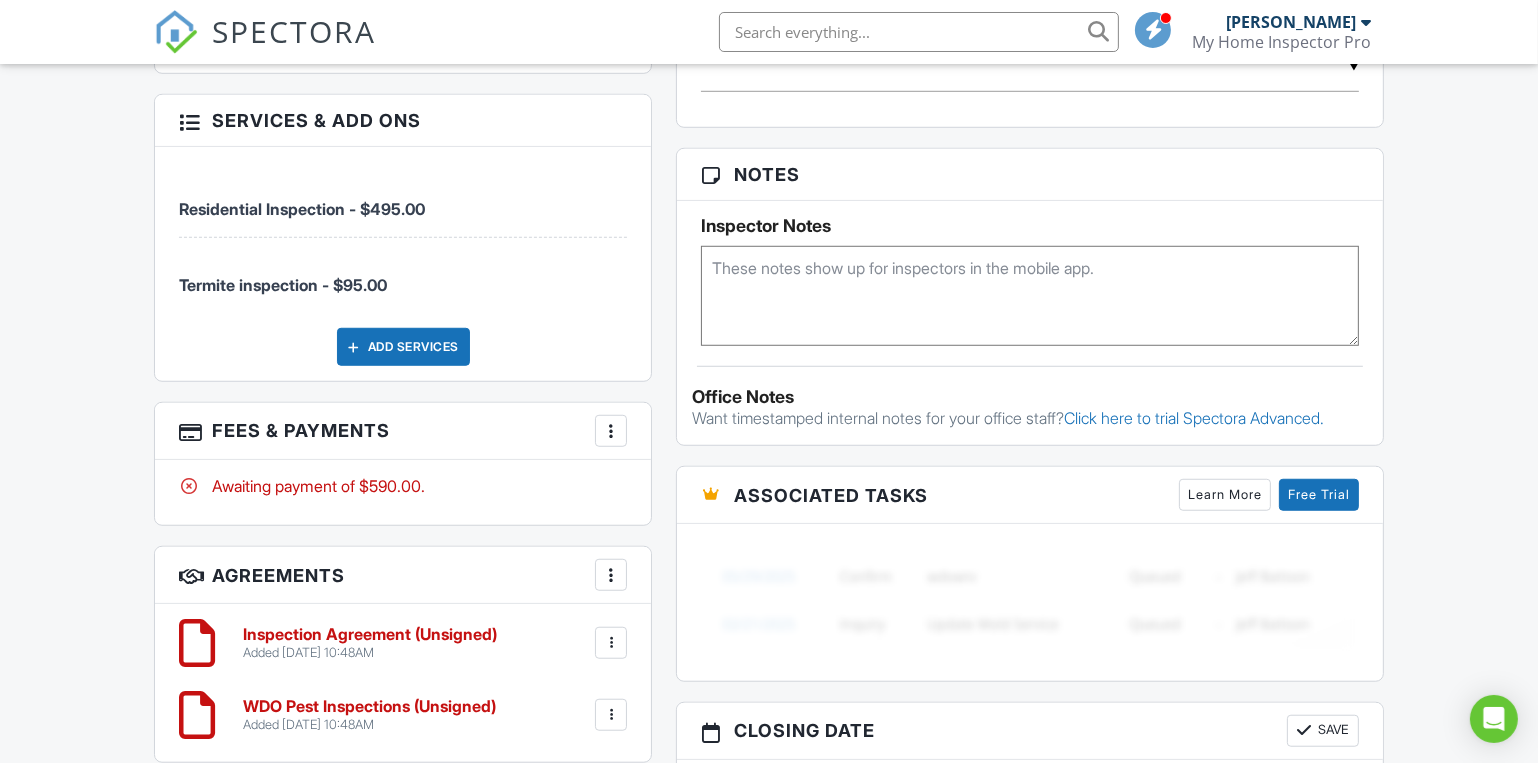 click at bounding box center [611, 431] 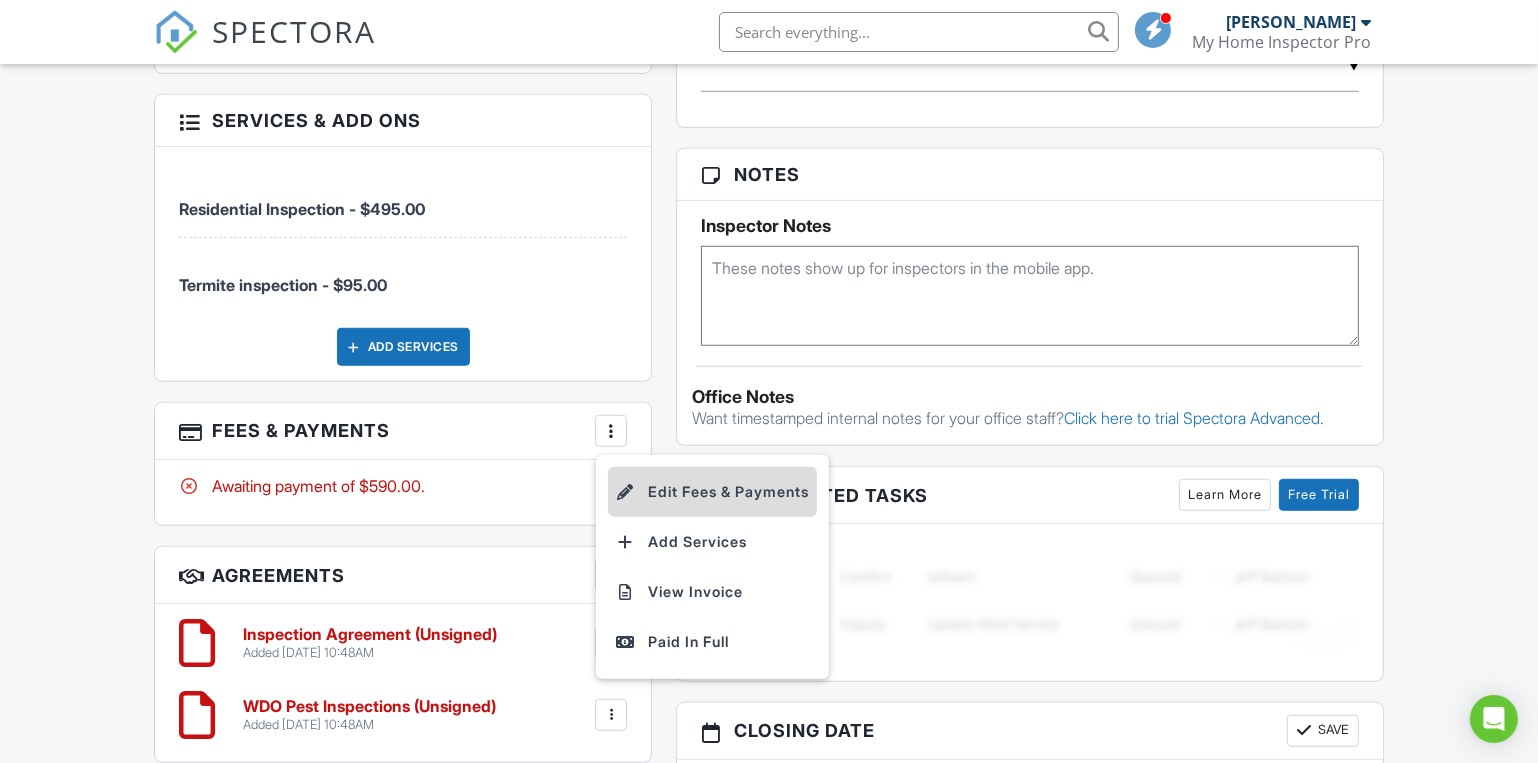 click on "Edit Fees & Payments" at bounding box center (712, 492) 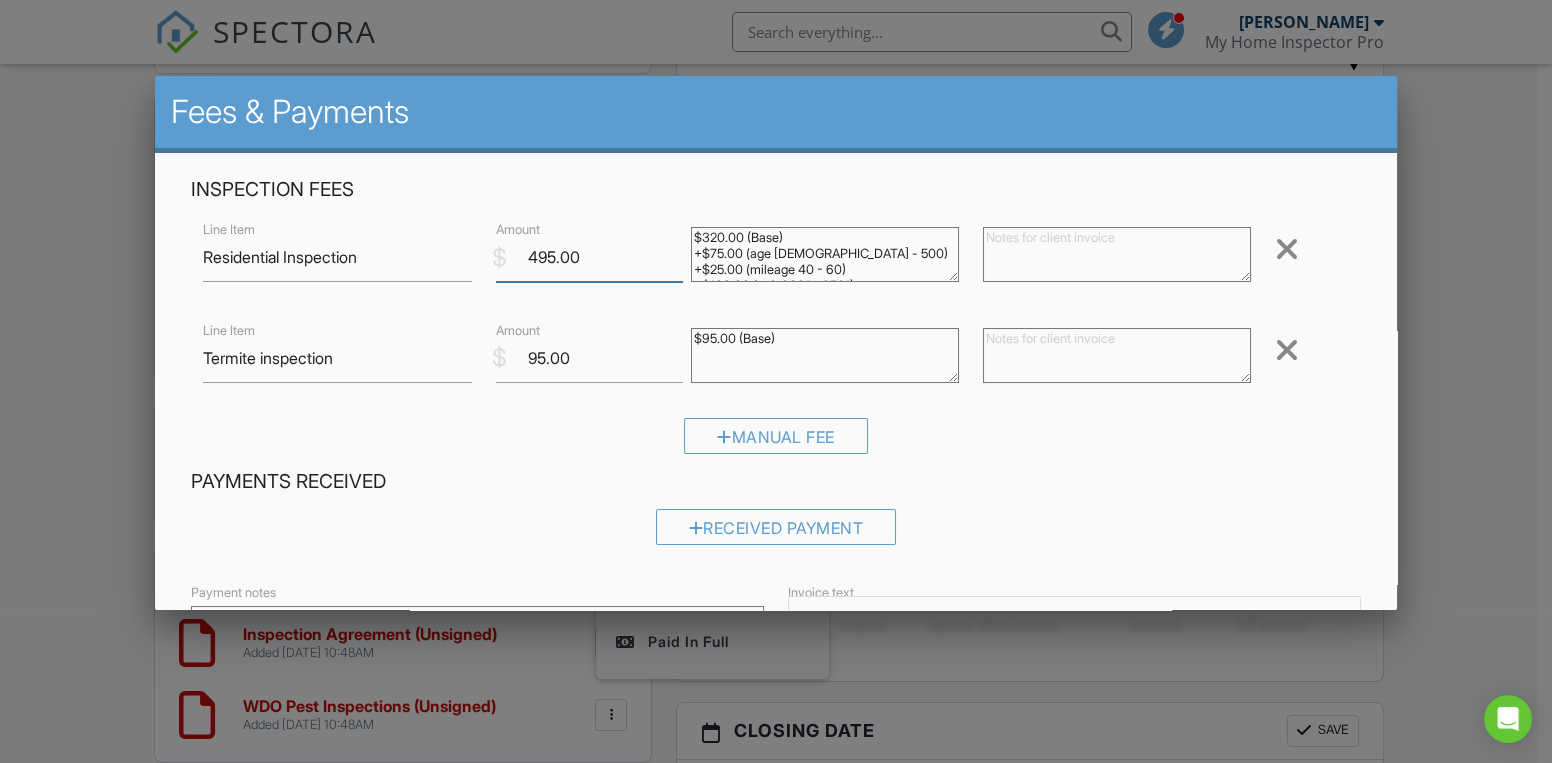 drag, startPoint x: 542, startPoint y: 259, endPoint x: 533, endPoint y: 272, distance: 15.811388 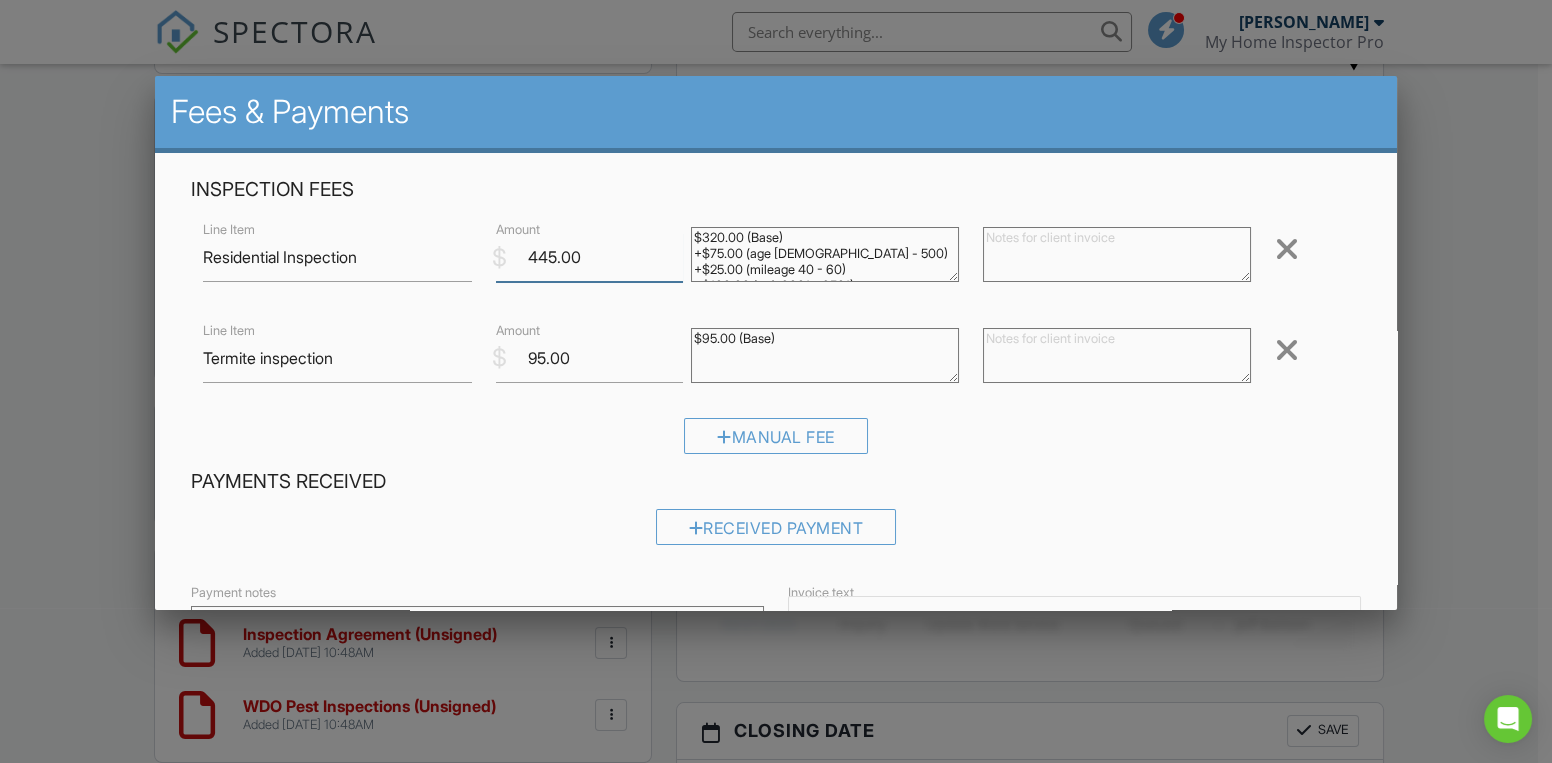scroll, scrollTop: 277, scrollLeft: 0, axis: vertical 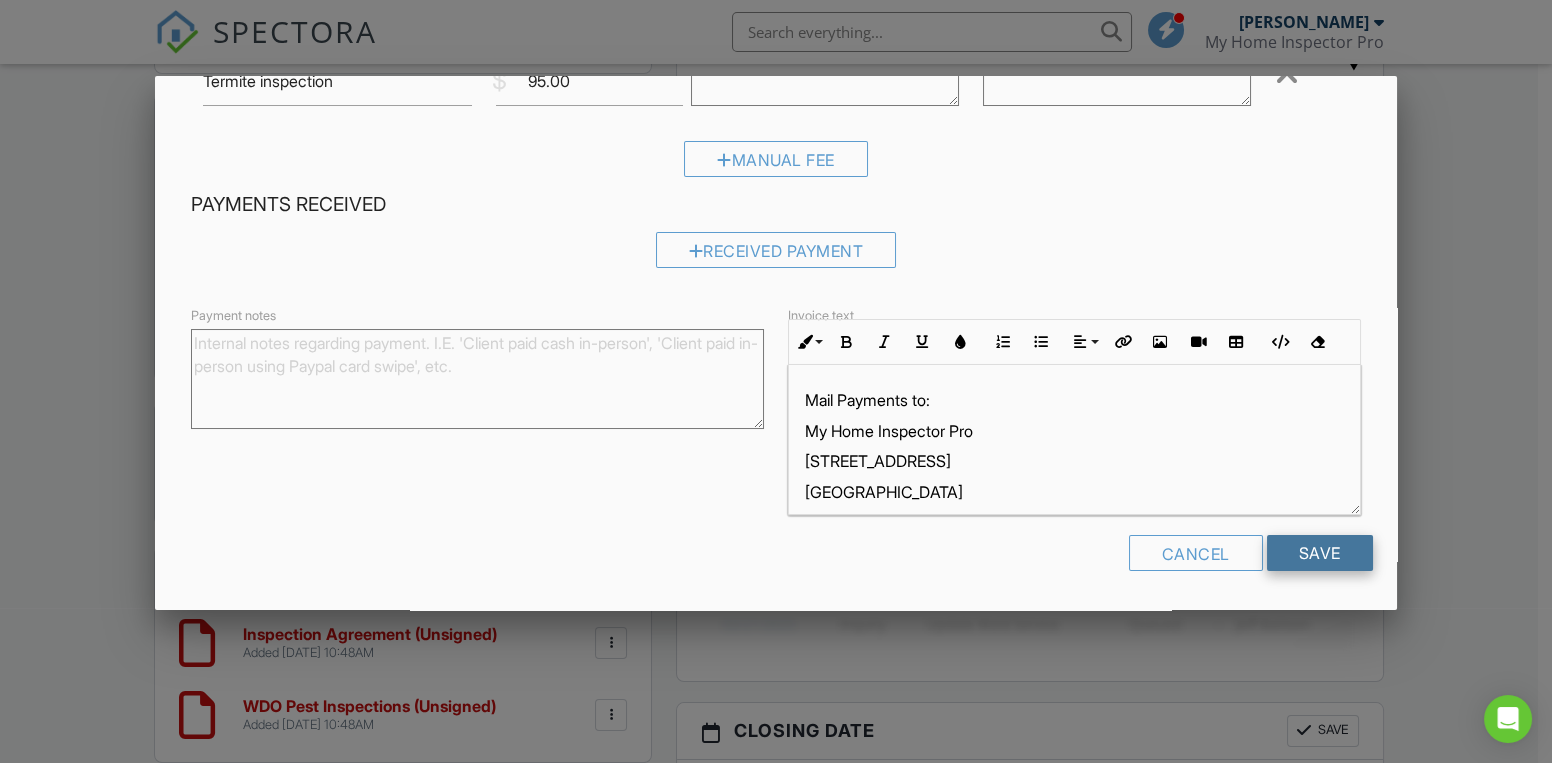 type on "445.00" 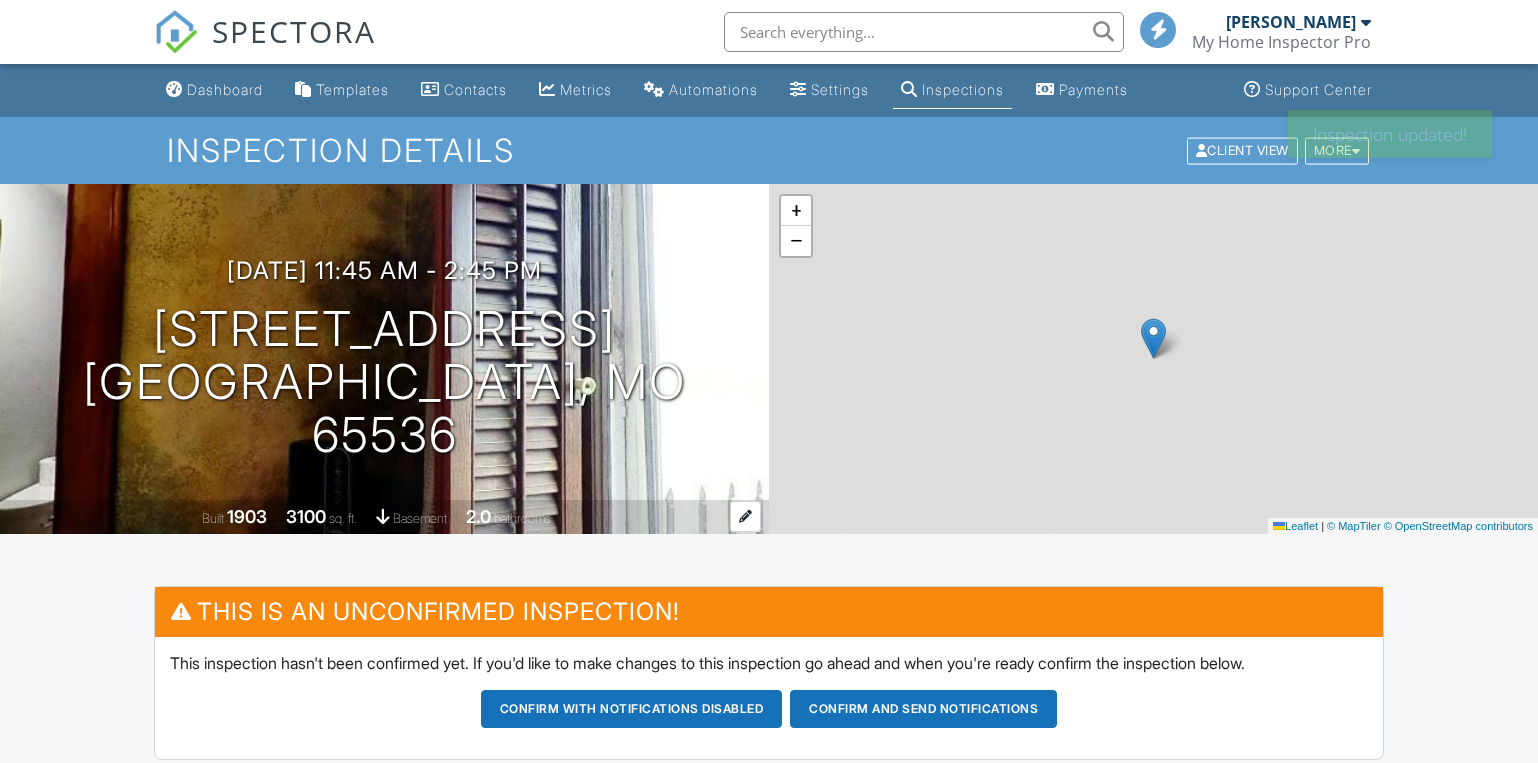 scroll, scrollTop: 0, scrollLeft: 0, axis: both 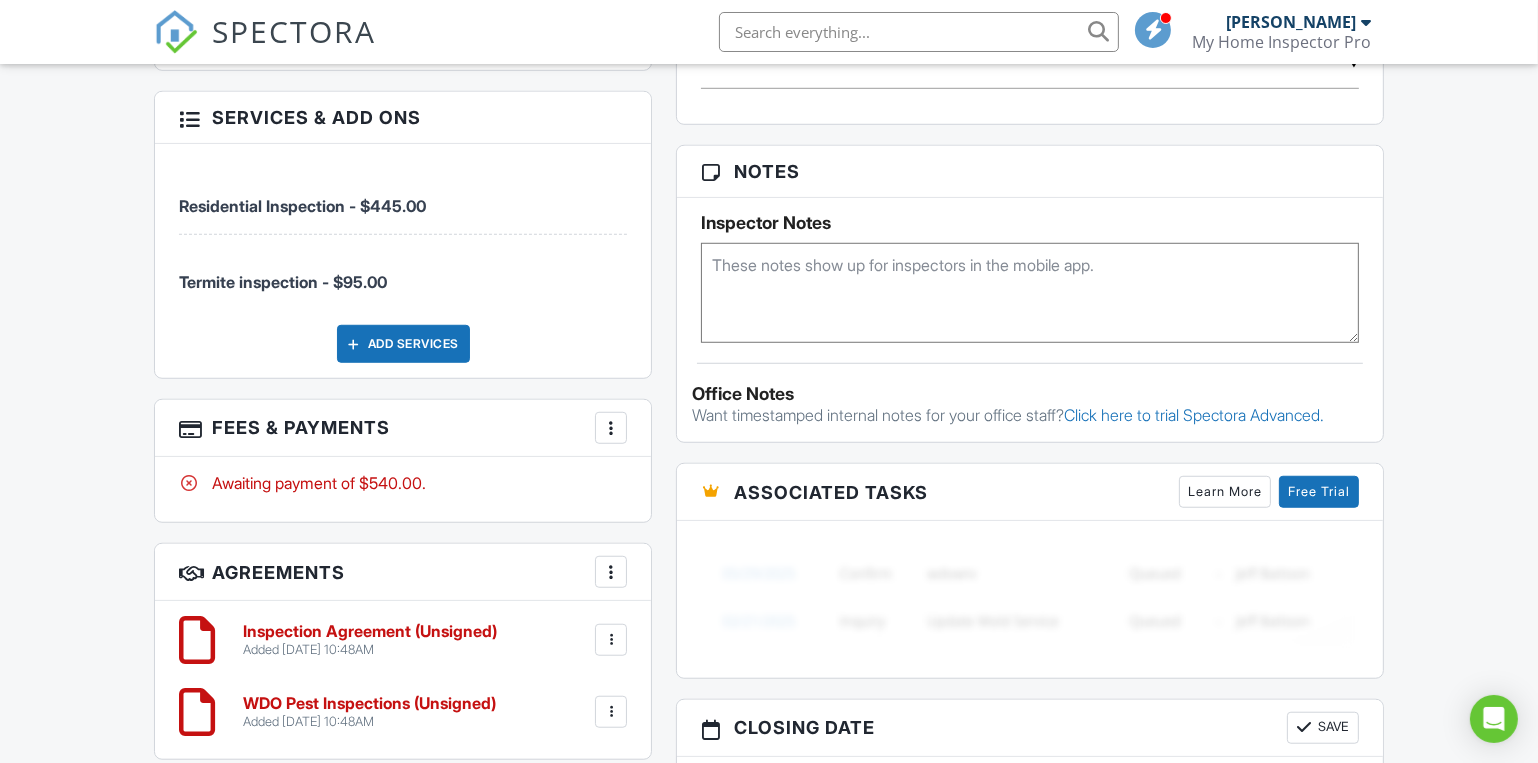 click on "More" at bounding box center [611, 428] 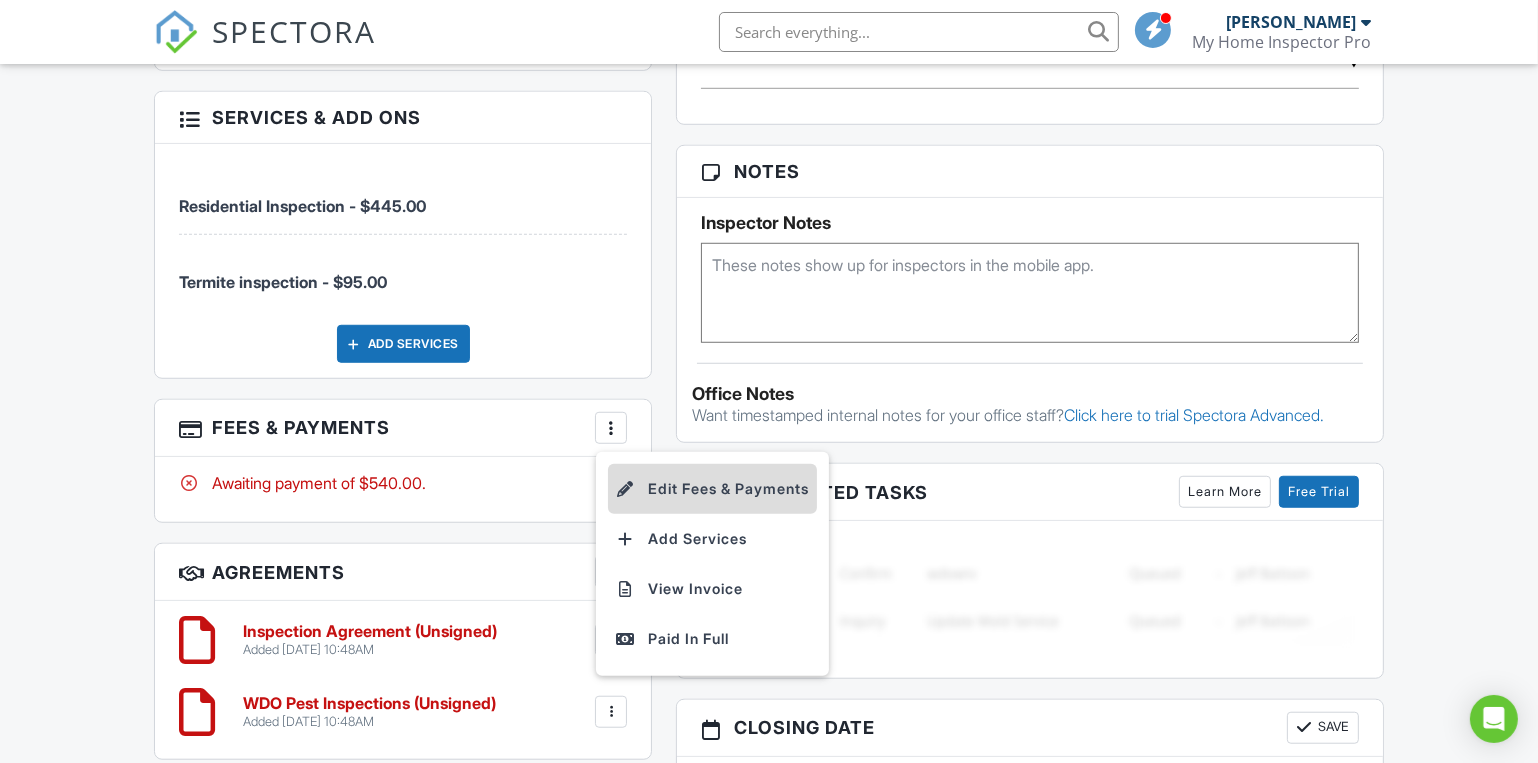 click on "Edit Fees & Payments" at bounding box center (712, 489) 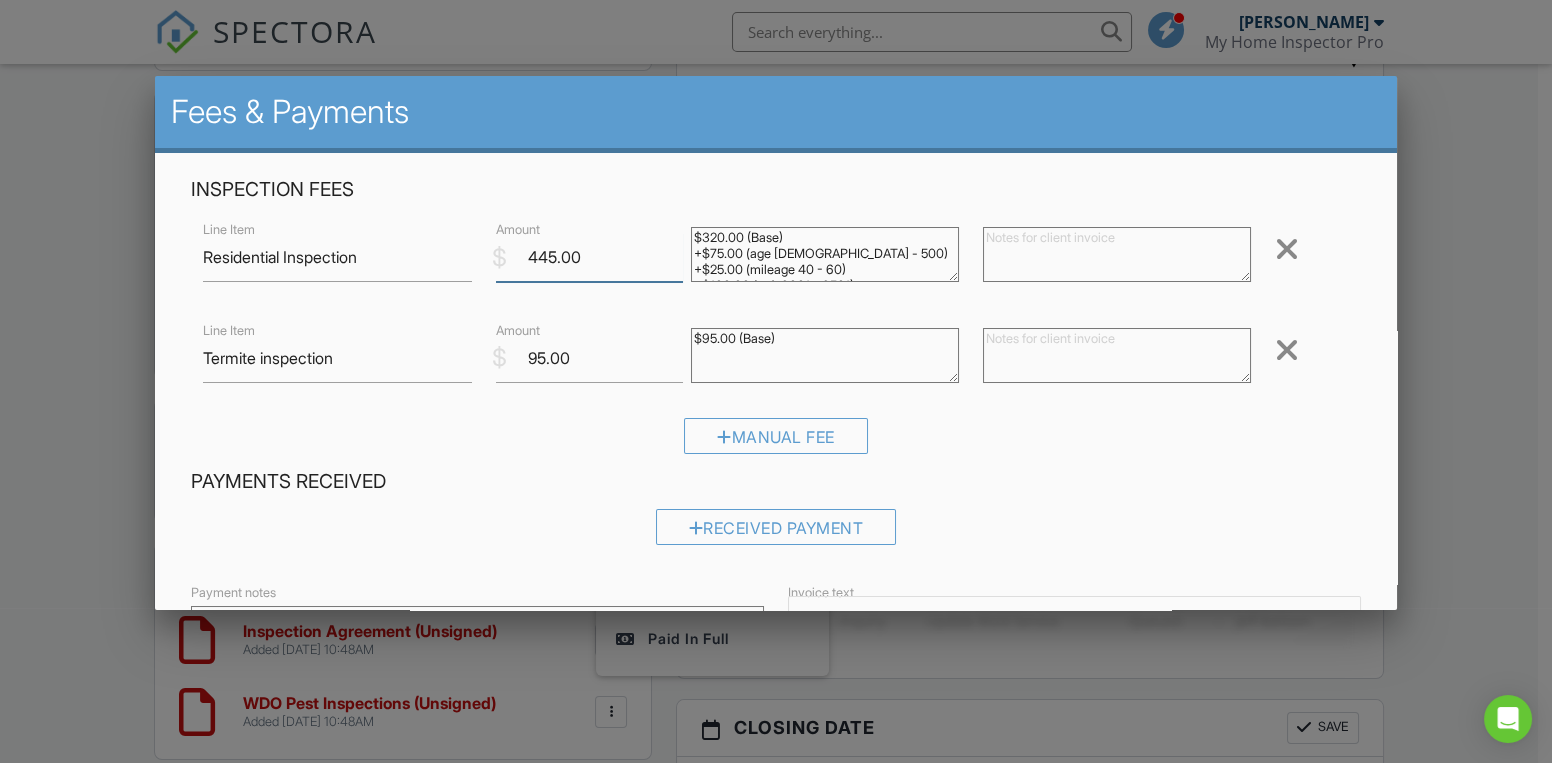 drag, startPoint x: 545, startPoint y: 250, endPoint x: 534, endPoint y: 262, distance: 16.27882 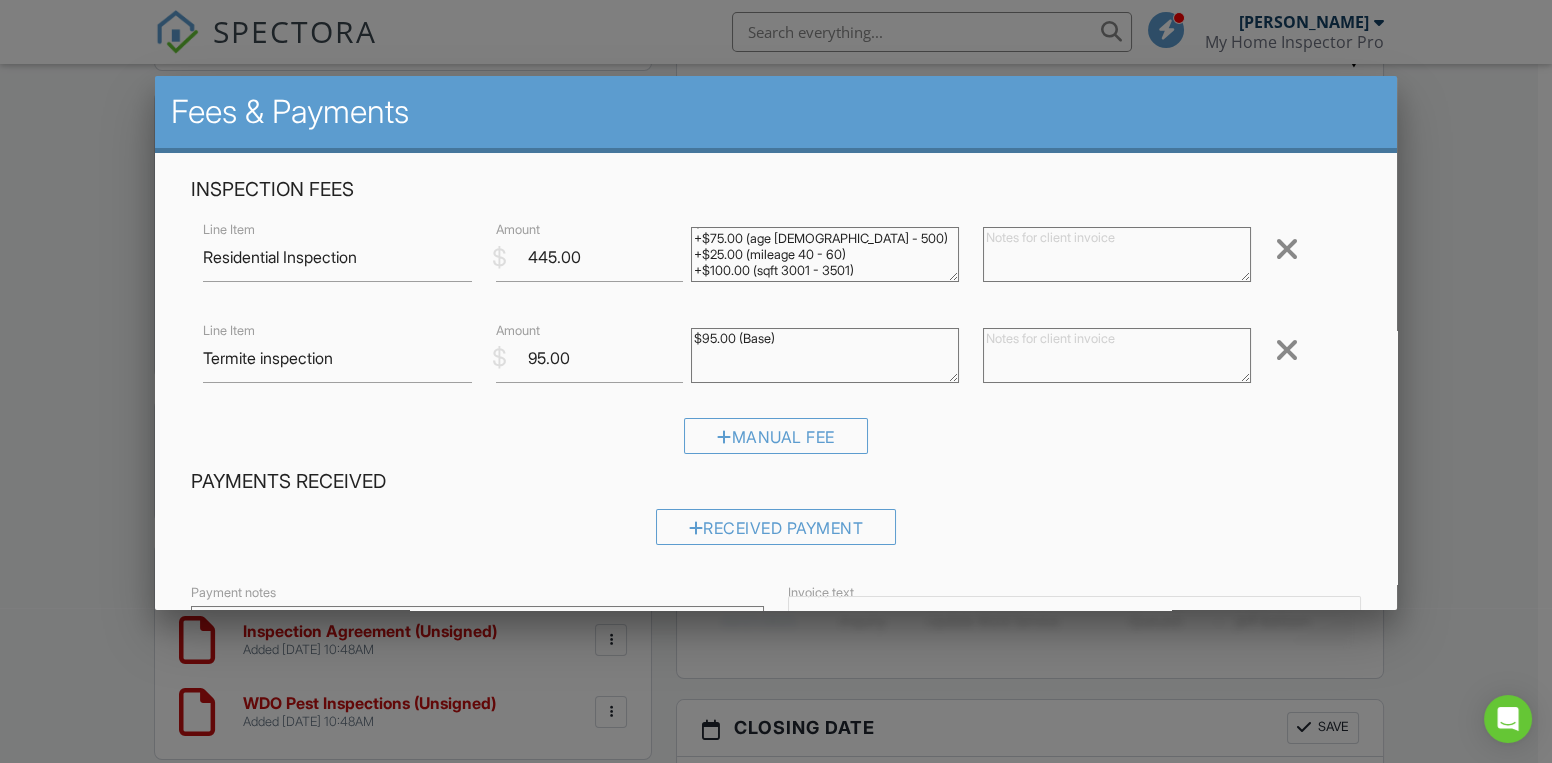scroll, scrollTop: 30, scrollLeft: 0, axis: vertical 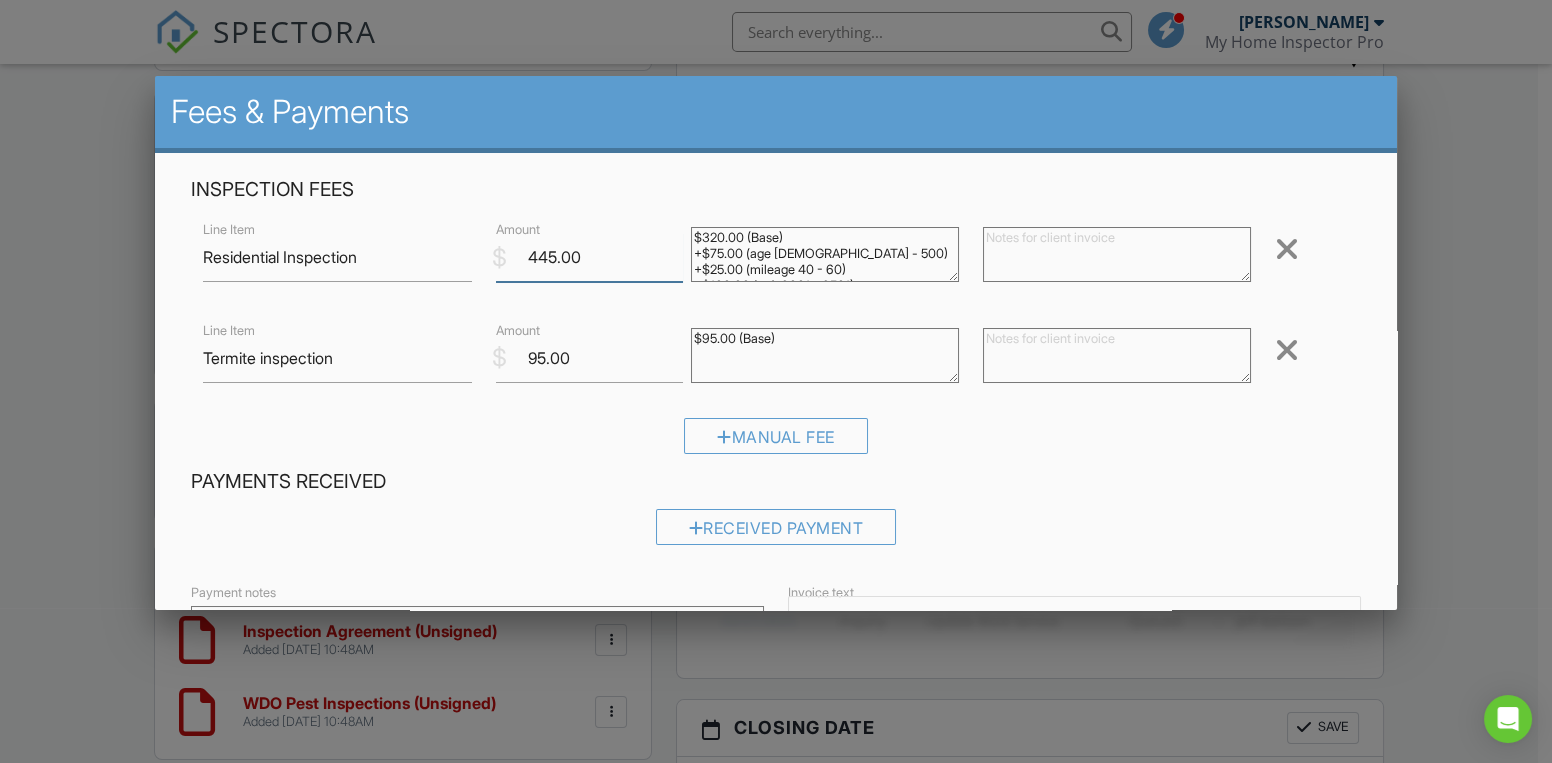 drag, startPoint x: 552, startPoint y: 256, endPoint x: 533, endPoint y: 262, distance: 19.924858 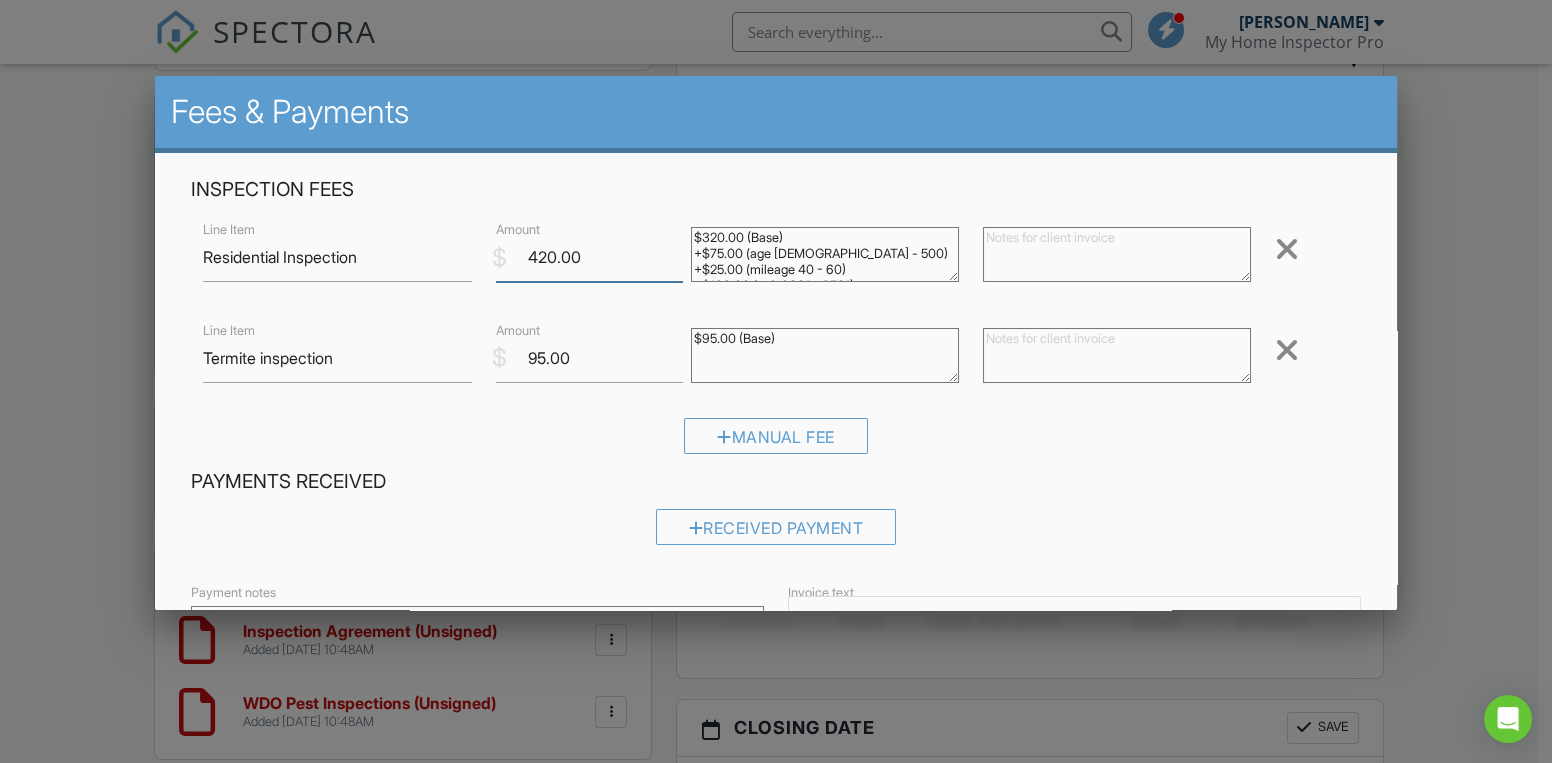 scroll, scrollTop: 277, scrollLeft: 0, axis: vertical 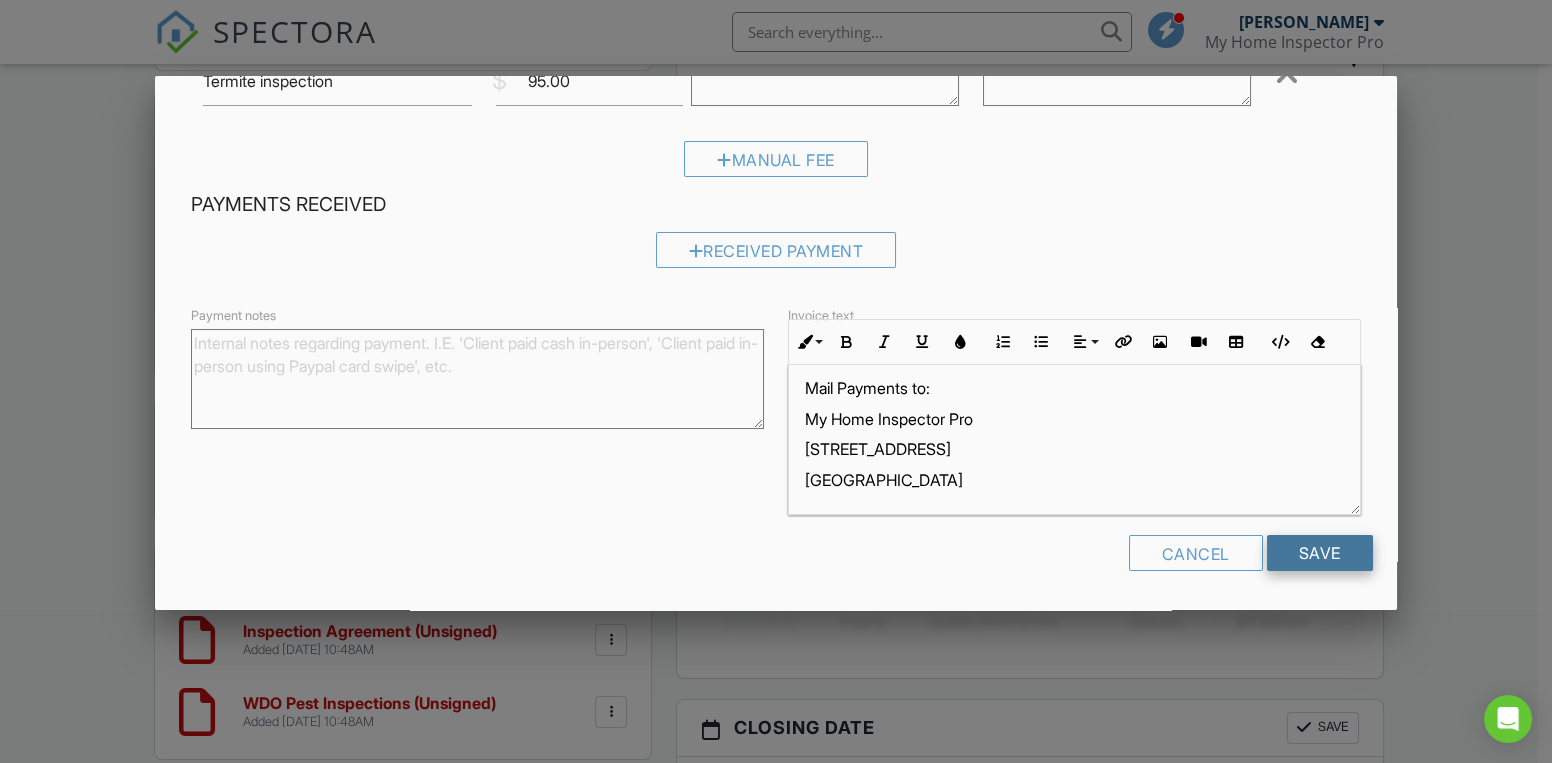 type on "420.00" 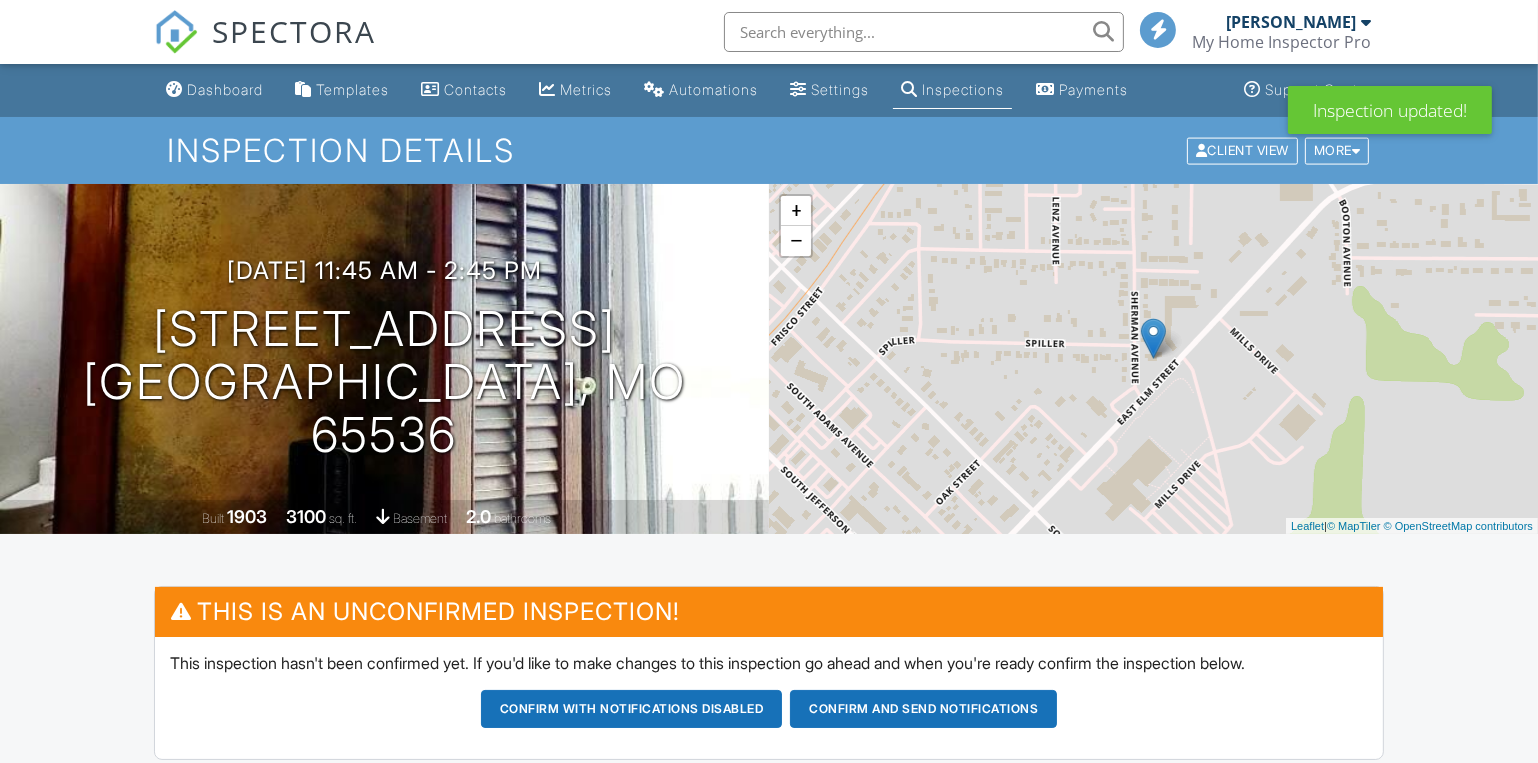 scroll, scrollTop: 1090, scrollLeft: 0, axis: vertical 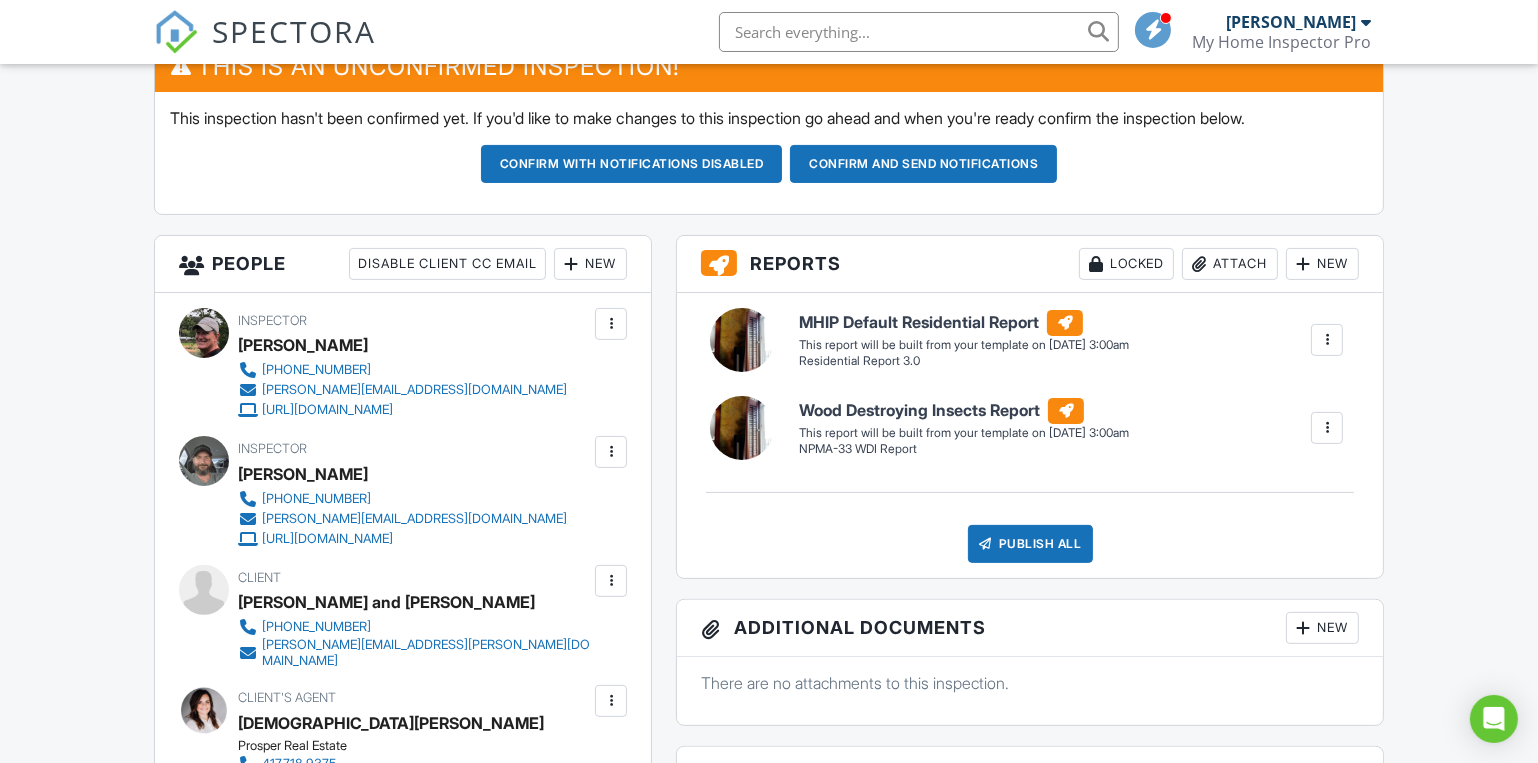 click on "Confirm and send notifications" at bounding box center (632, 164) 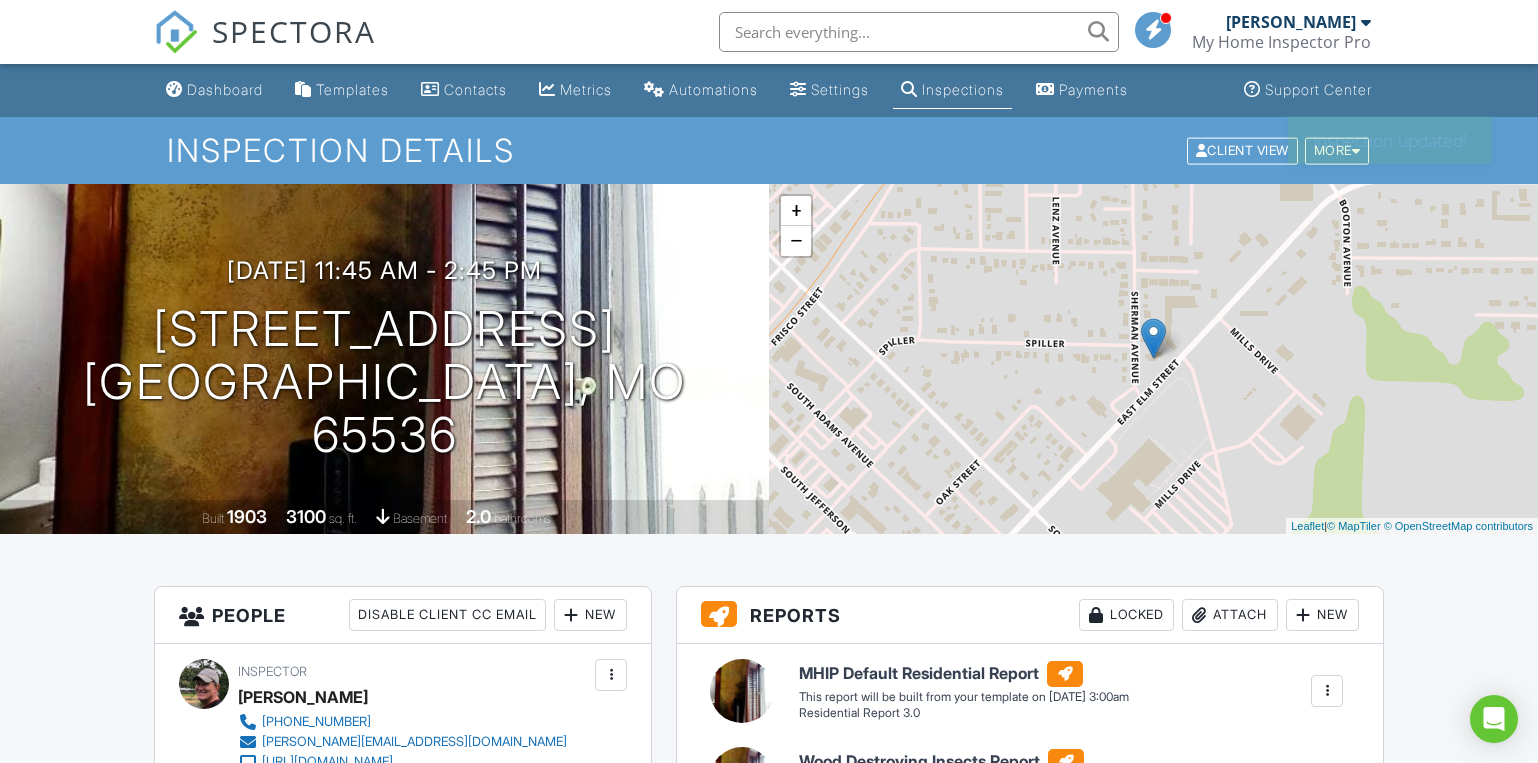scroll, scrollTop: 0, scrollLeft: 0, axis: both 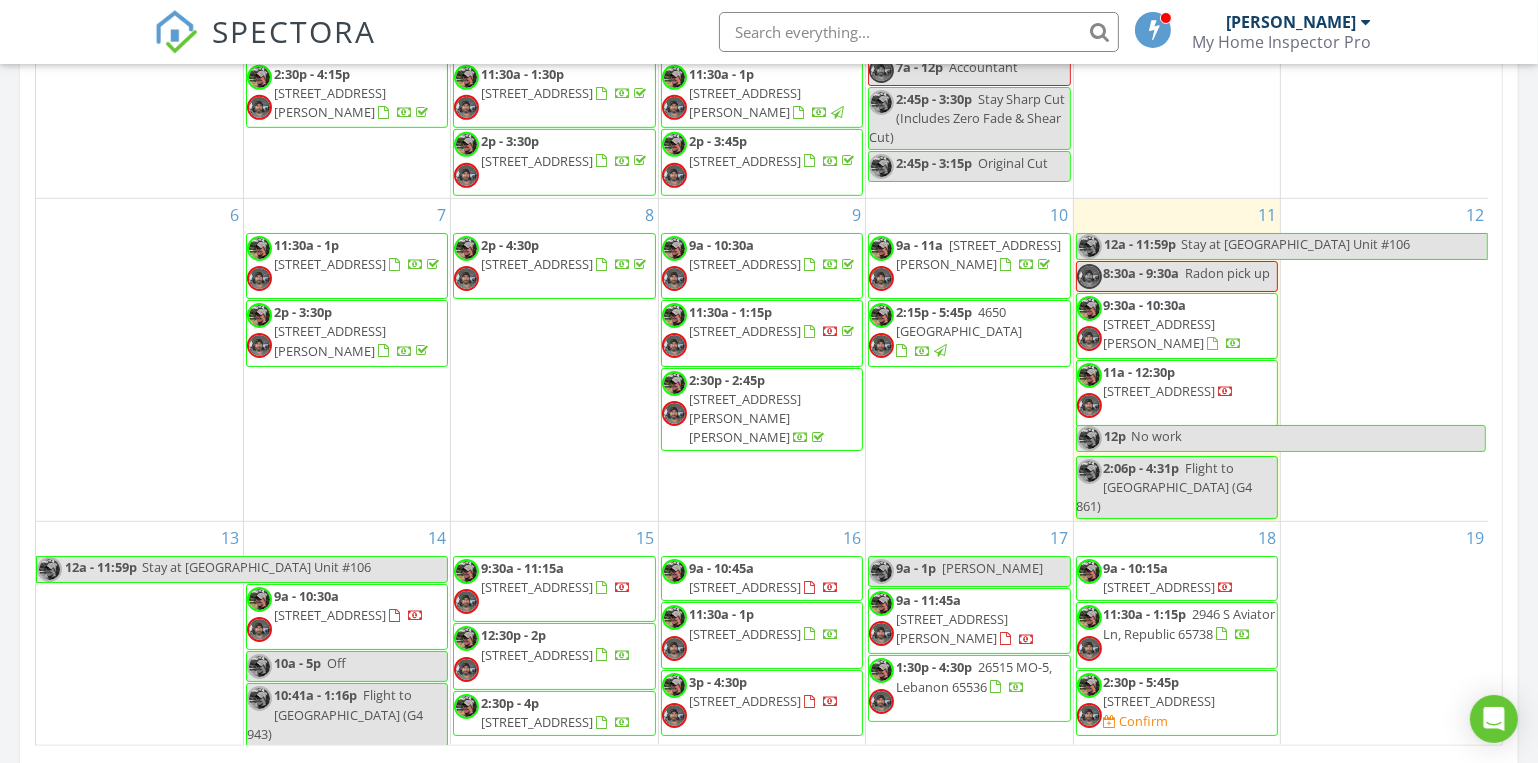 click on "[STREET_ADDRESS]" at bounding box center (1160, 701) 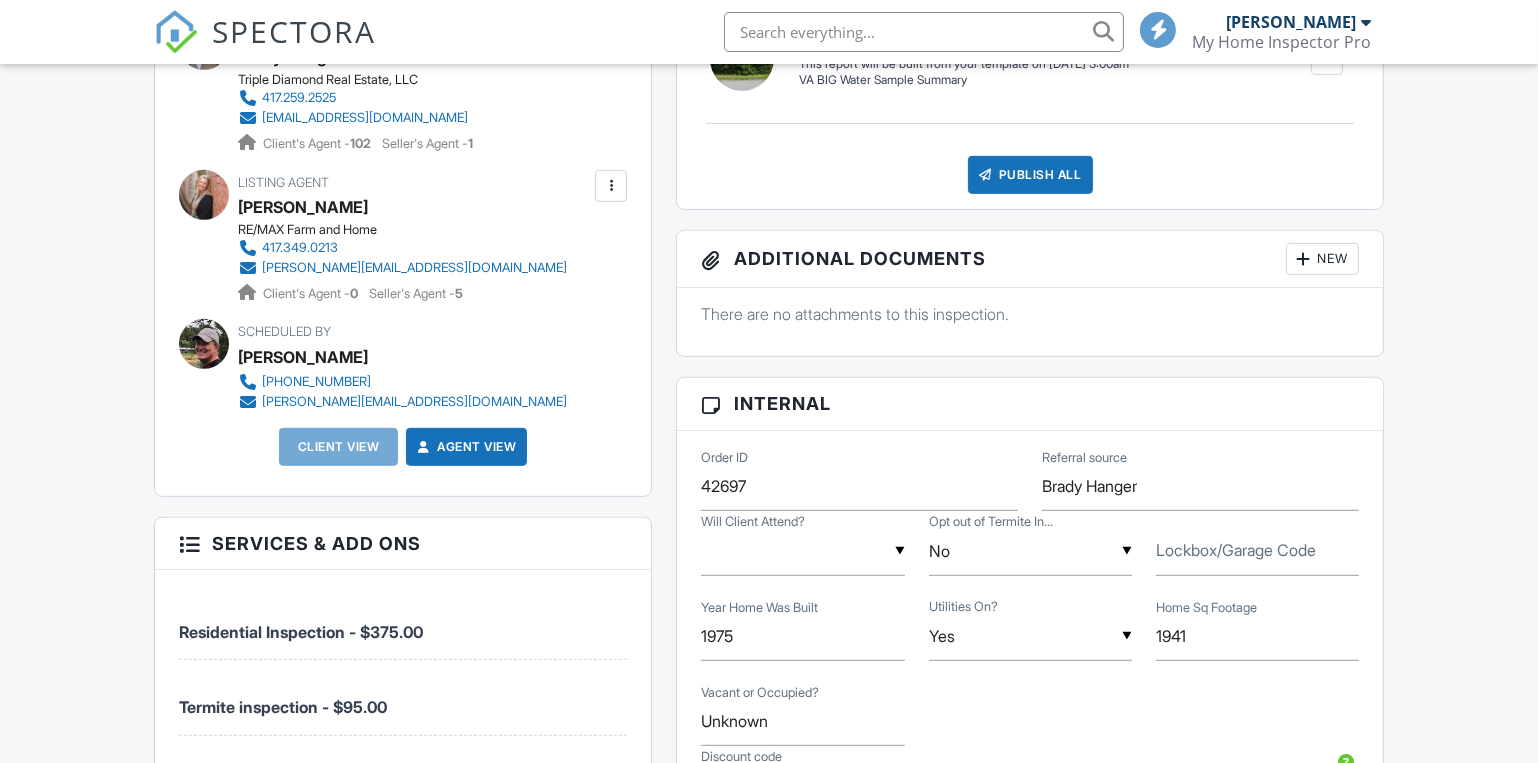 scroll, scrollTop: 1090, scrollLeft: 0, axis: vertical 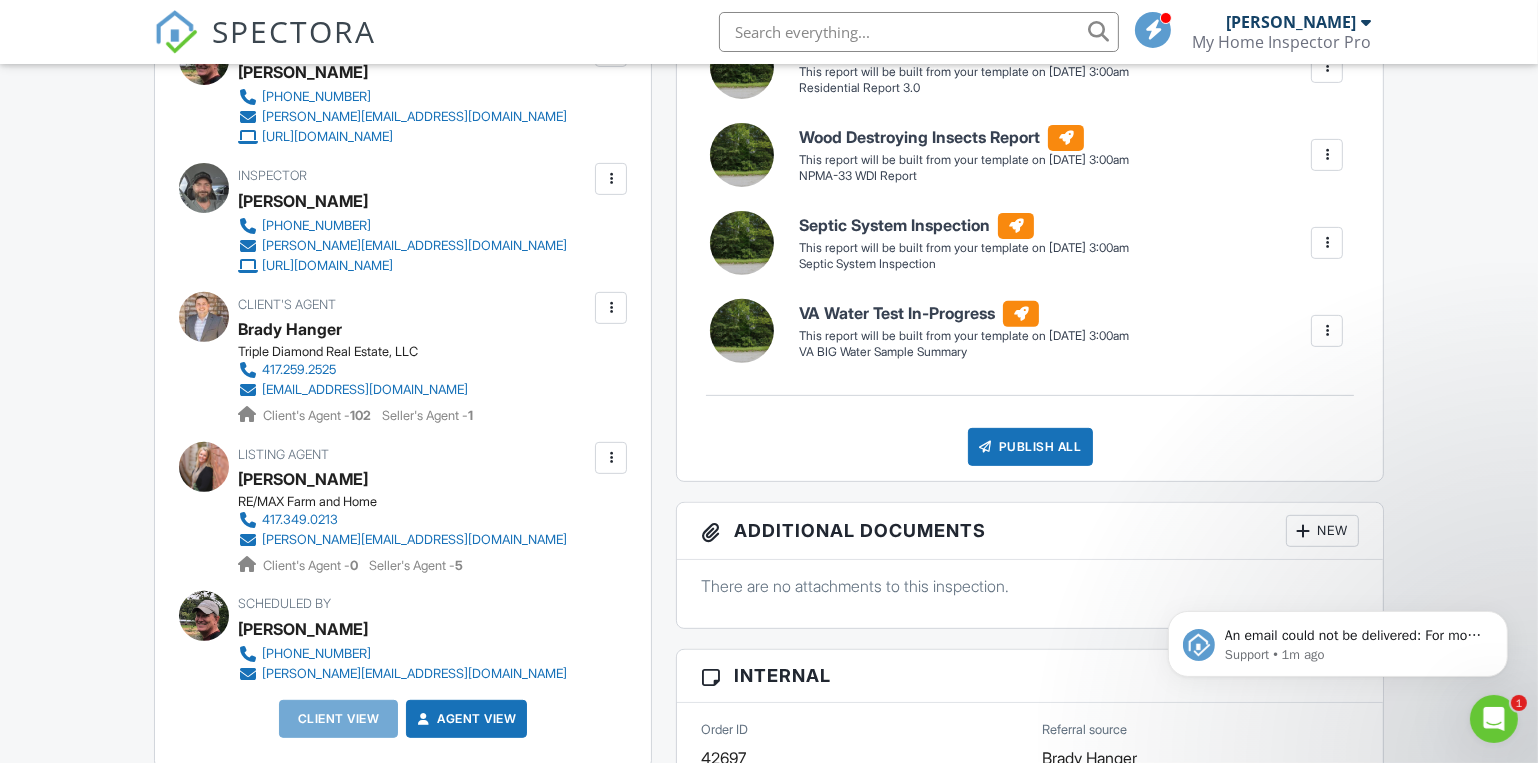 click 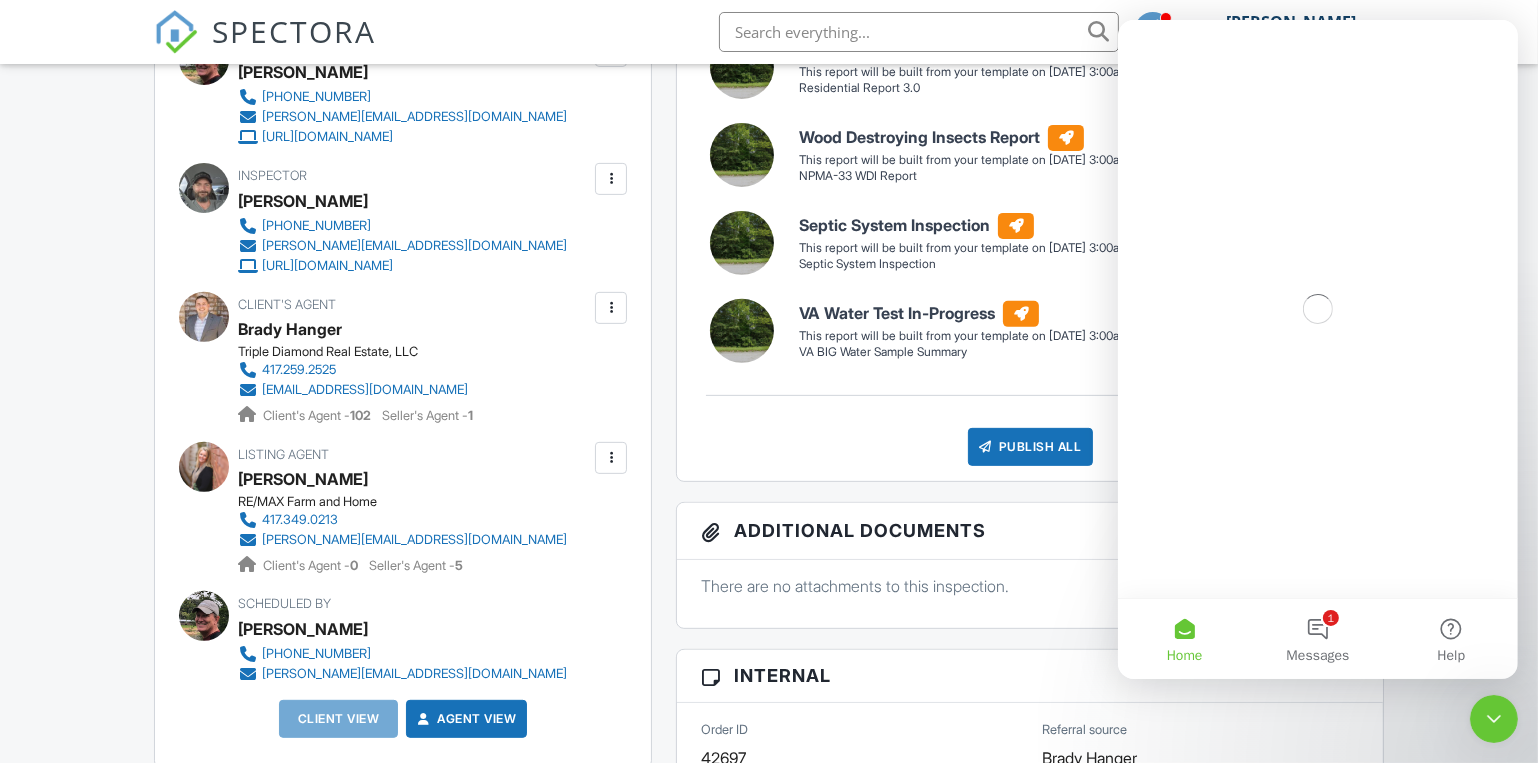 scroll, scrollTop: 0, scrollLeft: 0, axis: both 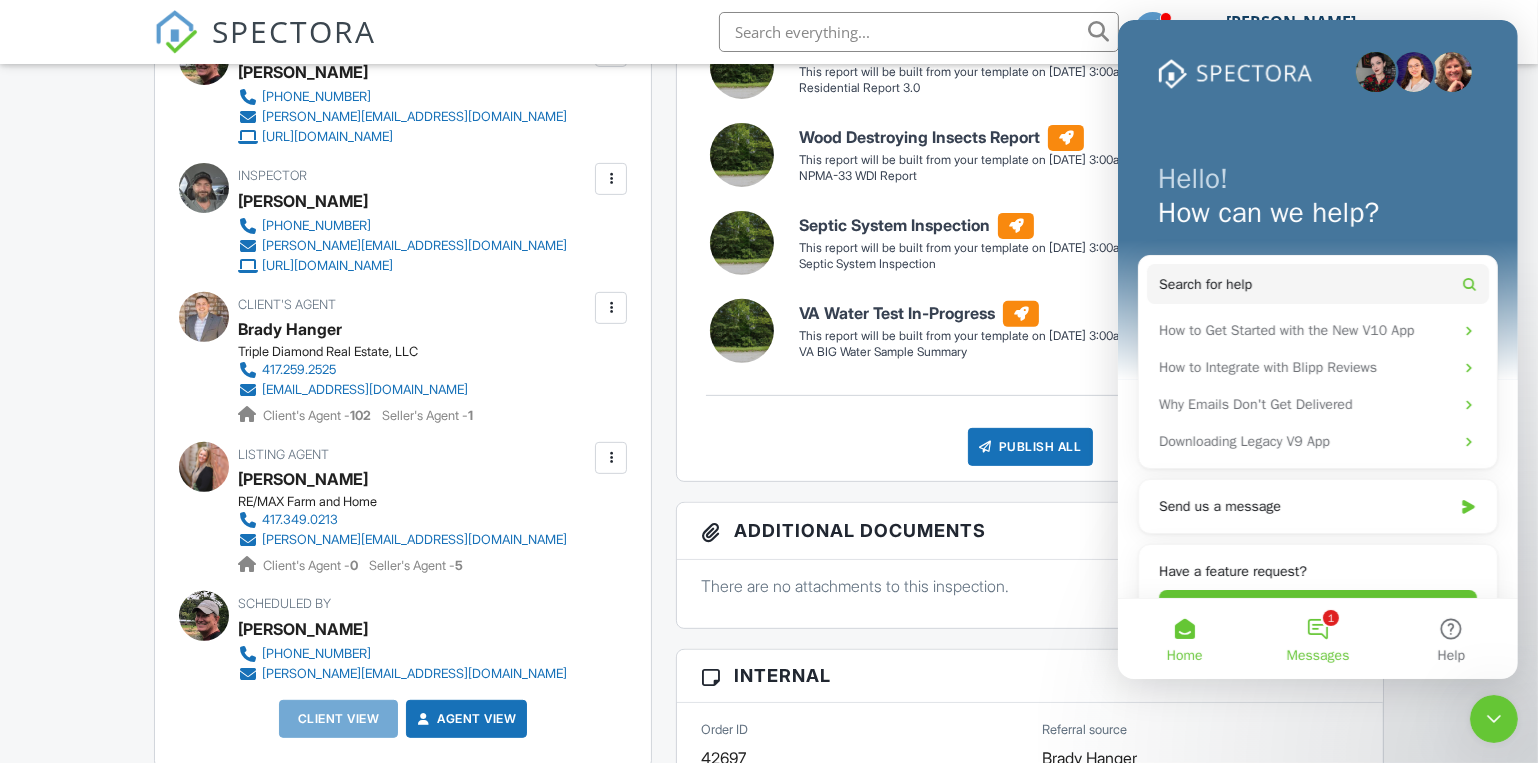 click on "1 Messages" at bounding box center (1316, 639) 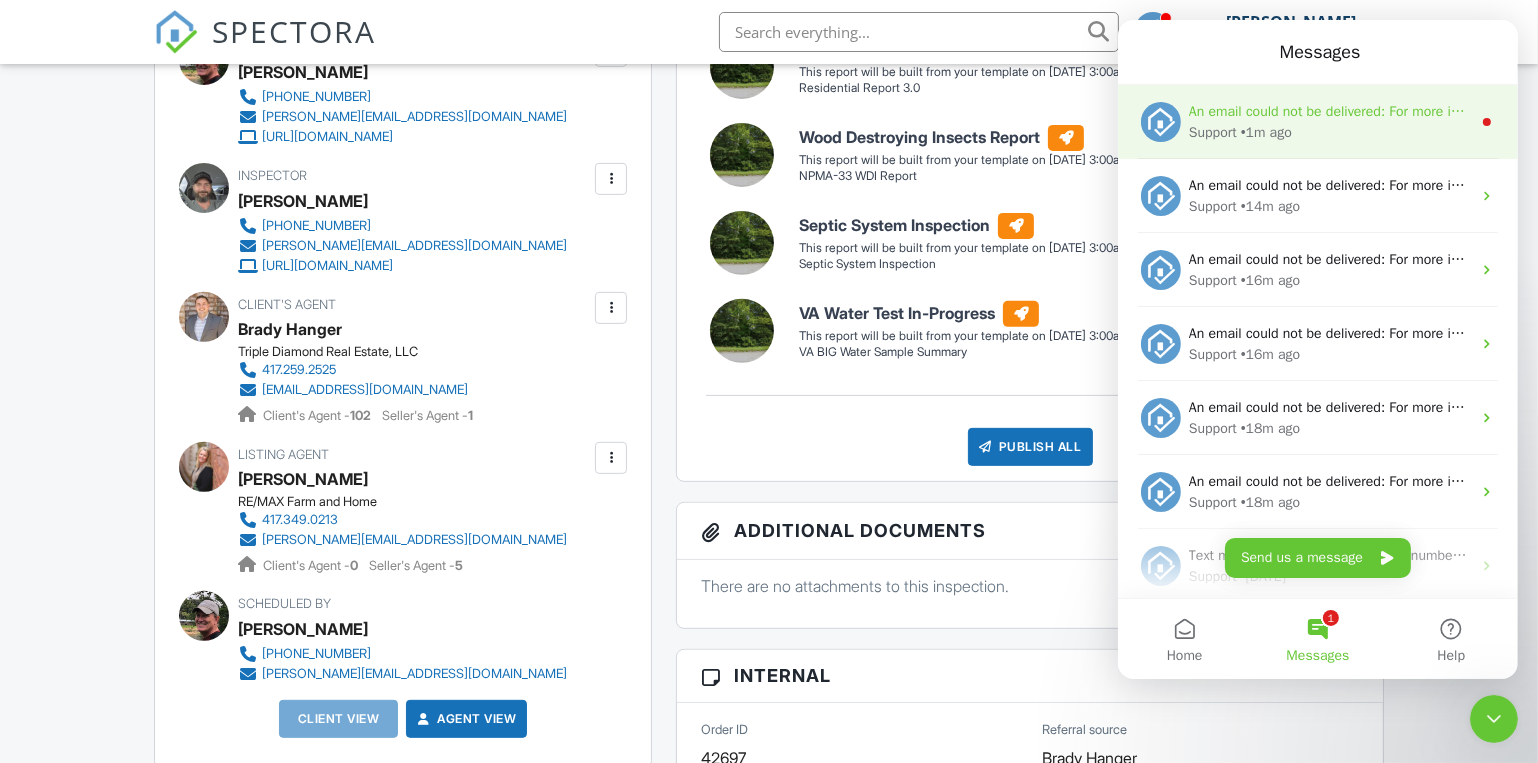 click on "An email could not be delivered:  For more information, view Why emails don't get delivered (Support Article)" at bounding box center [1516, 111] 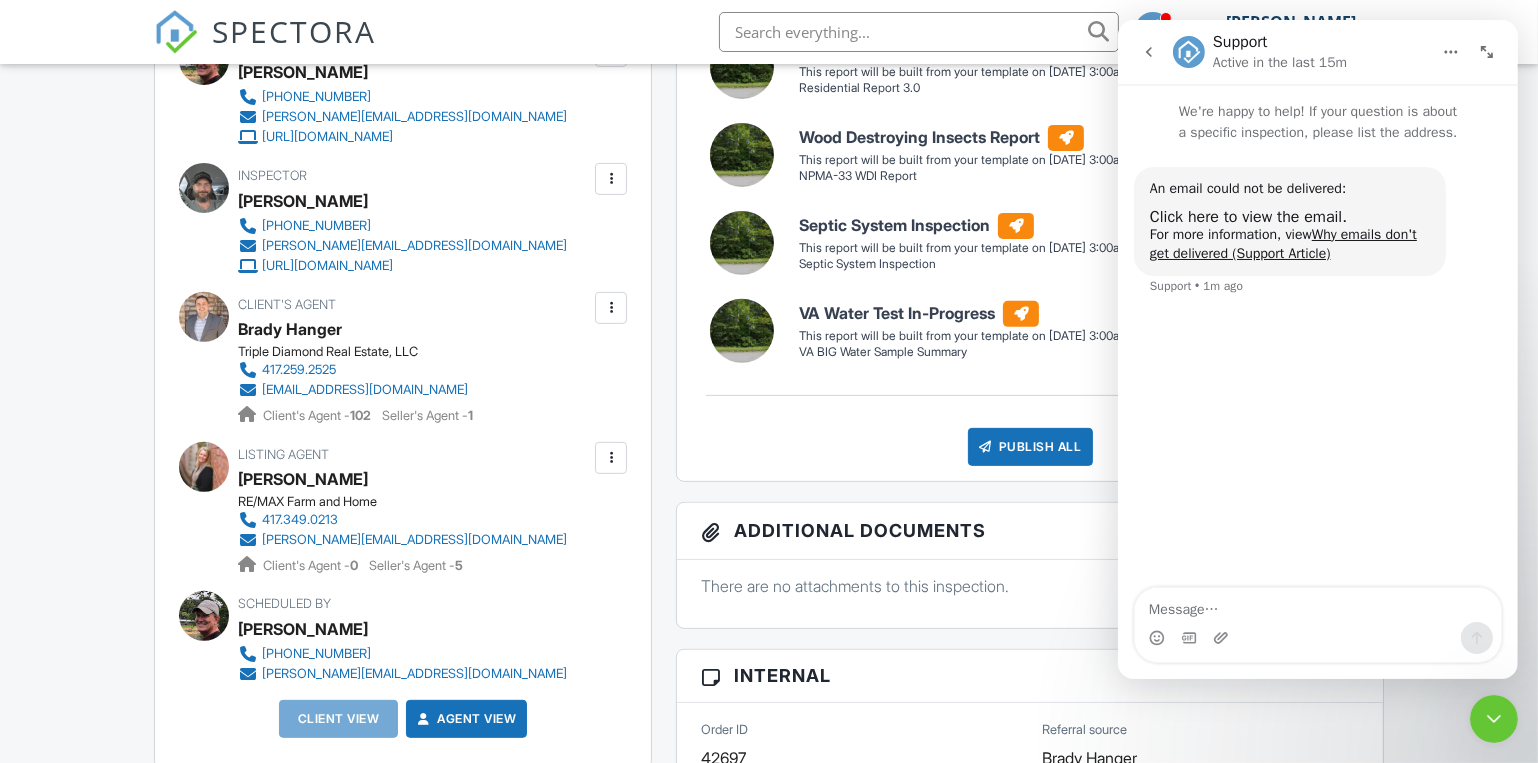 click 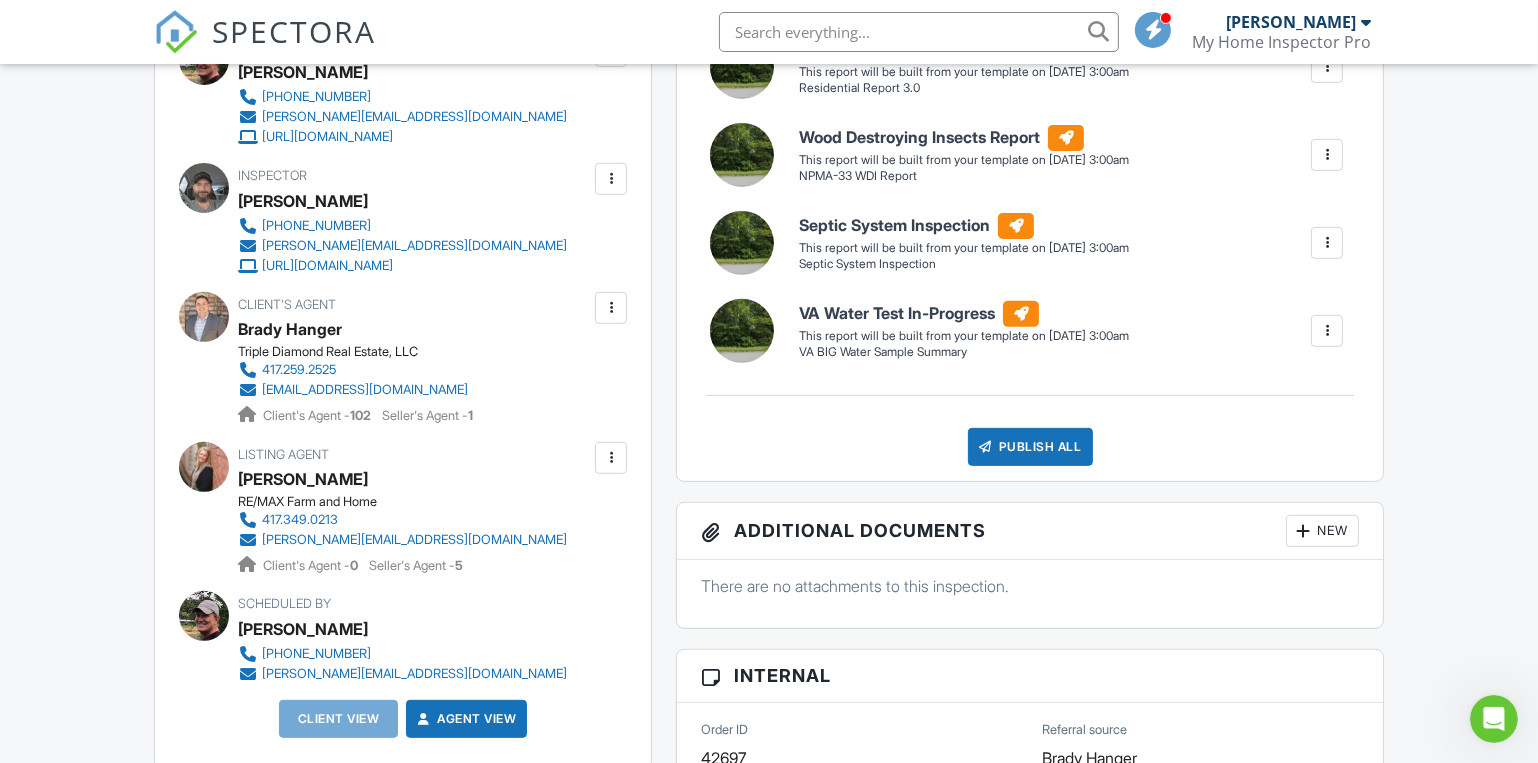 scroll, scrollTop: 0, scrollLeft: 0, axis: both 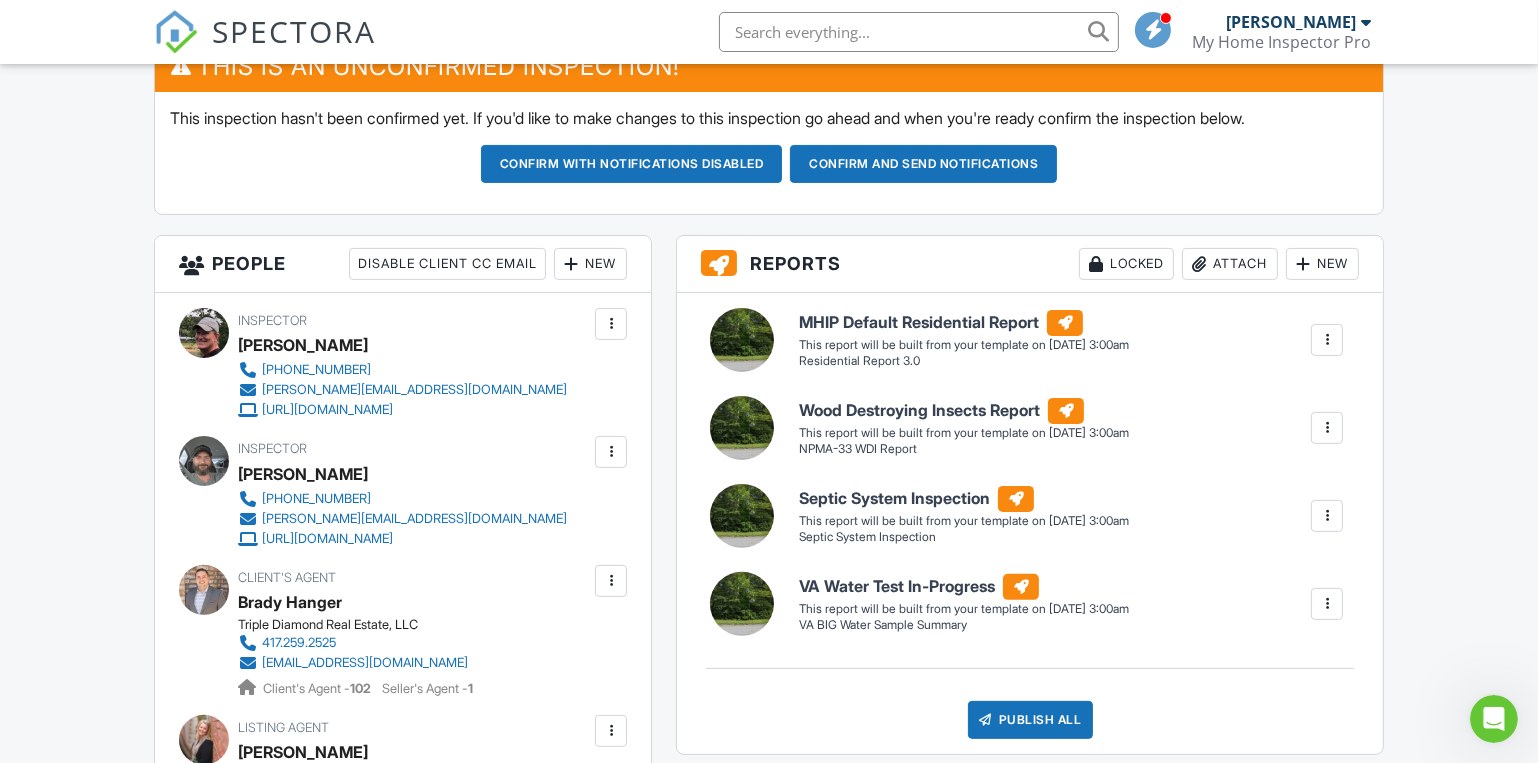 click on "New" at bounding box center [590, 264] 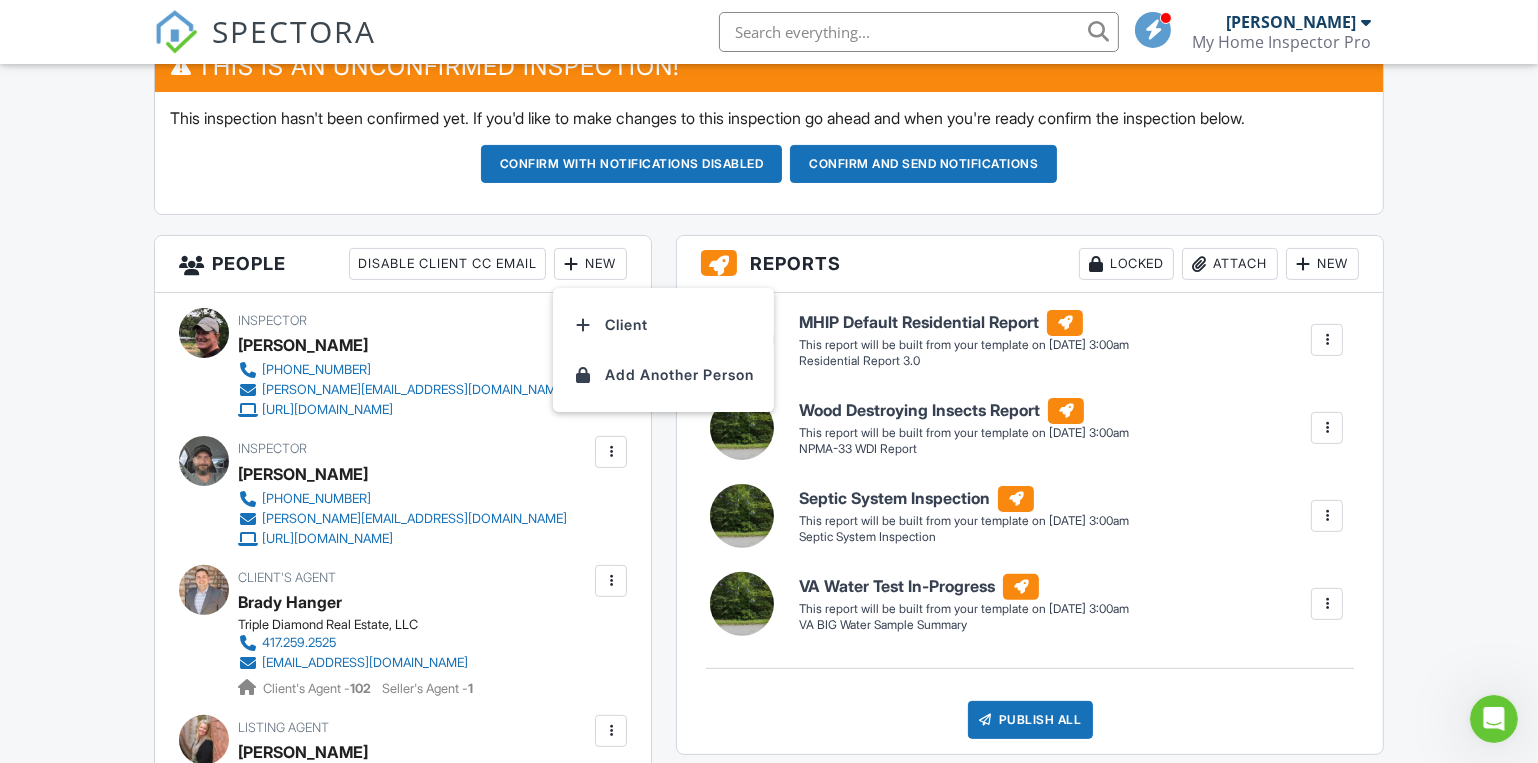 click on "New" at bounding box center (590, 264) 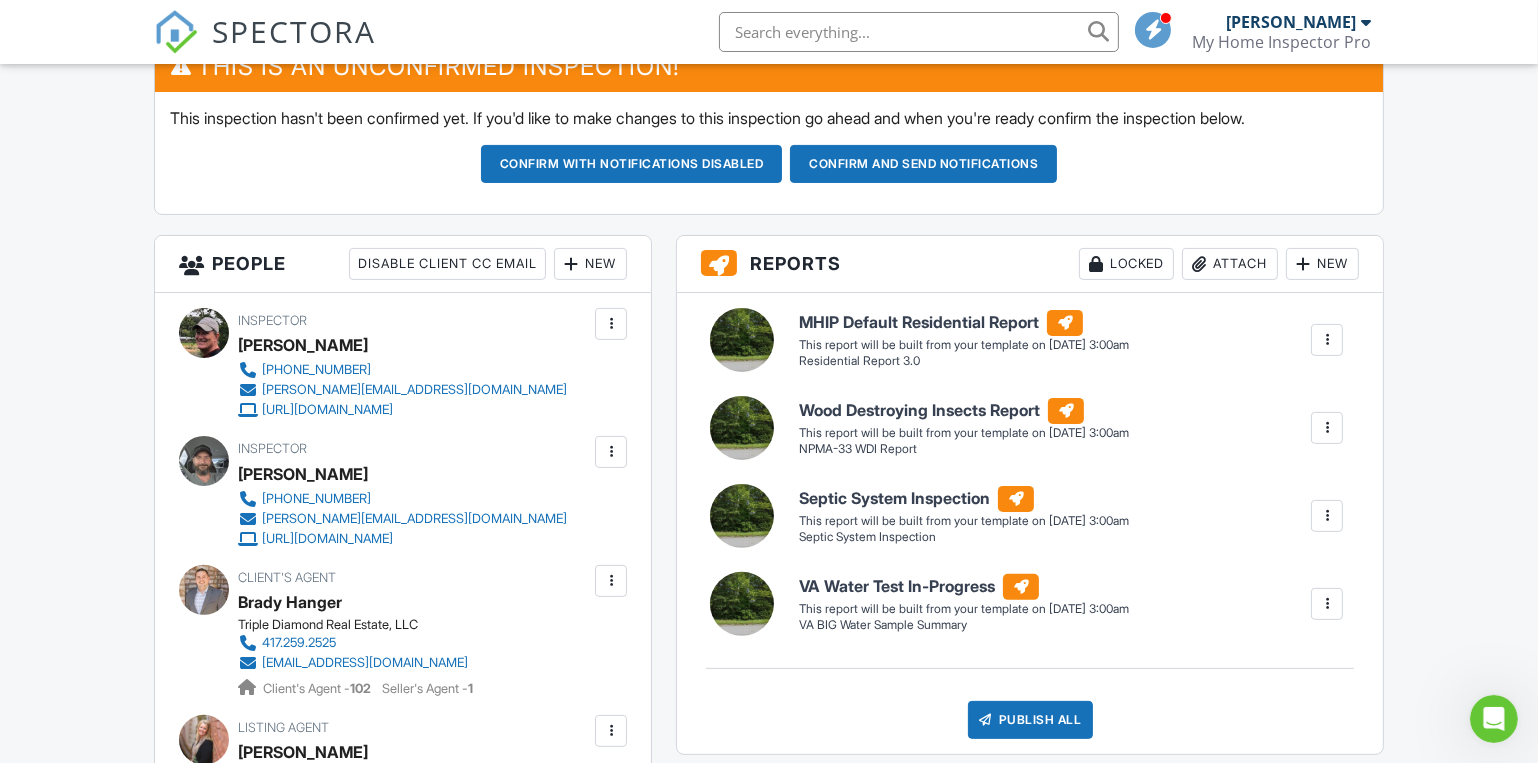 click on "New" at bounding box center (590, 264) 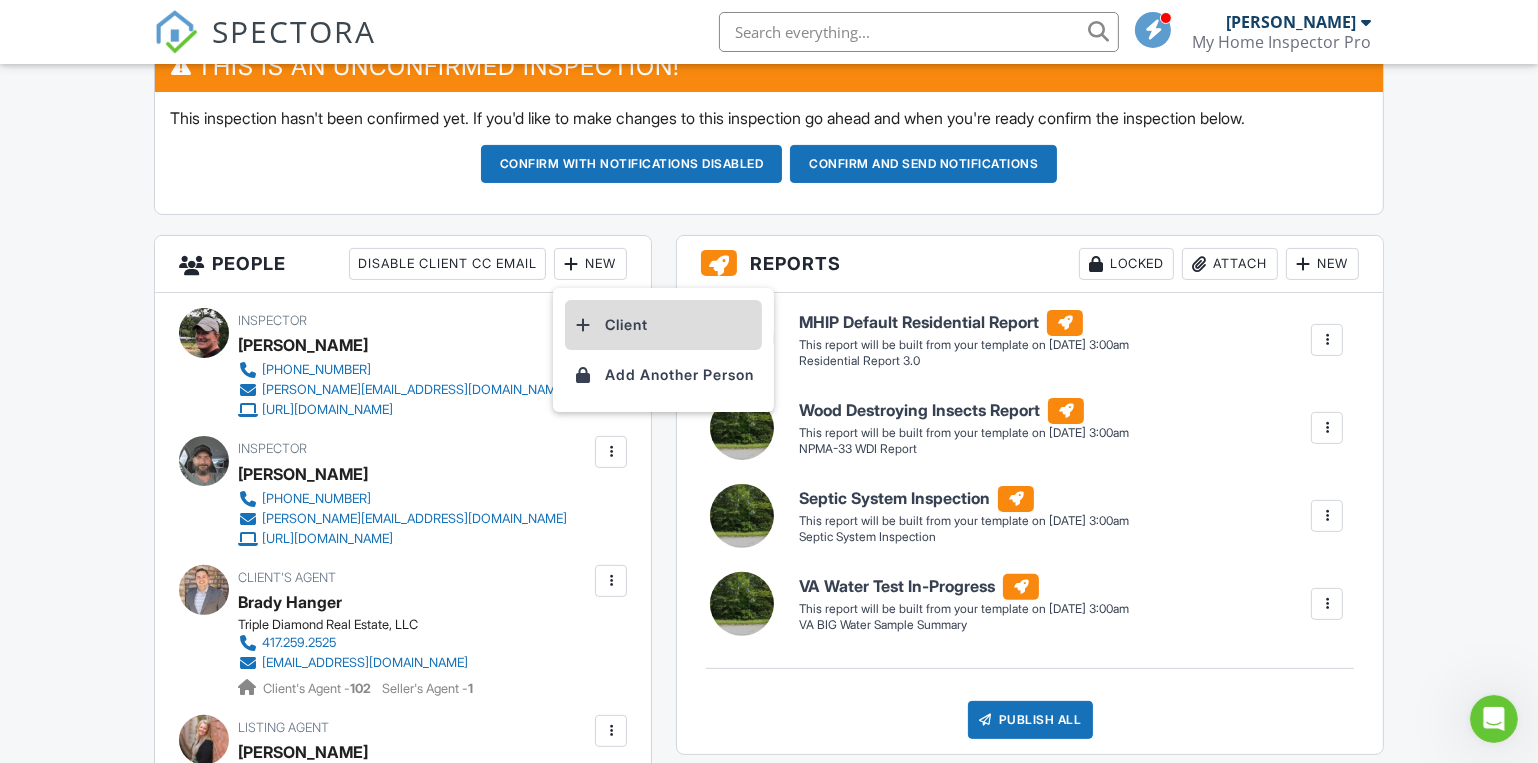 click on "Client" at bounding box center [663, 325] 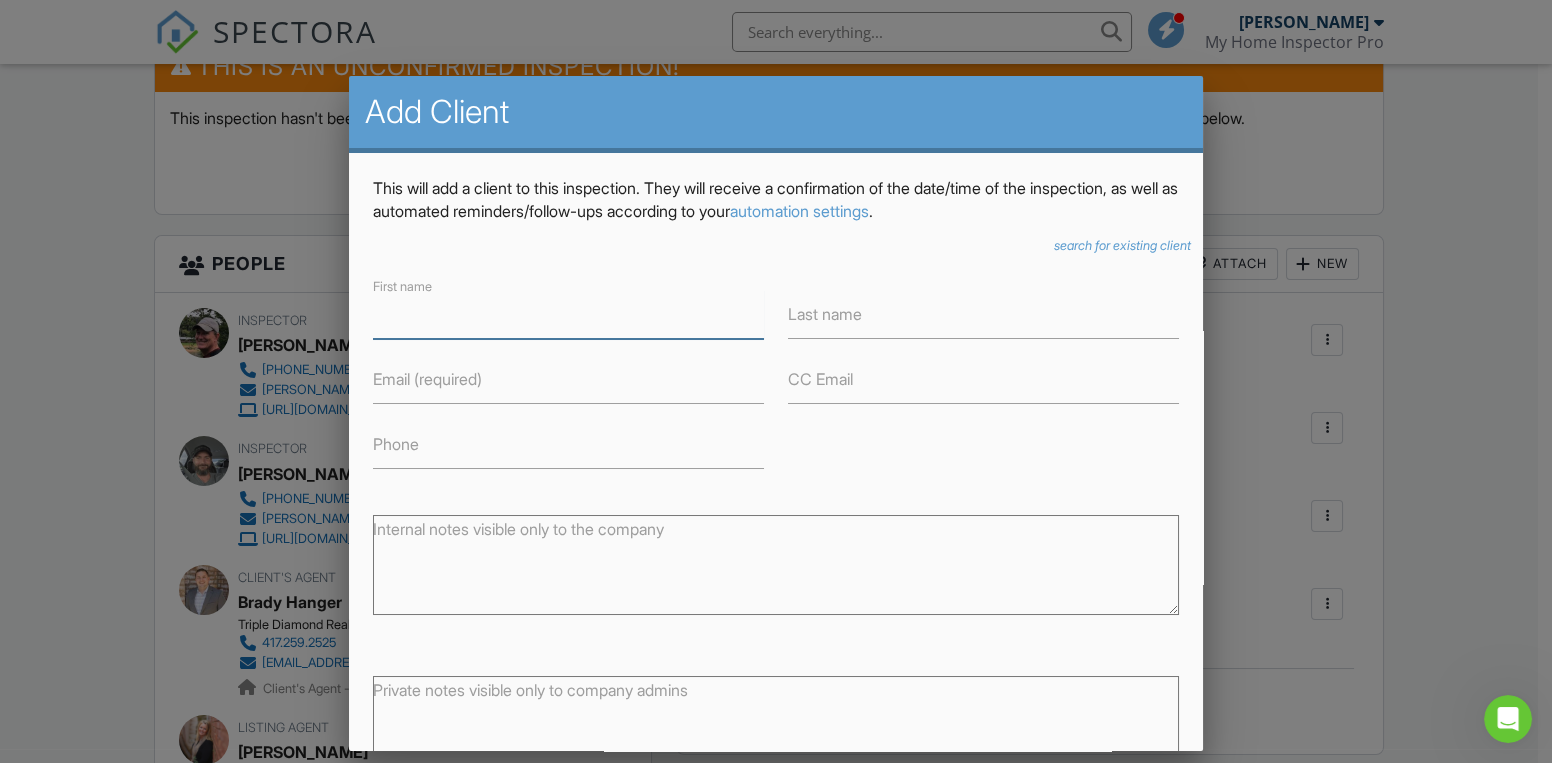 click on "First name" at bounding box center (568, 314) 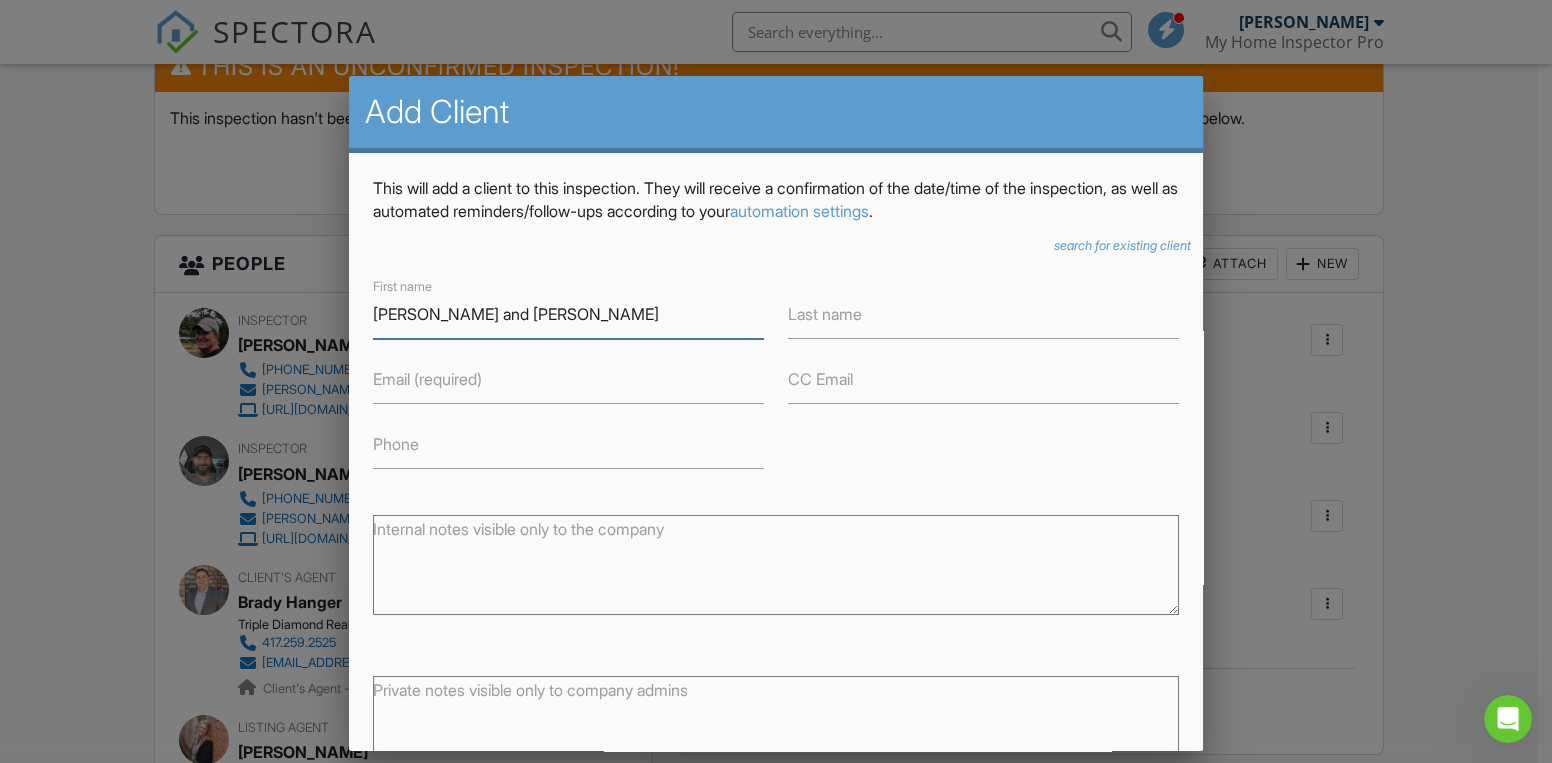 type on "Cory and Mirinda" 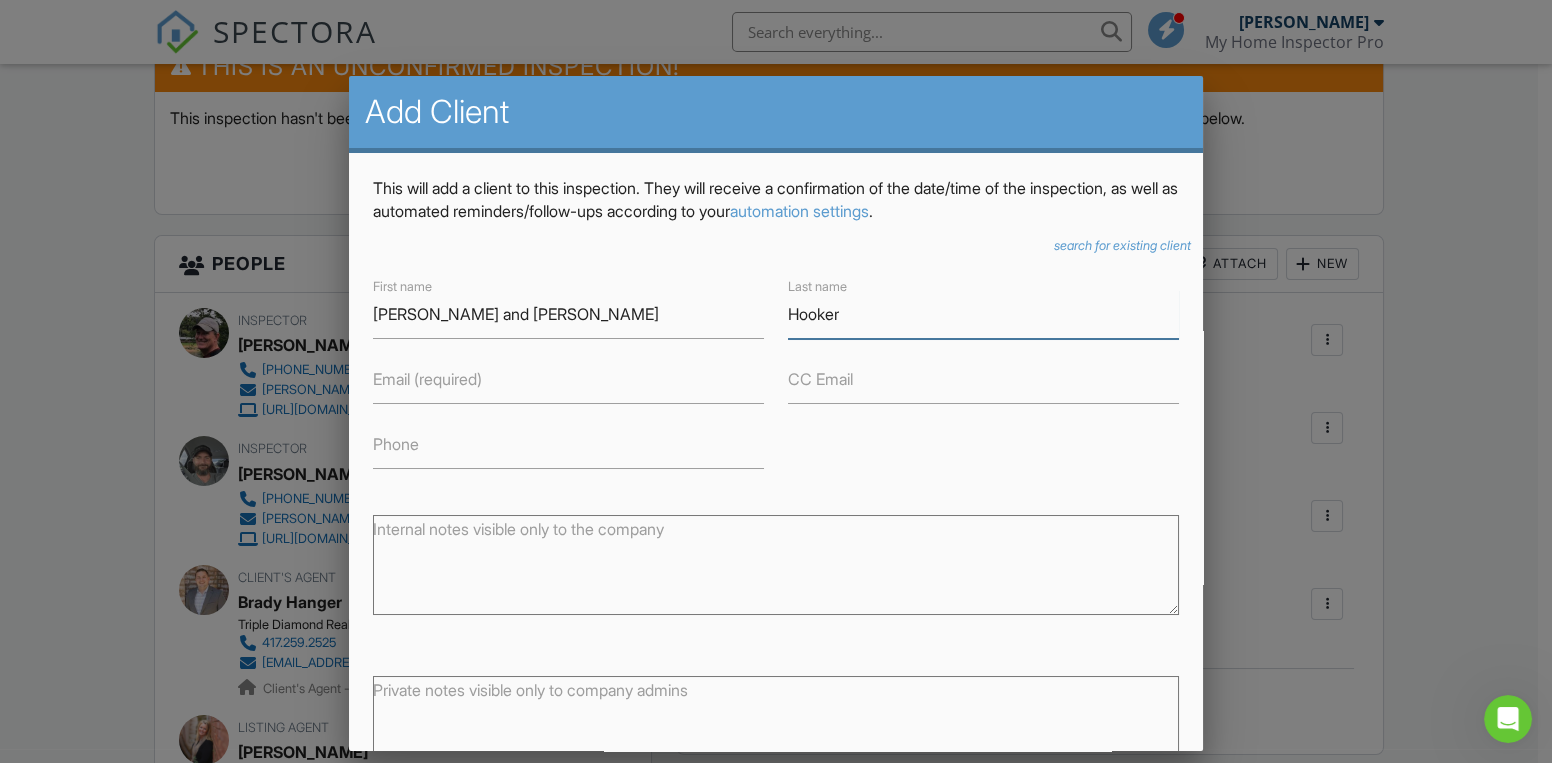 type on "Hooker" 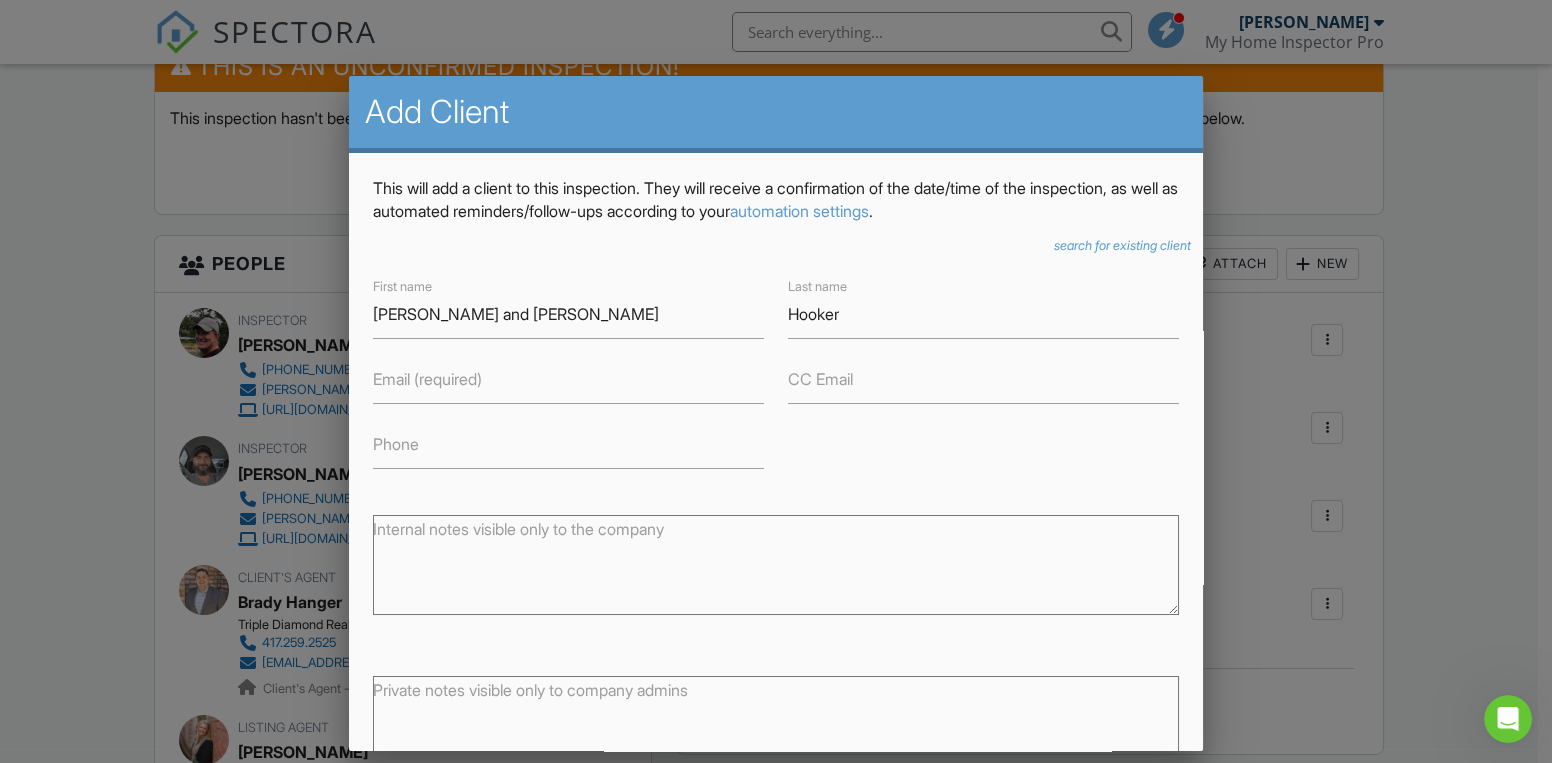 click on "Email (required)" at bounding box center [427, 379] 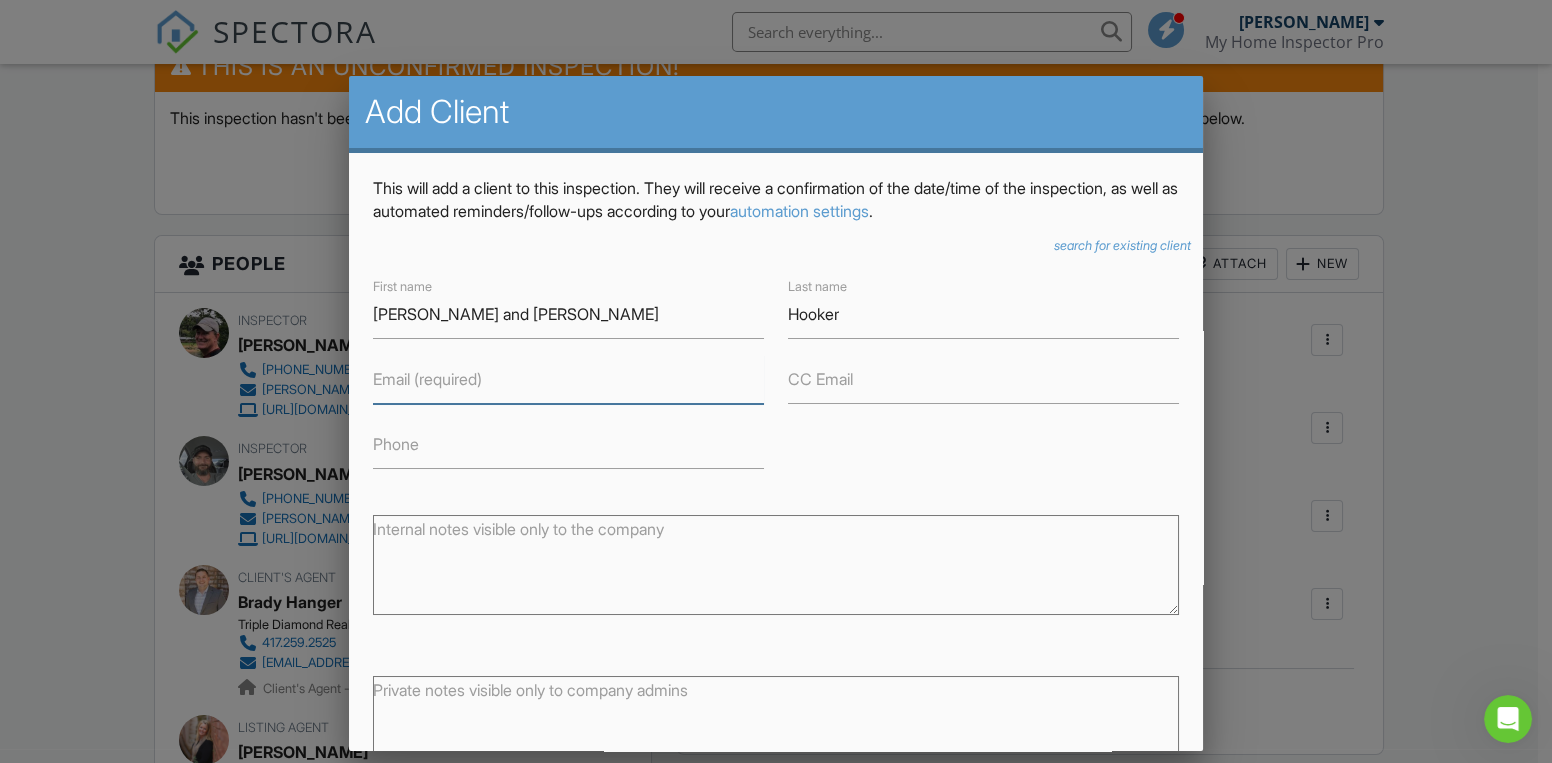click on "Email (required)" at bounding box center [568, 379] 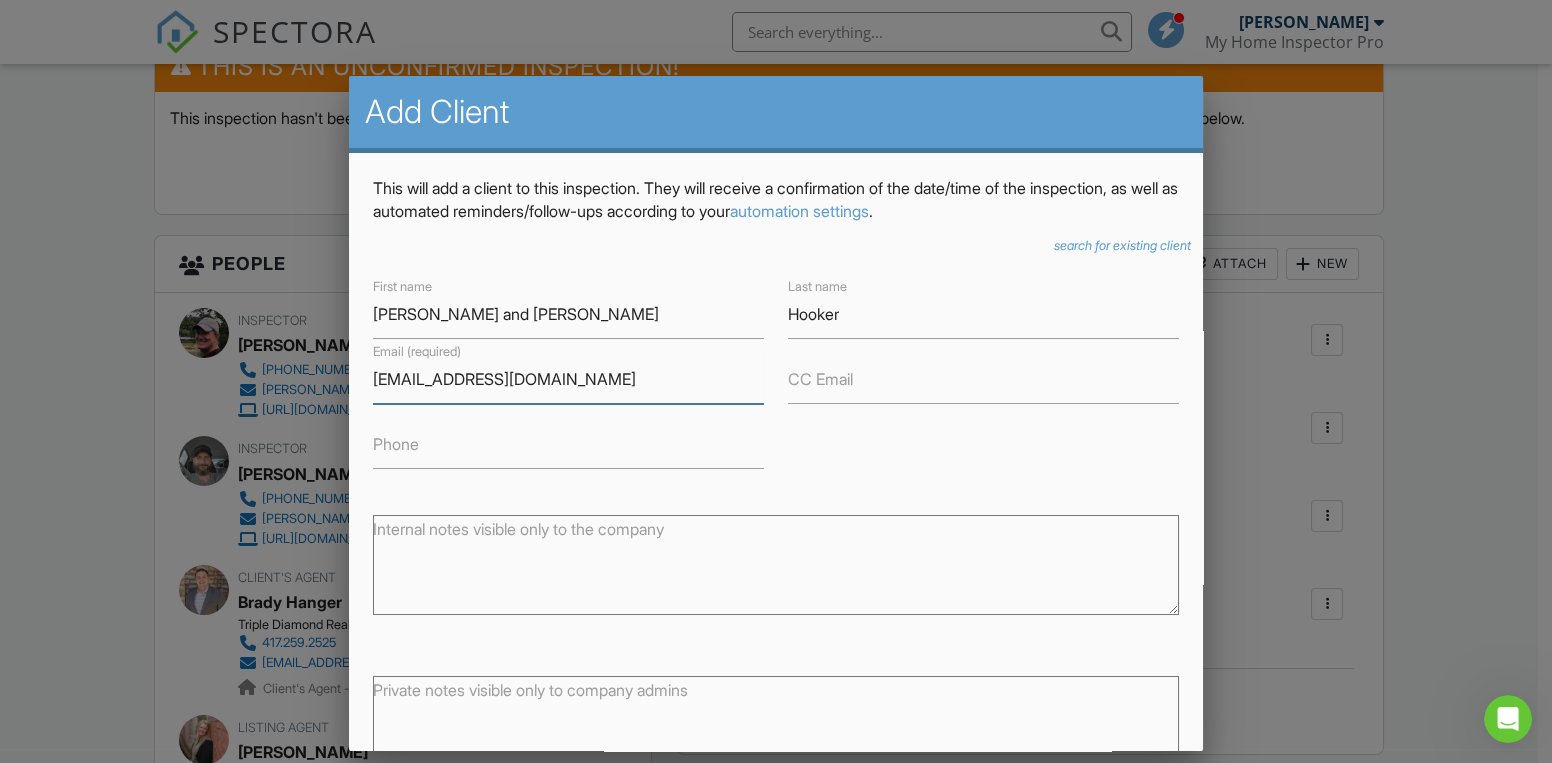 type on "mirinda.hooker23@gmail.com" 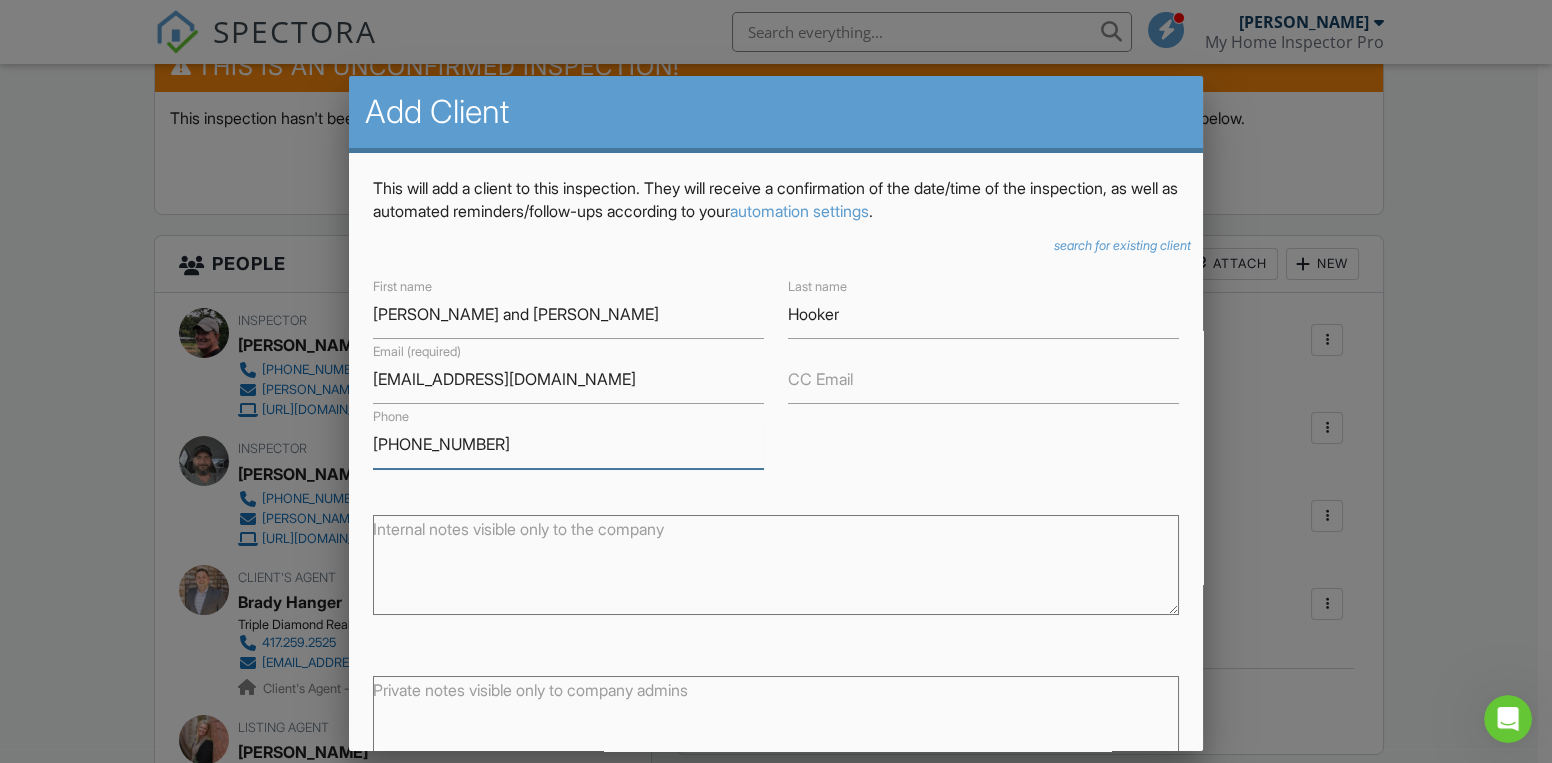 scroll, scrollTop: 135, scrollLeft: 0, axis: vertical 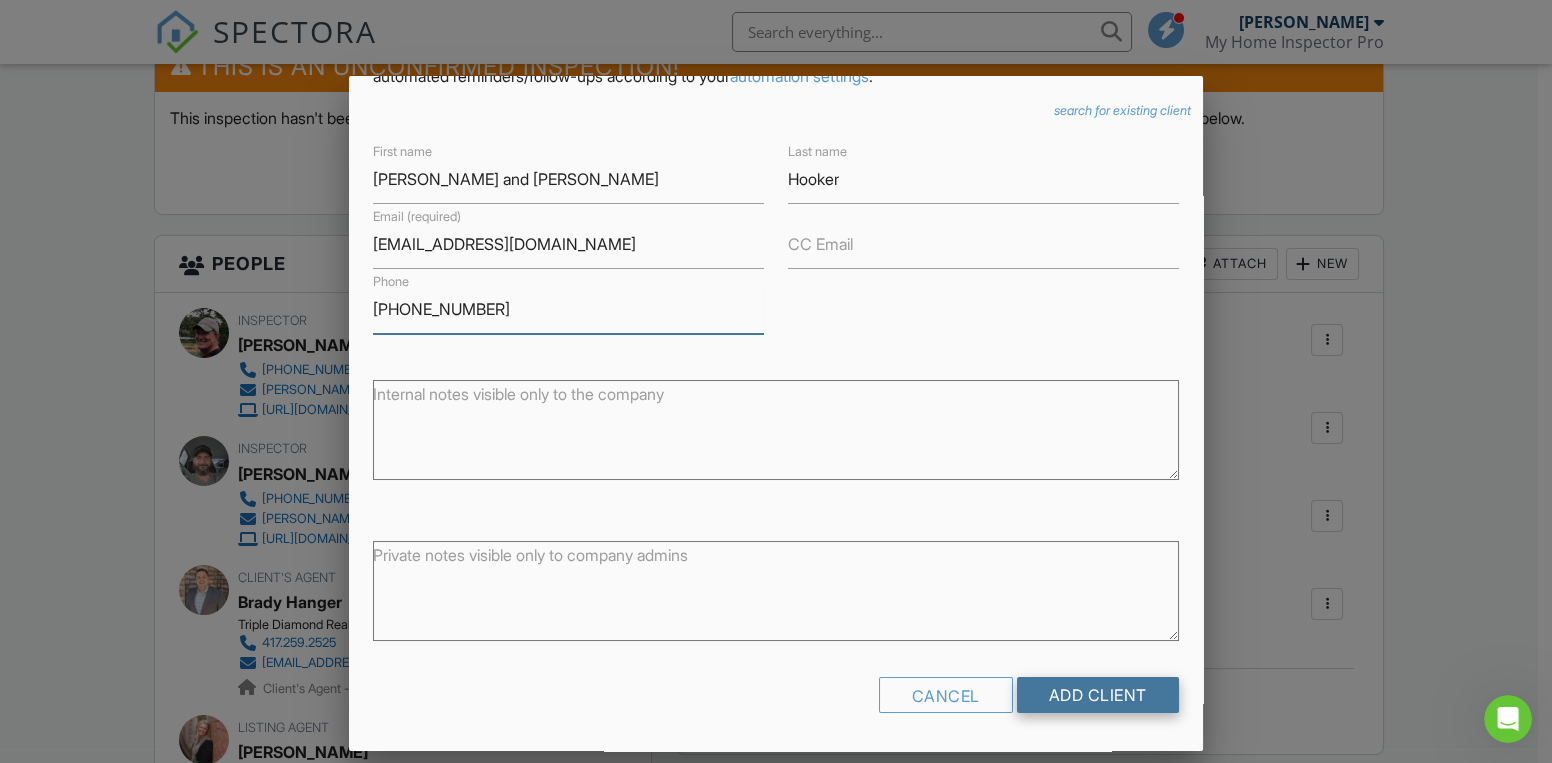 type on "[PHONE_NUMBER]" 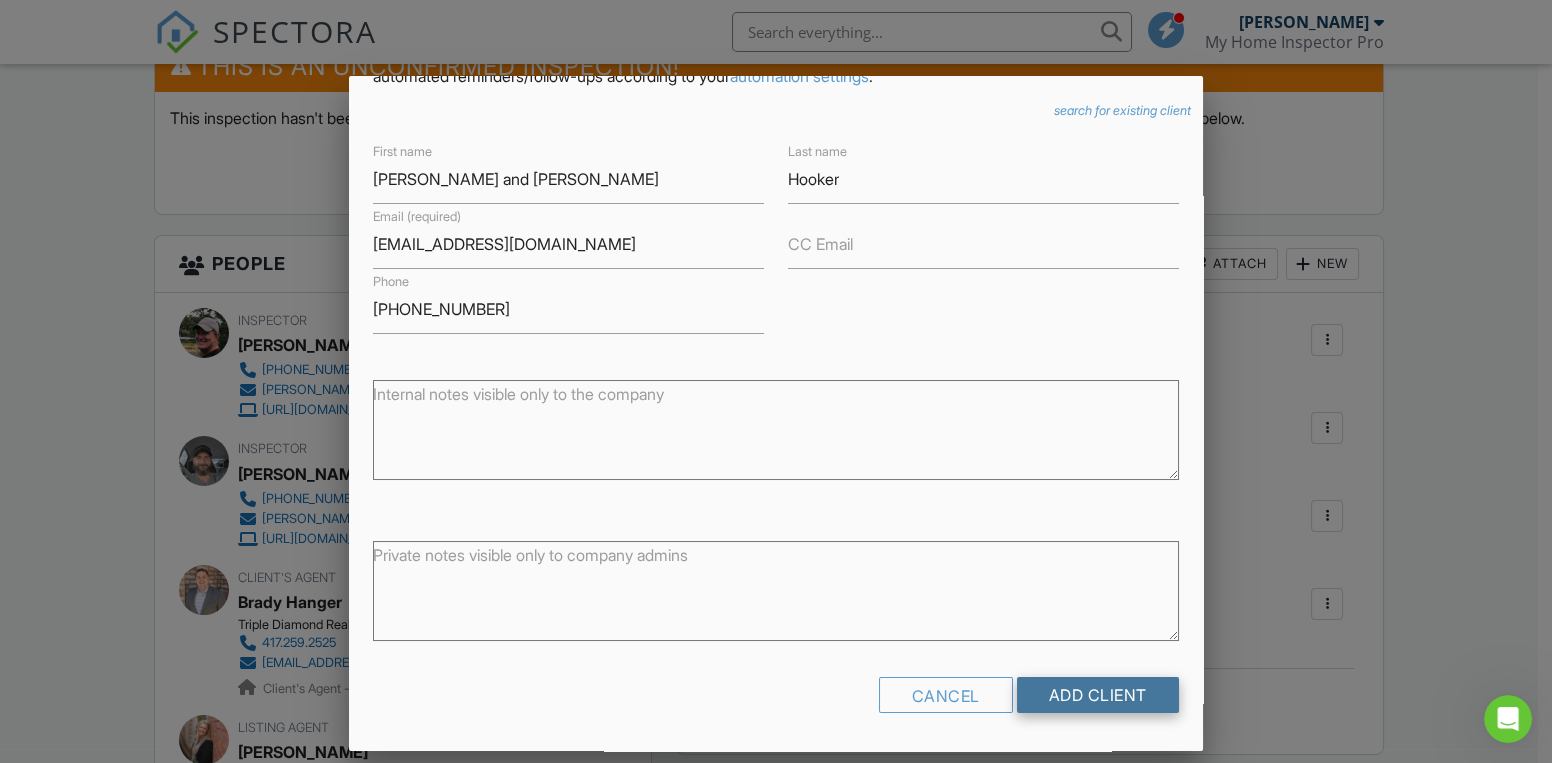 click on "Add Client" at bounding box center [1098, 695] 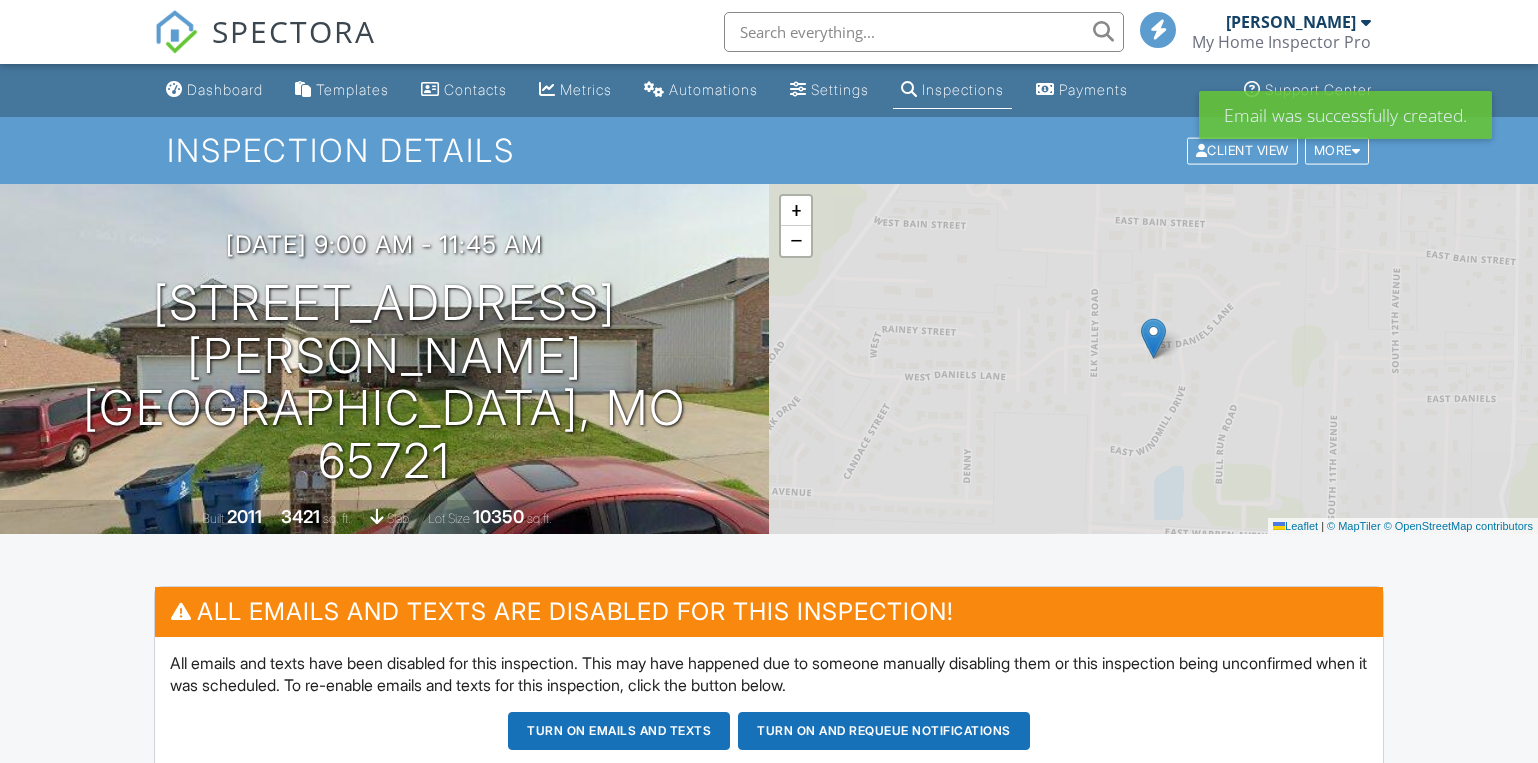 scroll, scrollTop: 0, scrollLeft: 0, axis: both 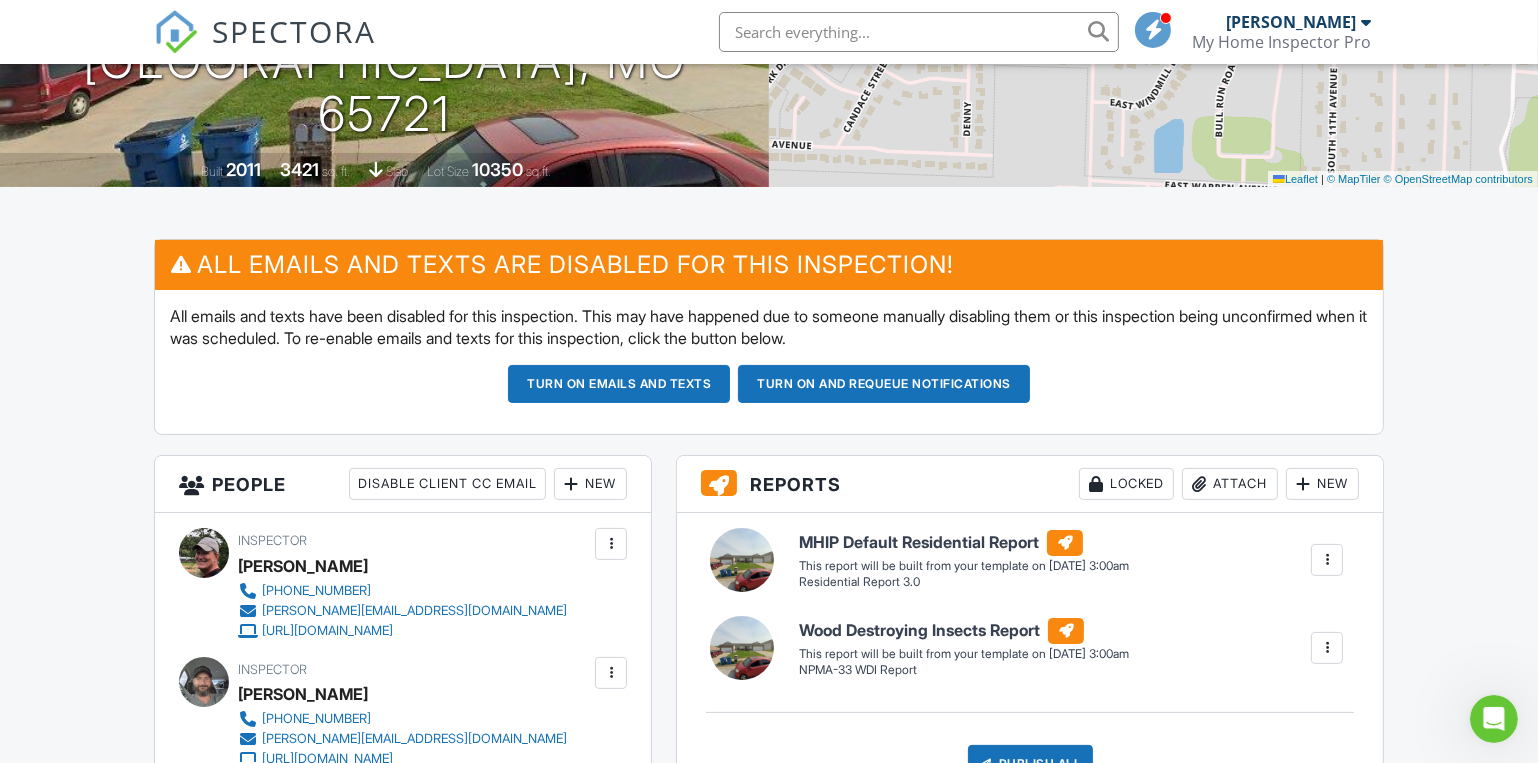 click on "Turn on emails and texts" at bounding box center [619, 384] 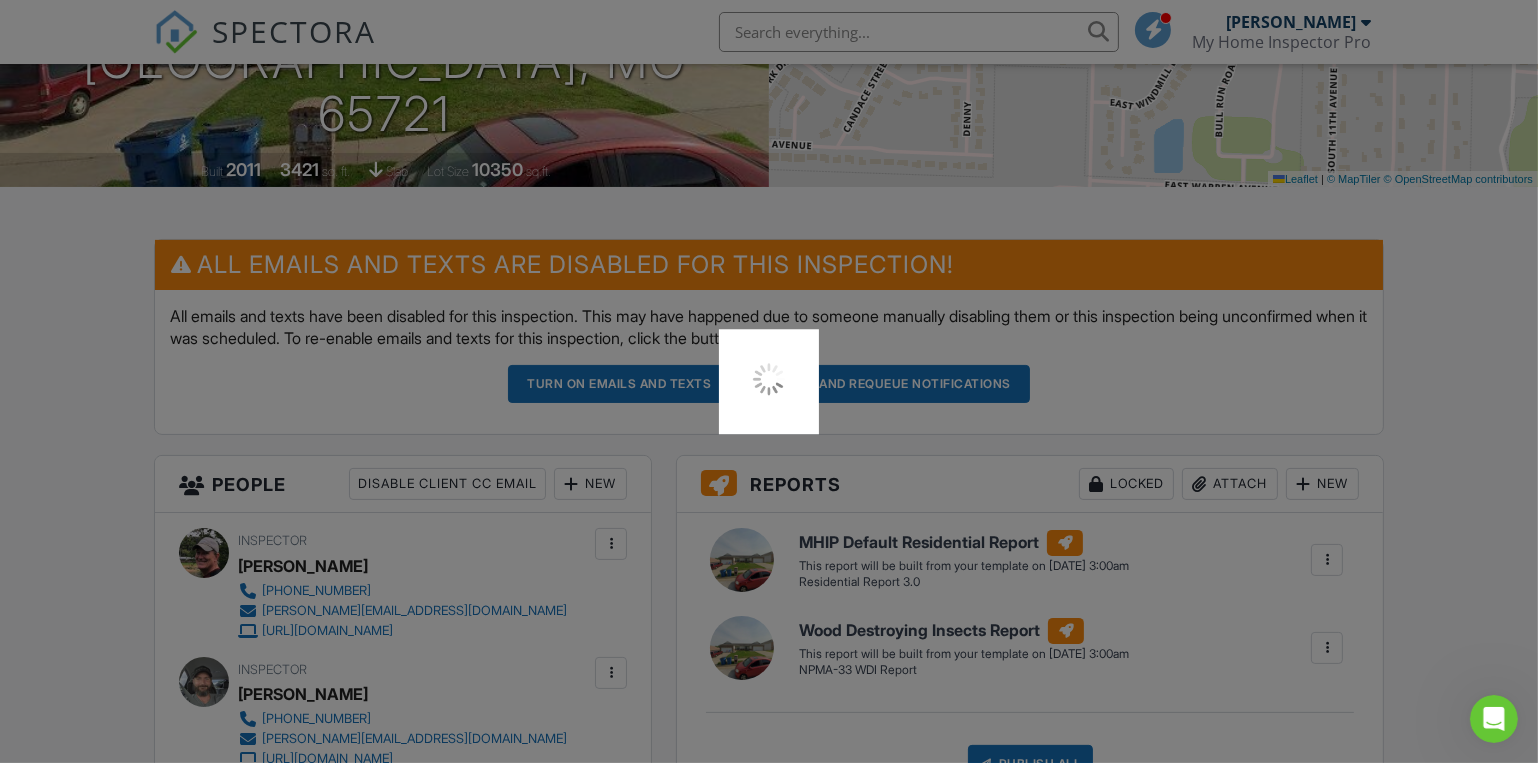 scroll, scrollTop: 620, scrollLeft: 0, axis: vertical 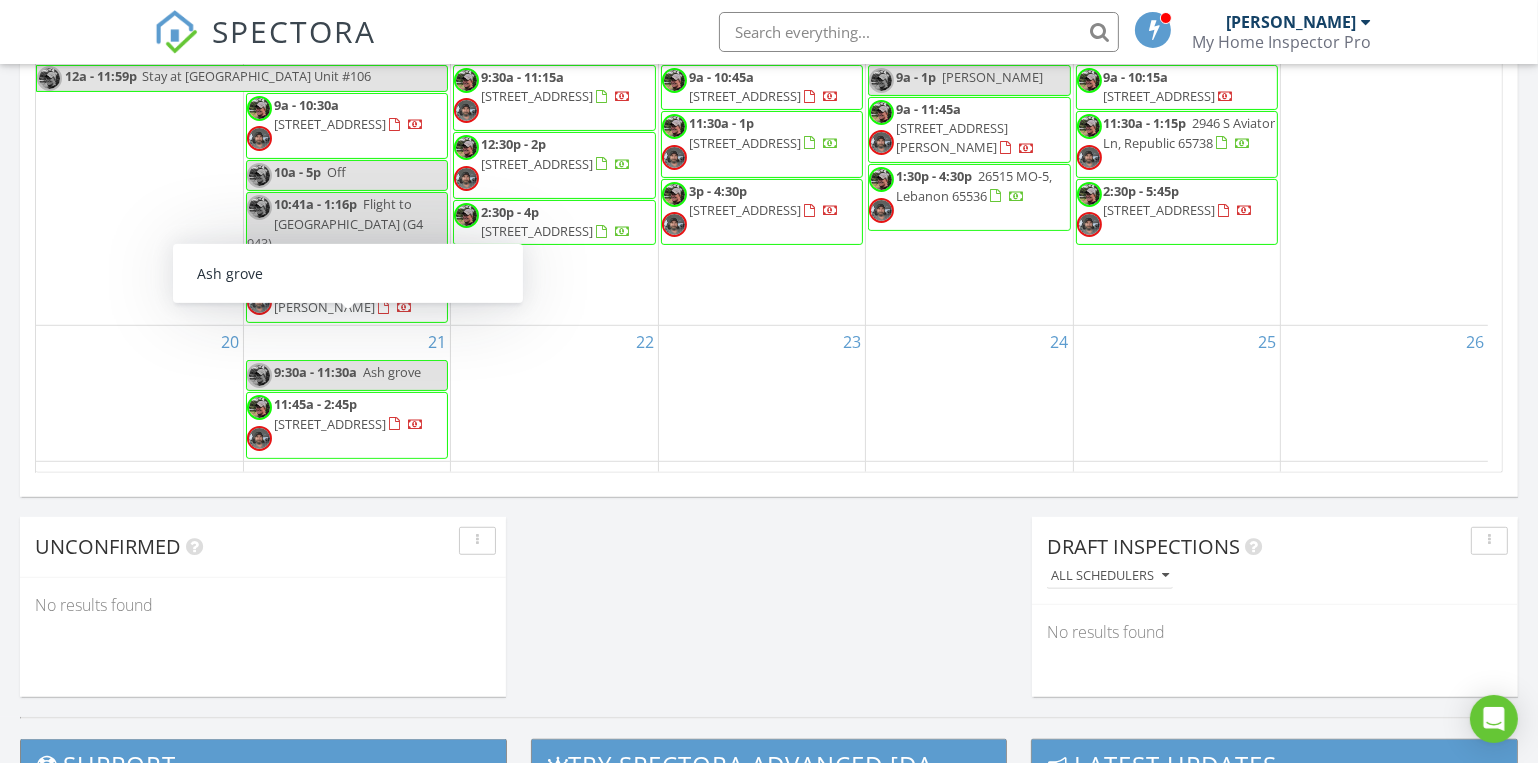 click on "9:30a - 11:30a" at bounding box center (315, 372) 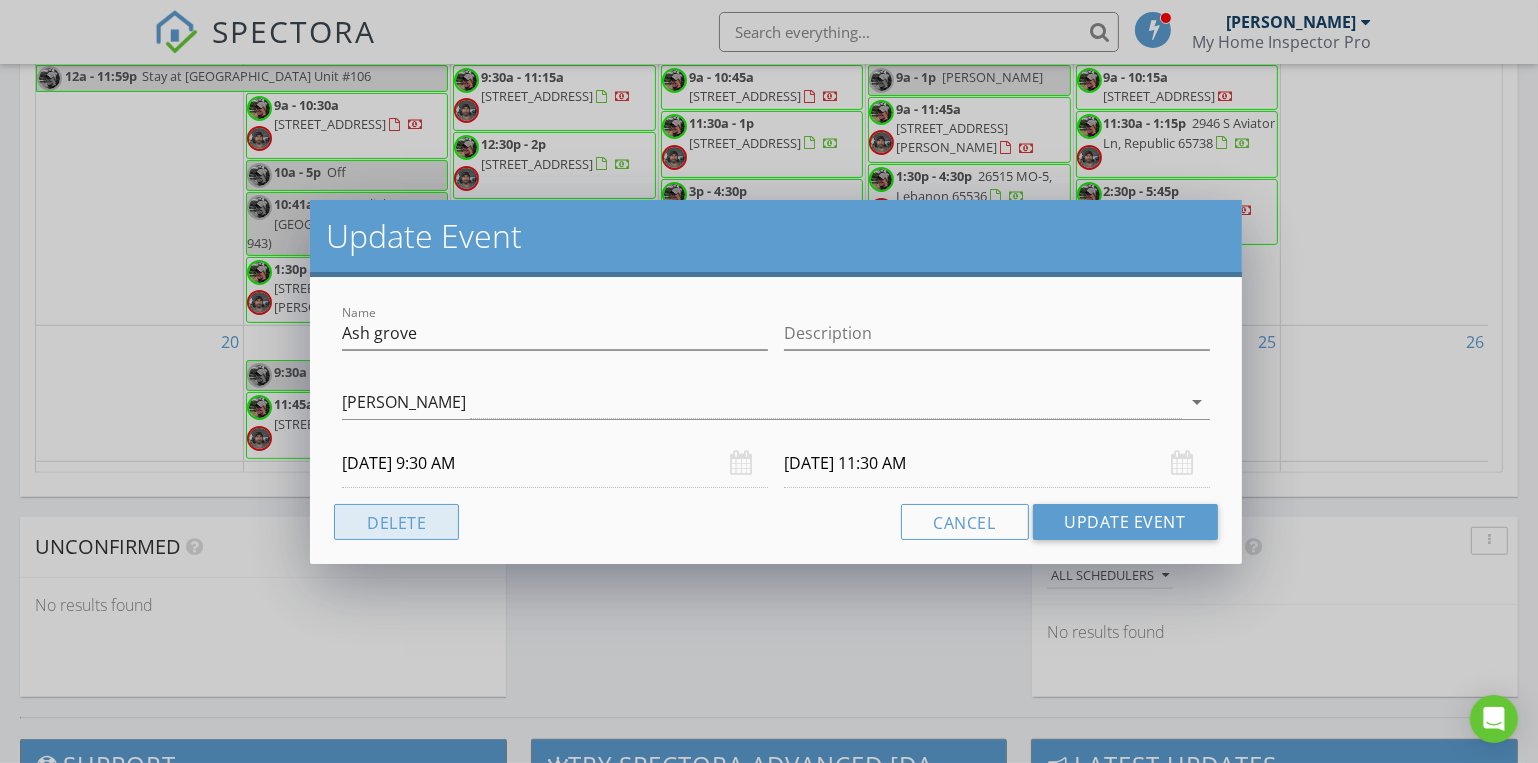 click on "Delete" at bounding box center [396, 522] 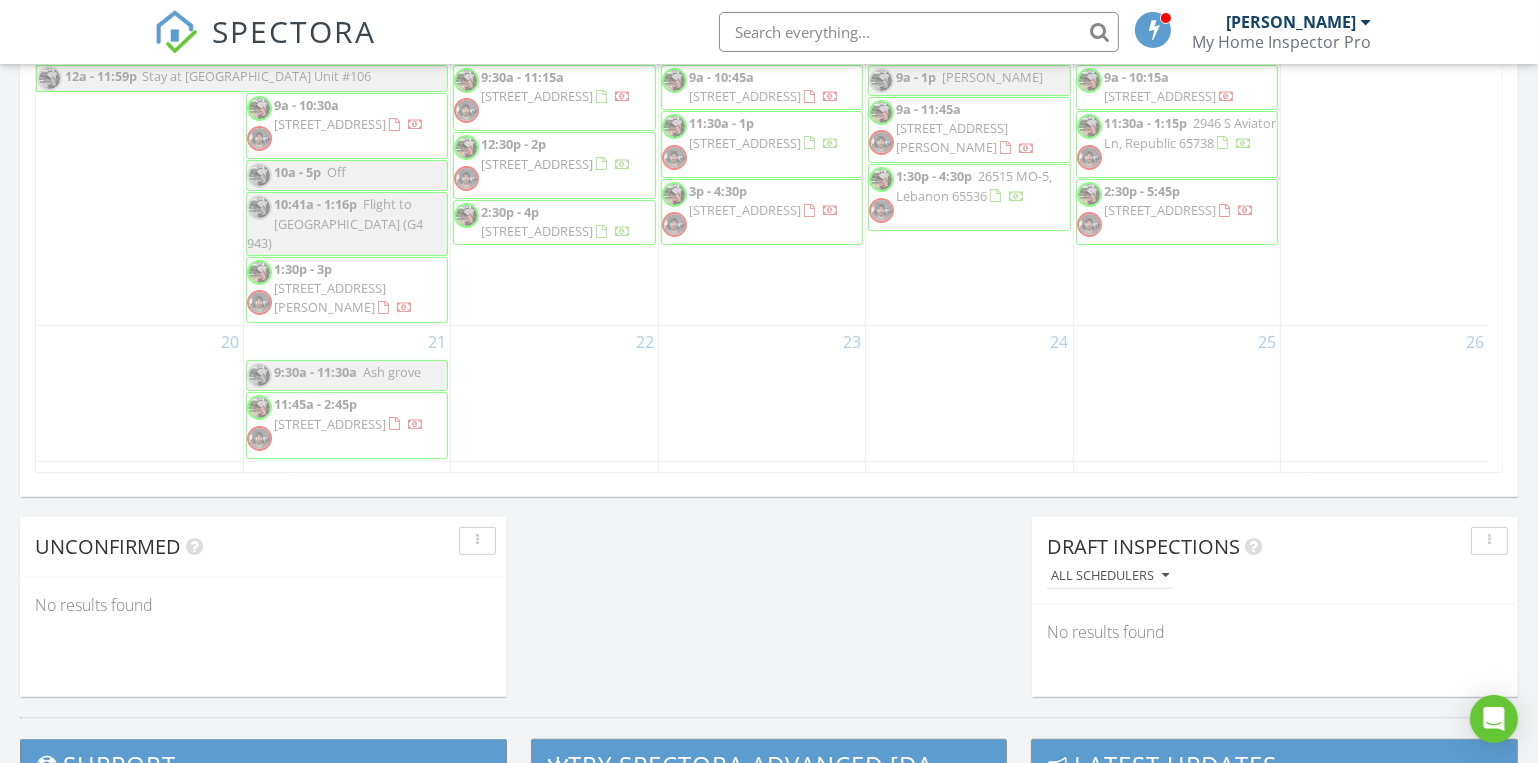 scroll, scrollTop: 1582, scrollLeft: 0, axis: vertical 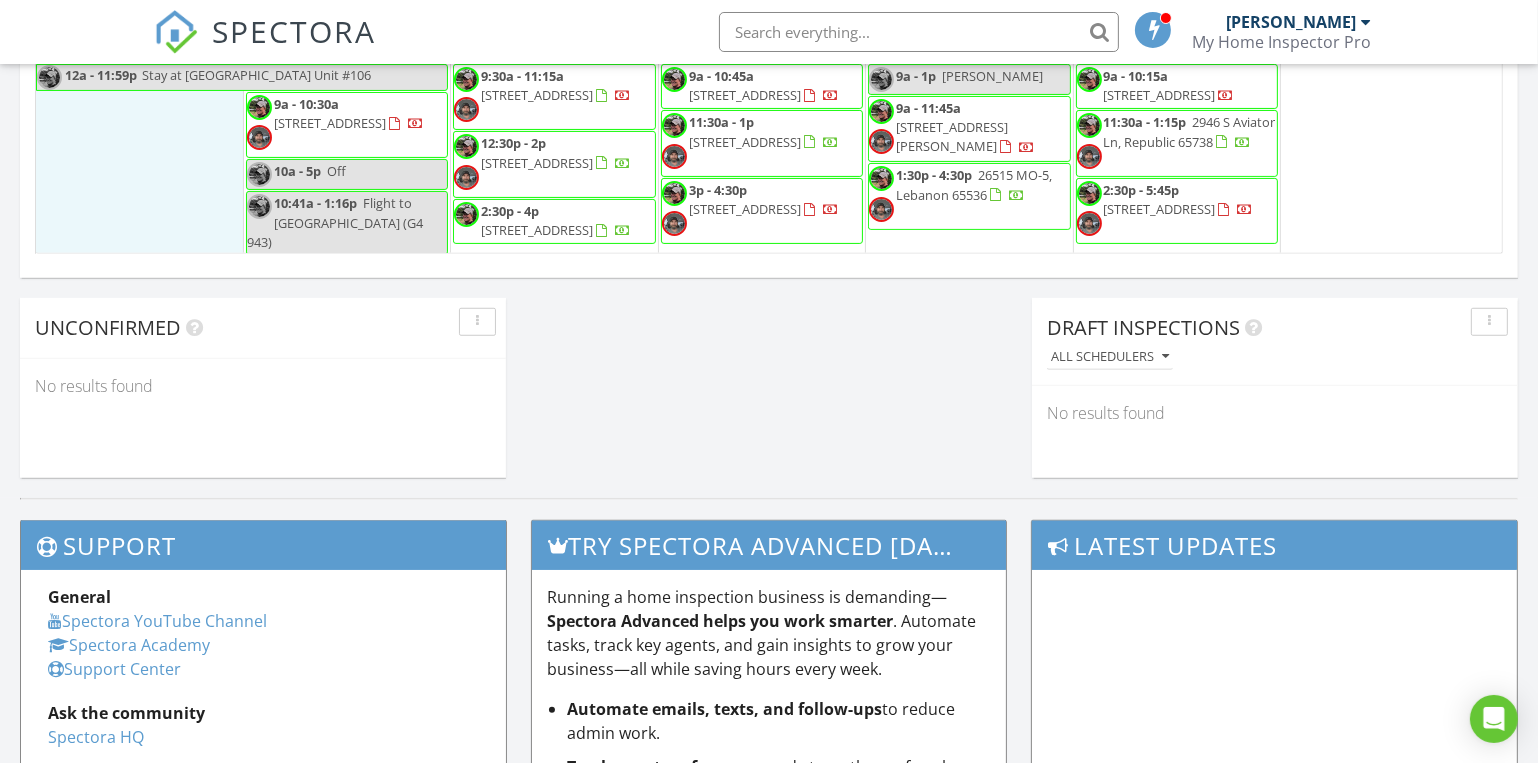 click on "13
12a - 11:59p
Stay at [GEOGRAPHIC_DATA] Unit #106" at bounding box center [139, 177] 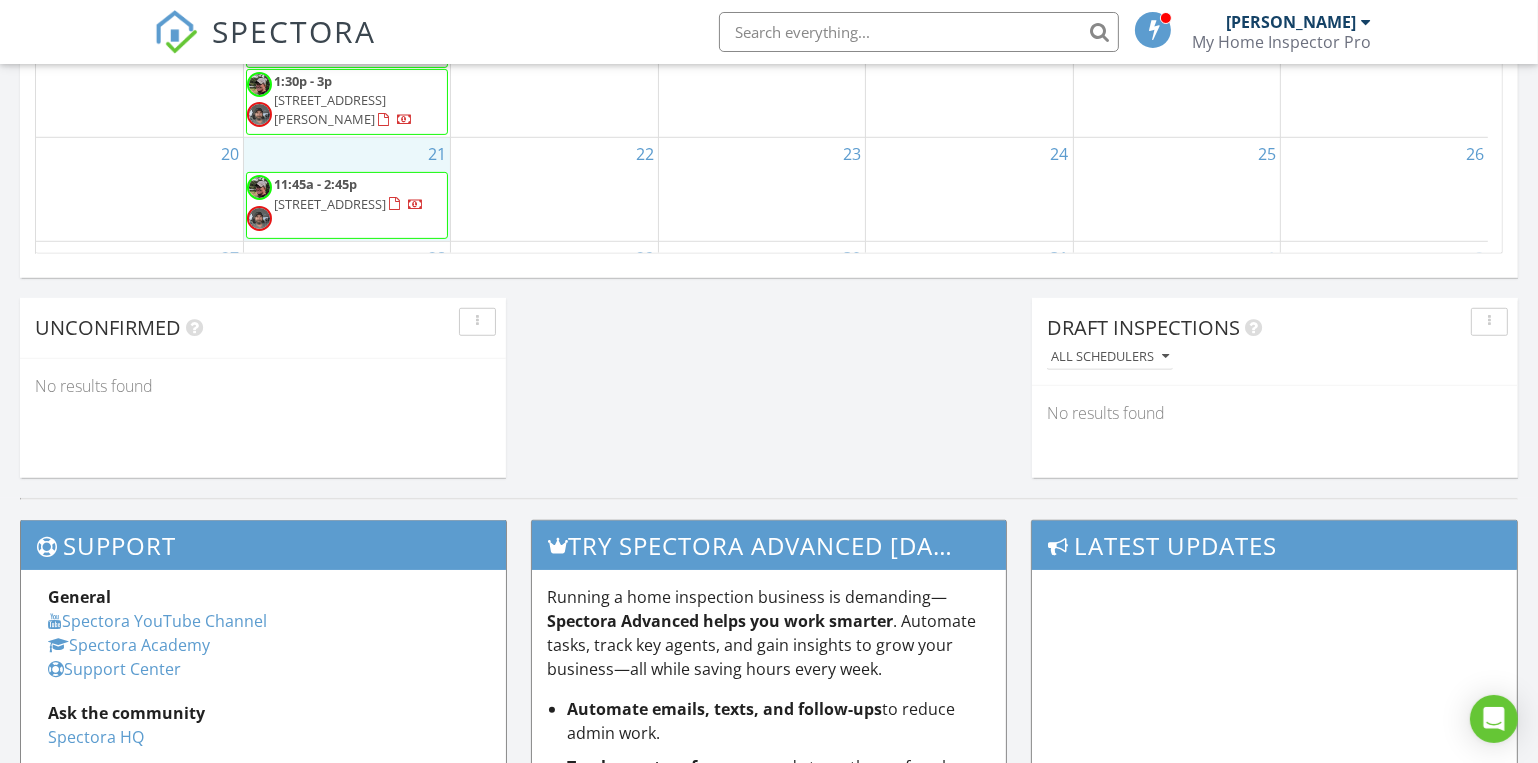 click on "21
11:45a - 2:45p
[STREET_ADDRESS]" at bounding box center [347, 189] 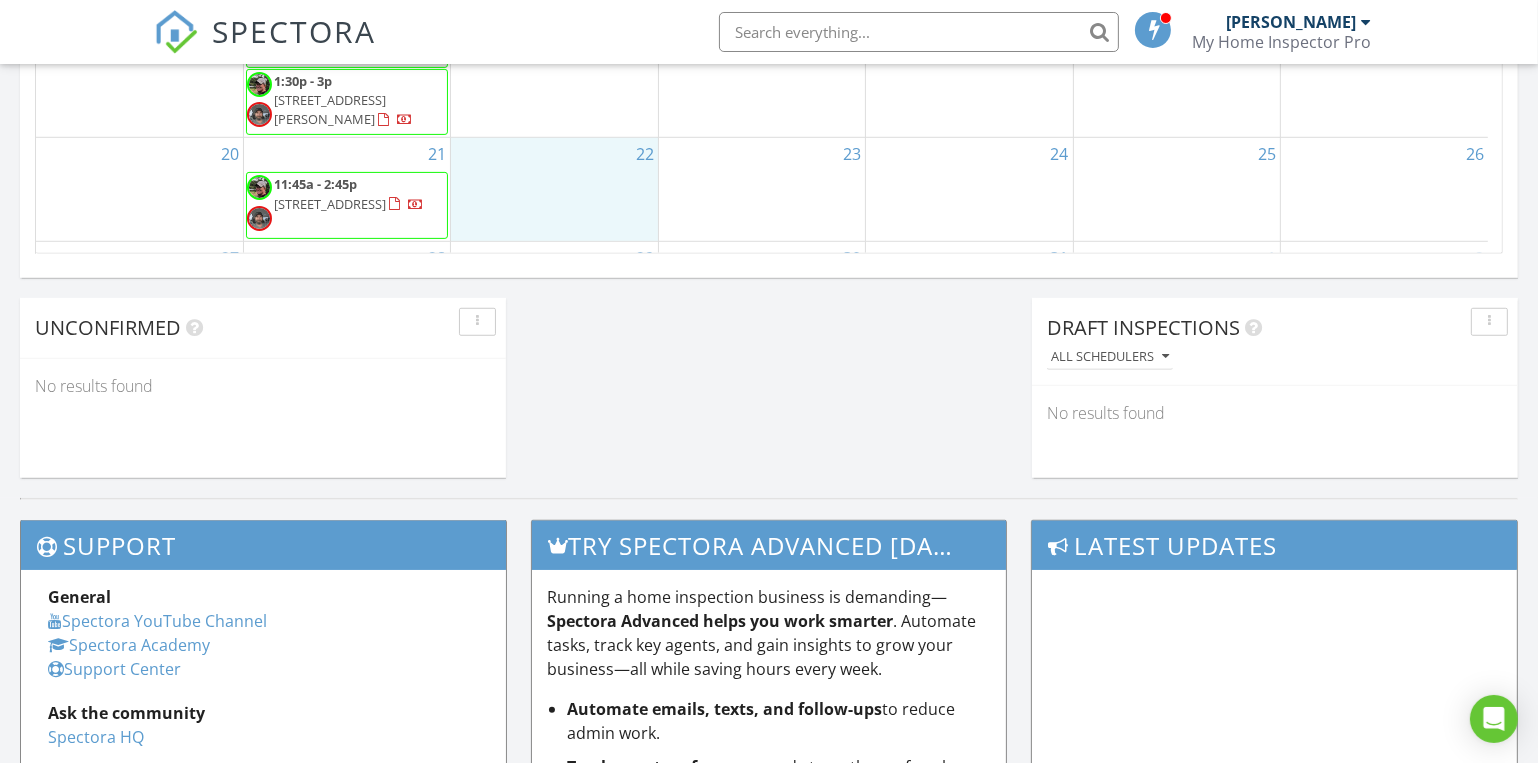 click on "22" at bounding box center [554, 189] 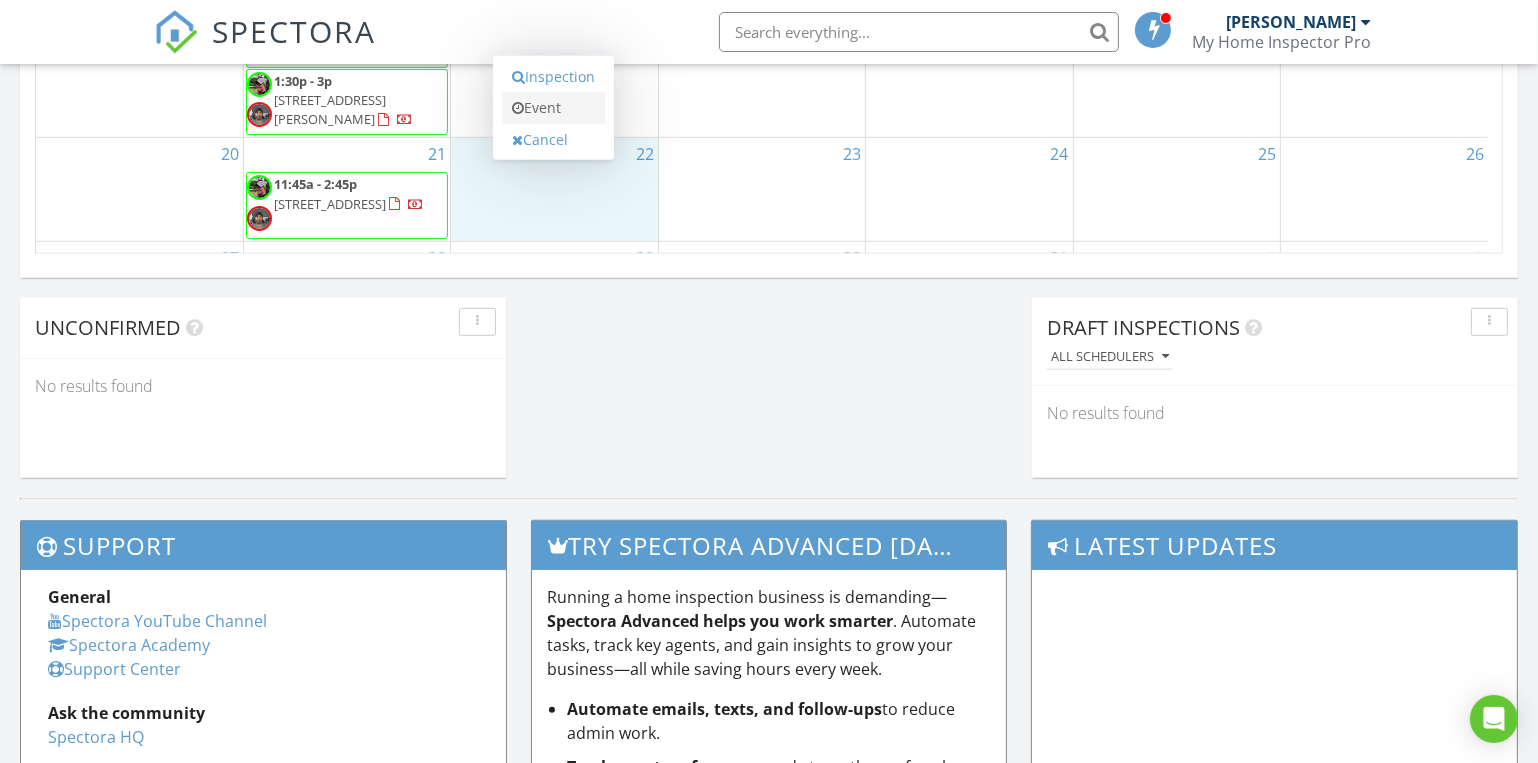 click on "Event" at bounding box center (553, 108) 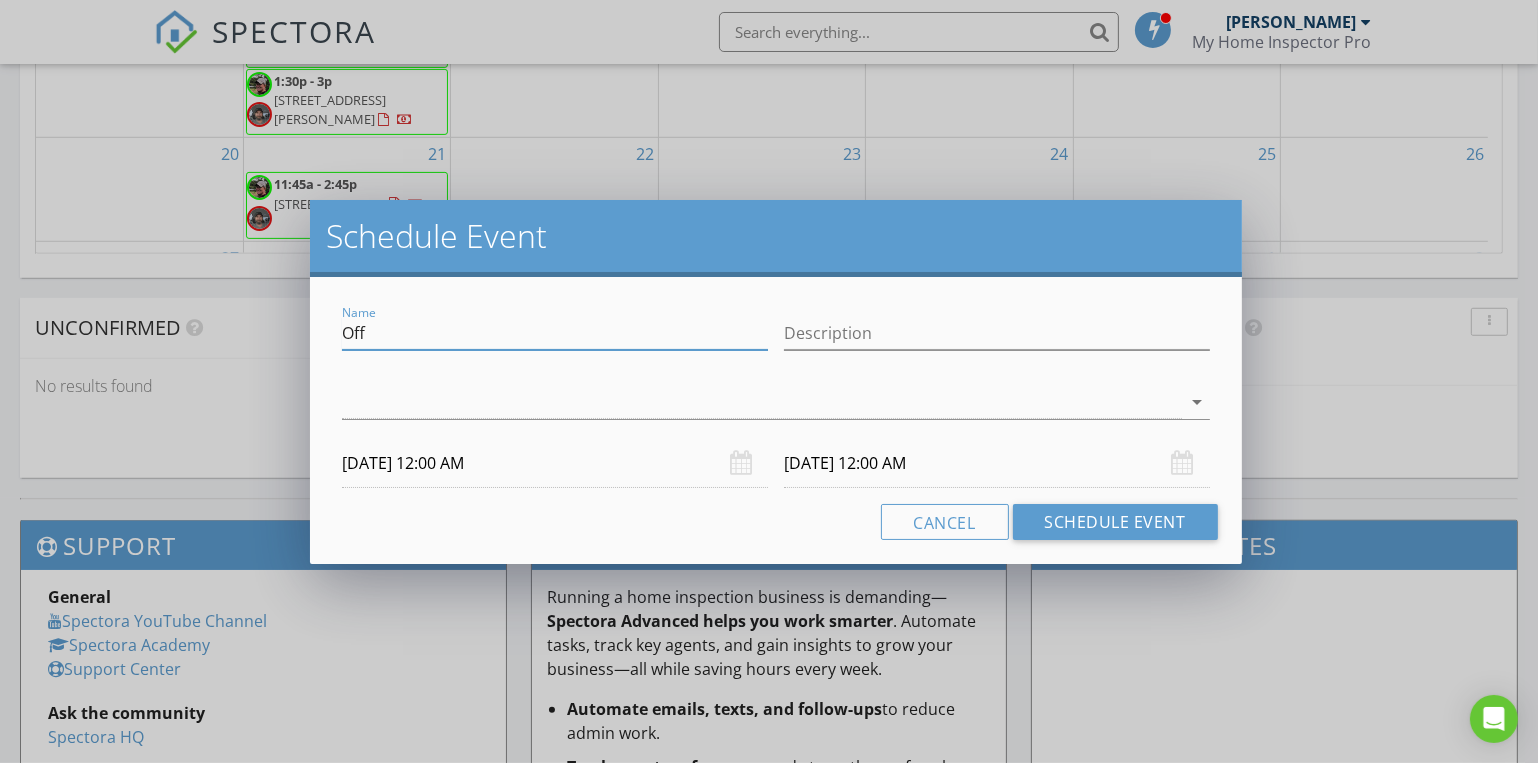 drag, startPoint x: 389, startPoint y: 336, endPoint x: 229, endPoint y: 327, distance: 160.25293 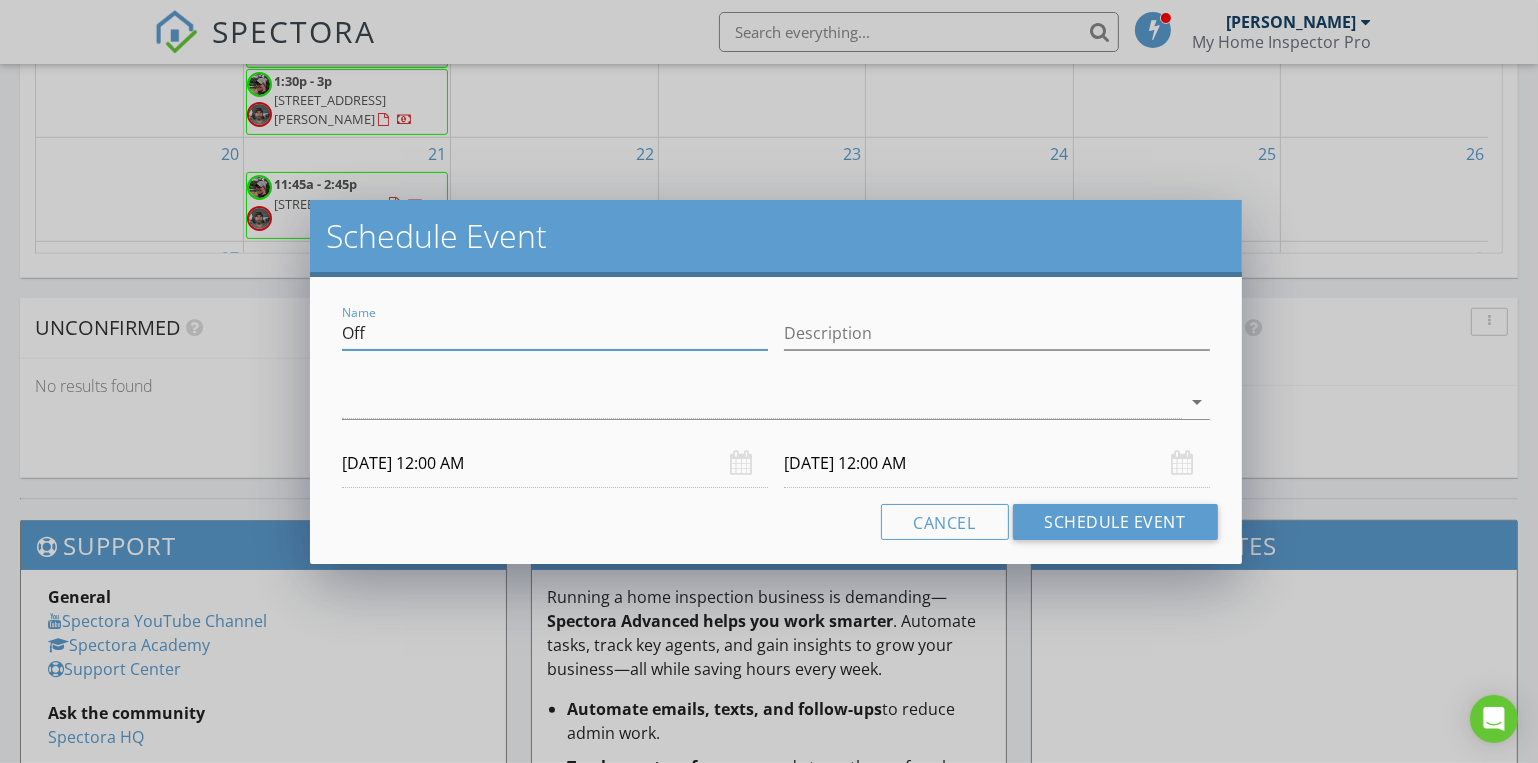click on "Schedule Event   Name Off   Description     arrow_drop_down   [DATE] 12:00 AM   [DATE] 12:00 AM         Cancel   Schedule Event" at bounding box center [769, 381] 